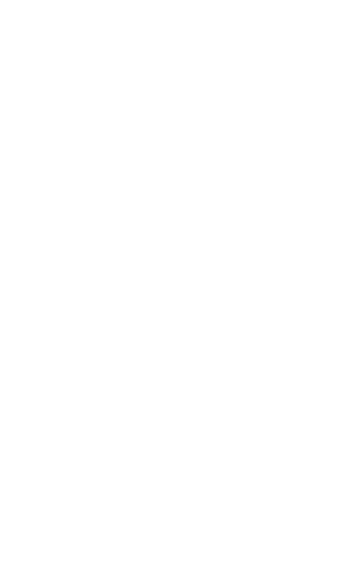 scroll, scrollTop: 0, scrollLeft: 0, axis: both 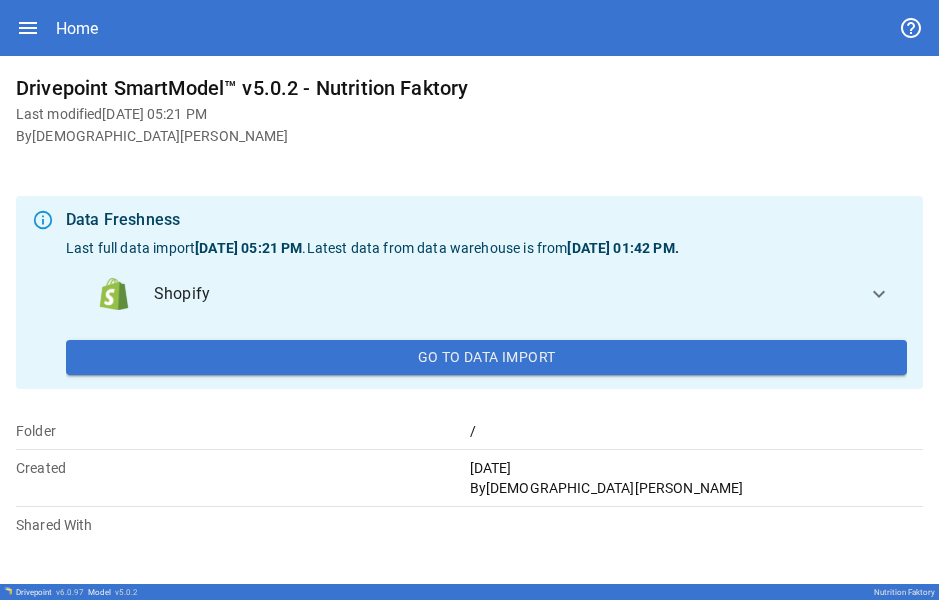 click on "Home" at bounding box center [469, 28] 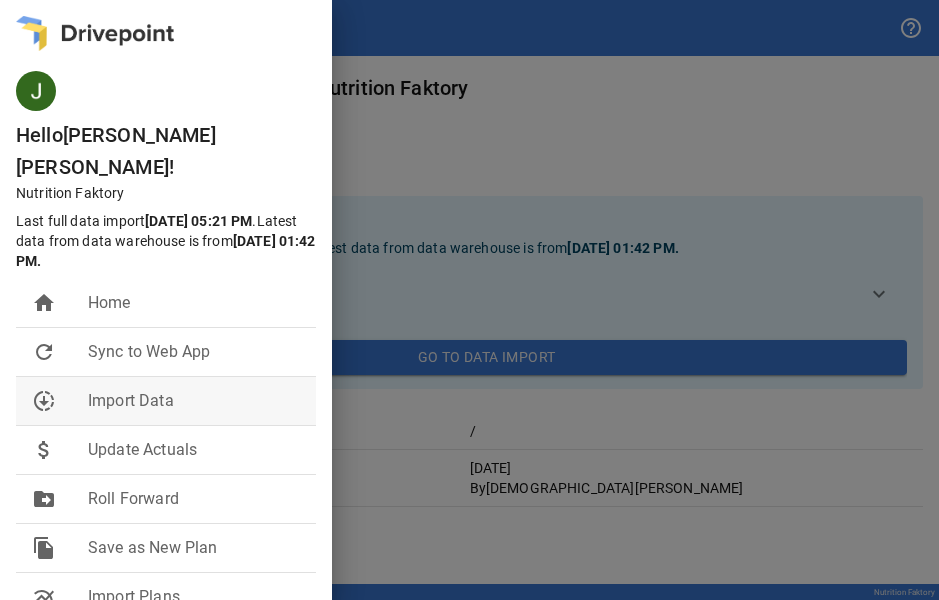 click on "Import Data" at bounding box center (194, 401) 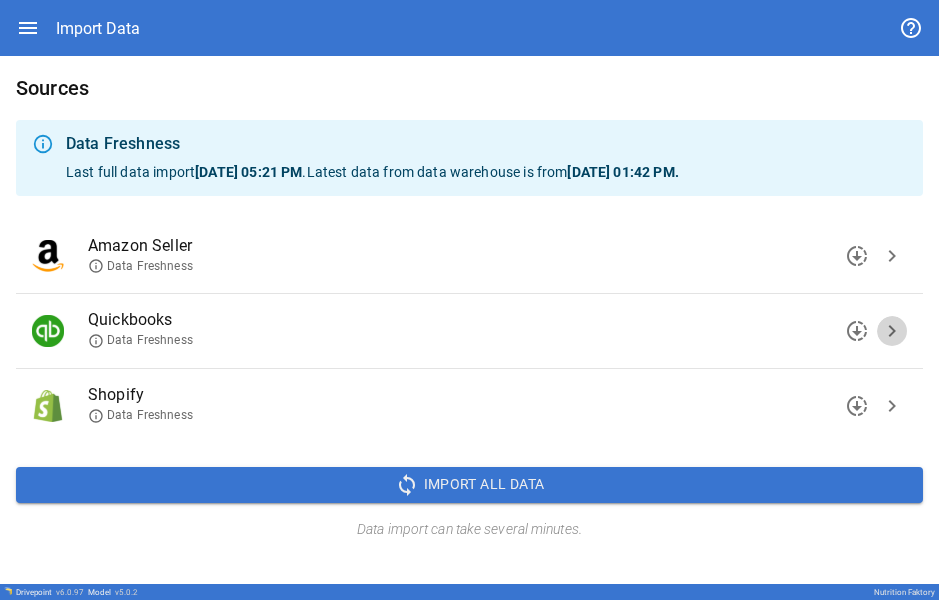 click on "chevron_right" at bounding box center (892, 331) 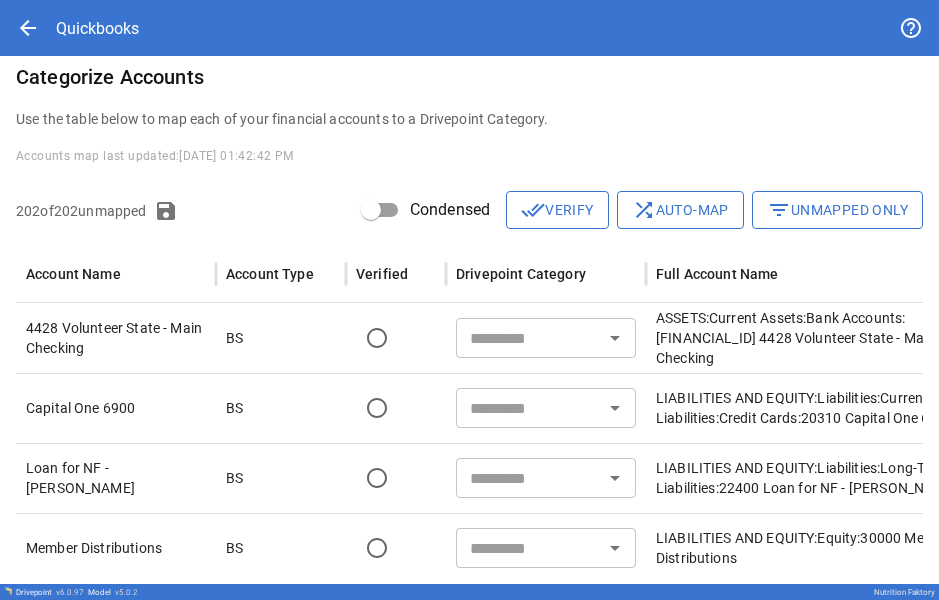 scroll, scrollTop: 80, scrollLeft: 0, axis: vertical 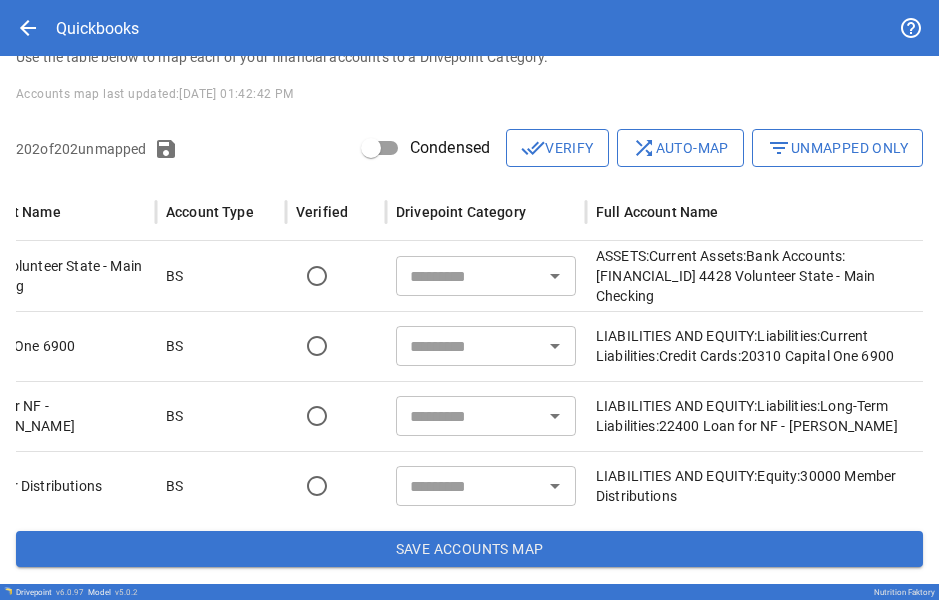 click on "Full Account Name" at bounding box center (657, 212) 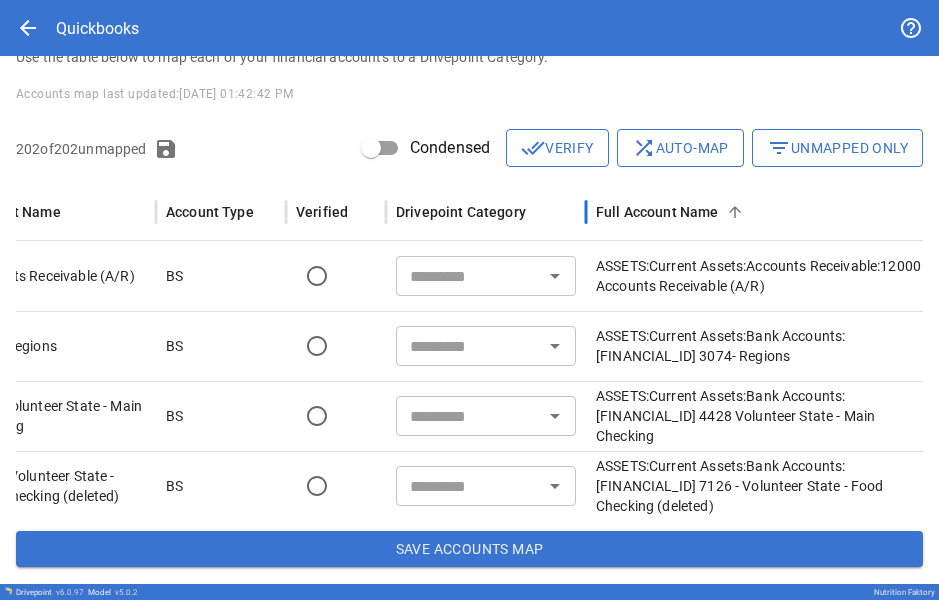 scroll, scrollTop: 1, scrollLeft: -3, axis: both 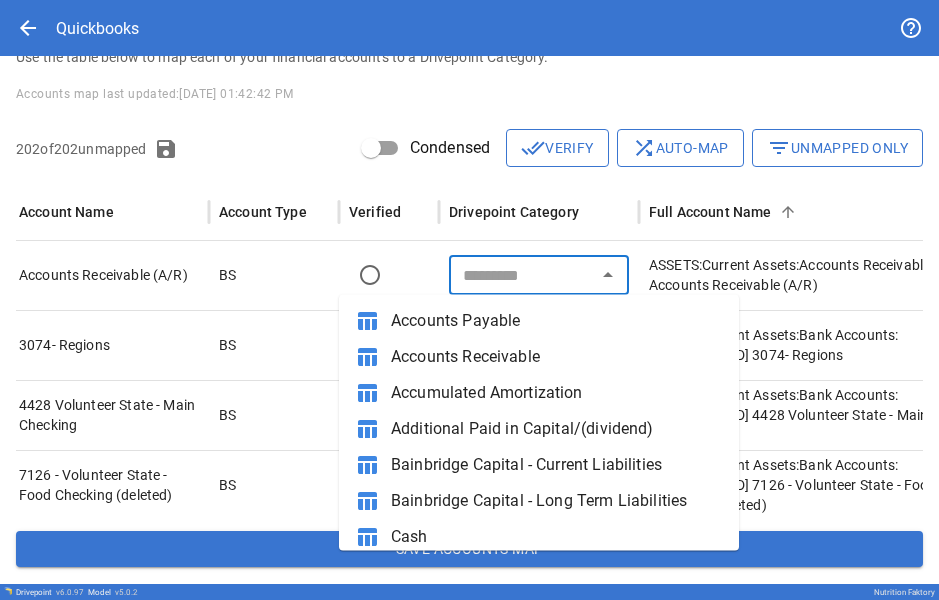 click at bounding box center [522, 275] 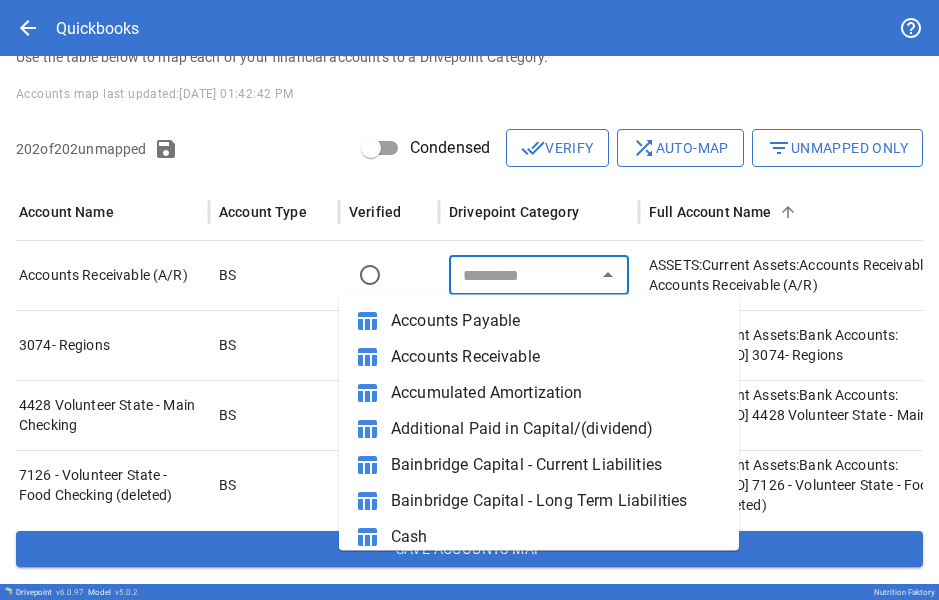 click at bounding box center [522, 275] 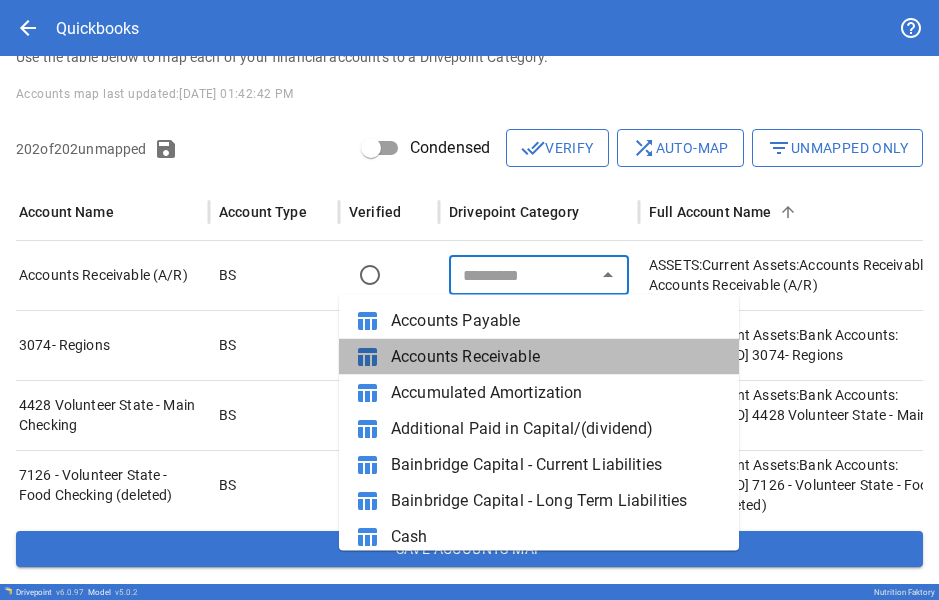 click on "Accounts Receivable" at bounding box center (557, 357) 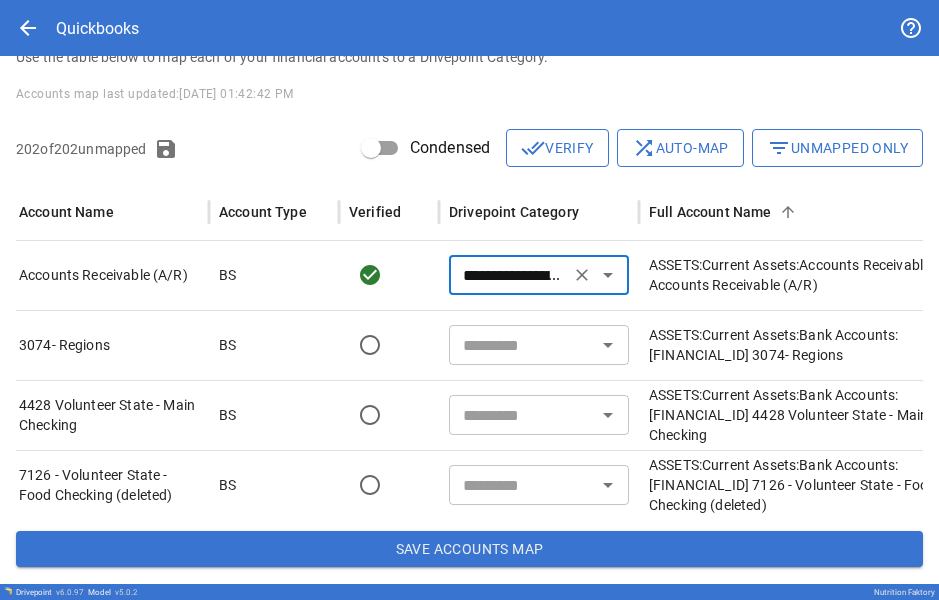 scroll, scrollTop: 33, scrollLeft: 7, axis: both 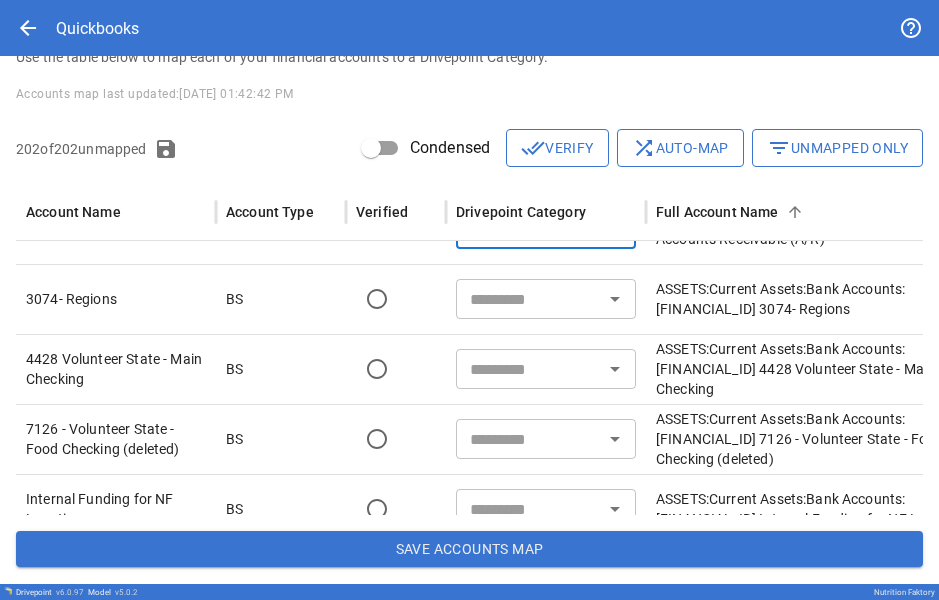 click at bounding box center [529, 299] 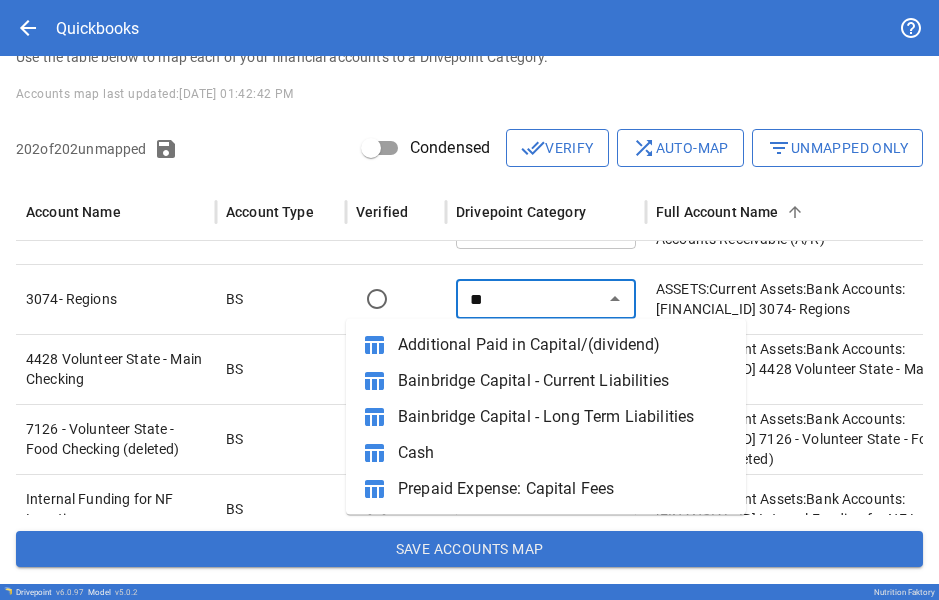 click on "Cash" at bounding box center (564, 453) 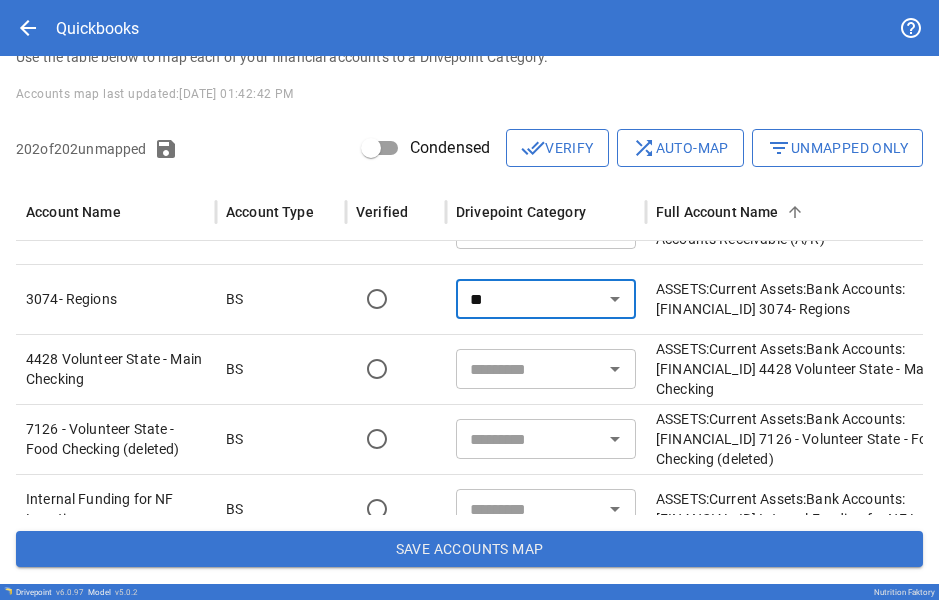 type on "****" 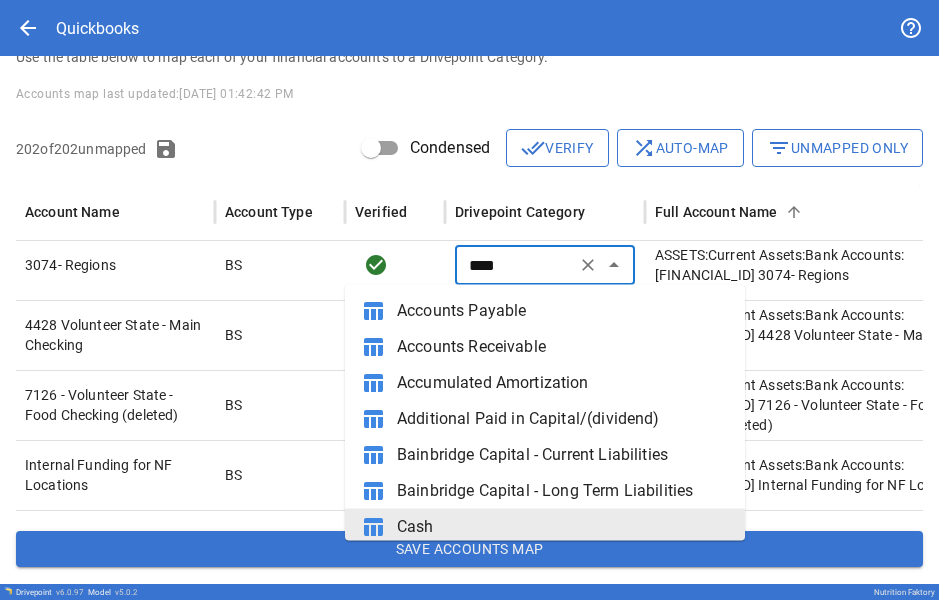 click on "****" at bounding box center (515, 265) 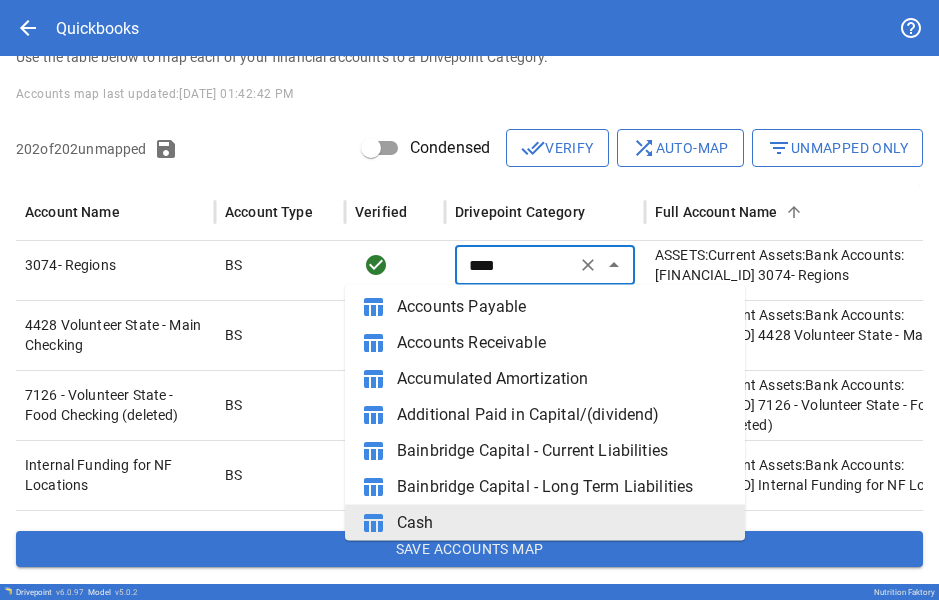 click on "****" at bounding box center [515, 265] 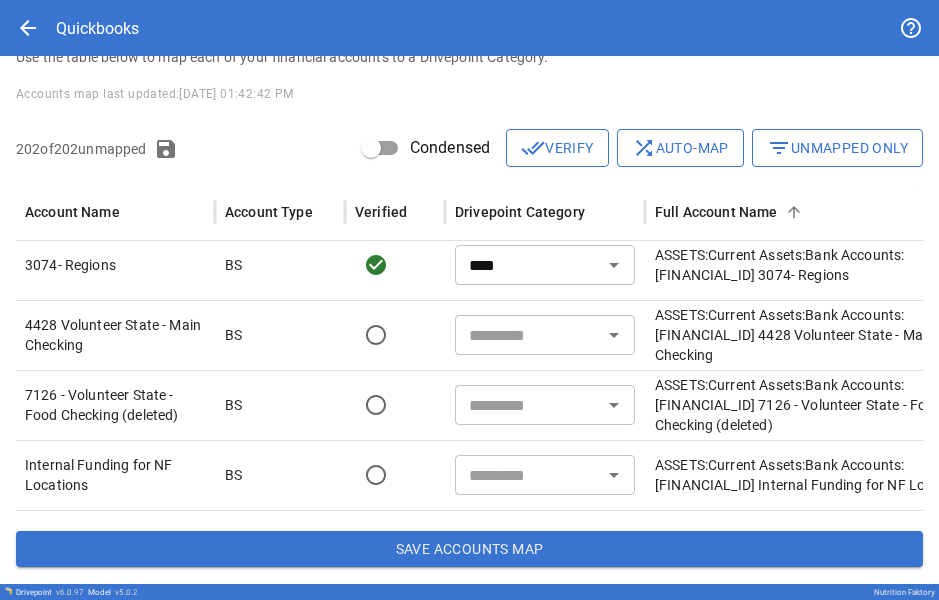 click at bounding box center (528, 335) 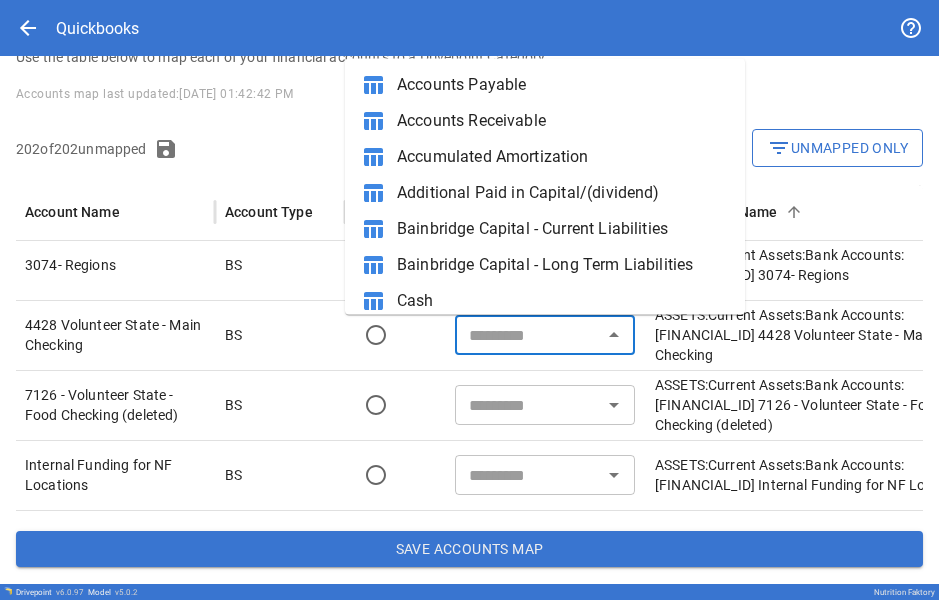 paste on "****" 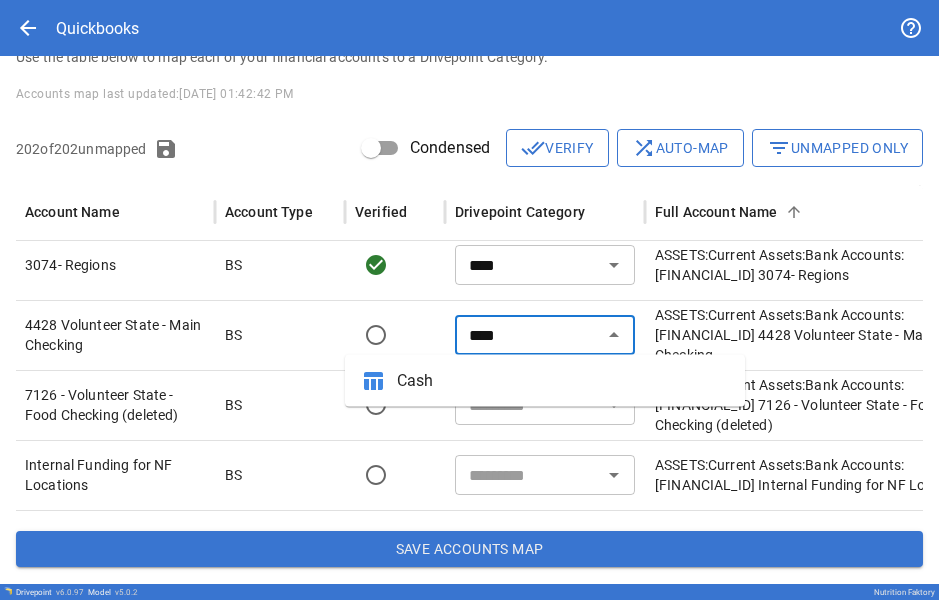 click on "Cash" at bounding box center (563, 381) 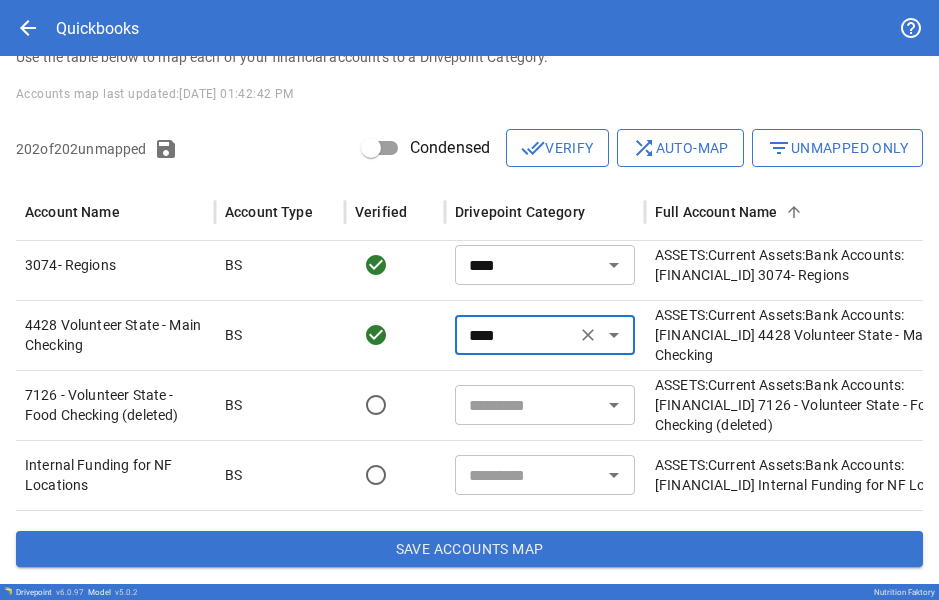 type on "****" 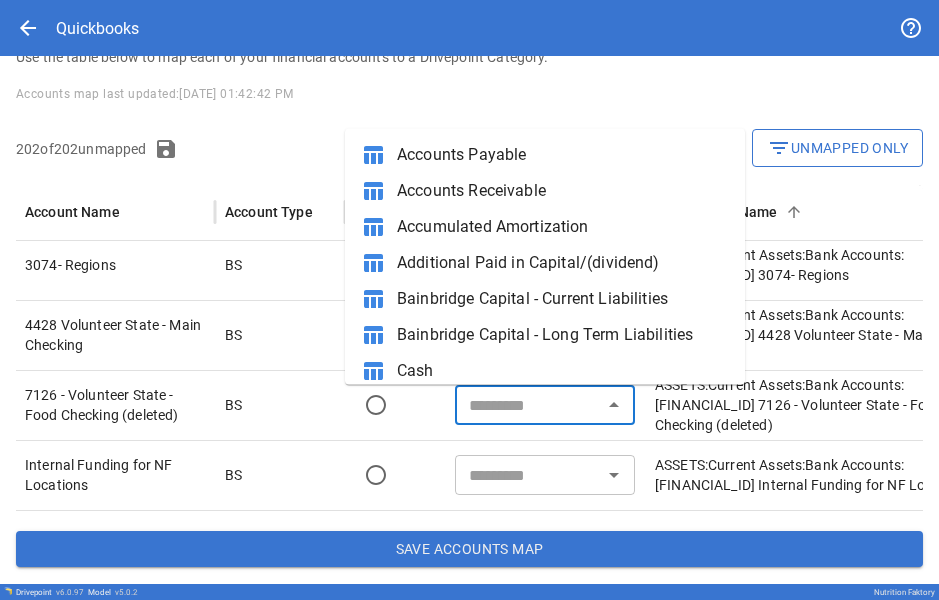 click at bounding box center (528, 405) 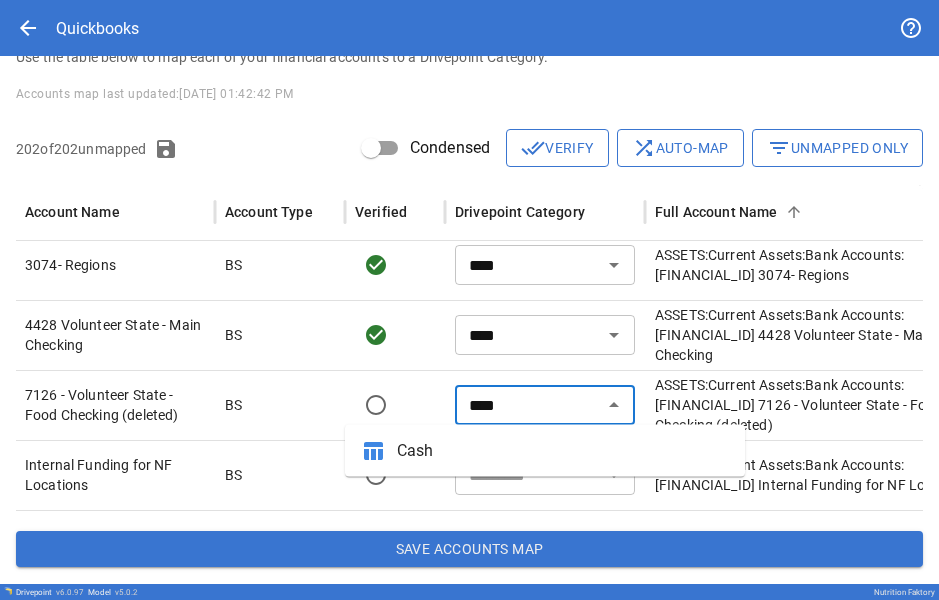 click on "Cash" at bounding box center [563, 451] 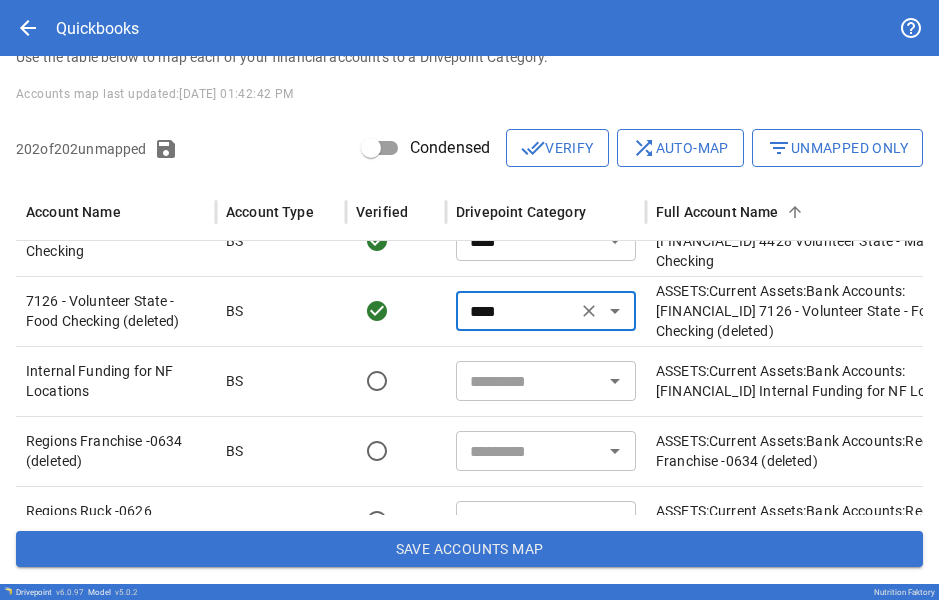 type on "****" 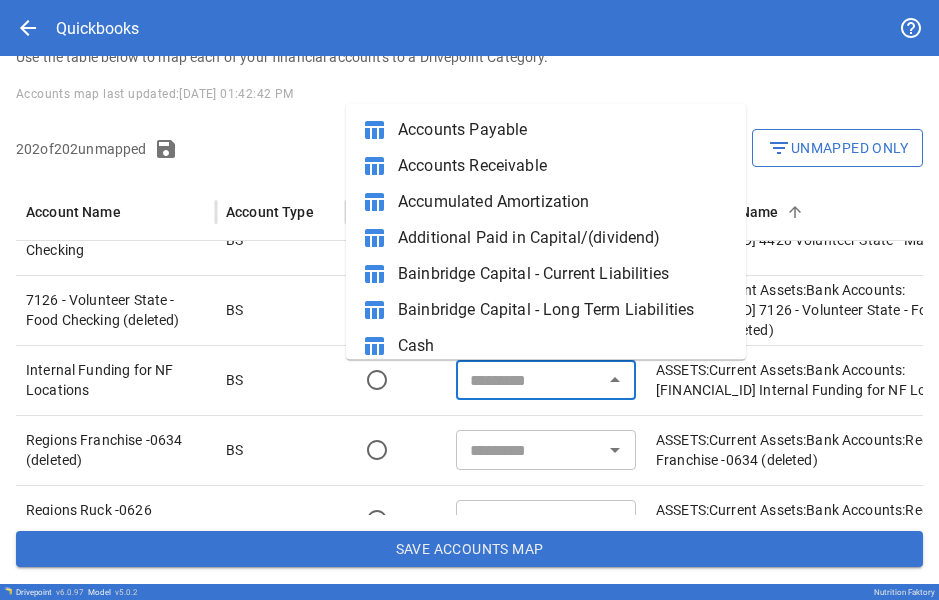 paste on "****" 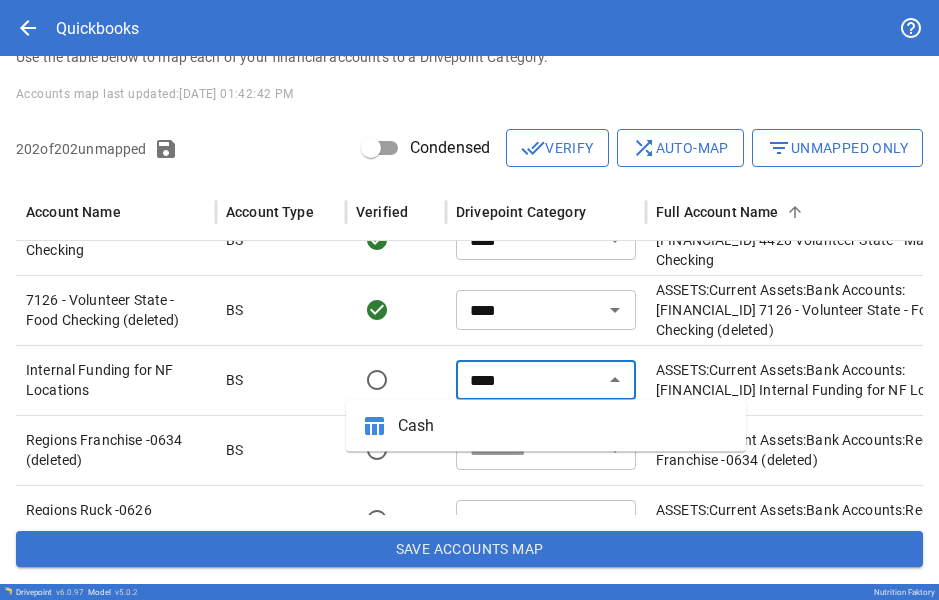 click on "table_chart Cash" at bounding box center (546, 426) 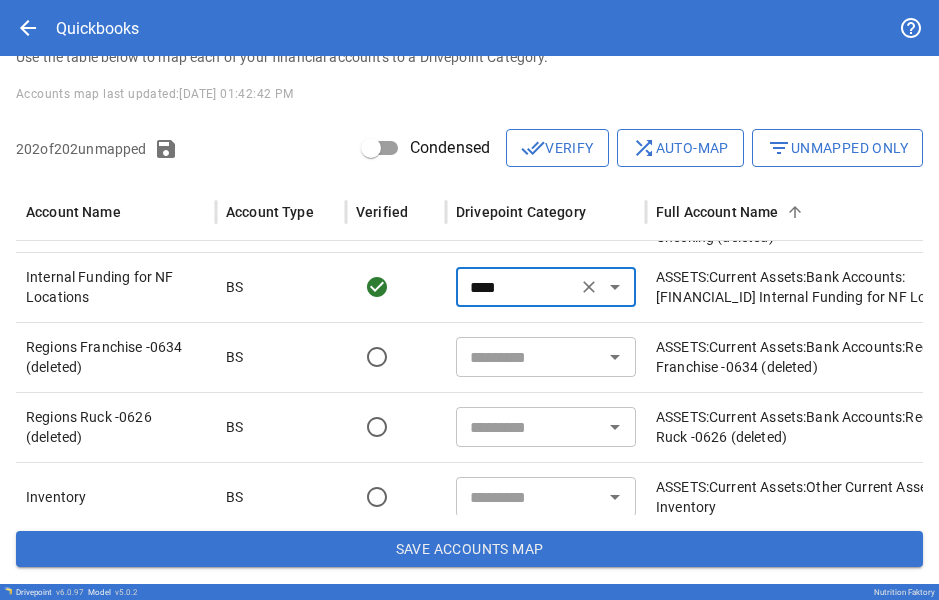type on "****" 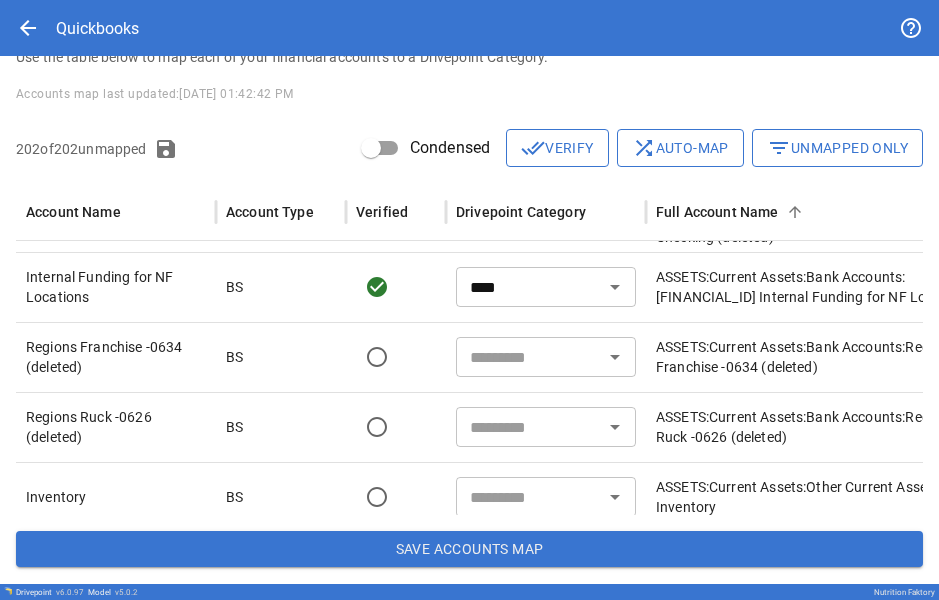 click on "​" at bounding box center [546, 357] 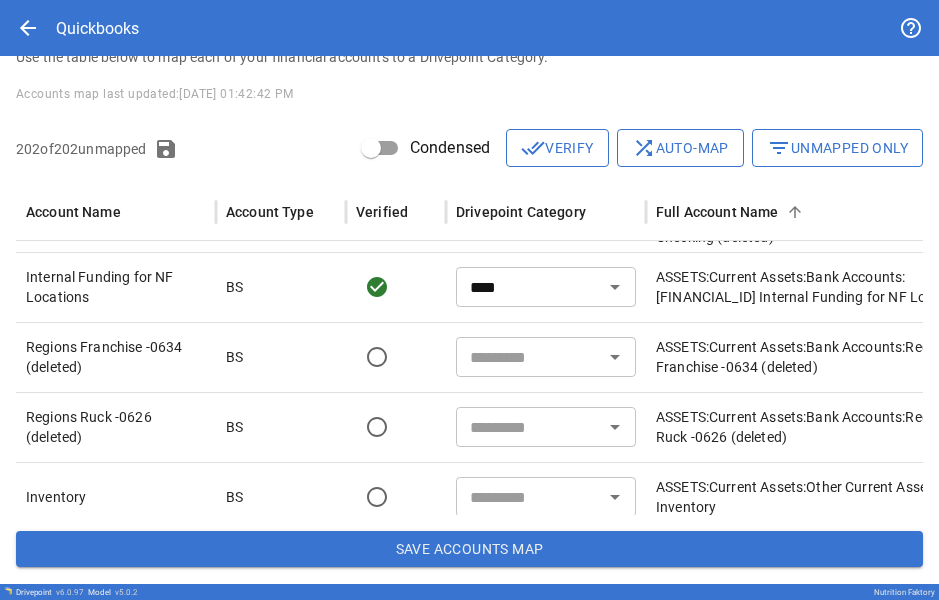 click at bounding box center (529, 357) 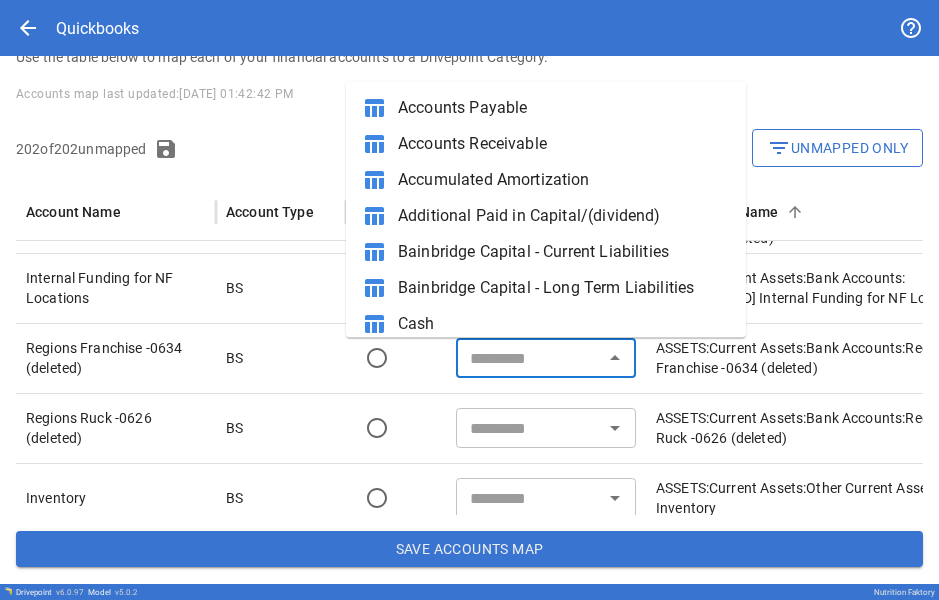 click at bounding box center [529, 358] 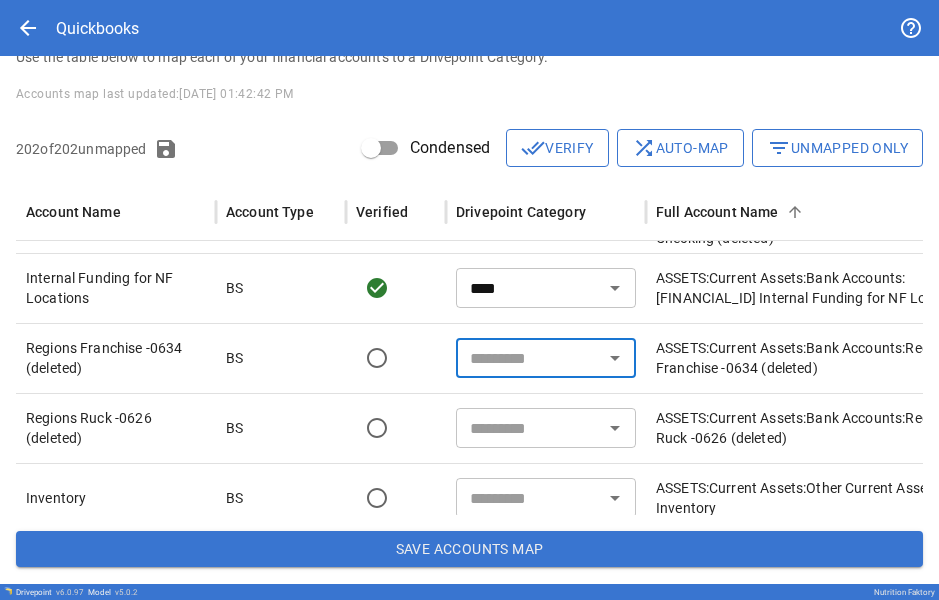 paste on "****" 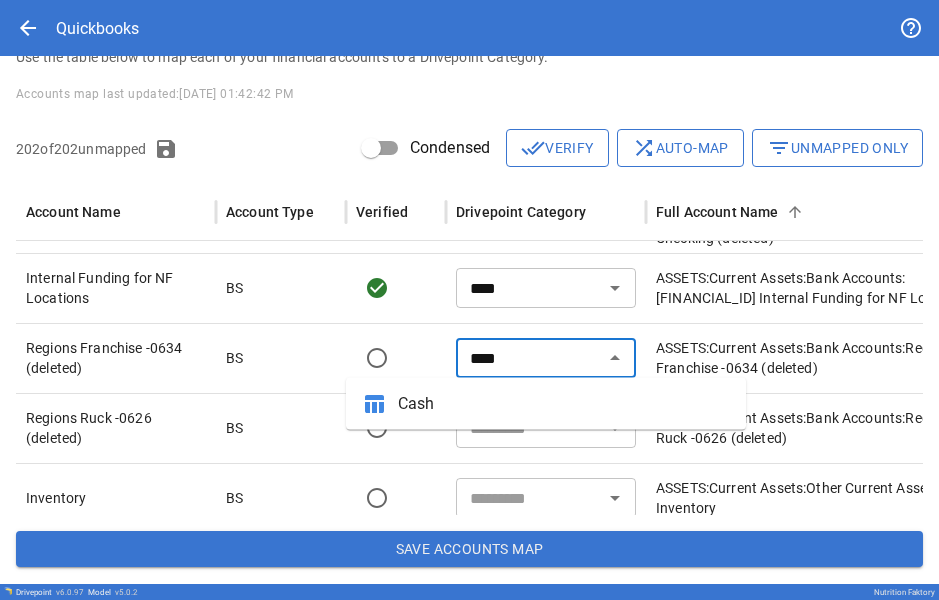 click on "Cash" at bounding box center (564, 404) 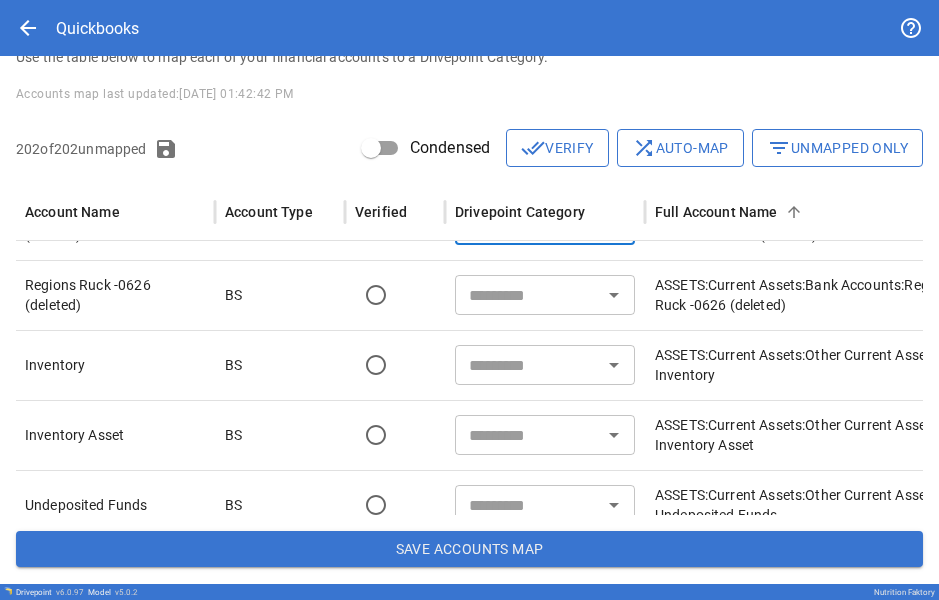 type on "****" 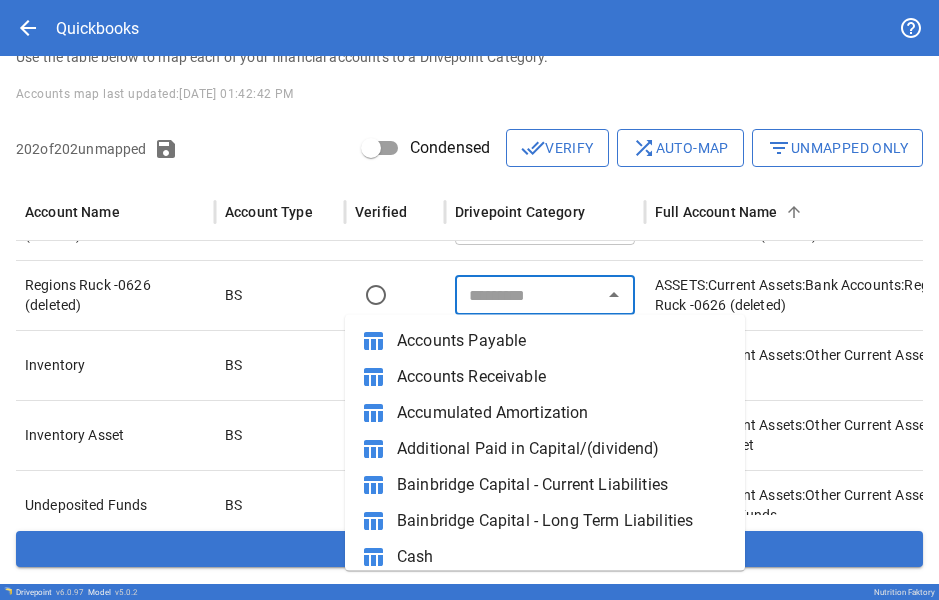 paste on "****" 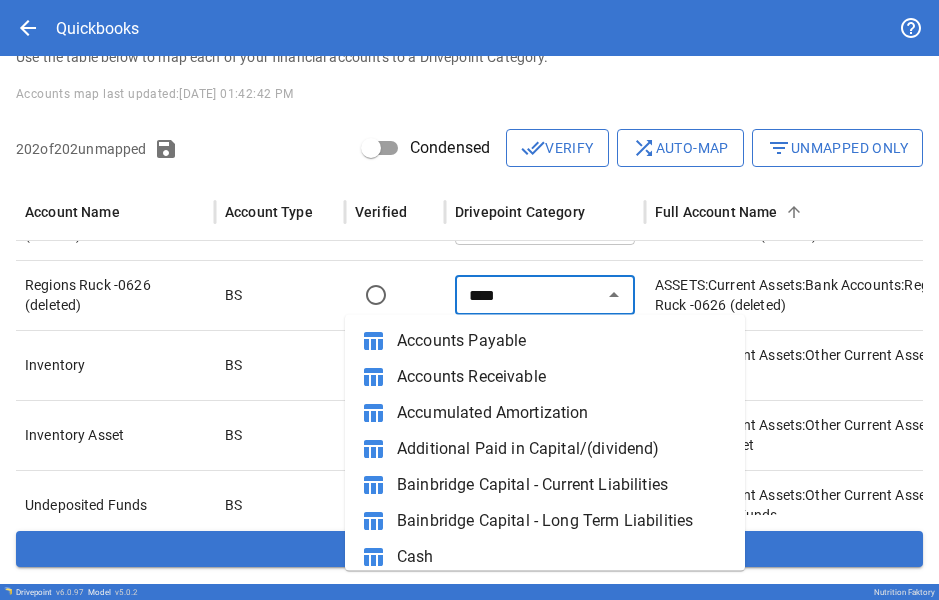 paste on "*****" 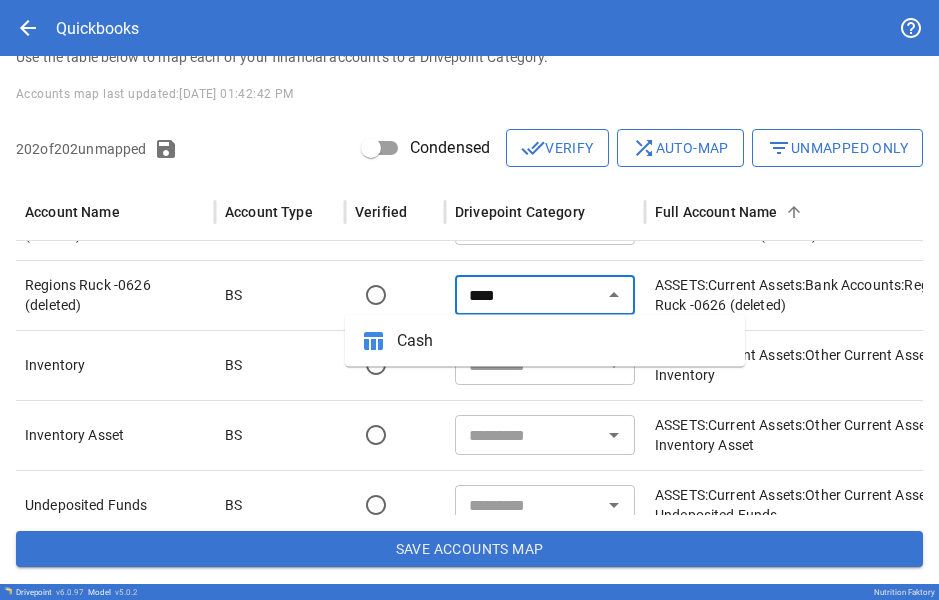 click on "Cash" at bounding box center (563, 341) 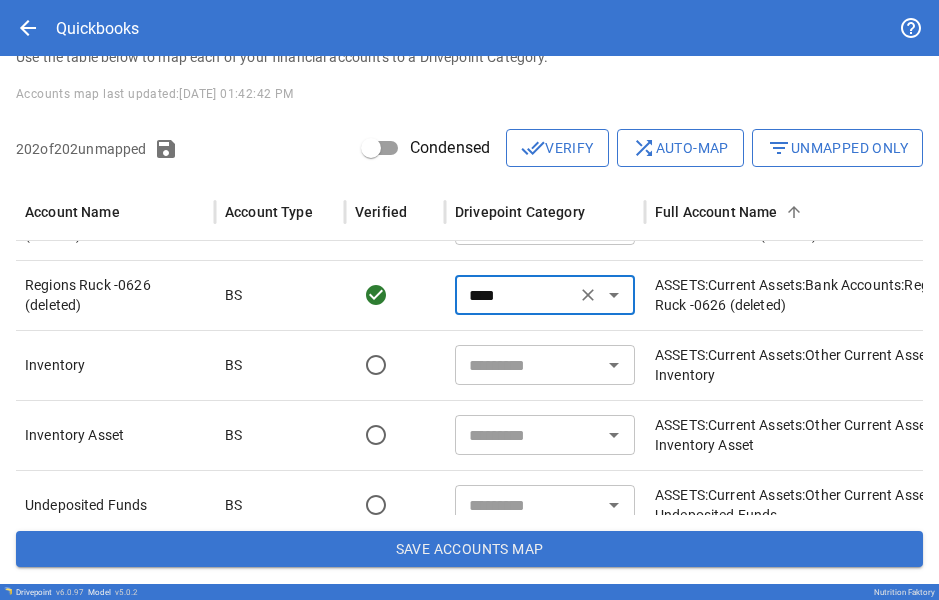 type on "****" 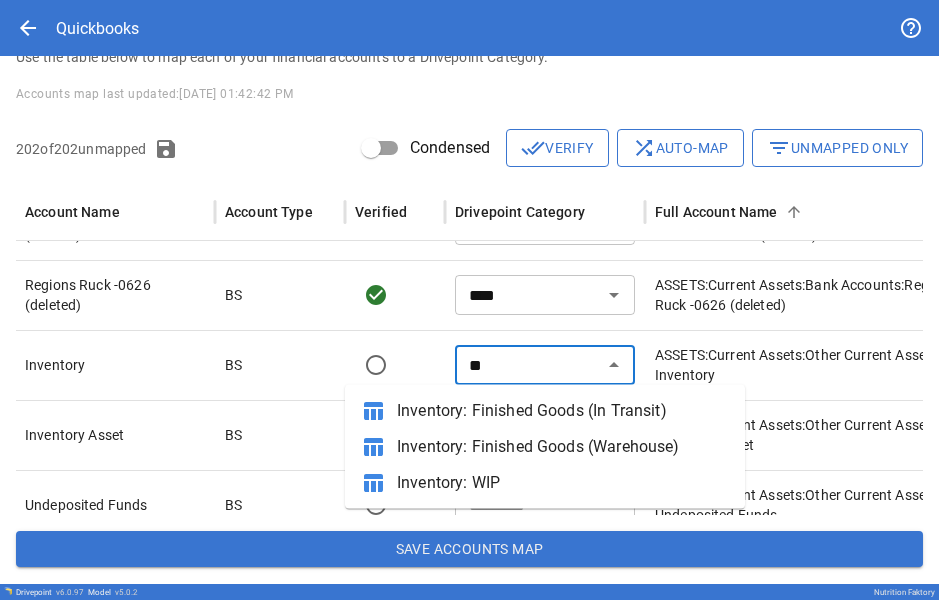 type on "*" 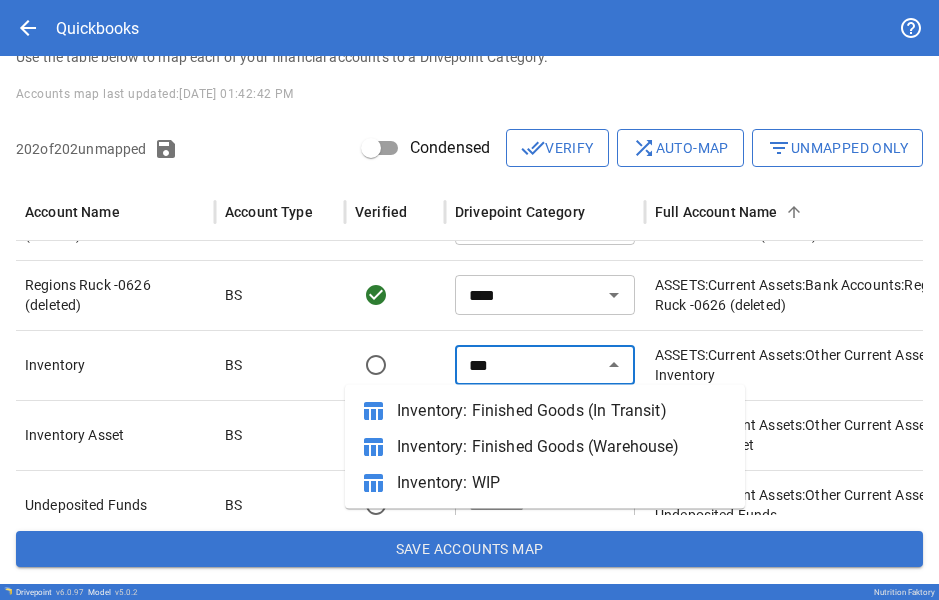 click on "Inventory: Finished Goods (Warehouse)" at bounding box center [563, 447] 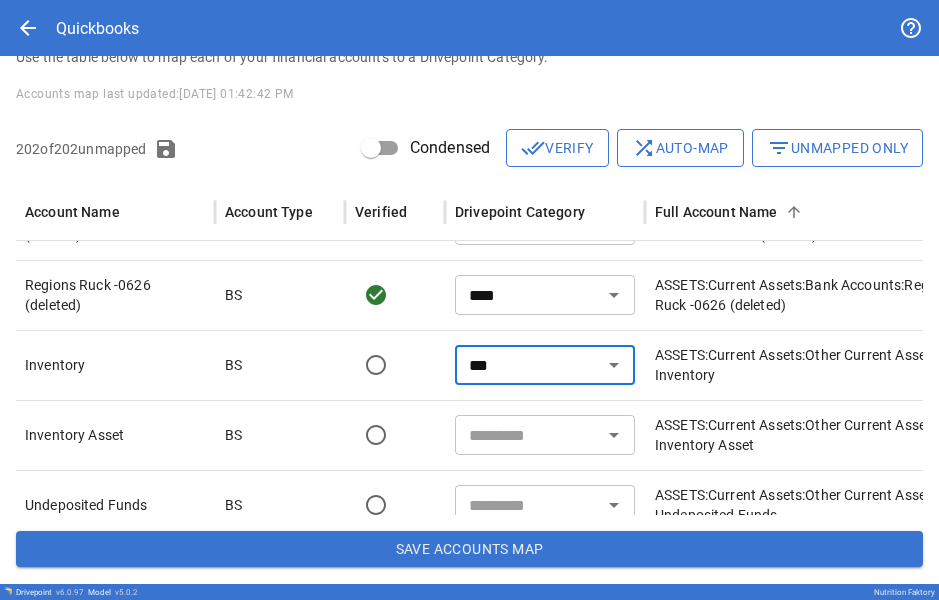 type on "**********" 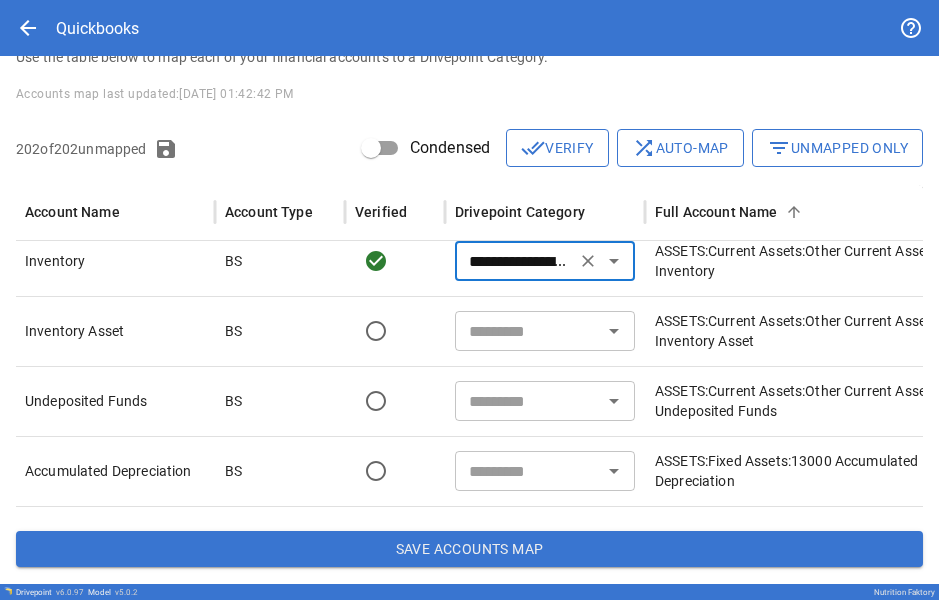 click on "**********" at bounding box center (515, 261) 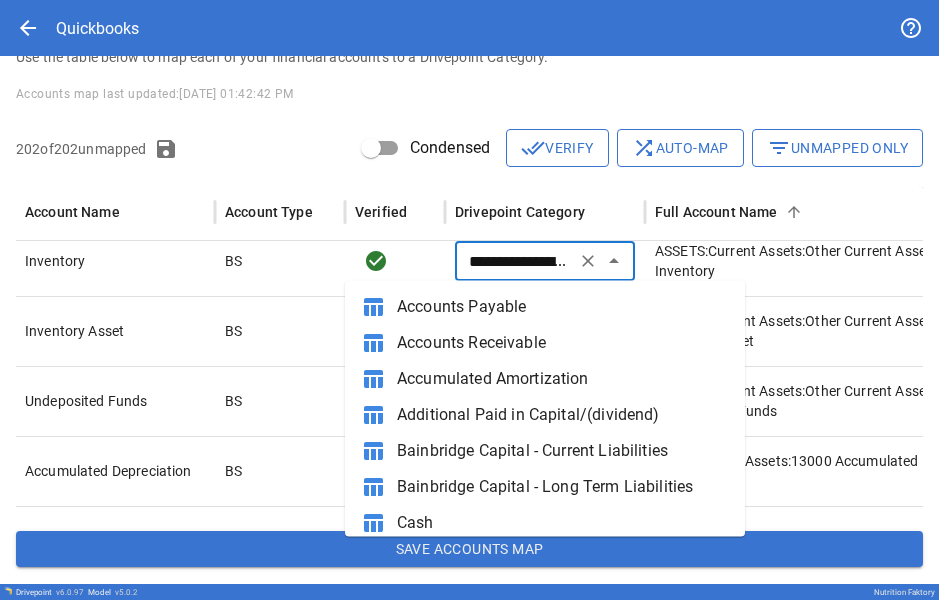 click on "**********" at bounding box center [515, 261] 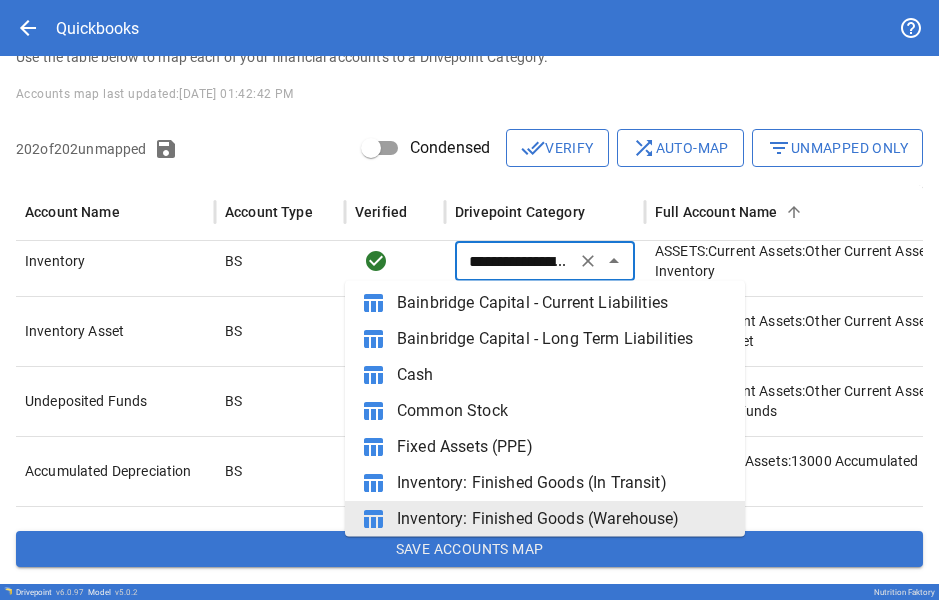 click at bounding box center (395, 261) 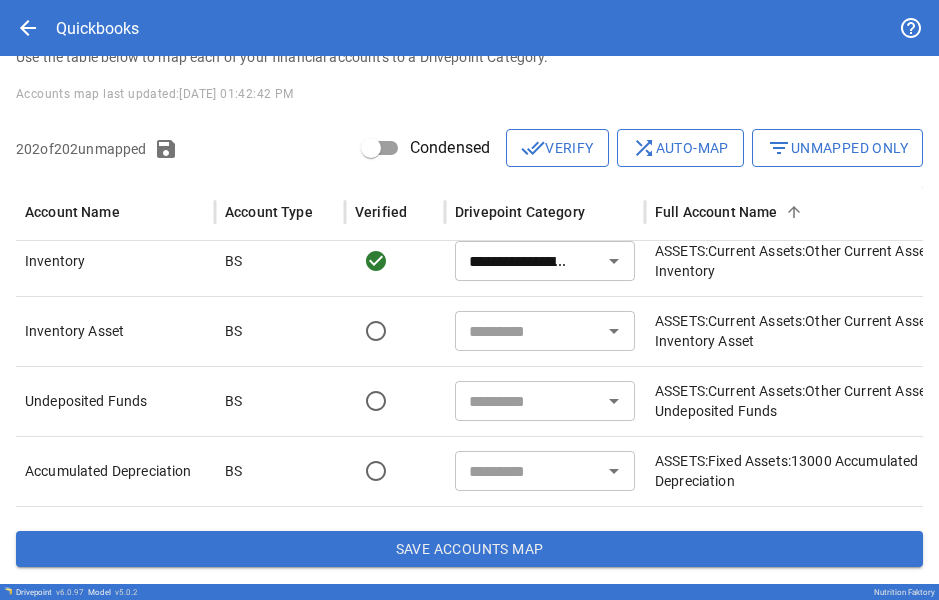 click at bounding box center [528, 331] 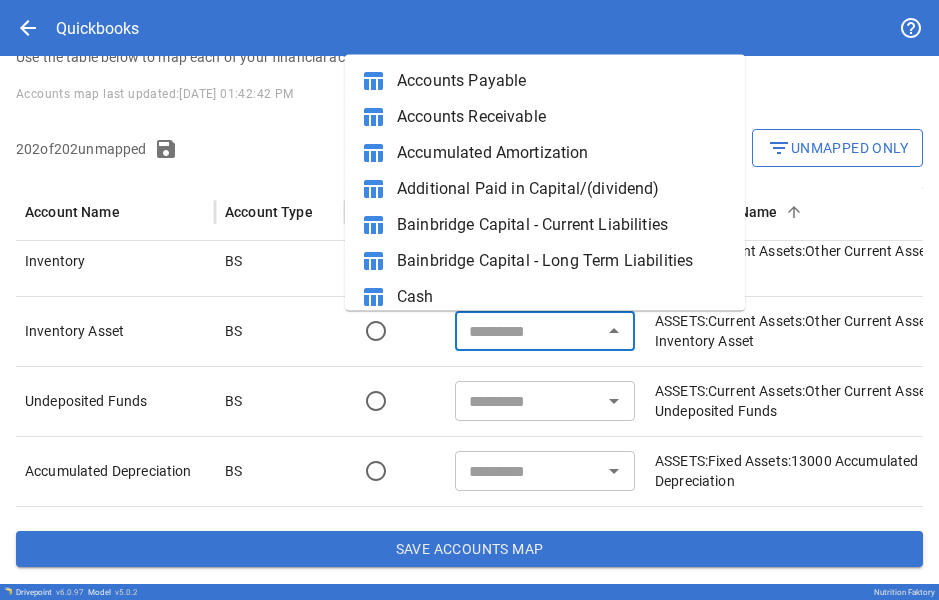 paste on "**********" 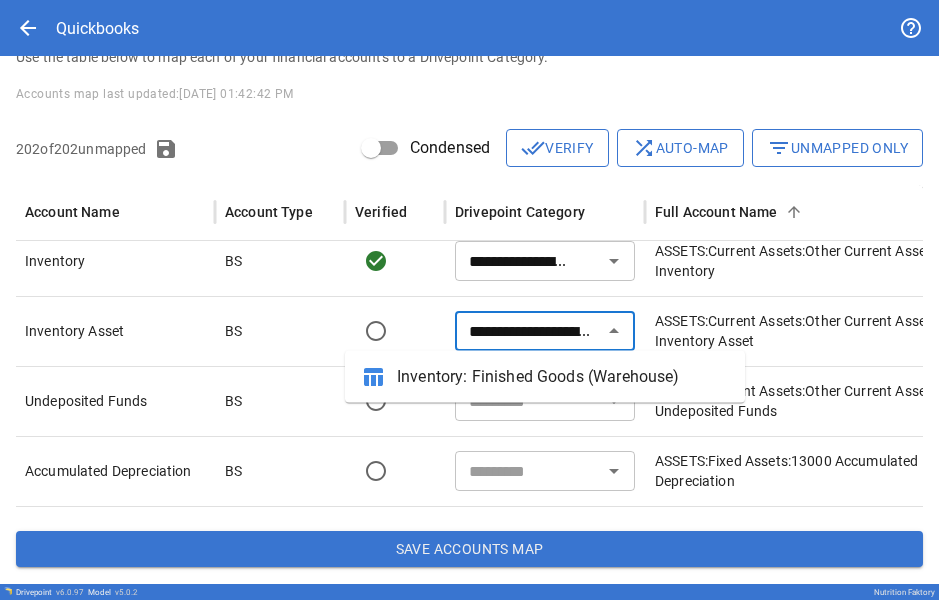 click on "Inventory: Finished Goods (Warehouse)" at bounding box center (563, 377) 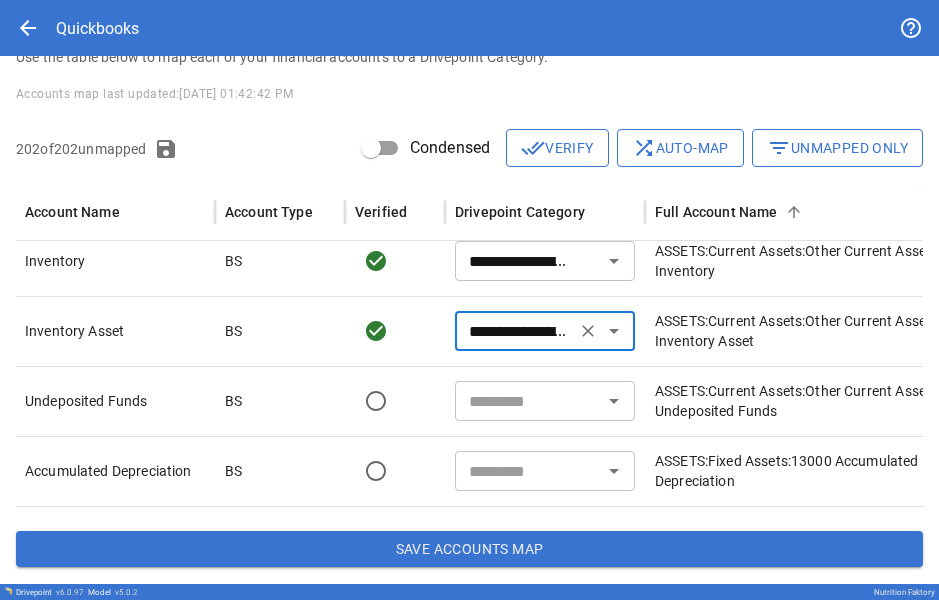 type on "**********" 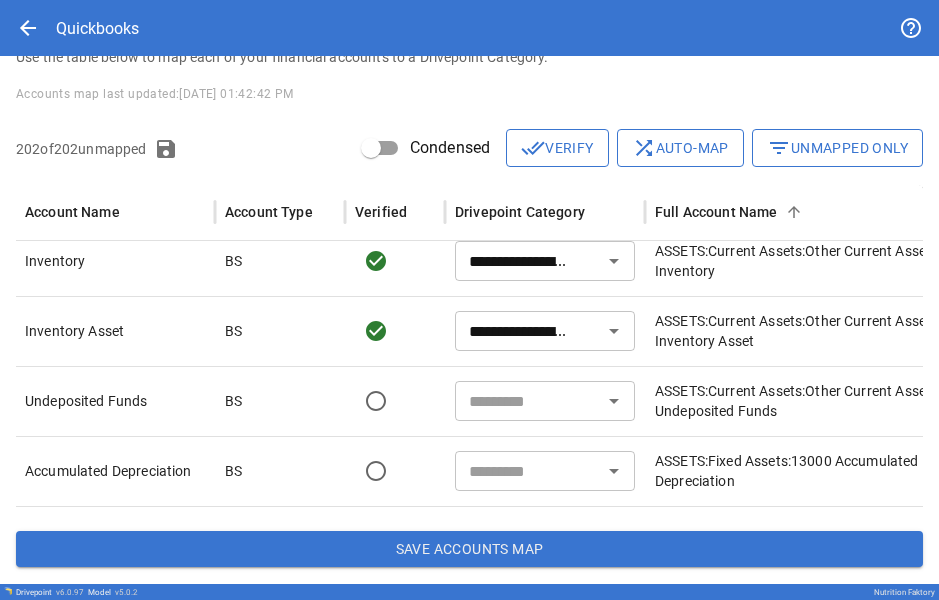 click at bounding box center (395, 401) 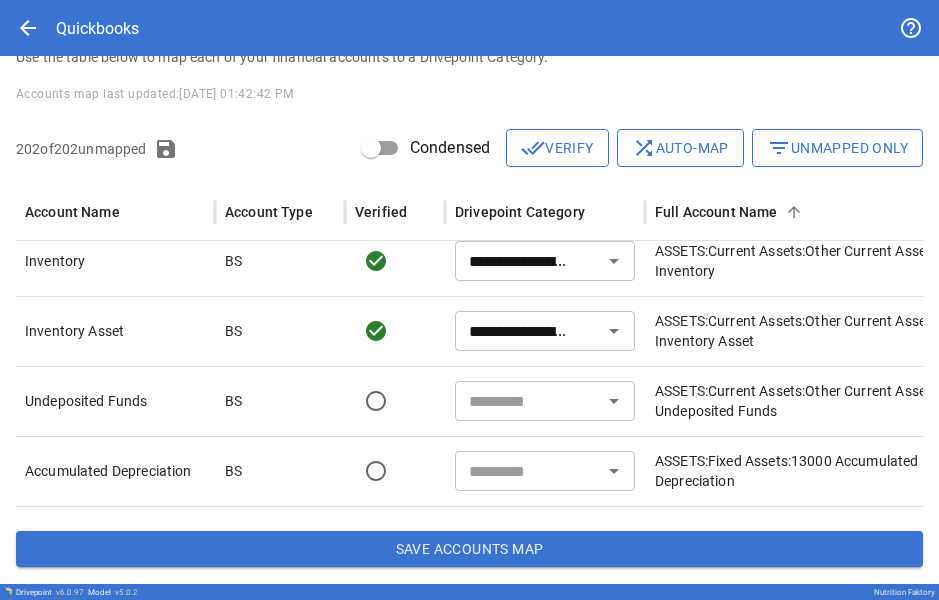 scroll, scrollTop: 585, scrollLeft: 1, axis: both 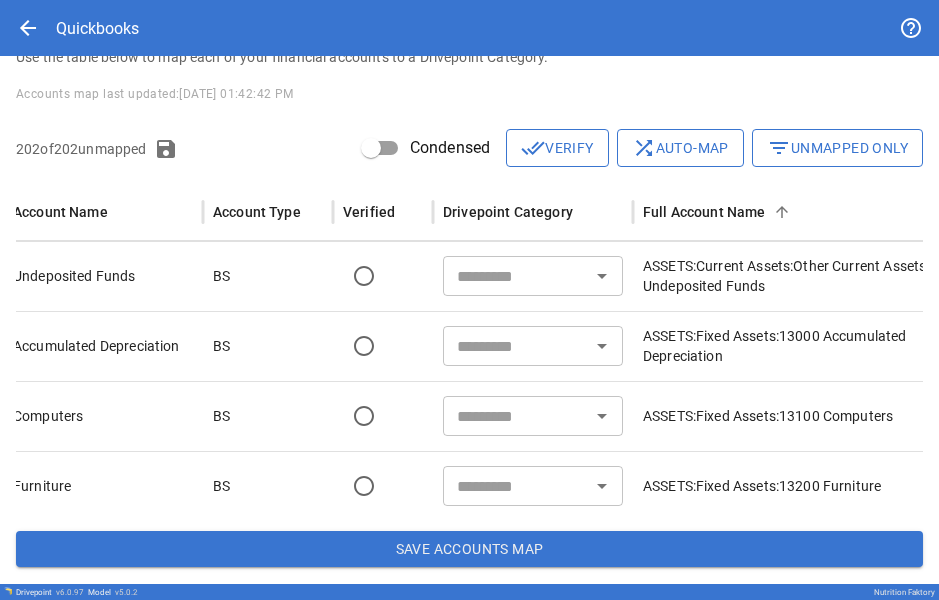 type on "**********" 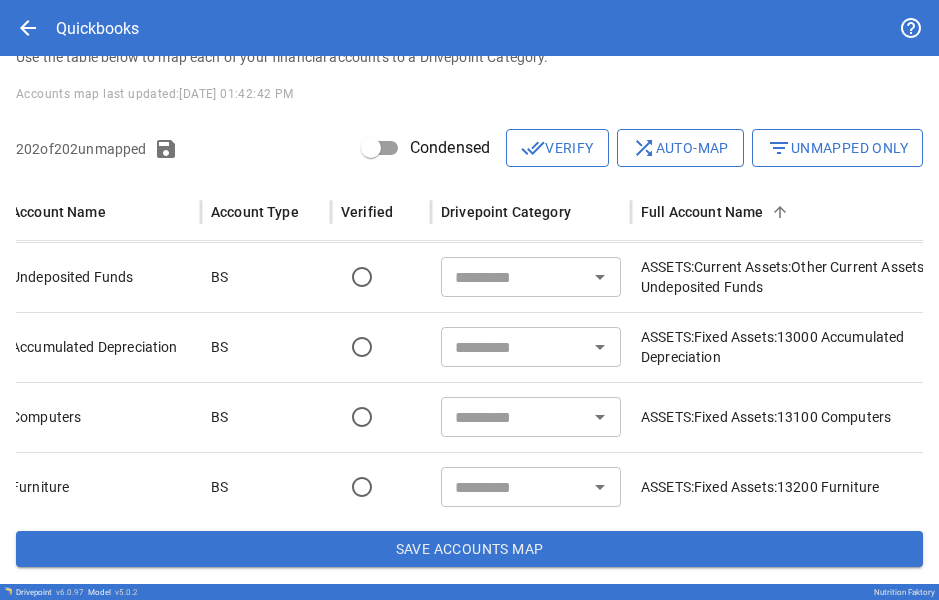 scroll, scrollTop: 522, scrollLeft: 0, axis: vertical 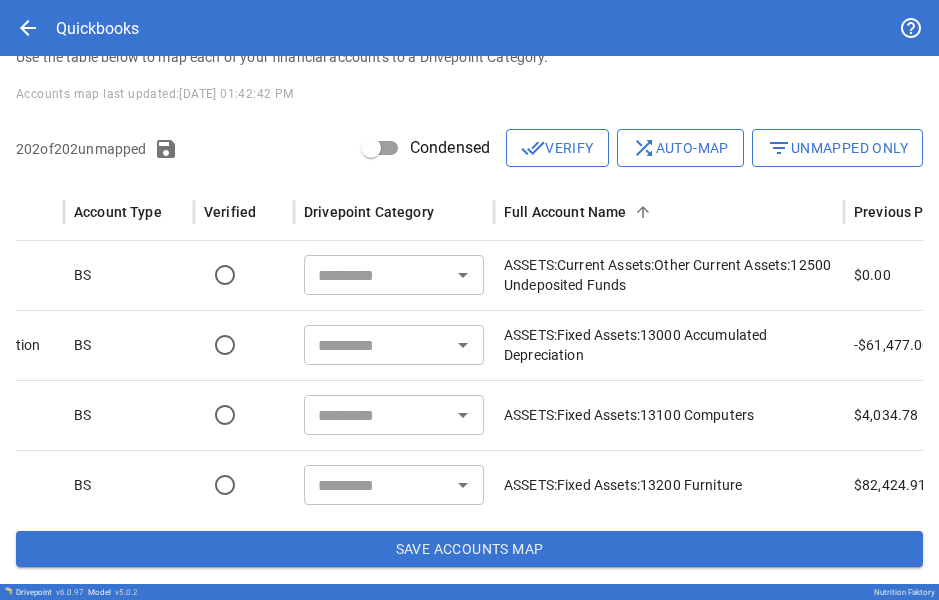 type on "****" 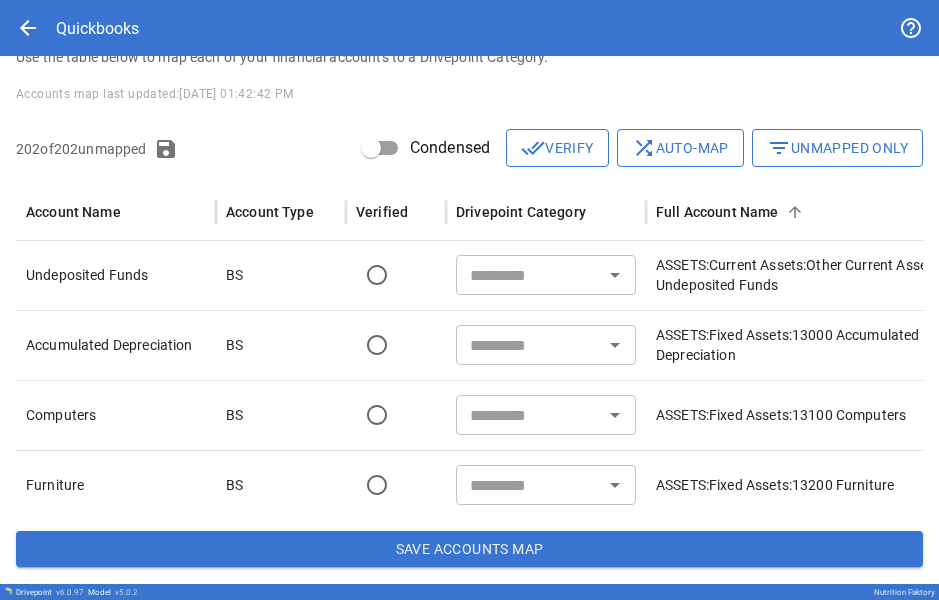 scroll, scrollTop: 631, scrollLeft: 0, axis: vertical 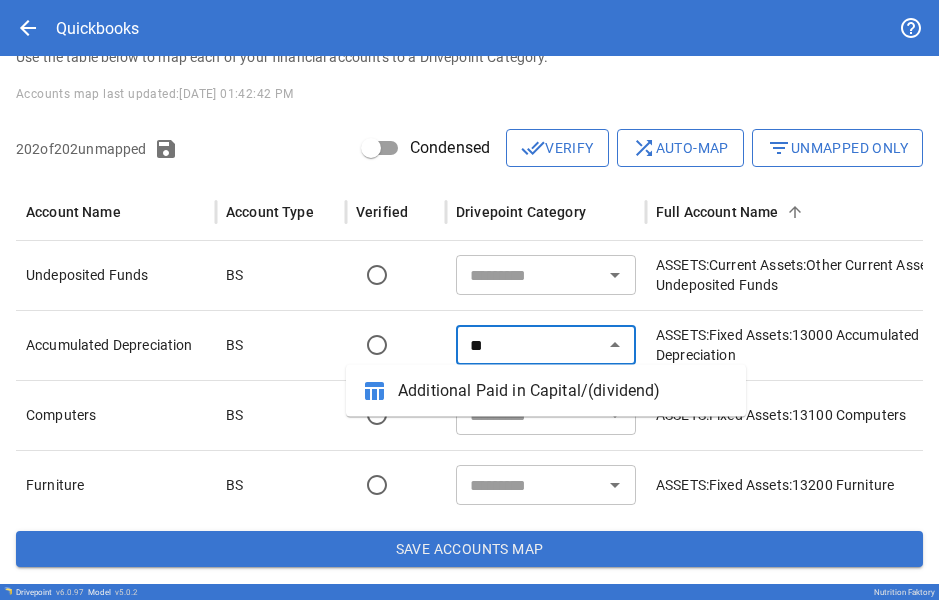 type on "*" 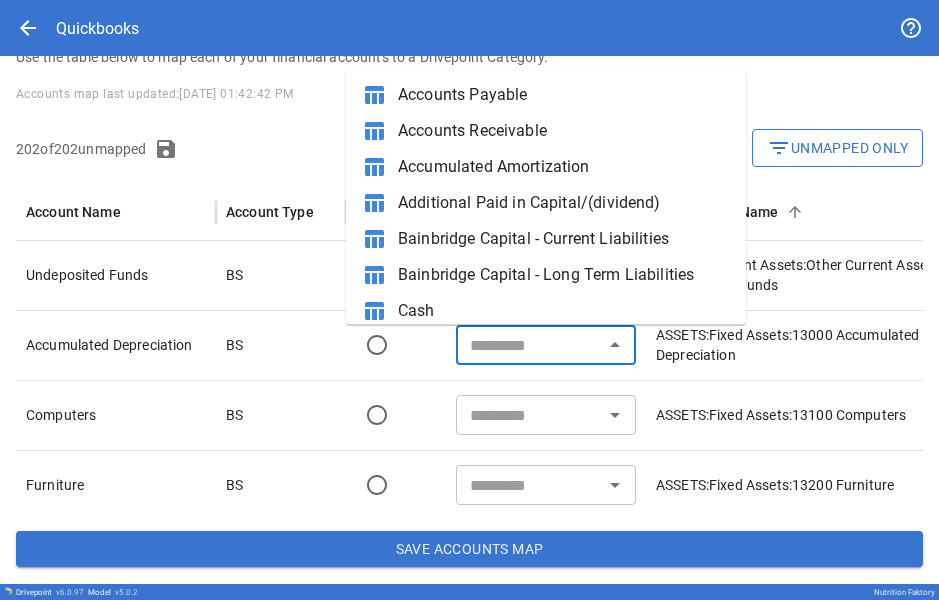 scroll, scrollTop: 0, scrollLeft: 0, axis: both 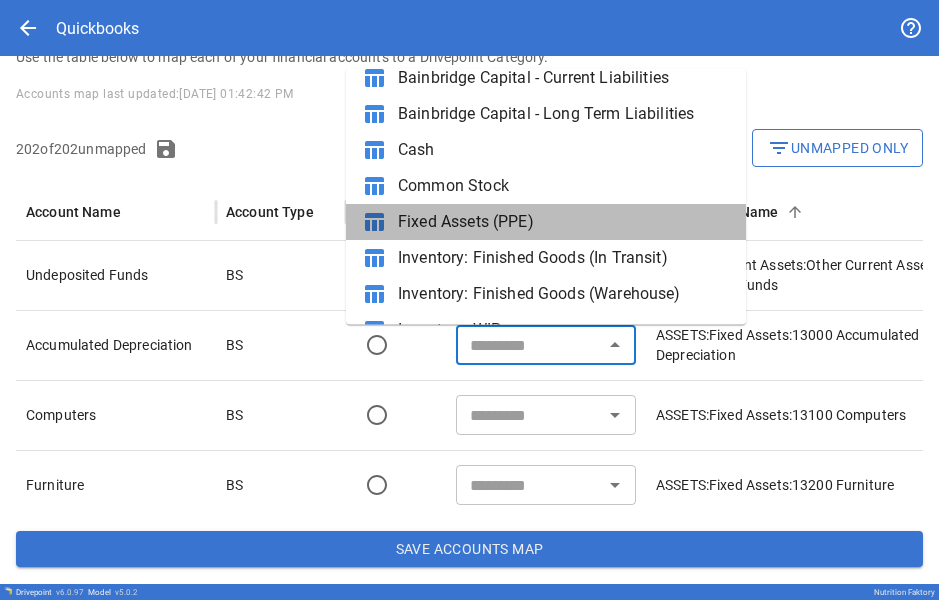 click on "Fixed Assets (PPE)" at bounding box center [564, 223] 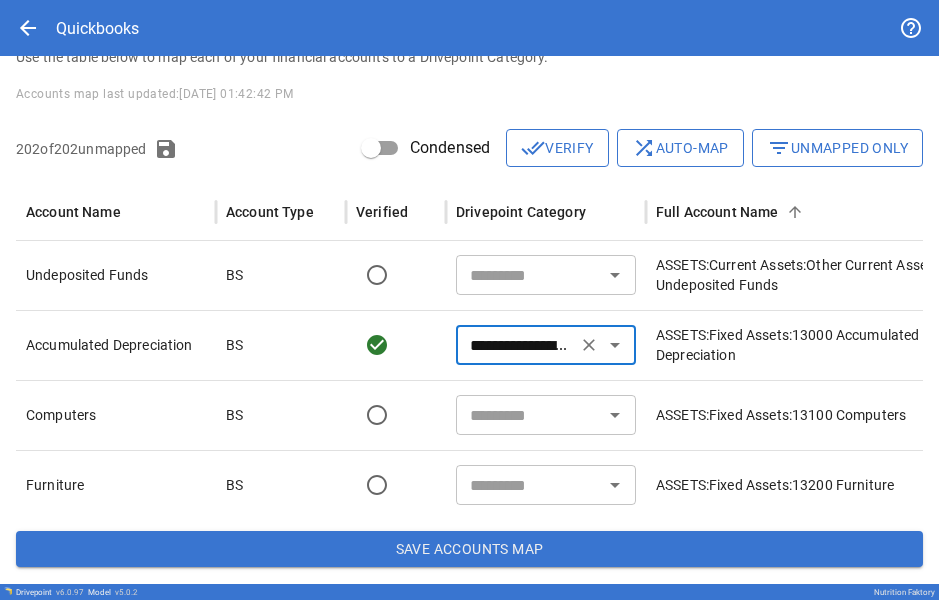 scroll, scrollTop: 756, scrollLeft: 0, axis: vertical 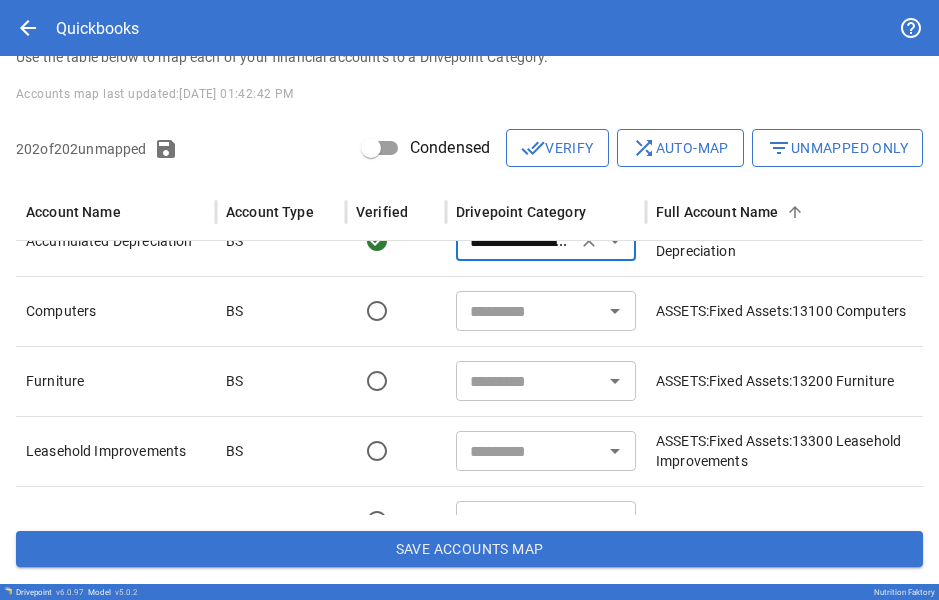 click at bounding box center [529, 311] 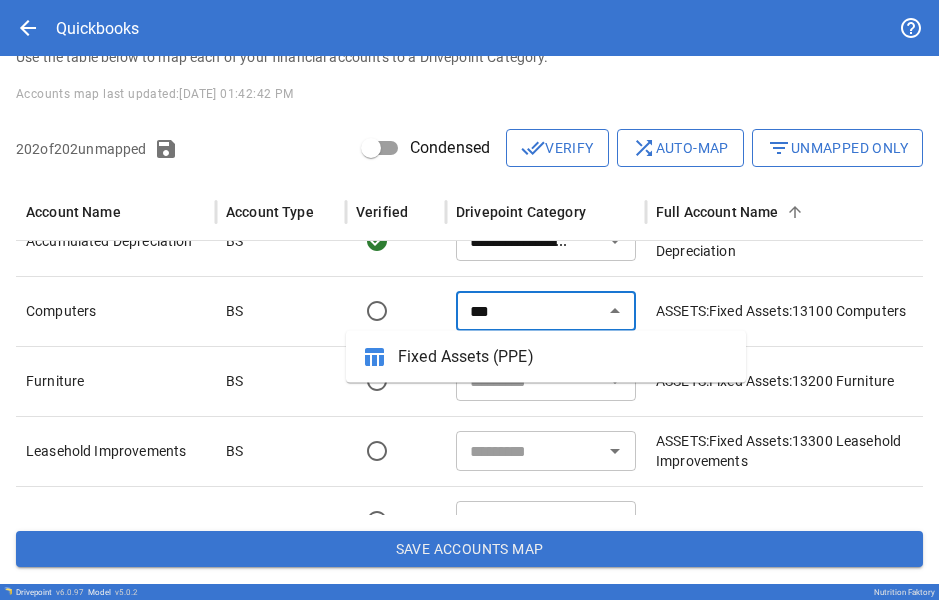 click on "Fixed Assets (PPE)" at bounding box center (564, 357) 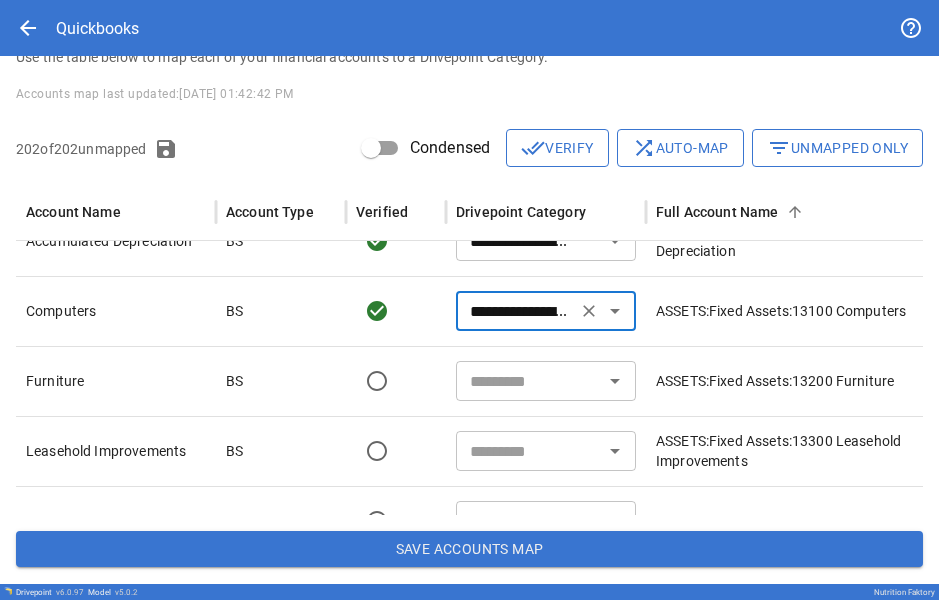 click on "**********" at bounding box center [516, 311] 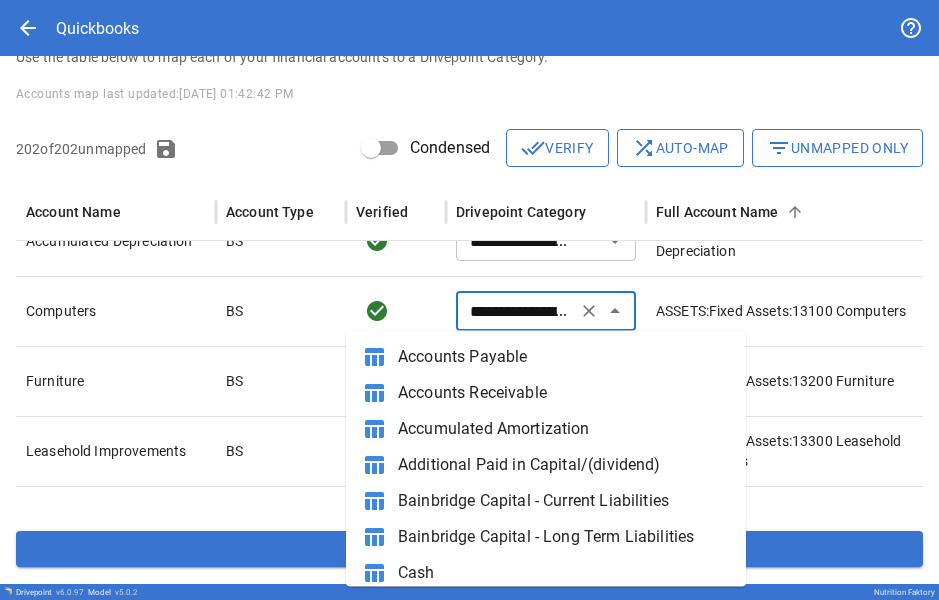 click on "**********" at bounding box center [516, 311] 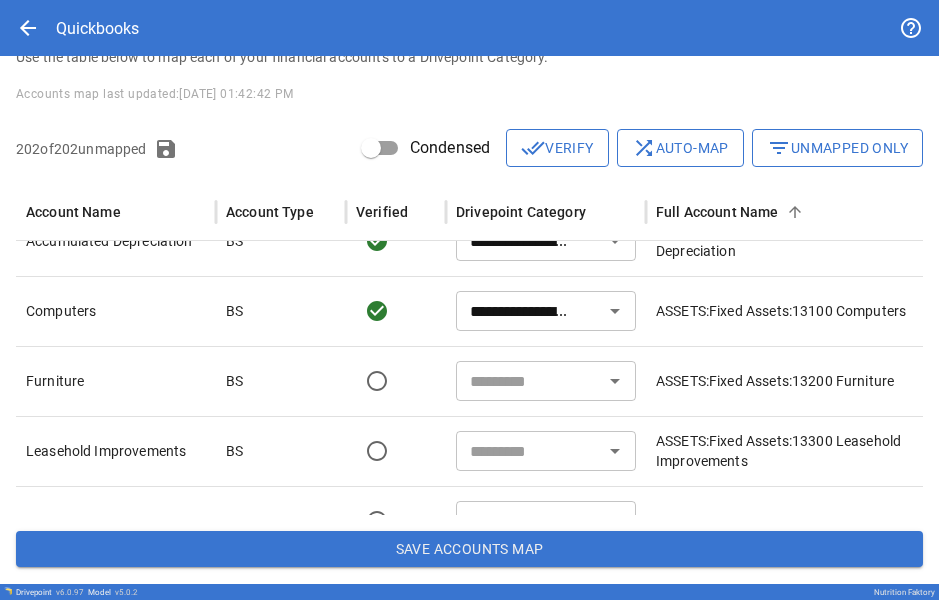 click at bounding box center [396, 311] 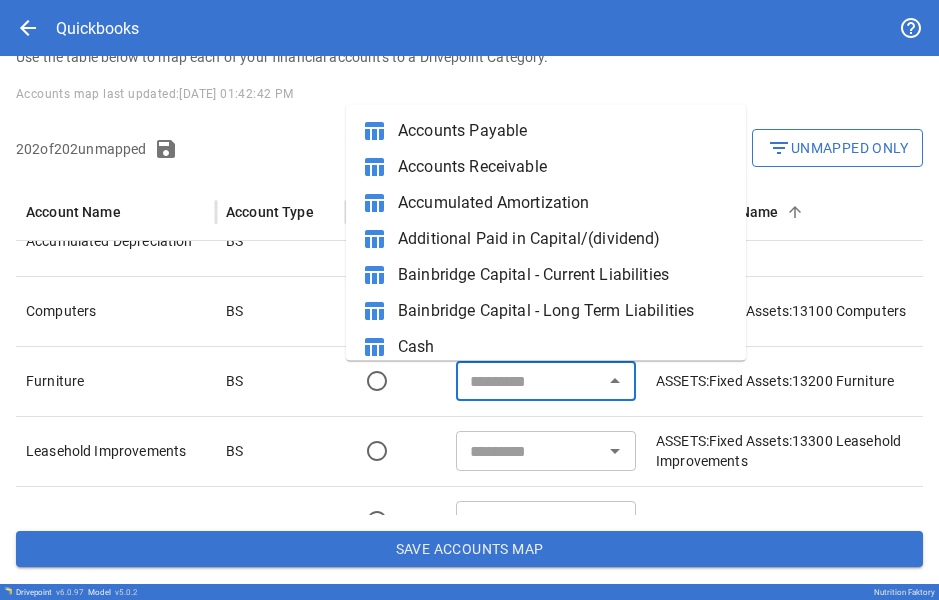click at bounding box center (529, 381) 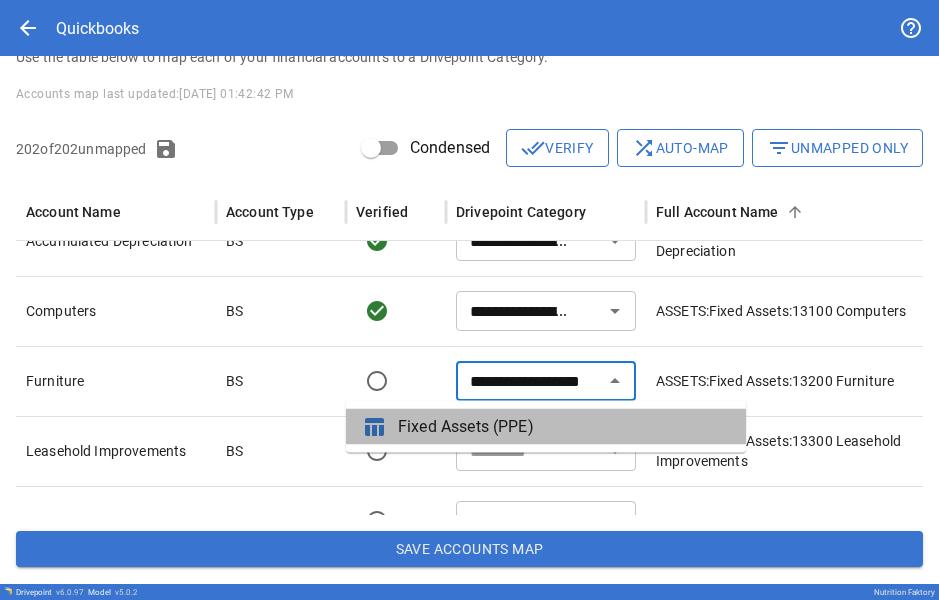 click on "Fixed Assets (PPE)" at bounding box center (564, 427) 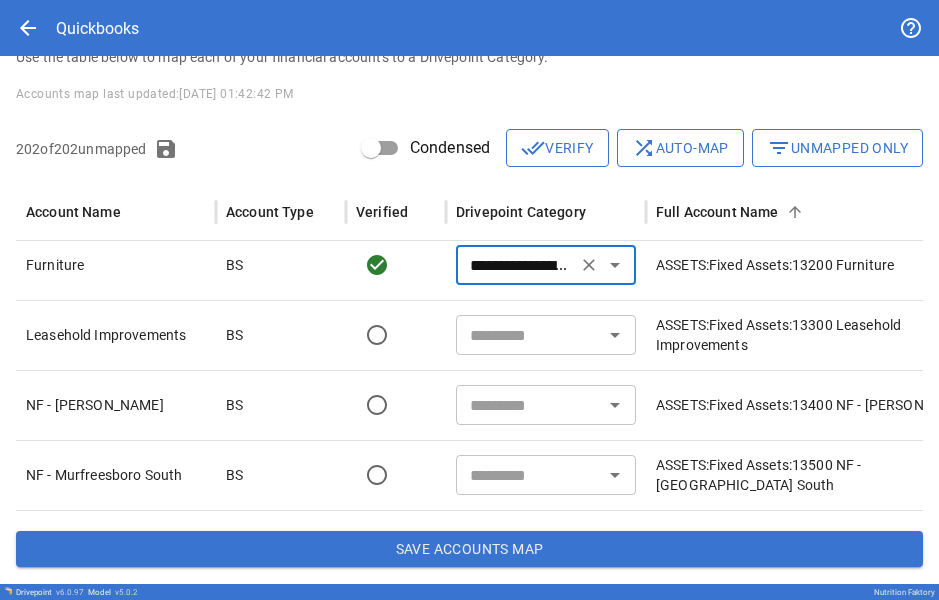 type on "**********" 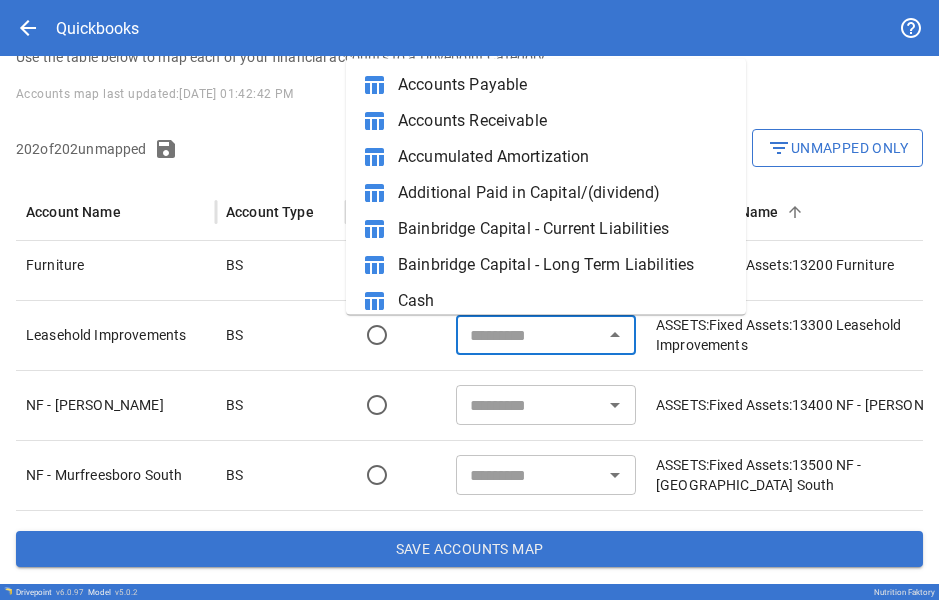 click at bounding box center (529, 335) 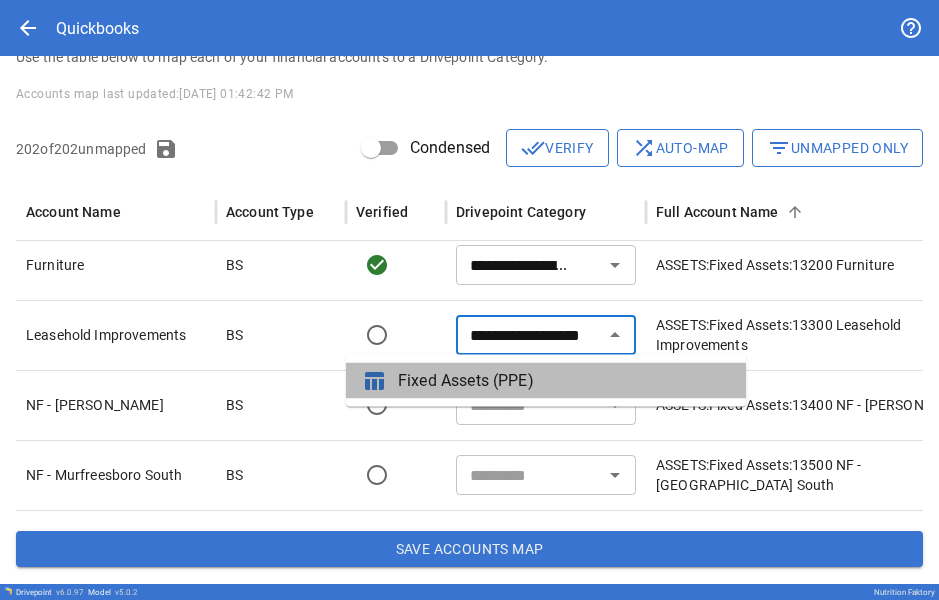 click on "Fixed Assets (PPE)" at bounding box center (564, 381) 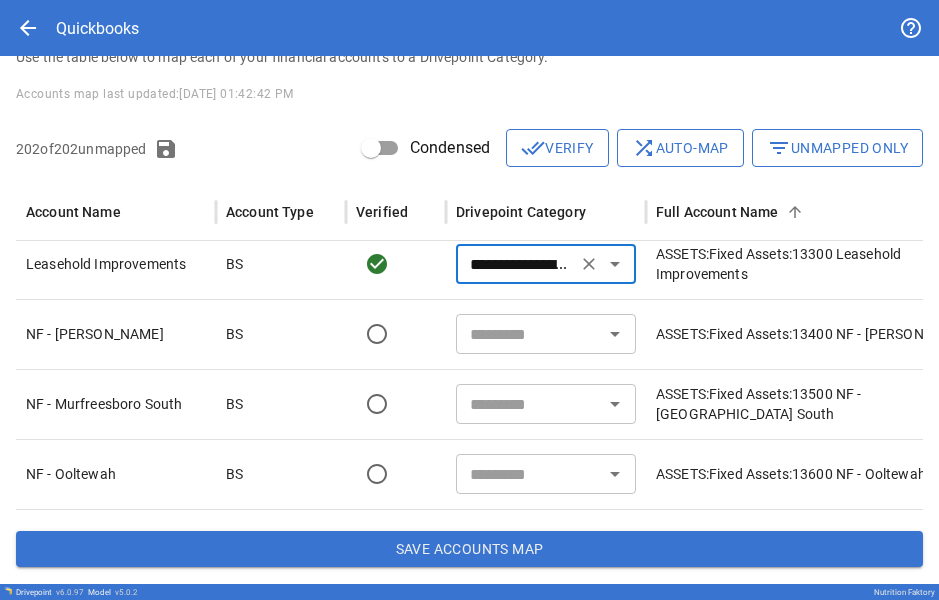 type on "**********" 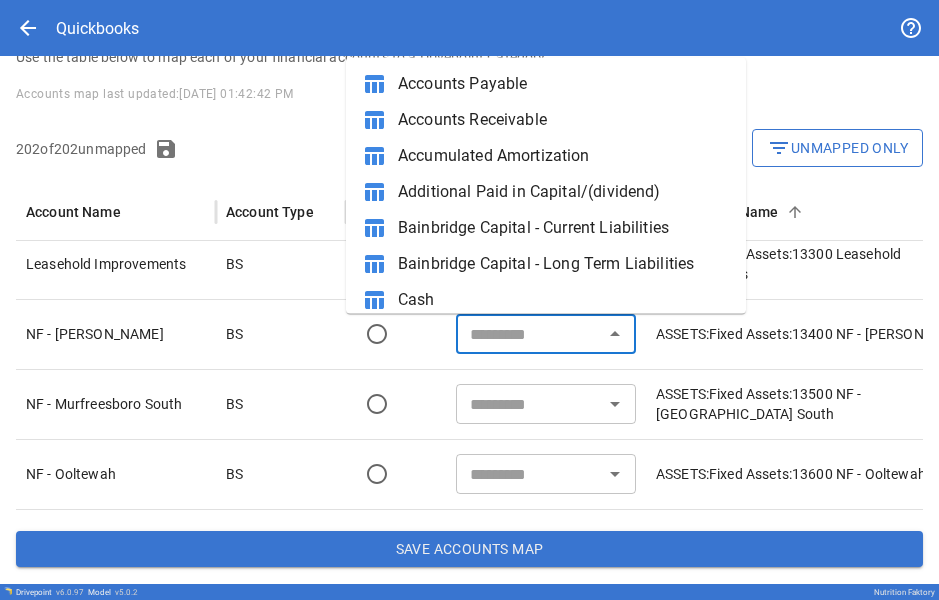 paste on "**********" 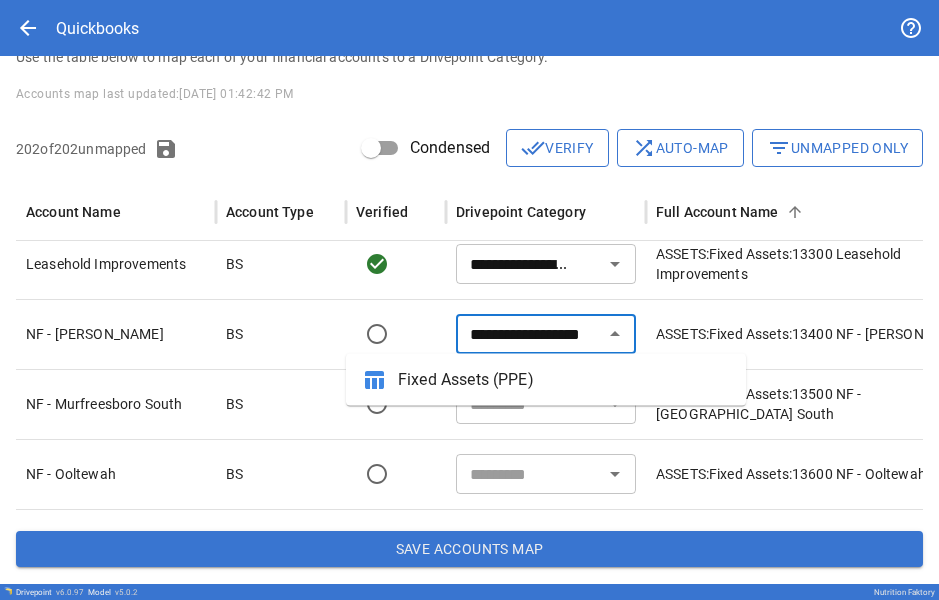 click on "Fixed Assets (PPE)" at bounding box center (564, 380) 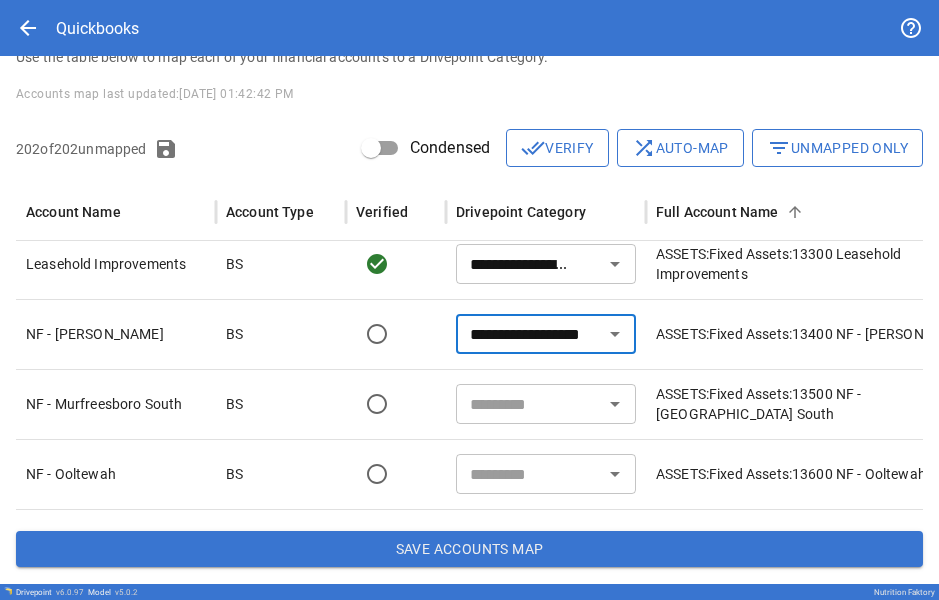 type on "**********" 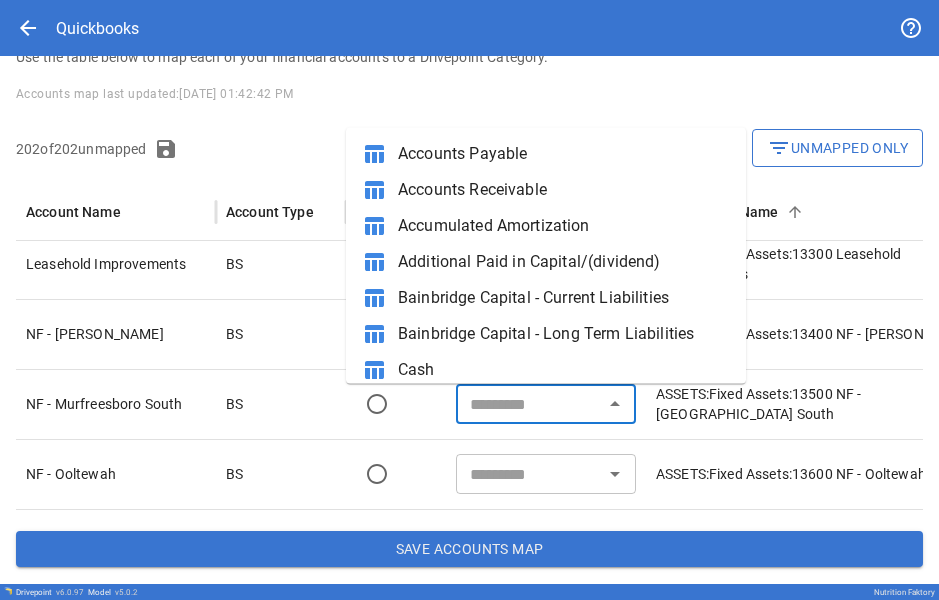paste on "**********" 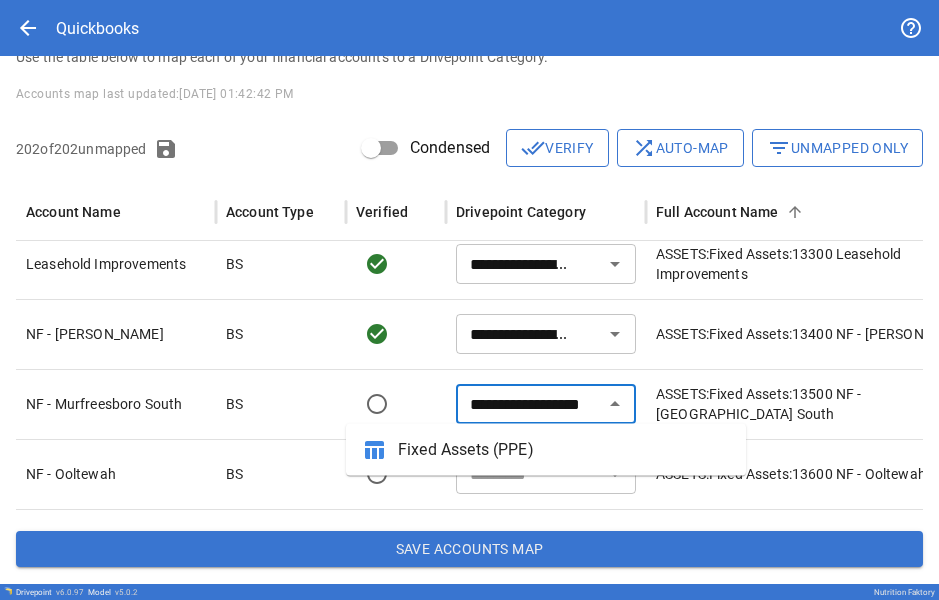 click on "Fixed Assets (PPE)" at bounding box center (564, 450) 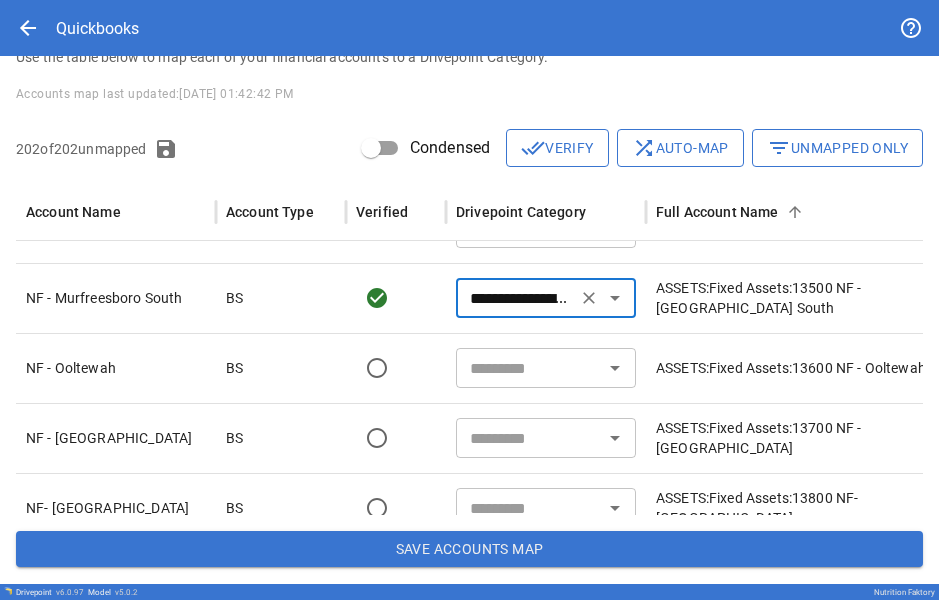 type on "**********" 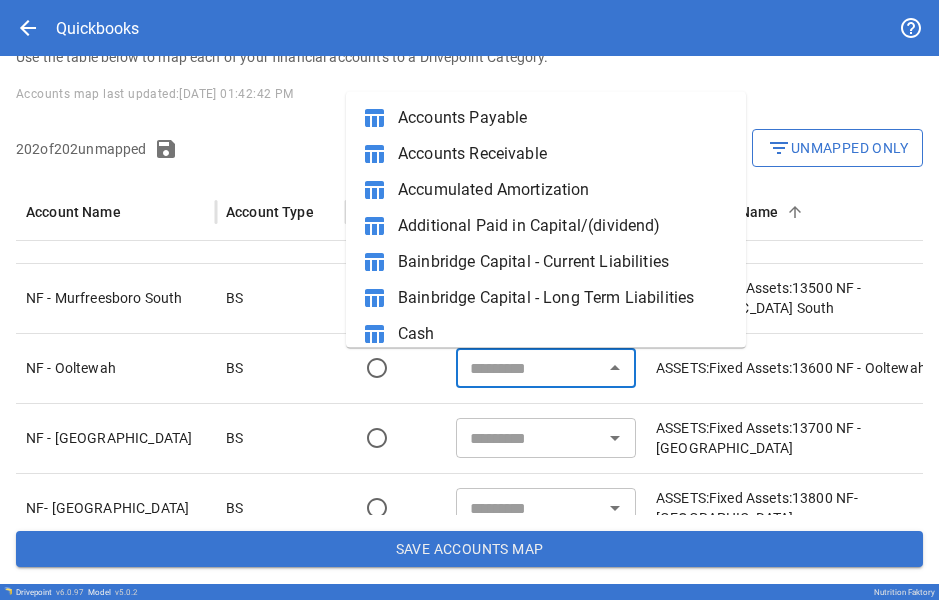 paste on "**********" 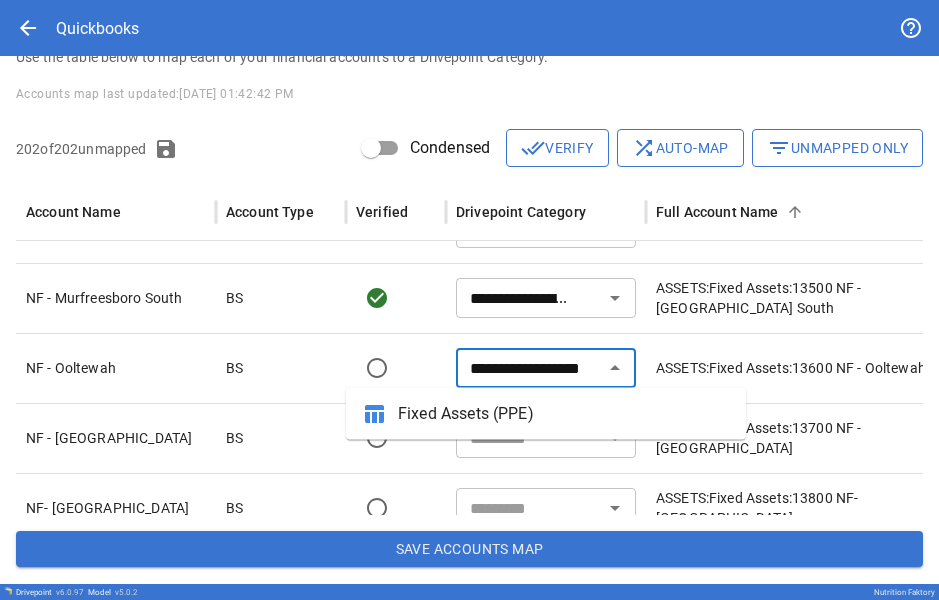 click on "Fixed Assets (PPE)" at bounding box center [564, 414] 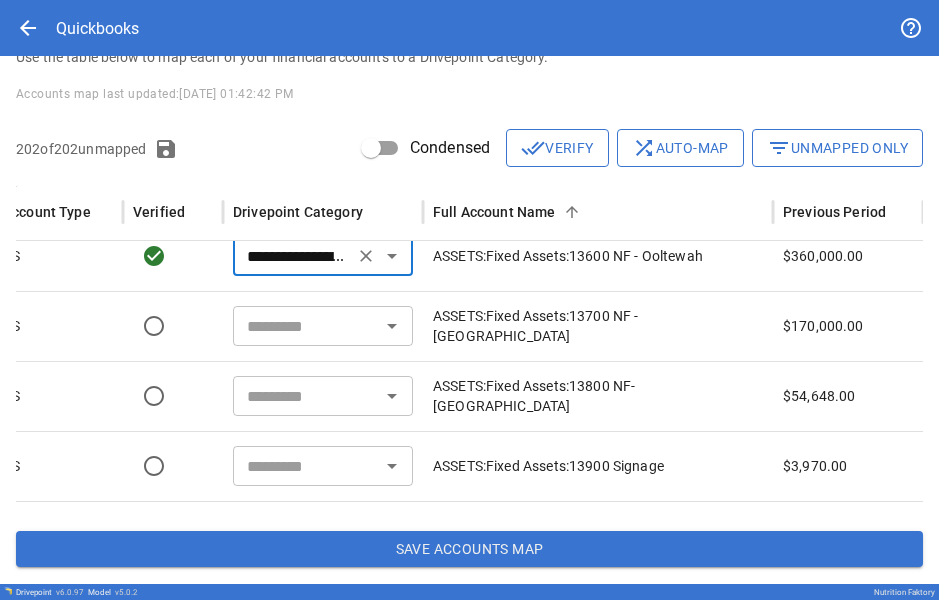 type on "**********" 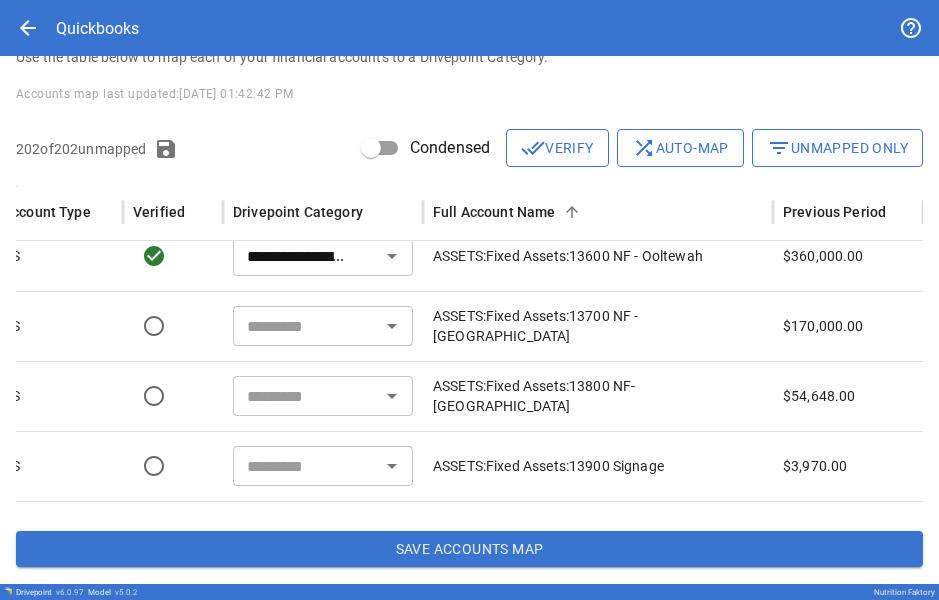 click on "​" at bounding box center [323, 326] 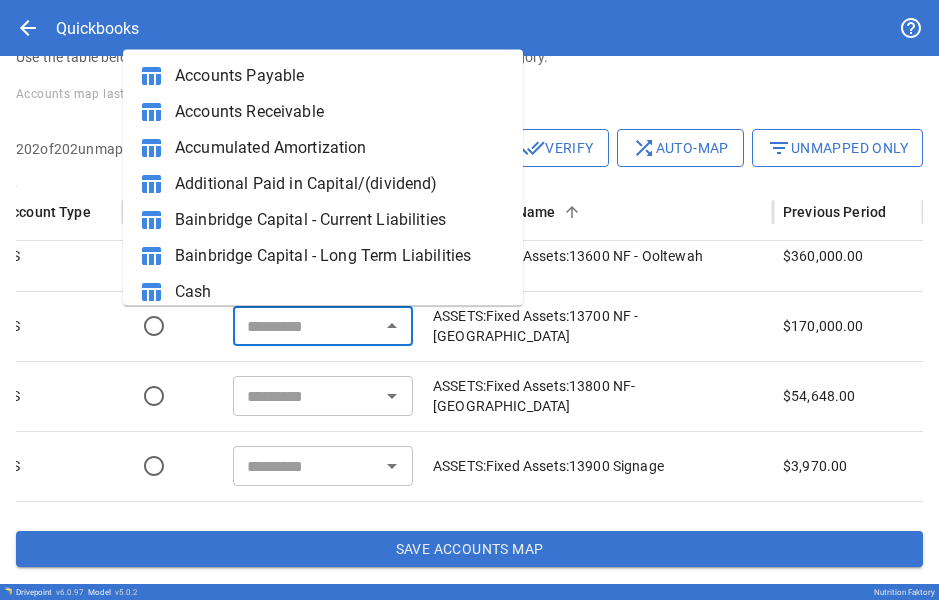 paste on "**********" 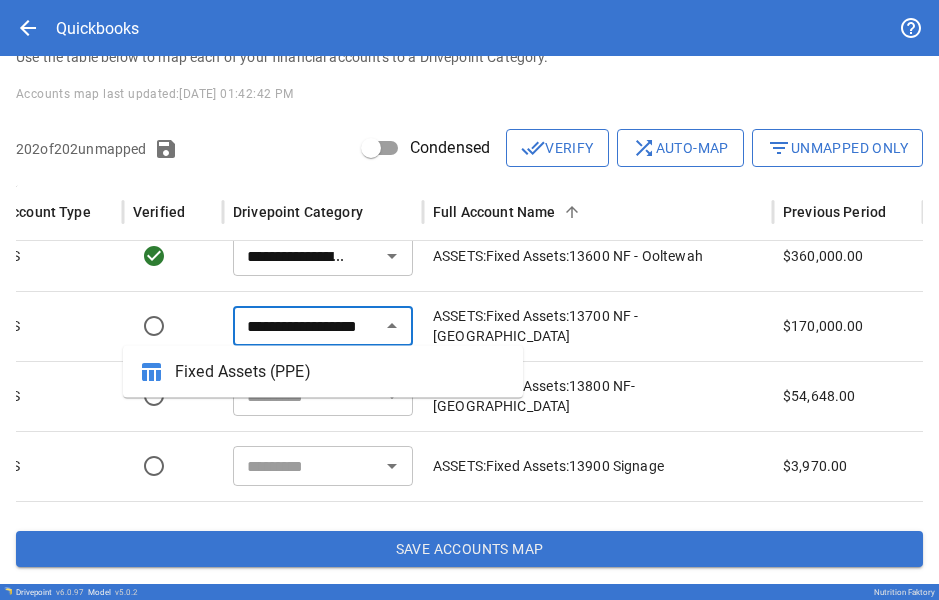 type on "**********" 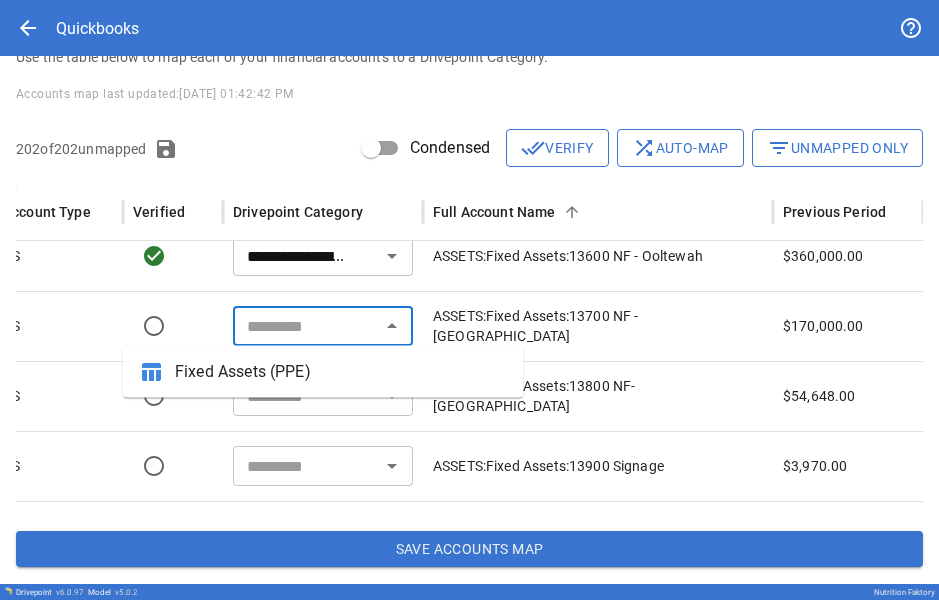 click at bounding box center [306, 396] 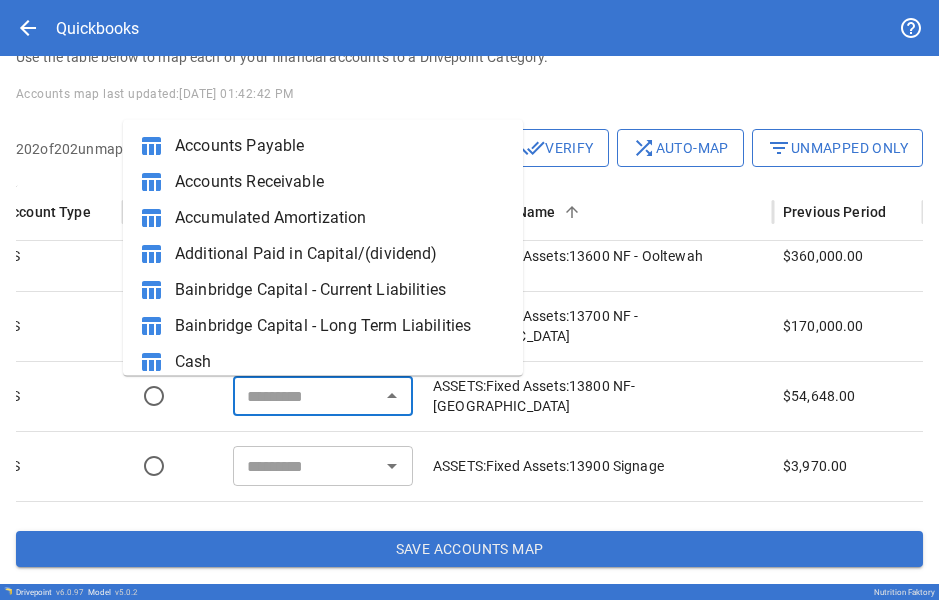 click at bounding box center (306, 396) 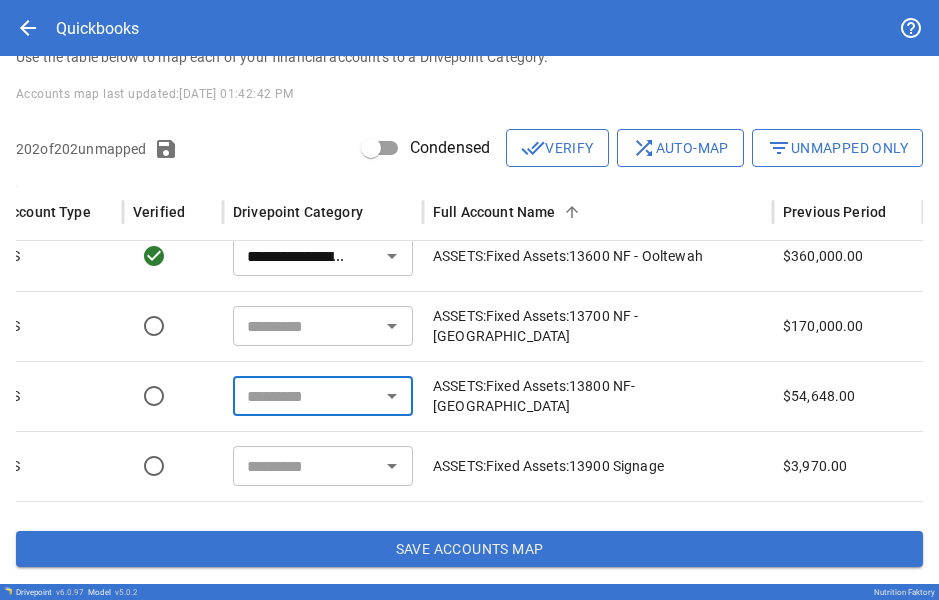 click at bounding box center (306, 326) 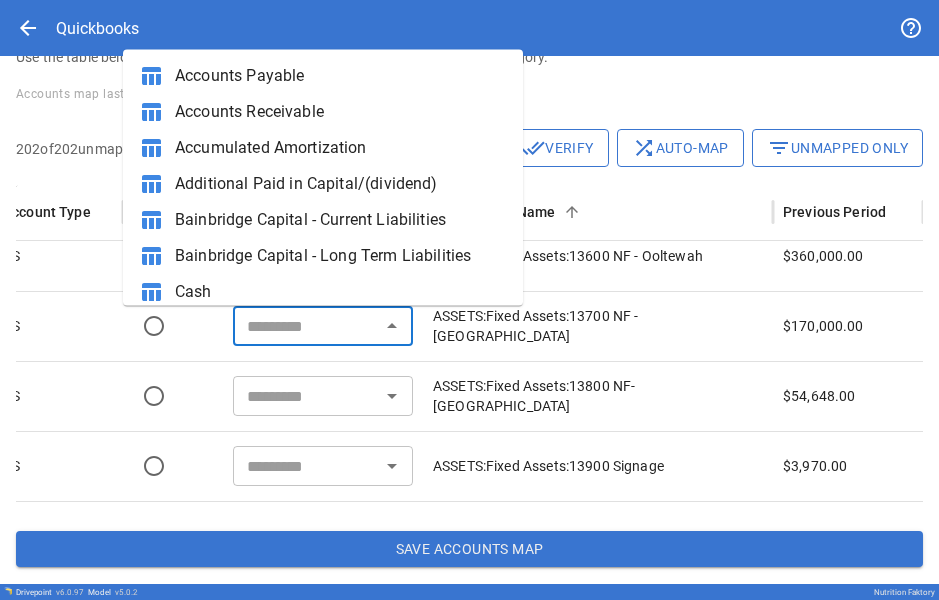 paste on "**********" 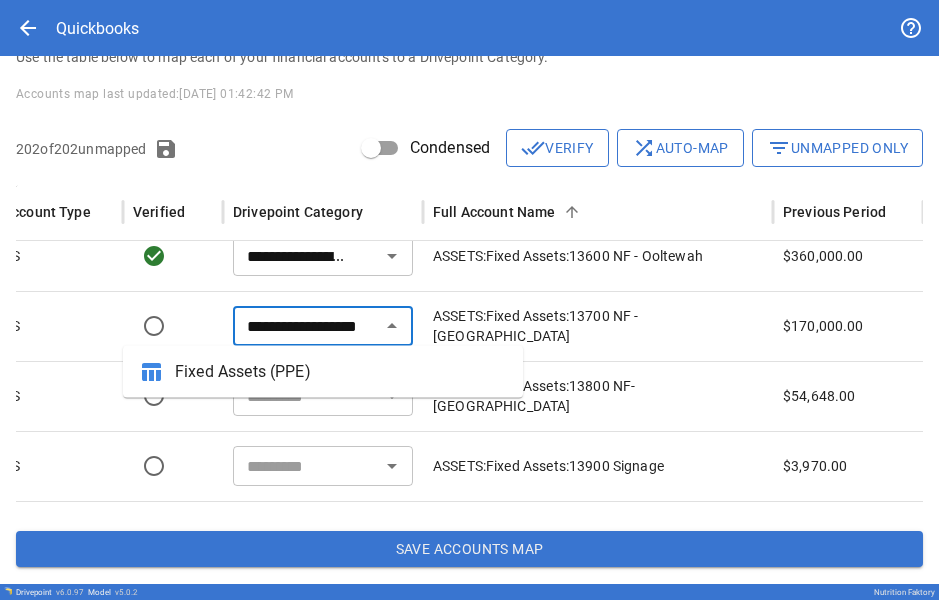 click on "Fixed Assets (PPE)" at bounding box center (341, 372) 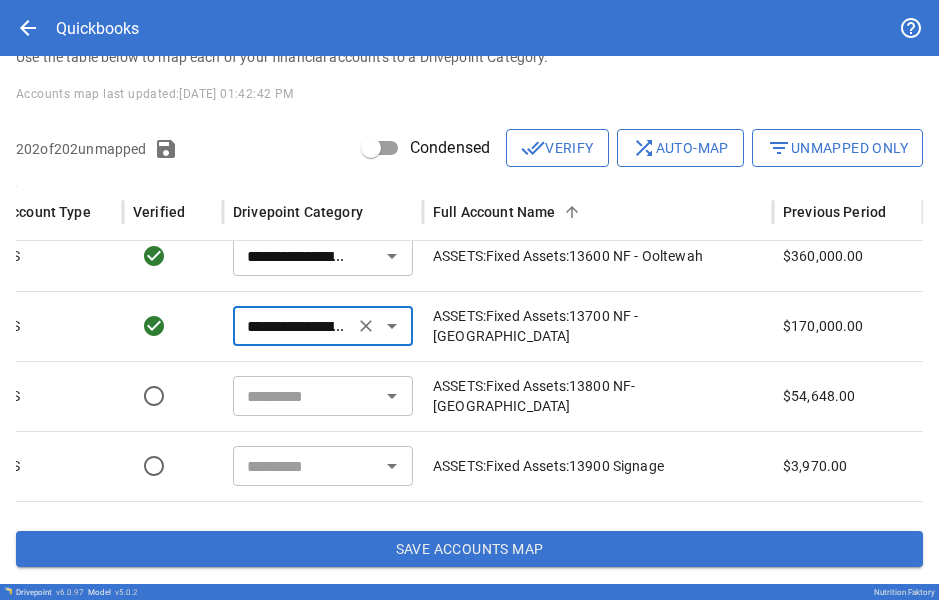 type on "**********" 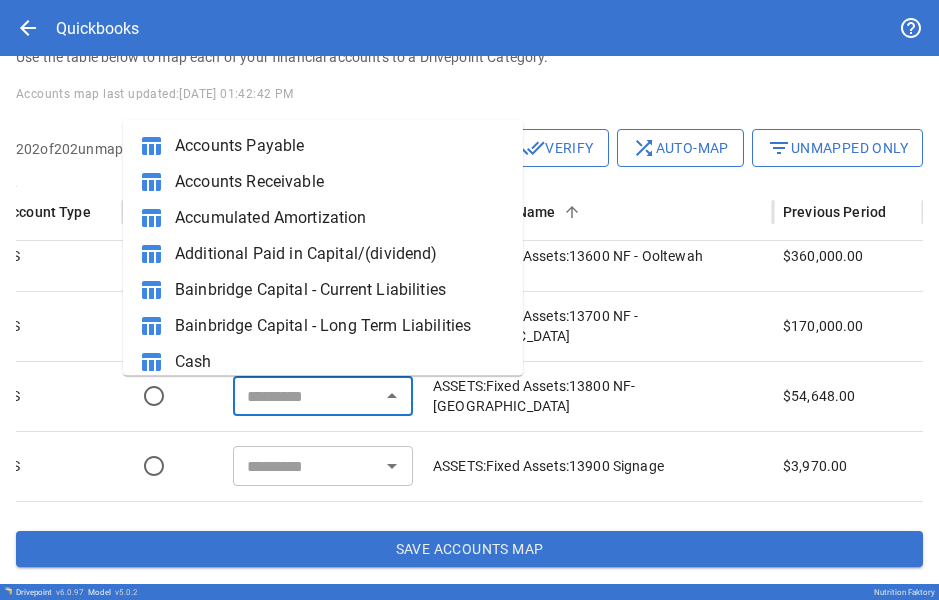 click at bounding box center (306, 396) 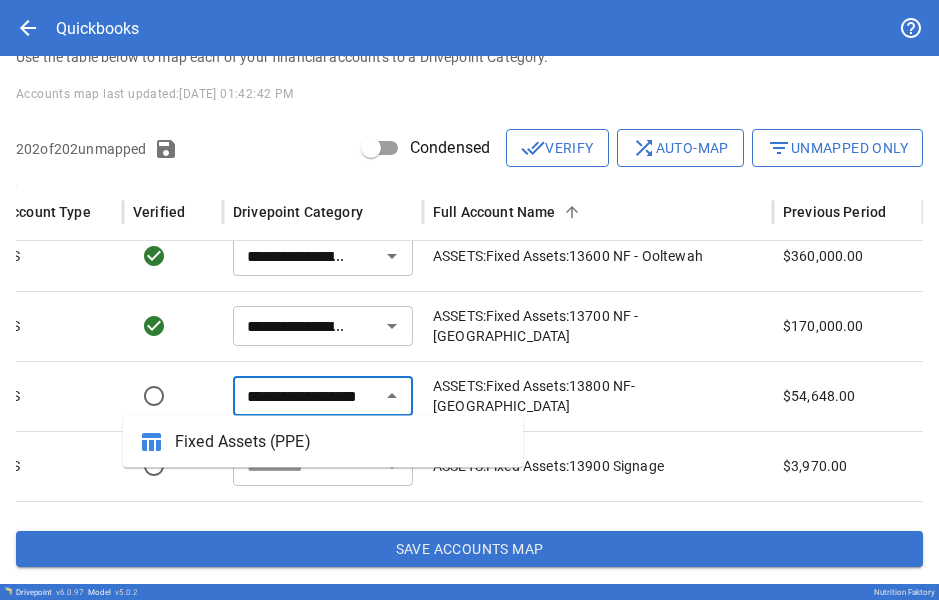 click on "Fixed Assets (PPE)" at bounding box center (341, 442) 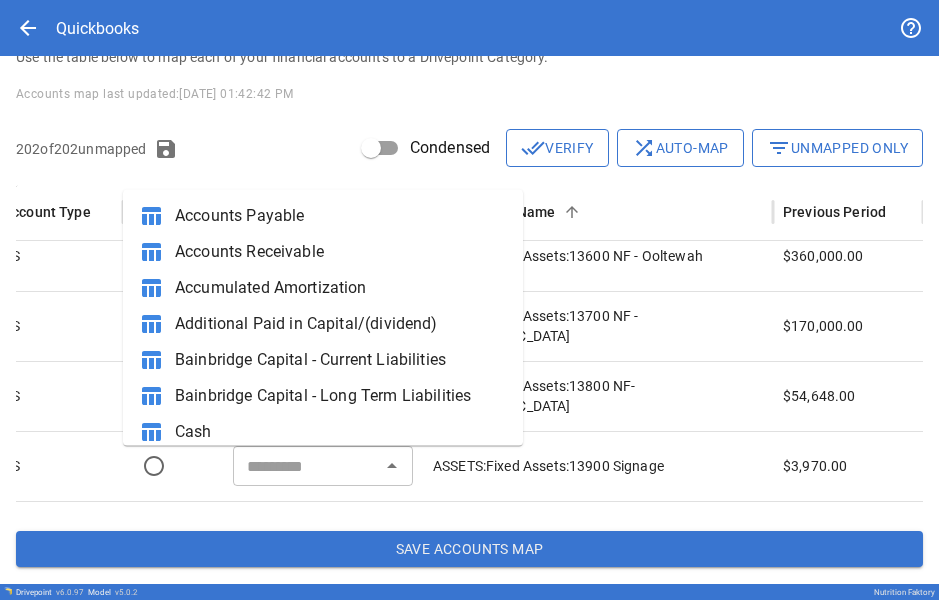 type on "**********" 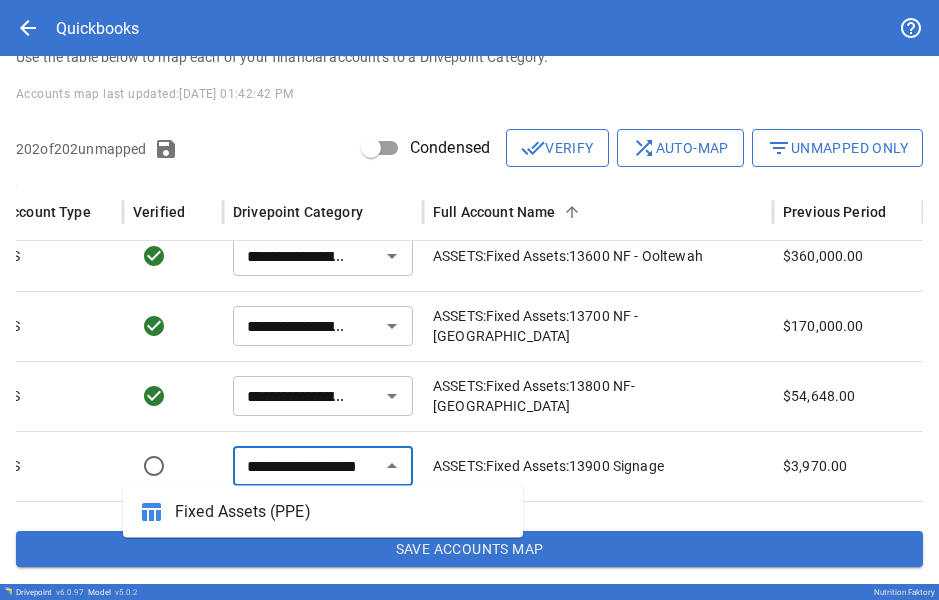 click on "Fixed Assets (PPE)" at bounding box center (341, 512) 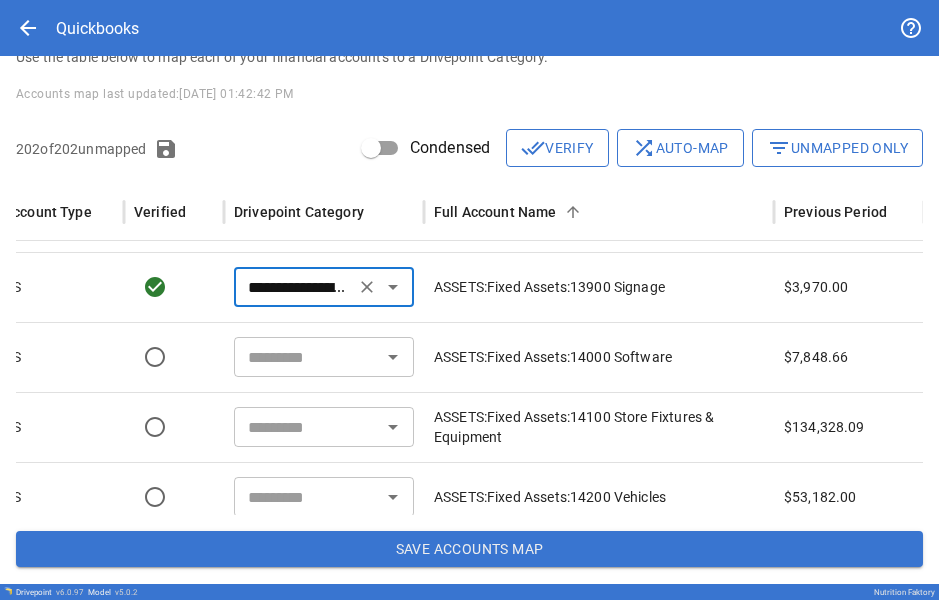 type on "**********" 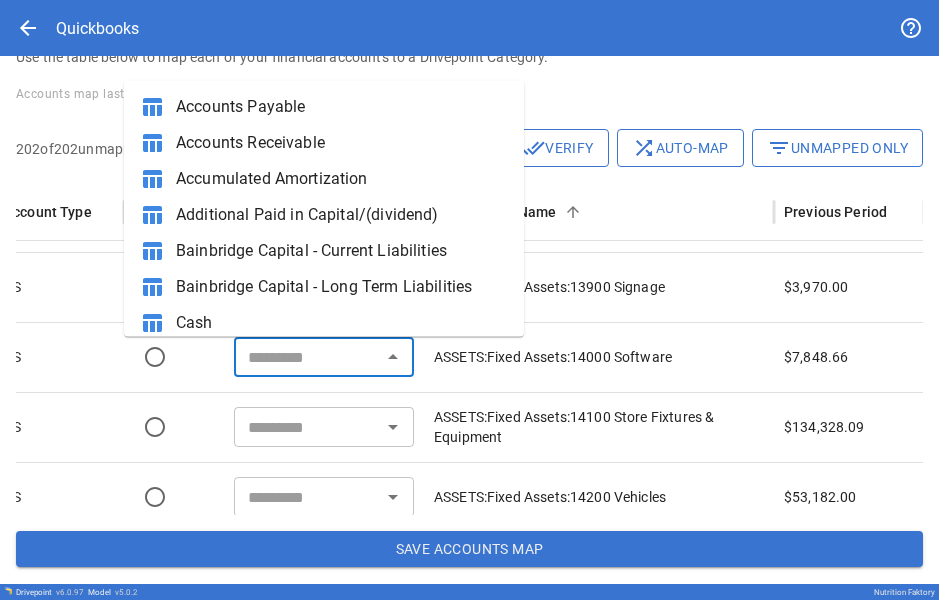 paste on "**********" 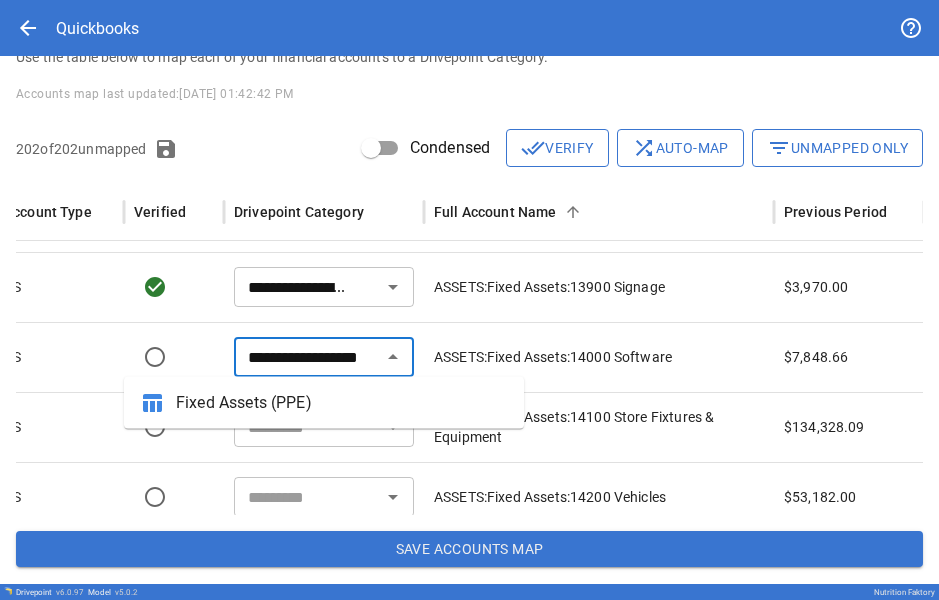 type on "**********" 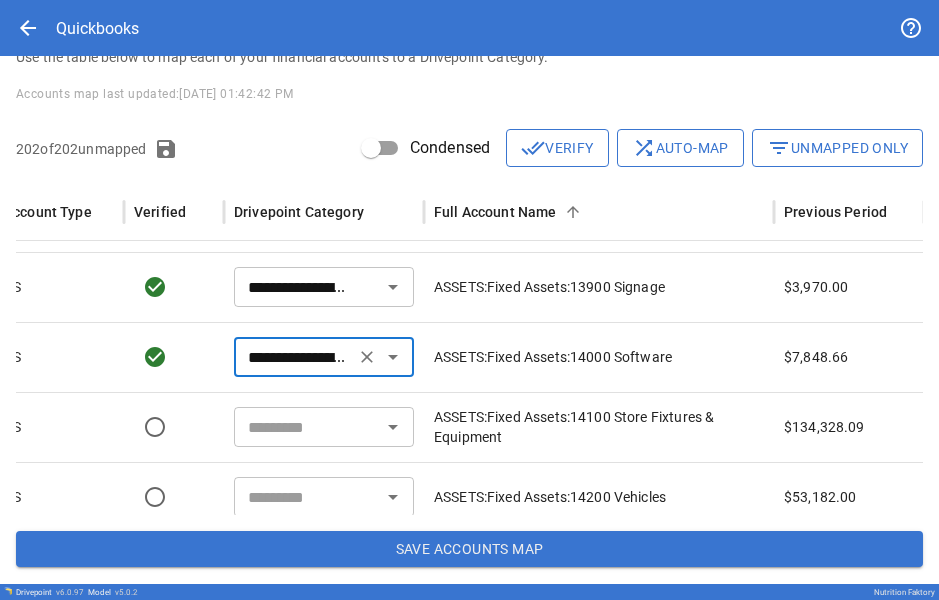 type on "**********" 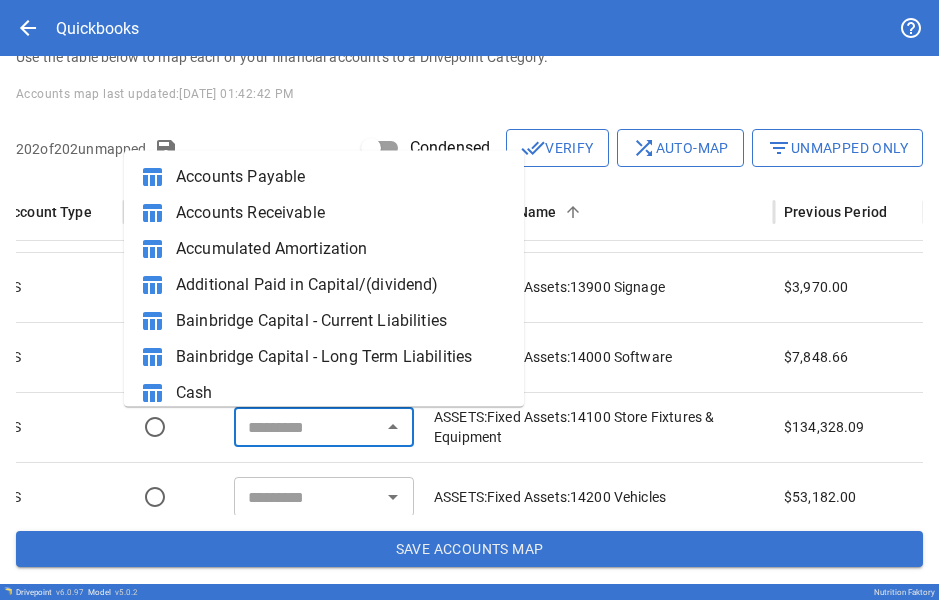 click at bounding box center (307, 427) 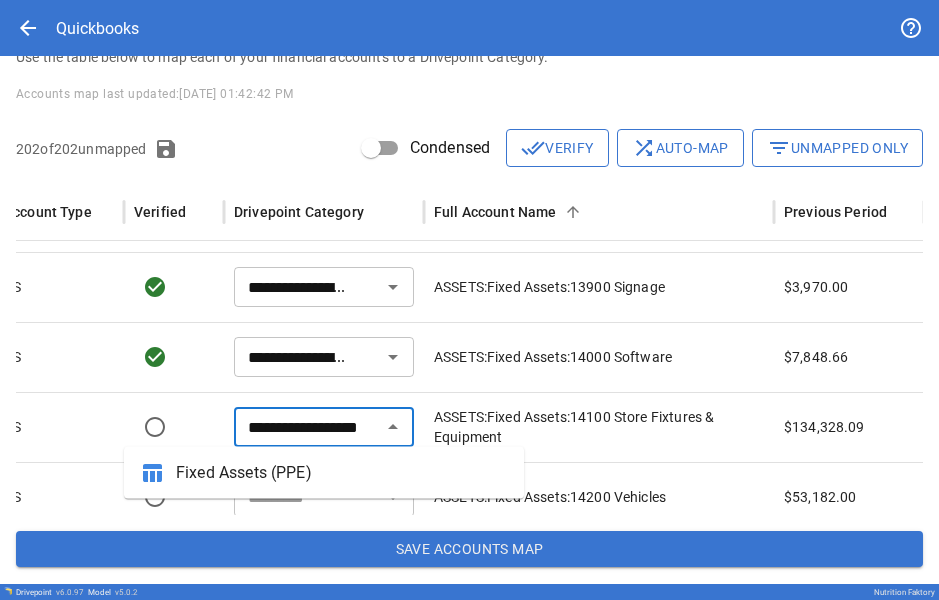 click on "Fixed Assets (PPE)" at bounding box center [342, 473] 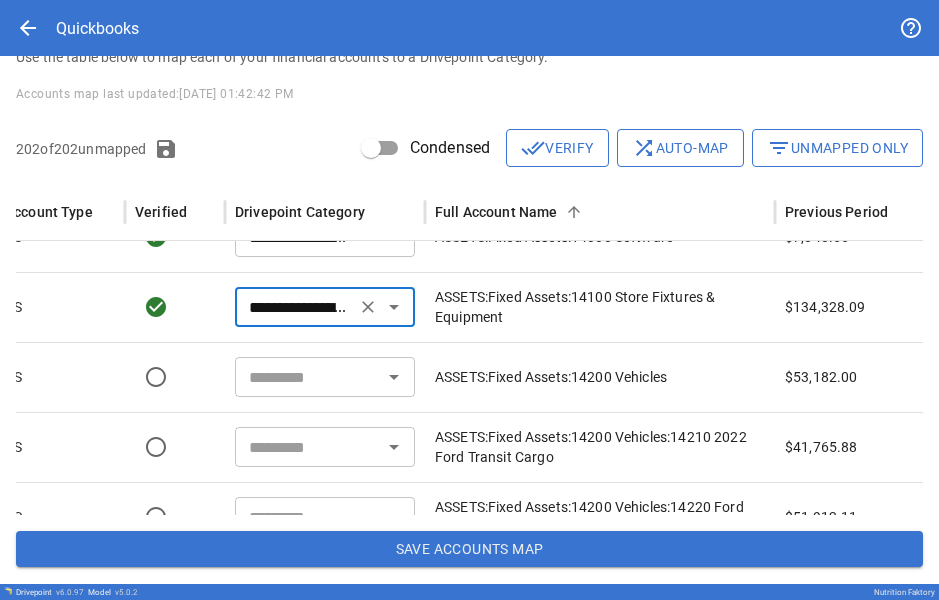 type on "**********" 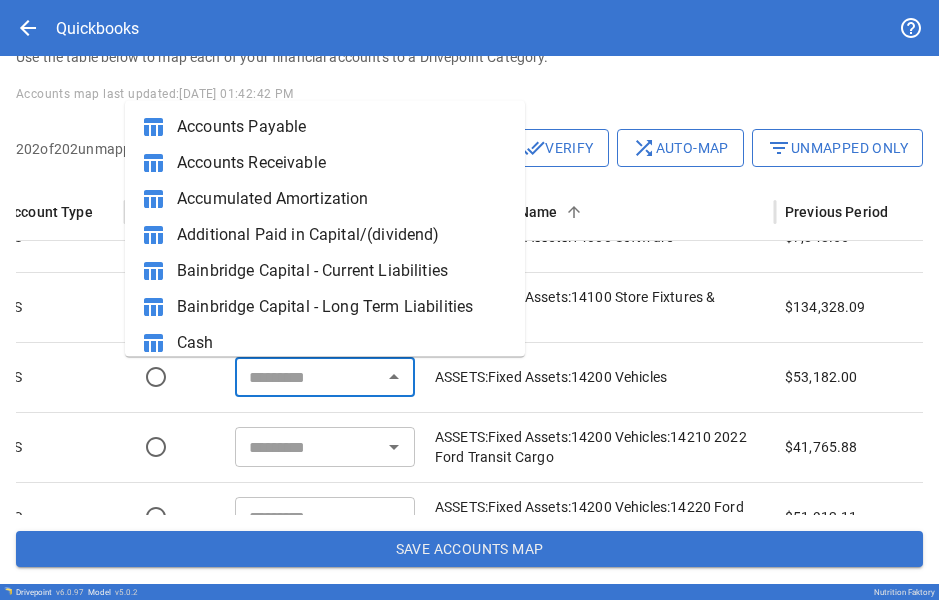 paste on "**********" 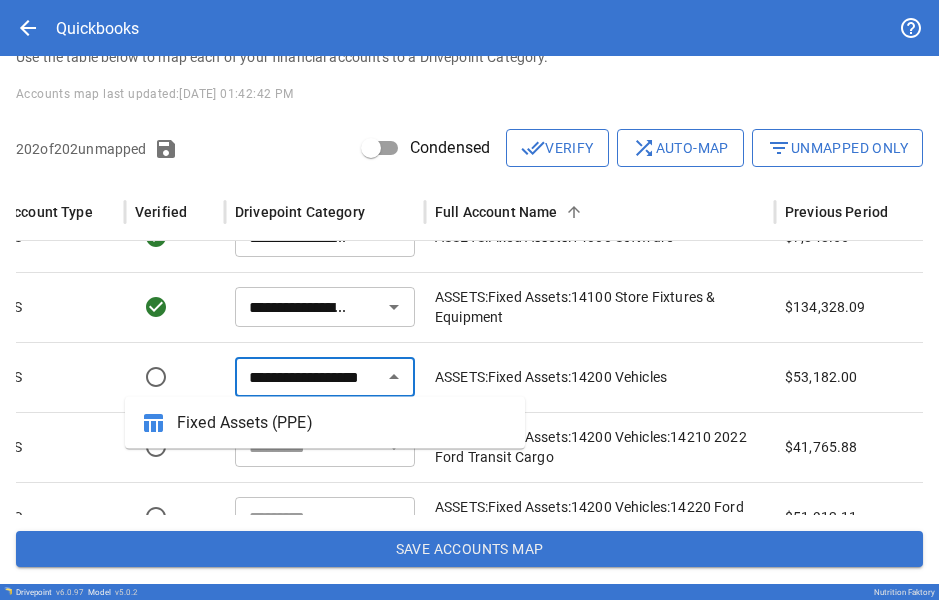 click on "table_chart Fixed Assets (PPE)" at bounding box center (325, 423) 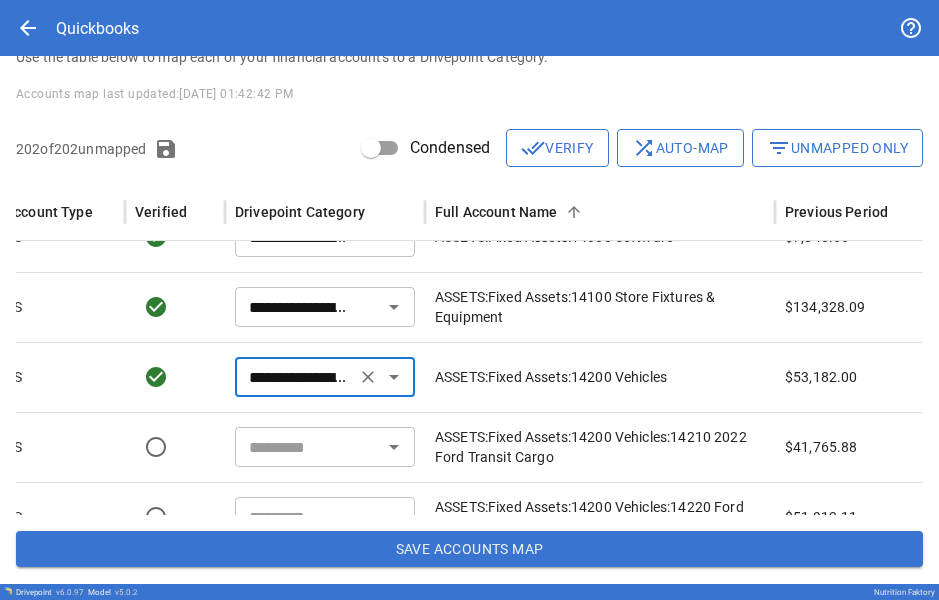 type on "**********" 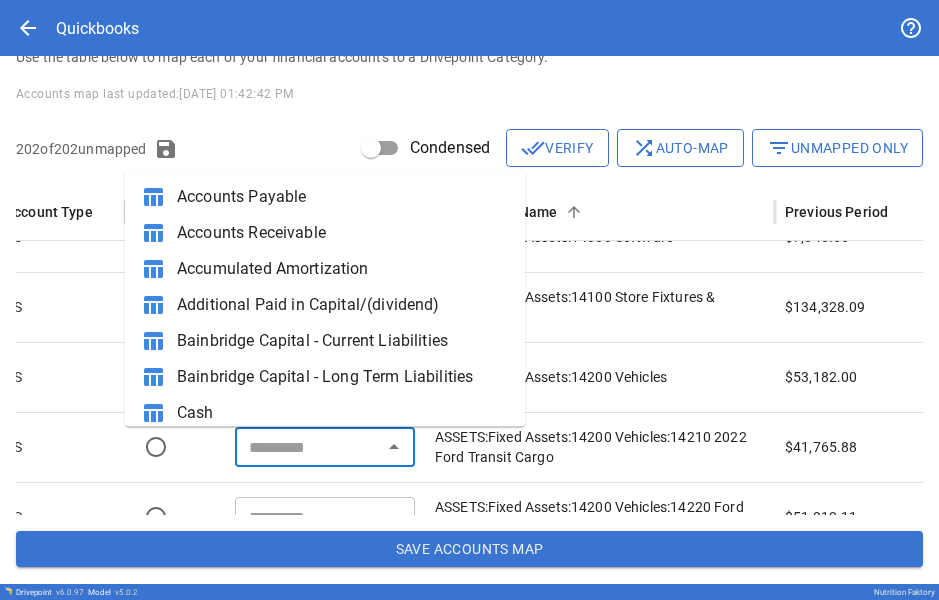 paste on "**********" 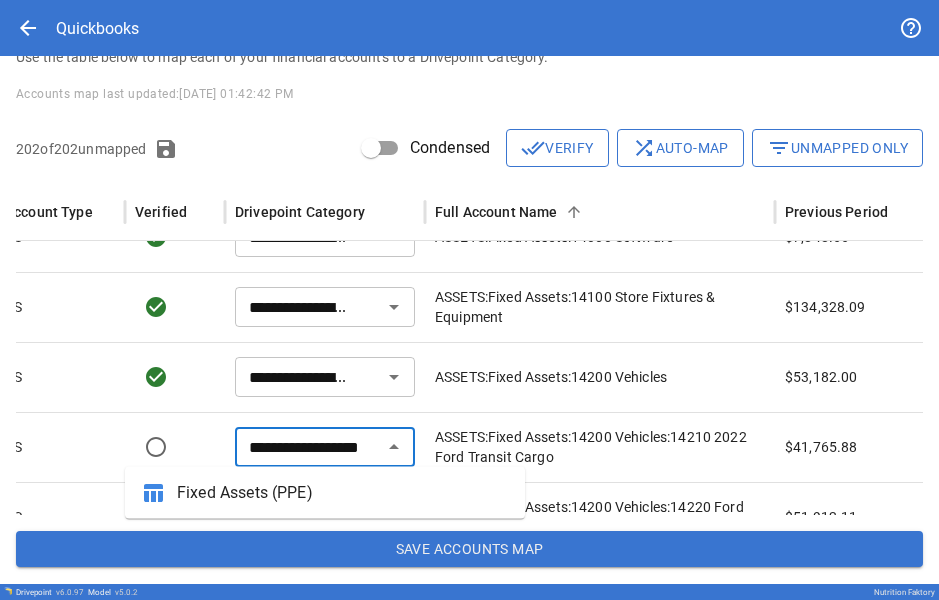 click on "**********" at bounding box center [308, 447] 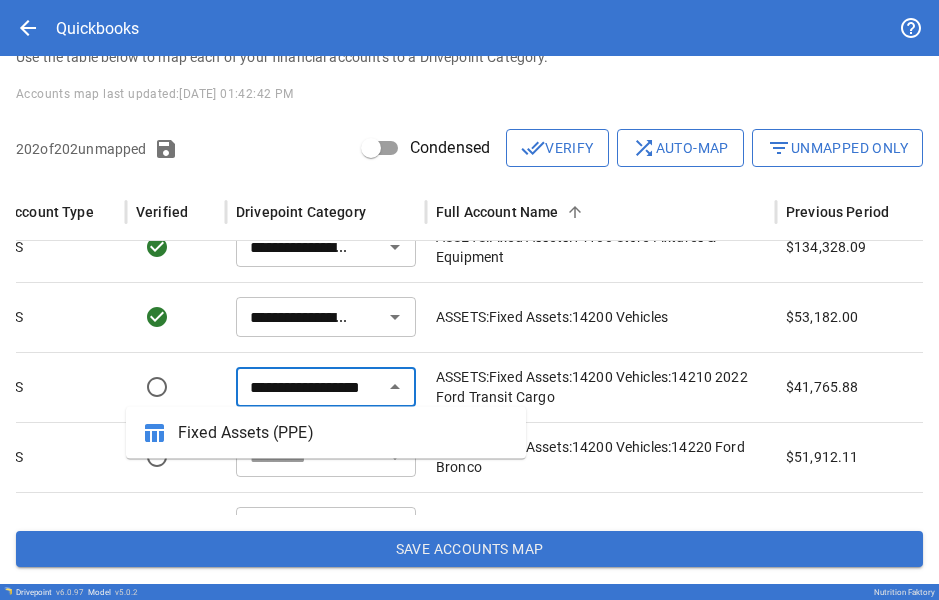 click on "Fixed Assets (PPE)" at bounding box center (344, 433) 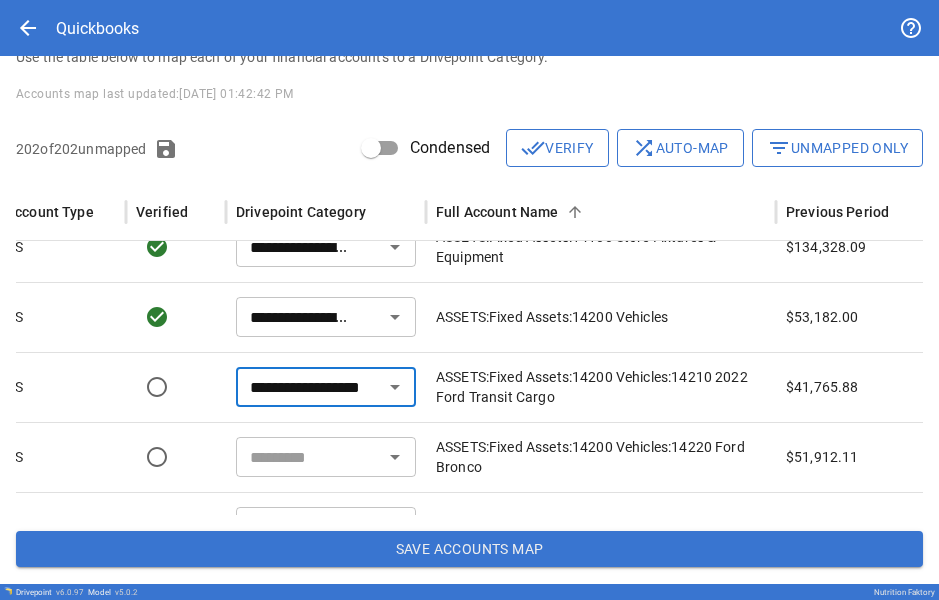 type on "**********" 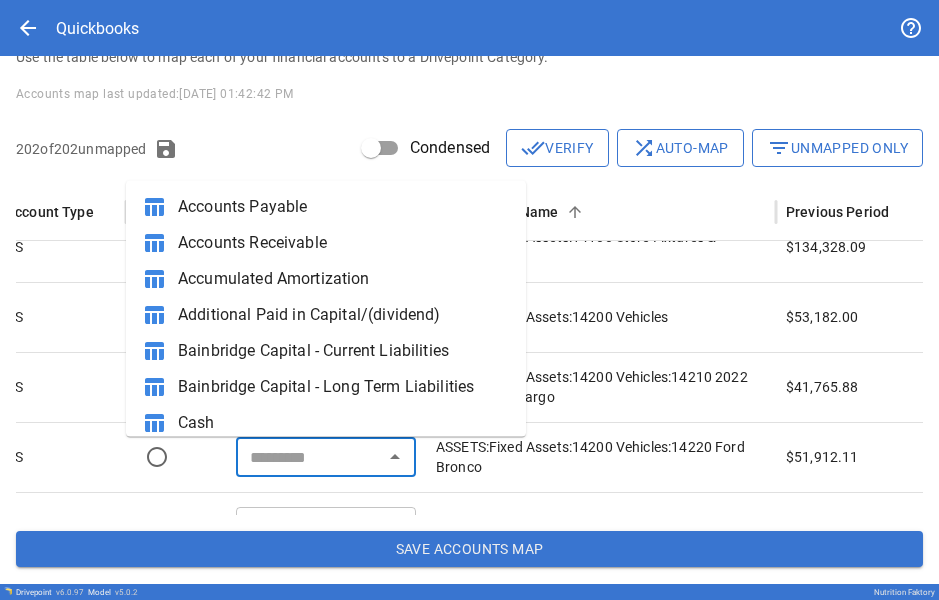 paste on "**********" 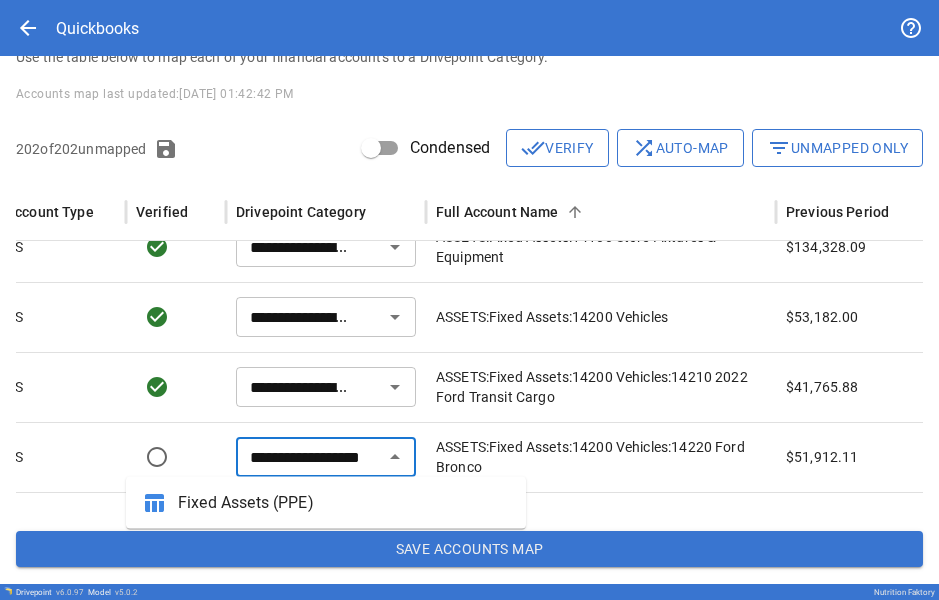 click on "table_chart Fixed Assets (PPE)" at bounding box center (326, 503) 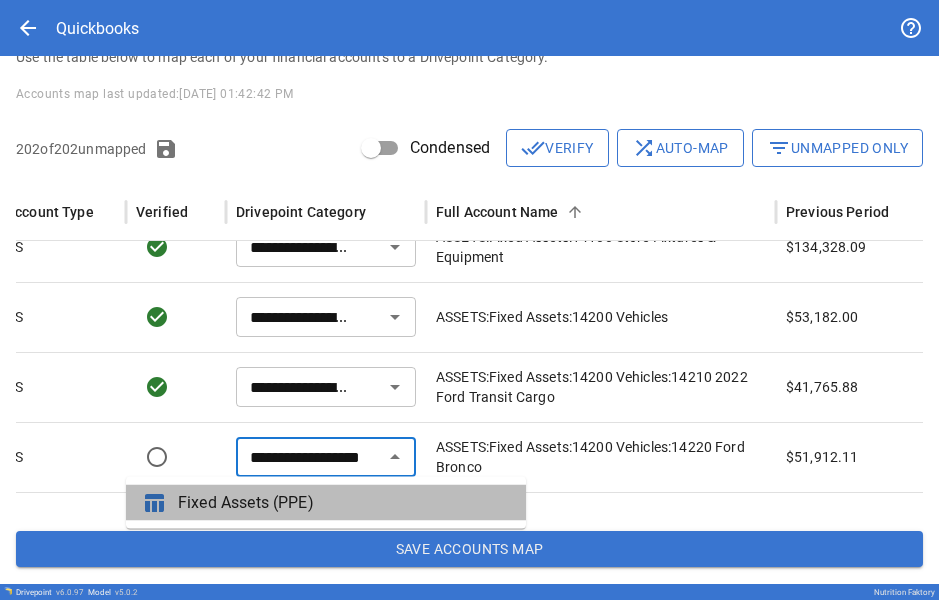 click on "Fixed Assets (PPE)" at bounding box center (344, 503) 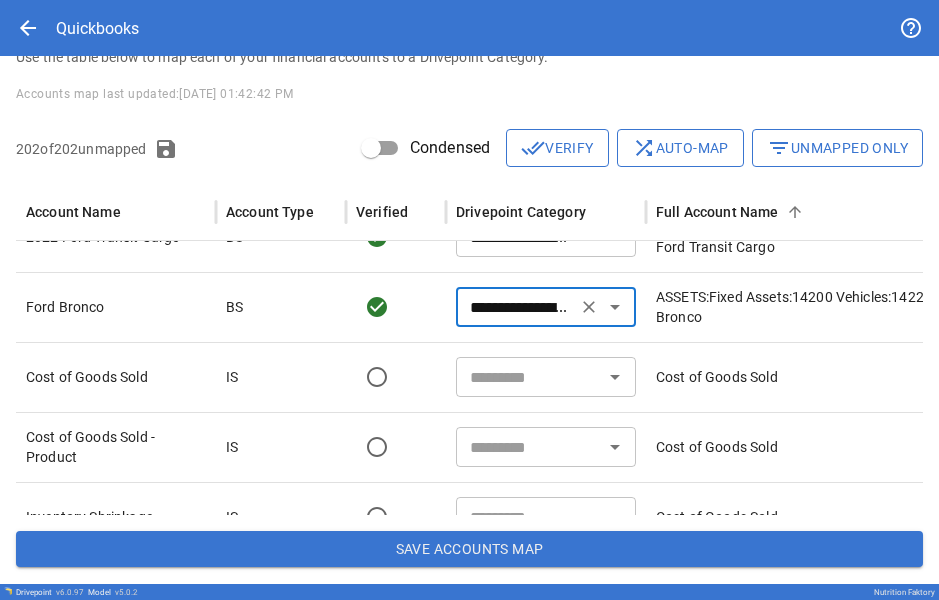 type on "**********" 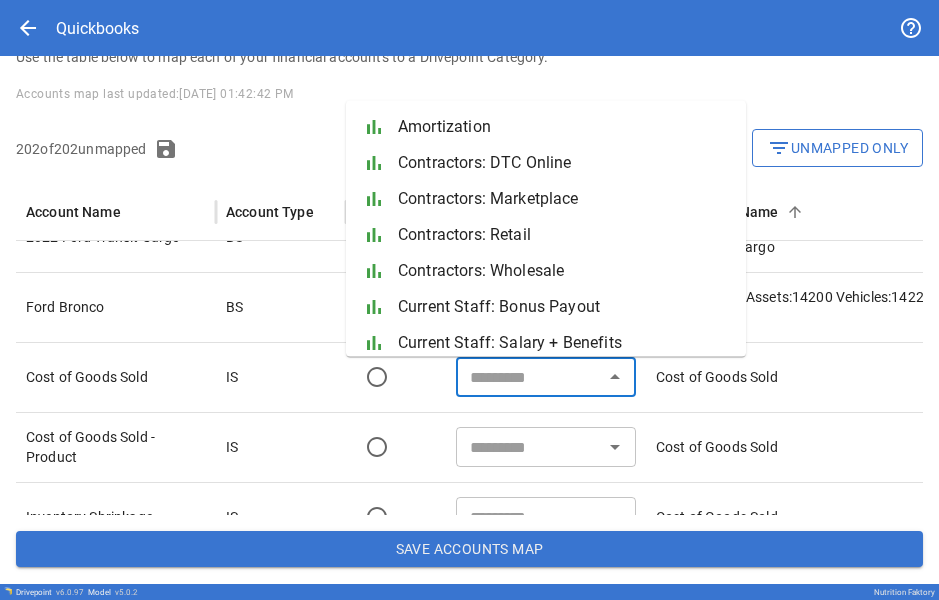 click at bounding box center [529, 377] 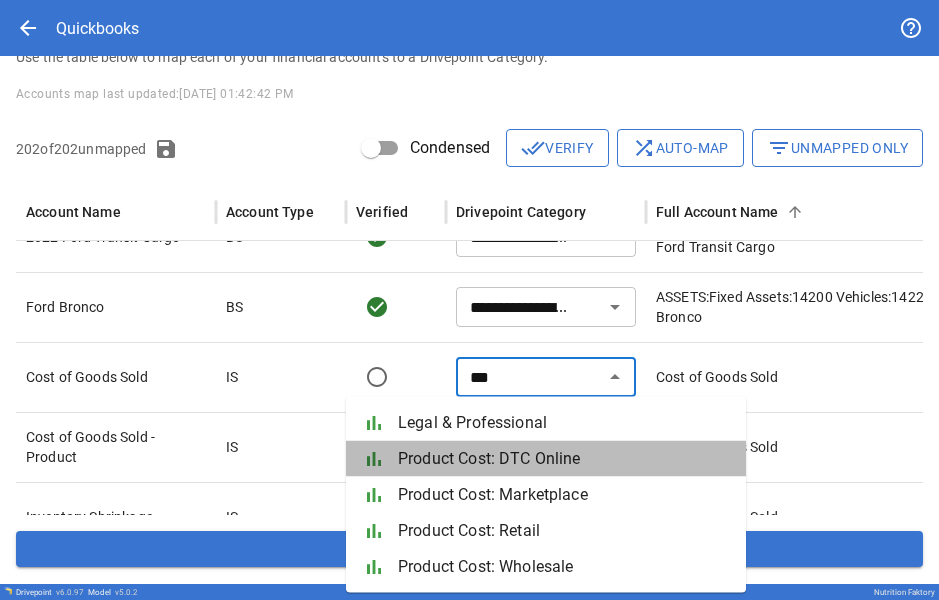 click on "Product Cost: DTC Online" at bounding box center (564, 459) 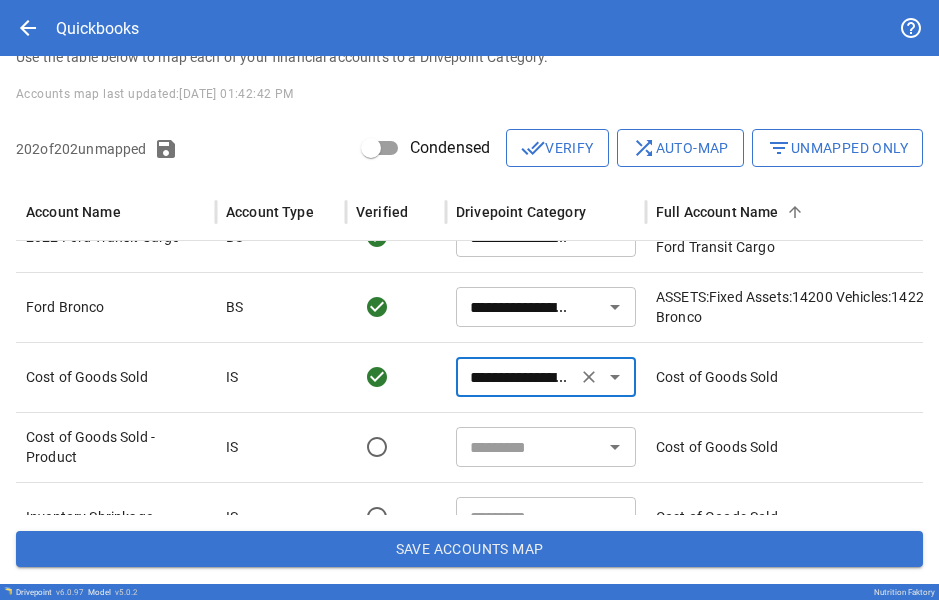 click on "**********" at bounding box center (516, 377) 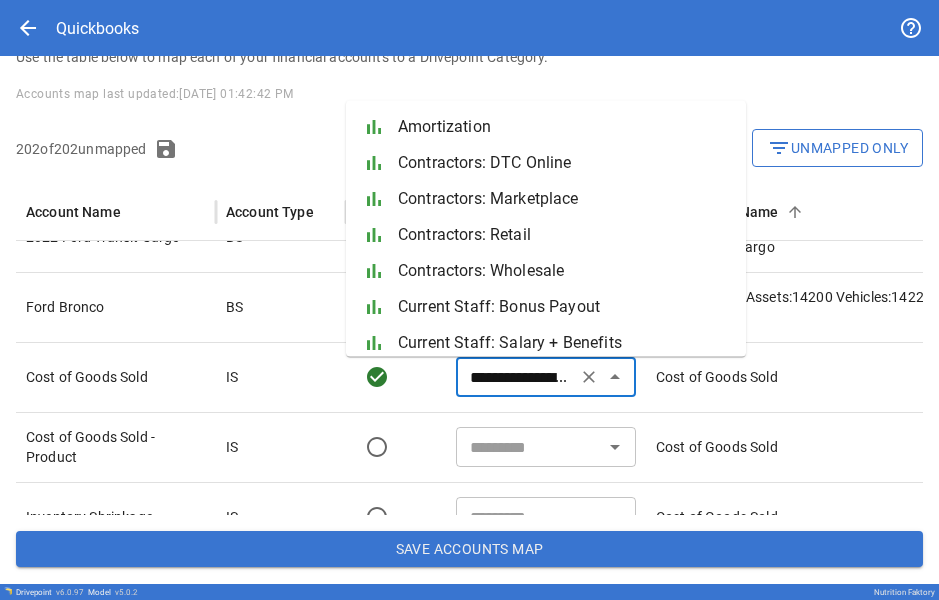 click on "**********" at bounding box center [516, 377] 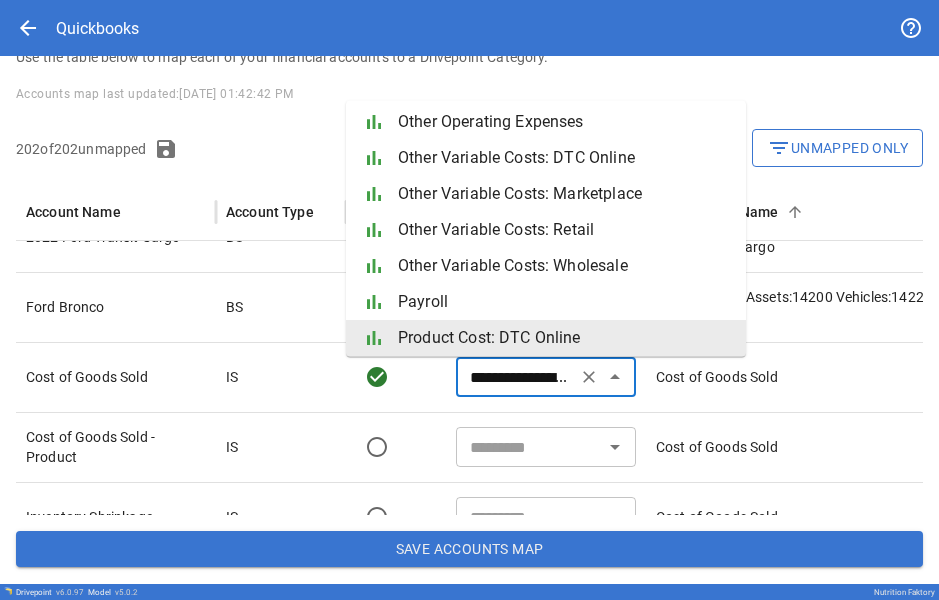 click at bounding box center [529, 447] 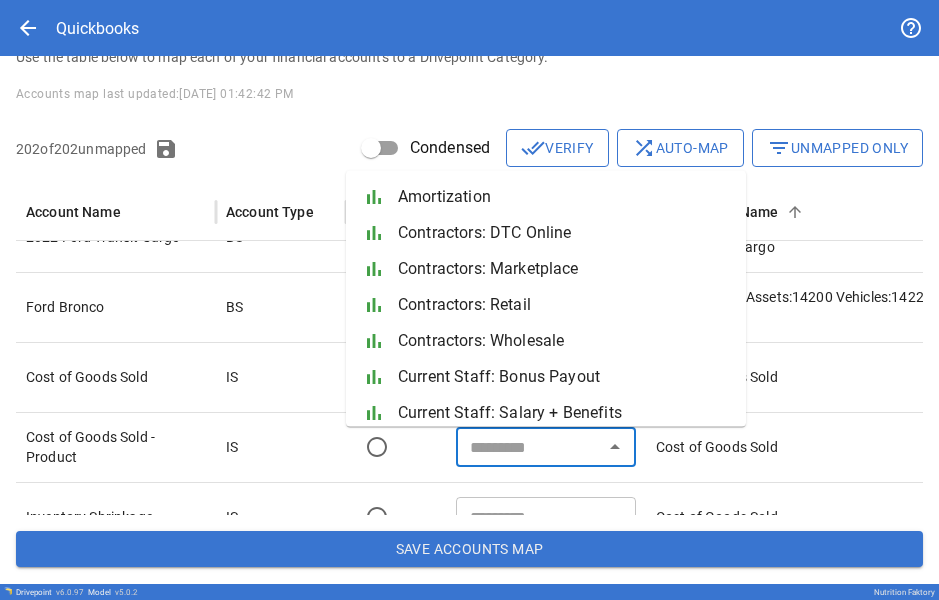 paste on "**********" 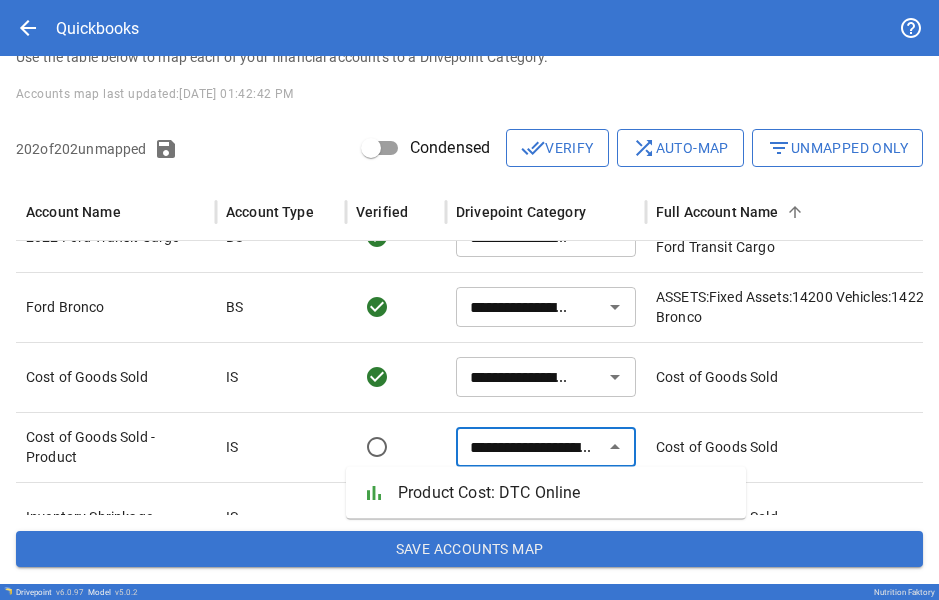 click on "Product Cost: DTC Online" at bounding box center (564, 493) 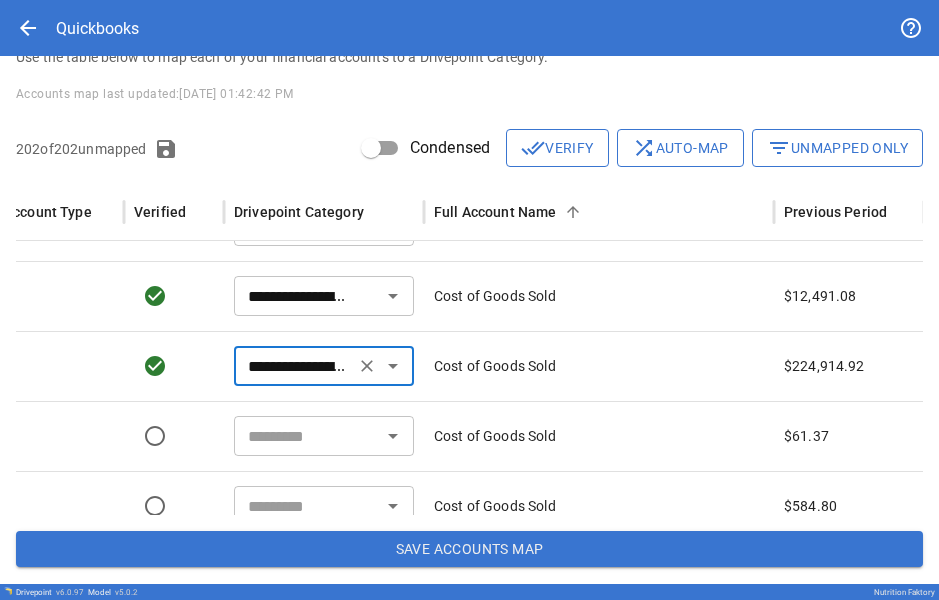 click on "**********" at bounding box center [294, 366] 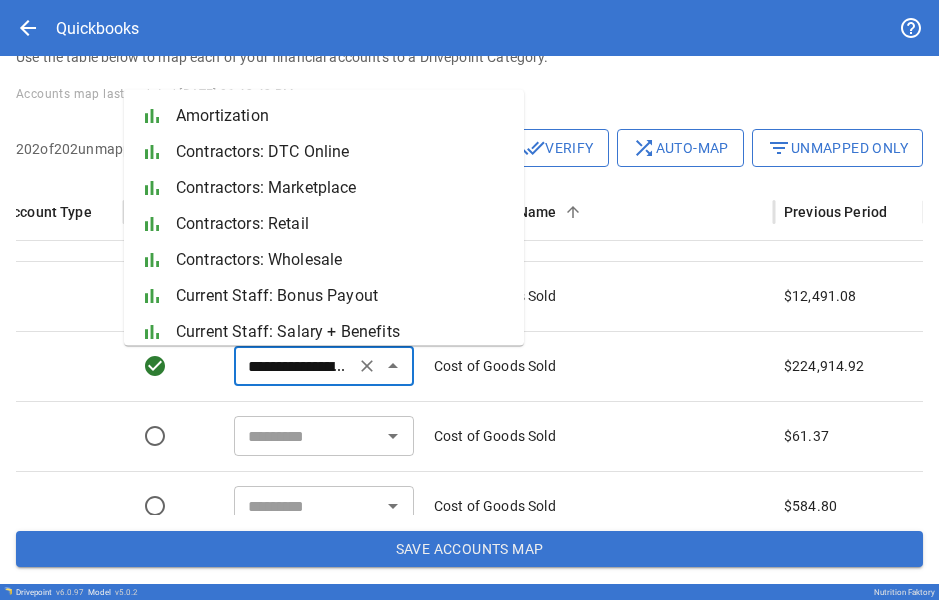 click on "**********" at bounding box center [294, 366] 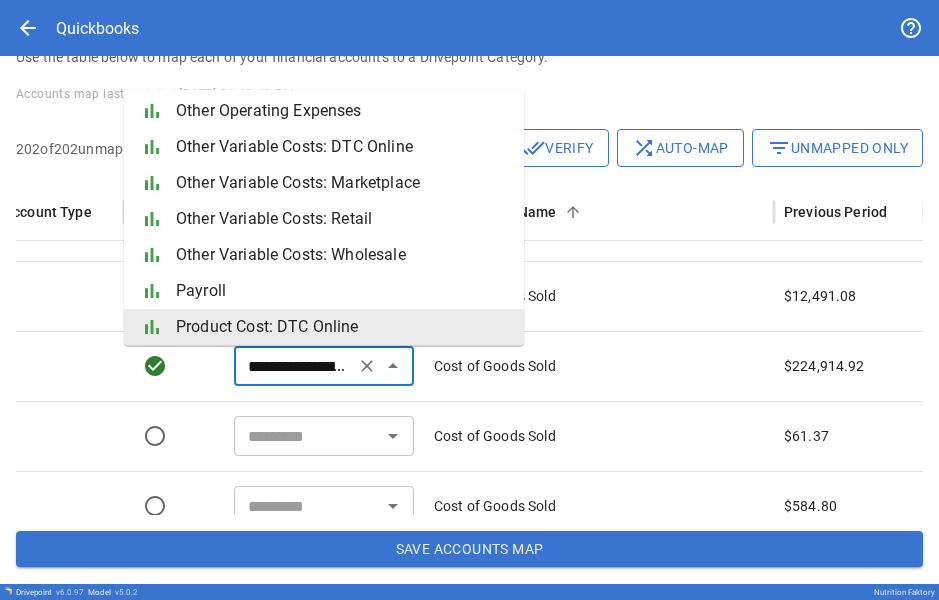 click on "**********" at bounding box center (294, 366) 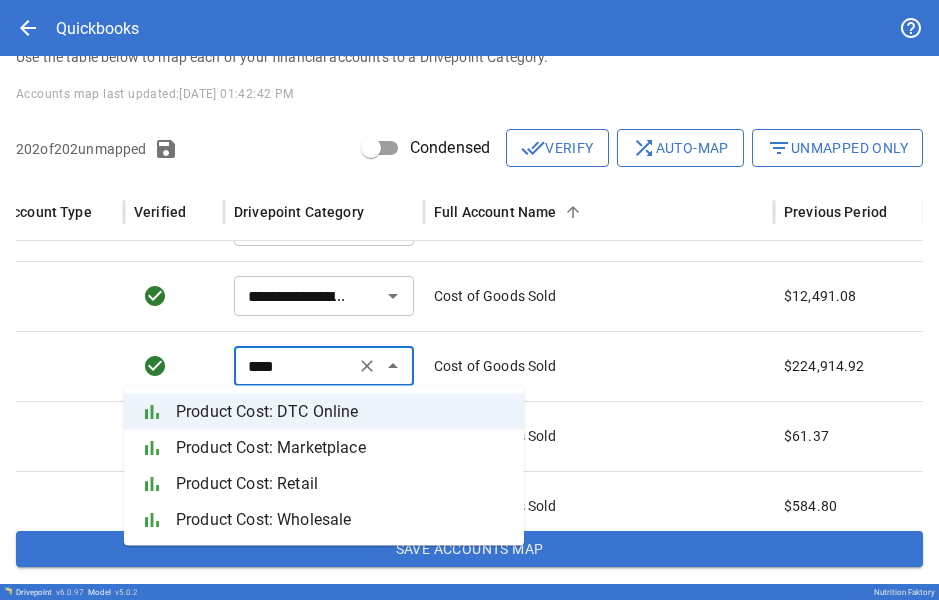 click on "Product Cost: Marketplace" at bounding box center [342, 448] 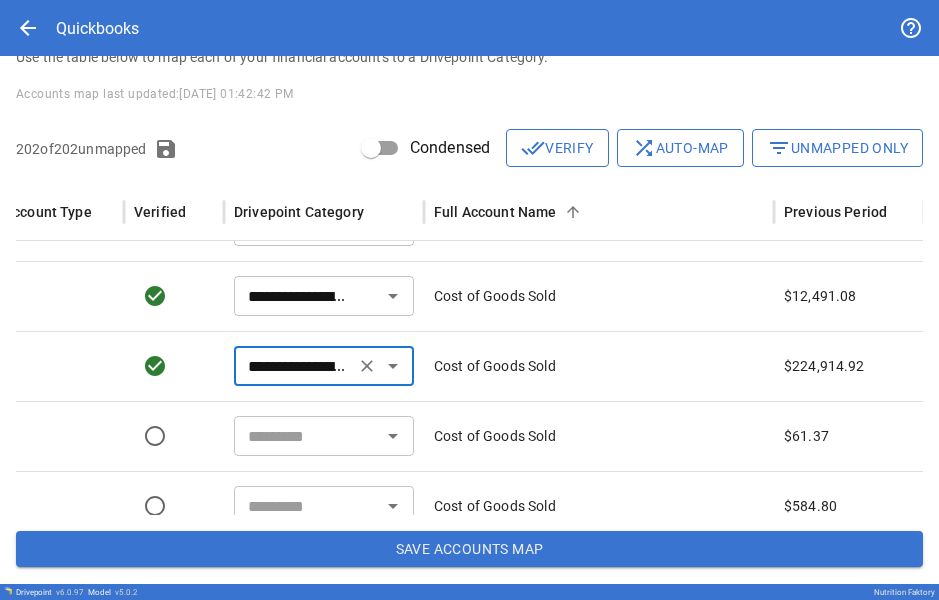 type on "**********" 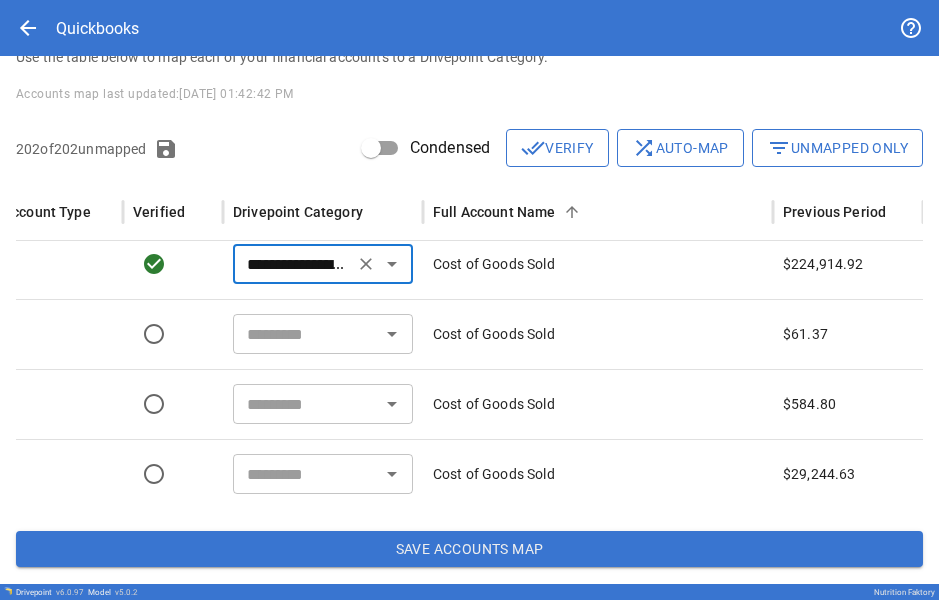 type on "**********" 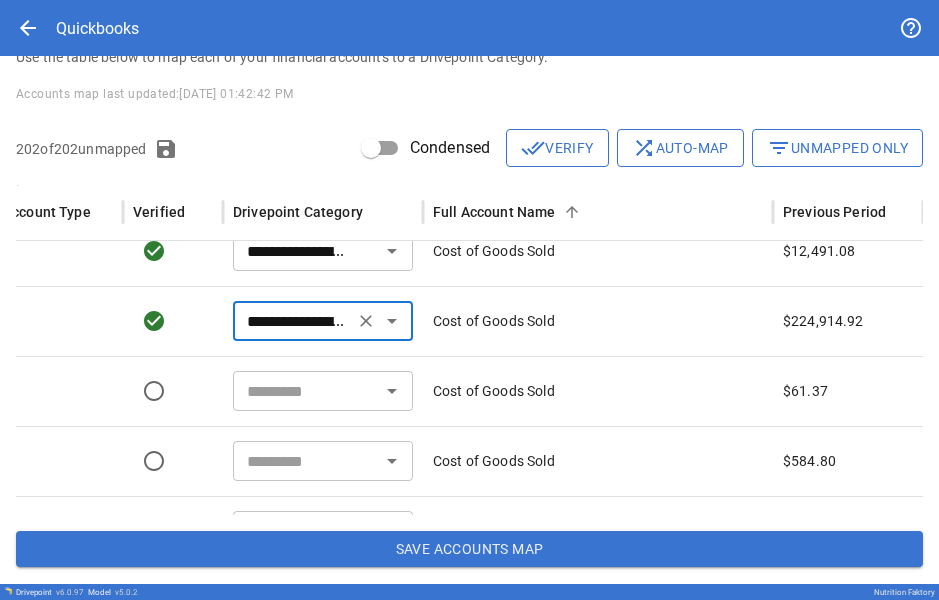 click on "**********" at bounding box center (293, 321) 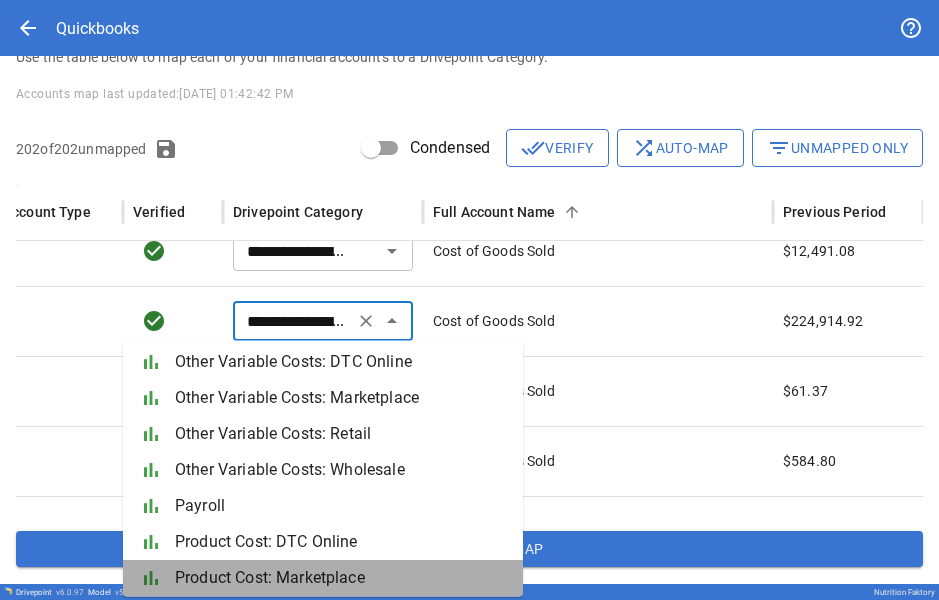 click on "Product Cost: Marketplace" at bounding box center [341, 579] 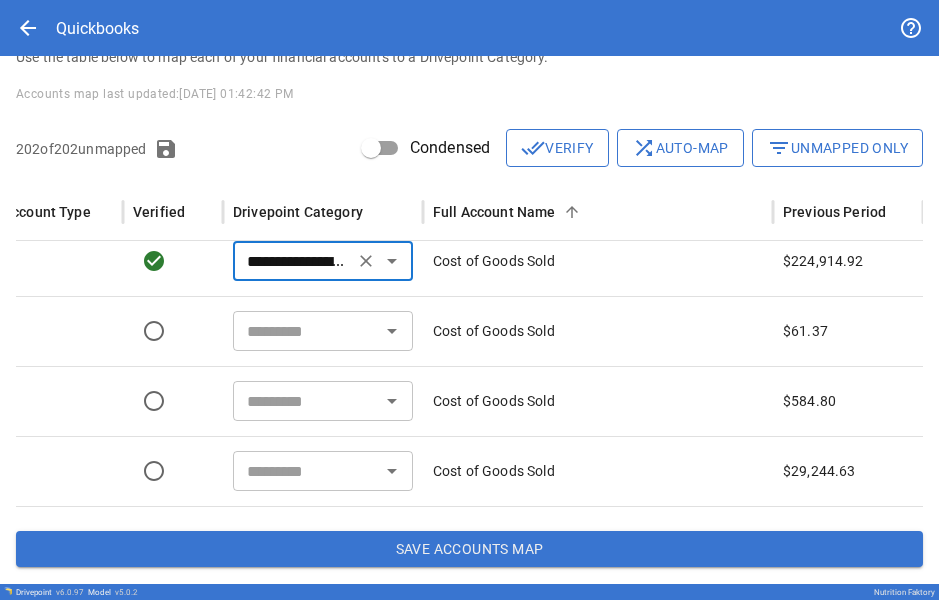 click at bounding box center [306, 331] 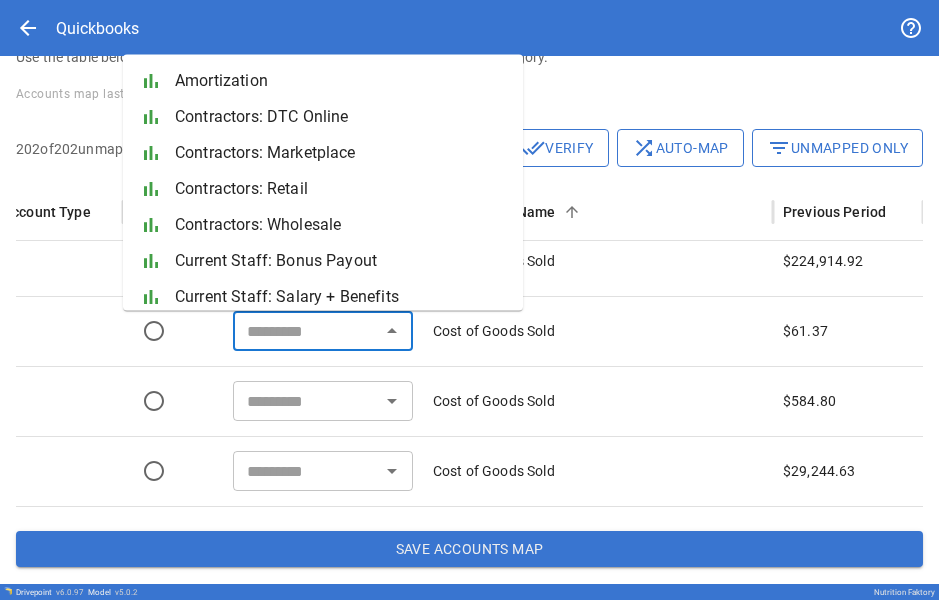 click on "Contractors: DTC Online" at bounding box center (341, 117) 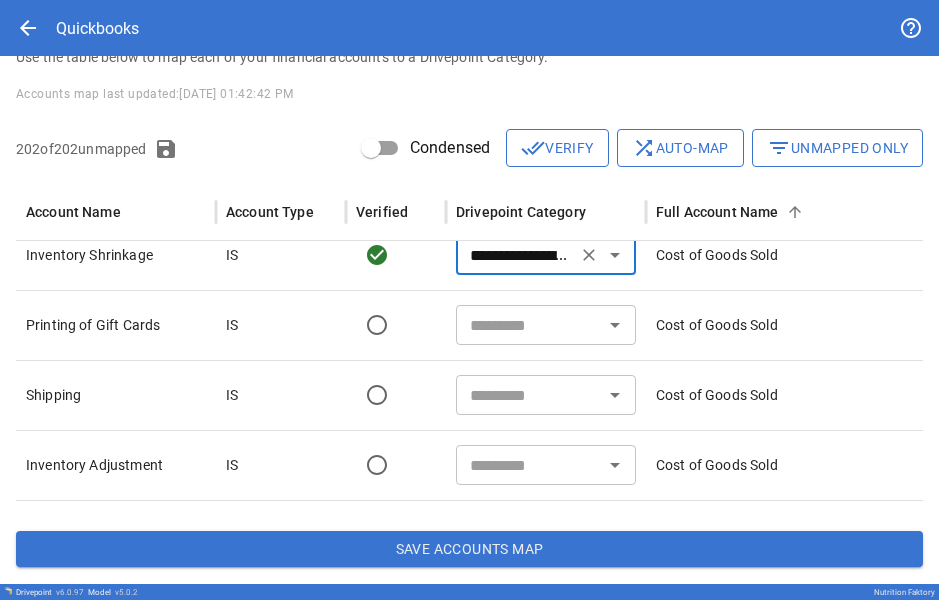 click at bounding box center [529, 325] 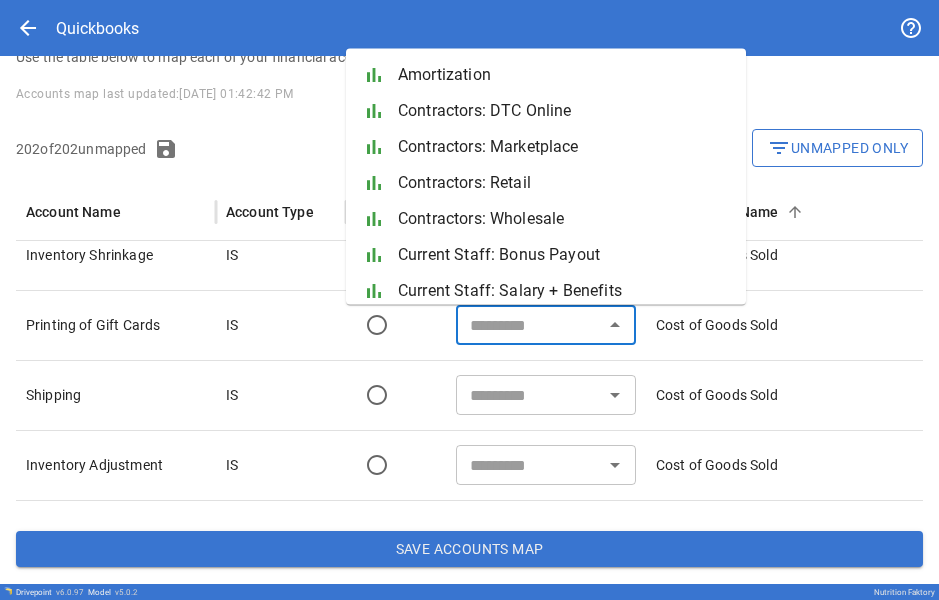 click at bounding box center [396, 395] 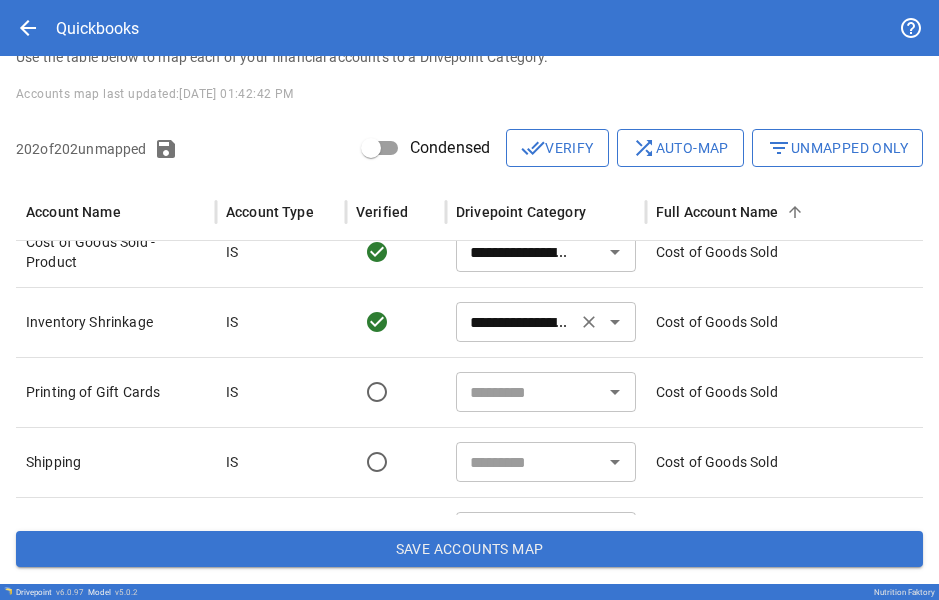 click on "**********" at bounding box center (516, 322) 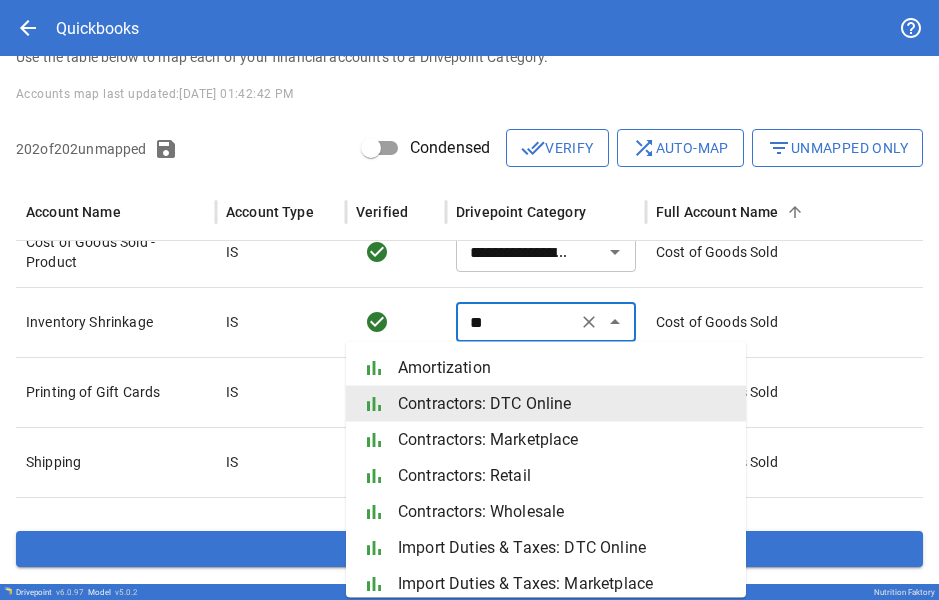 type on "*" 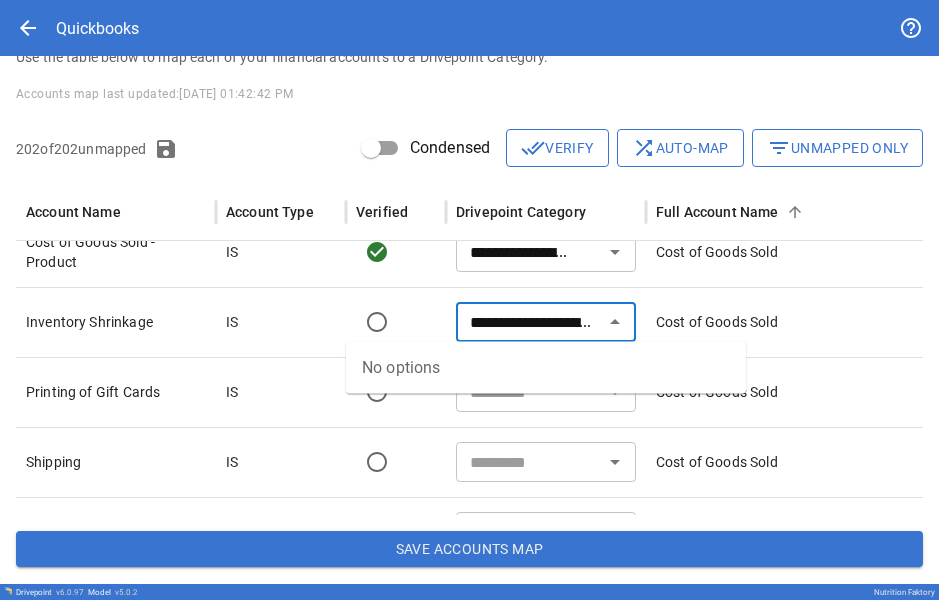 type on "**********" 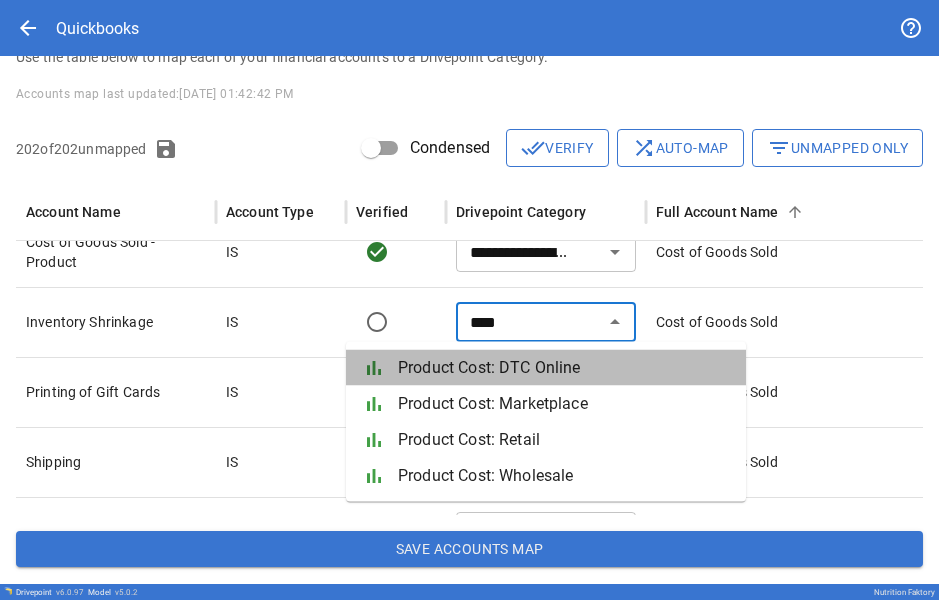 click on "Product Cost: DTC Online" at bounding box center [564, 368] 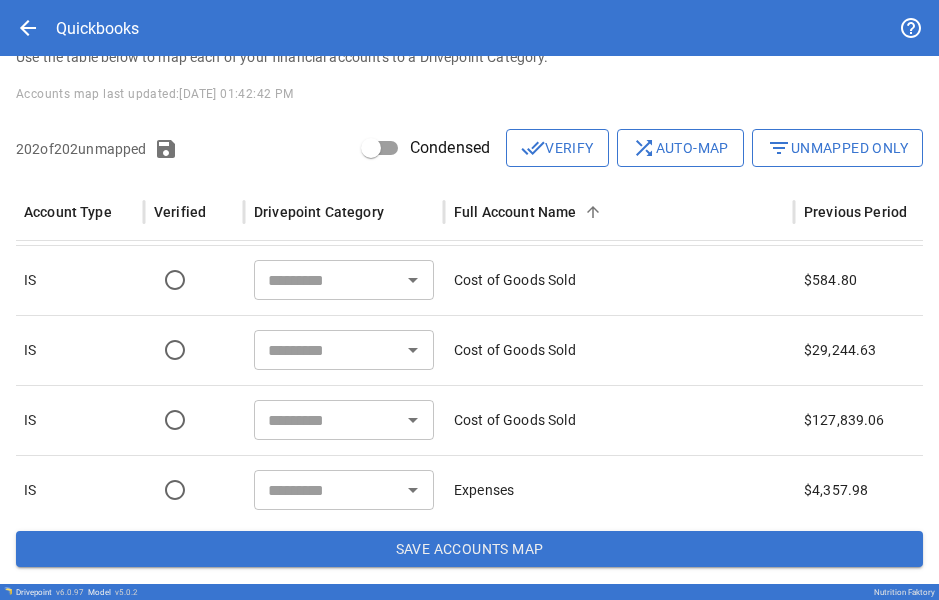 type on "**********" 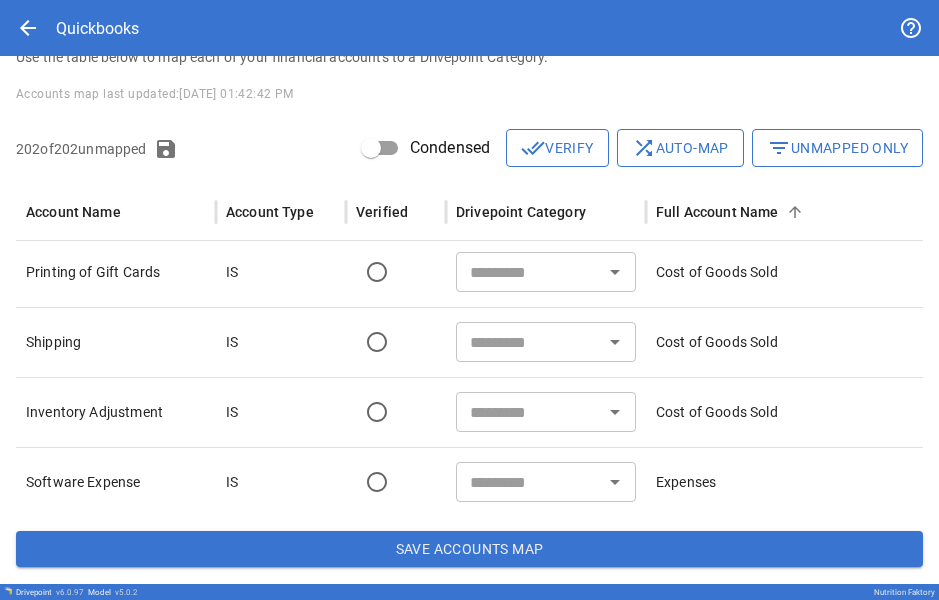 click at bounding box center [529, 412] 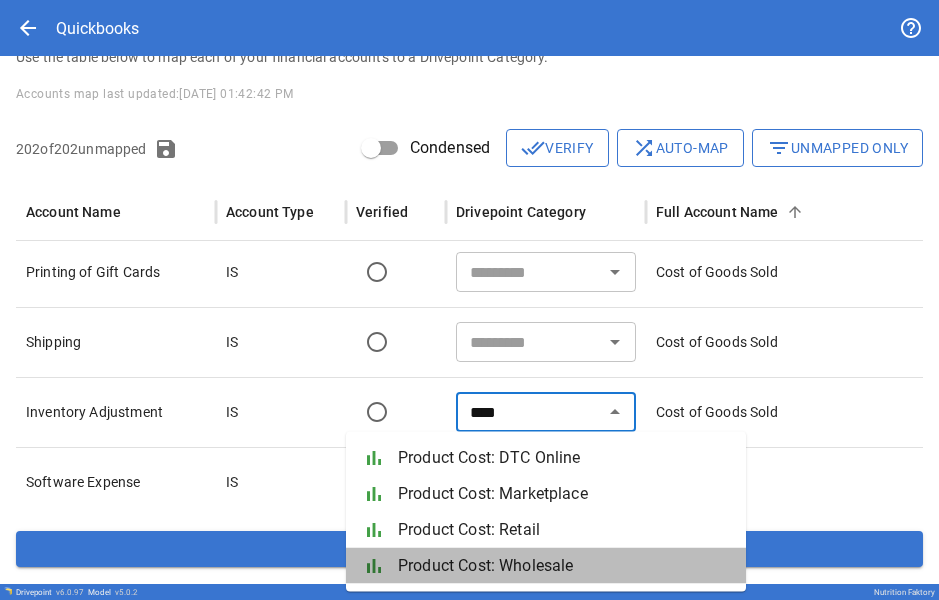 click on "bar_chart Product Cost: Wholesale" at bounding box center [546, 566] 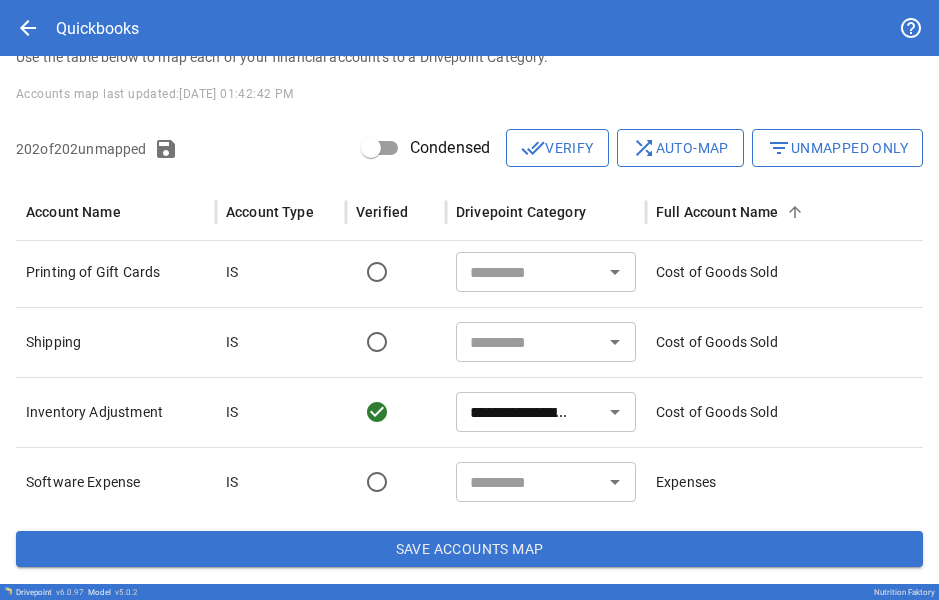 type on "**********" 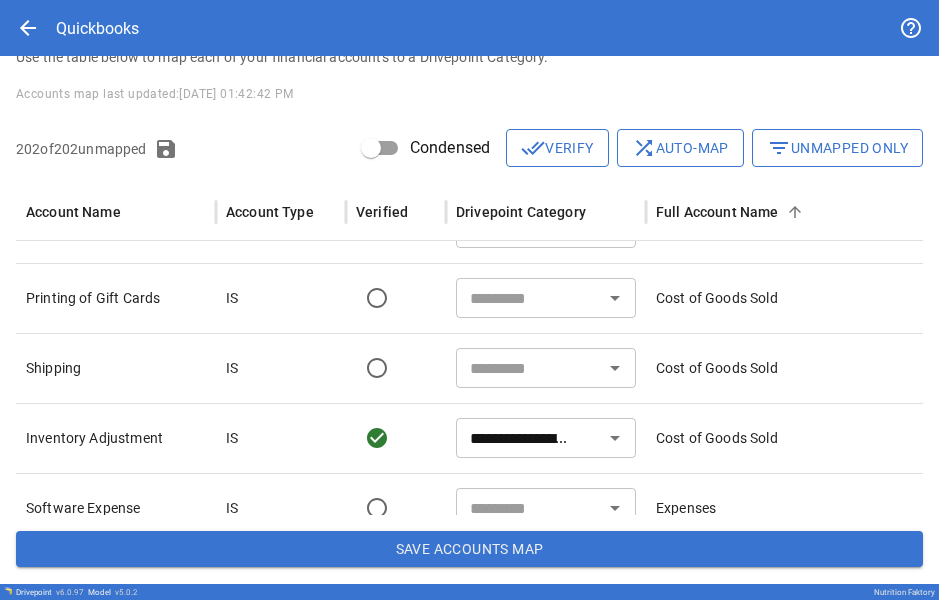 click on "​" at bounding box center (546, 298) 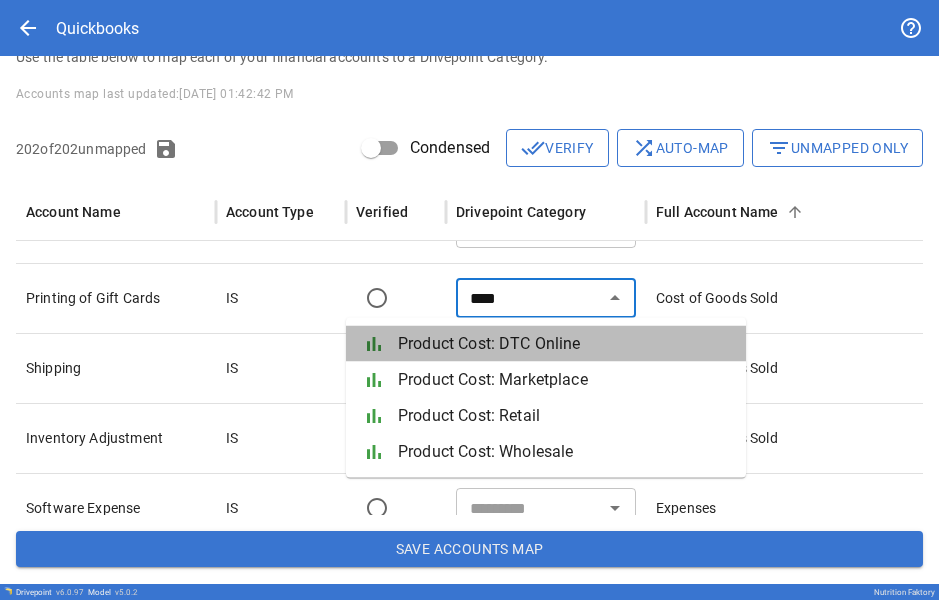 click on "Product Cost: DTC Online" at bounding box center [564, 344] 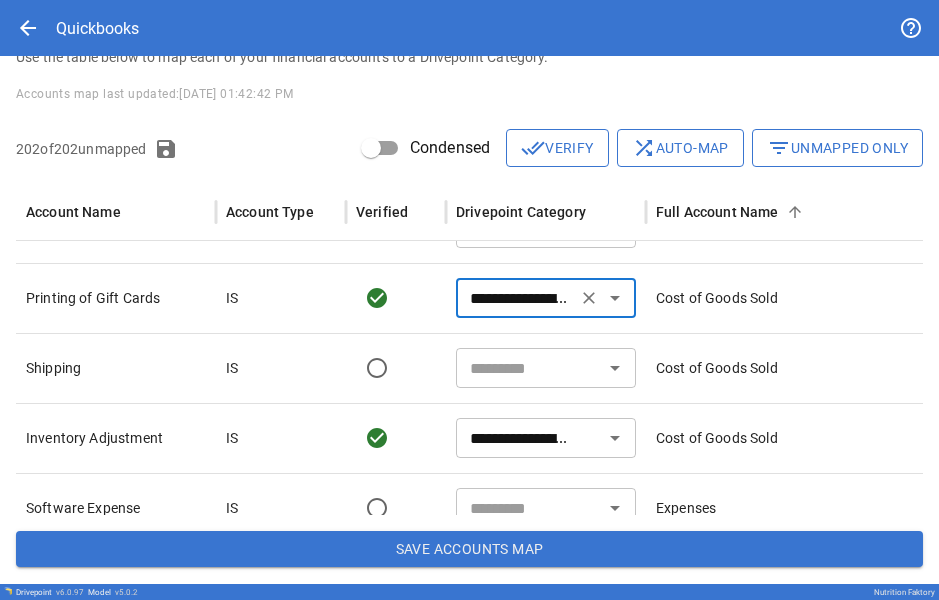 click at bounding box center [529, 368] 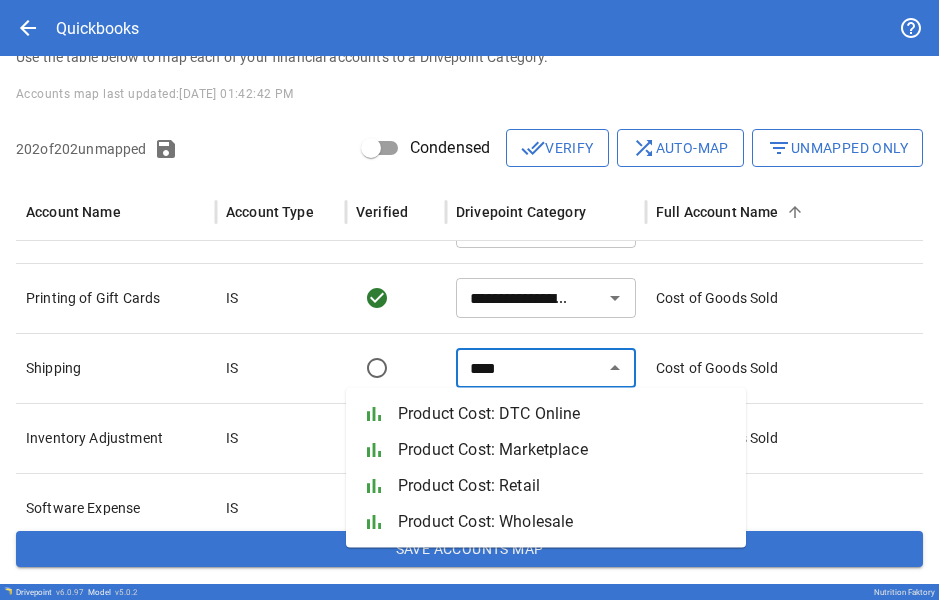 click on "Product Cost: DTC Online" at bounding box center (564, 414) 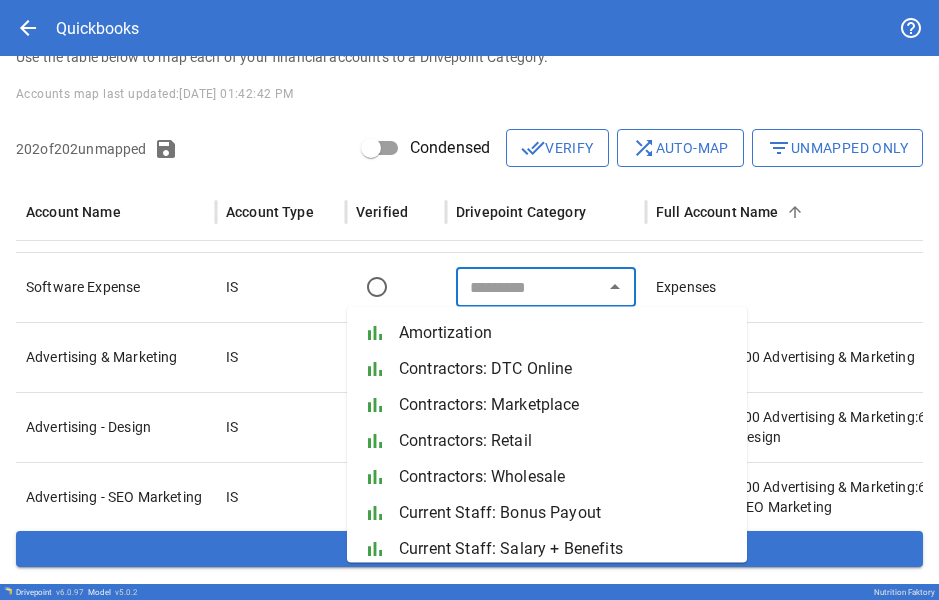 click at bounding box center (529, 287) 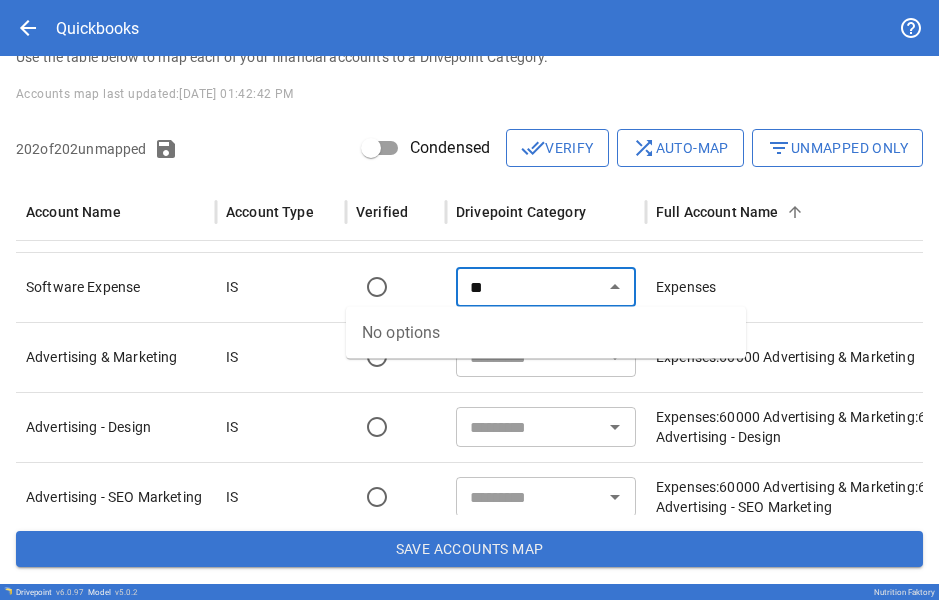 type on "*" 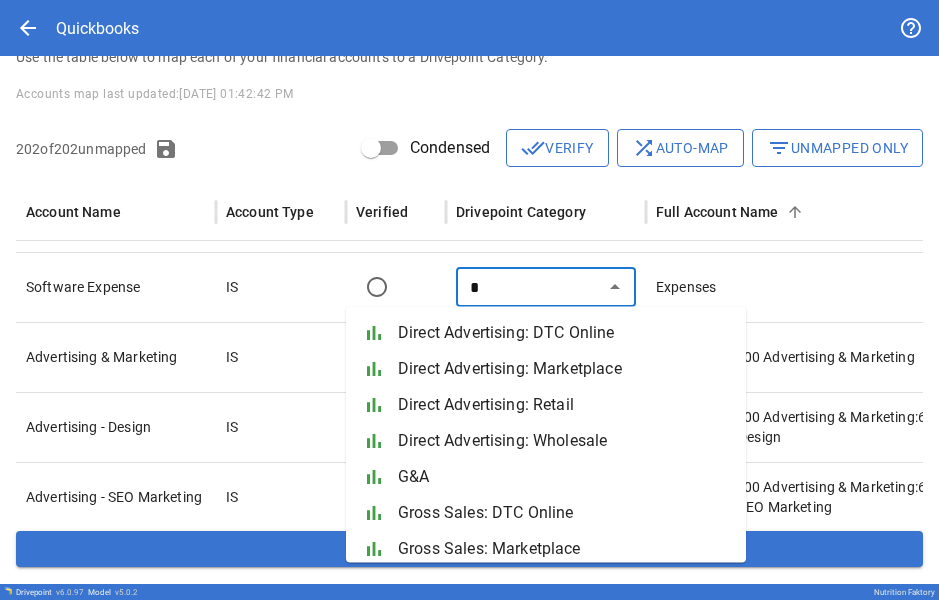 click on "G&A" at bounding box center (564, 477) 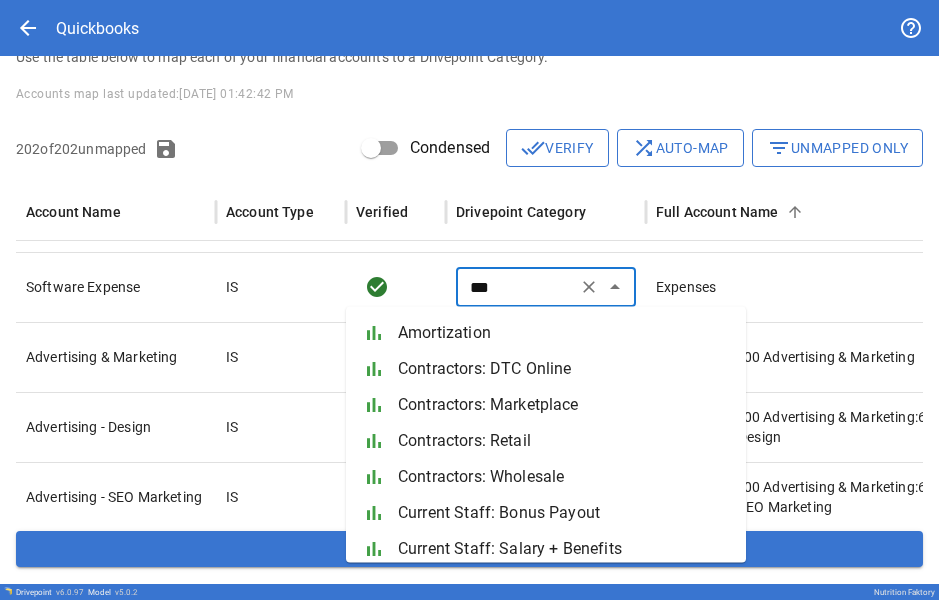 click on "***" at bounding box center [516, 287] 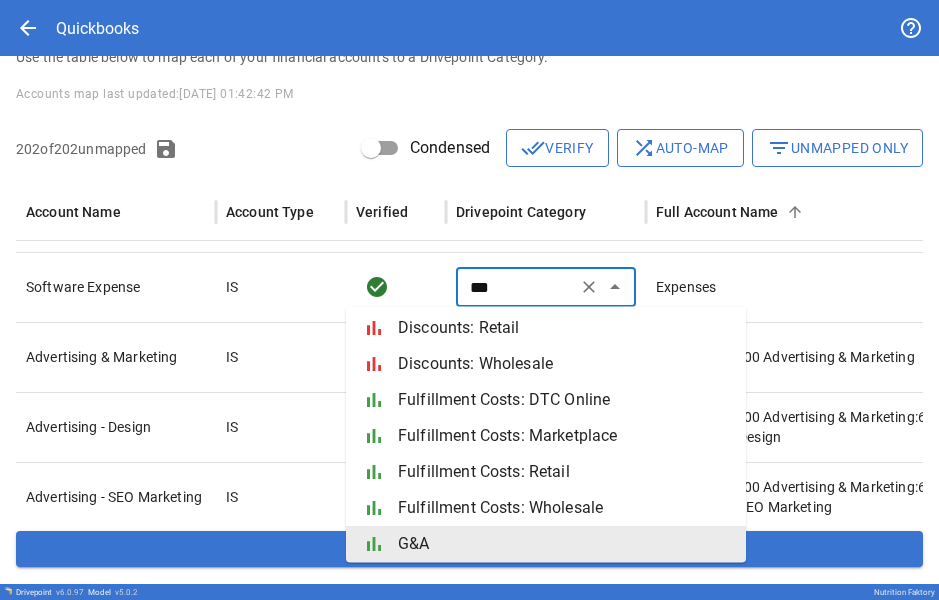 click on "***" at bounding box center (516, 287) 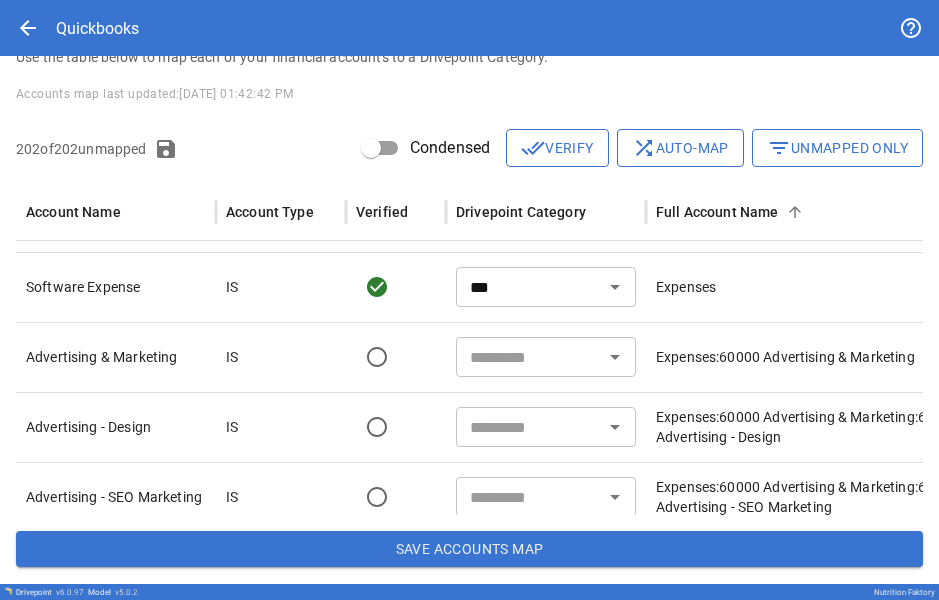 click at bounding box center (396, 287) 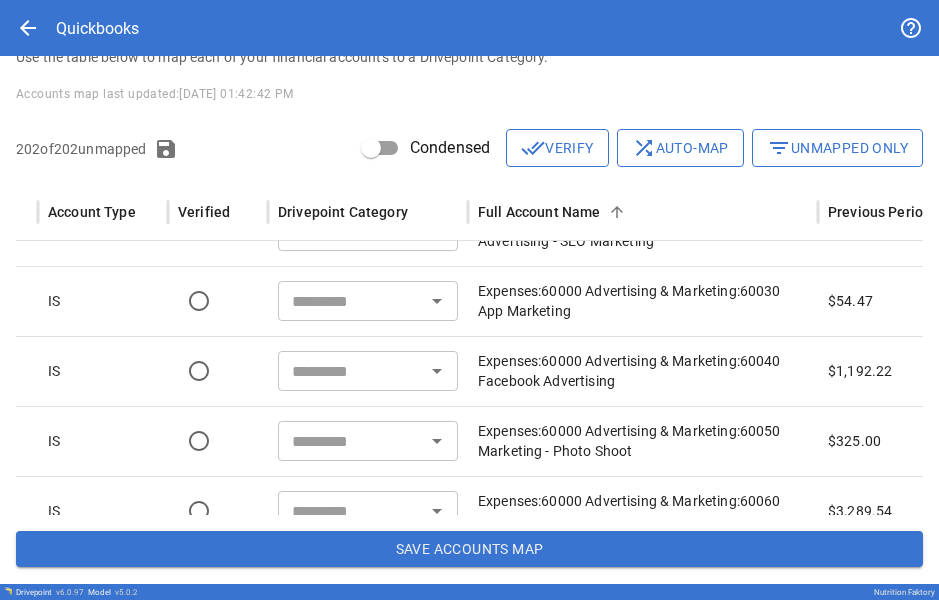 click at bounding box center [351, 371] 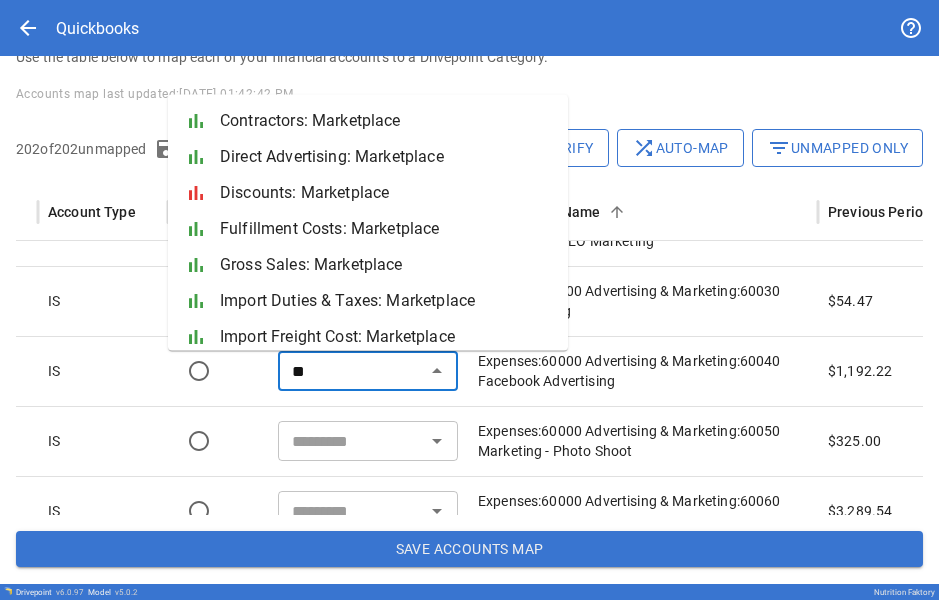 type on "*" 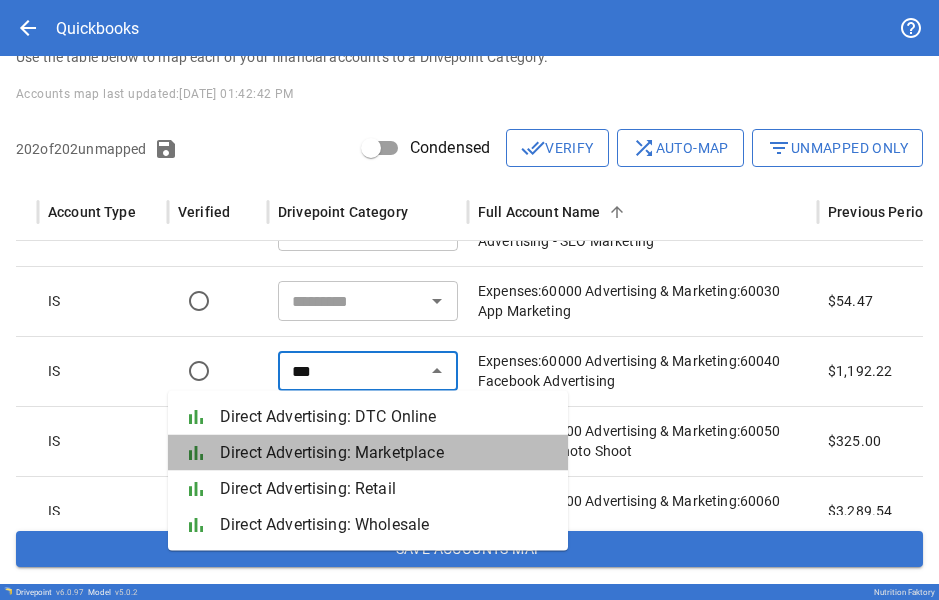 click on "Direct Advertising: Marketplace" at bounding box center [386, 453] 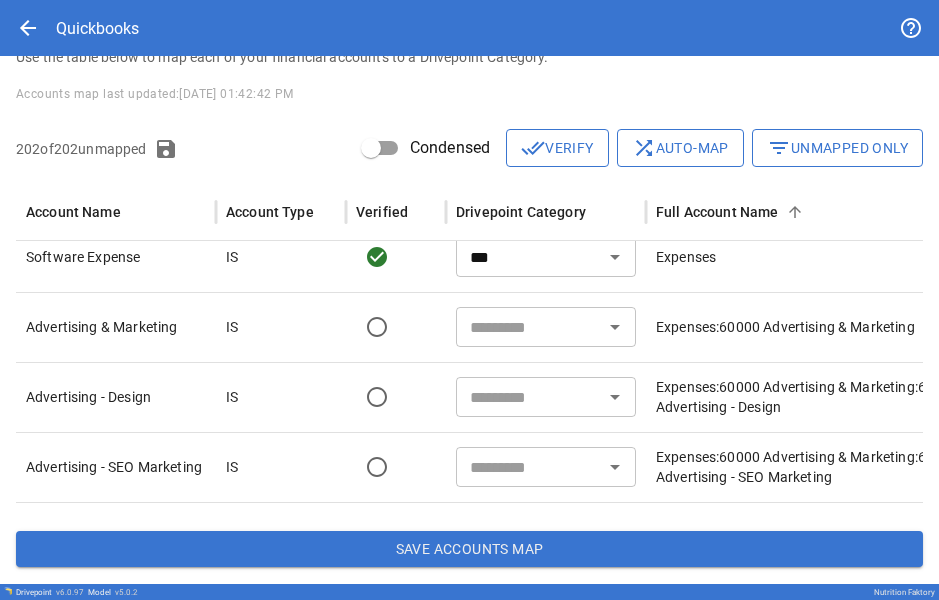 click at bounding box center [529, 327] 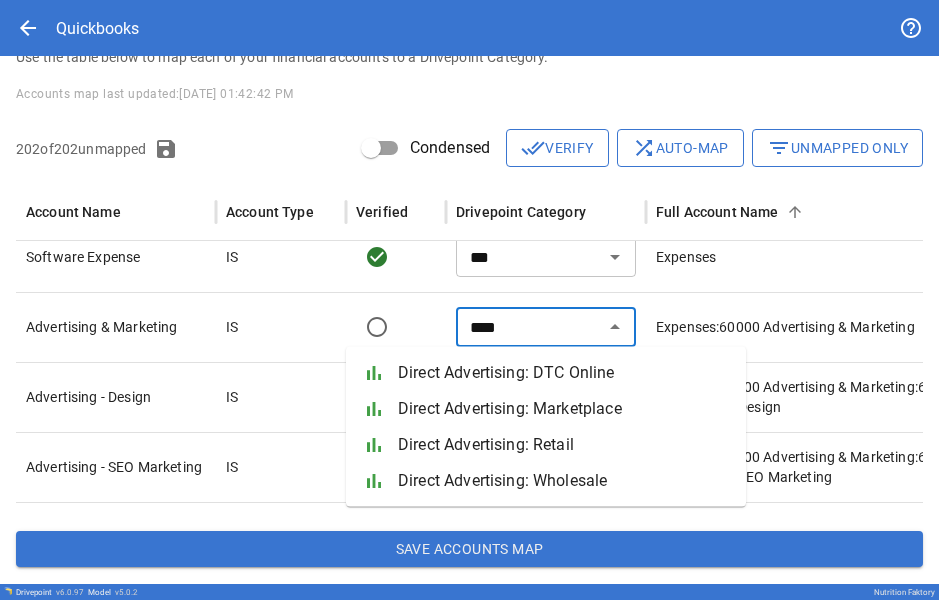 scroll, scrollTop: 0, scrollLeft: 0, axis: both 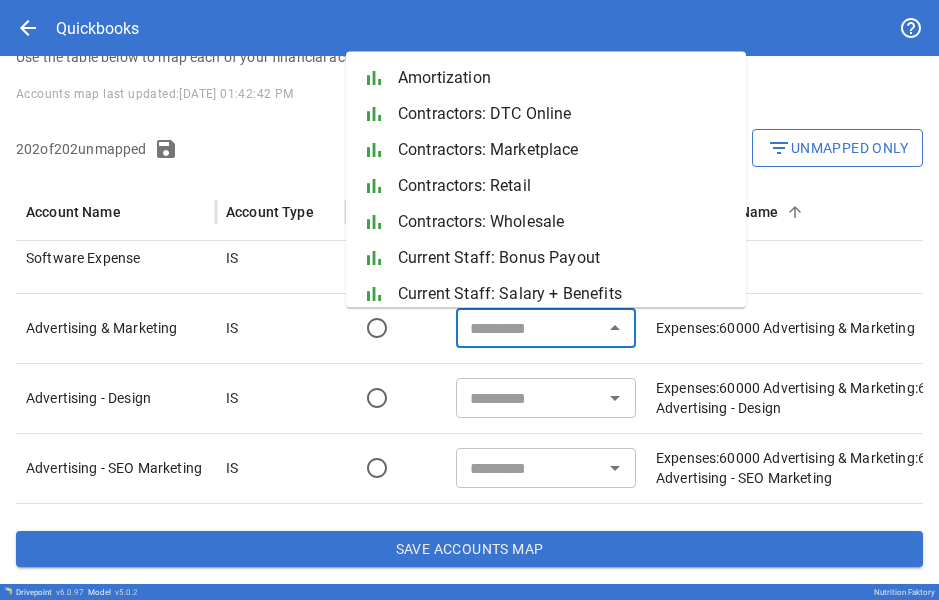 click at bounding box center (529, 328) 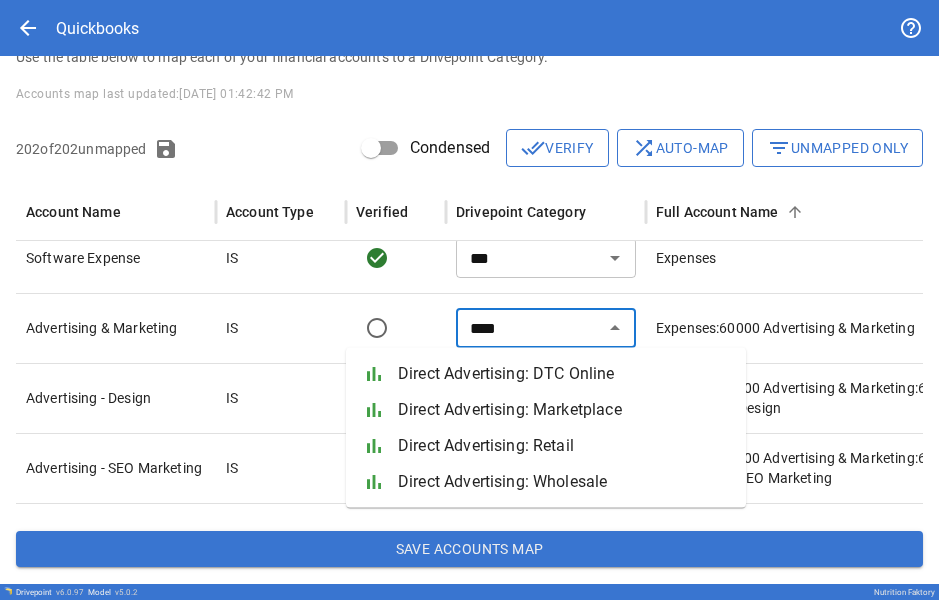 click on "Direct Advertising: Marketplace" at bounding box center (564, 410) 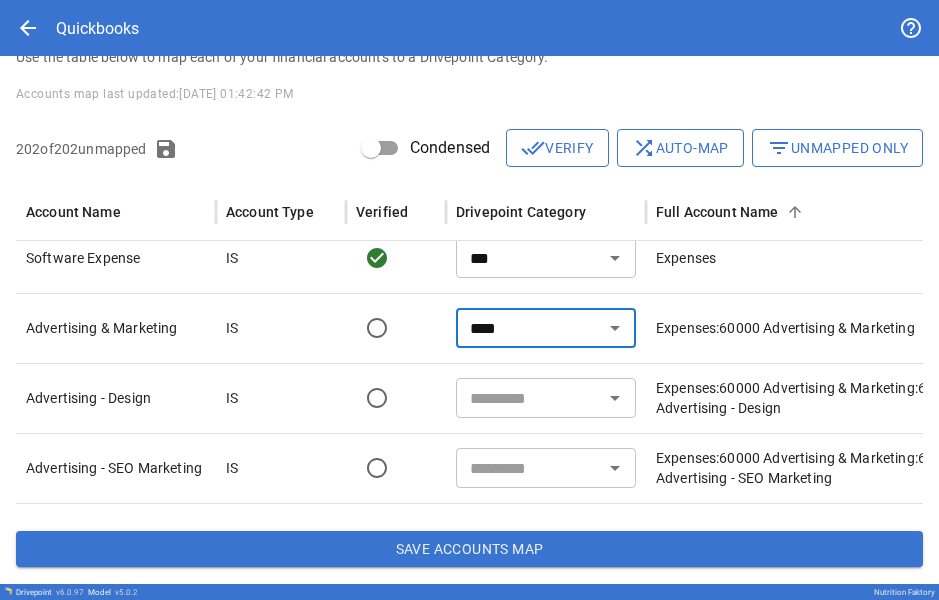 type on "**********" 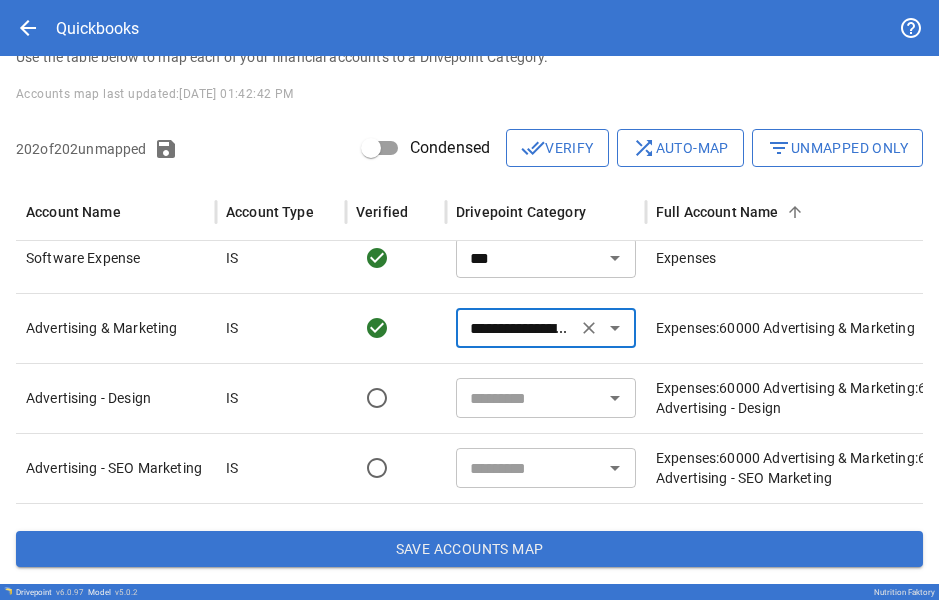 scroll, scrollTop: 2230, scrollLeft: 29, axis: both 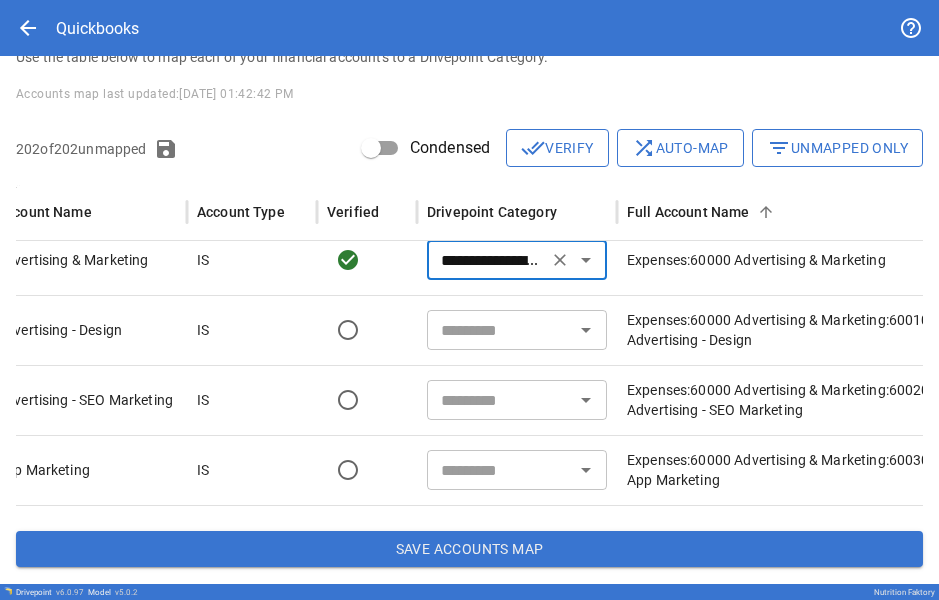 click at bounding box center [500, 330] 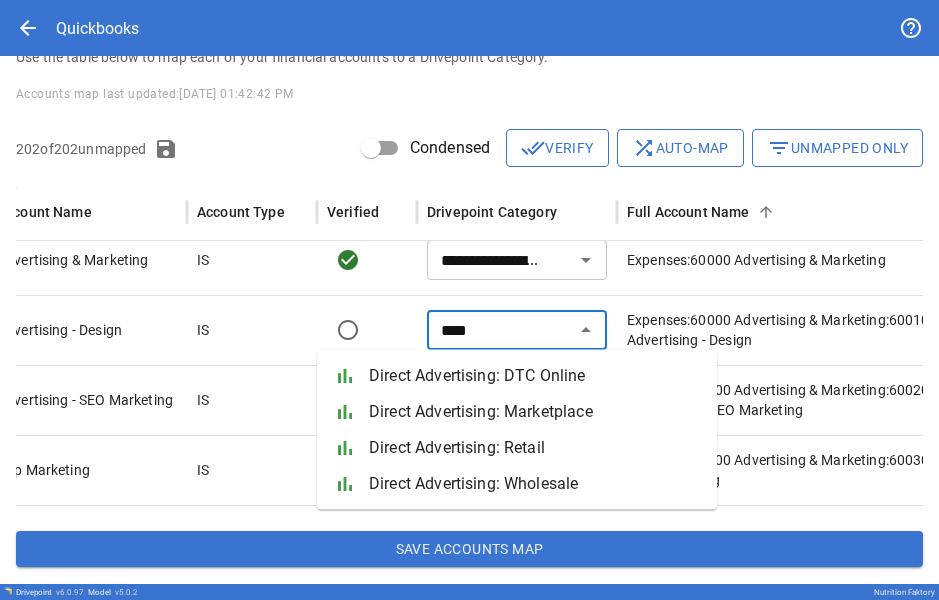 click on "Direct Advertising: DTC Online" at bounding box center (535, 376) 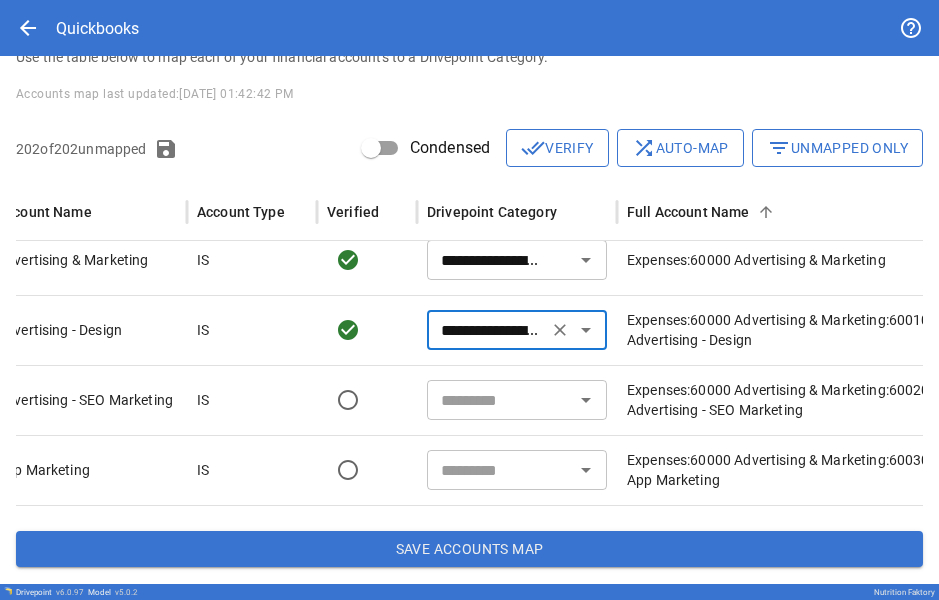 scroll, scrollTop: 2256, scrollLeft: 223, axis: both 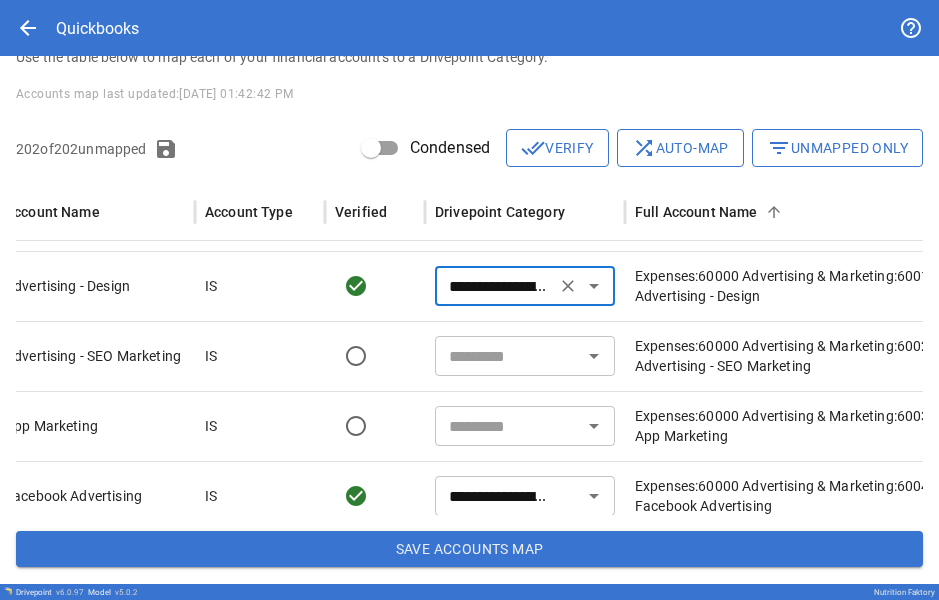click at bounding box center [508, 356] 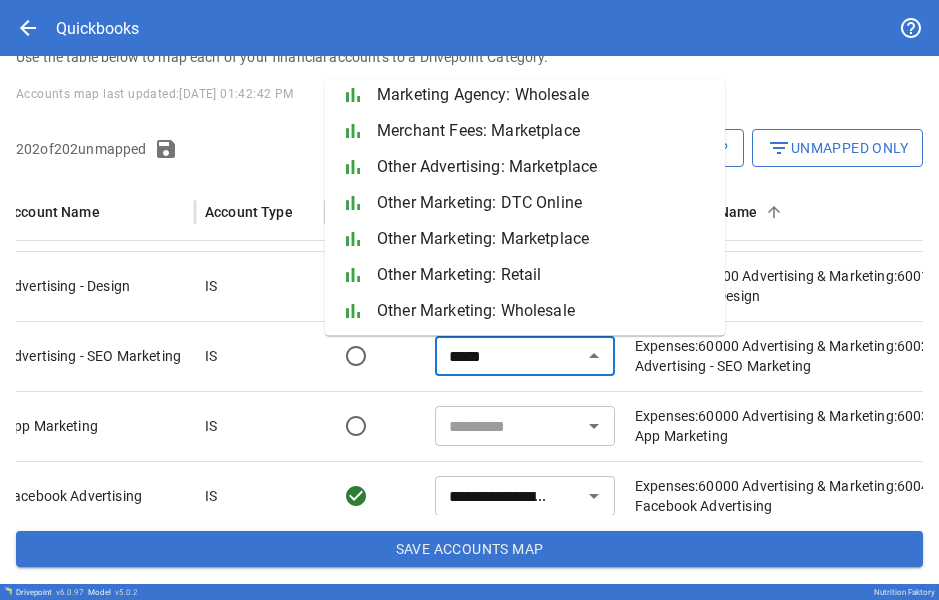click on "Other Marketing: DTC Online" at bounding box center [543, 204] 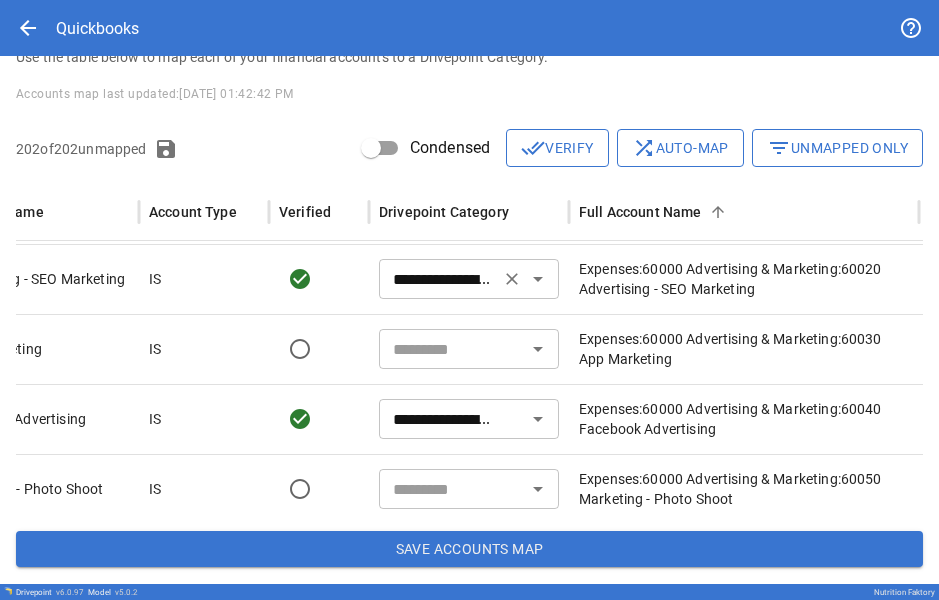 click on "**********" at bounding box center [439, 279] 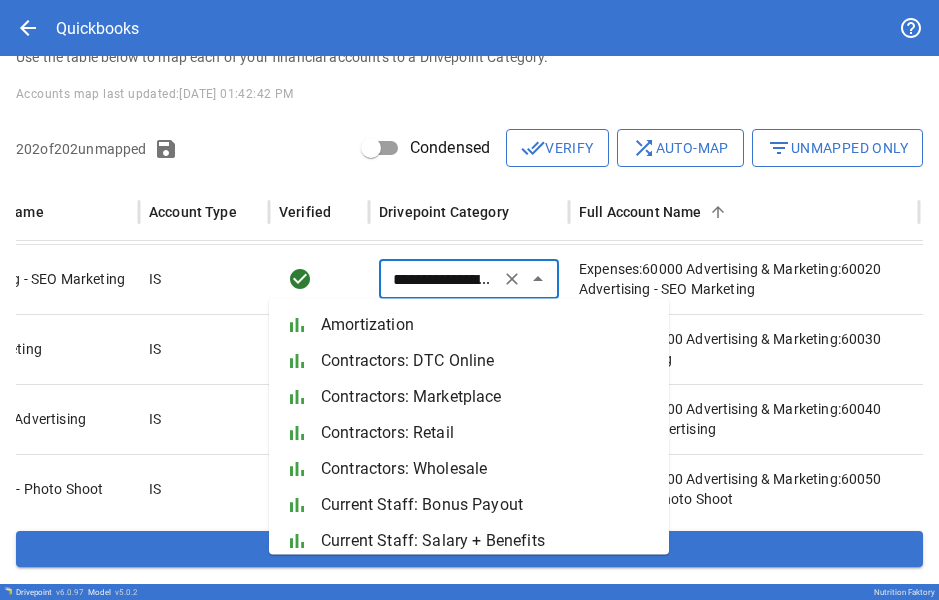 click on "**********" at bounding box center [439, 279] 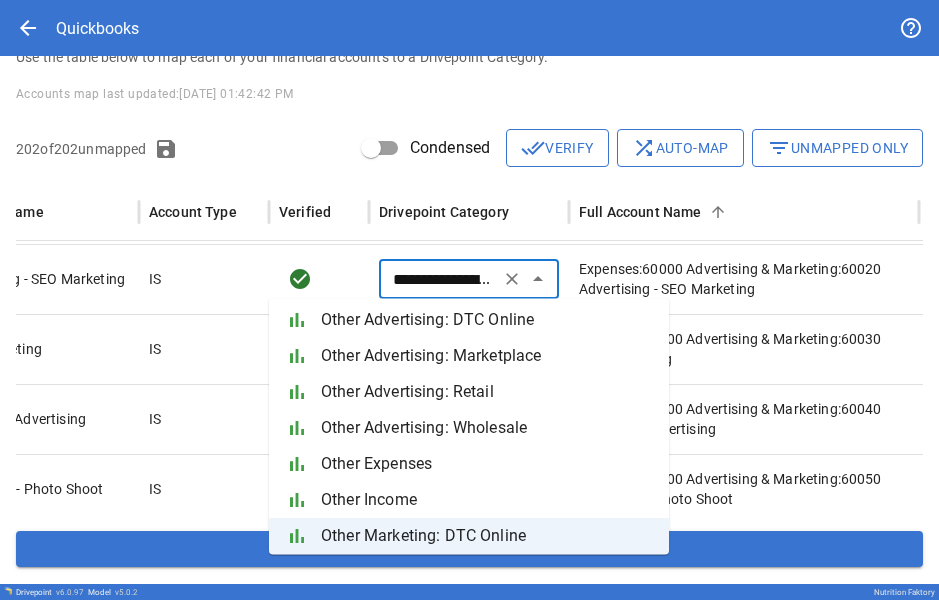 click on "IS" at bounding box center [204, 349] 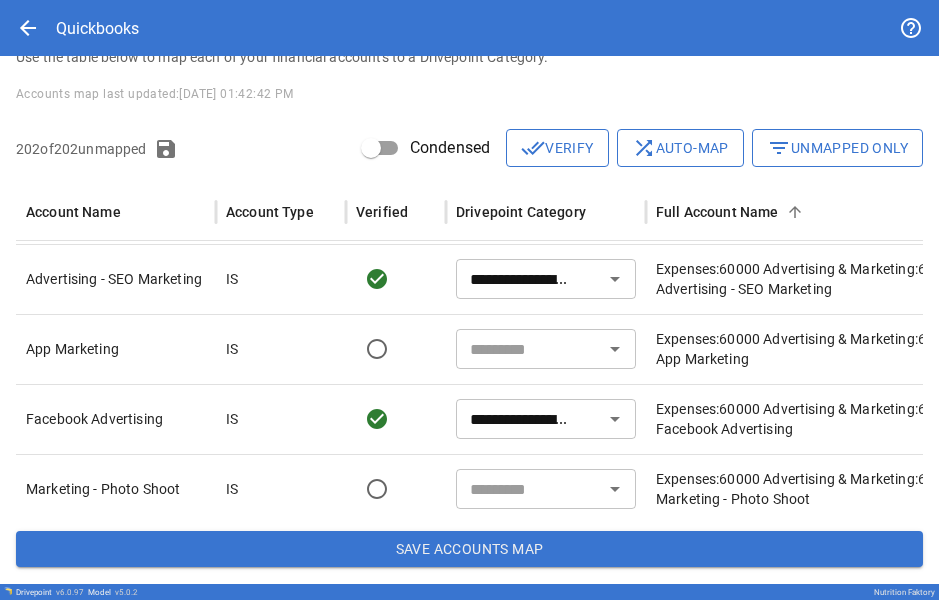 click at bounding box center [529, 349] 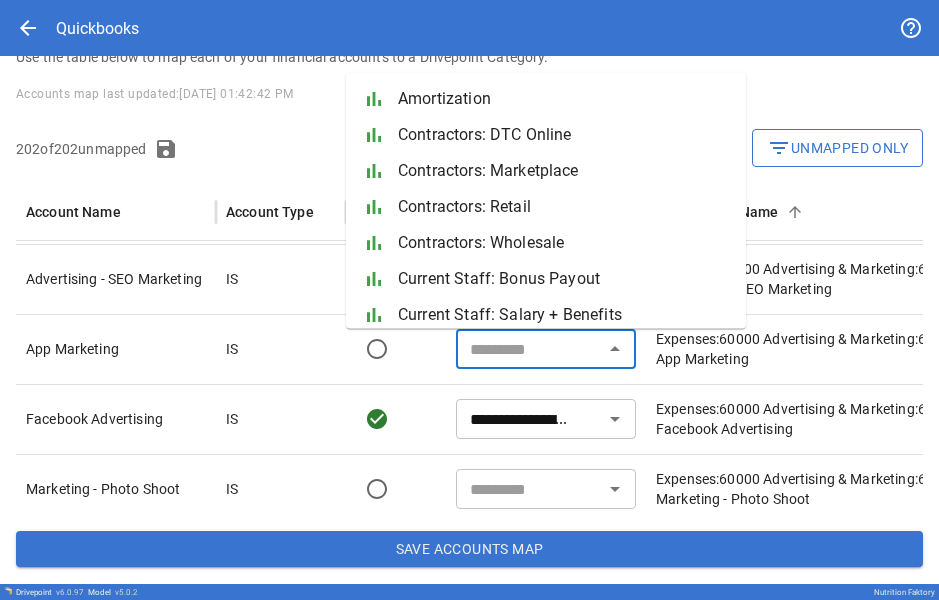 paste on "**********" 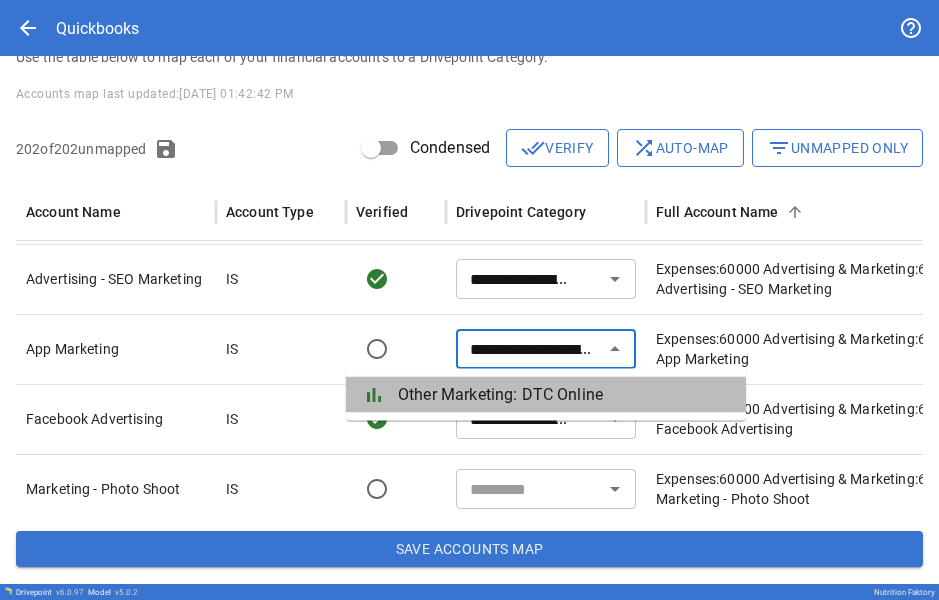 click on "Other Marketing: DTC Online" at bounding box center [564, 395] 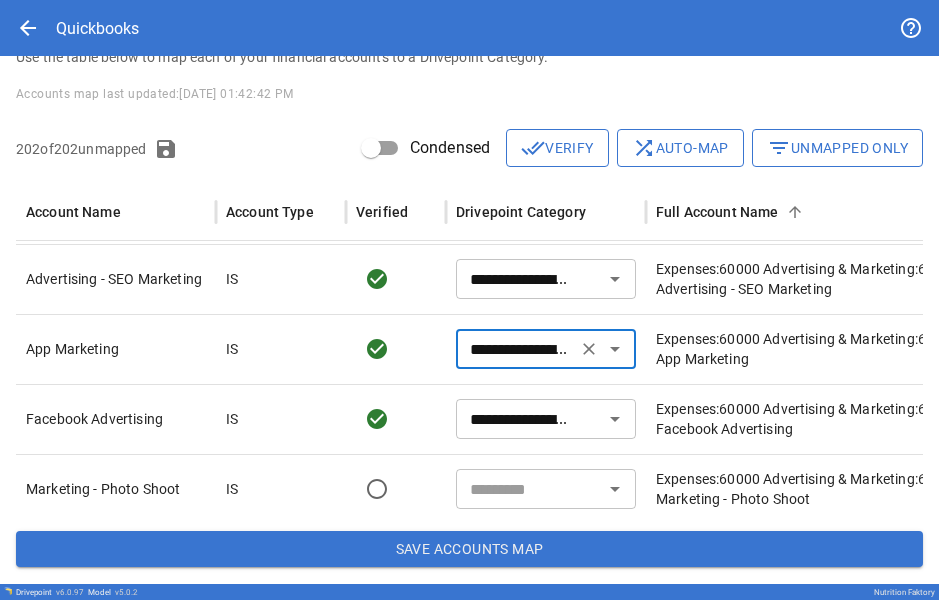 type on "**********" 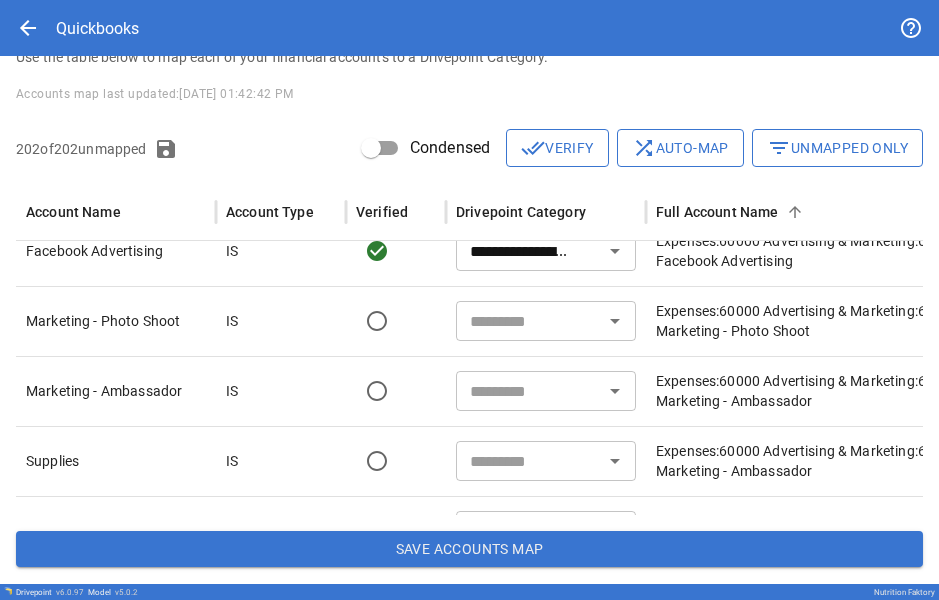 click at bounding box center [529, 321] 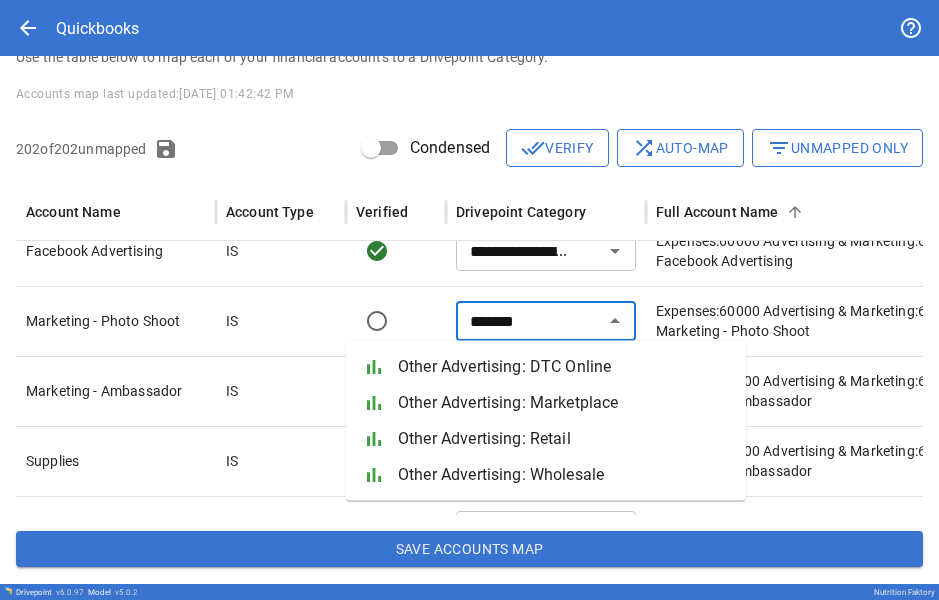 click on "Other Advertising: DTC Online" at bounding box center (564, 367) 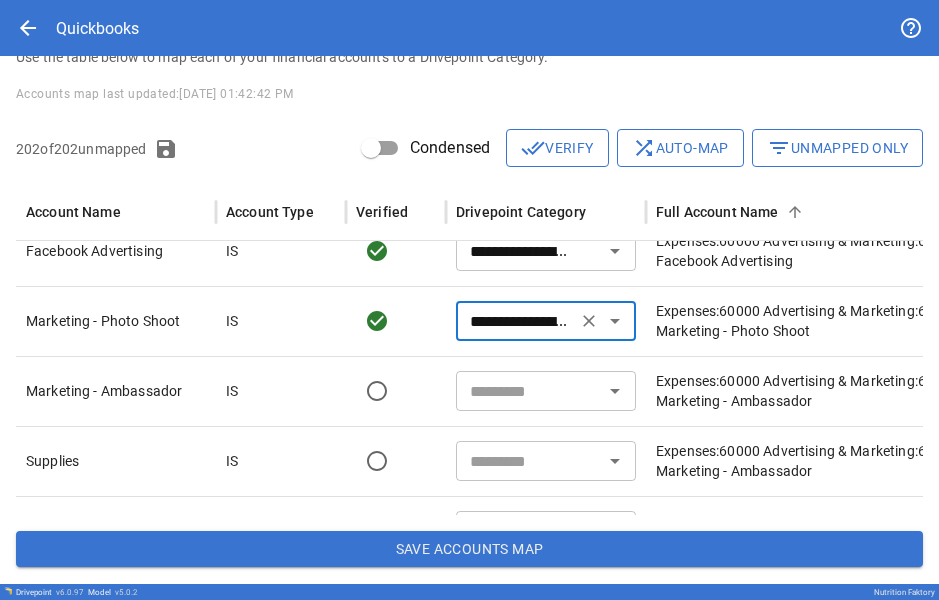 click on "**********" at bounding box center [516, 321] 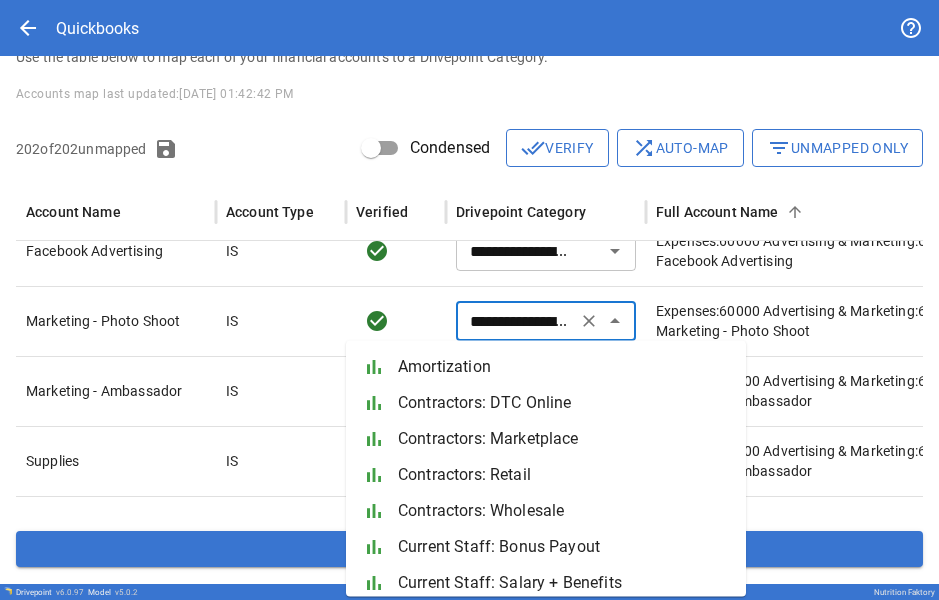 click on "**********" at bounding box center (516, 321) 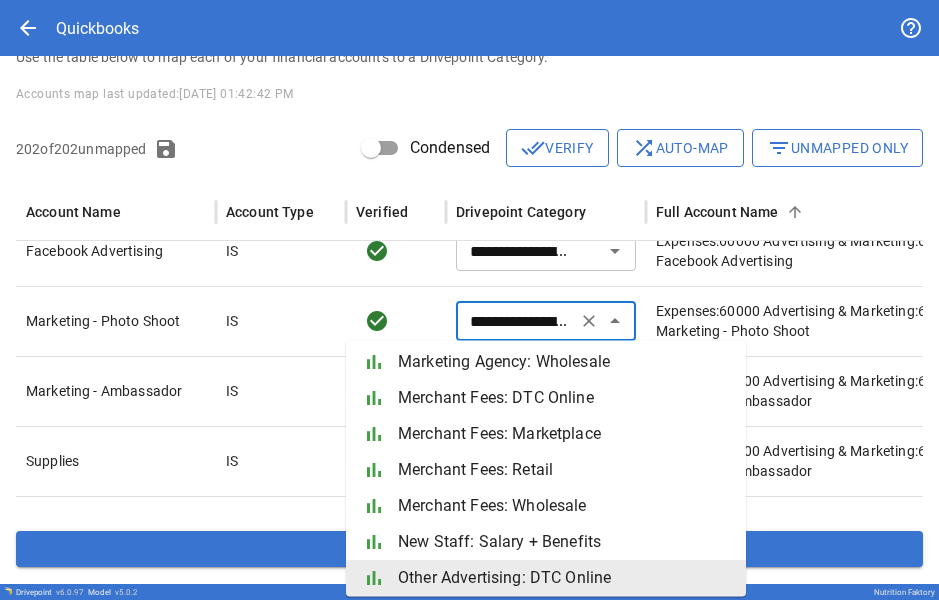 click on "**********" at bounding box center [516, 321] 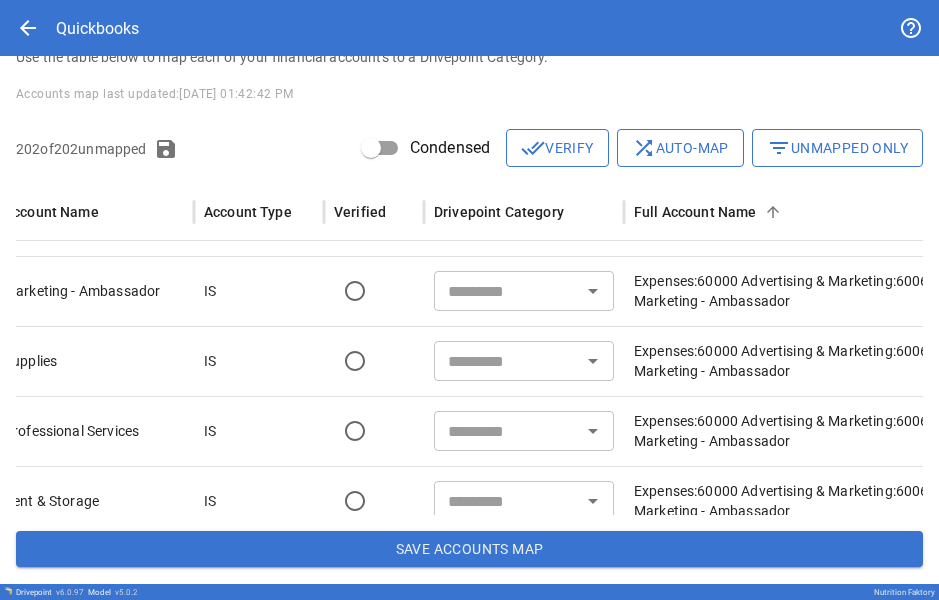 type on "**********" 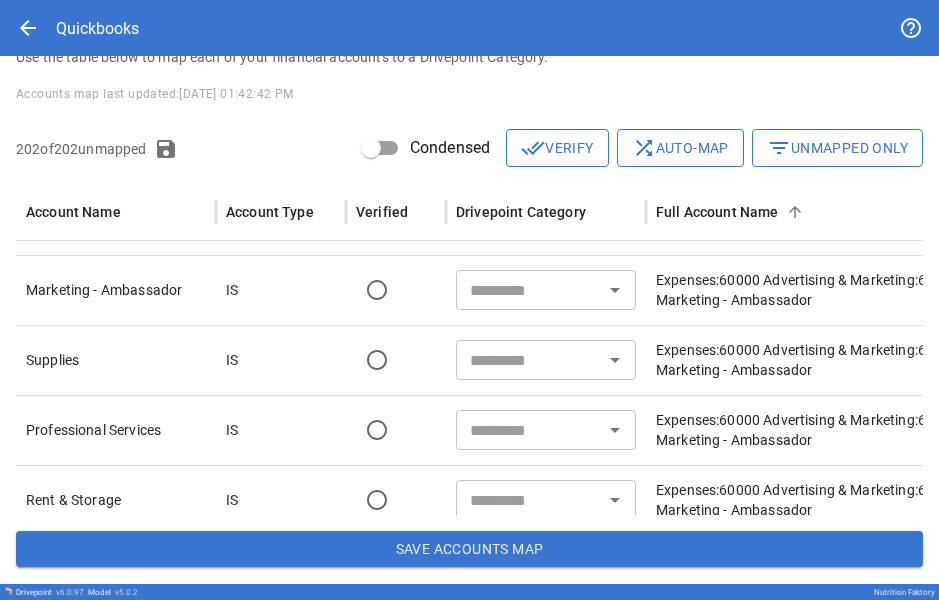 click at bounding box center [529, 290] 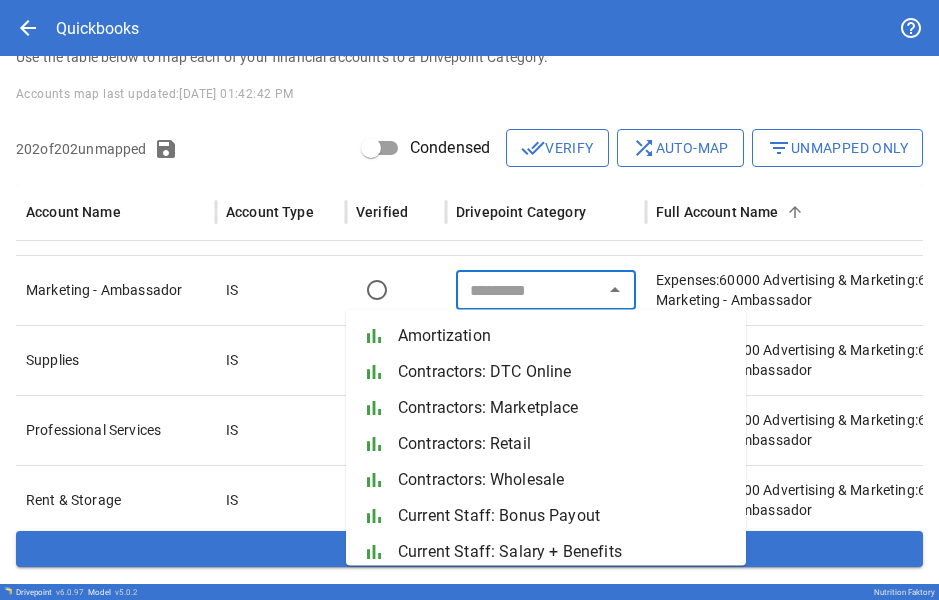 click on "Contractors: Marketplace" at bounding box center (564, 408) 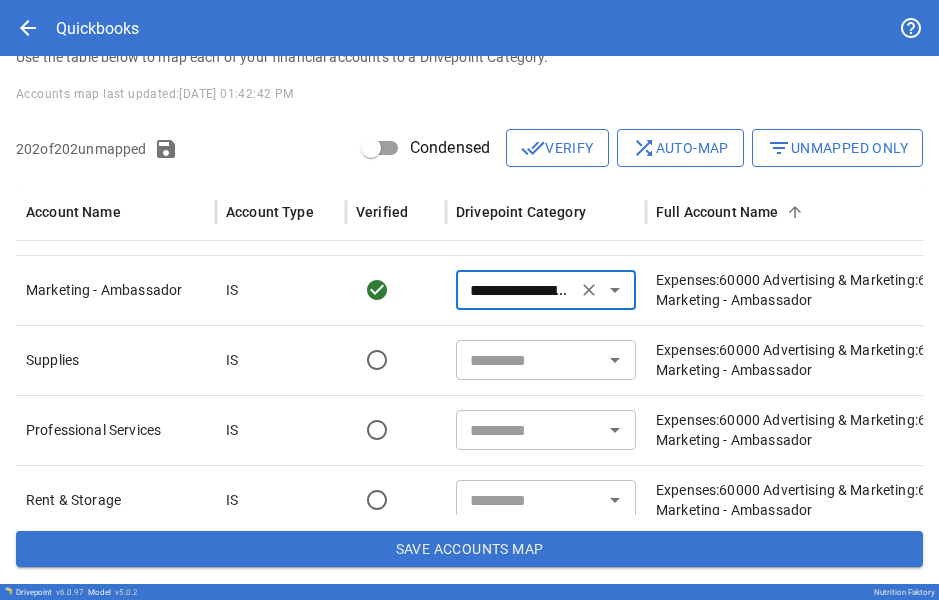 click on "**********" at bounding box center (516, 290) 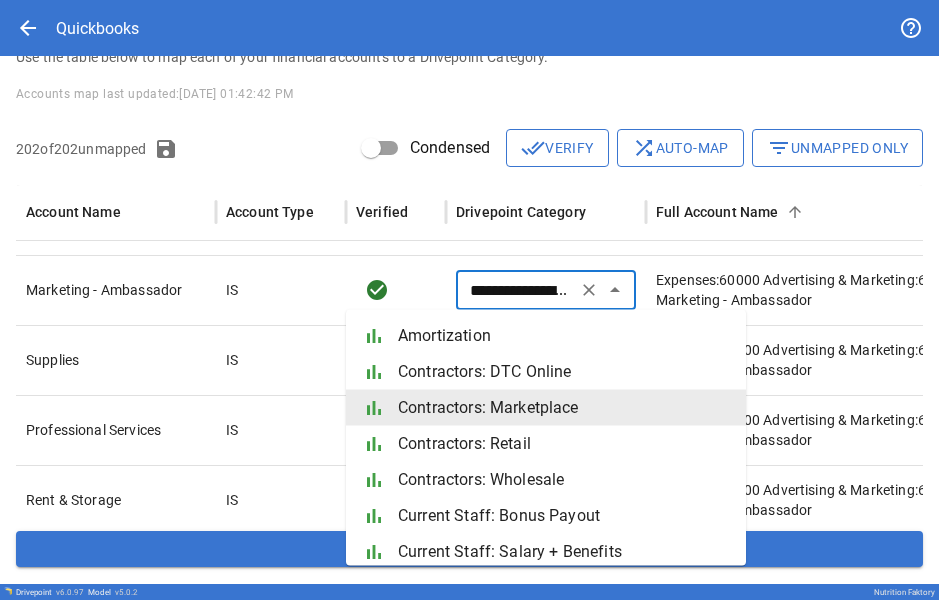 click on "**********" at bounding box center [516, 290] 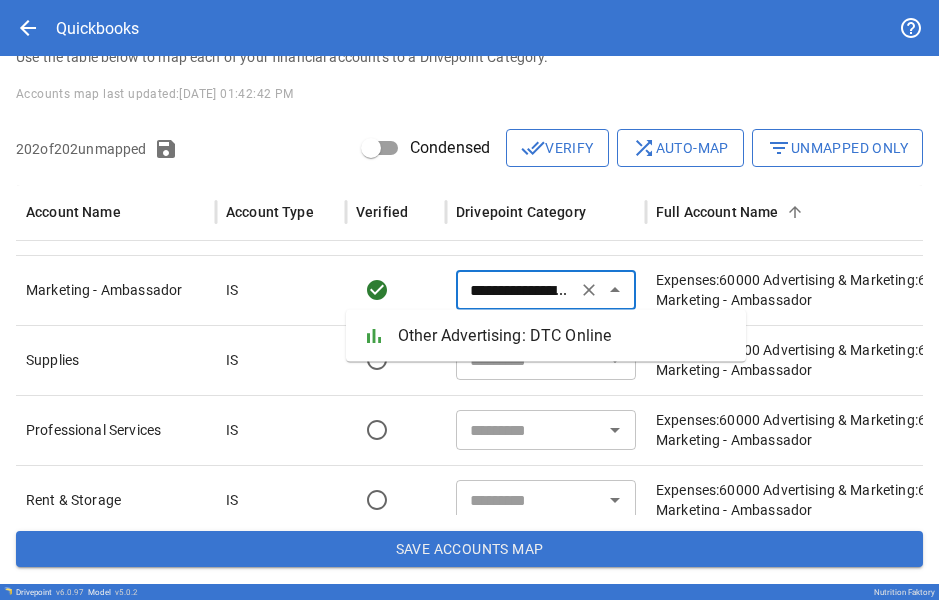 drag, startPoint x: 488, startPoint y: 285, endPoint x: 766, endPoint y: 285, distance: 278 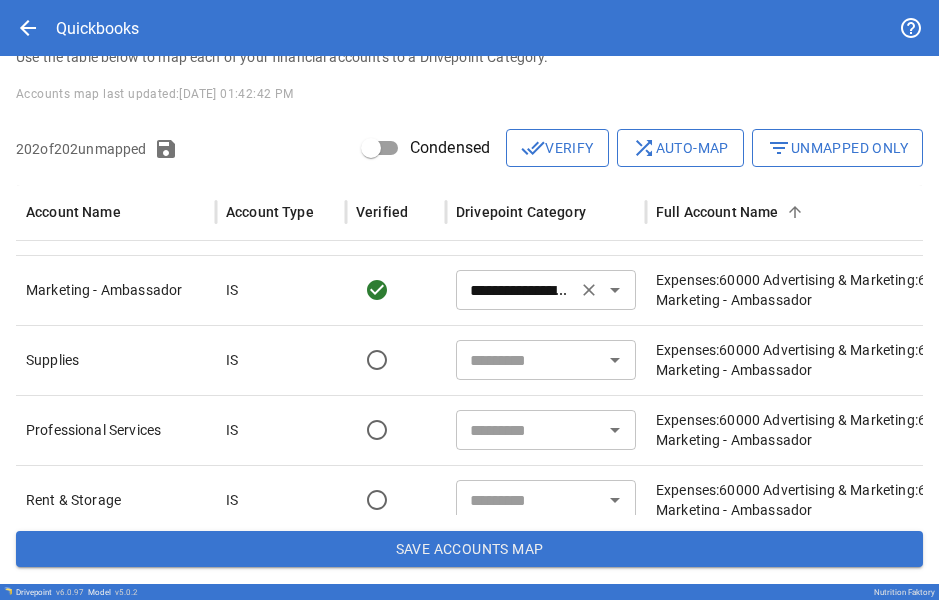 click on "**********" at bounding box center (516, 290) 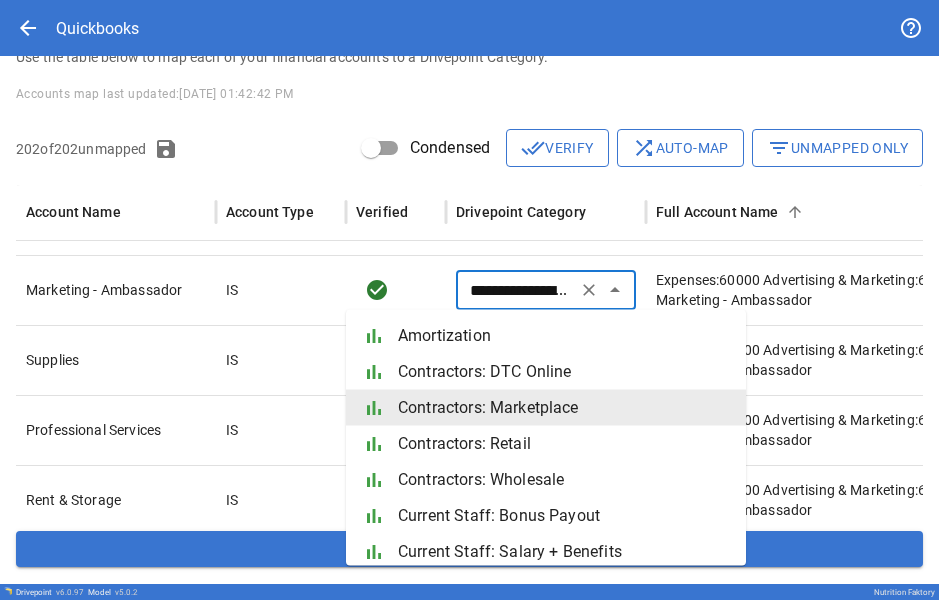 click on "**********" at bounding box center [516, 290] 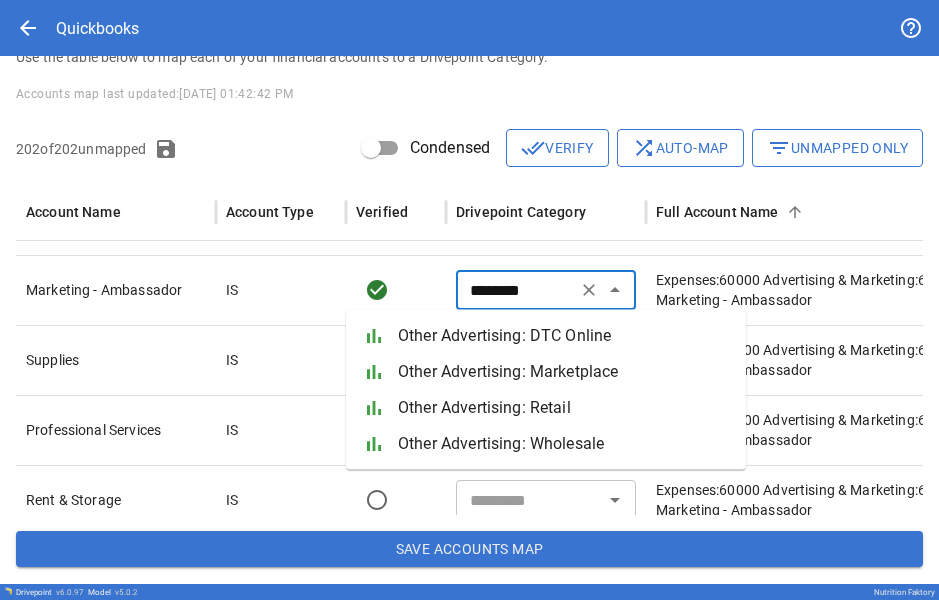 click on "Other Advertising: Marketplace" at bounding box center [564, 372] 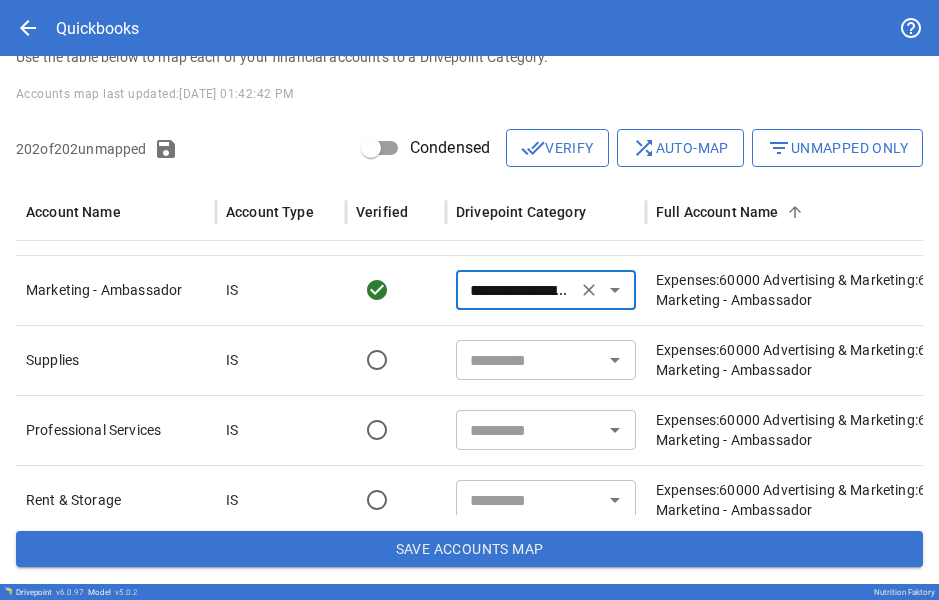 type on "**********" 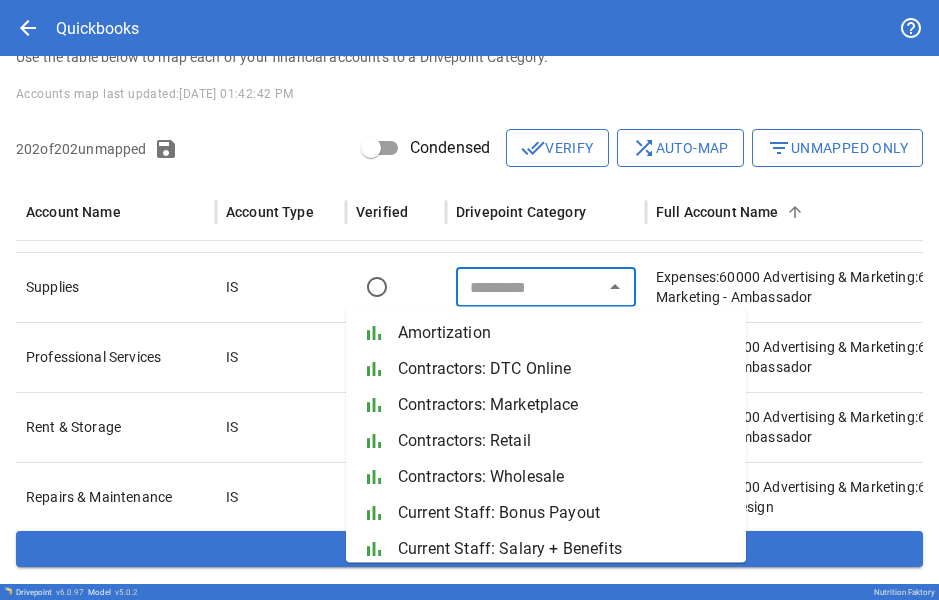 type on "**********" 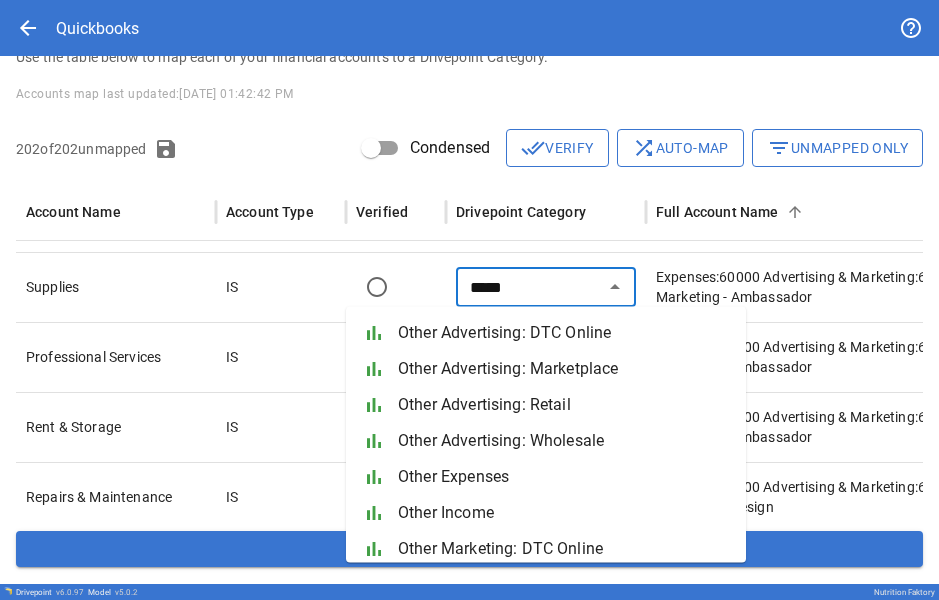 click on "Other Advertising: DTC Online" at bounding box center (564, 333) 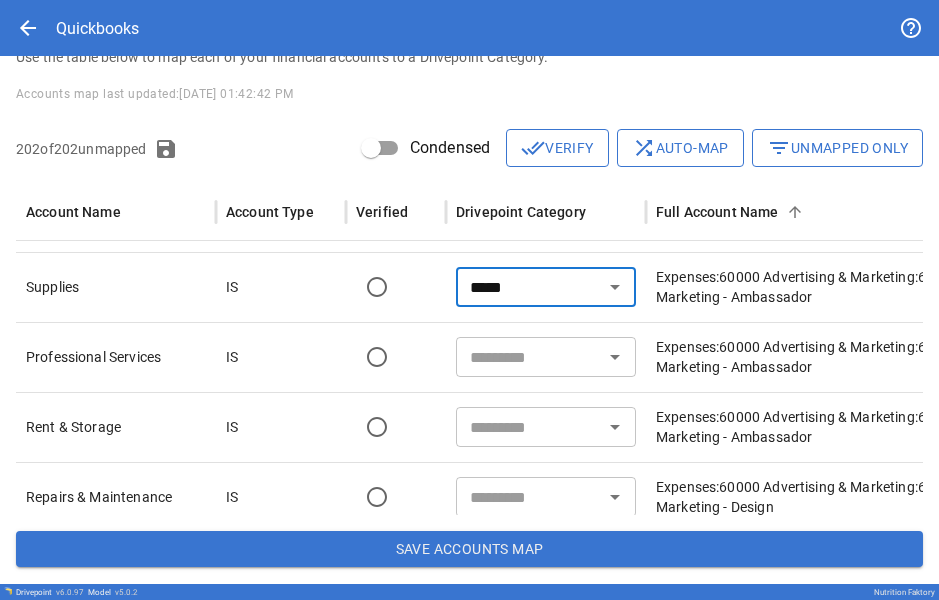 type on "**********" 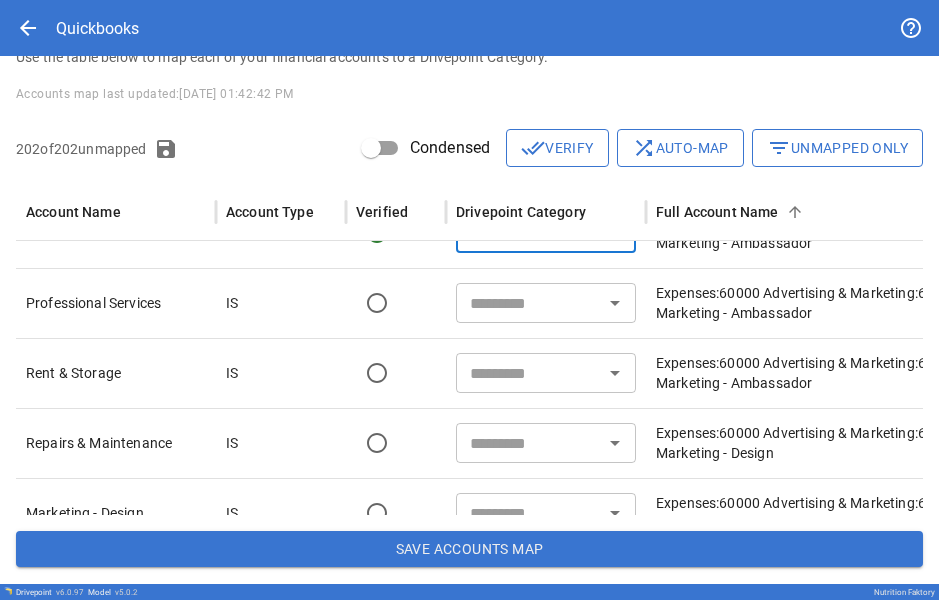 click at bounding box center [529, 303] 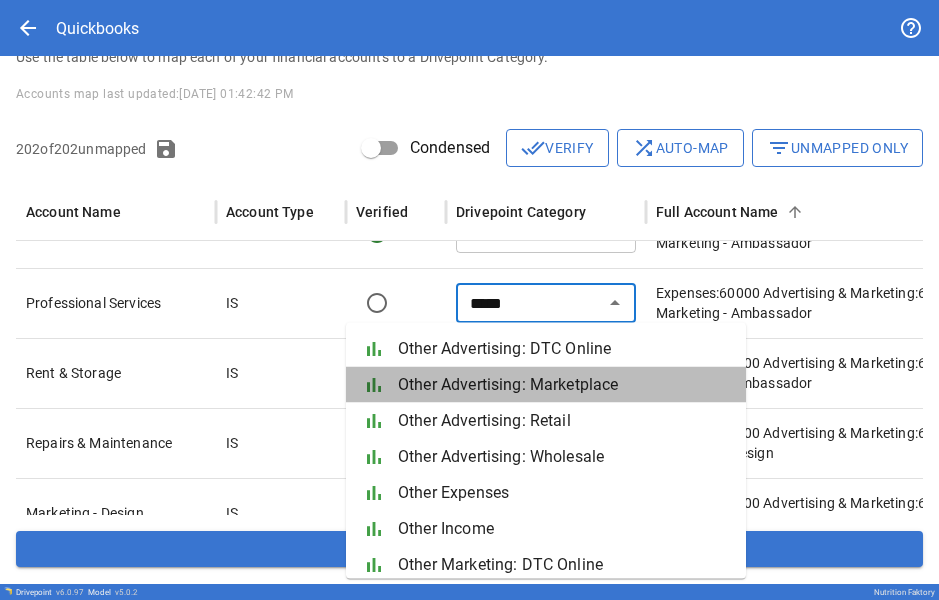 click on "Other Advertising: Marketplace" at bounding box center (564, 385) 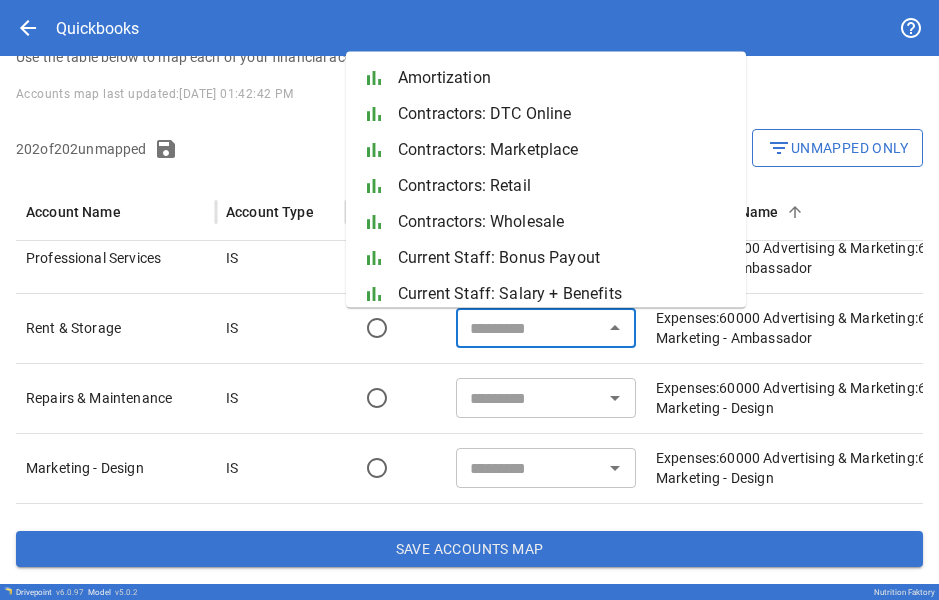 click at bounding box center [529, 328] 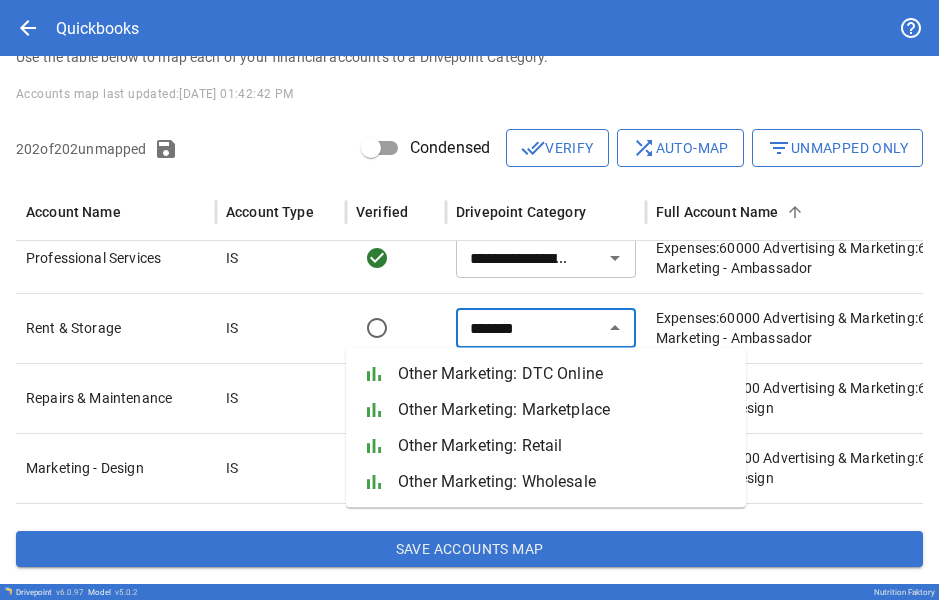 type on "*******" 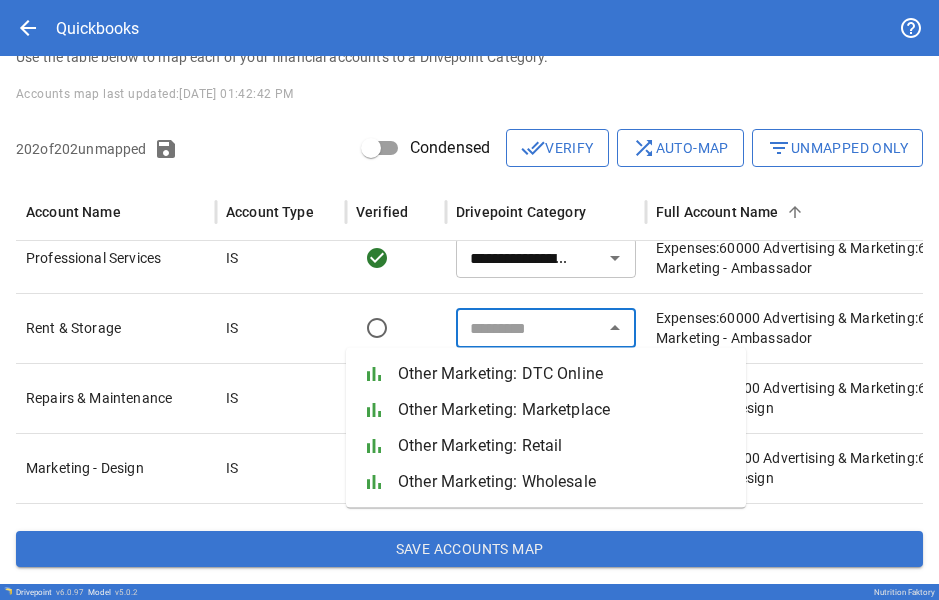 click at bounding box center (396, 328) 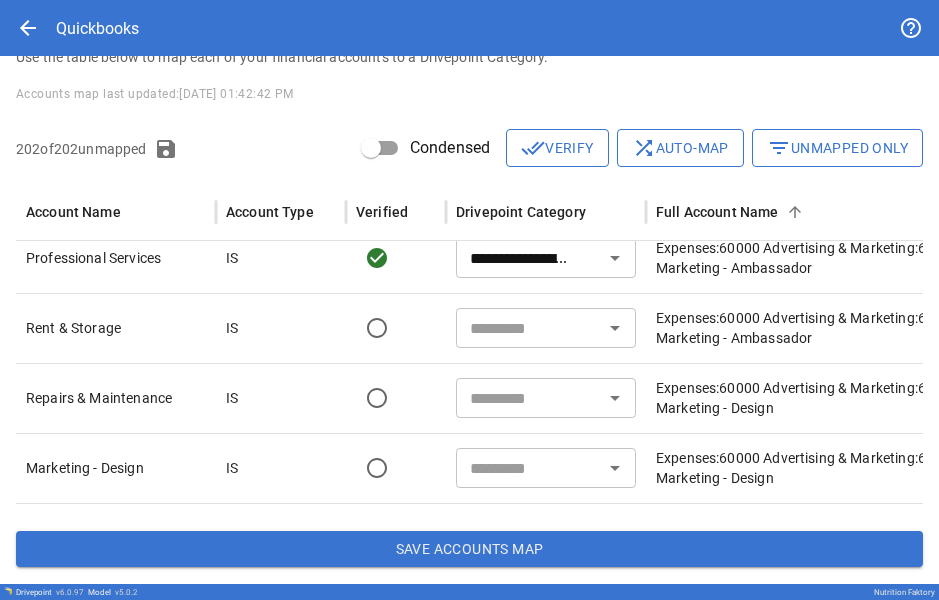 click at bounding box center [396, 328] 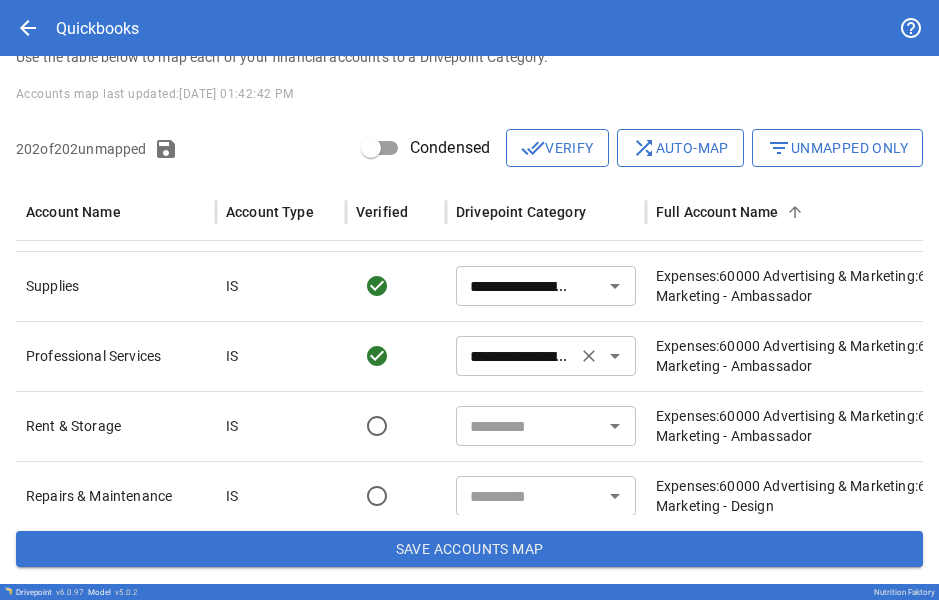 click on "**********" at bounding box center [516, 356] 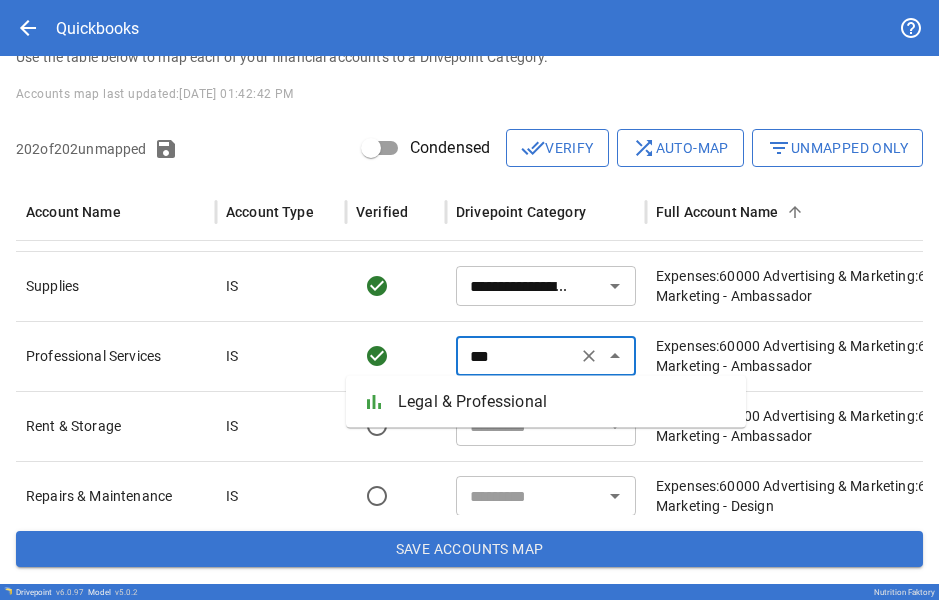 click on "Legal & Professional" at bounding box center [564, 402] 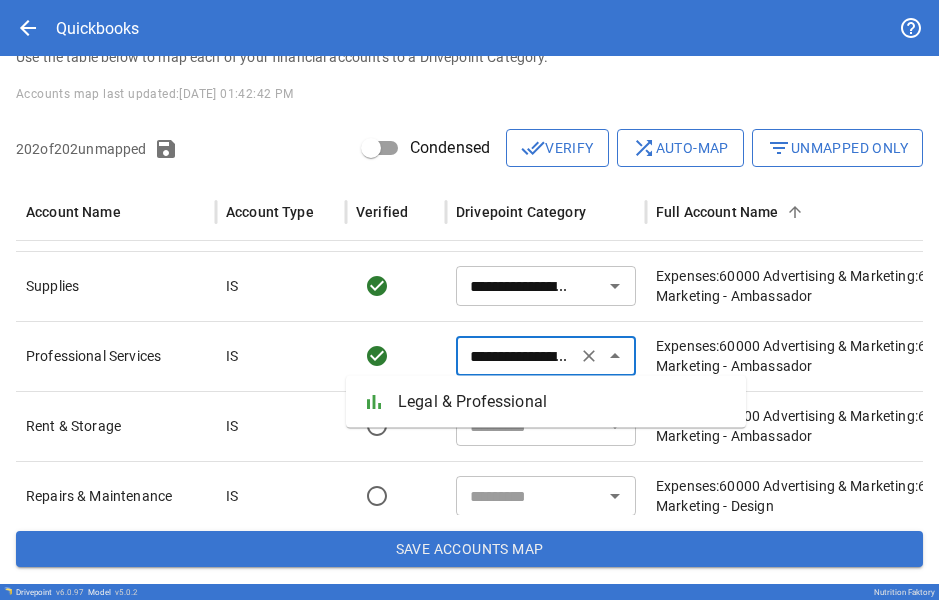 type on "**********" 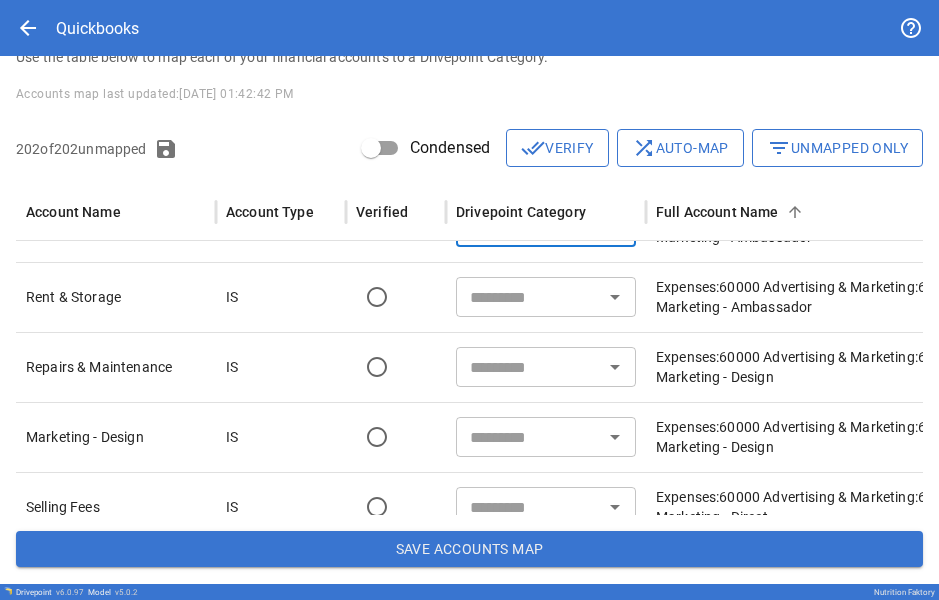 click at bounding box center (529, 297) 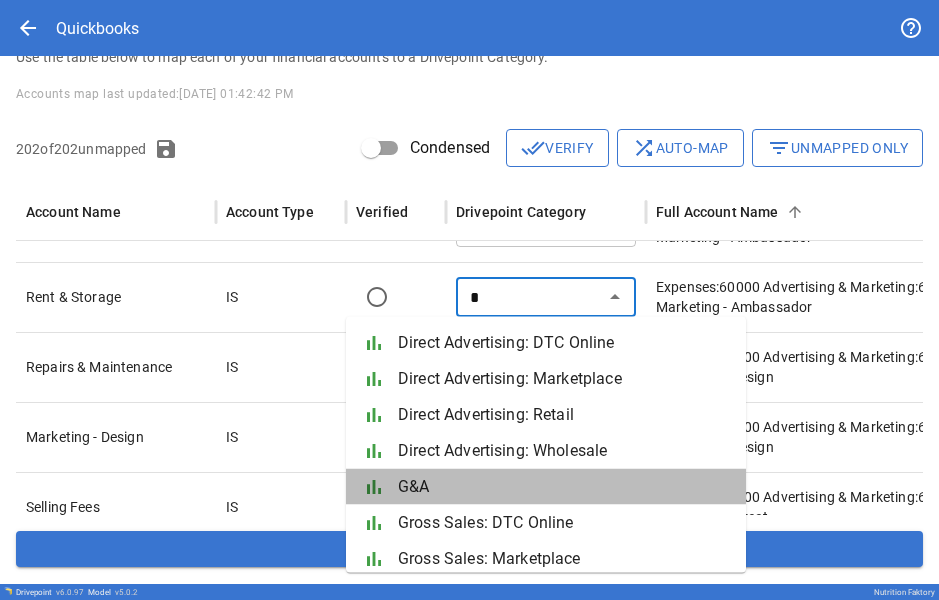 click on "G&A" at bounding box center [564, 487] 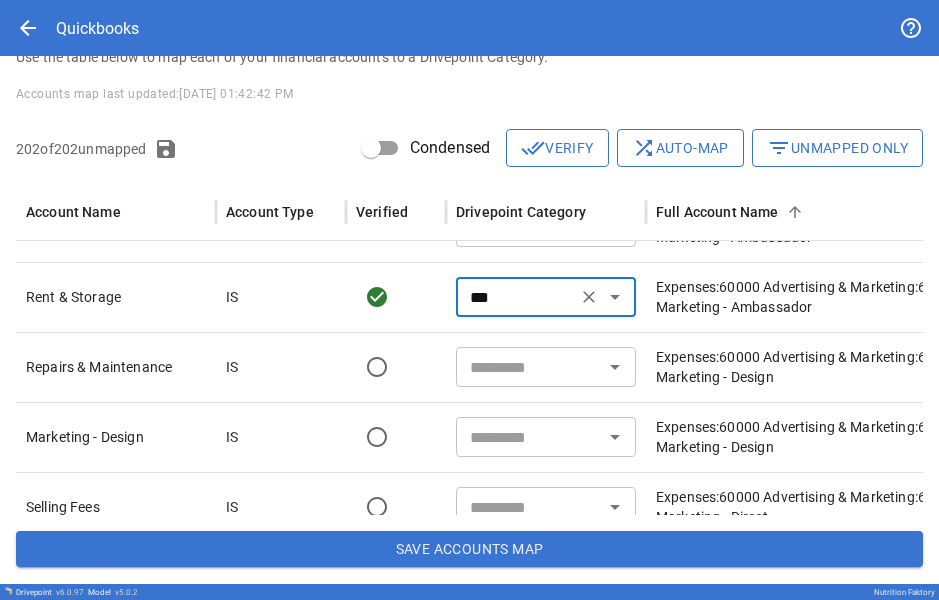click on "***" at bounding box center (516, 297) 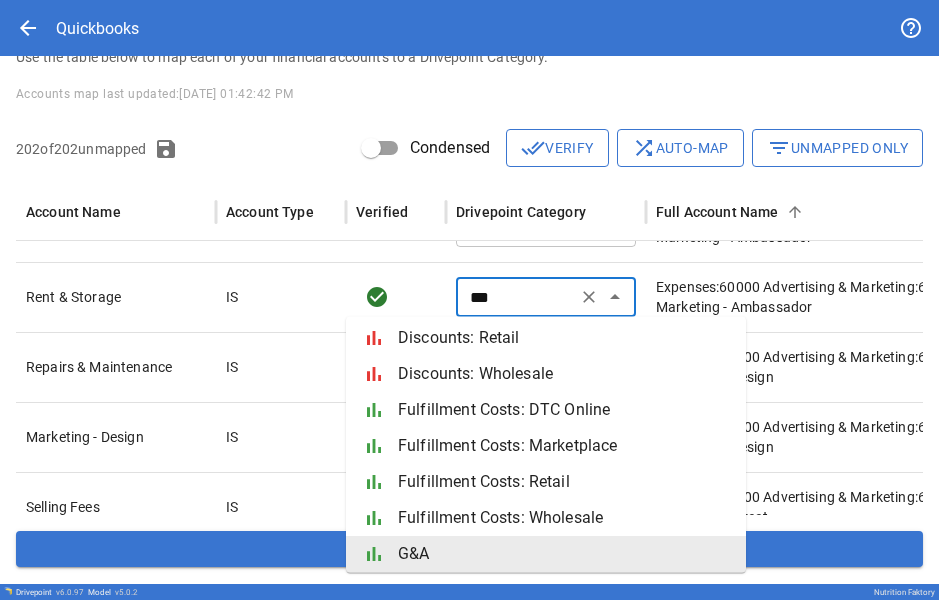 click on "***" at bounding box center [516, 297] 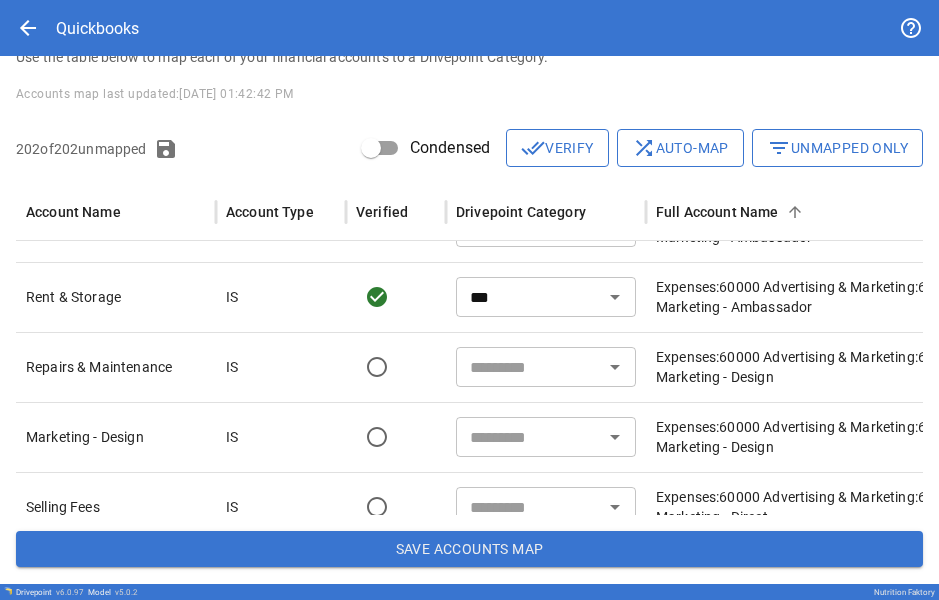 click at bounding box center (529, 367) 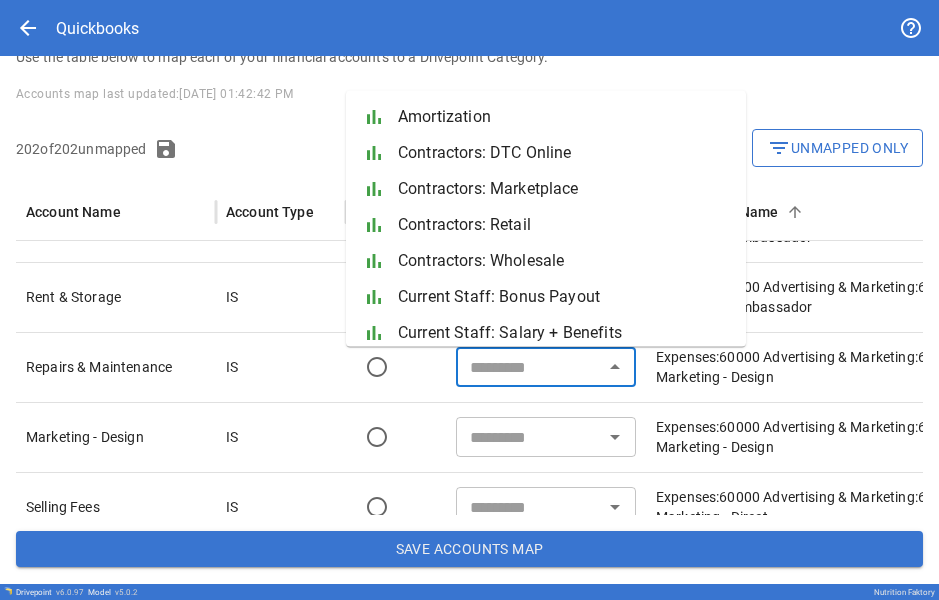paste on "***" 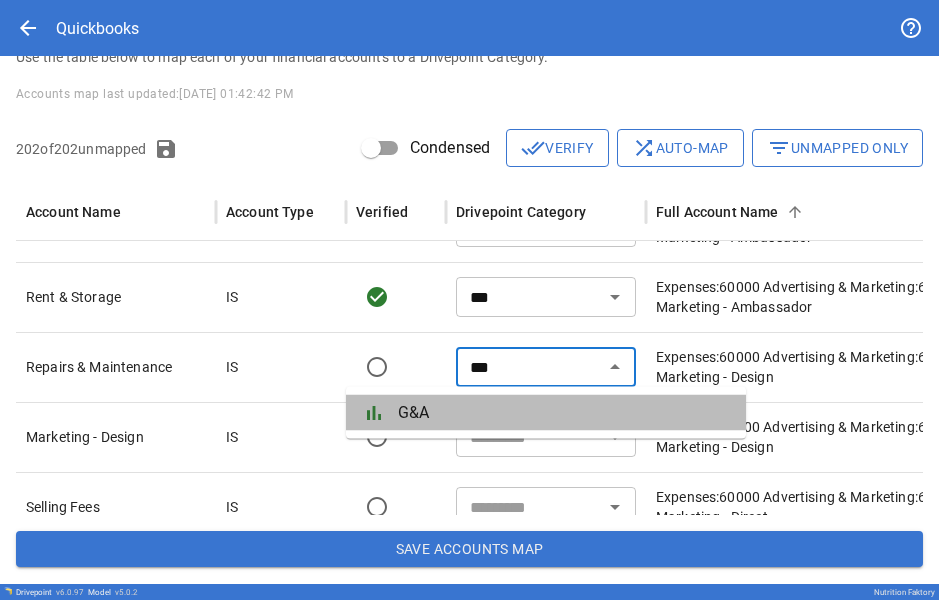 click on "G&A" at bounding box center [564, 413] 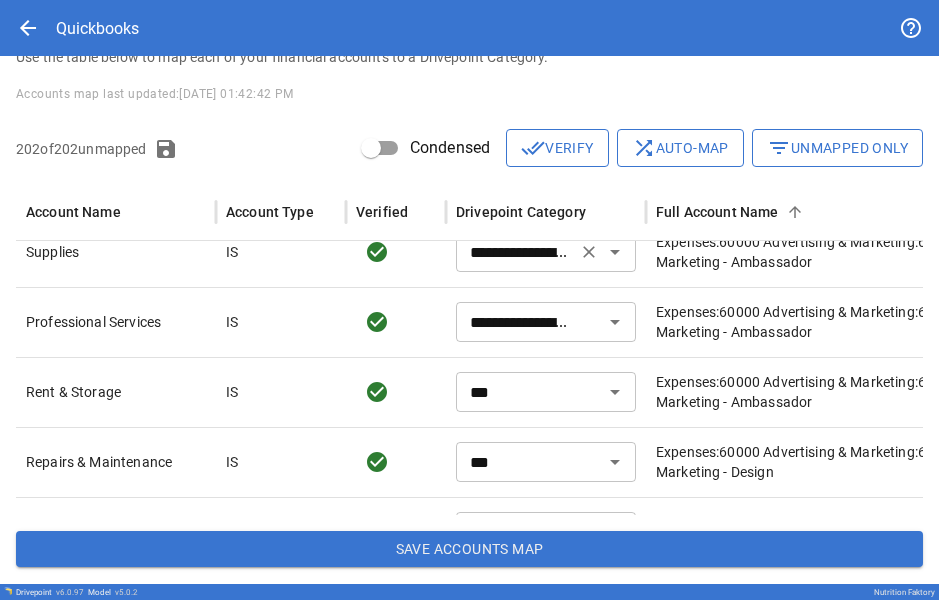 click on "**********" at bounding box center (516, 322) 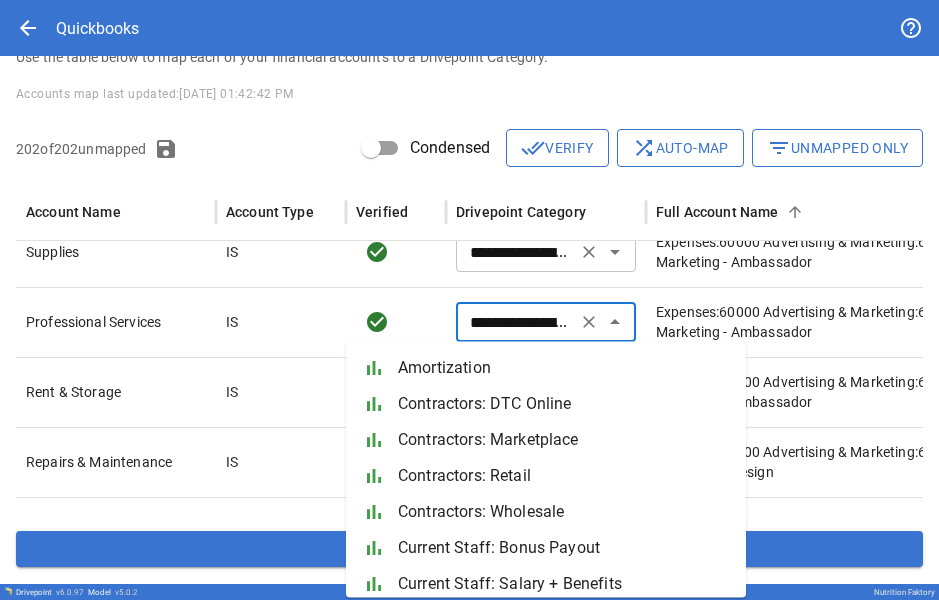 click on "**********" at bounding box center [516, 322] 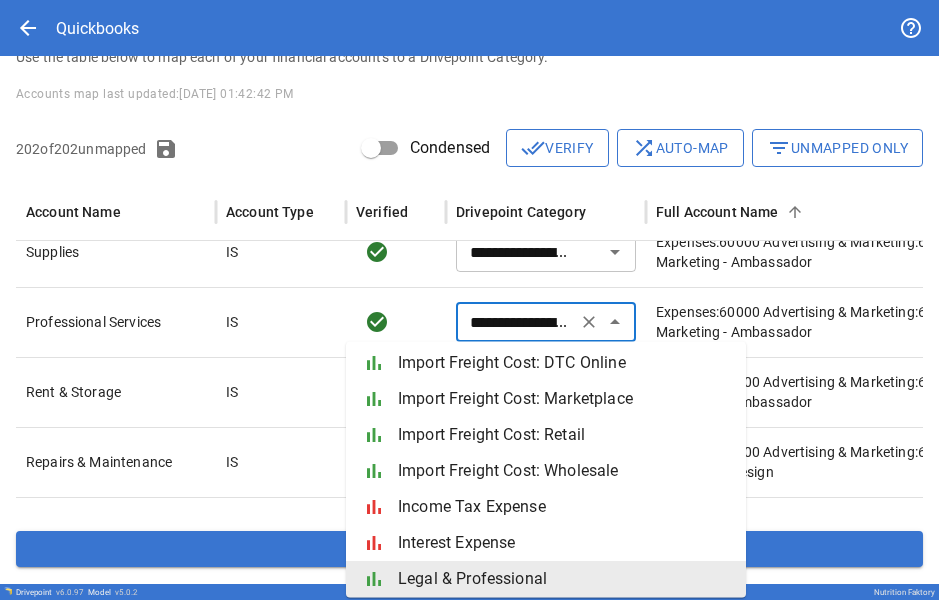 click at bounding box center (396, 322) 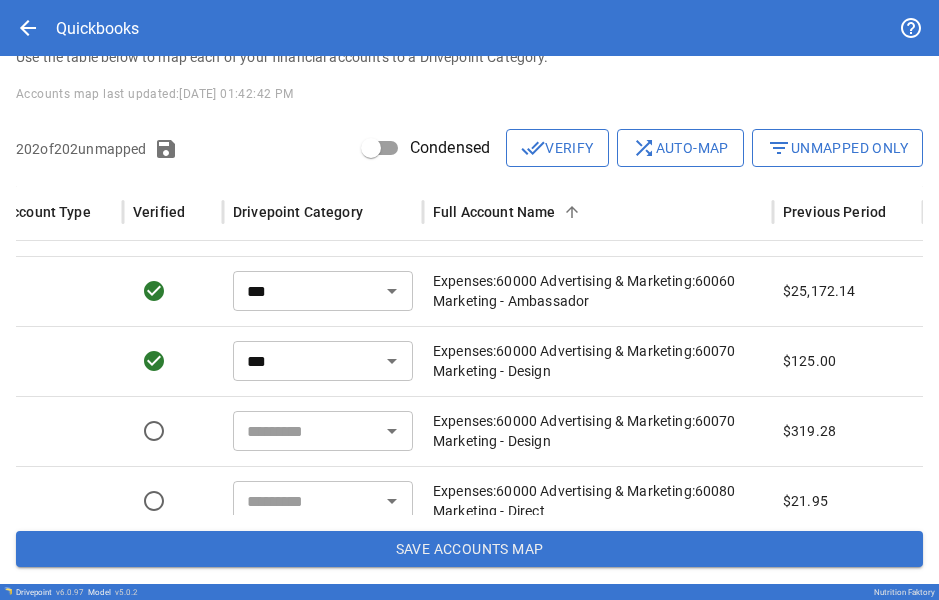 type on "**********" 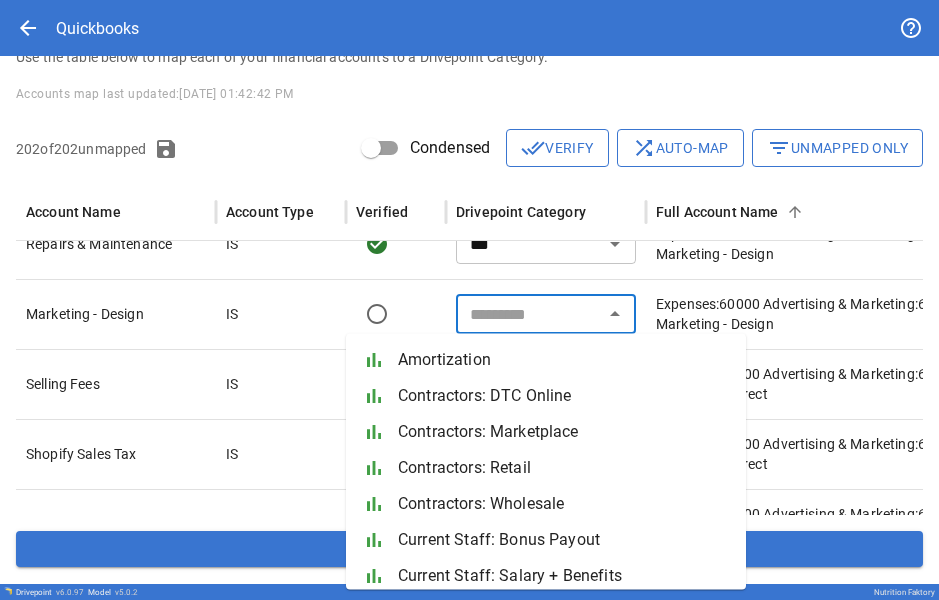click at bounding box center [529, 314] 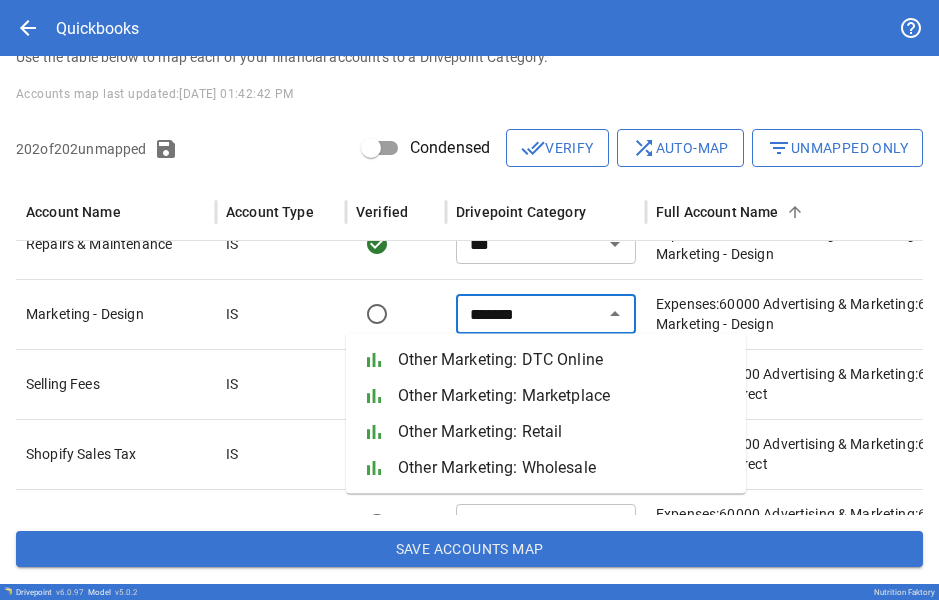 click on "Other Marketing: DTC Online" at bounding box center [564, 360] 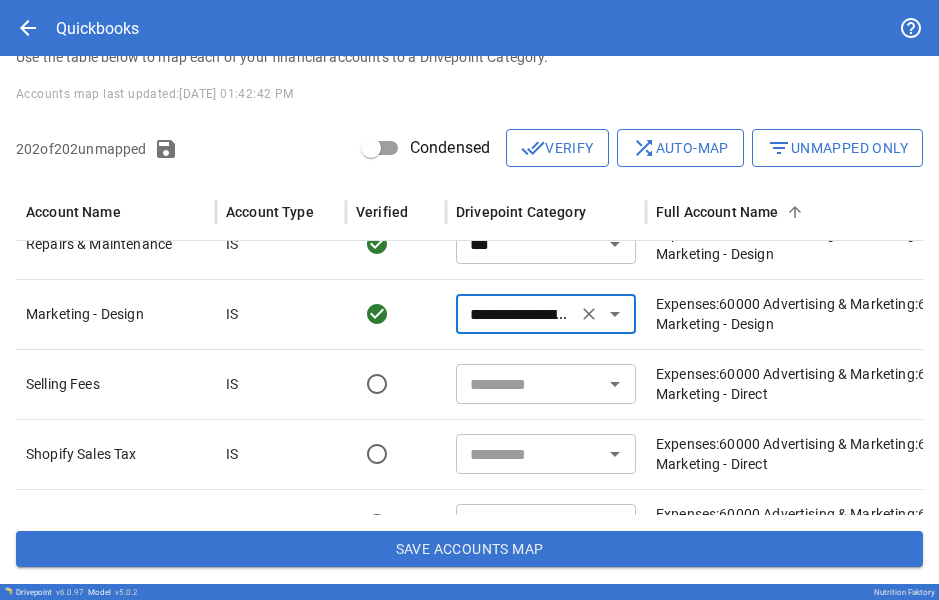 type on "**********" 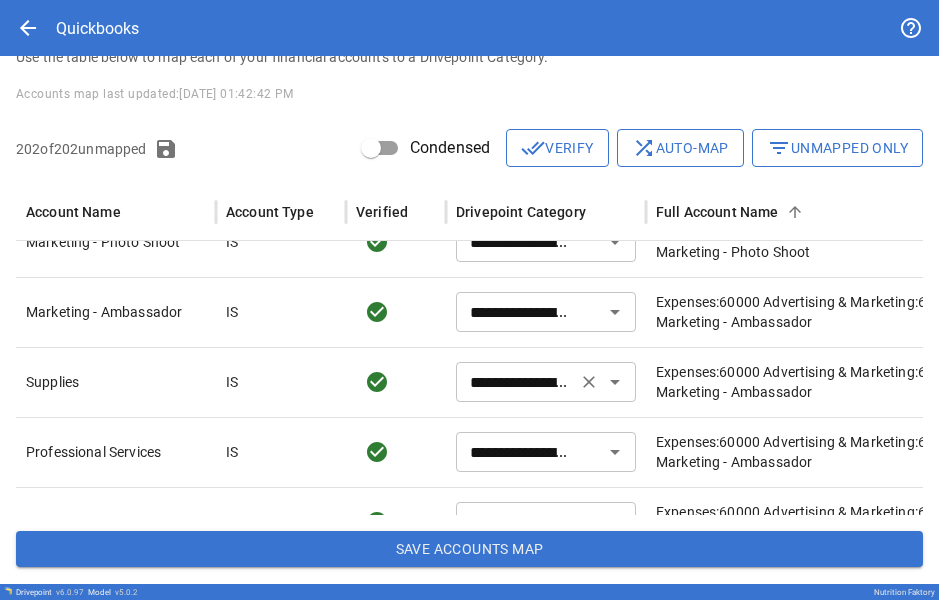 click on "**********" at bounding box center (516, 382) 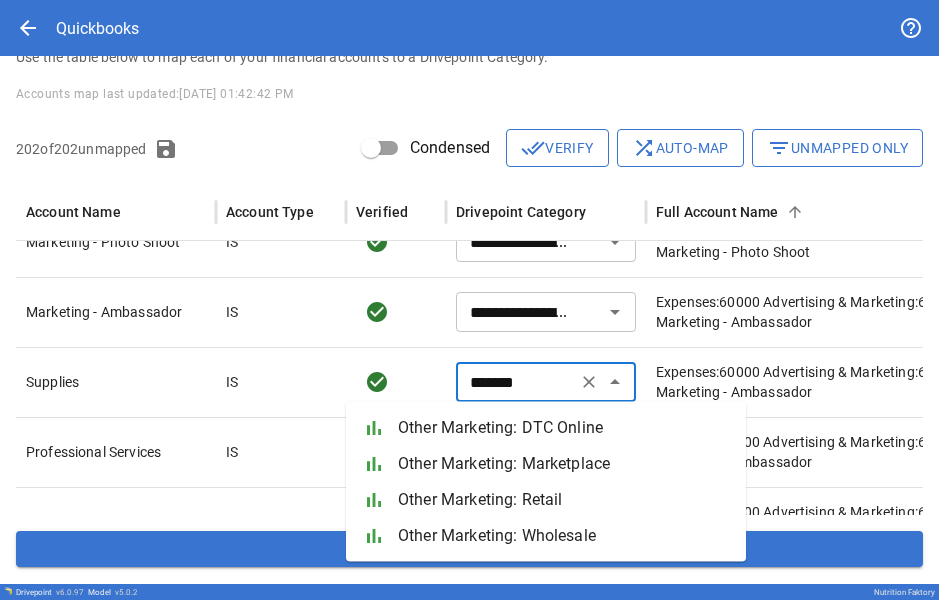 click on "Other Marketing: DTC Online" at bounding box center (564, 428) 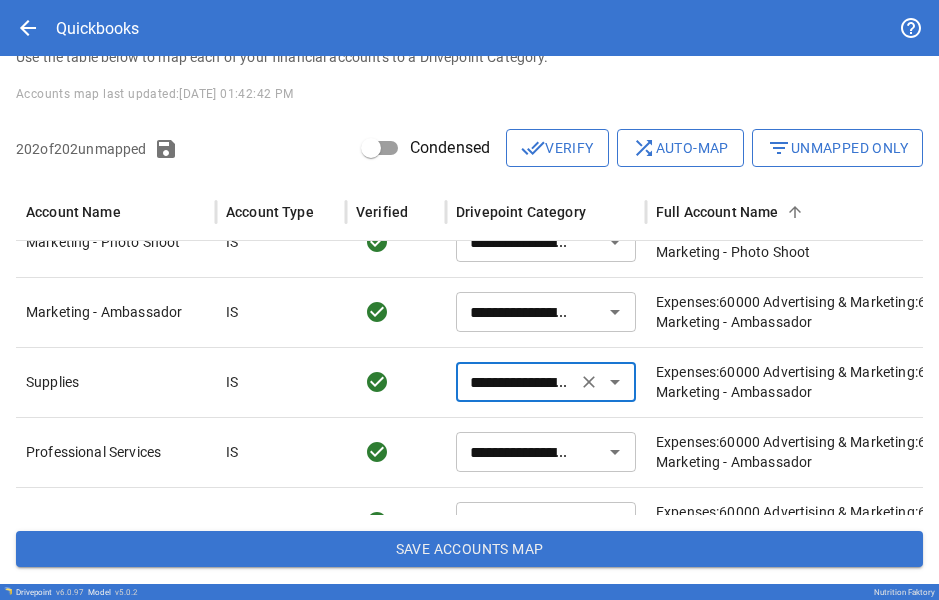 type on "**********" 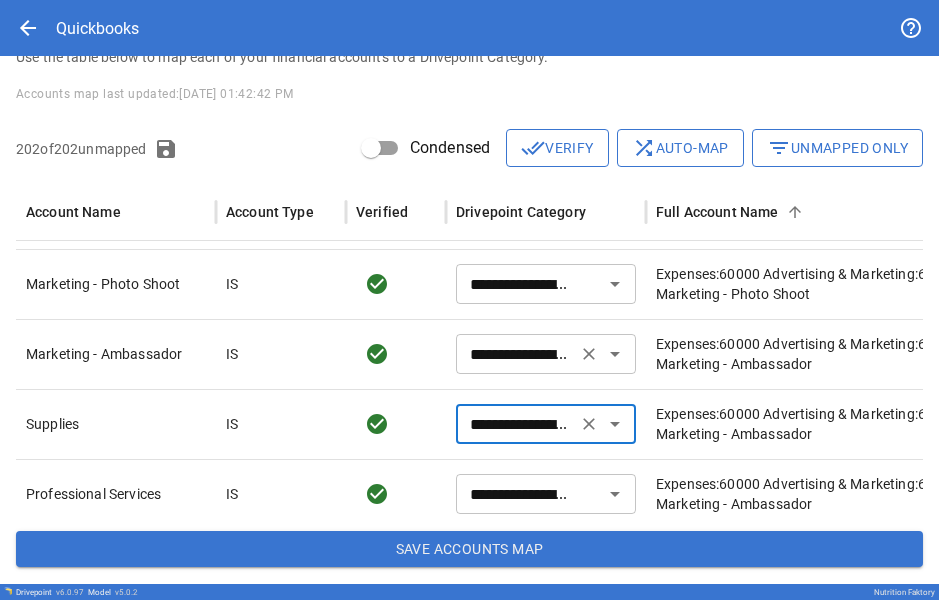 click on "**********" at bounding box center (516, 354) 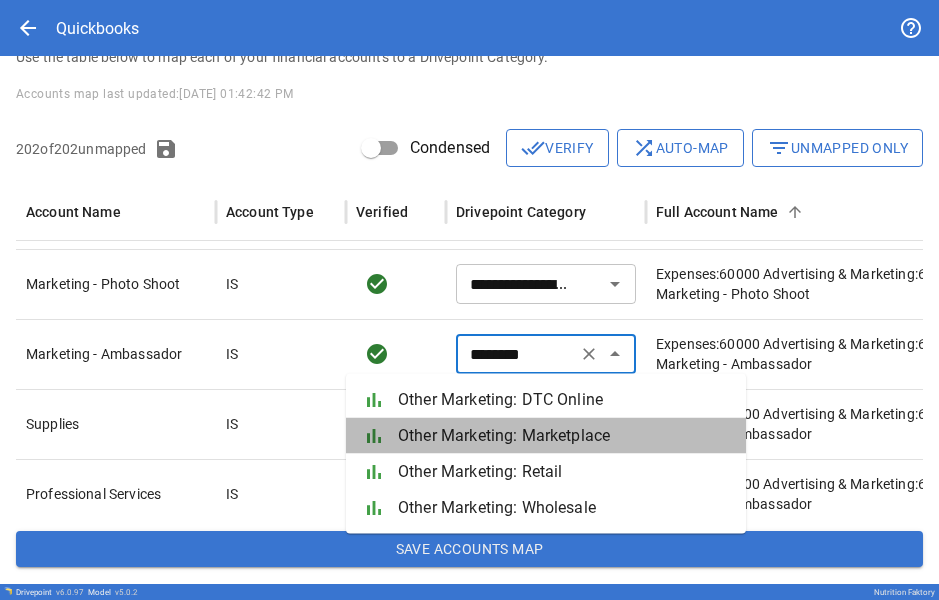 click on "bar_chart Other Marketing: Marketplace" at bounding box center [546, 436] 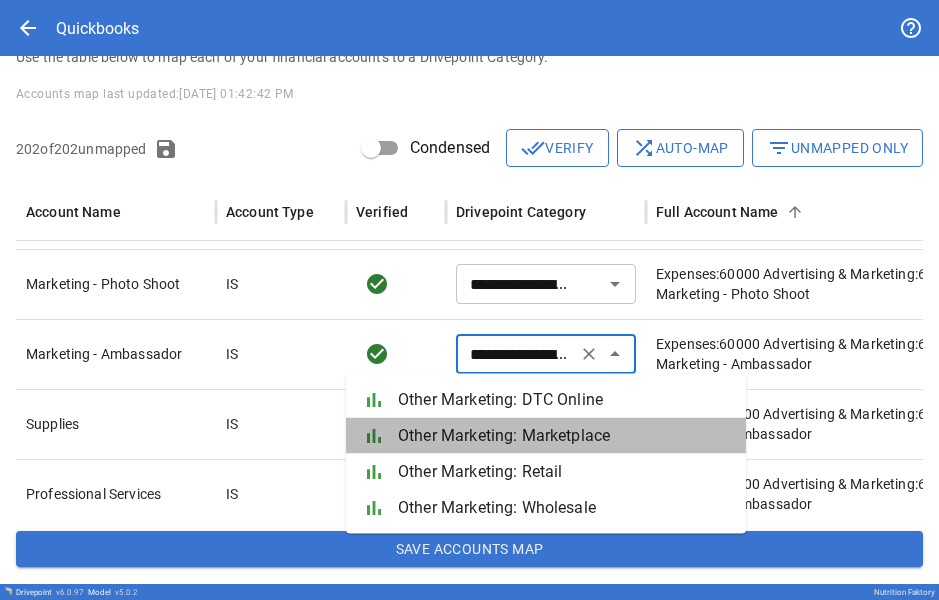 type on "**********" 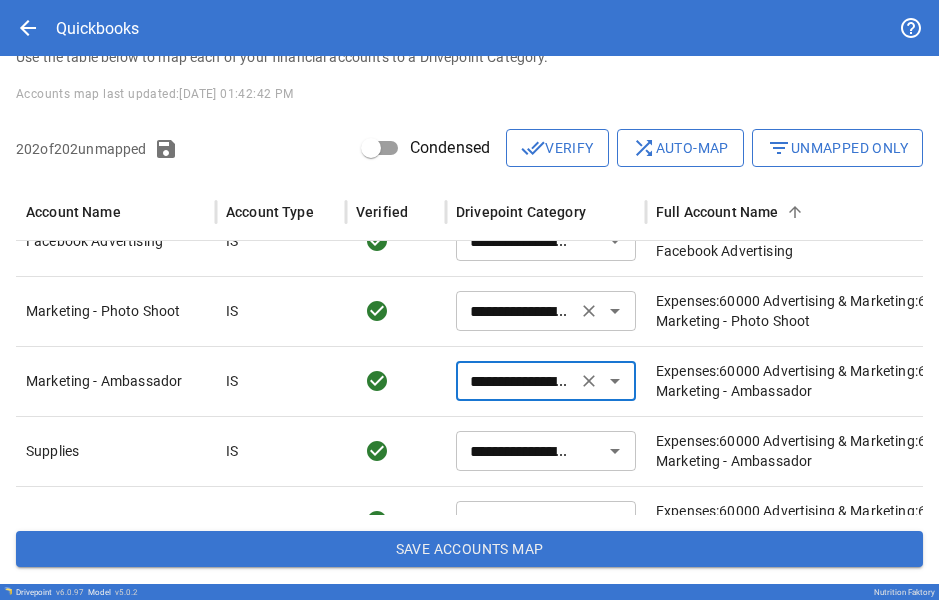 click on "**********" at bounding box center (516, 311) 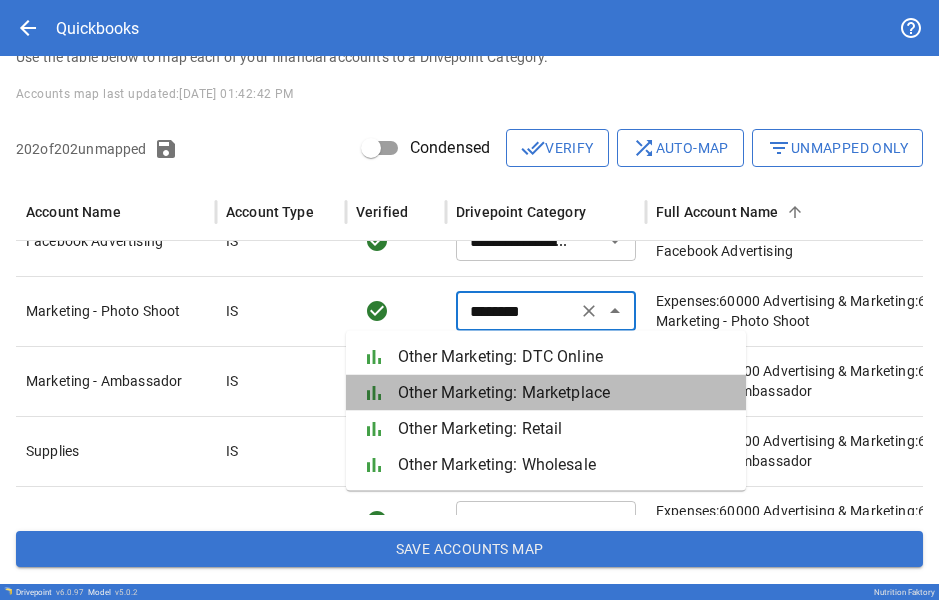 click on "Other Marketing: Marketplace" at bounding box center (564, 393) 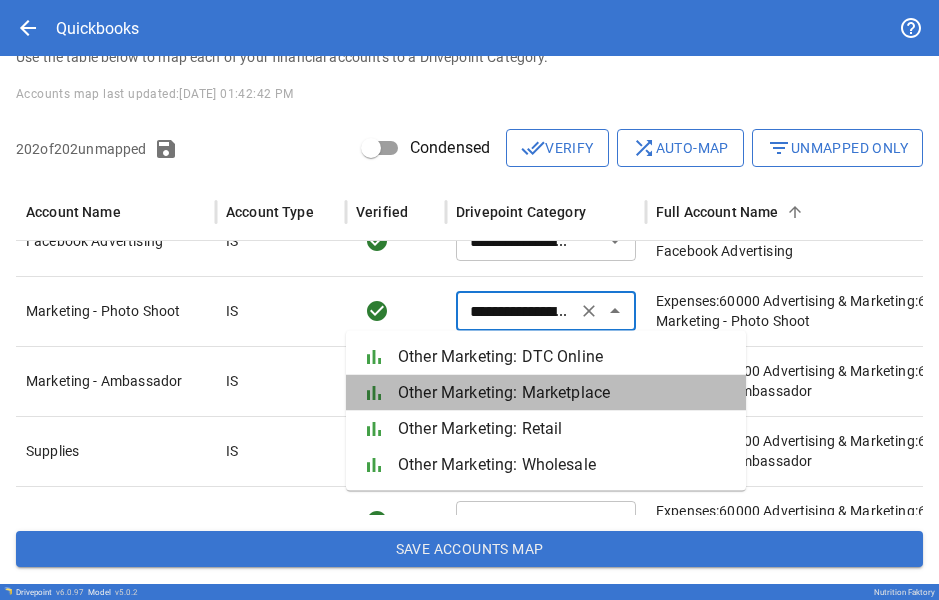 type on "**********" 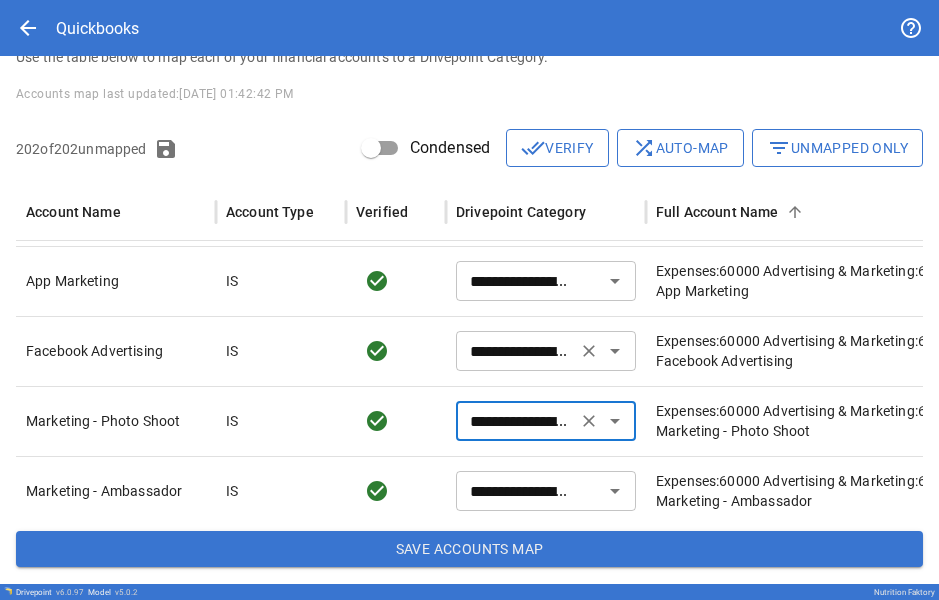 click on "**********" at bounding box center [516, 351] 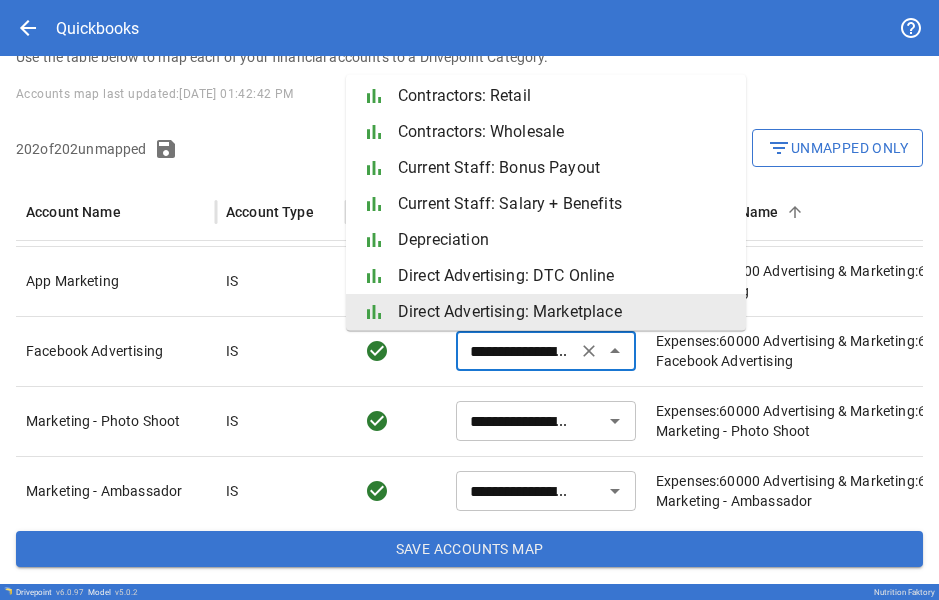 click at bounding box center (396, 421) 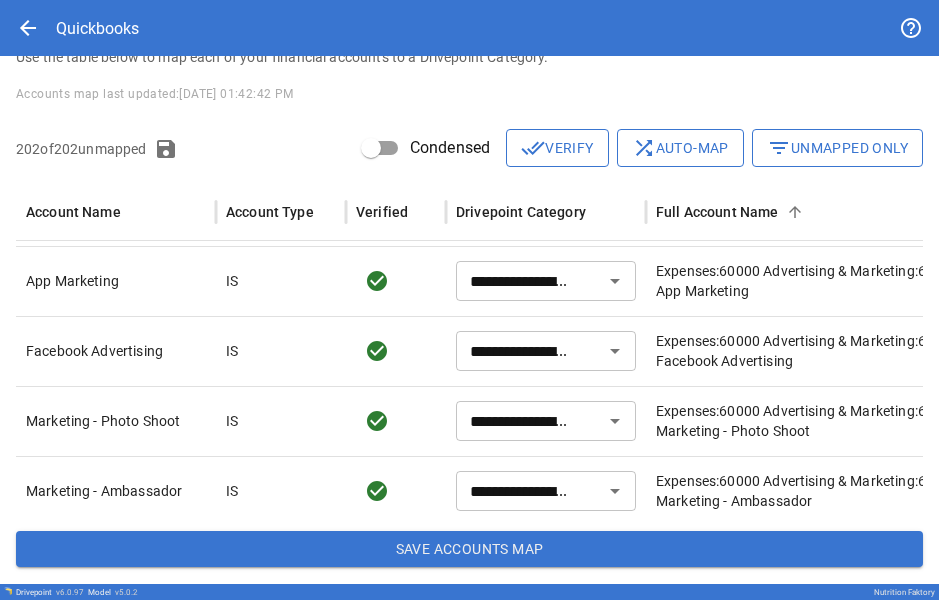type on "**********" 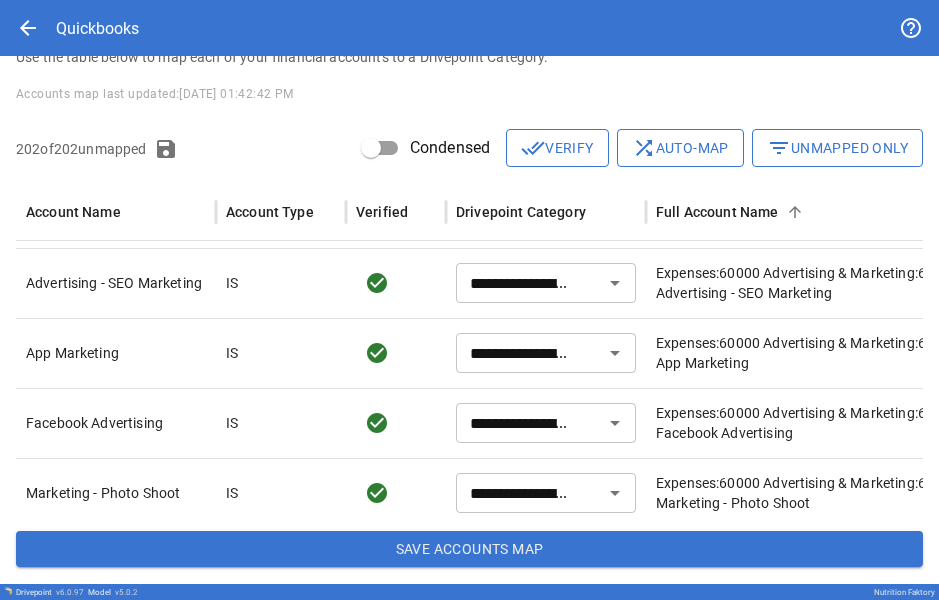 type on "**********" 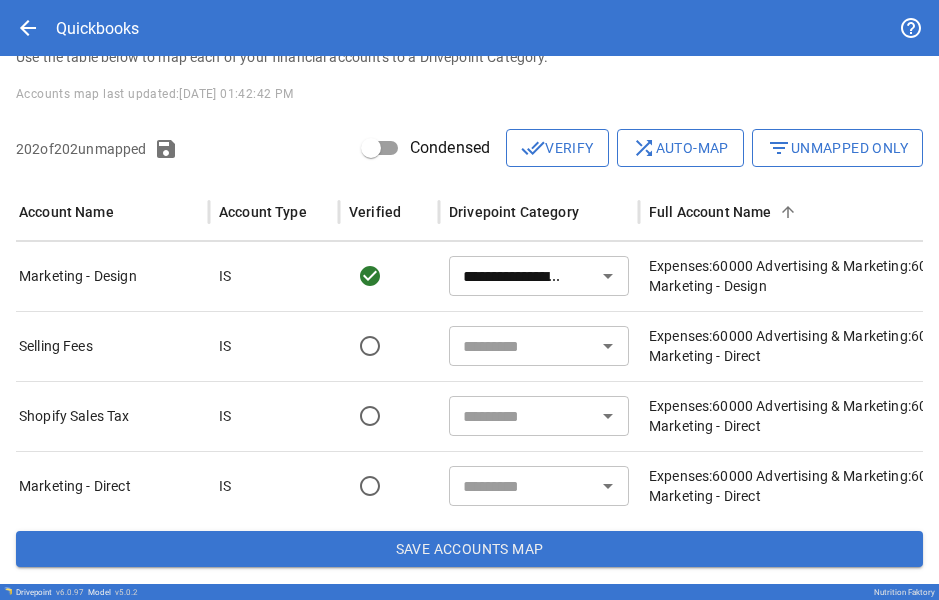 type on "**********" 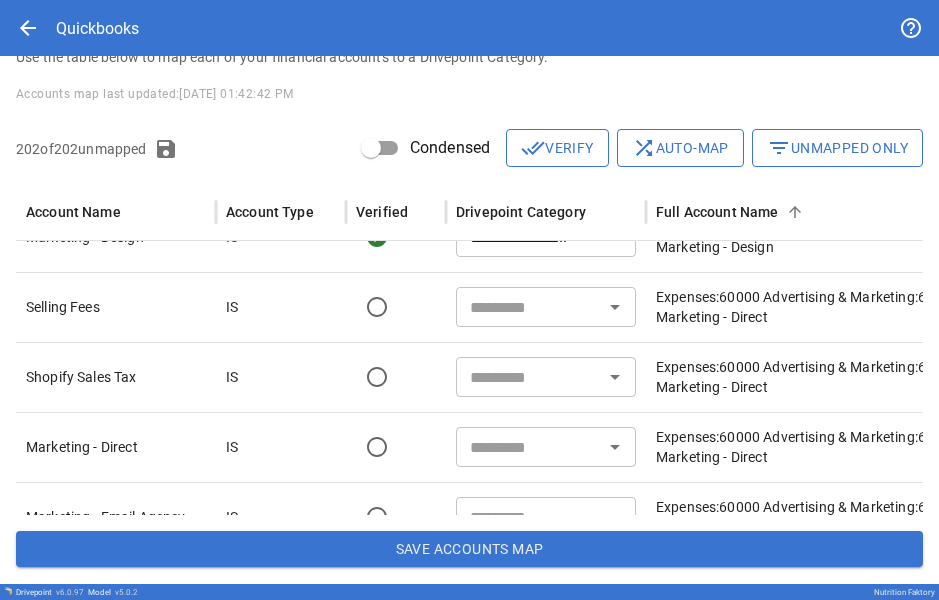 click at bounding box center [529, 307] 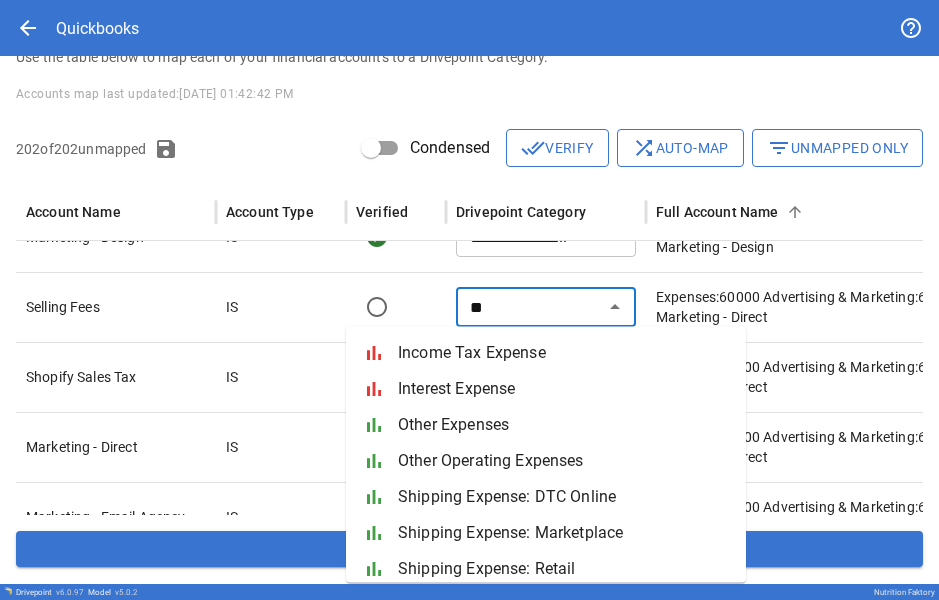 type on "*" 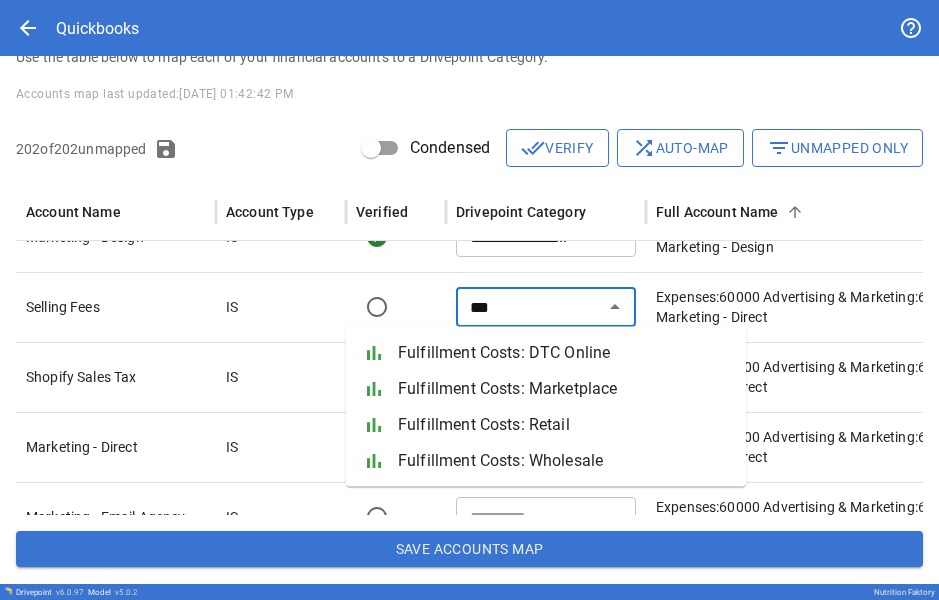 click on "Fulfillment Costs: Marketplace" at bounding box center (564, 389) 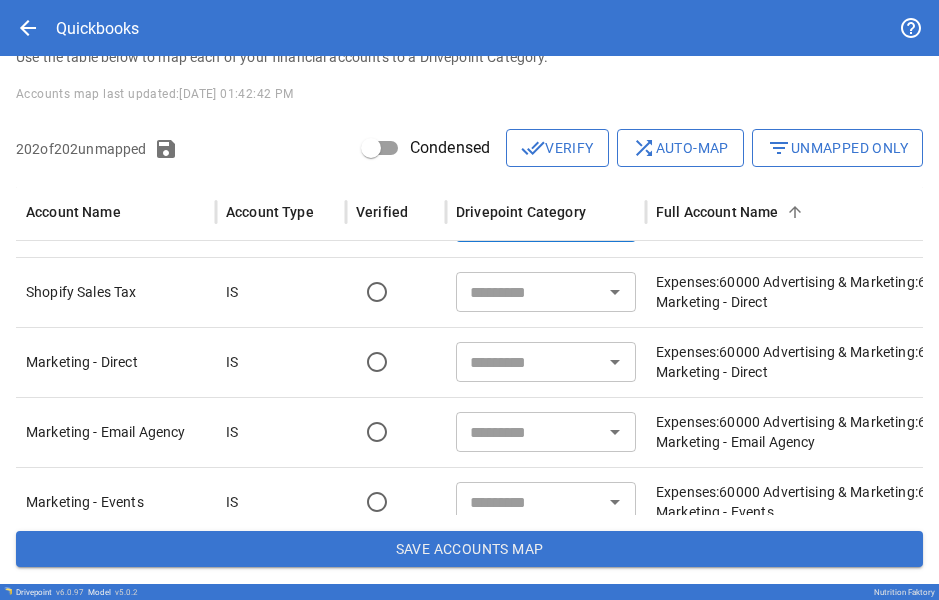 type on "***" 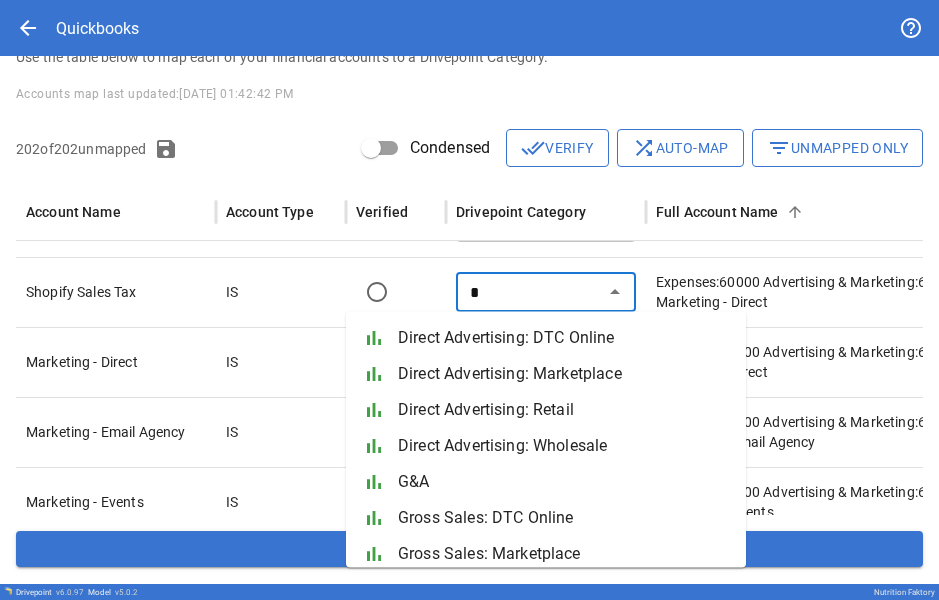 click on "bar_chart G&A" at bounding box center [546, 482] 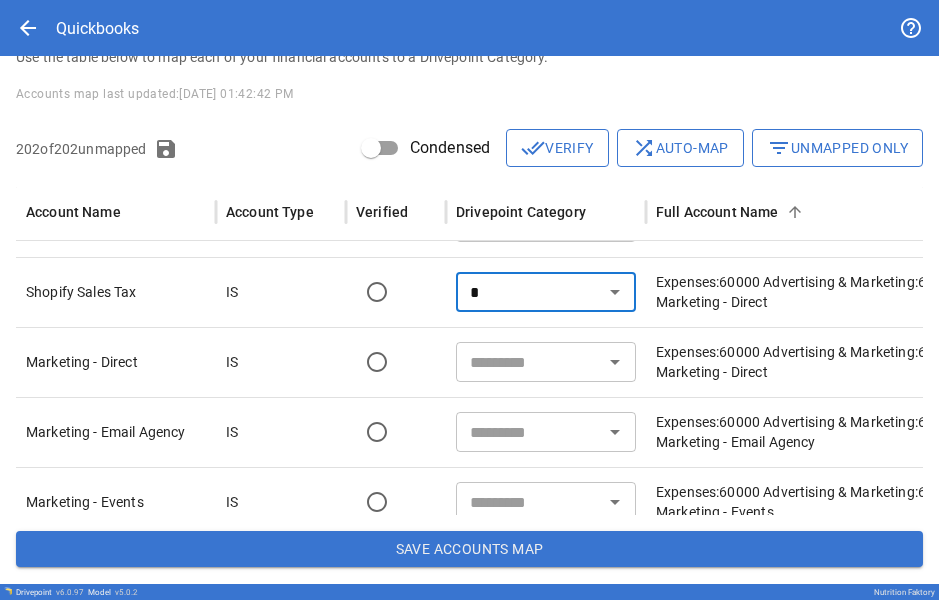 type on "***" 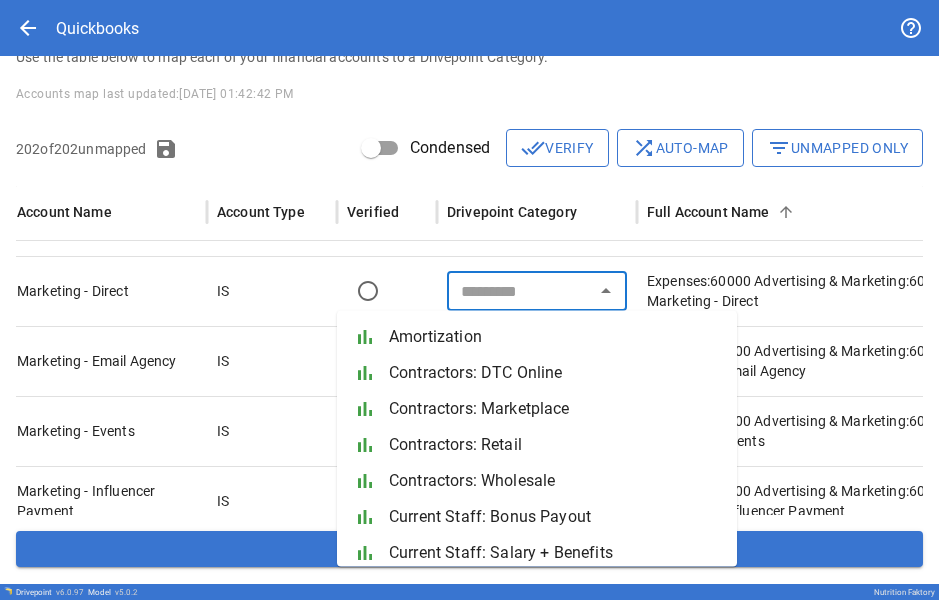 click at bounding box center [520, 291] 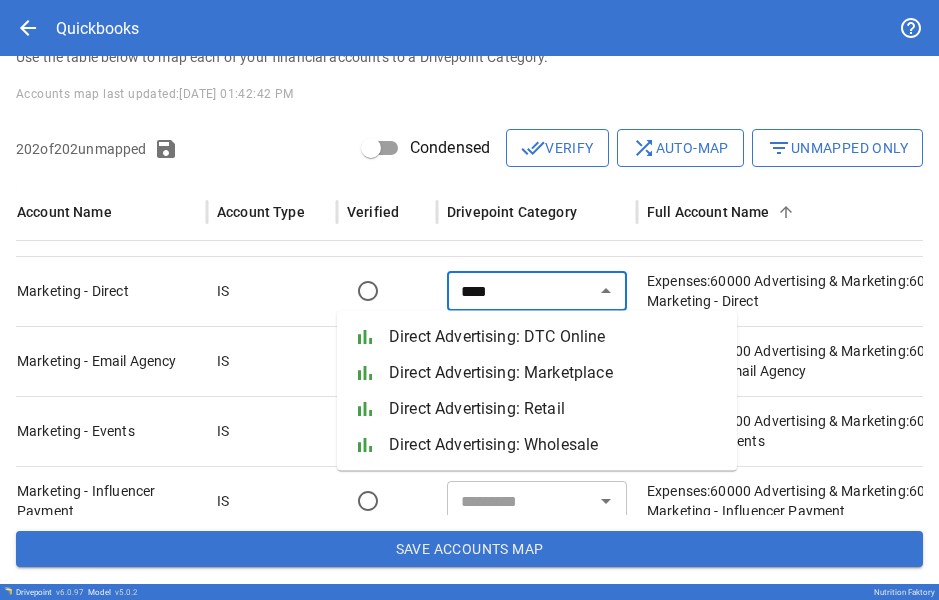 click on "Direct Advertising: Wholesale" at bounding box center [555, 445] 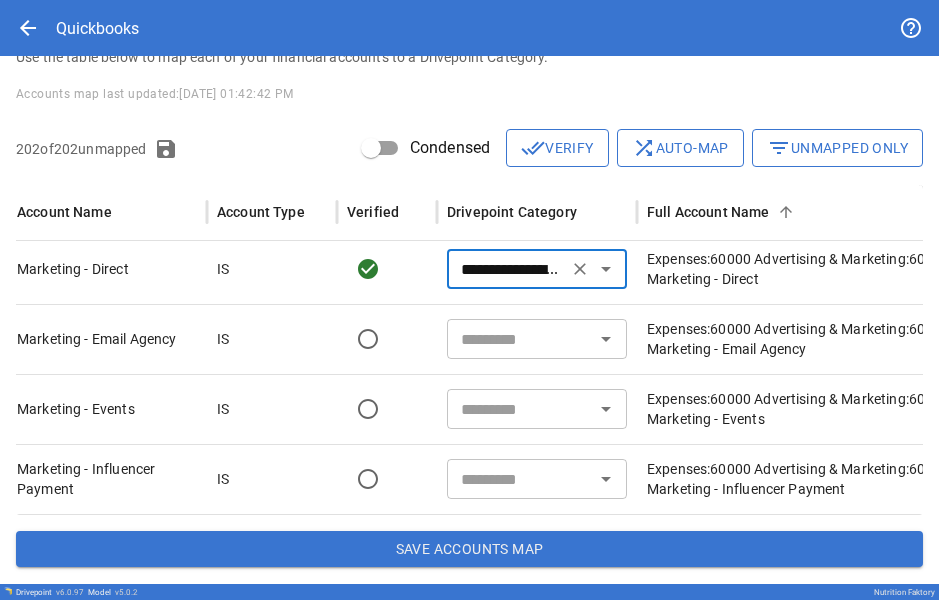 click on "**********" at bounding box center (507, 269) 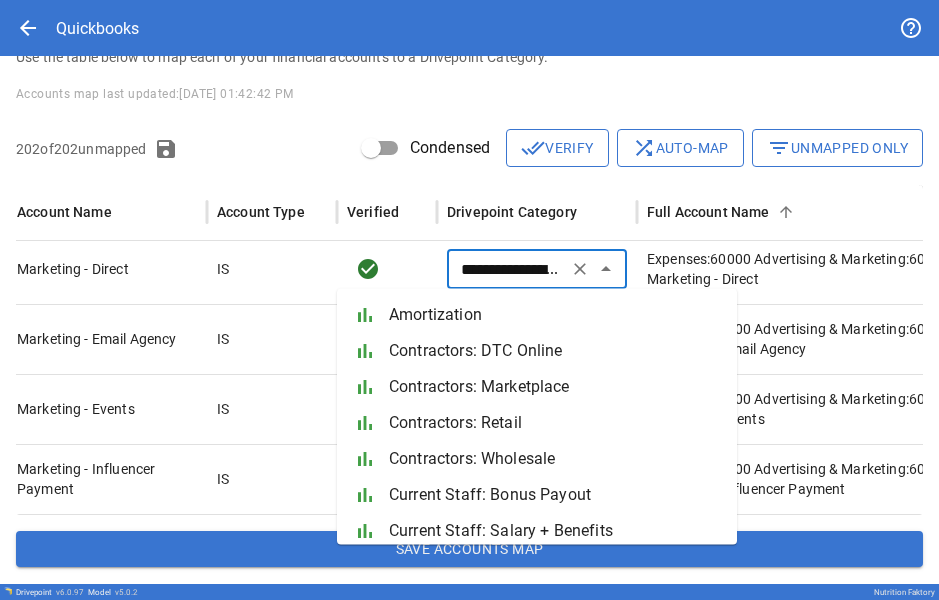 click on "**********" at bounding box center (507, 269) 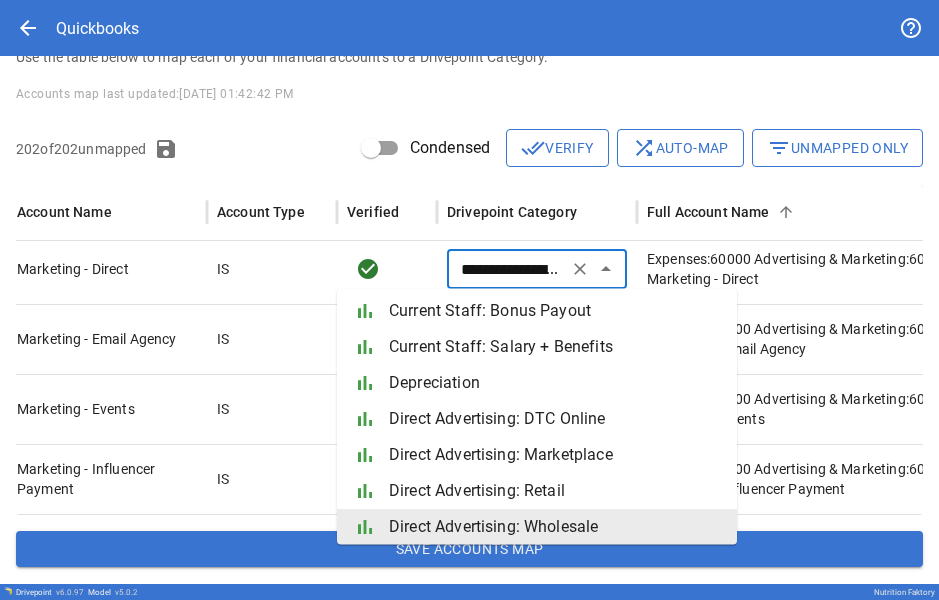click on "**********" at bounding box center [507, 269] 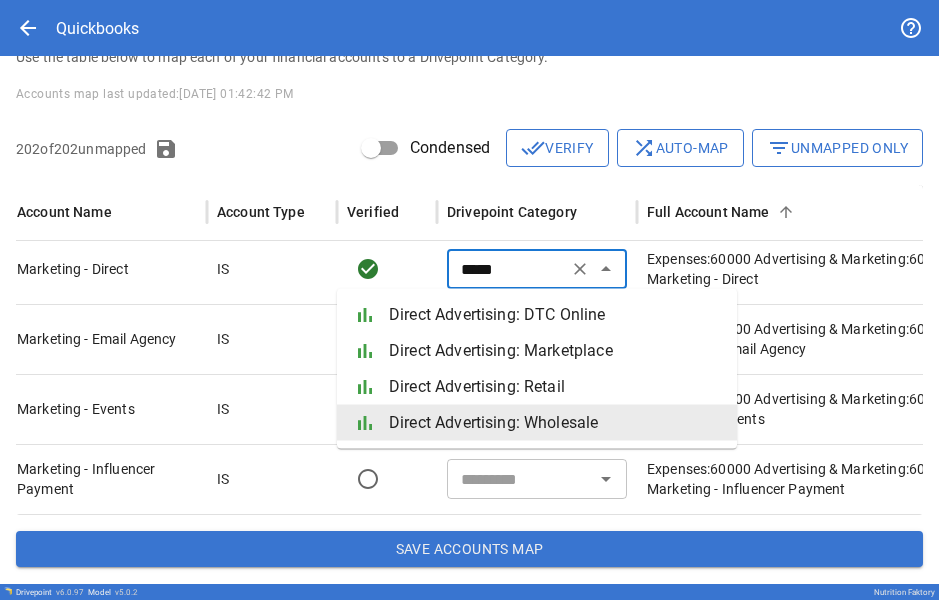 click on "Direct Advertising: Wholesale" at bounding box center [555, 423] 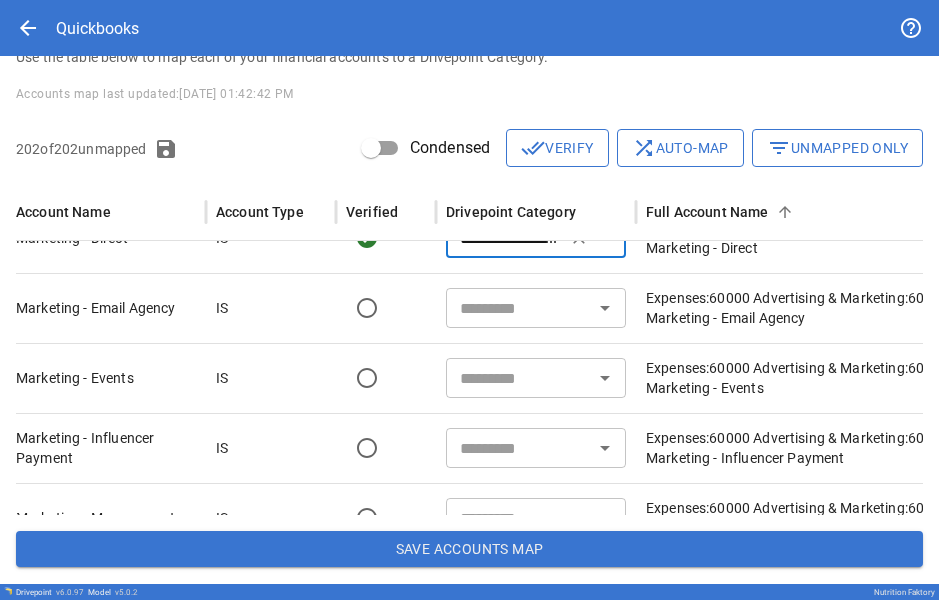 click at bounding box center (519, 308) 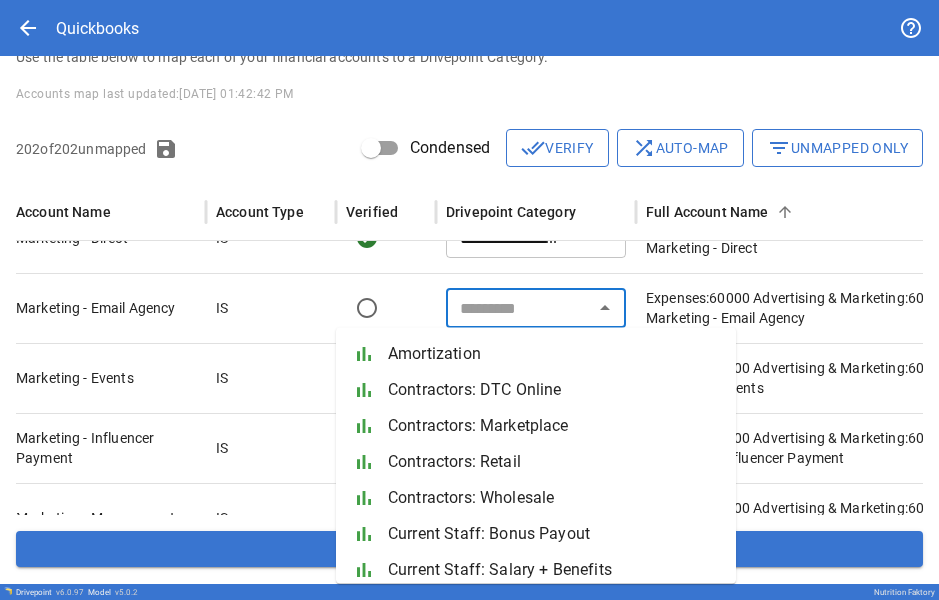 type on "*" 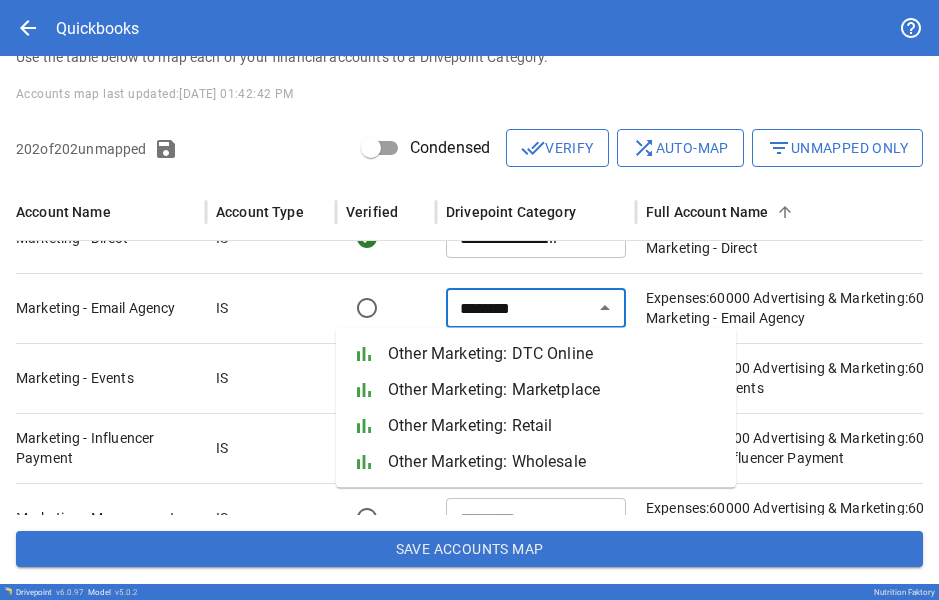 click on "Other Marketing: DTC Online" at bounding box center [554, 354] 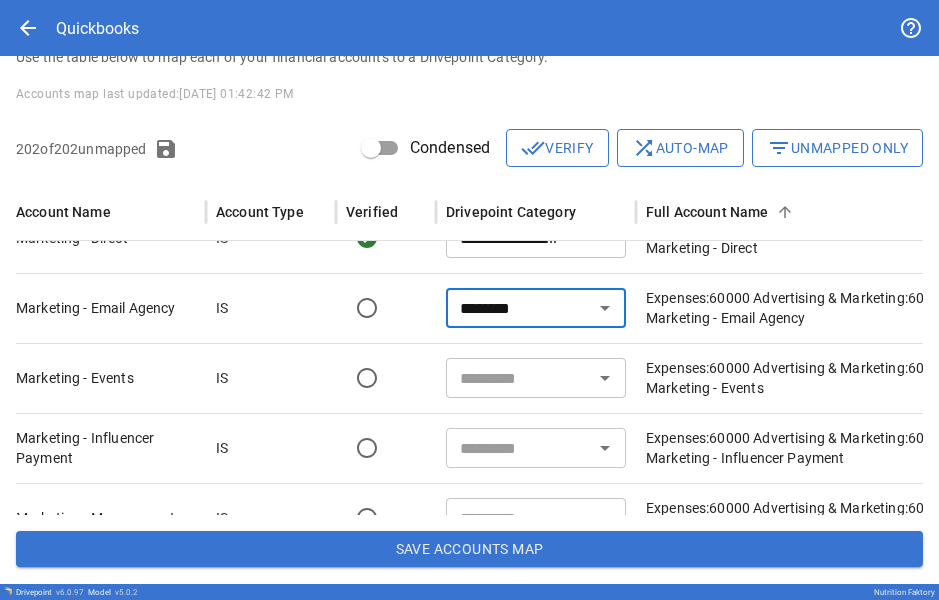 type on "**********" 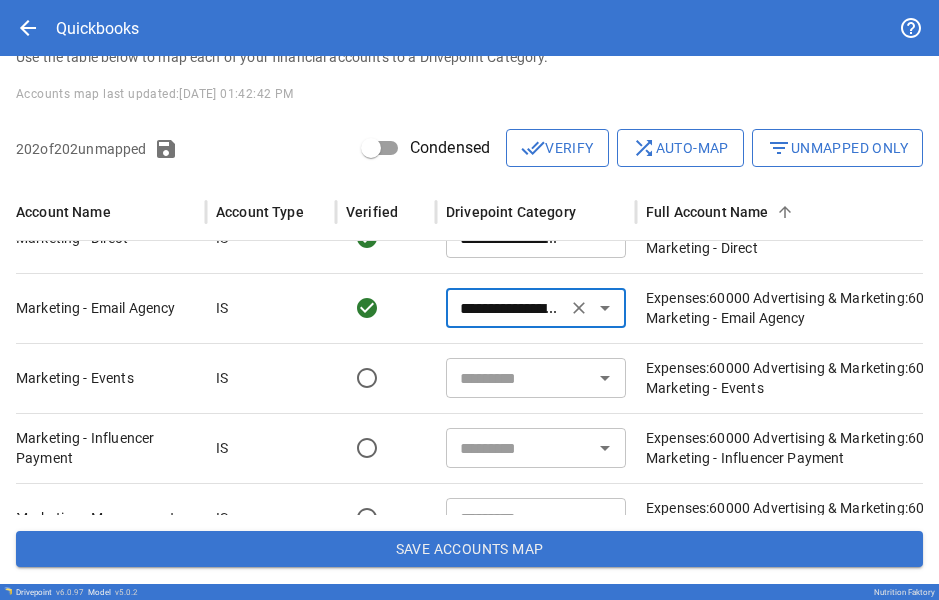 type on "***" 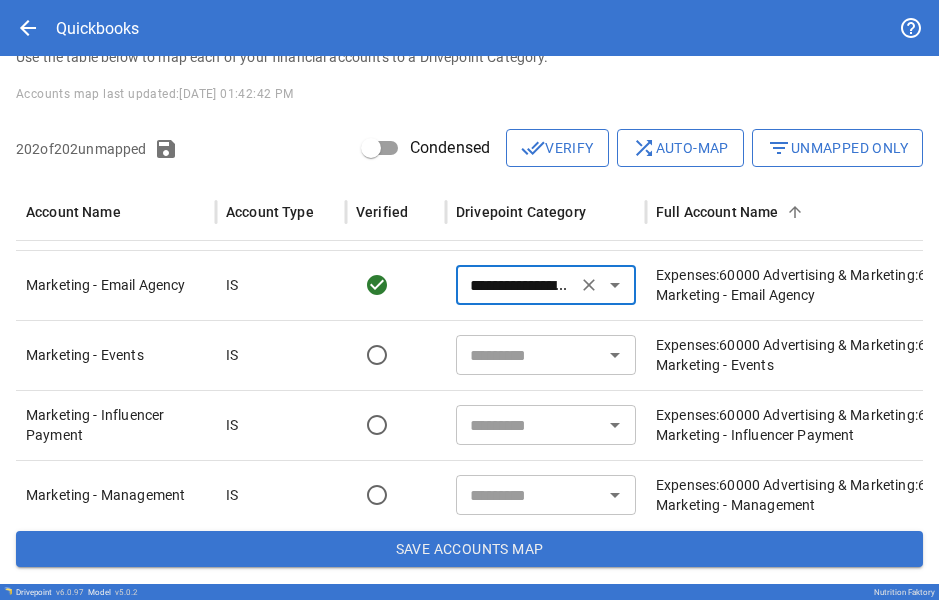 click on "**********" at bounding box center [516, 285] 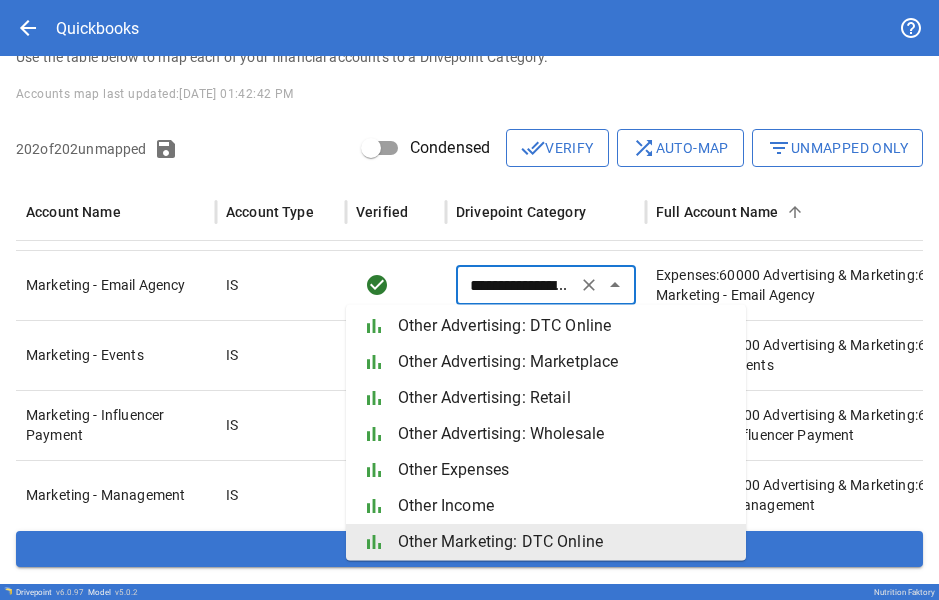 click on "**********" at bounding box center [516, 285] 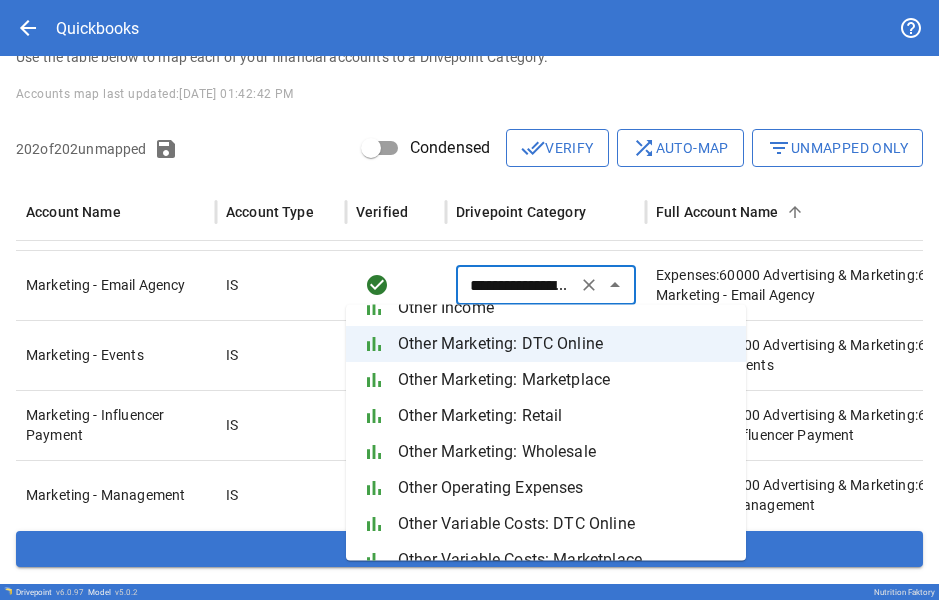 click on "Other Marketing: Marketplace" at bounding box center [564, 381] 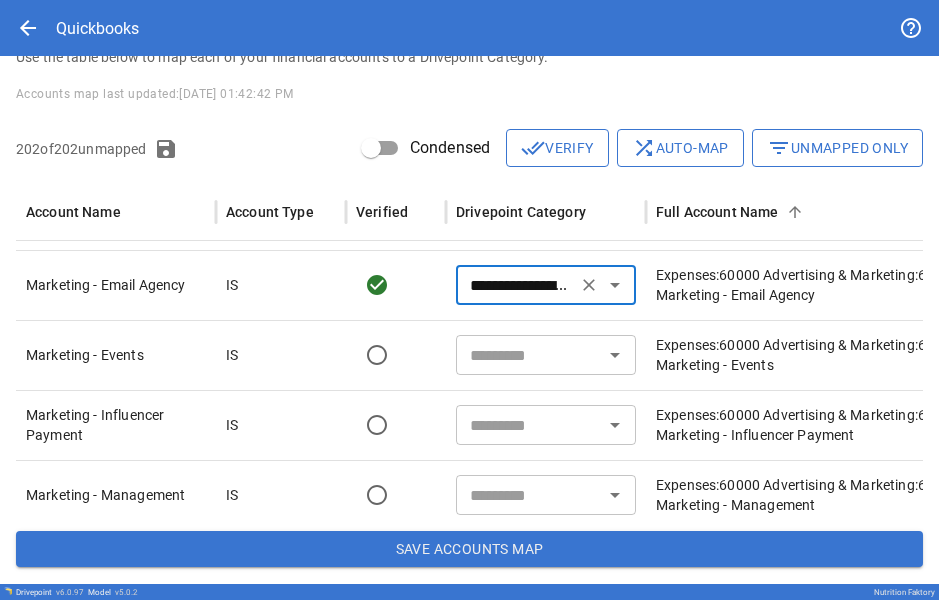 type on "**********" 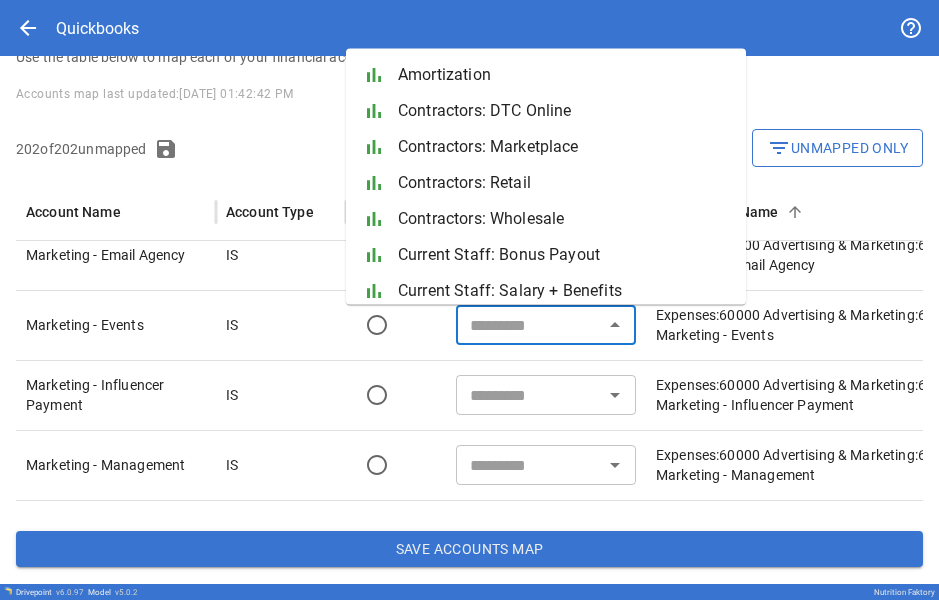 click at bounding box center (529, 325) 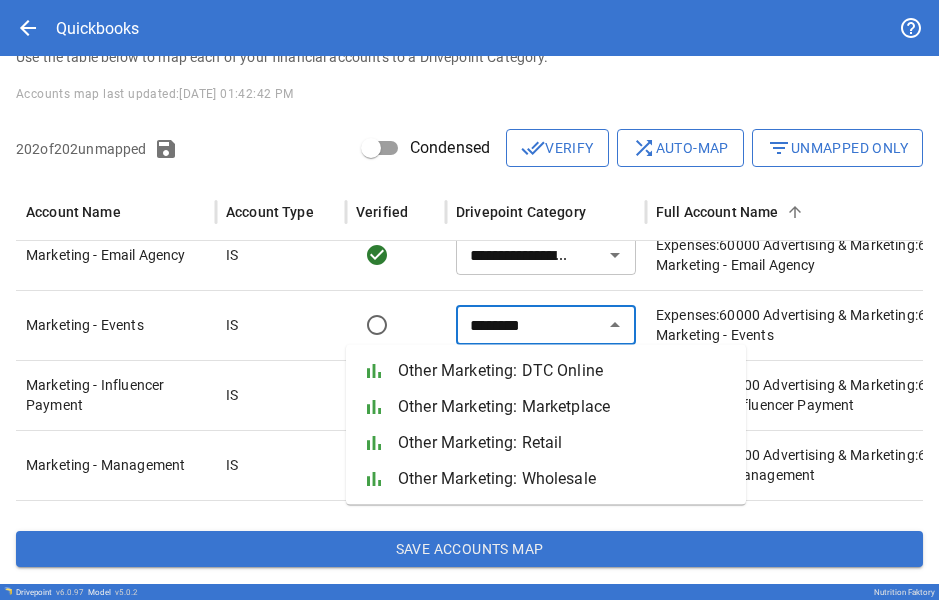 scroll, scrollTop: 3311, scrollLeft: 169, axis: both 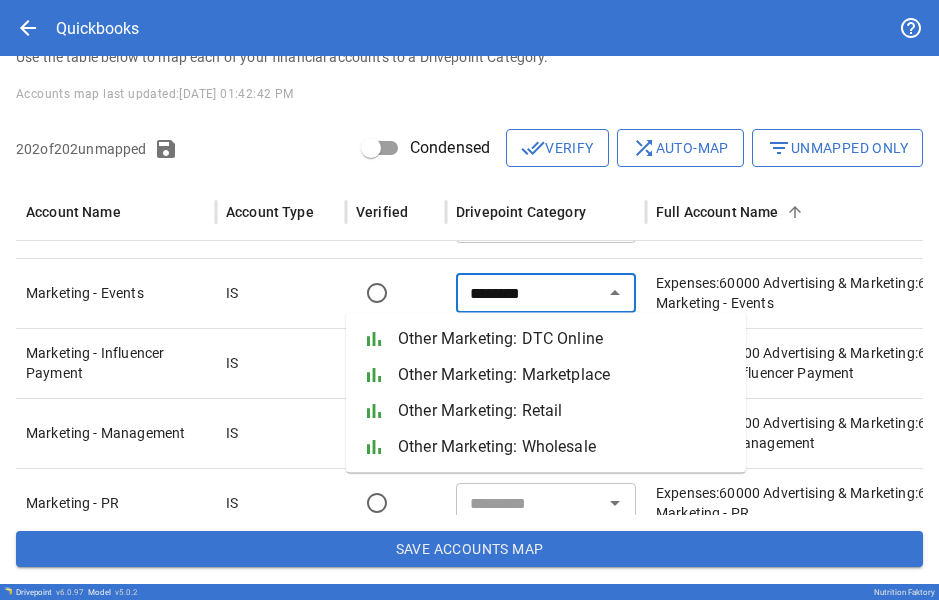 click on "Other Marketing: DTC Online" at bounding box center [564, 339] 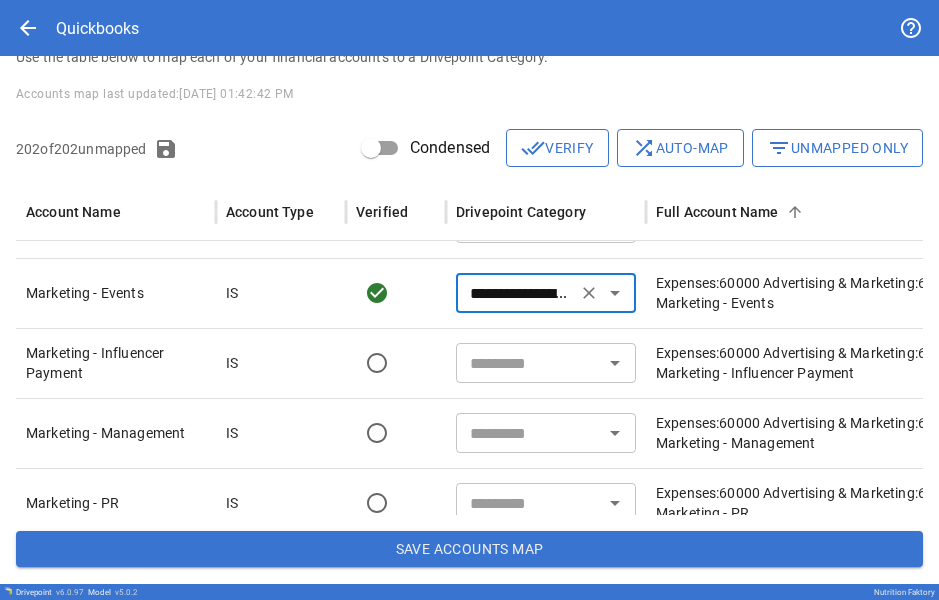 scroll, scrollTop: 3391, scrollLeft: 0, axis: vertical 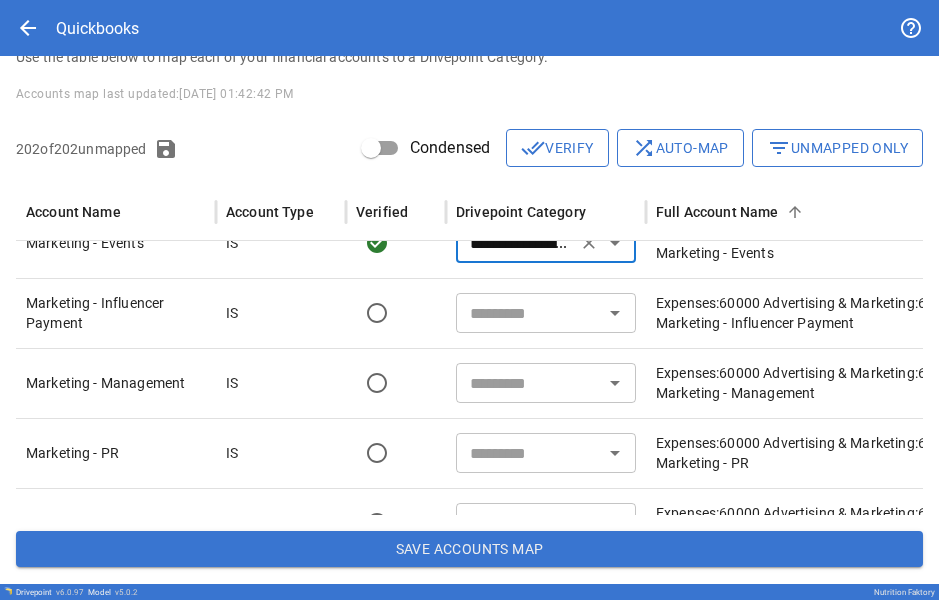 click at bounding box center (529, 313) 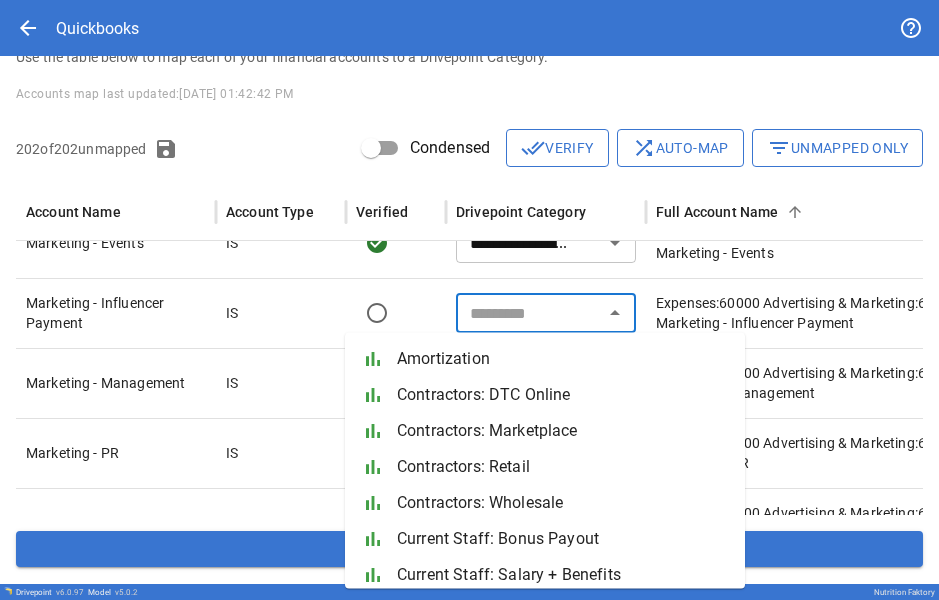 scroll, scrollTop: 3393, scrollLeft: 164, axis: both 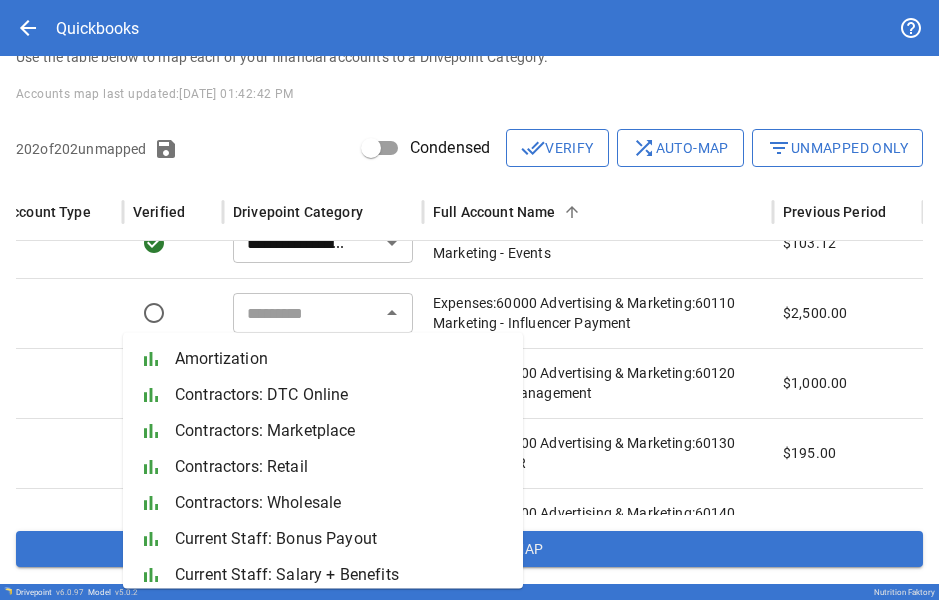 click on "​" at bounding box center (323, 313) 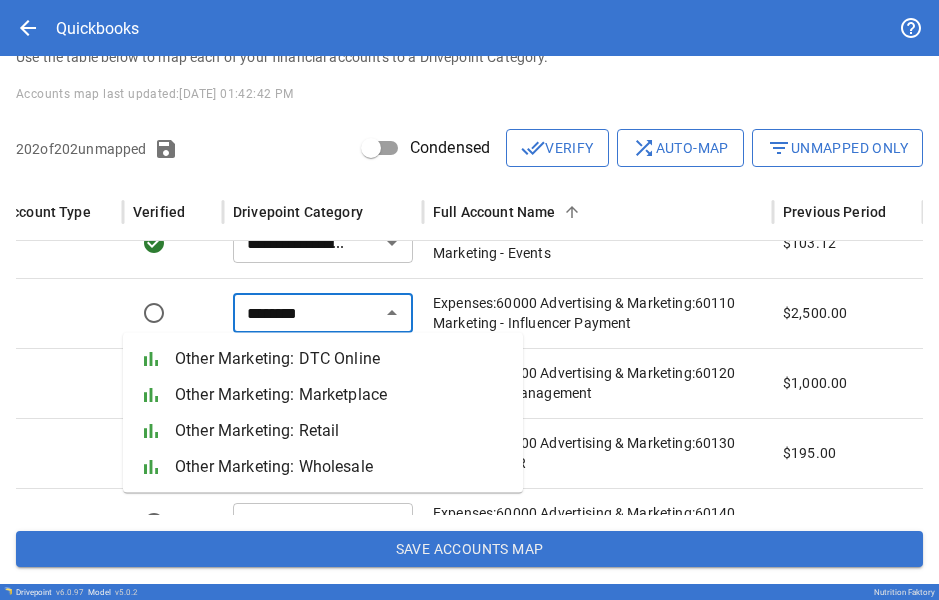 click on "Other Marketing: DTC Online" at bounding box center [341, 359] 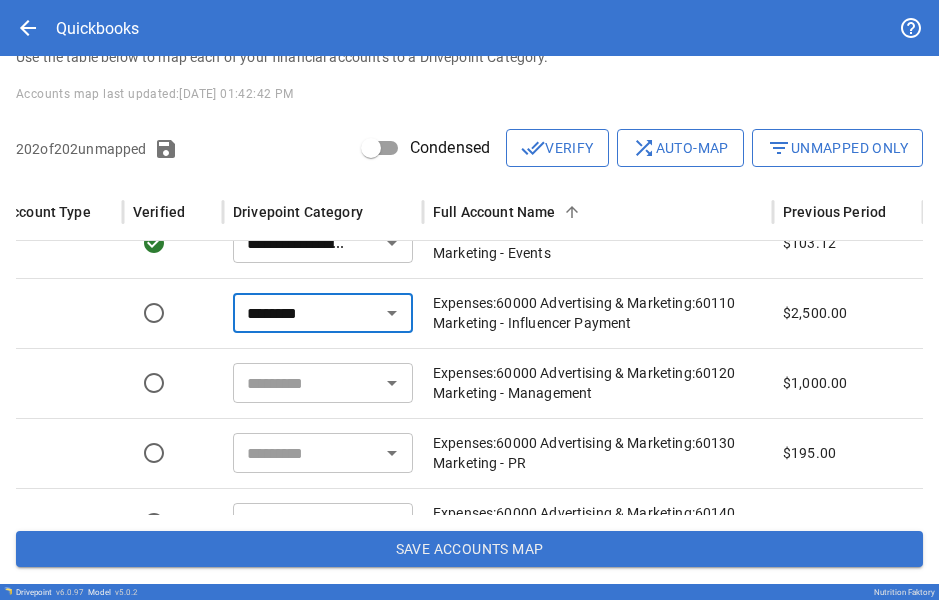 type on "**********" 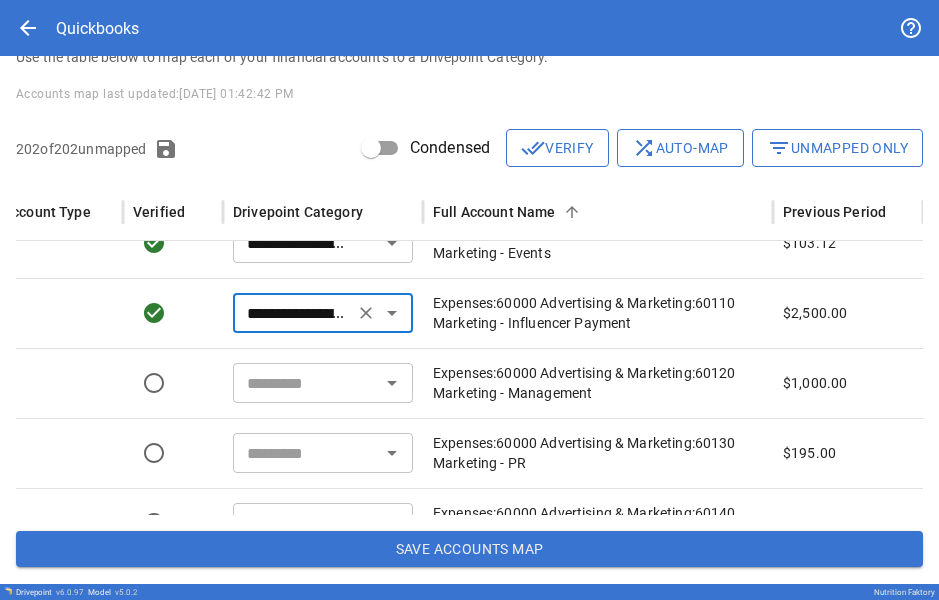 scroll, scrollTop: 3393, scrollLeft: 141, axis: both 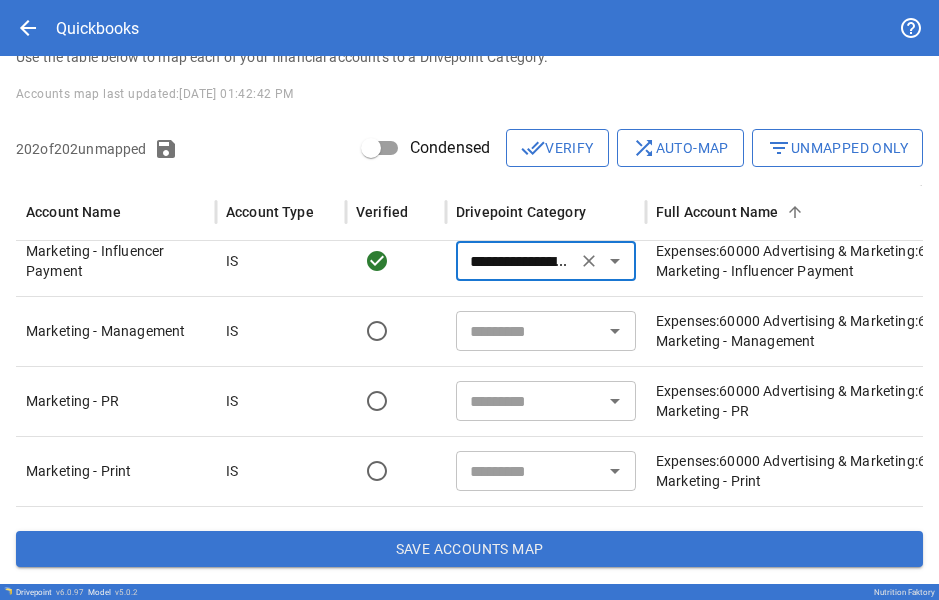click at bounding box center [529, 331] 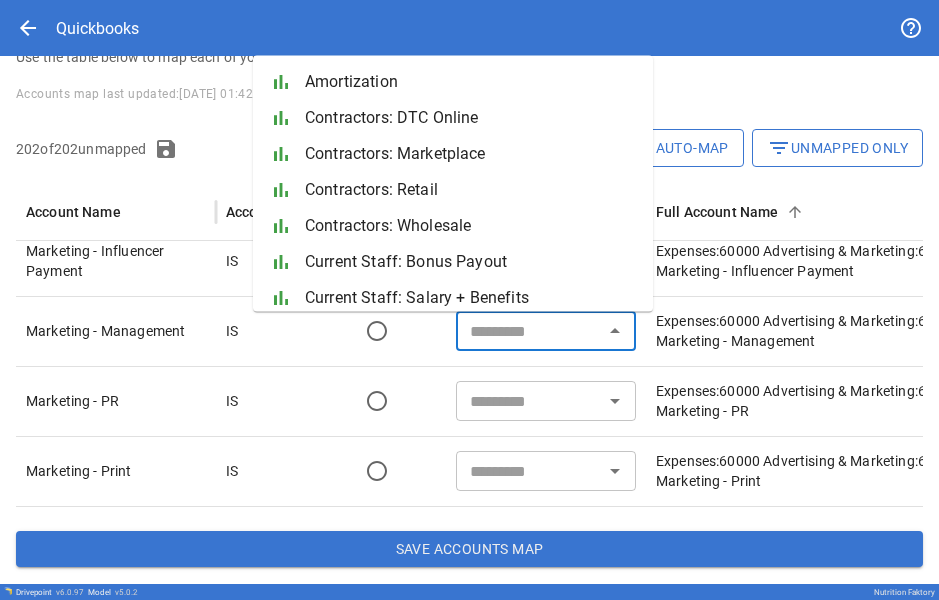 scroll, scrollTop: 3444, scrollLeft: 228, axis: both 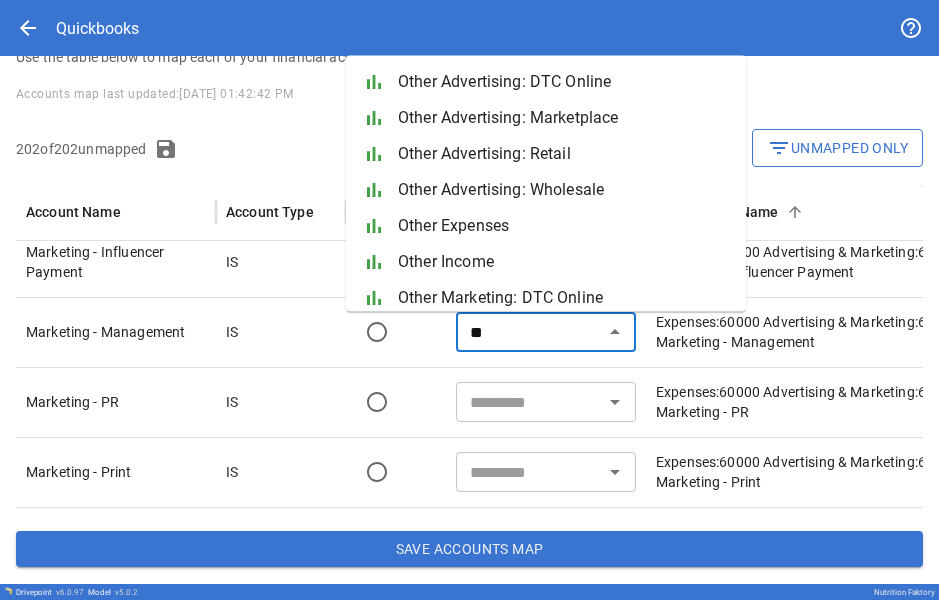 type on "*" 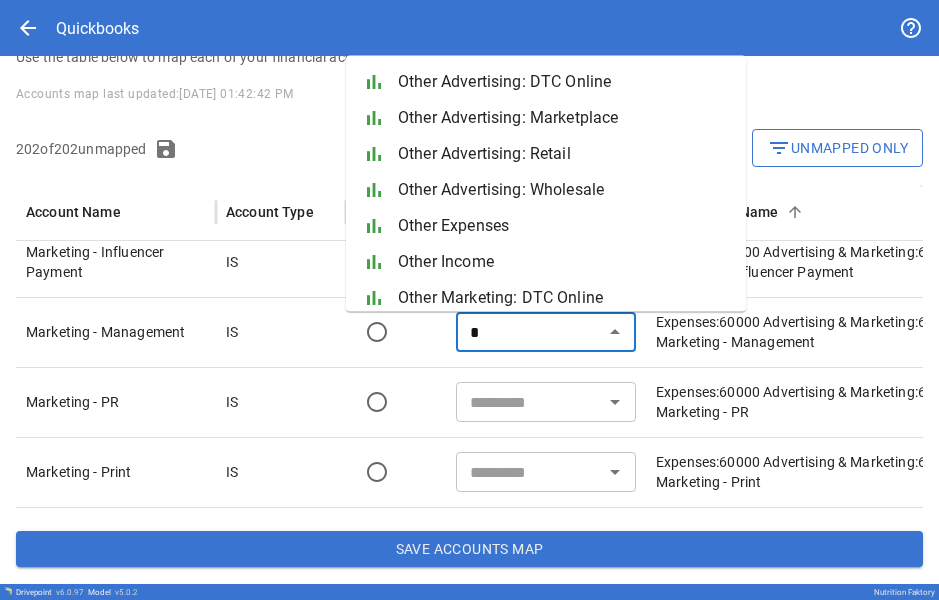 type 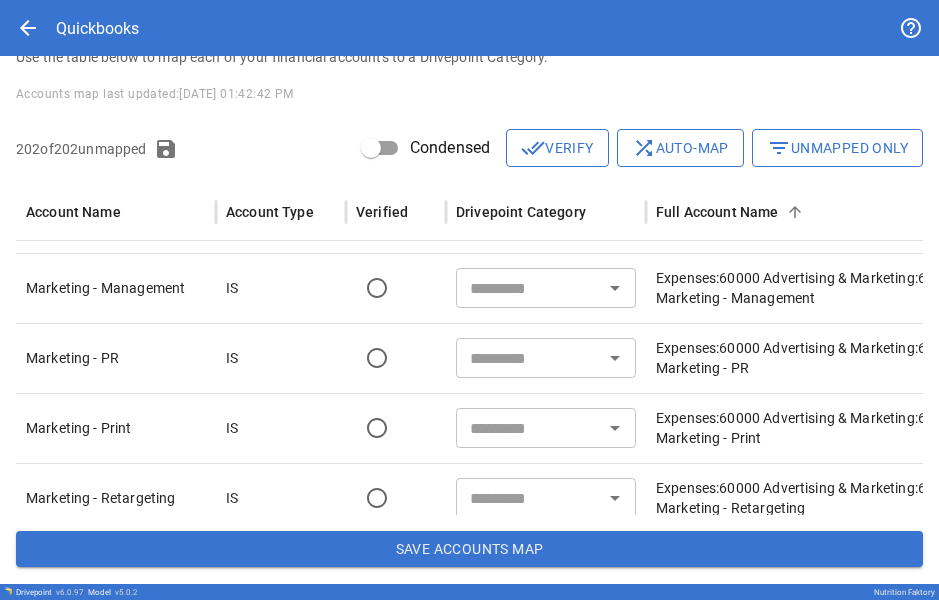 click at bounding box center [396, 288] 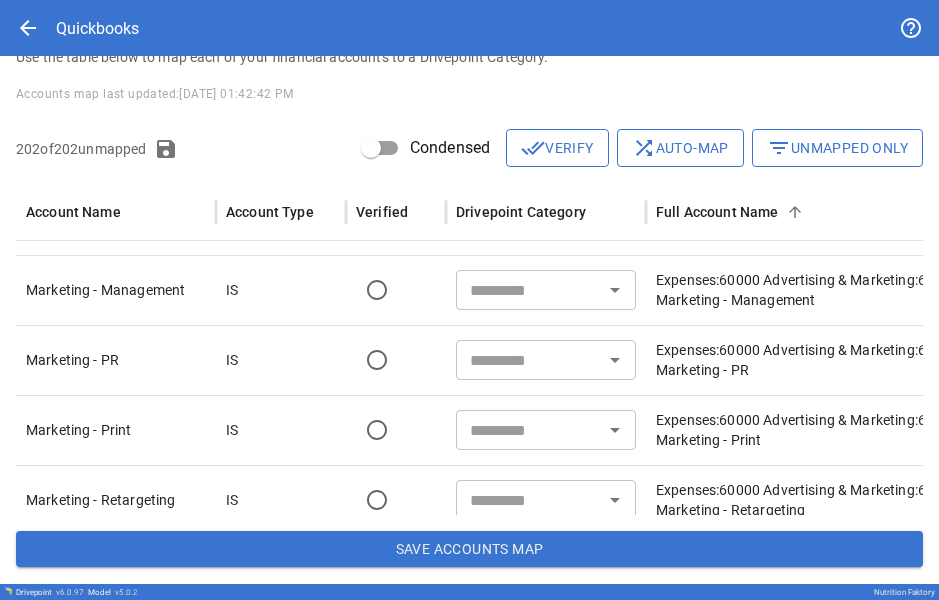 type on "**********" 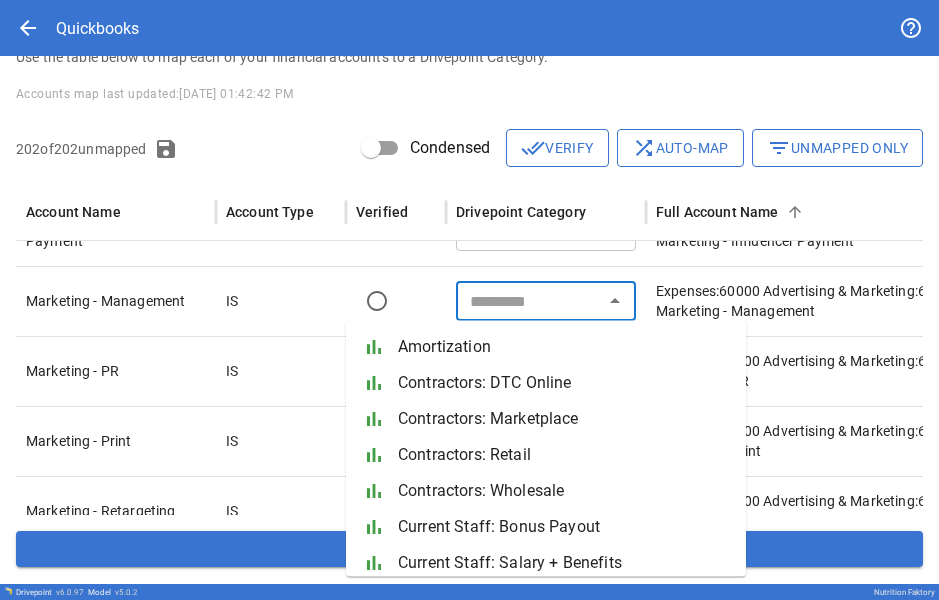 click at bounding box center (529, 301) 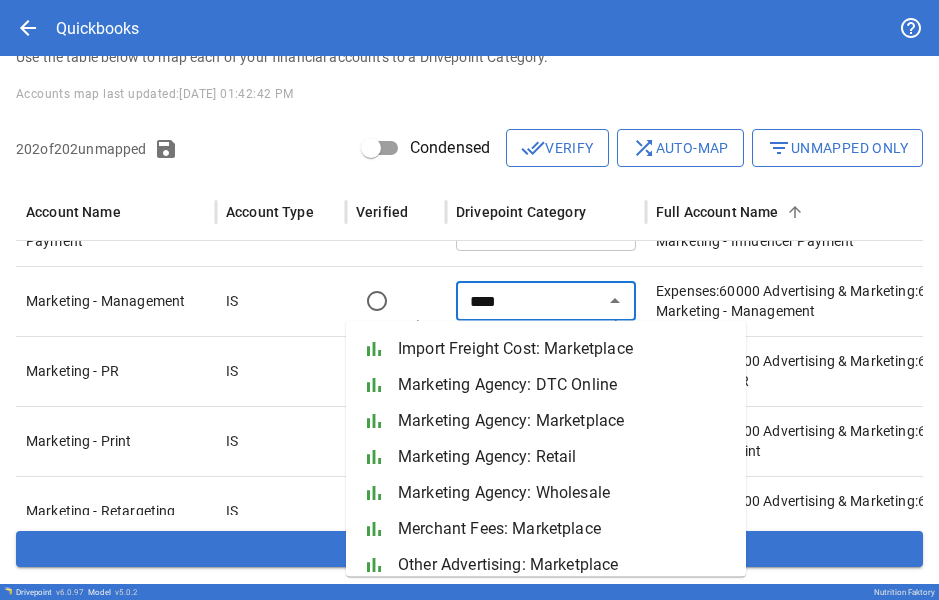 click on "****" at bounding box center [529, 301] 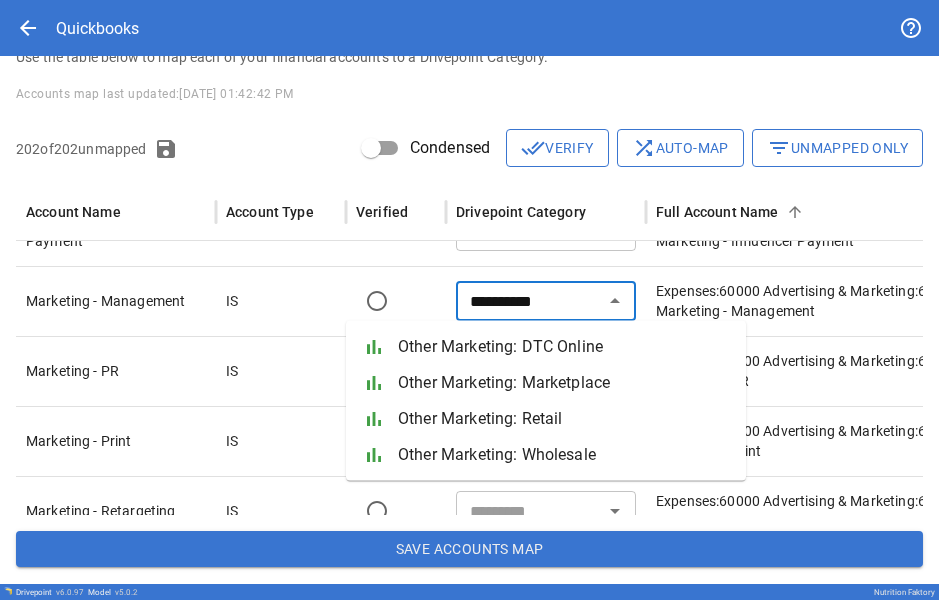click on "Other Marketing: Marketplace" at bounding box center (564, 383) 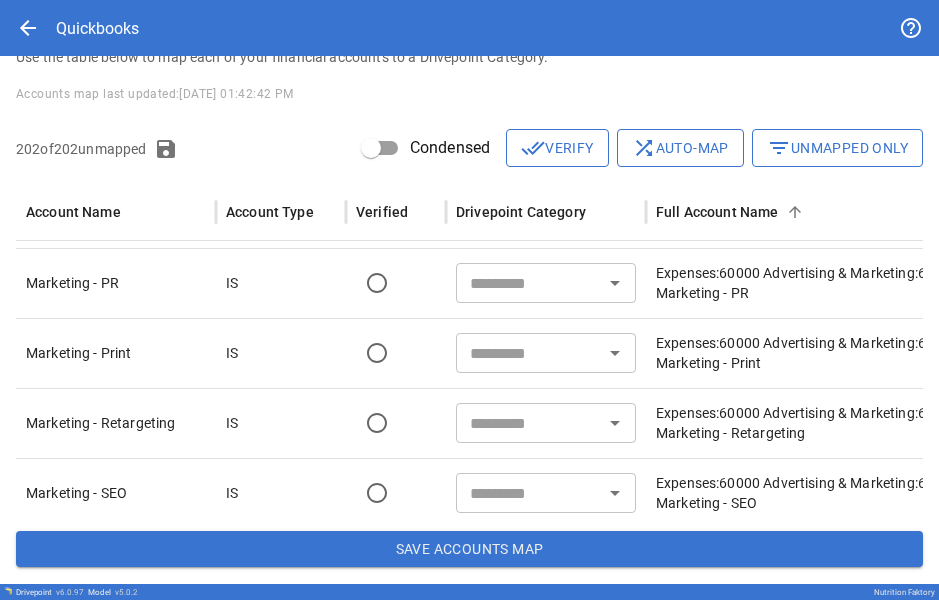 click at bounding box center [529, 283] 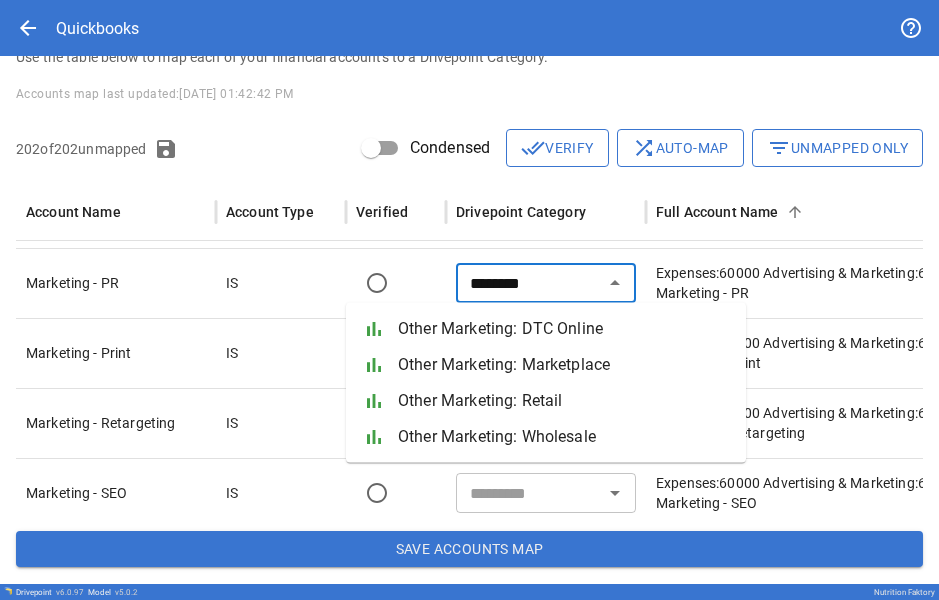 click on "bar_chart Other Marketing: Marketplace" at bounding box center (546, 365) 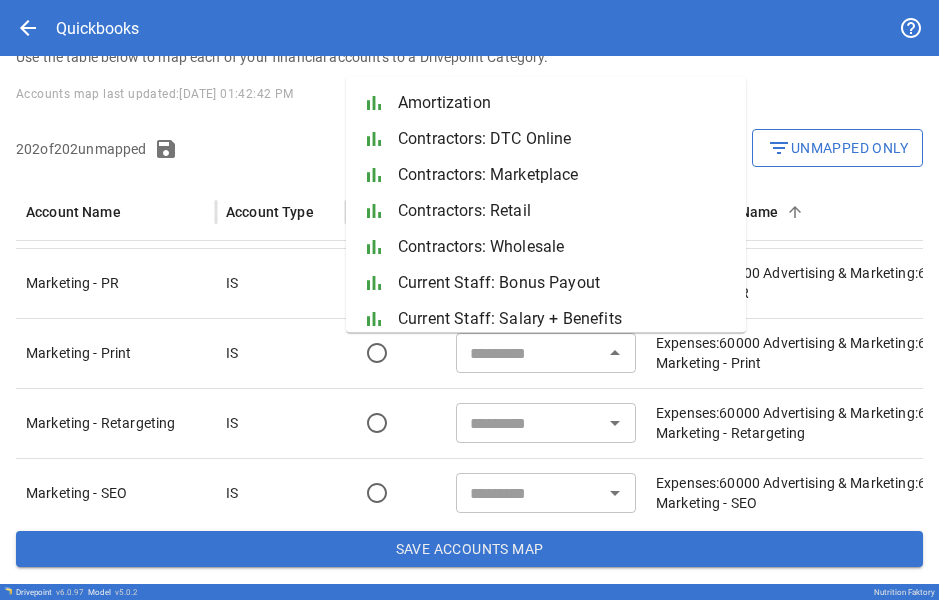 click on "​" at bounding box center [546, 353] 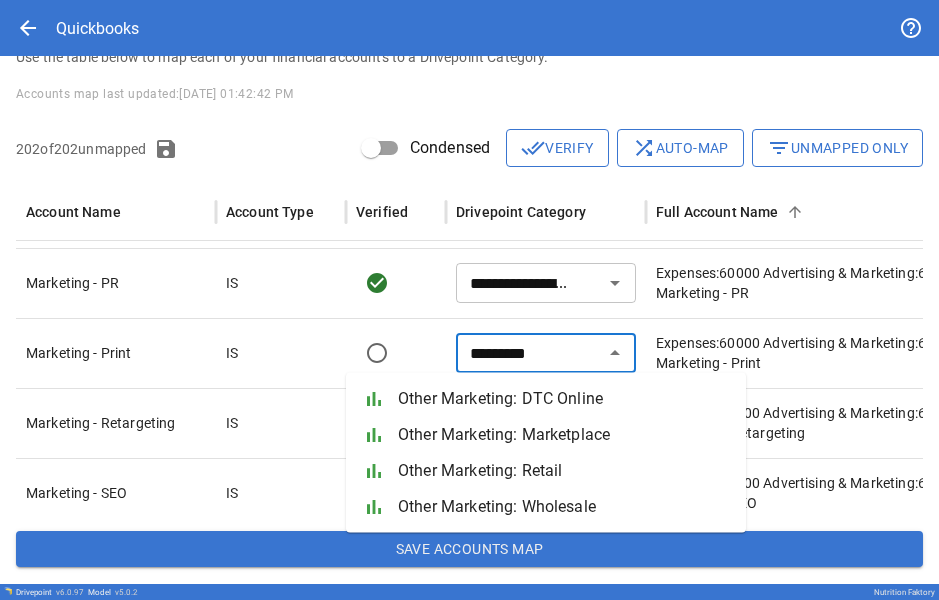 click on "Other Marketing: Marketplace" at bounding box center (564, 435) 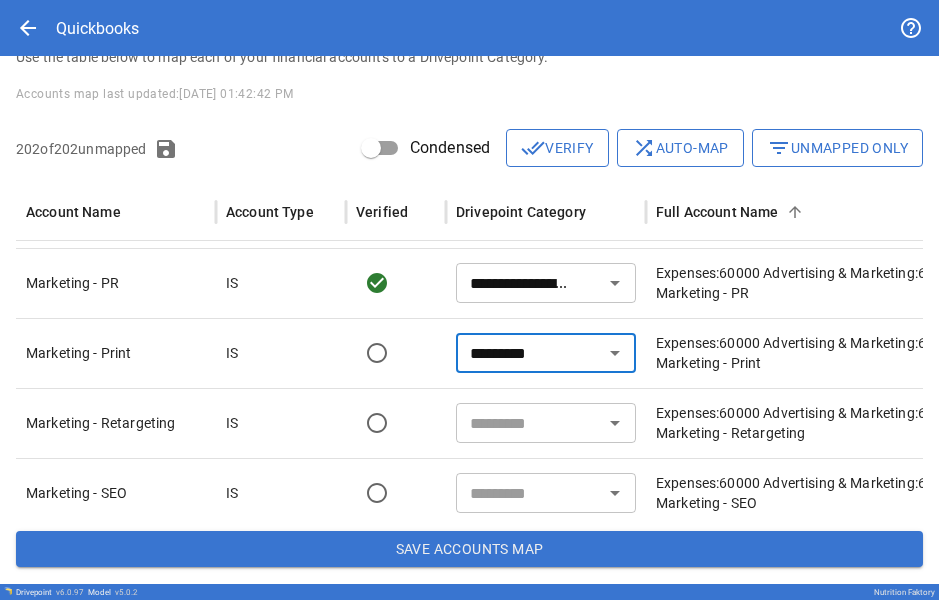 type on "**********" 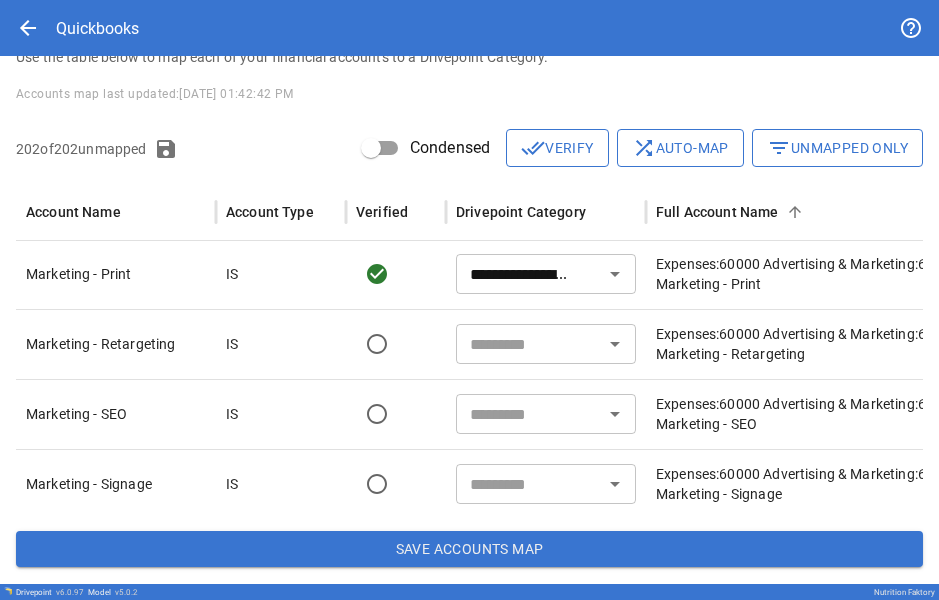 type on "**********" 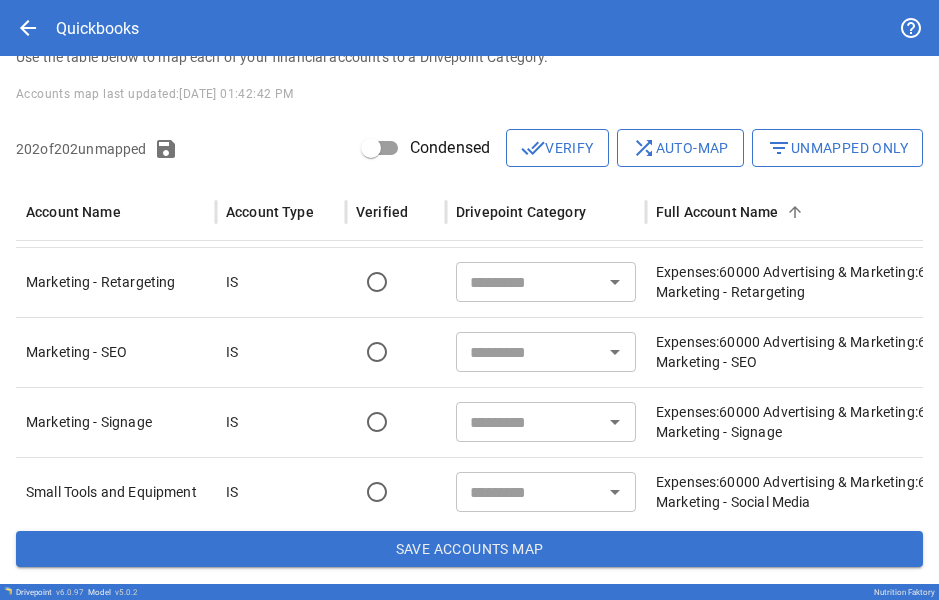 type on "**********" 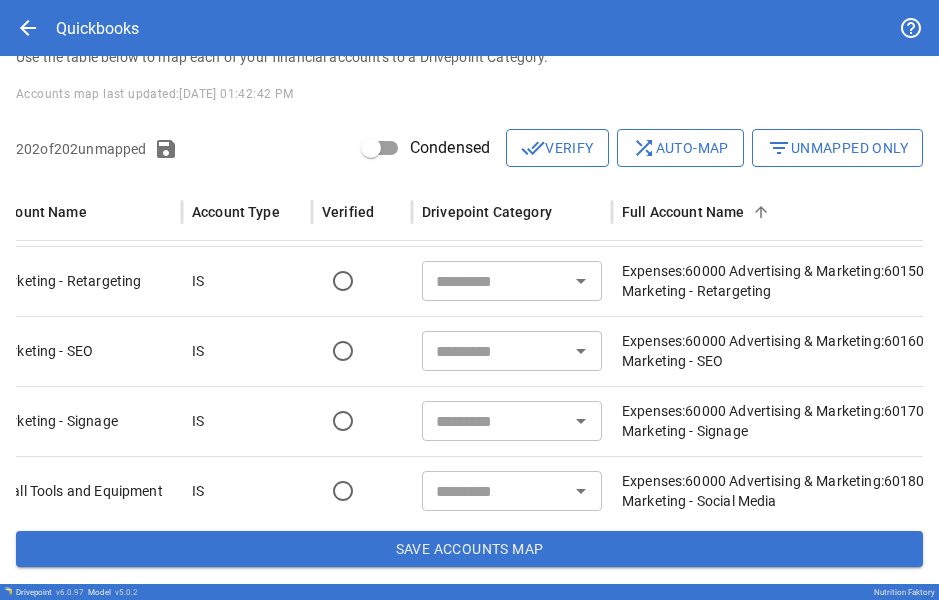 click at bounding box center (495, 281) 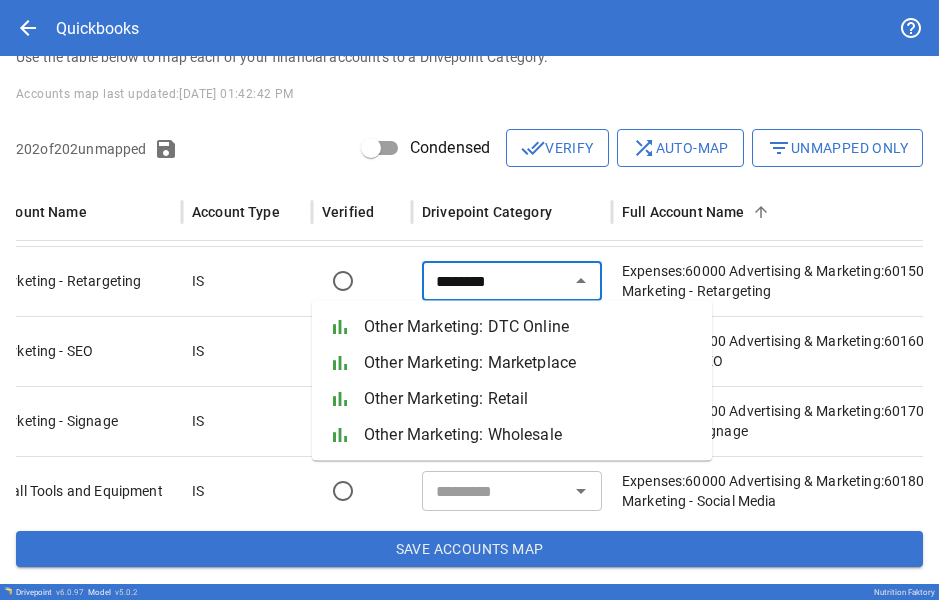 click on "Other Marketing: DTC Online" at bounding box center [530, 327] 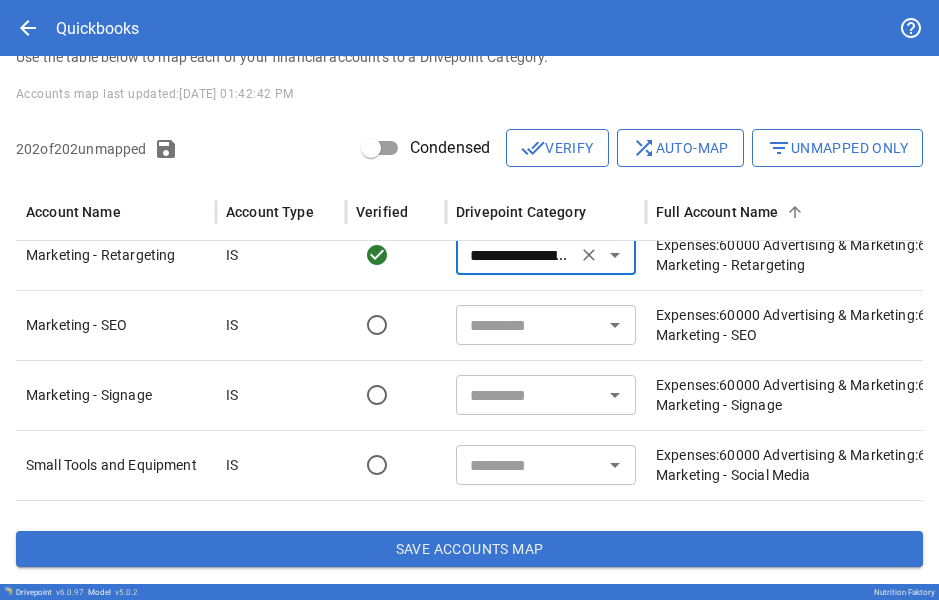 type on "**********" 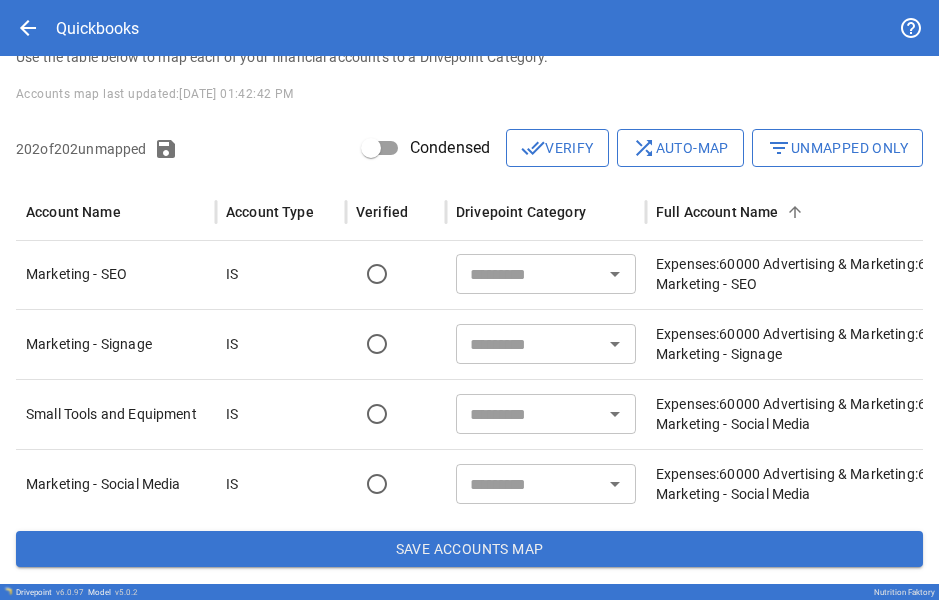 type on "**********" 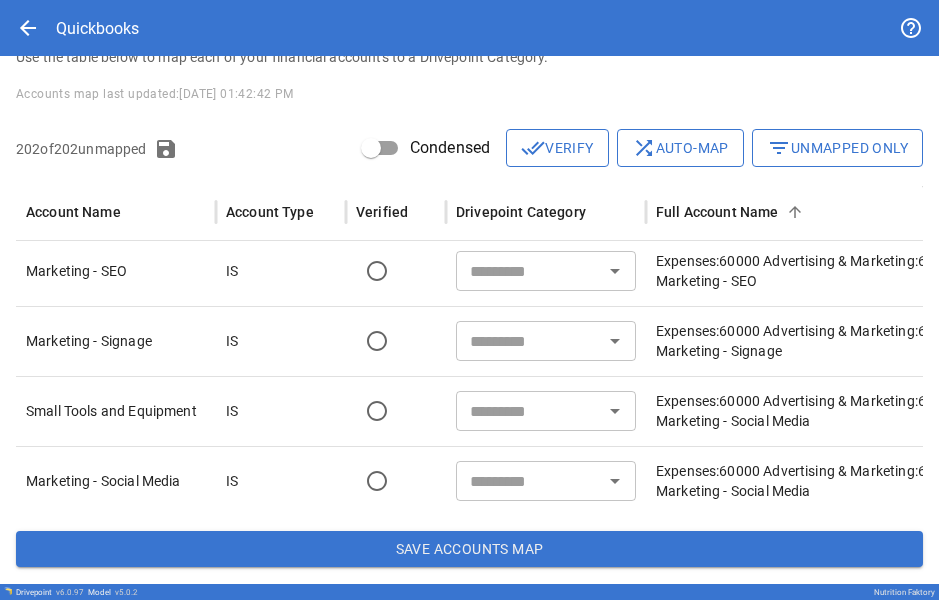 click at bounding box center (529, 271) 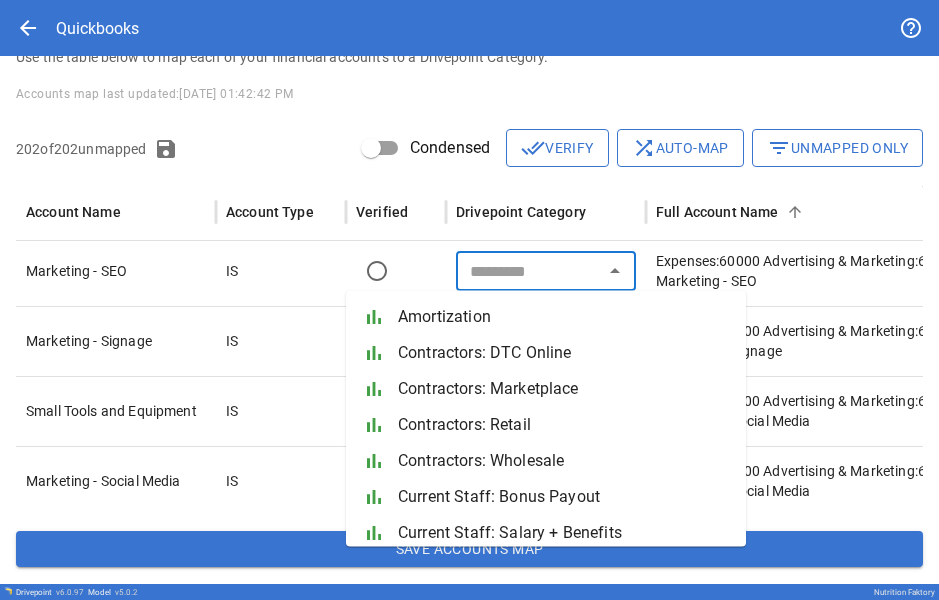click on "​" at bounding box center [546, 271] 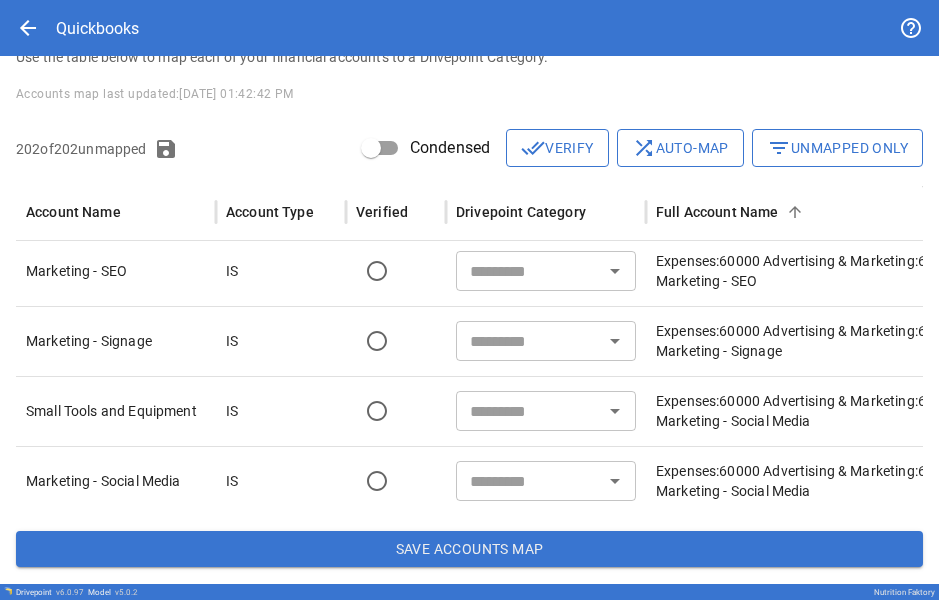 click at bounding box center (529, 271) 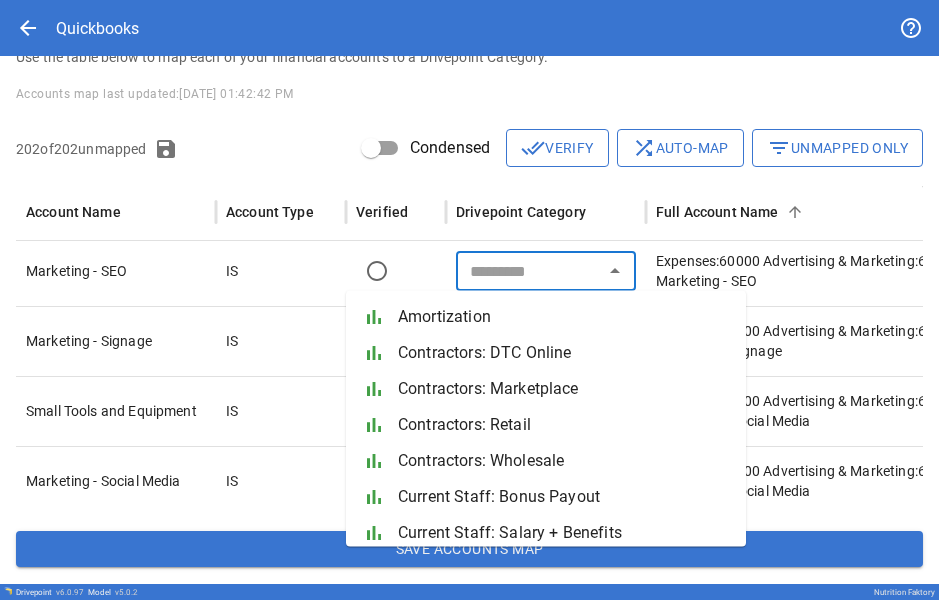 click at bounding box center (396, 271) 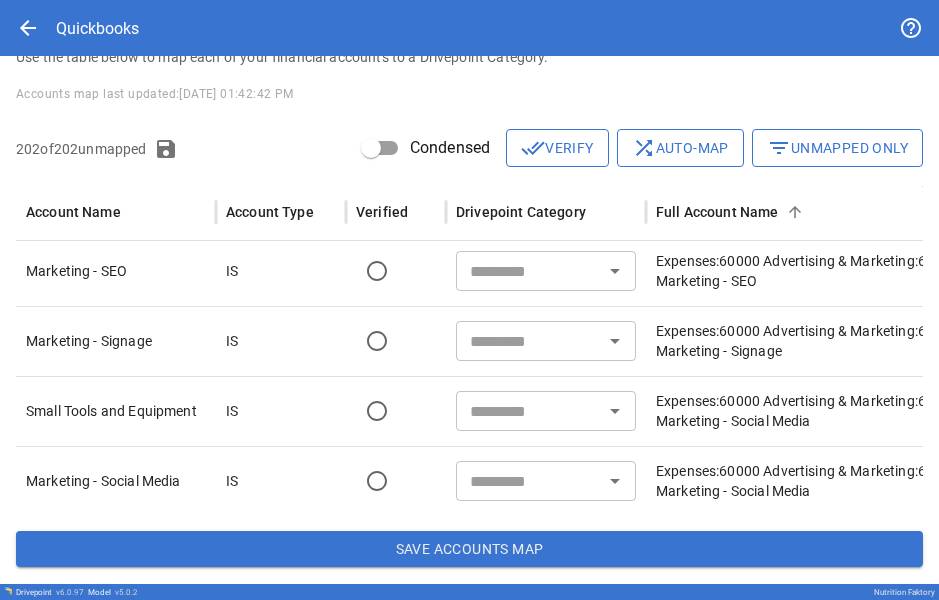 click at bounding box center [529, 271] 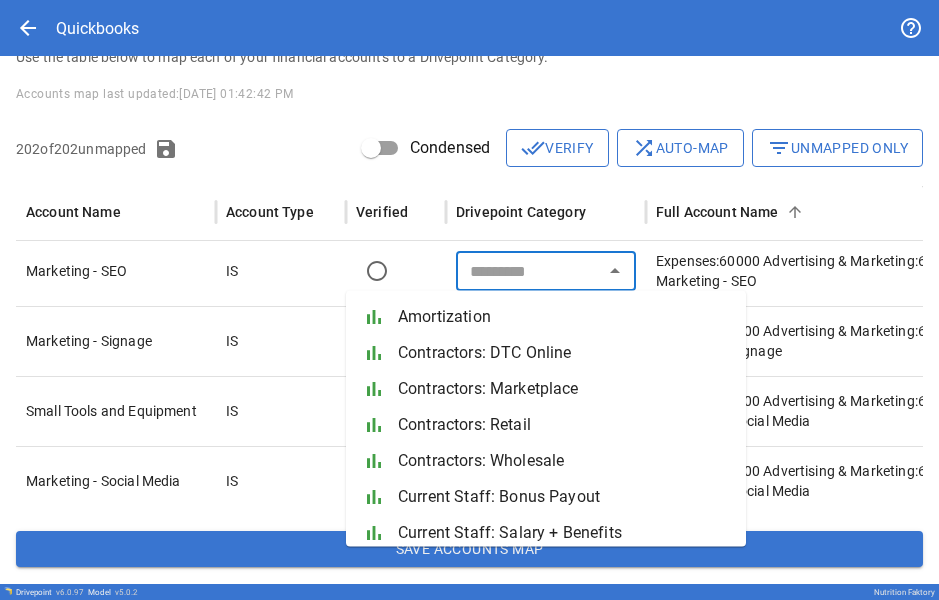 click at bounding box center [396, 271] 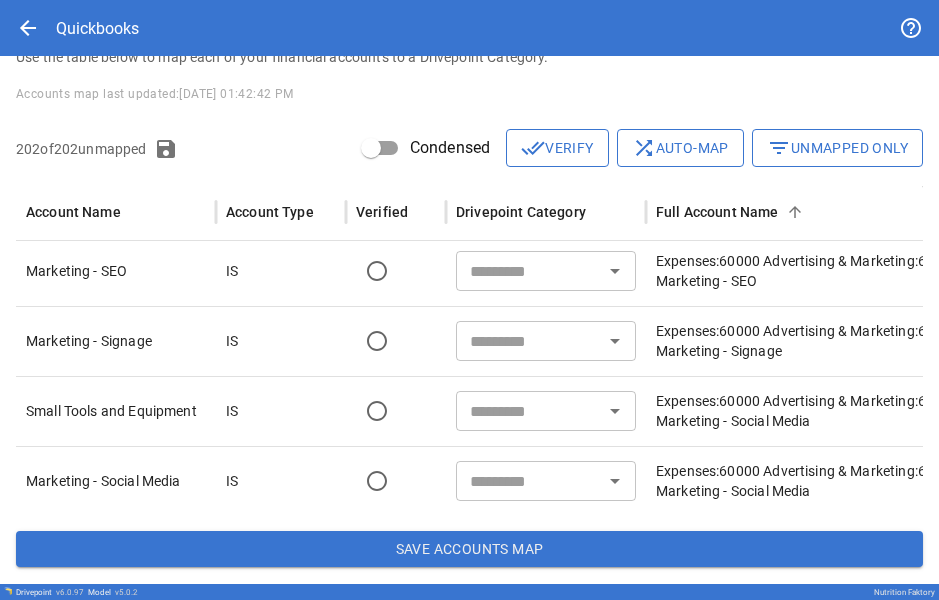 click at bounding box center (396, 271) 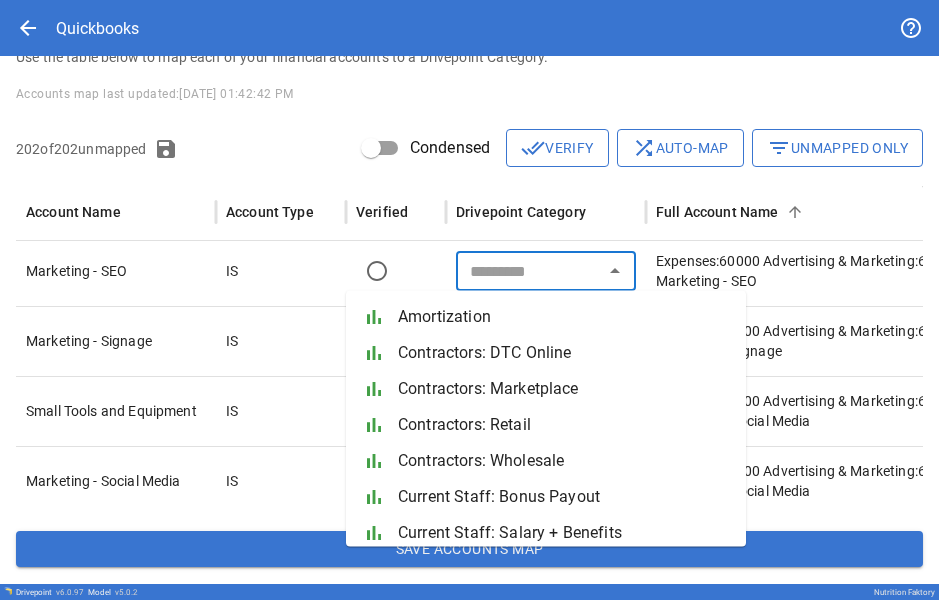 click at bounding box center [529, 271] 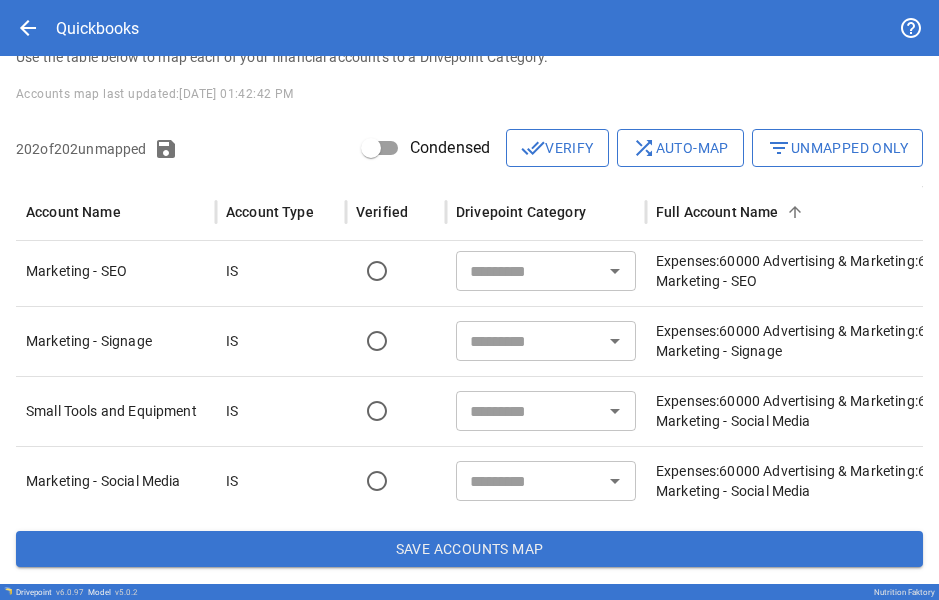 click at bounding box center (396, 271) 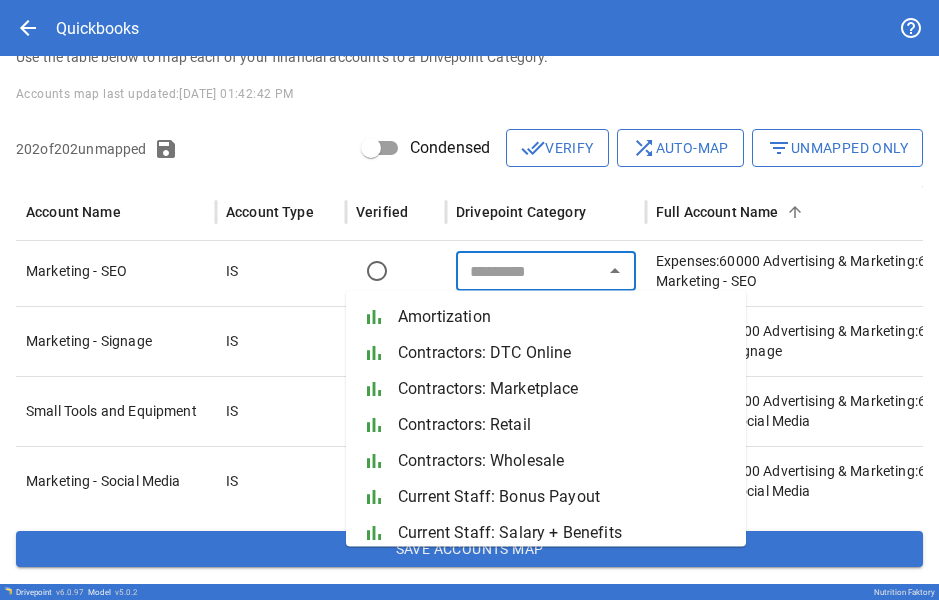 click at bounding box center [396, 271] 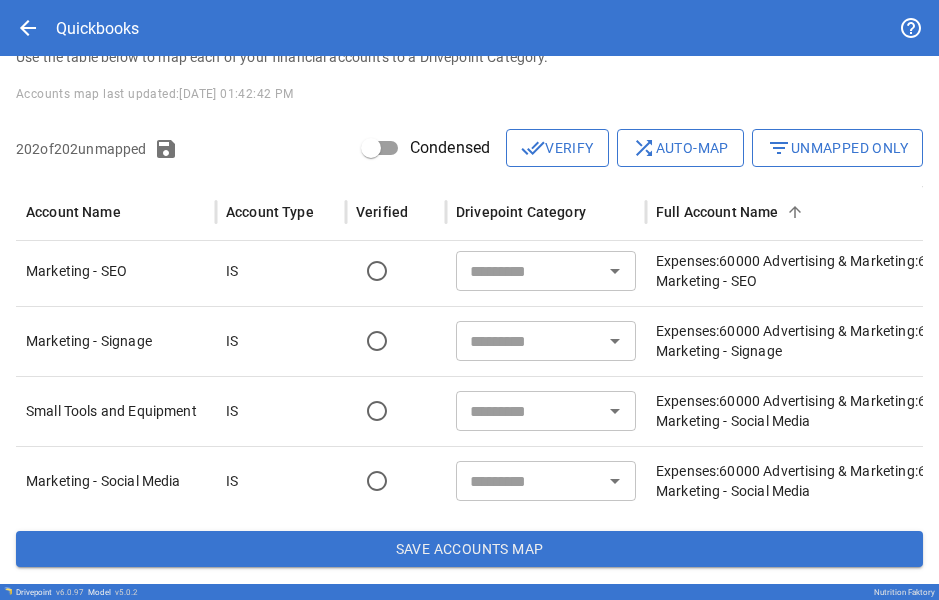 click at bounding box center (529, 271) 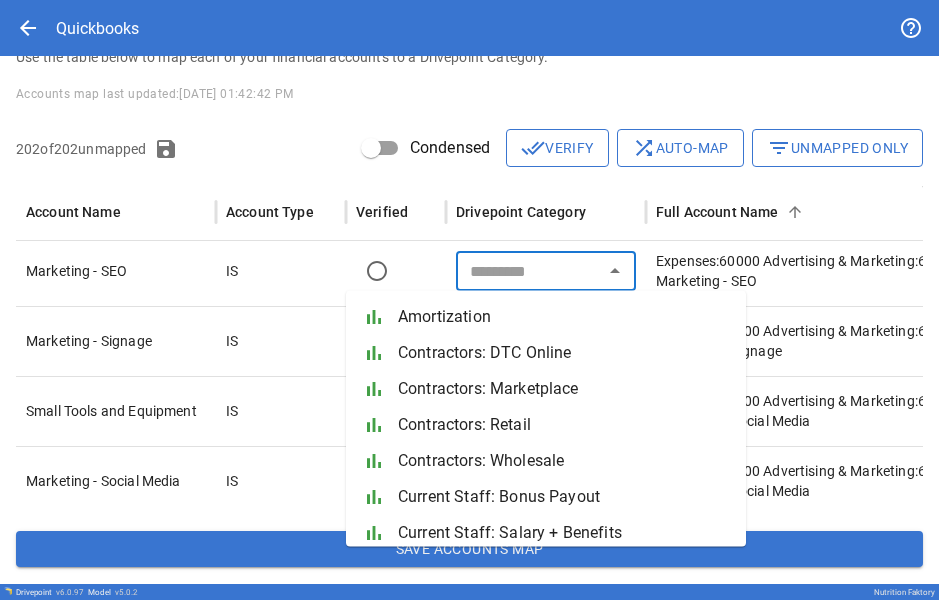 type on "*" 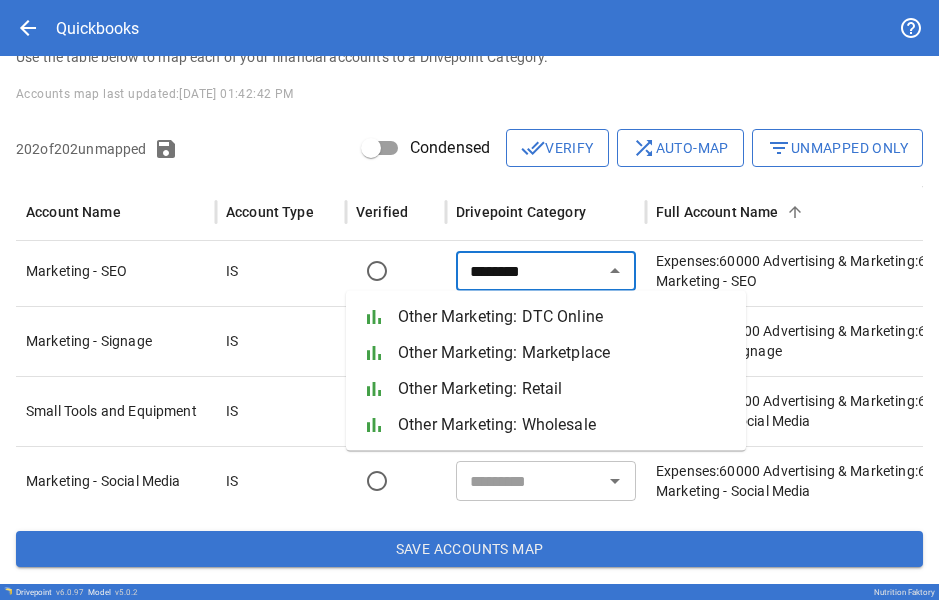 click on "Other Marketing: Marketplace" at bounding box center (564, 353) 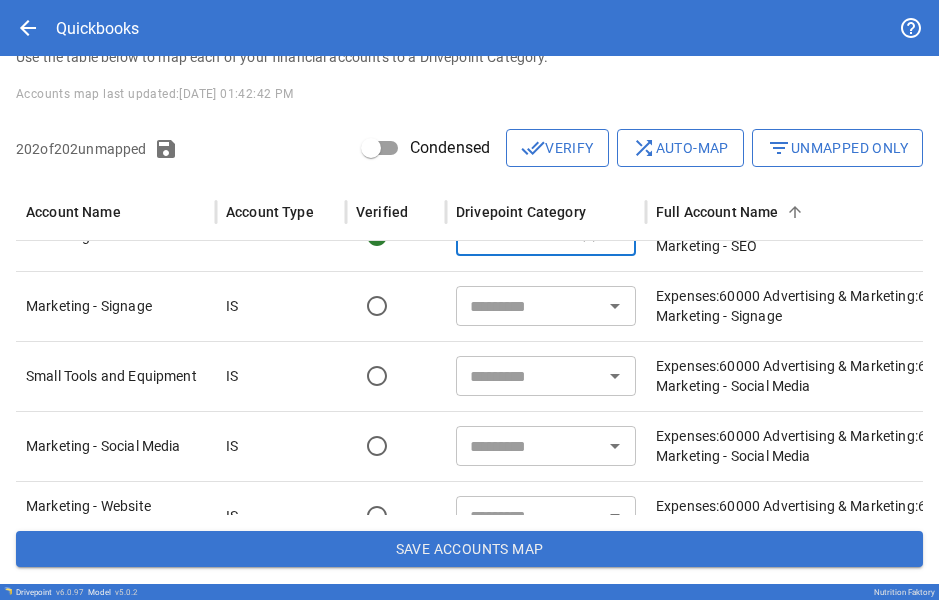 click at bounding box center (529, 306) 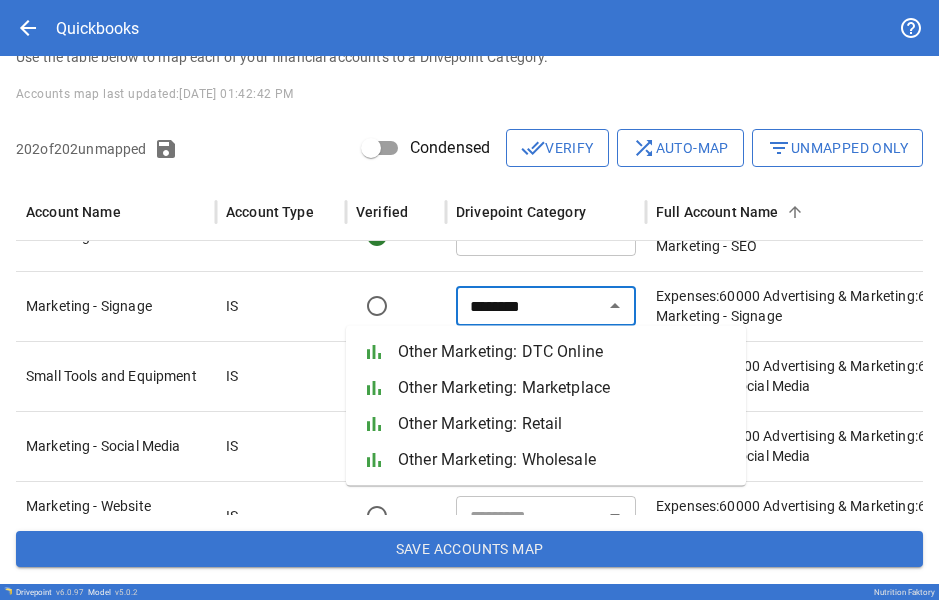 click on "Other Marketing: Marketplace" at bounding box center [564, 388] 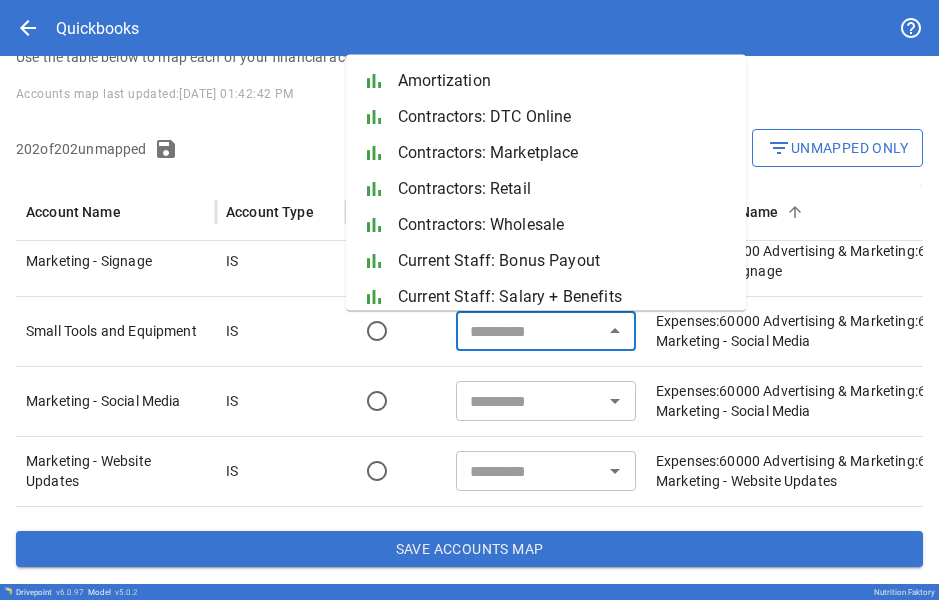 click at bounding box center (529, 331) 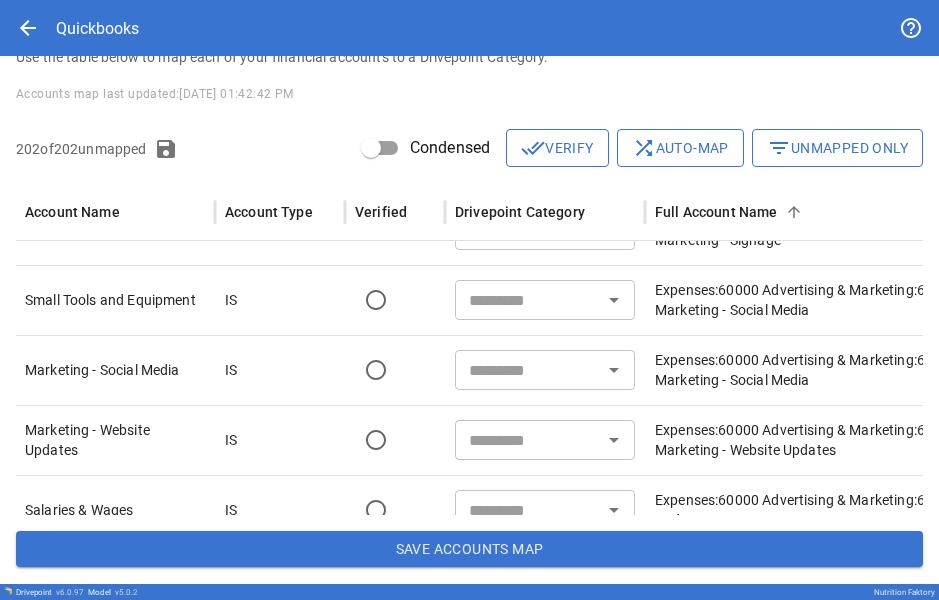 click at bounding box center (528, 300) 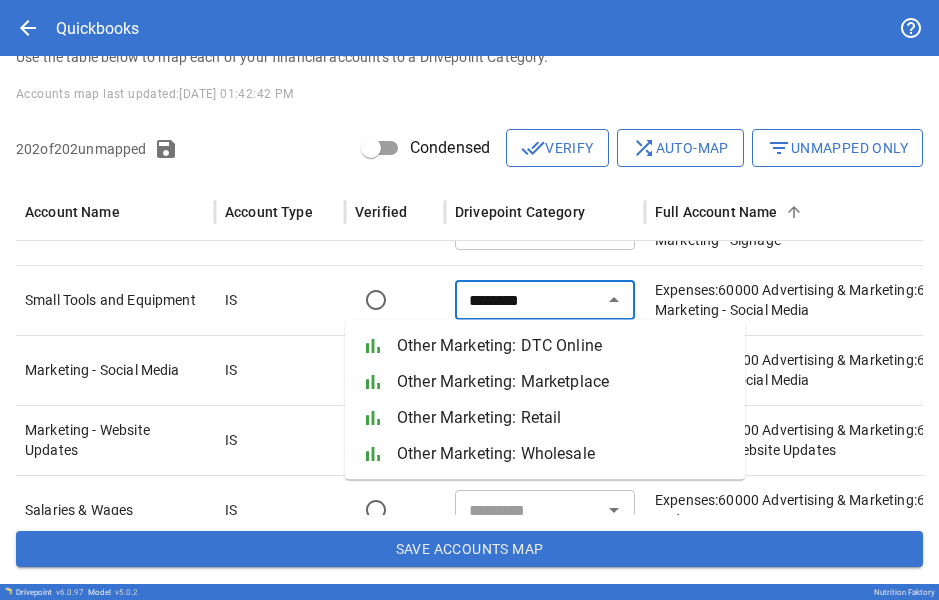 click on "********" at bounding box center (528, 300) 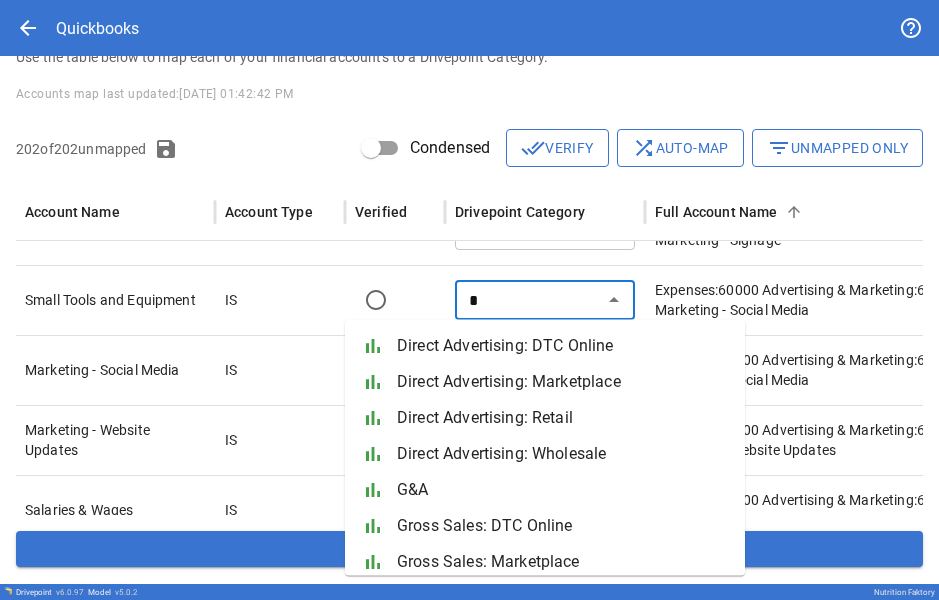 click on "G&A" at bounding box center [563, 490] 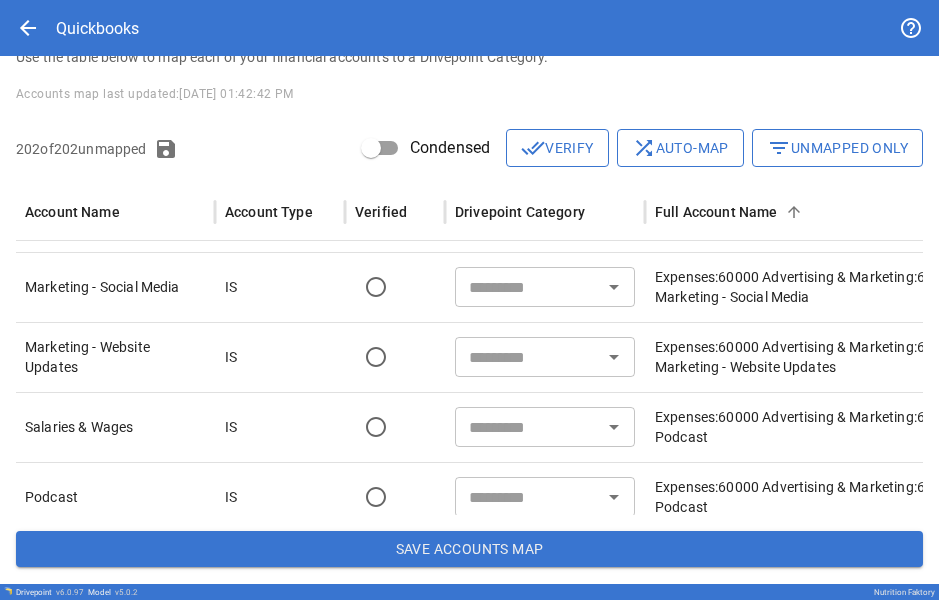 click on "​" at bounding box center (545, 287) 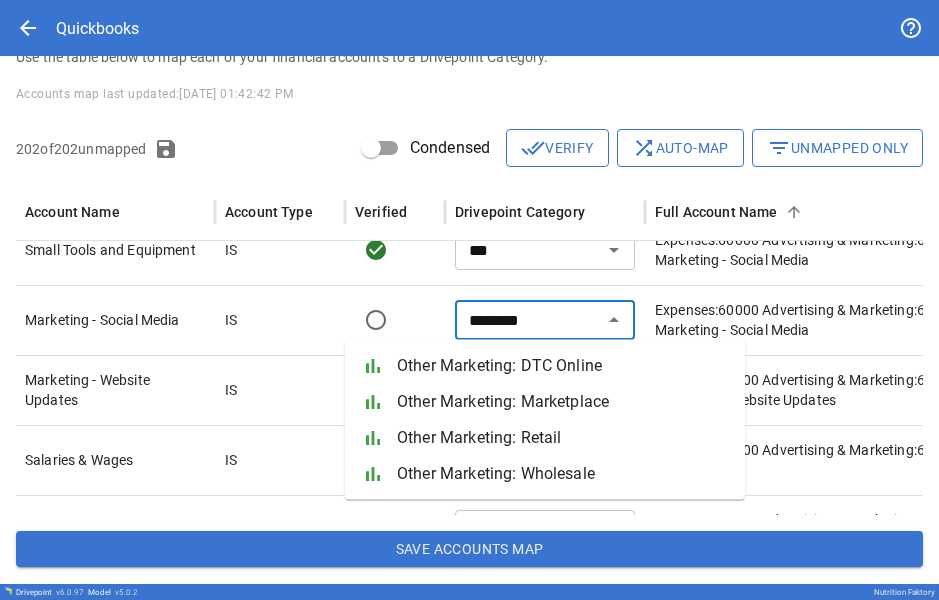 click on "Other Marketing: DTC Online" at bounding box center [563, 366] 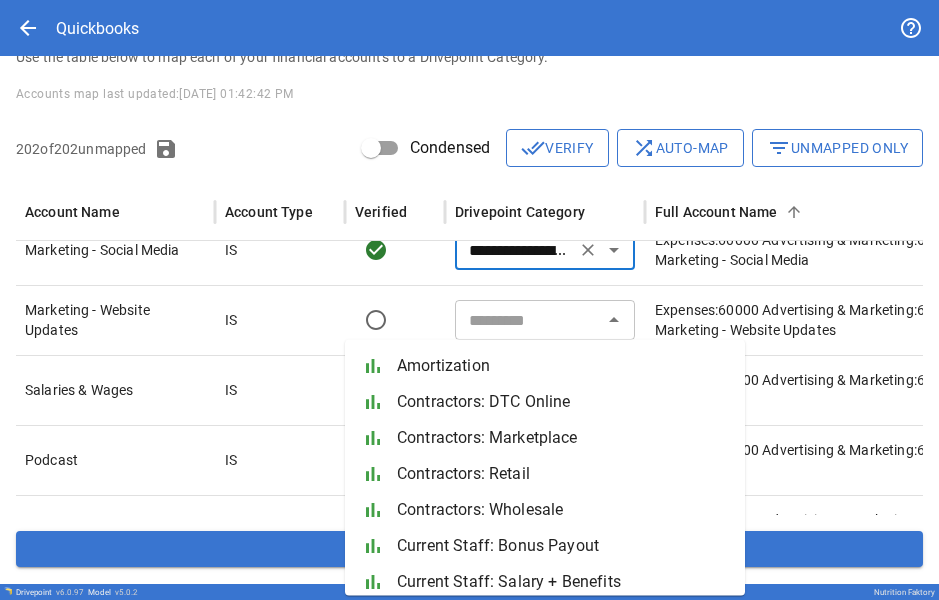 click on "​" at bounding box center [545, 320] 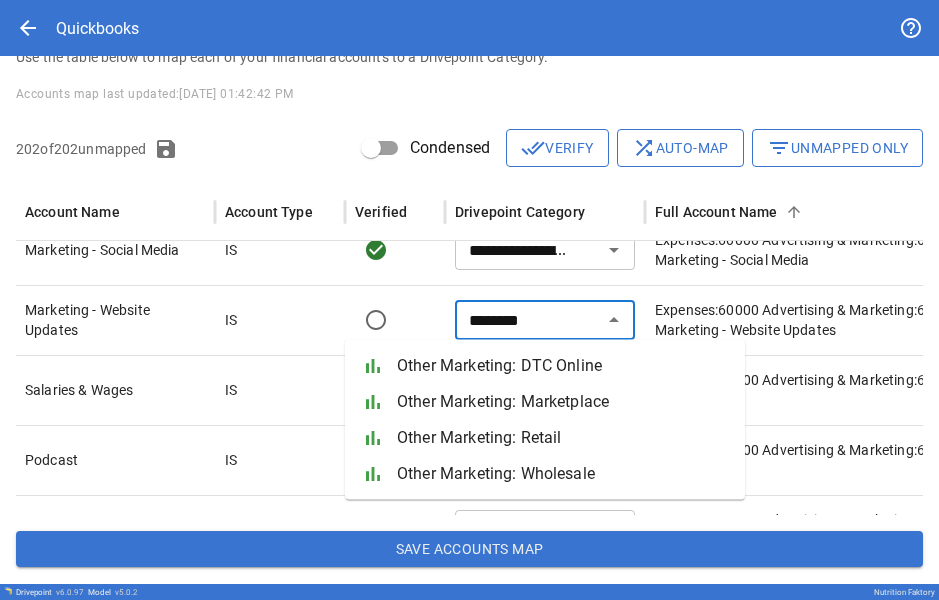 click on "Other Marketing: DTC Online" at bounding box center (563, 366) 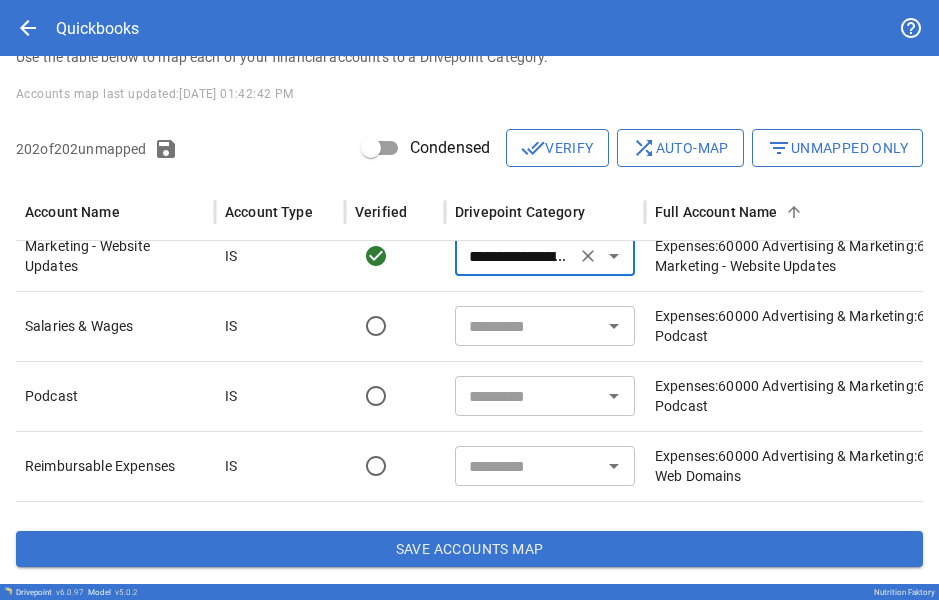 click at bounding box center [528, 326] 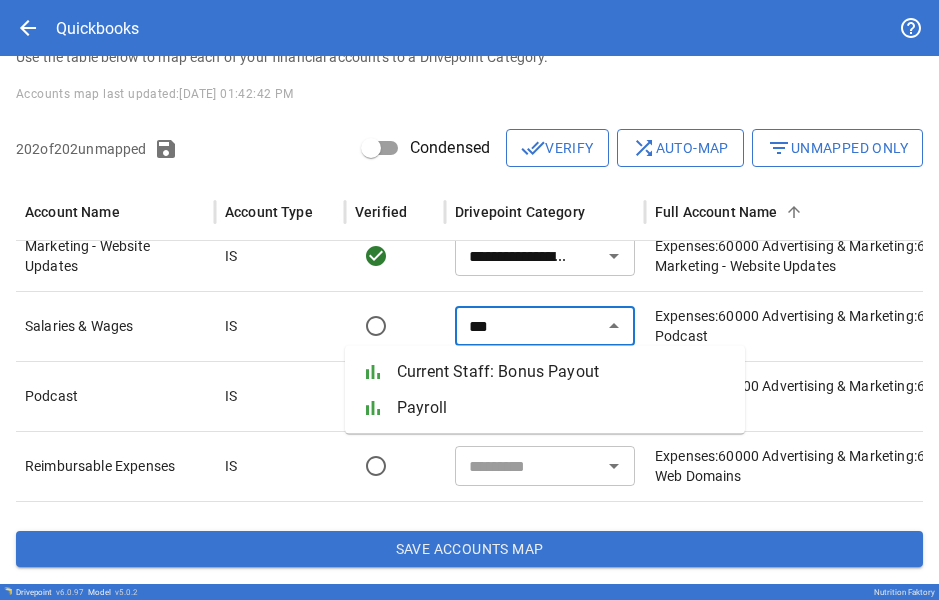 click on "bar_chart Payroll" at bounding box center [545, 408] 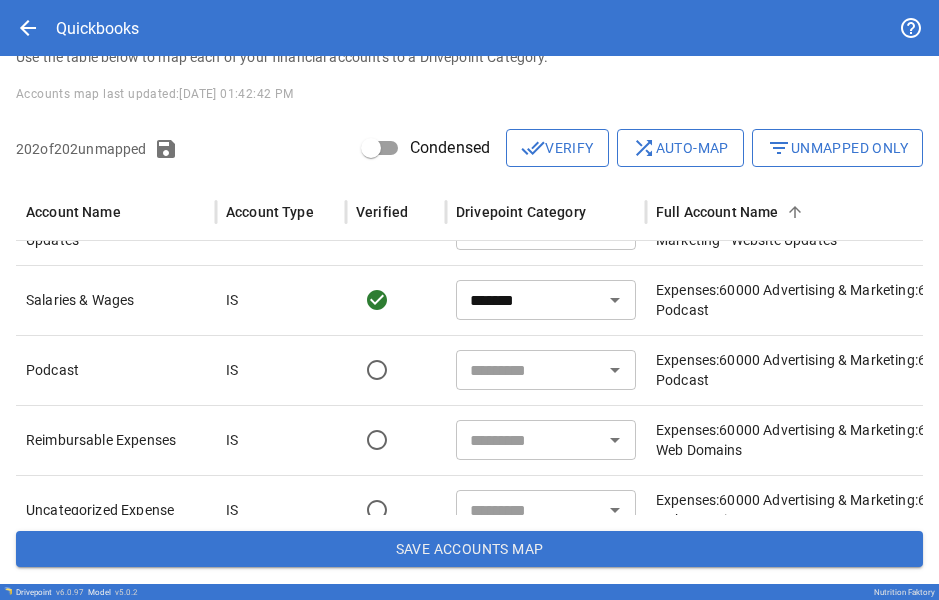 click at bounding box center [396, 300] 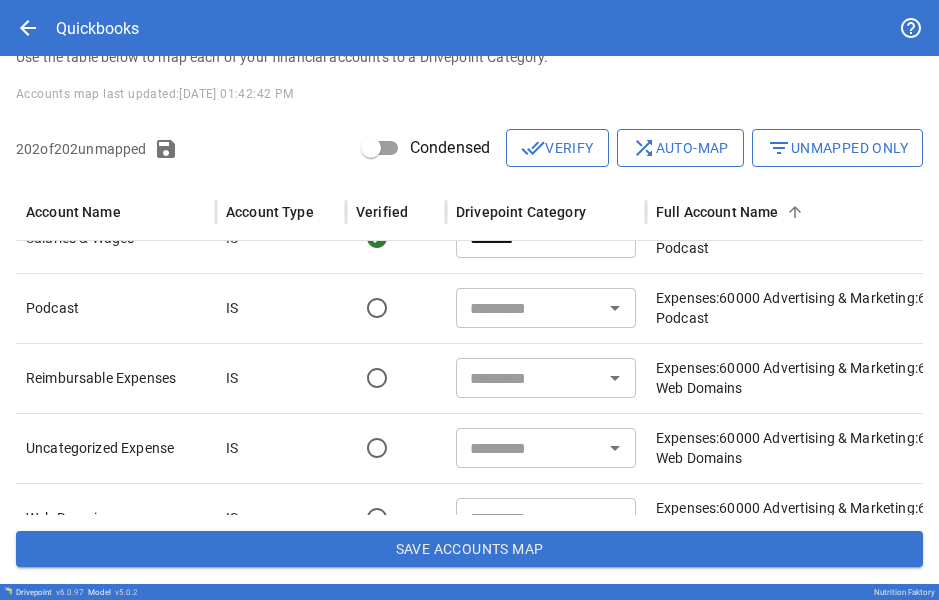 click at bounding box center (529, 308) 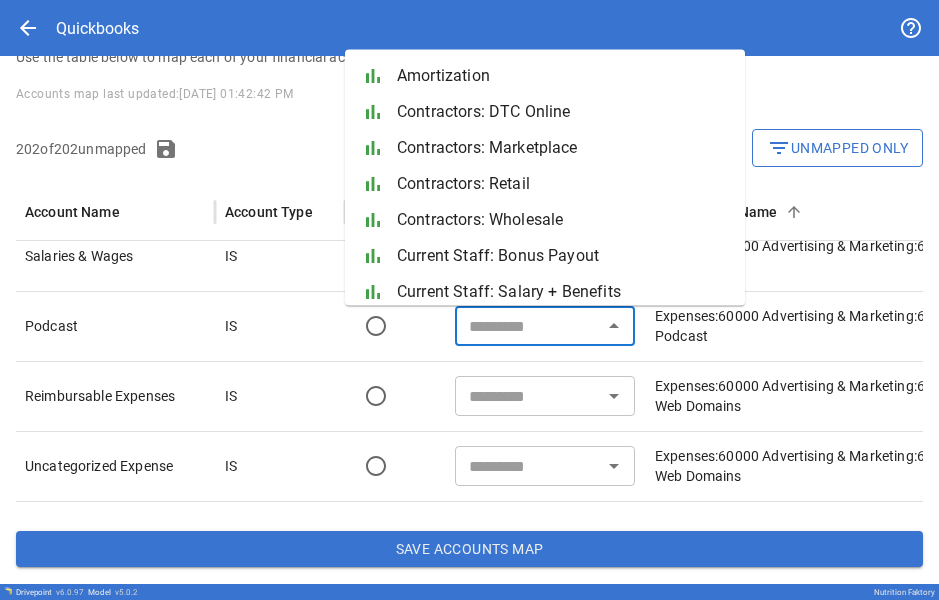click at bounding box center (395, 326) 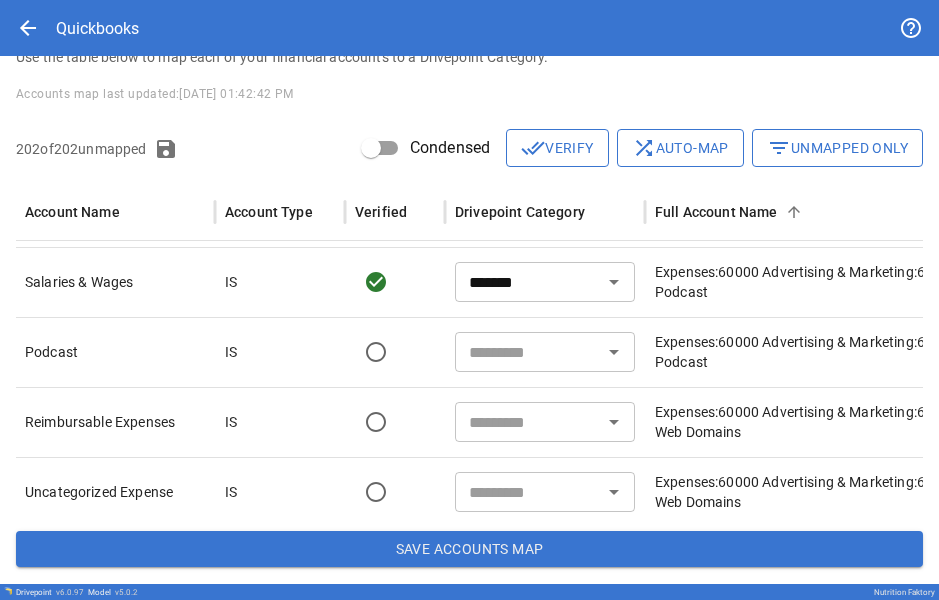 click at bounding box center (528, 352) 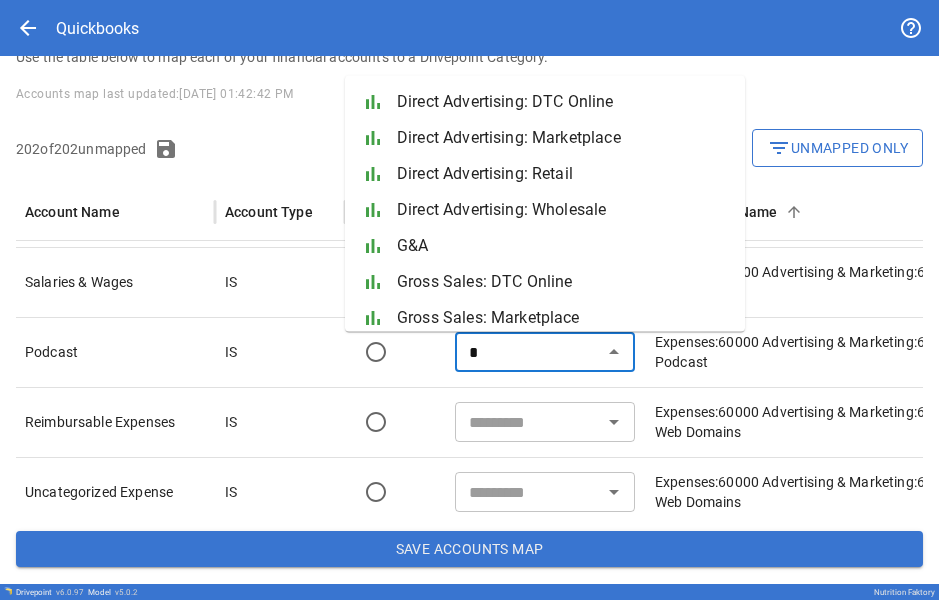 click on "G&A" at bounding box center (563, 246) 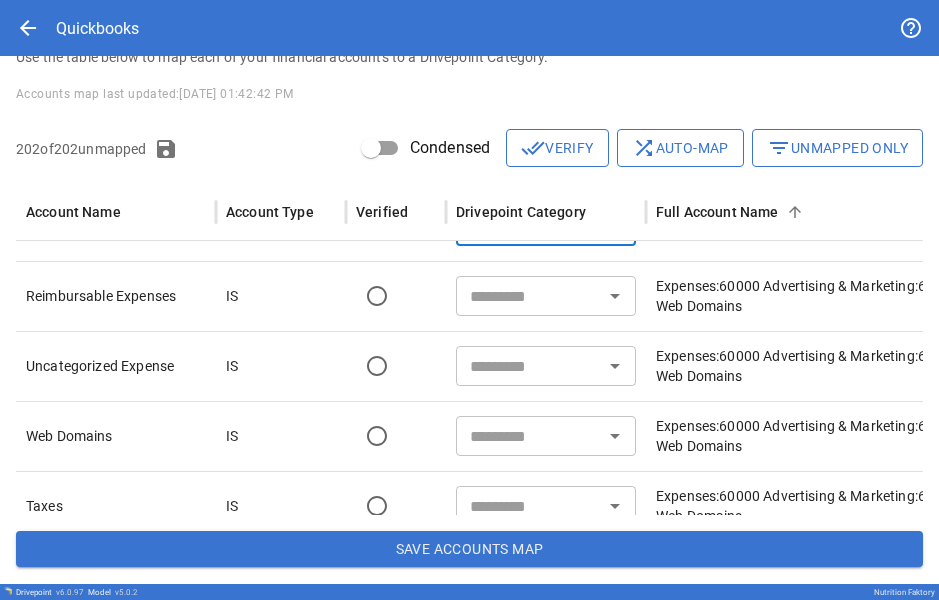click at bounding box center [529, 296] 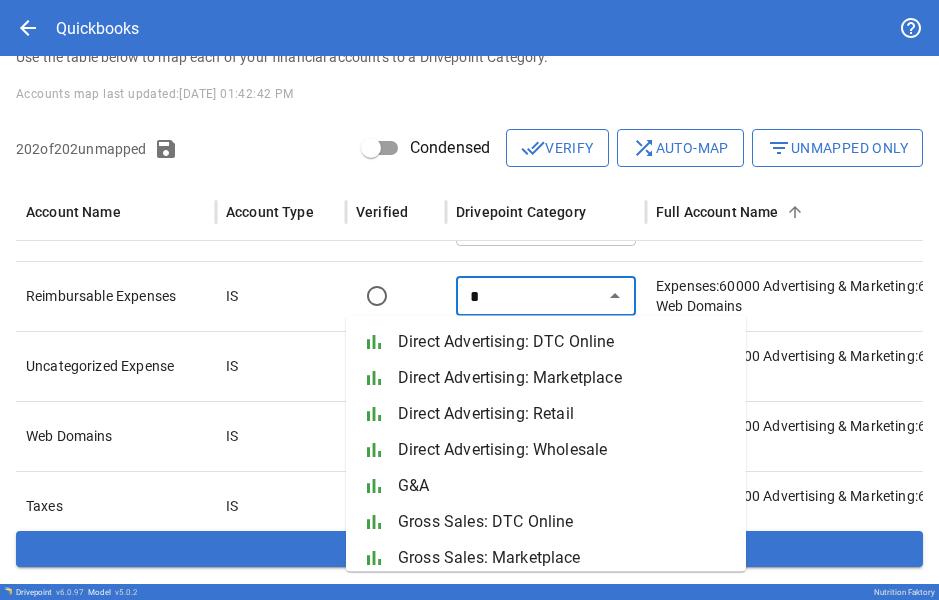 click on "G&A" at bounding box center [564, 486] 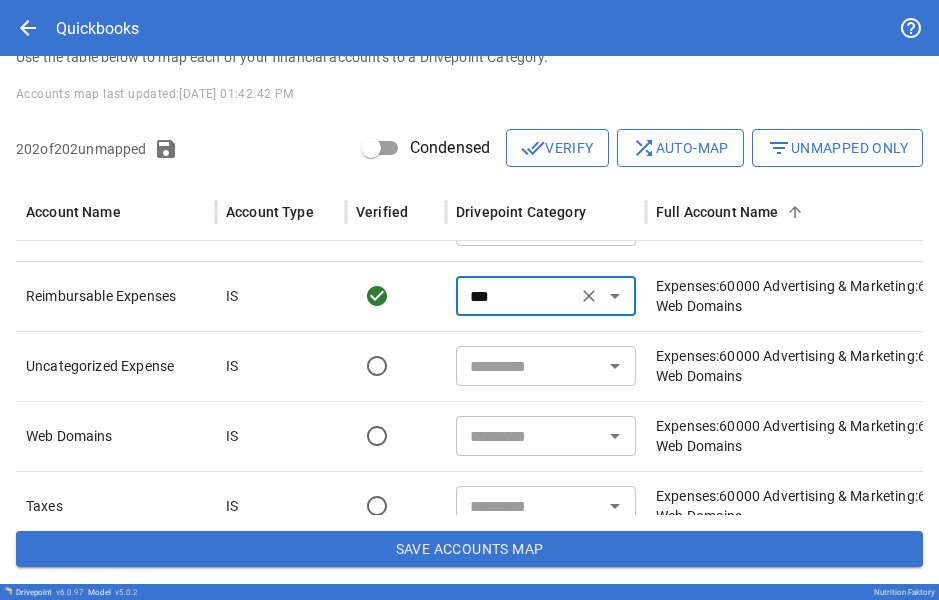 click on "***" at bounding box center [516, 296] 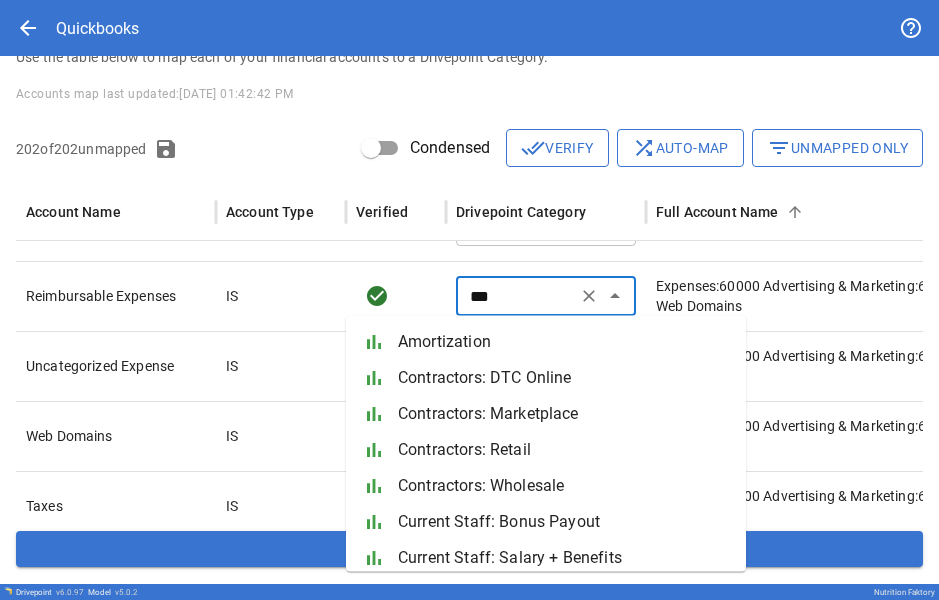 click on "***" at bounding box center [516, 296] 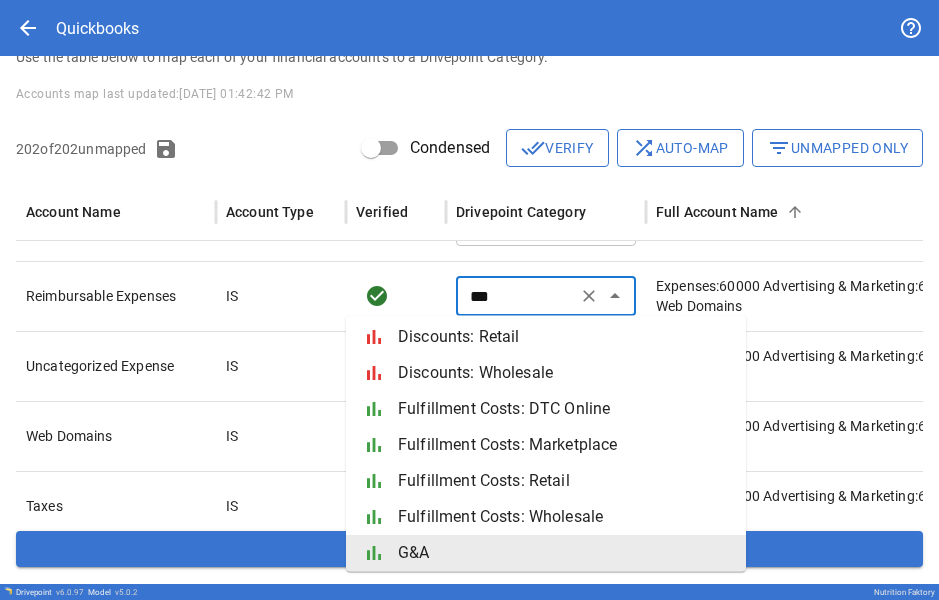 click at bounding box center (396, 296) 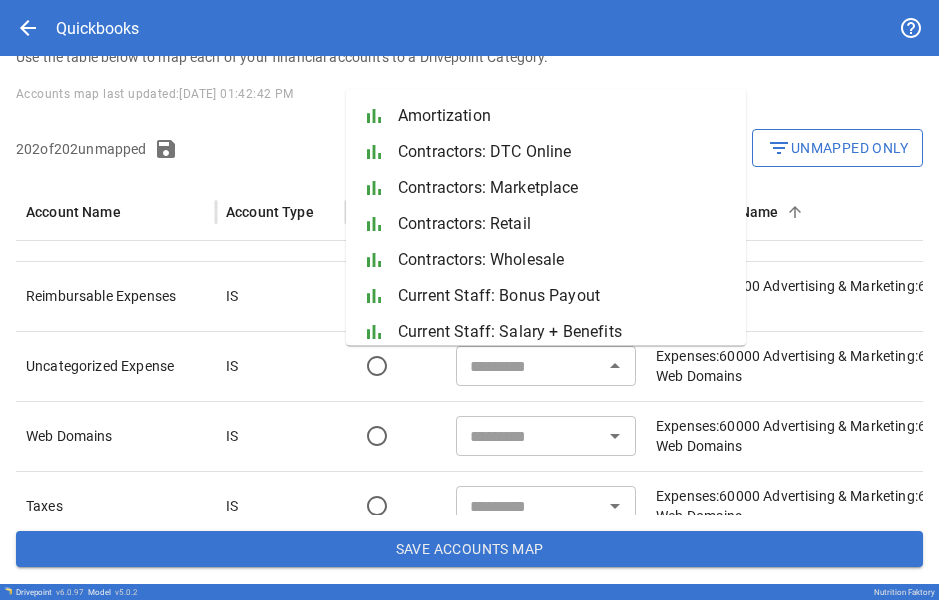 click on "​" at bounding box center [546, 366] 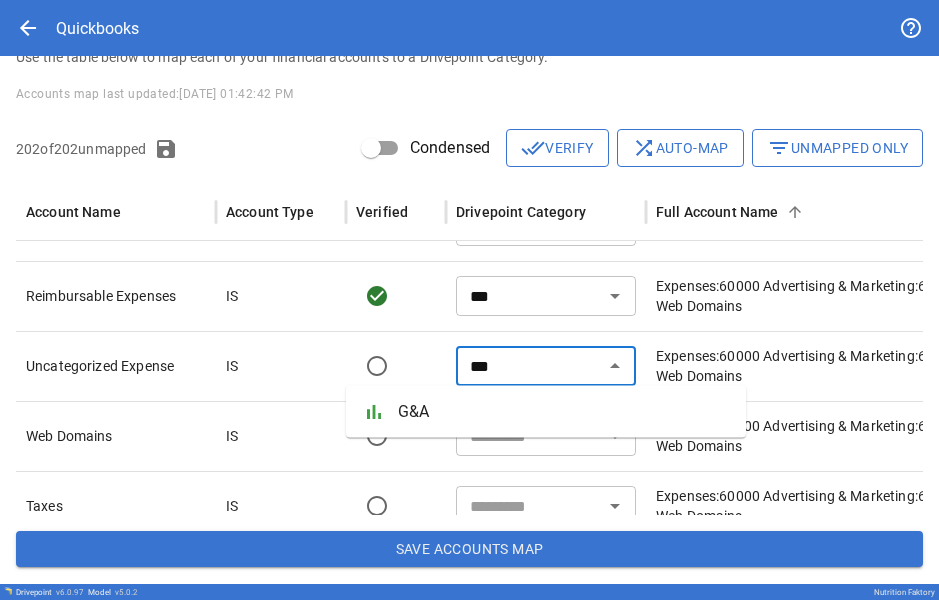 click on "bar_chart G&A" at bounding box center (546, 412) 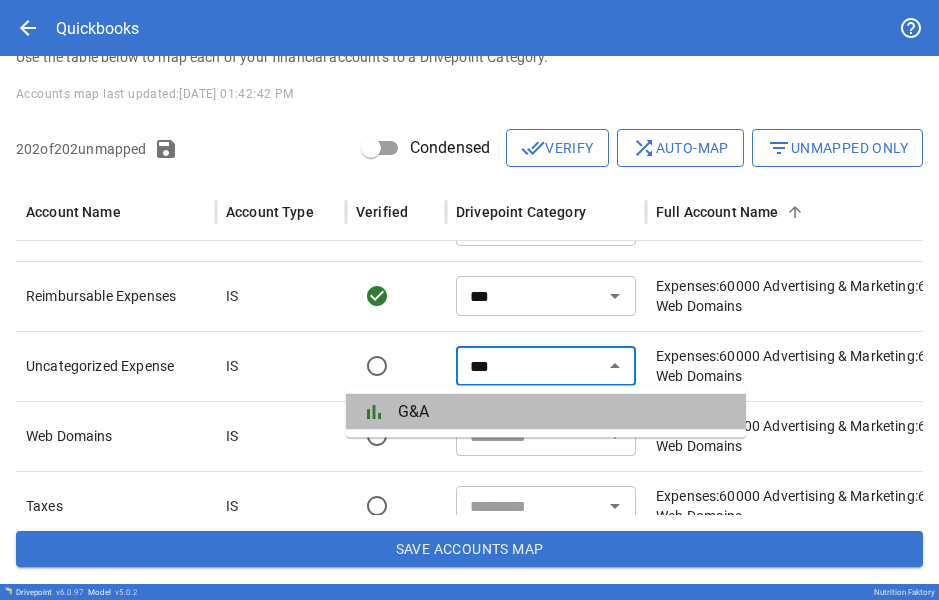 click on "G&A" at bounding box center [564, 412] 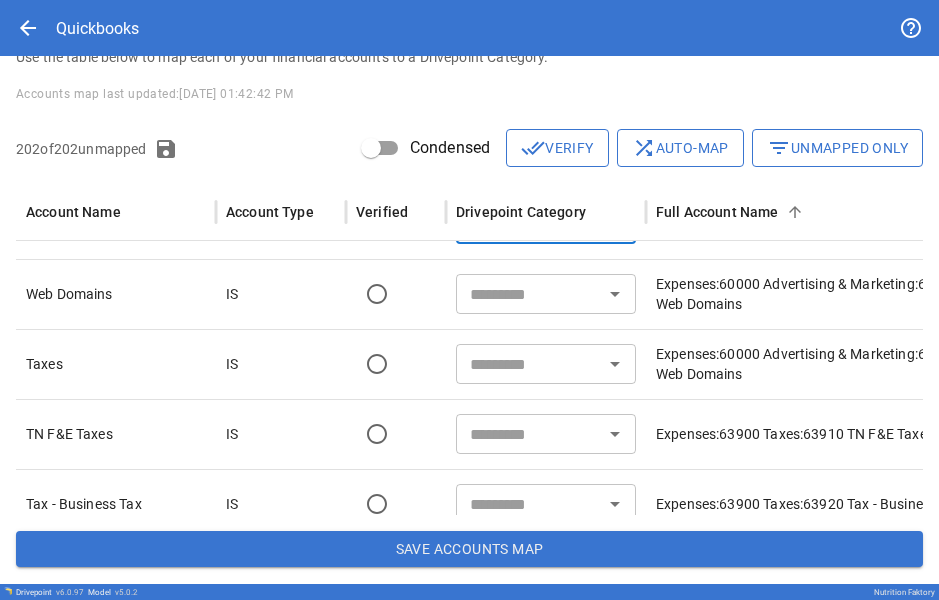 click at bounding box center [529, 294] 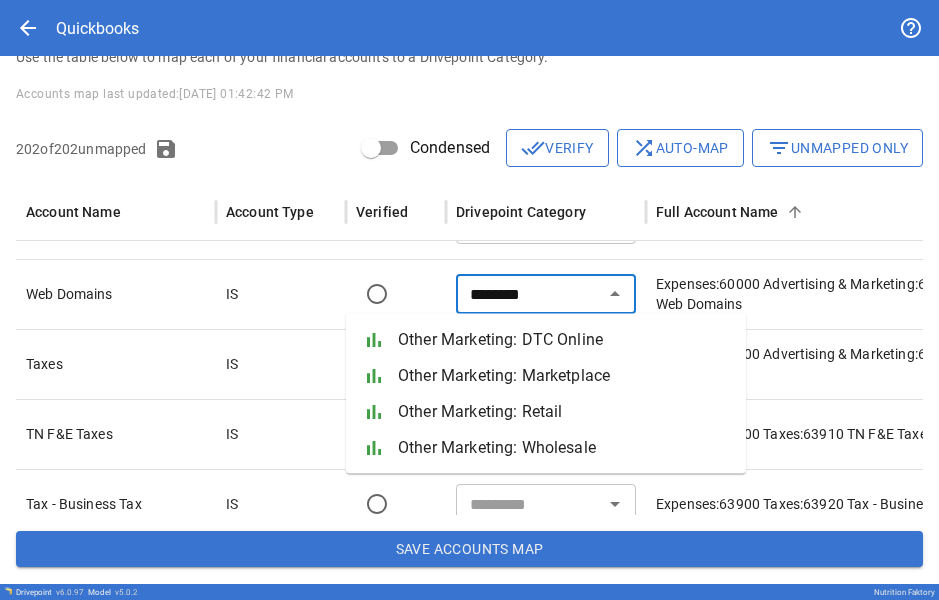 click on "********" at bounding box center [529, 294] 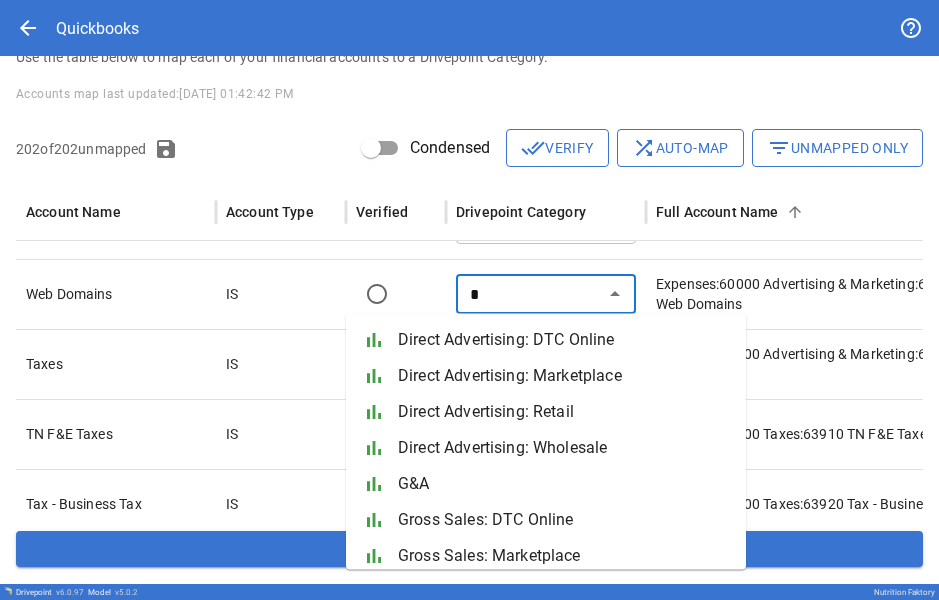 click on "G&A" at bounding box center (564, 484) 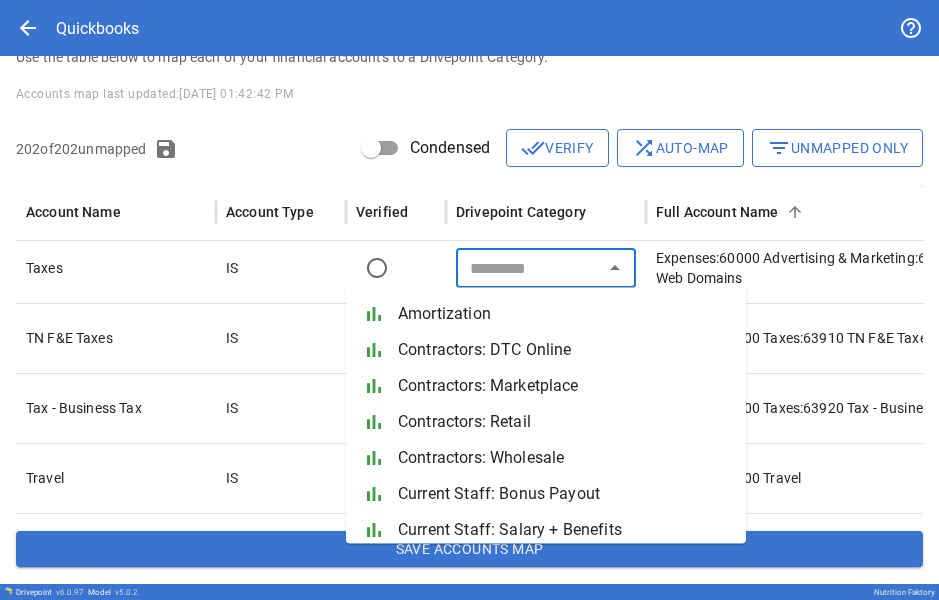 click at bounding box center [529, 268] 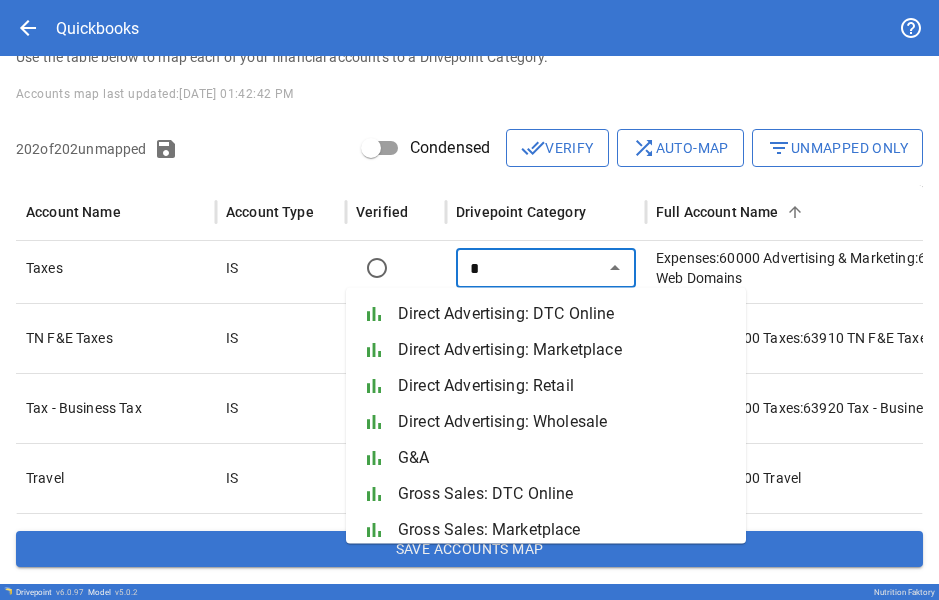 click on "G&A" at bounding box center [564, 458] 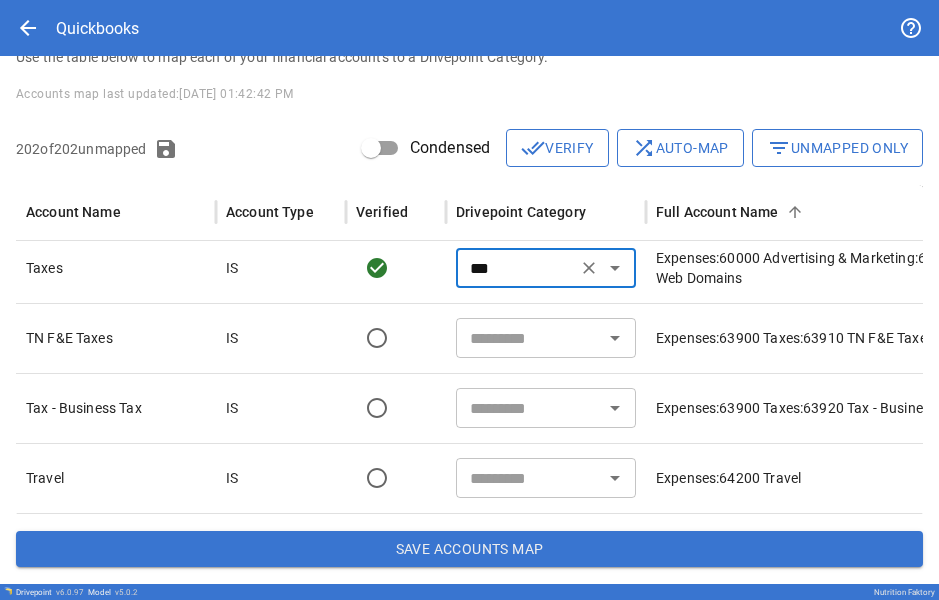 click on "***" at bounding box center (516, 268) 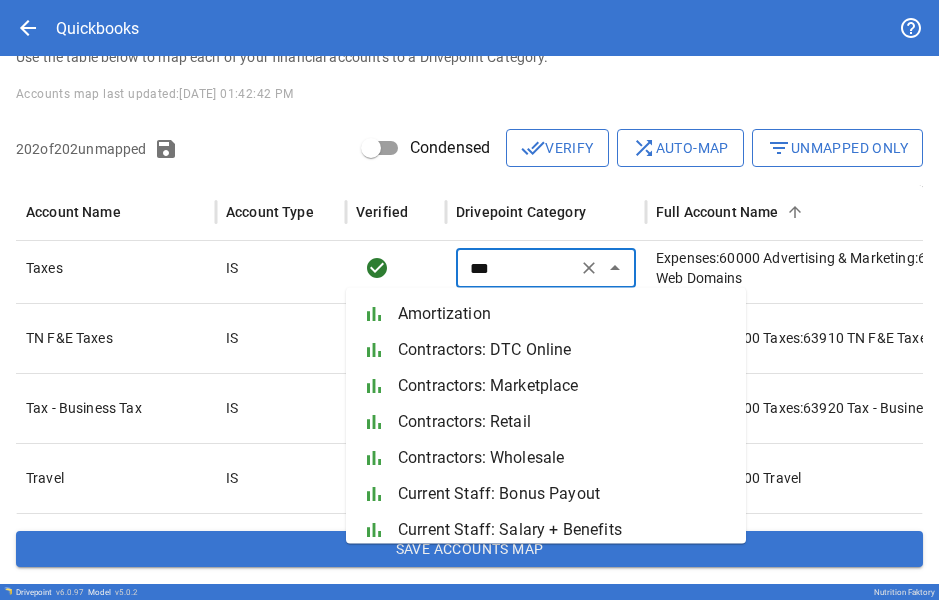 click on "***" at bounding box center [516, 268] 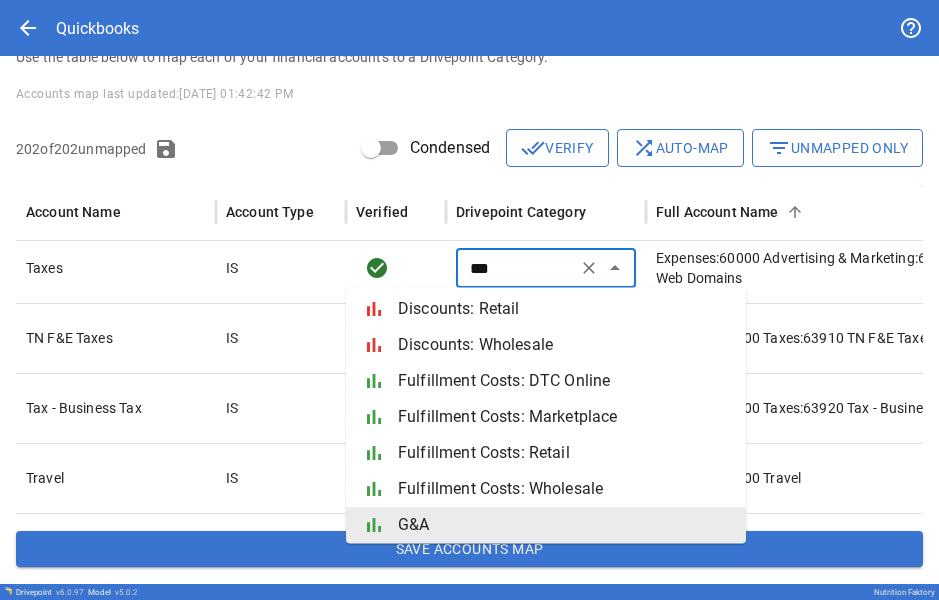 click on "*** ​" at bounding box center (546, 268) 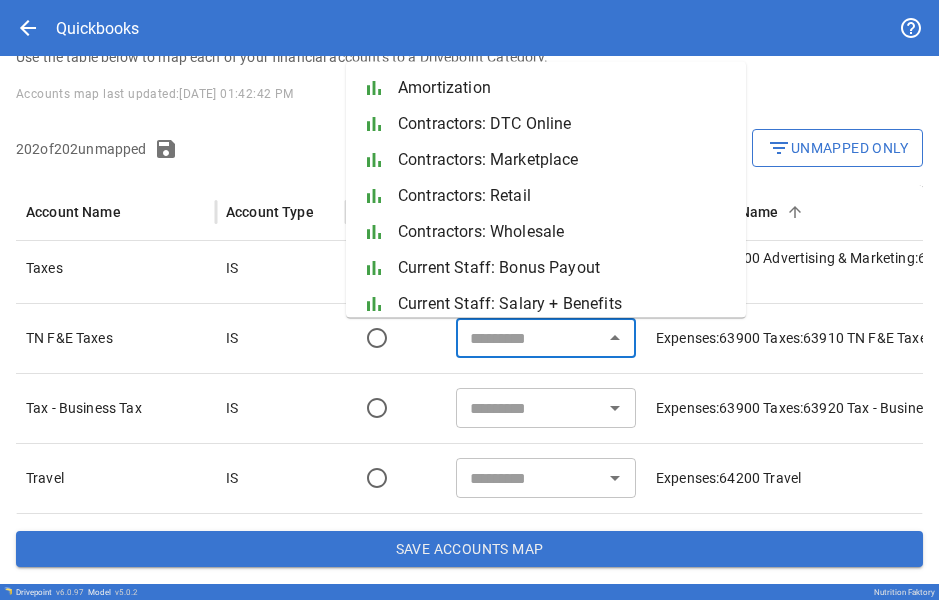 click at bounding box center (529, 338) 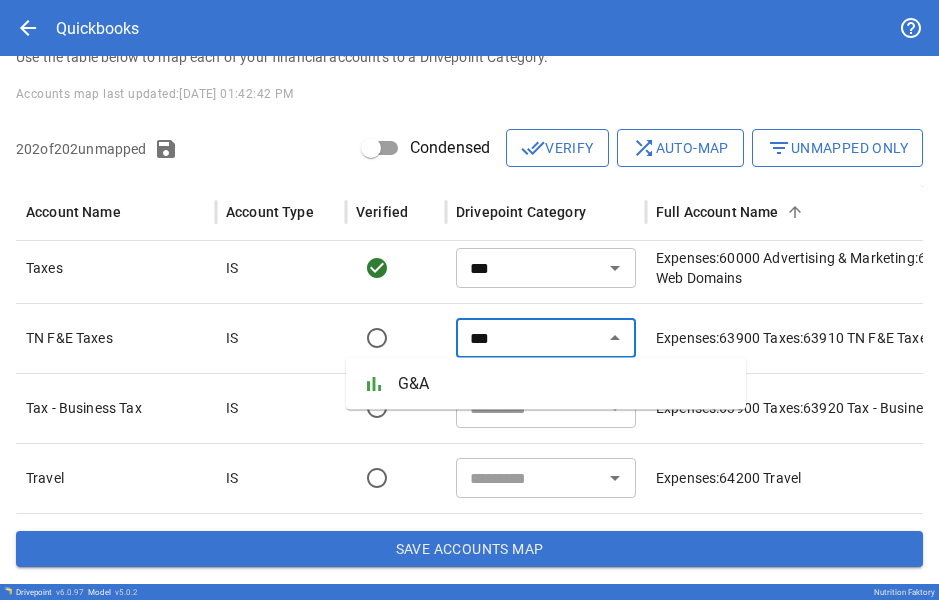 click on "G&A" at bounding box center [564, 384] 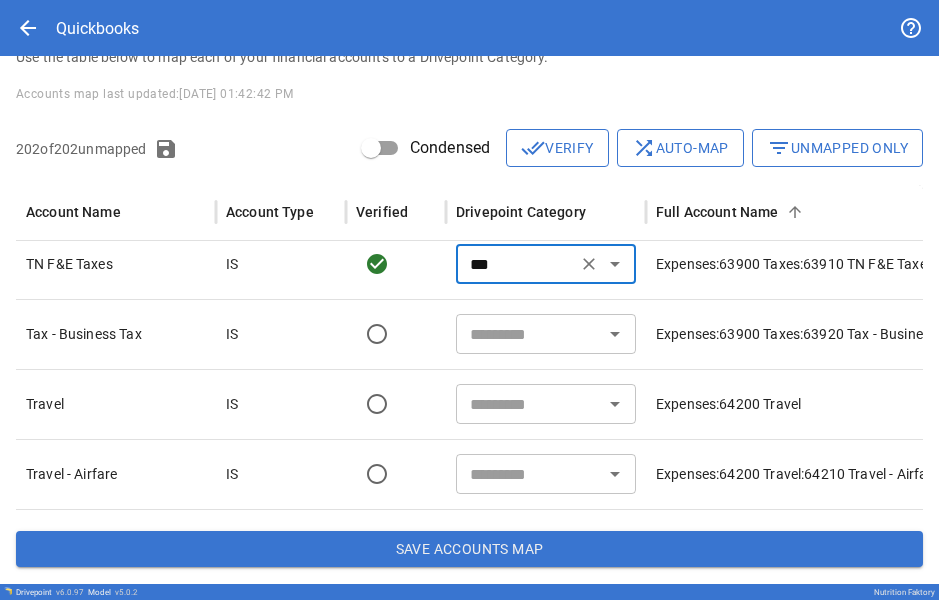 click at bounding box center (529, 334) 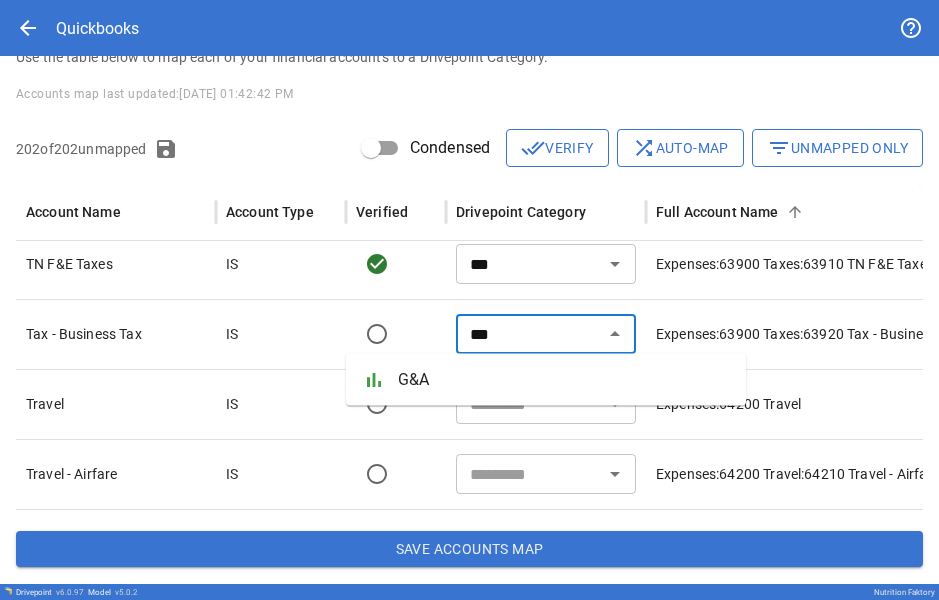 click on "G&A" at bounding box center (564, 380) 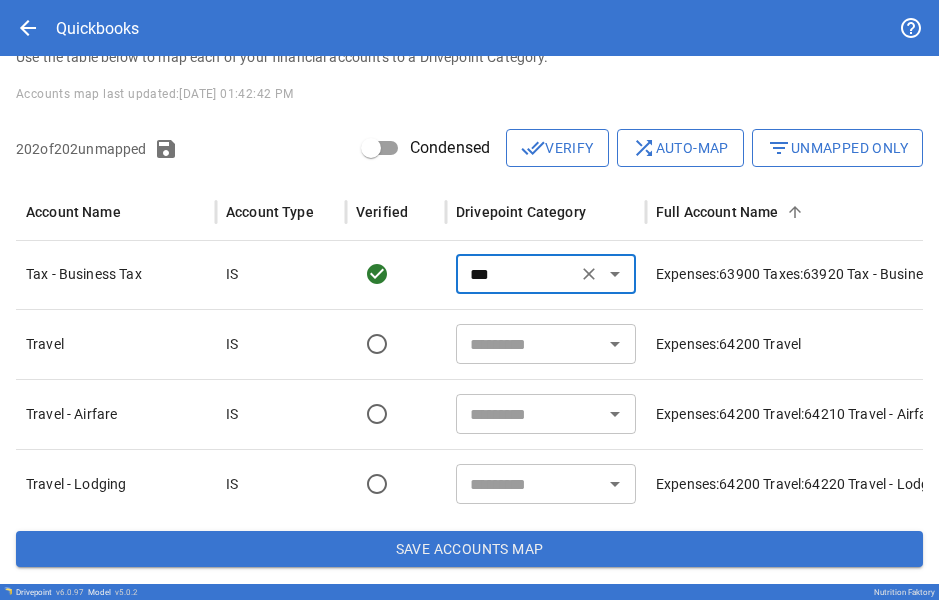 click on "​" at bounding box center [546, 344] 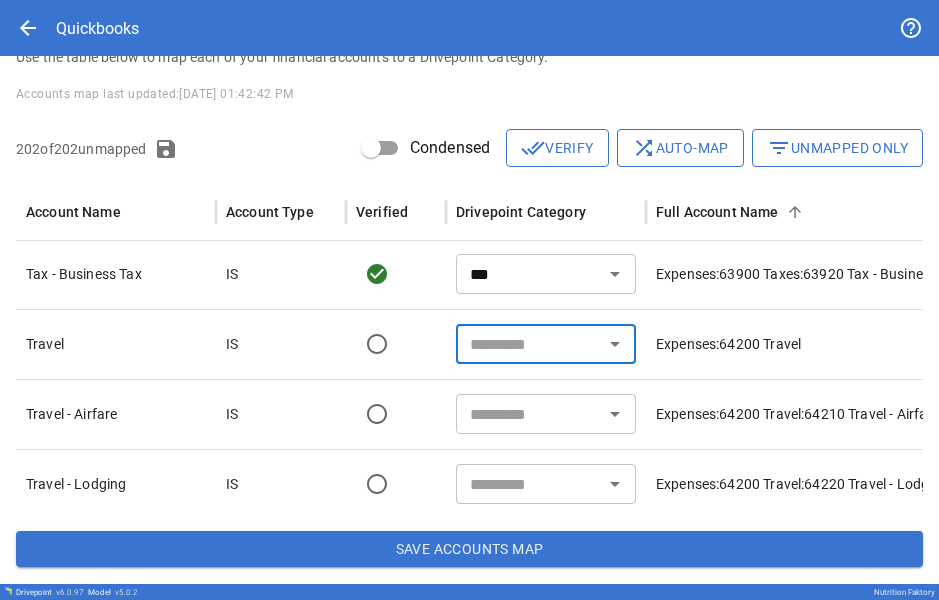 paste on "***" 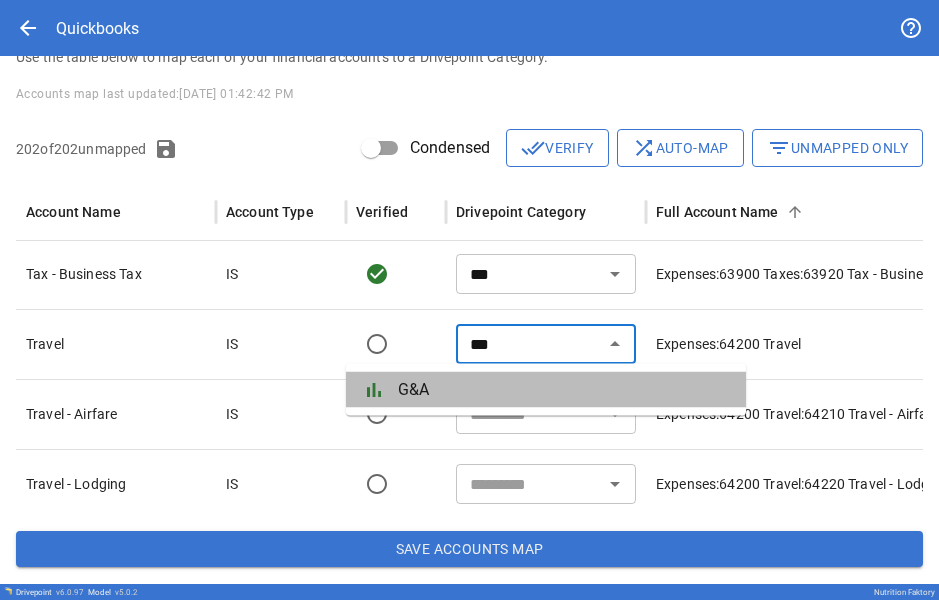 click on "G&A" at bounding box center (564, 390) 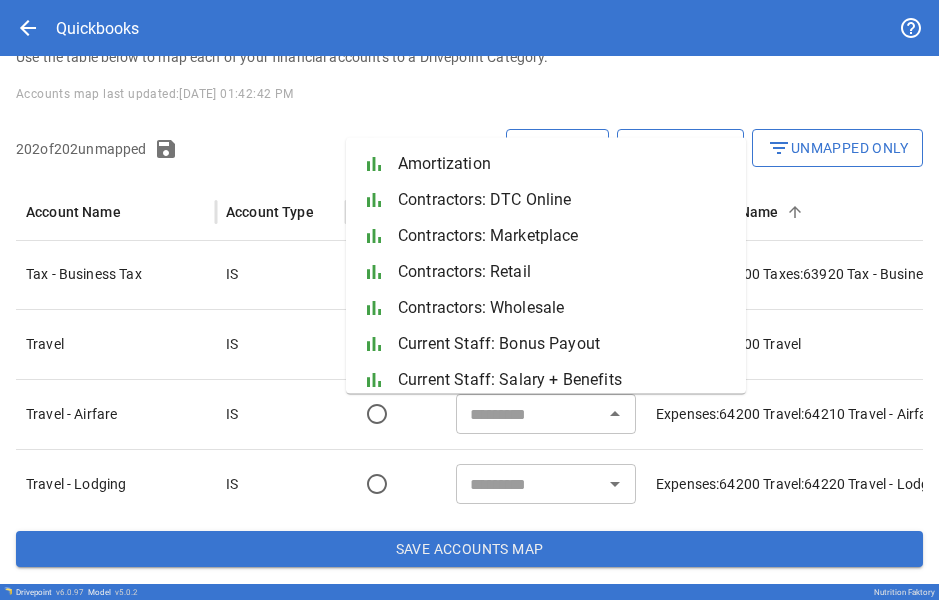 click on "​" at bounding box center (546, 414) 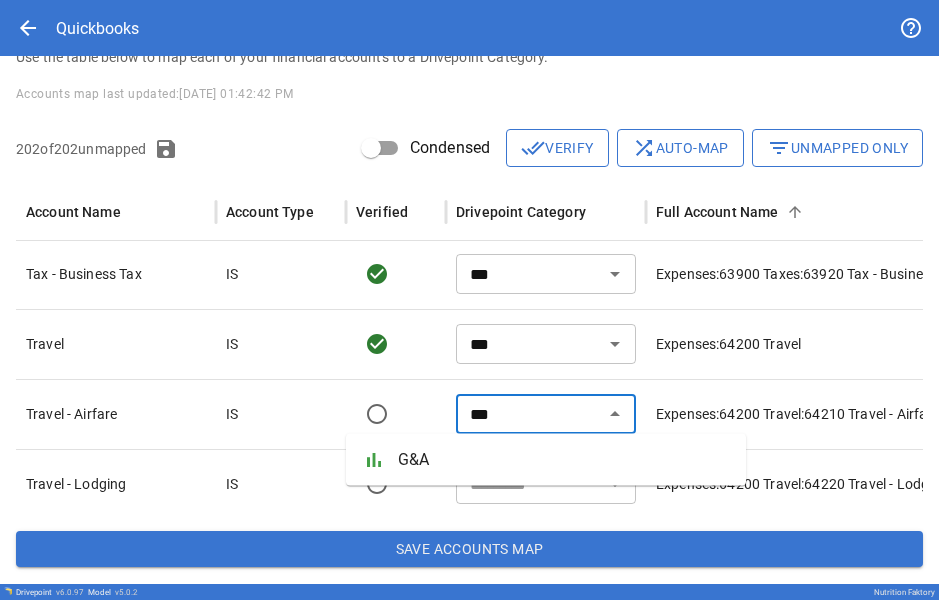 click on "G&A" at bounding box center [564, 460] 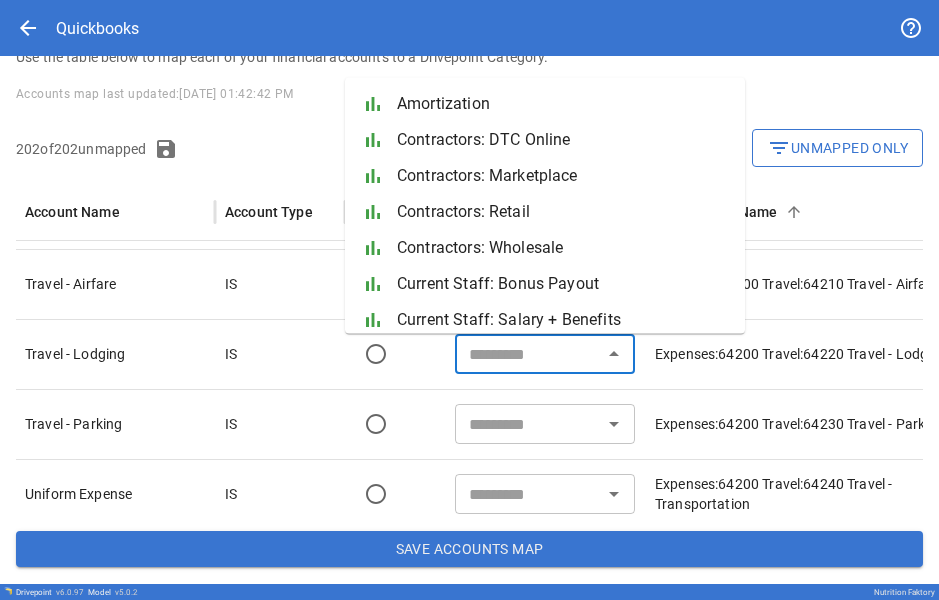 click at bounding box center [528, 354] 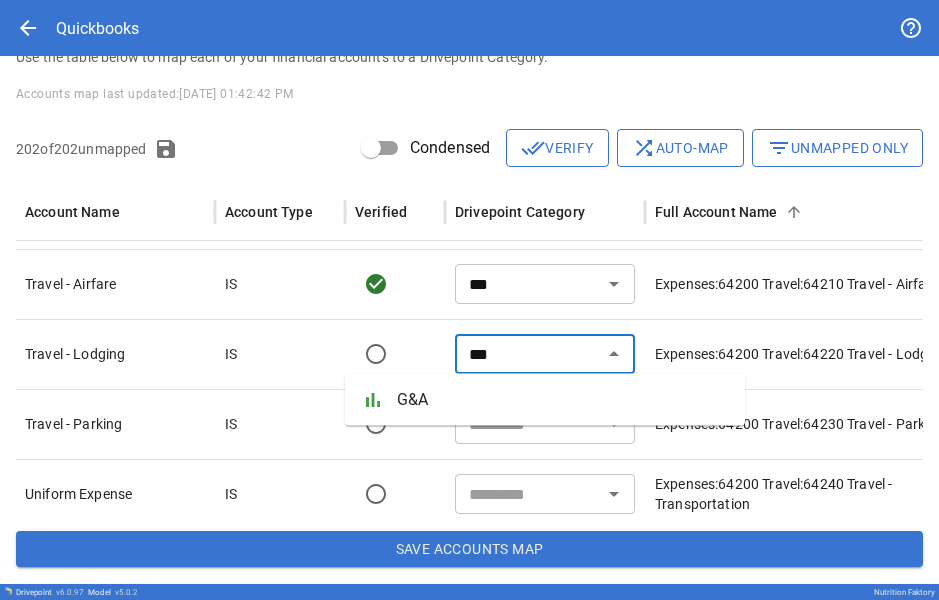 click on "G&A" at bounding box center [563, 400] 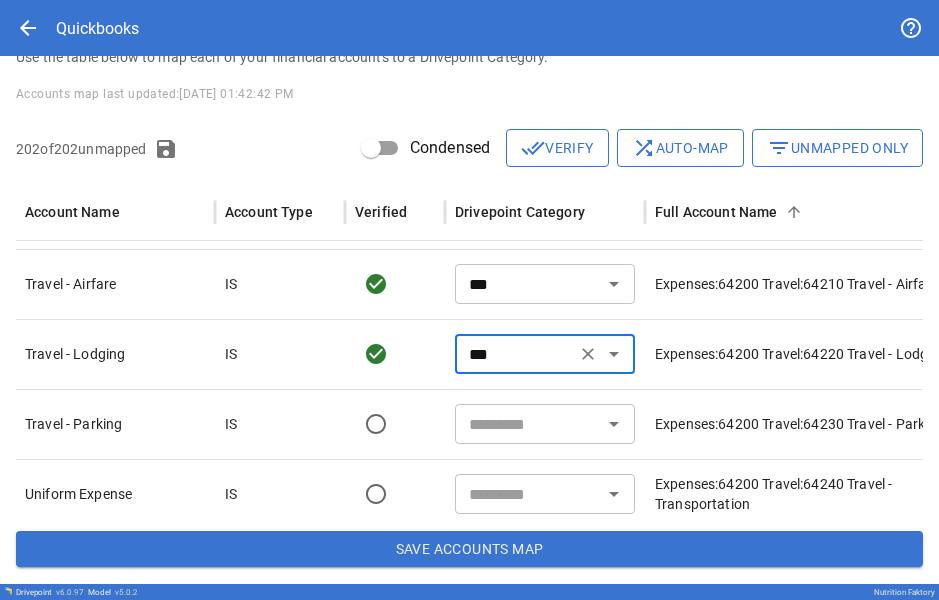 click at bounding box center [528, 424] 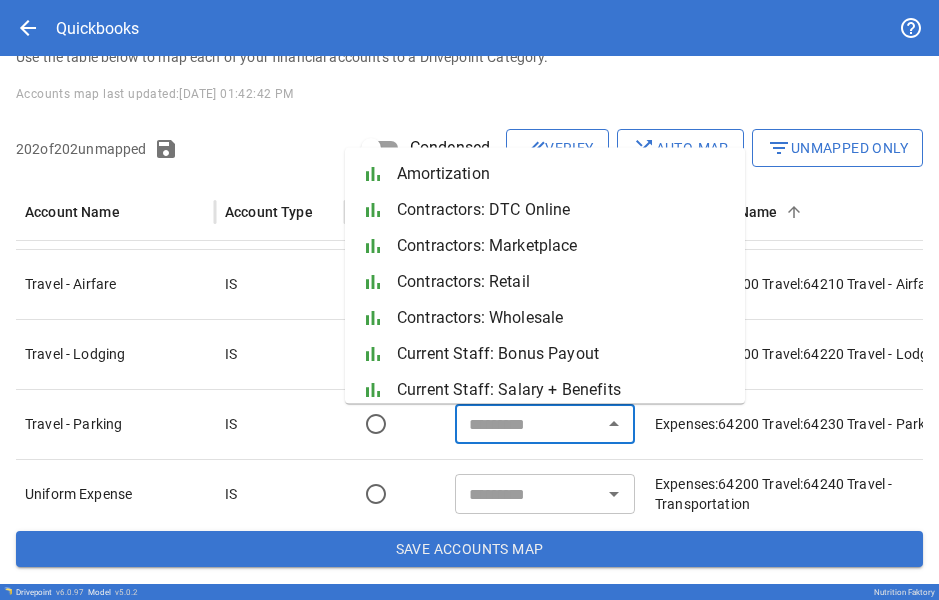 paste on "***" 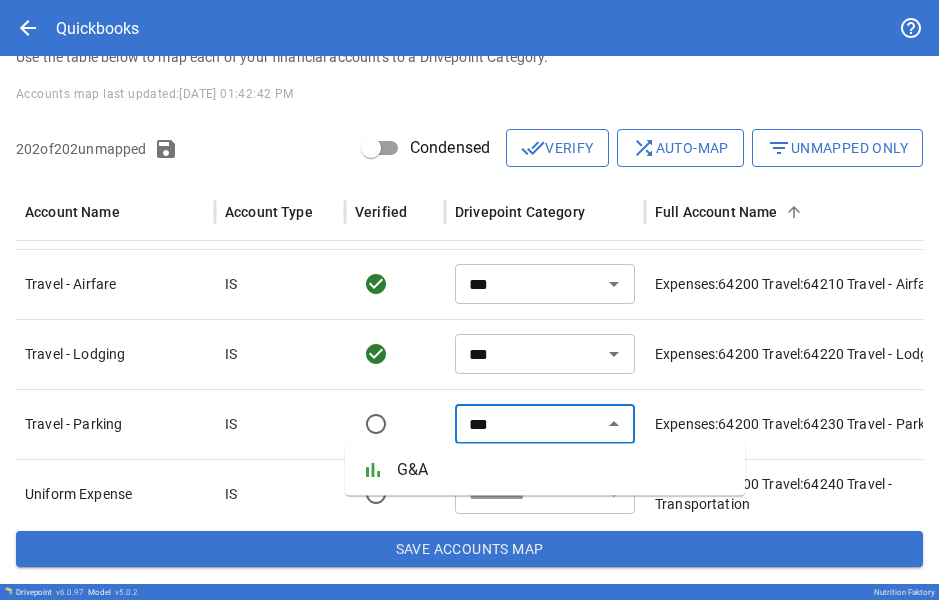 click on "G&A" at bounding box center [563, 470] 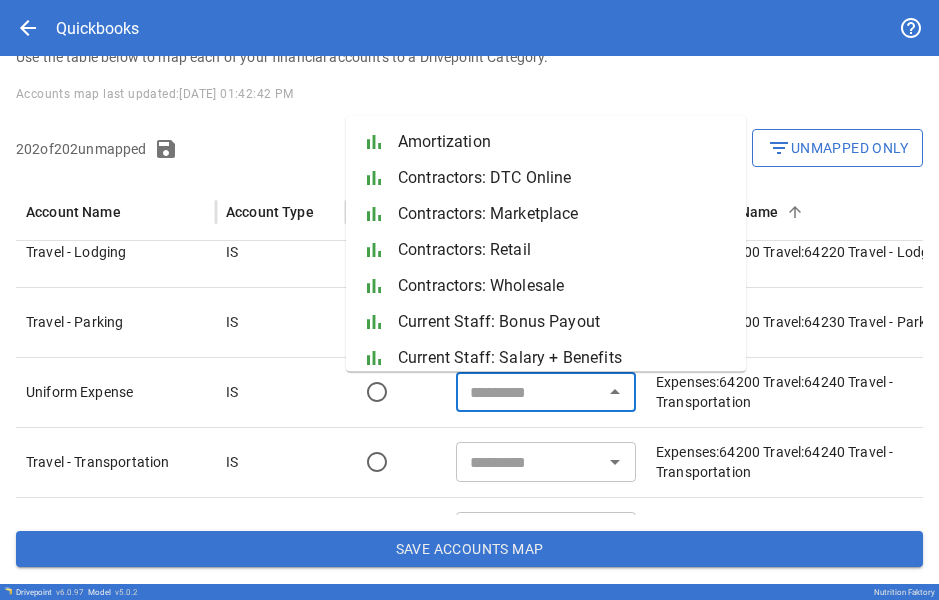 click at bounding box center (529, 392) 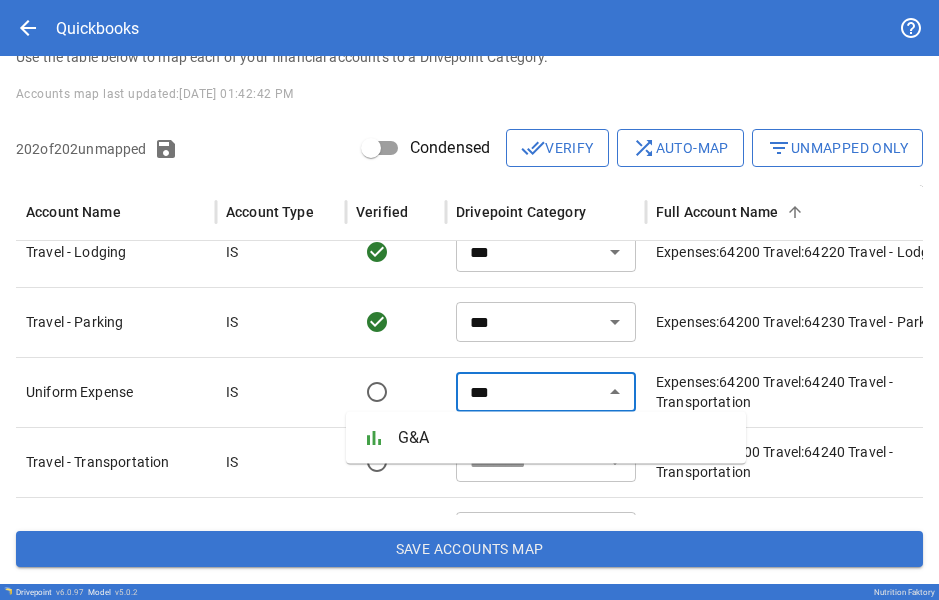 click on "G&A" at bounding box center (564, 438) 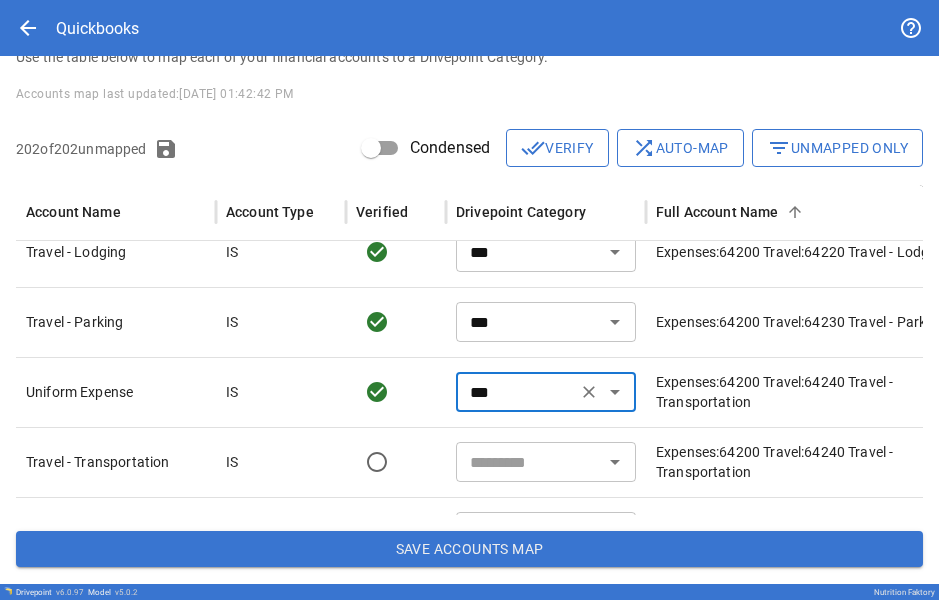 click at bounding box center (529, 462) 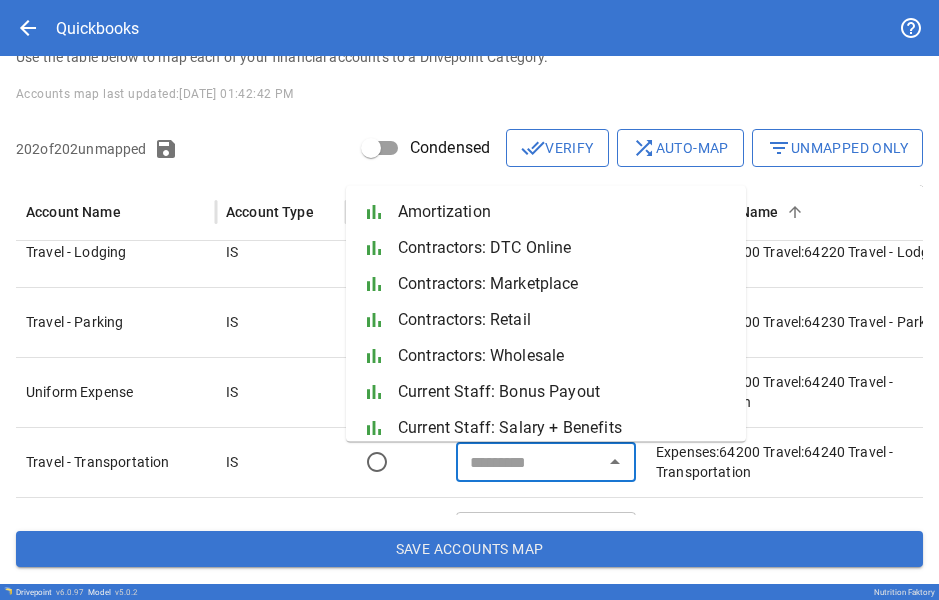 paste on "***" 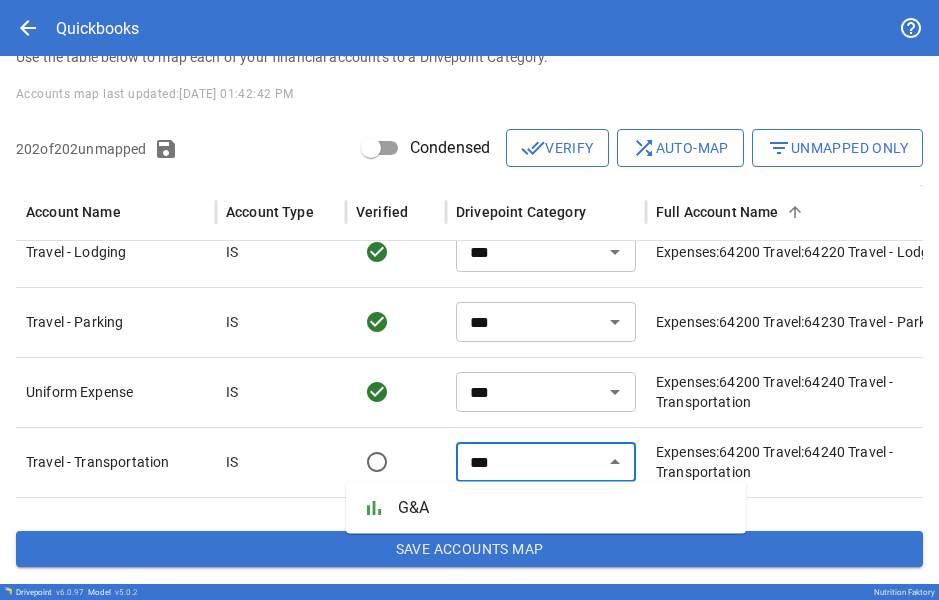 click on "G&A" at bounding box center (564, 508) 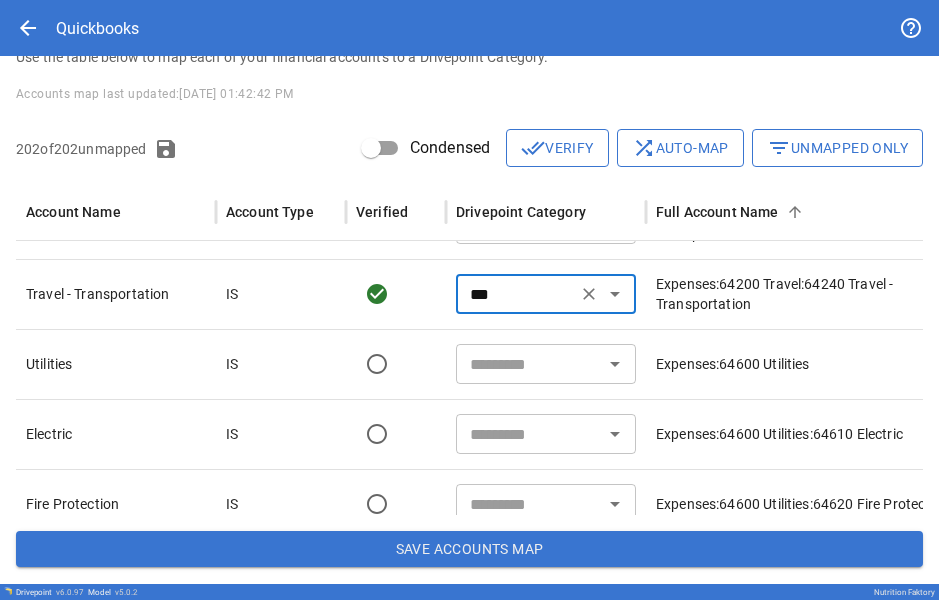 click at bounding box center (529, 364) 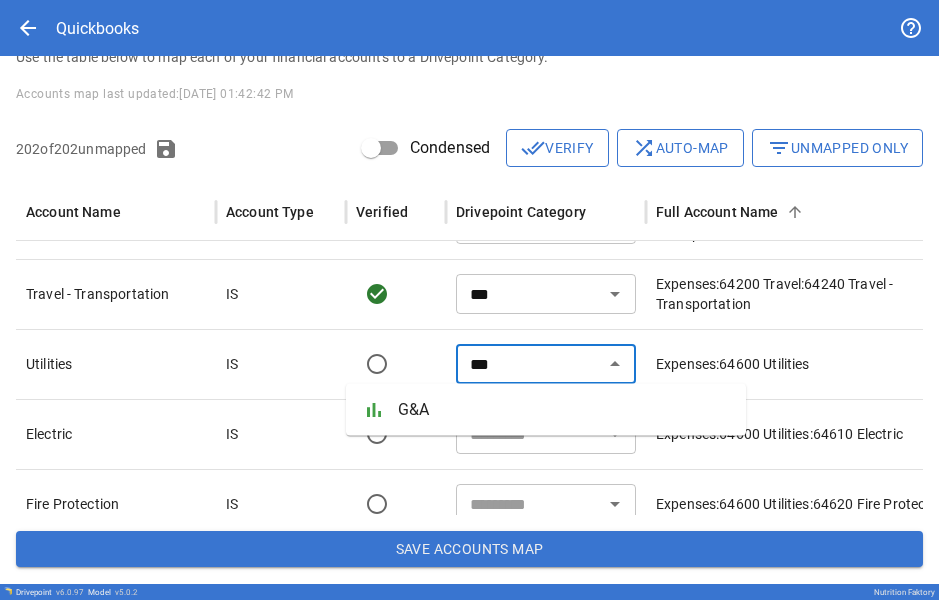 click on "G&A" at bounding box center (564, 410) 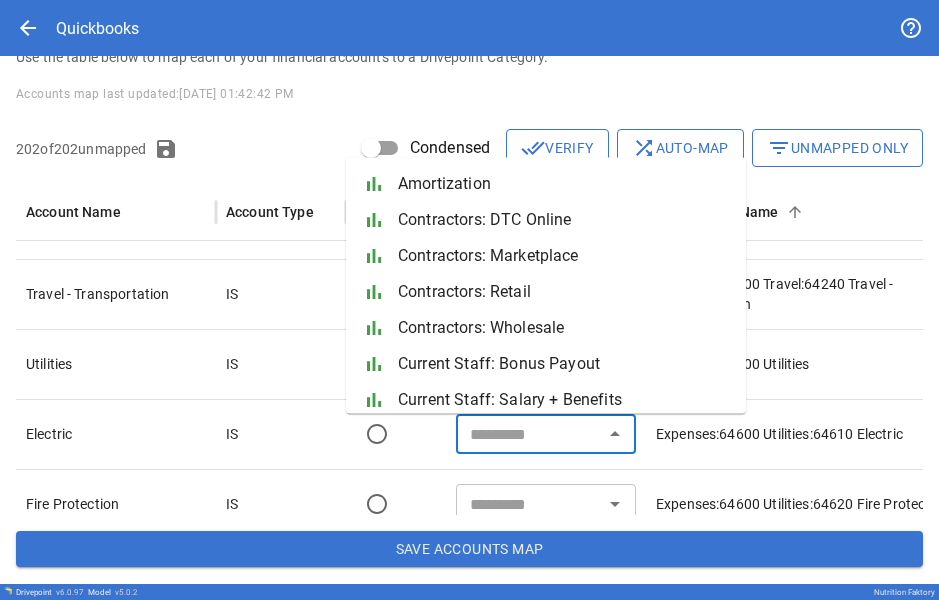 click at bounding box center [529, 434] 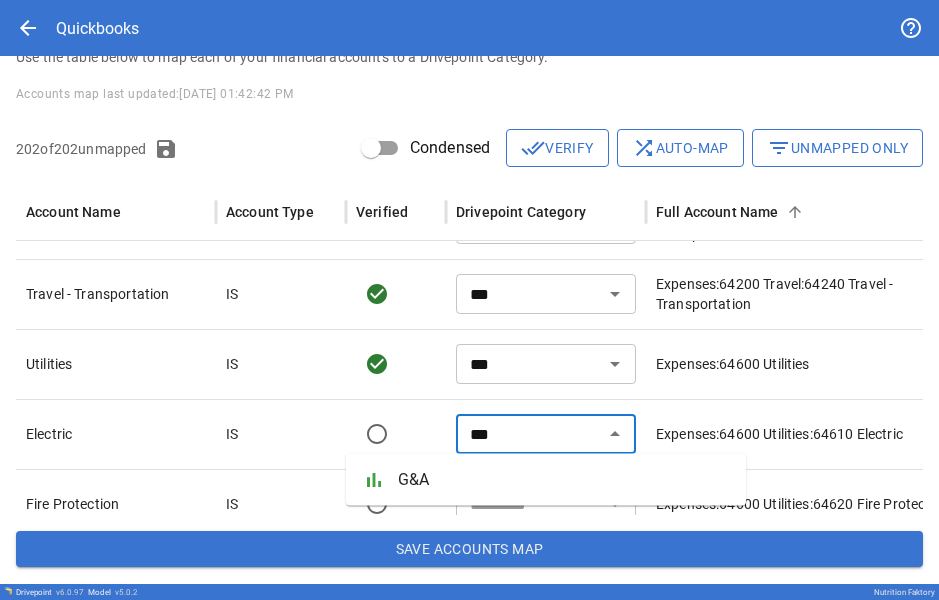 click on "G&A" at bounding box center (564, 480) 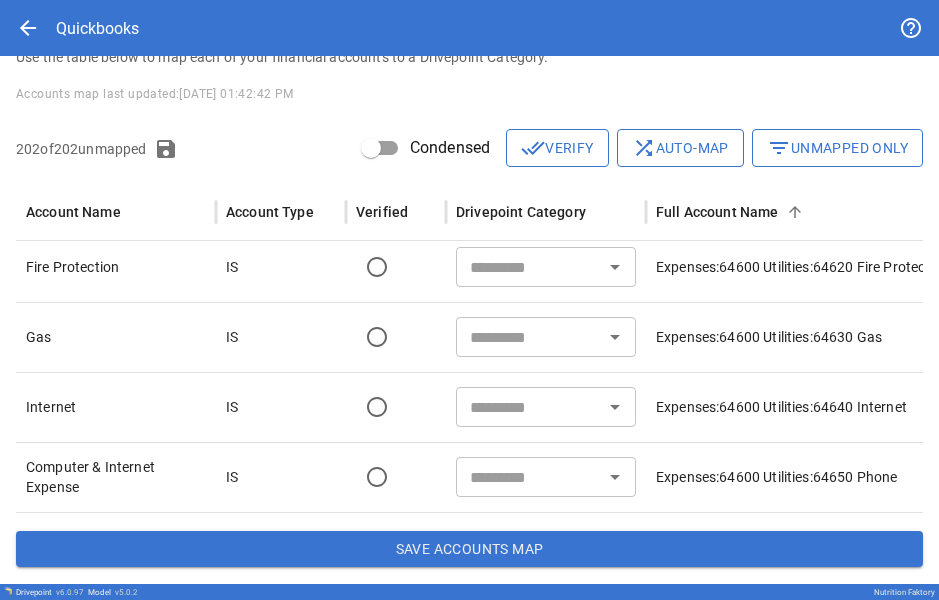 click at bounding box center [529, 267] 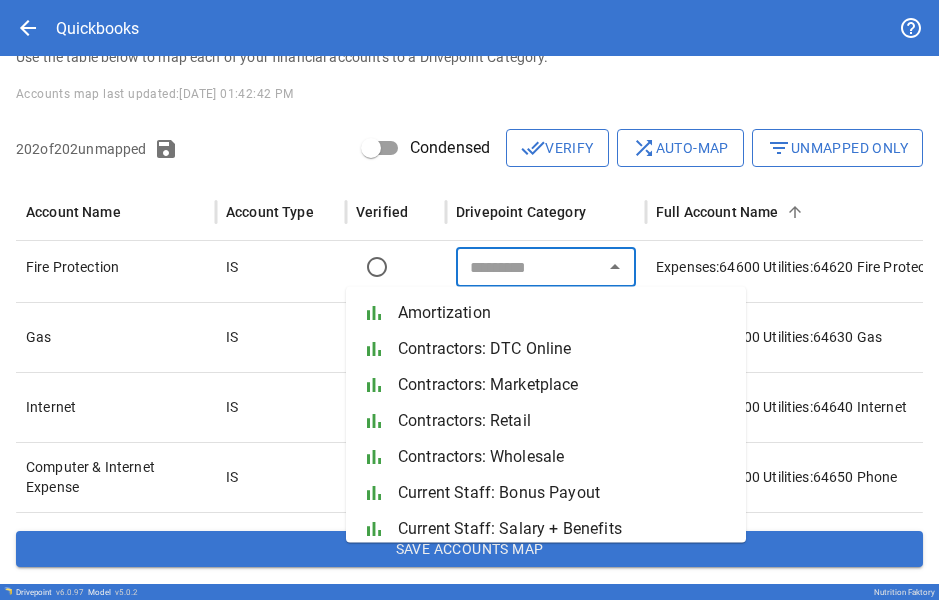 paste on "***" 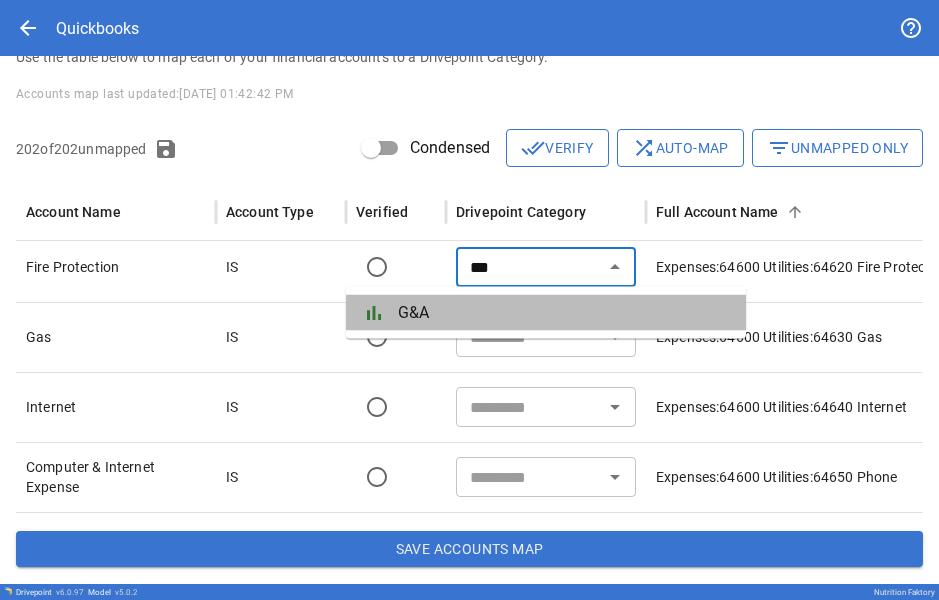 click on "G&A" at bounding box center [564, 313] 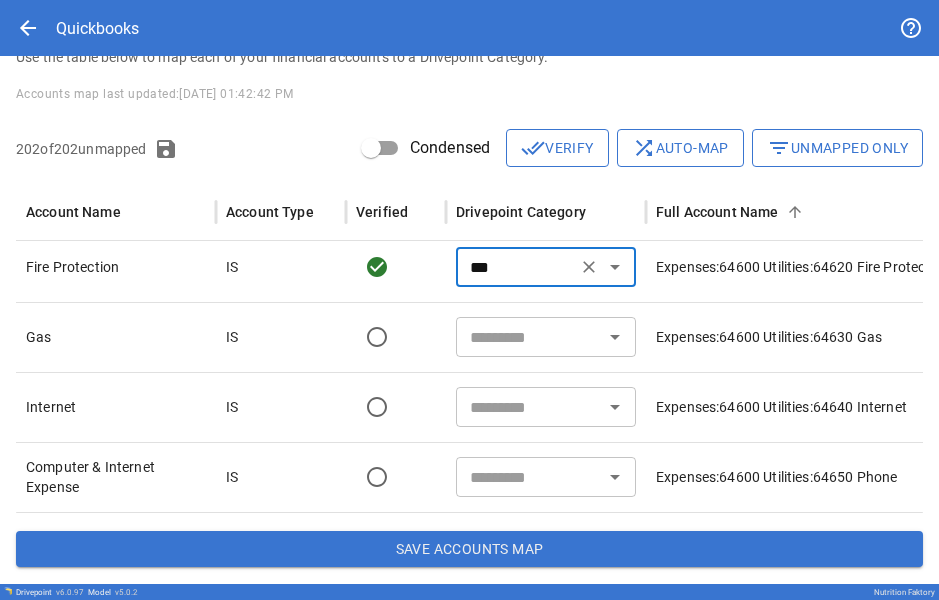 click at bounding box center [529, 337] 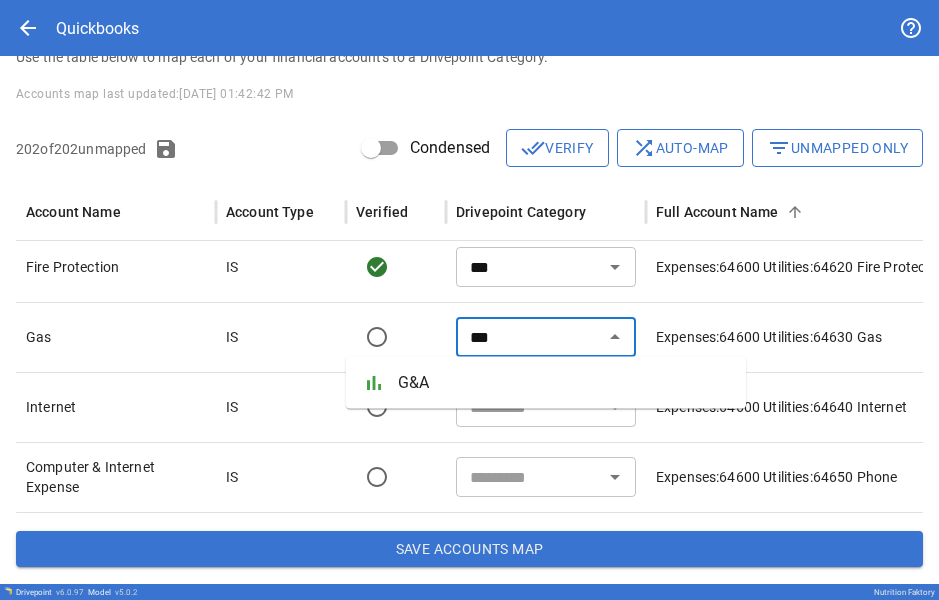 click on "G&A" at bounding box center [564, 383] 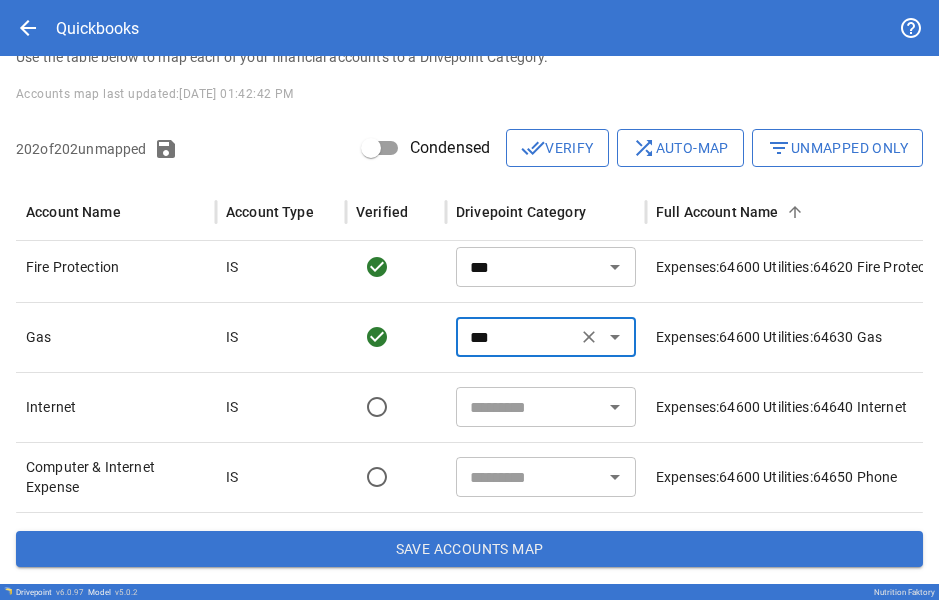 click at bounding box center (529, 407) 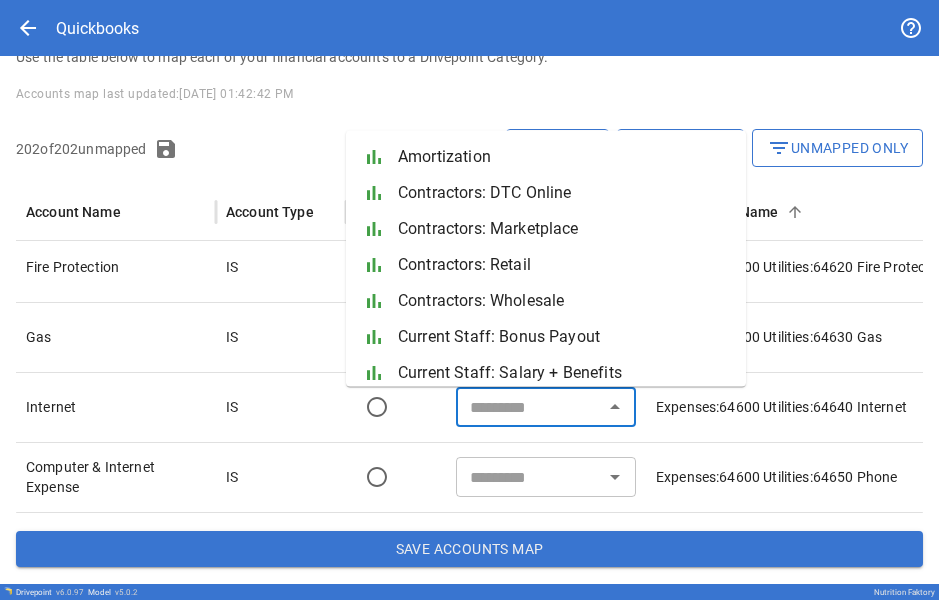 paste on "***" 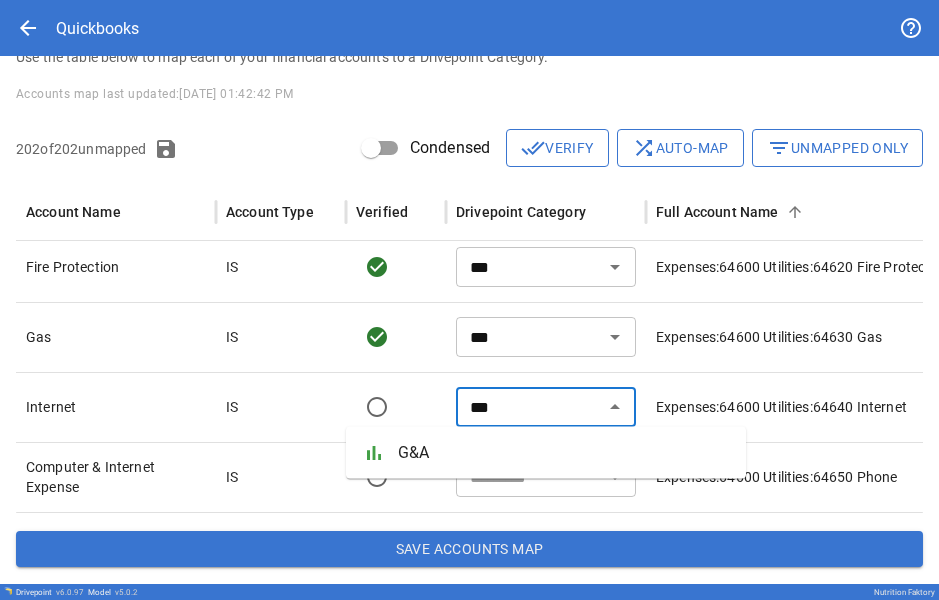 click on "G&A" at bounding box center [564, 453] 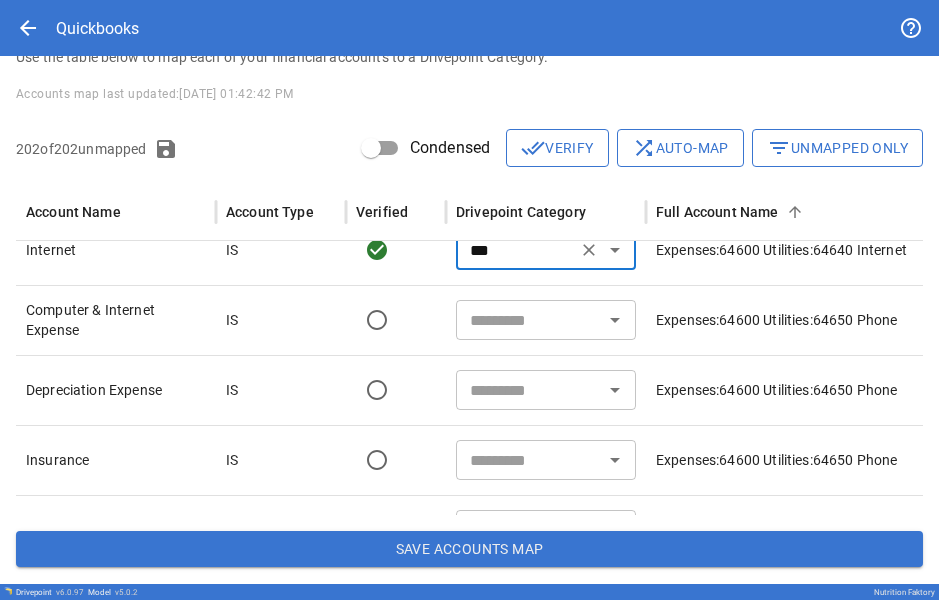 click on "​" at bounding box center [546, 320] 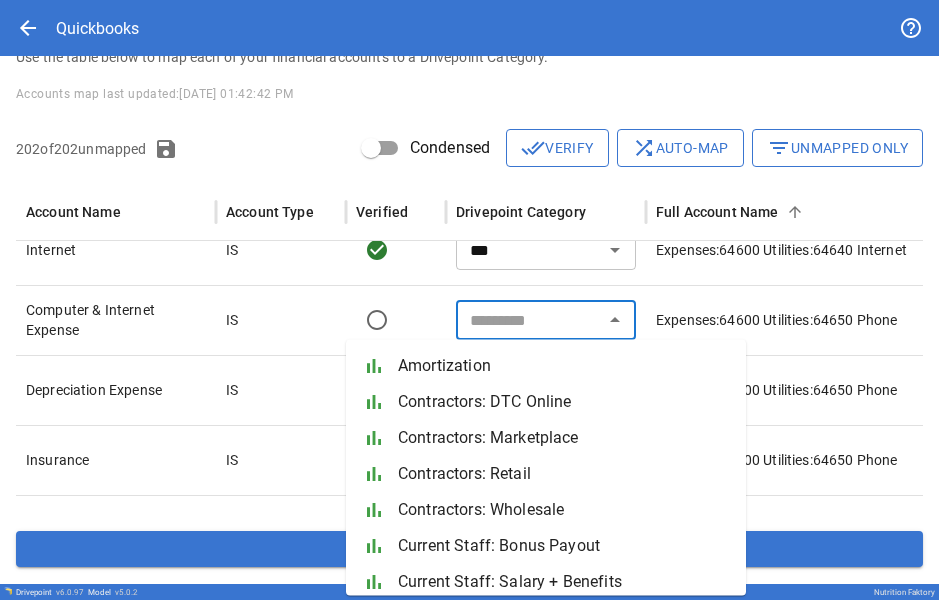 paste on "***" 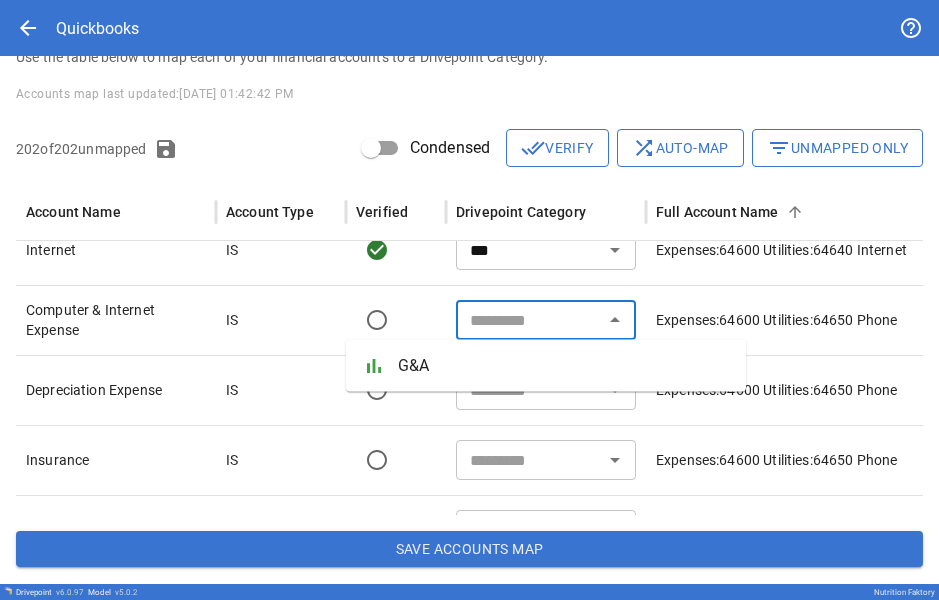 click at bounding box center (529, 390) 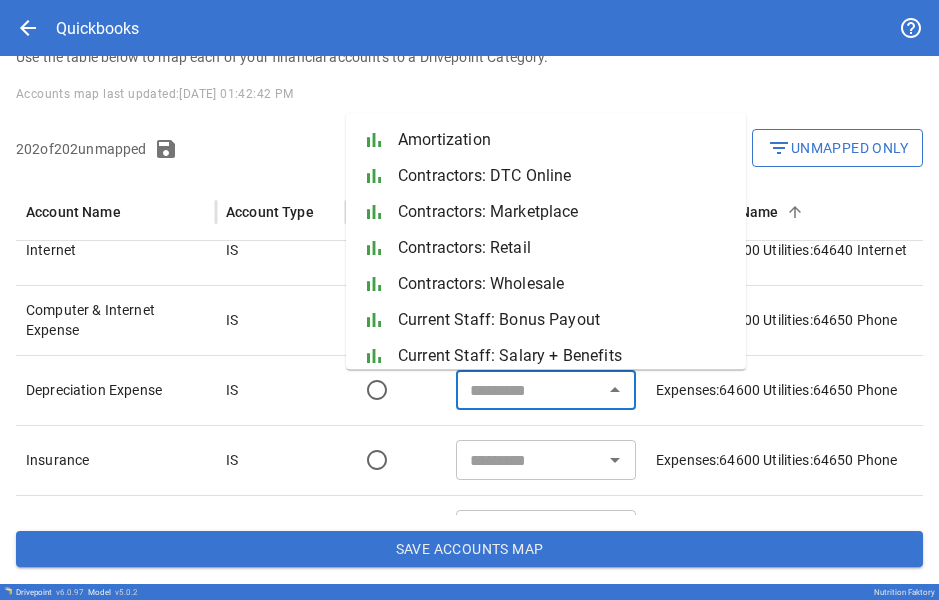 paste on "***" 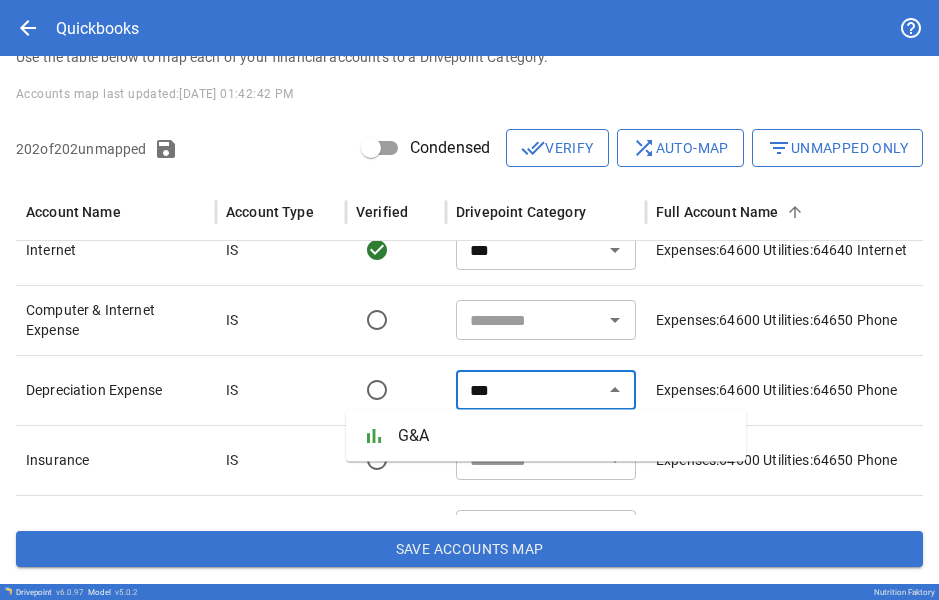 click on "G&A" at bounding box center (564, 436) 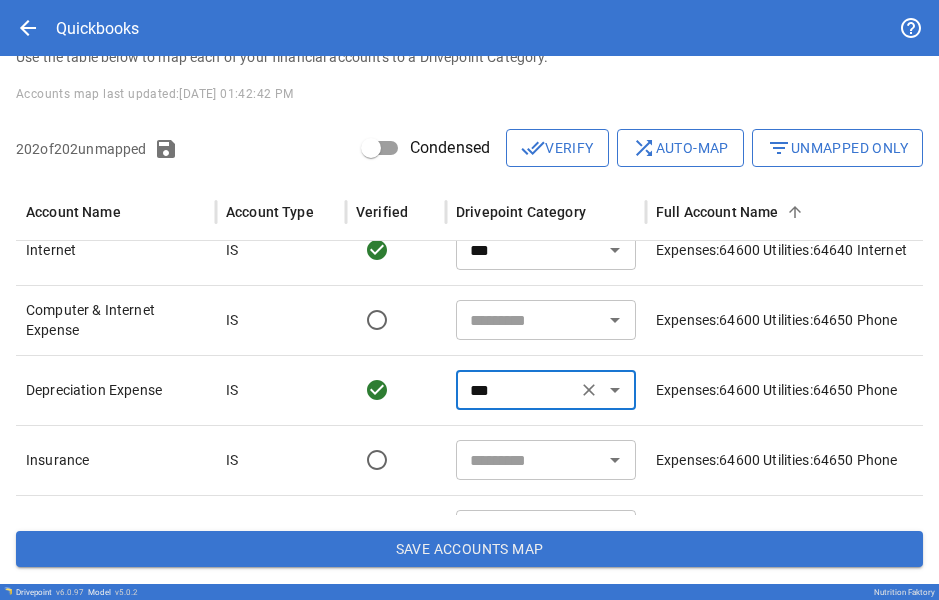 click at bounding box center [529, 320] 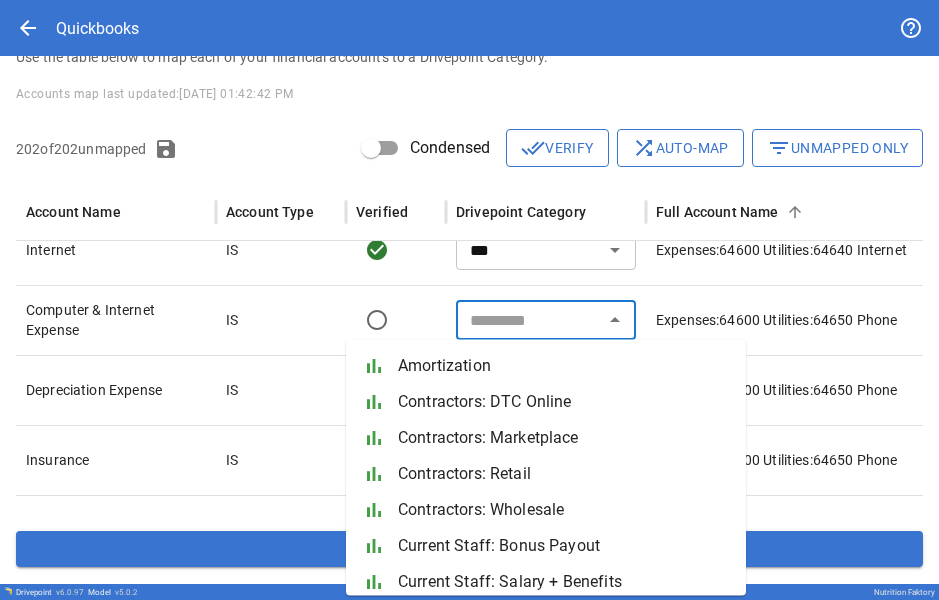 paste on "***" 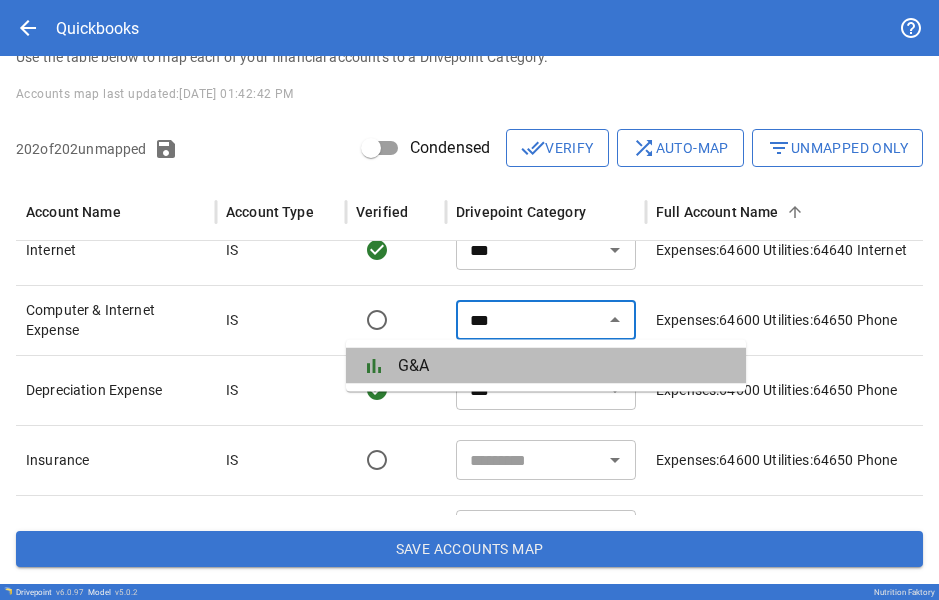 click on "G&A" at bounding box center [564, 366] 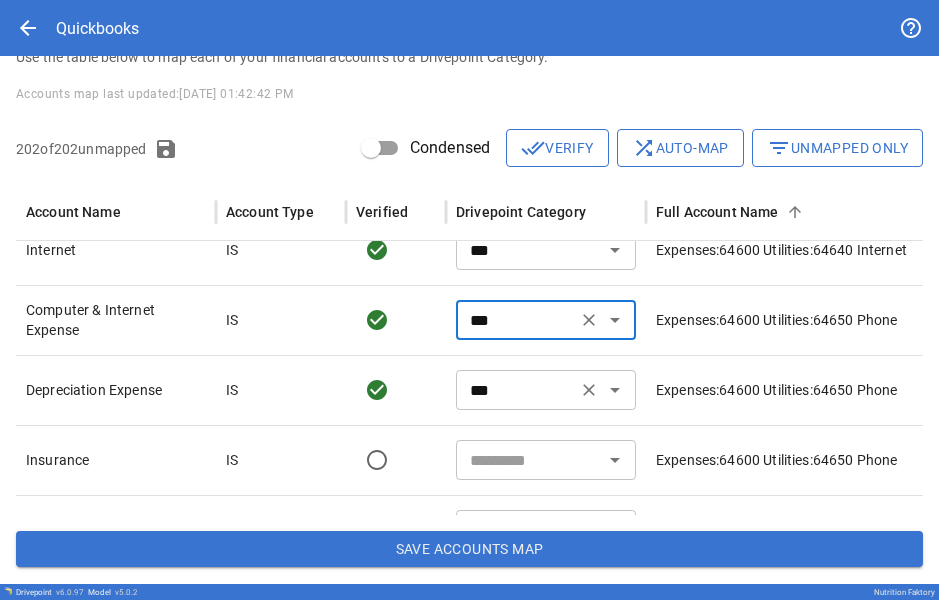 click on "***" at bounding box center (516, 390) 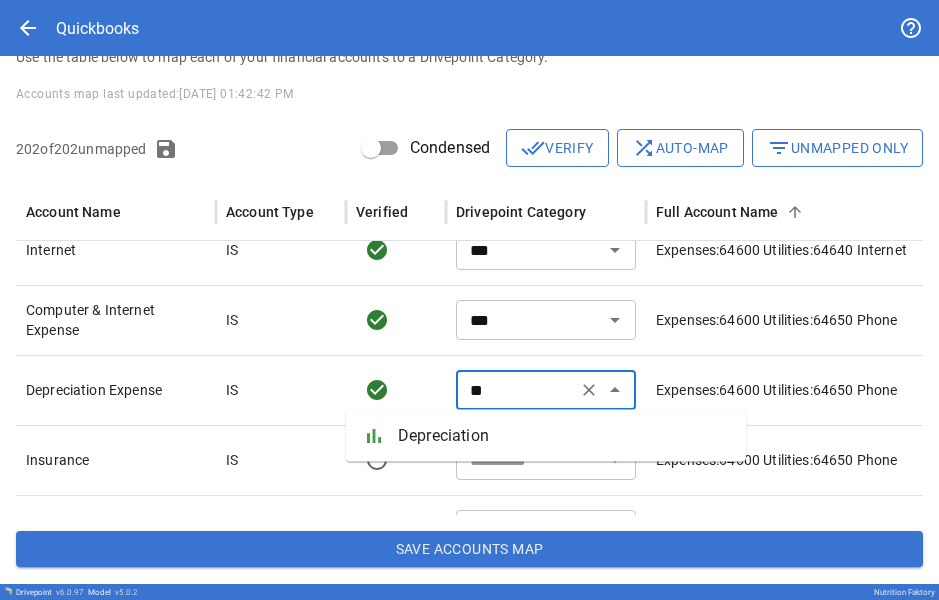 click on "Depreciation" at bounding box center [564, 436] 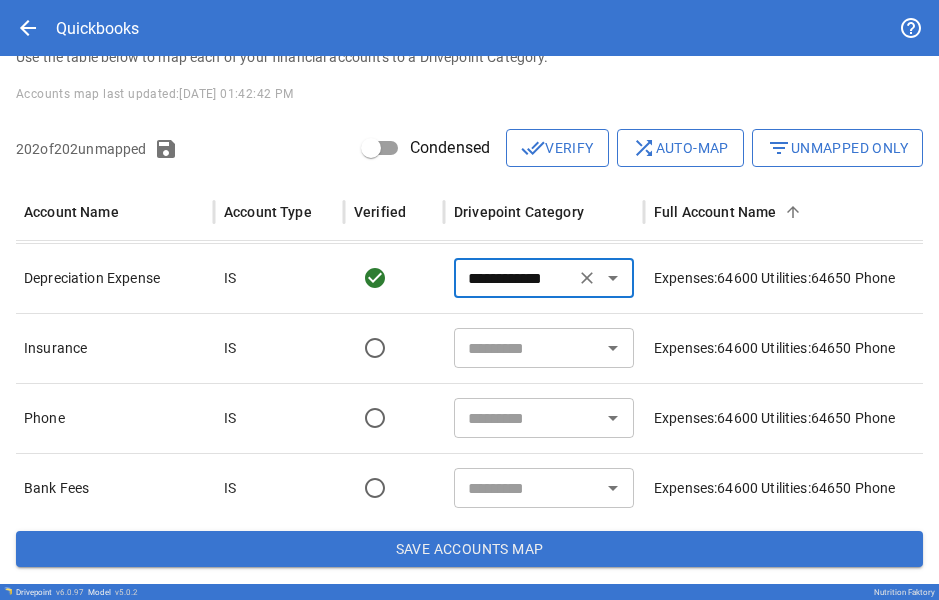 click at bounding box center [527, 348] 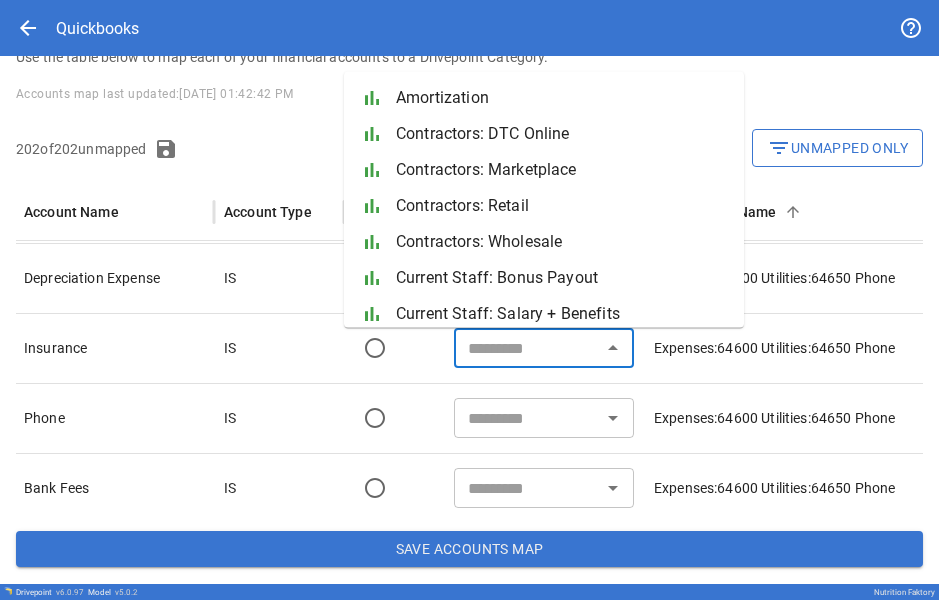 paste on "***" 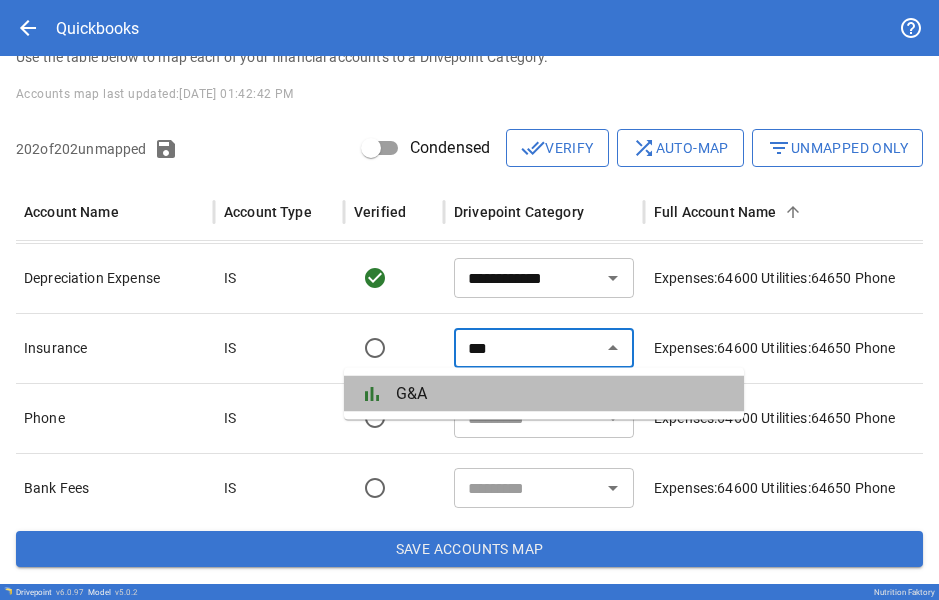 click on "G&A" at bounding box center [562, 394] 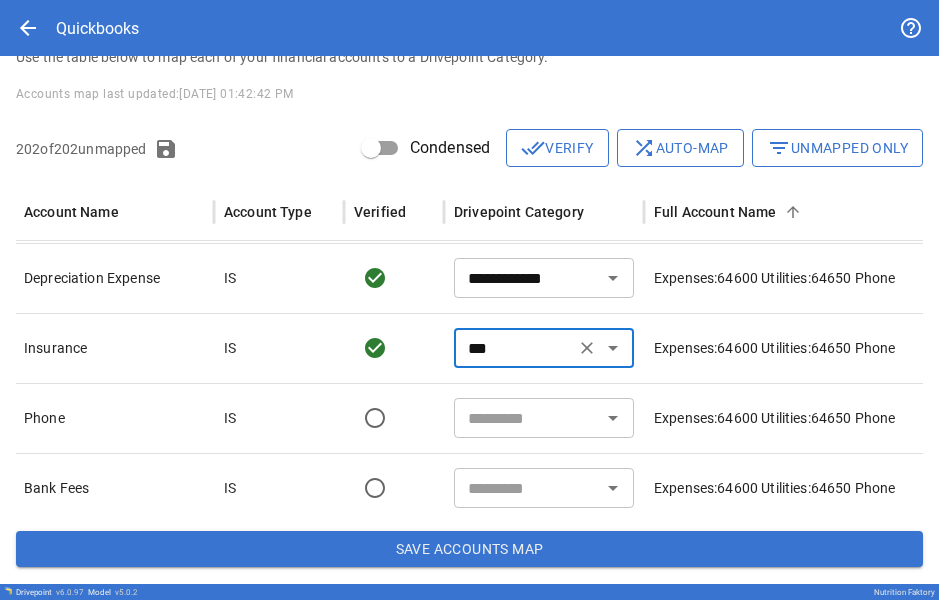 click on "***" at bounding box center (514, 348) 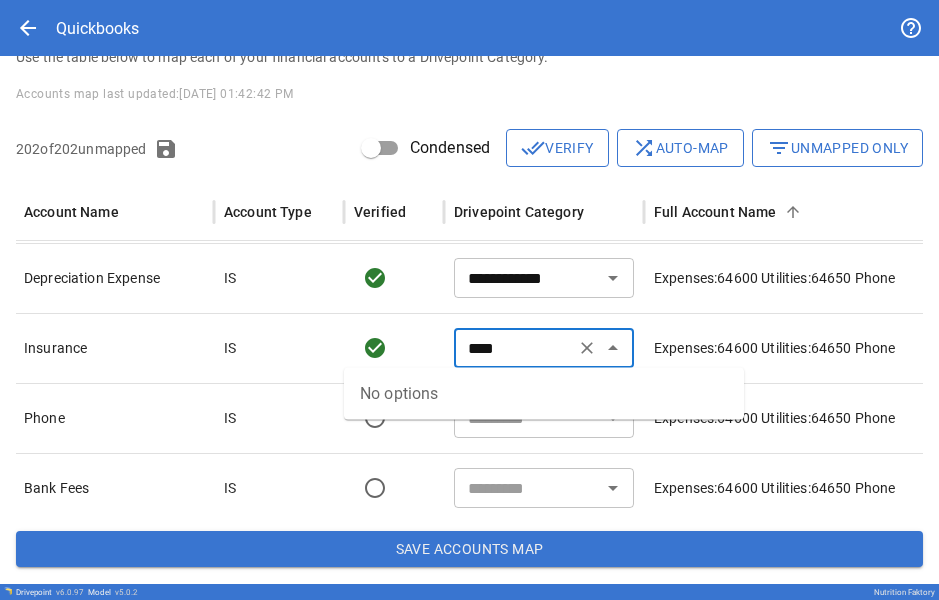 click on "****" at bounding box center (514, 348) 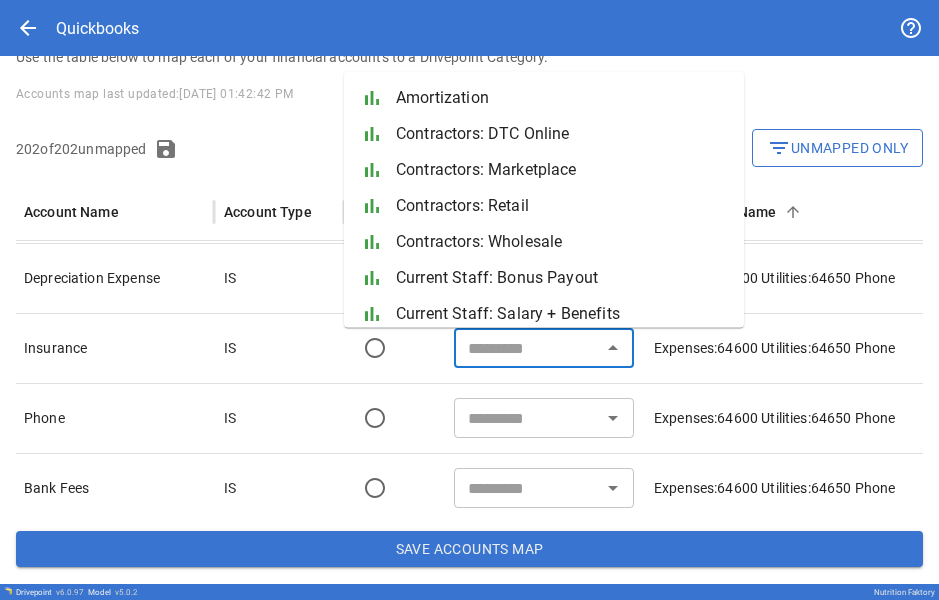 paste on "***" 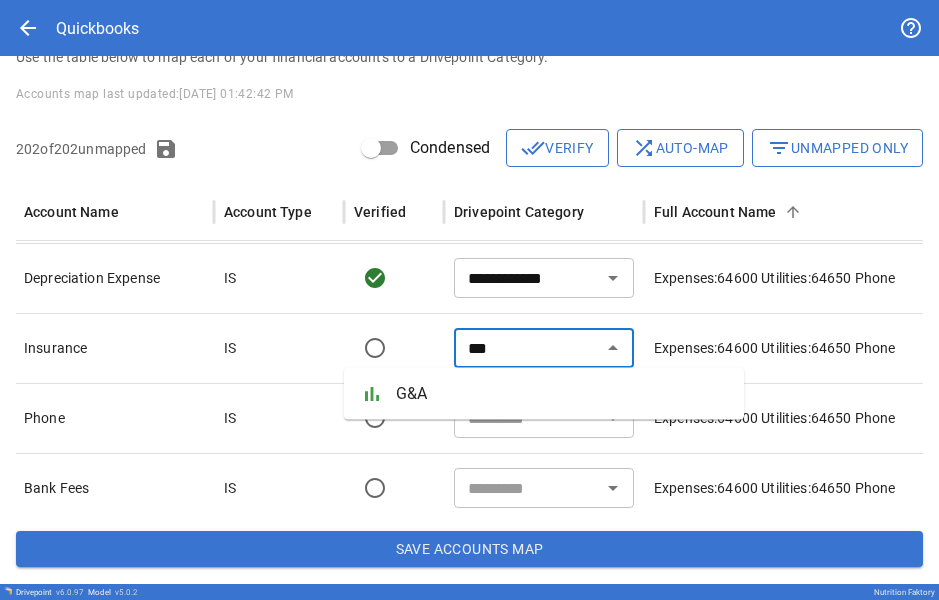 click on "G&A" at bounding box center [562, 394] 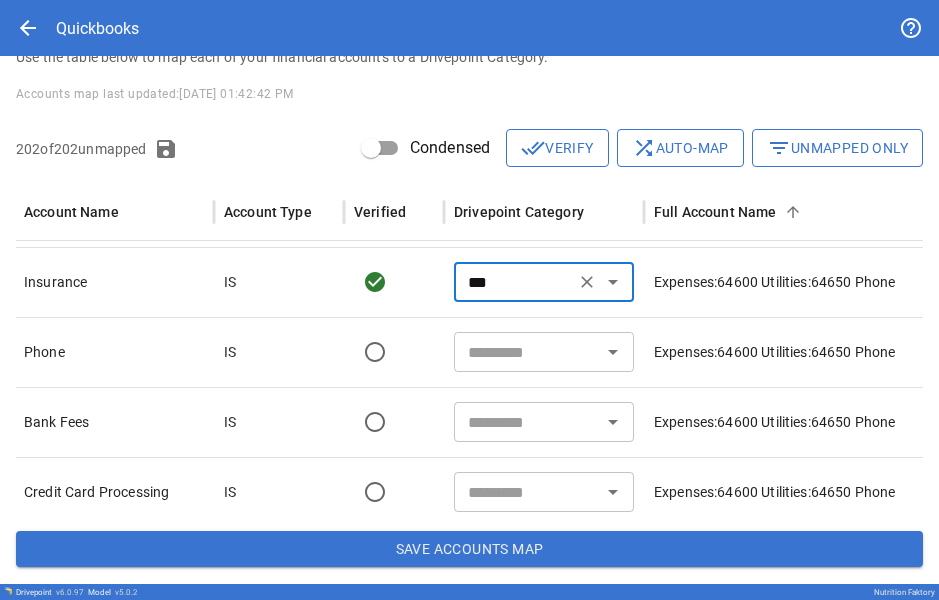 click at bounding box center (527, 352) 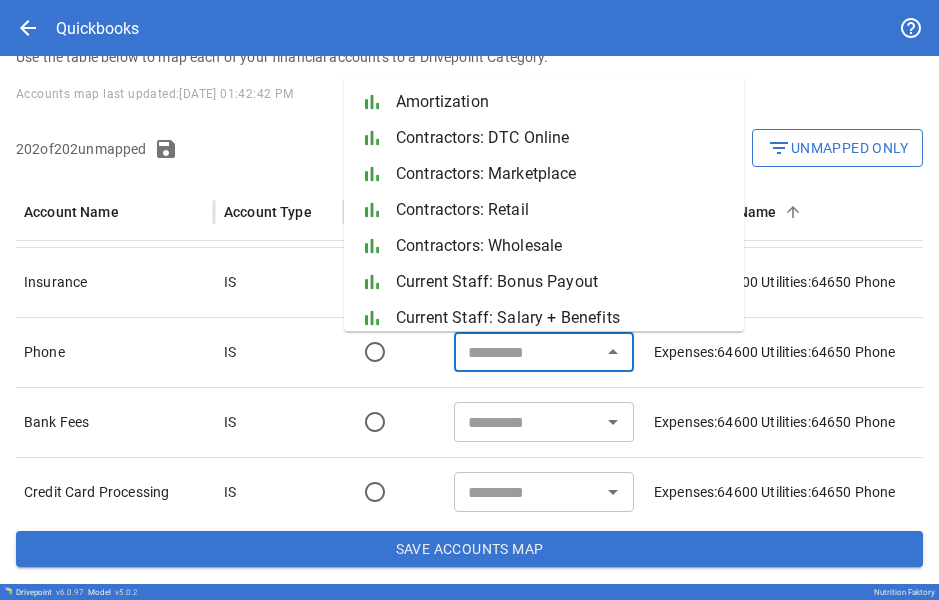 paste on "***" 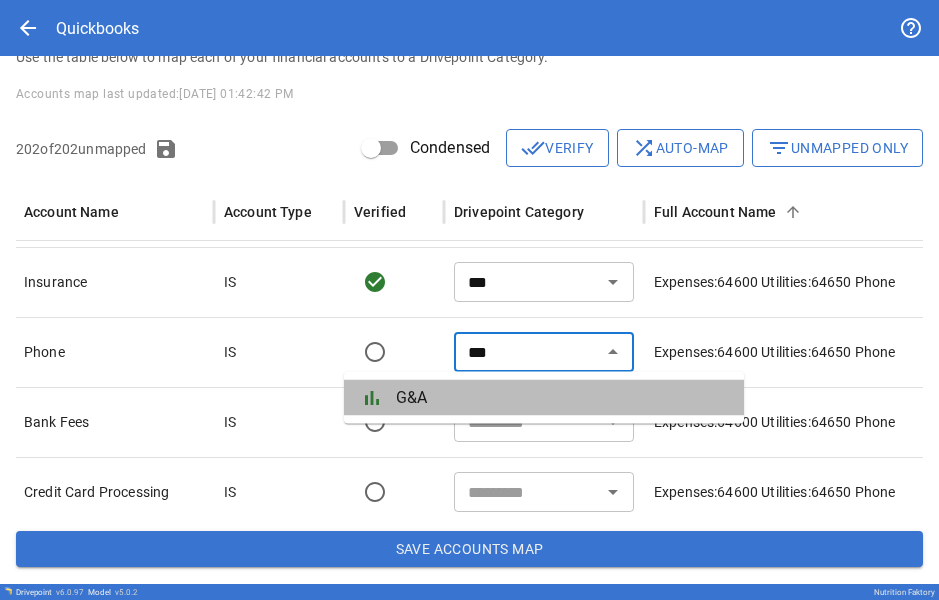 click on "G&A" at bounding box center (562, 398) 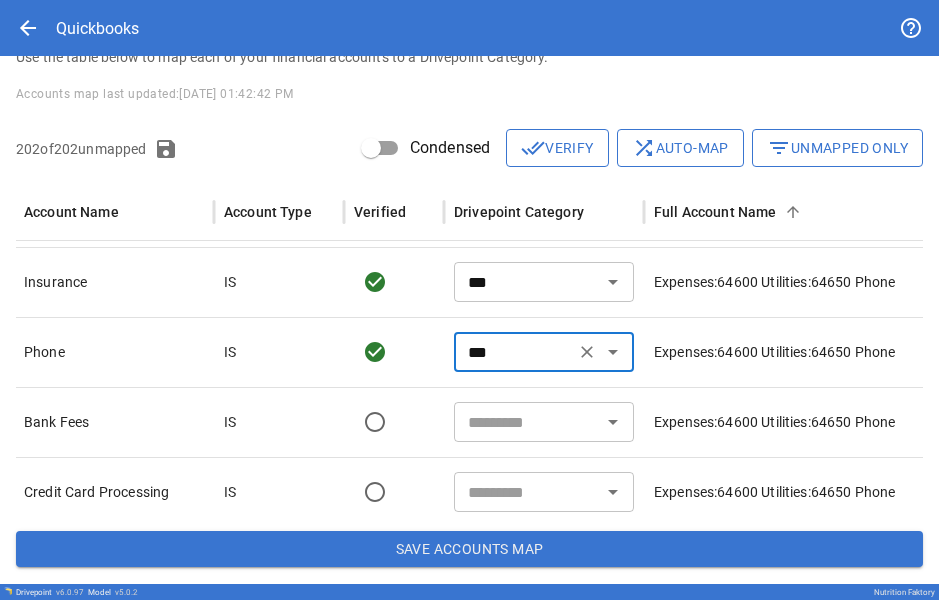 click on "​" at bounding box center (544, 422) 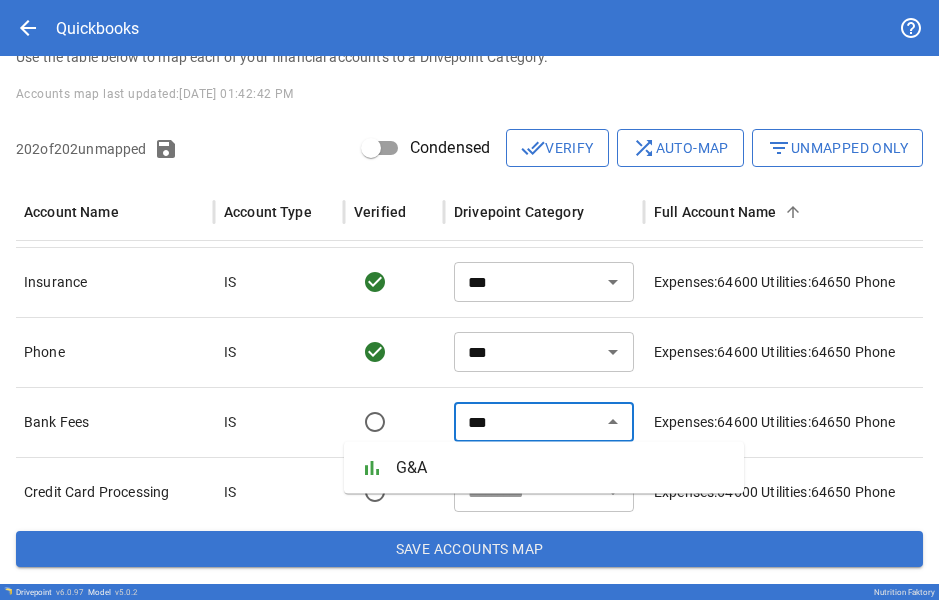 click on "G&A" at bounding box center [562, 468] 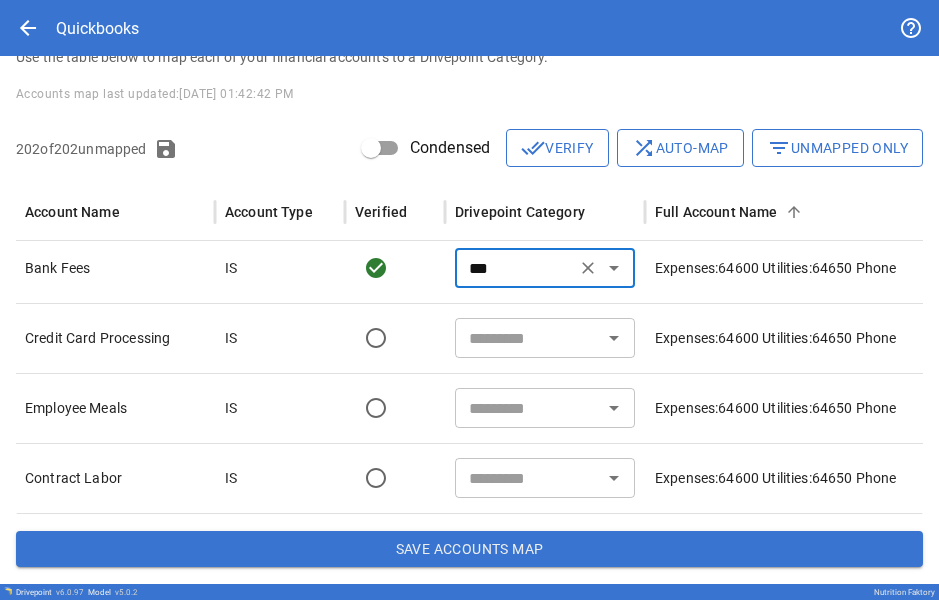click at bounding box center (528, 338) 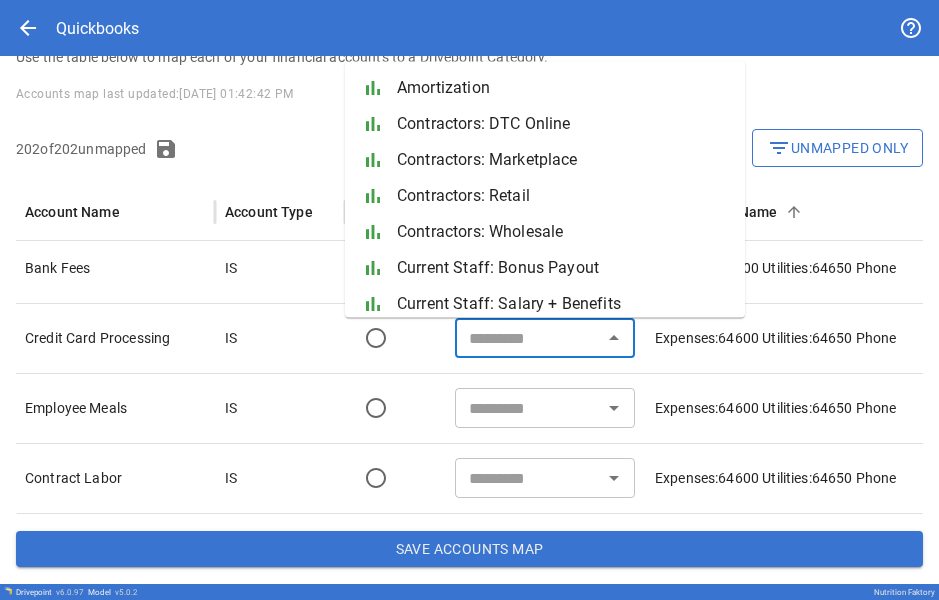 paste on "***" 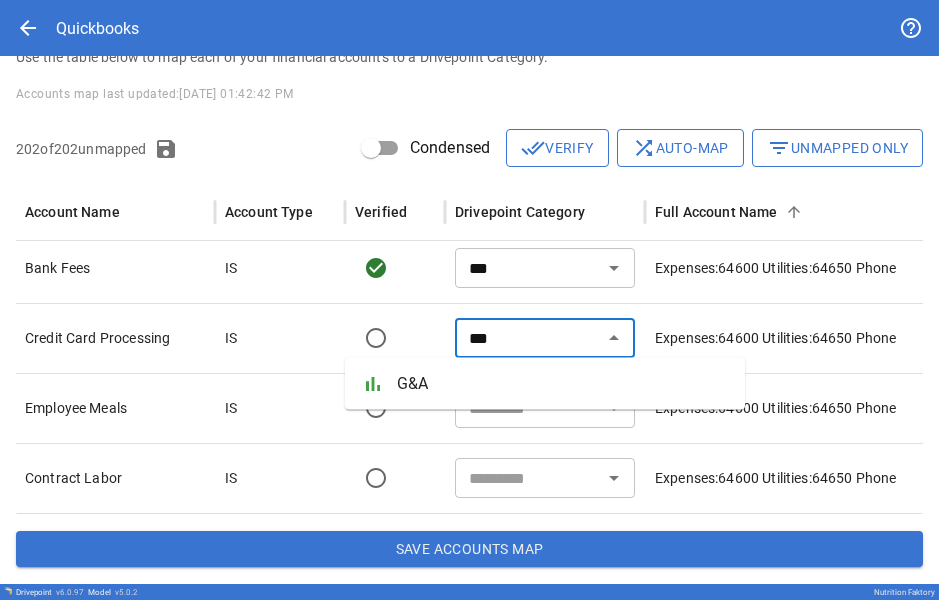 click on "G&A" at bounding box center (563, 384) 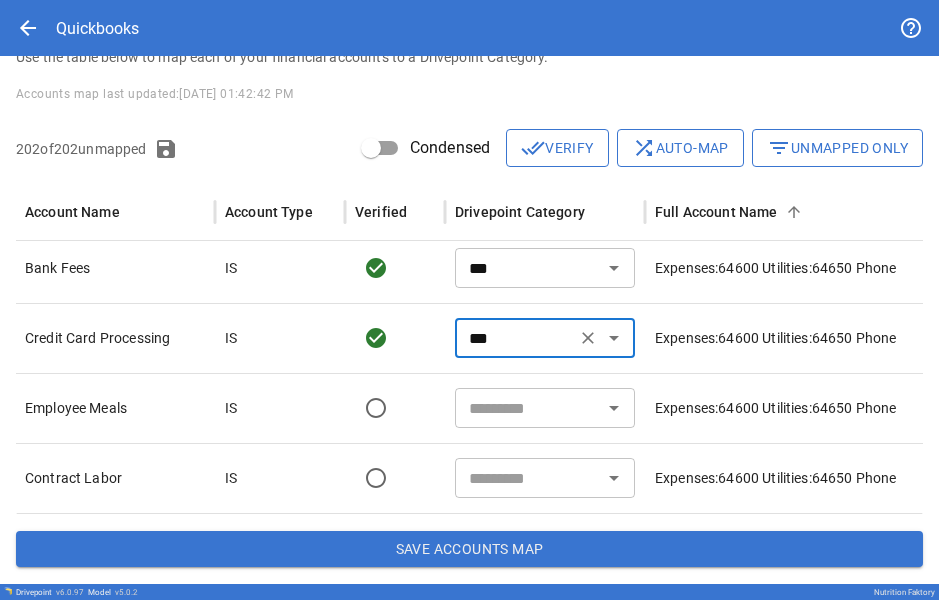 click on "​" at bounding box center (545, 408) 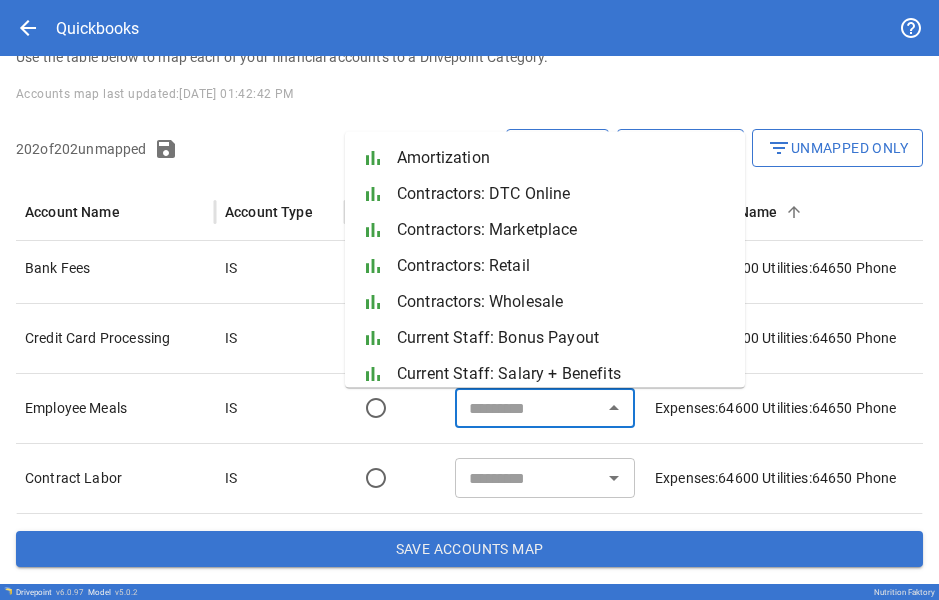 paste on "***" 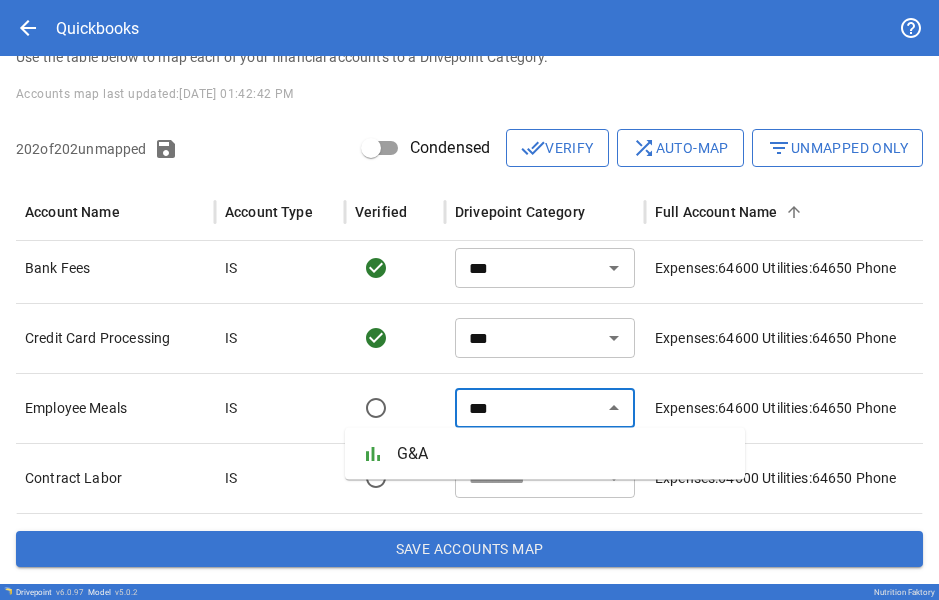 click on "G&A" at bounding box center [563, 454] 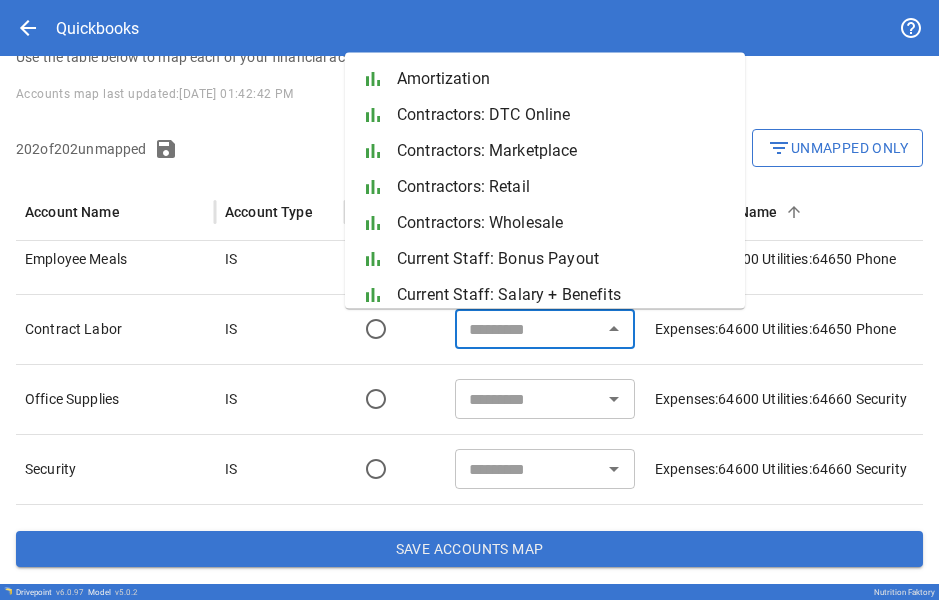 click at bounding box center [528, 329] 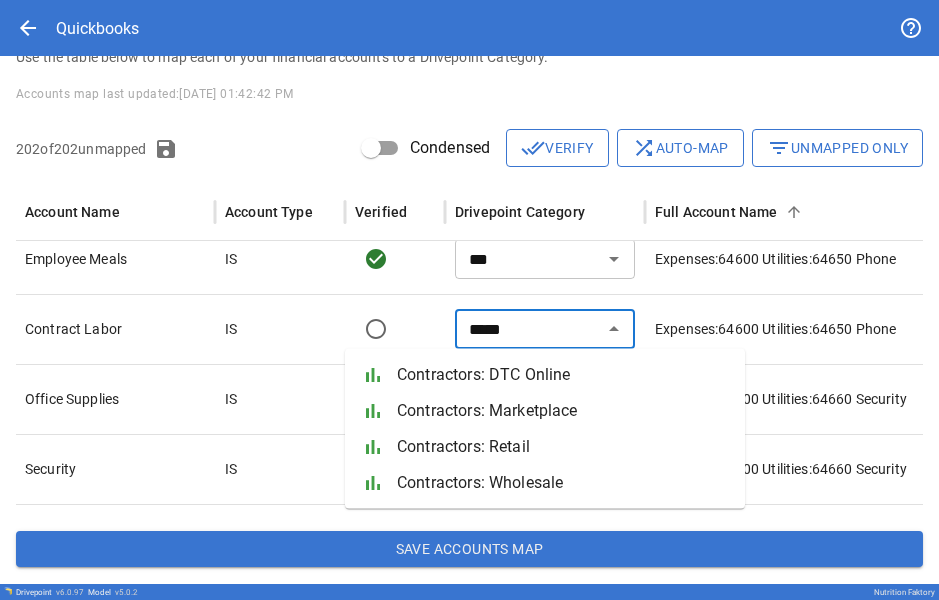 click on "Contractors: DTC Online" at bounding box center (563, 375) 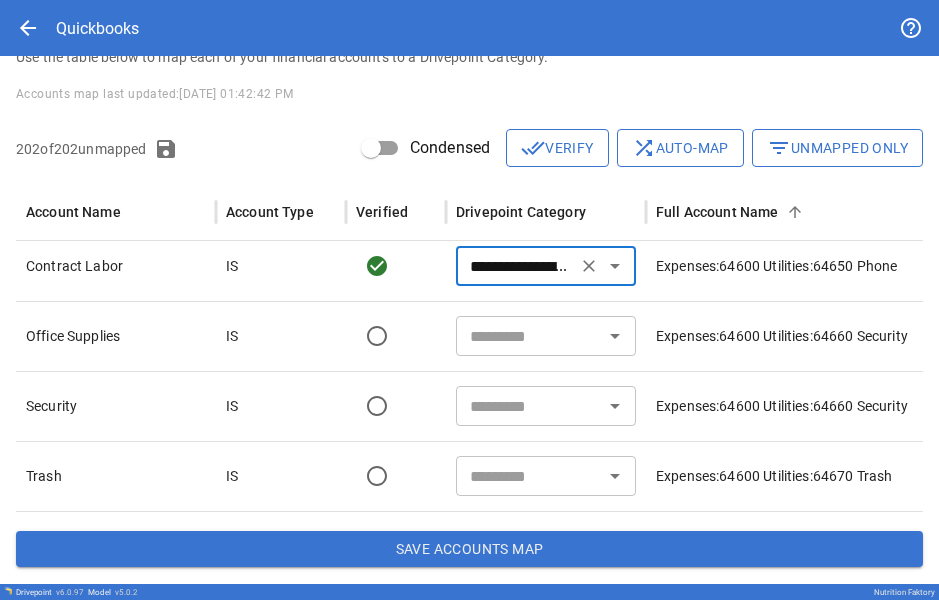 click on "​" at bounding box center [546, 336] 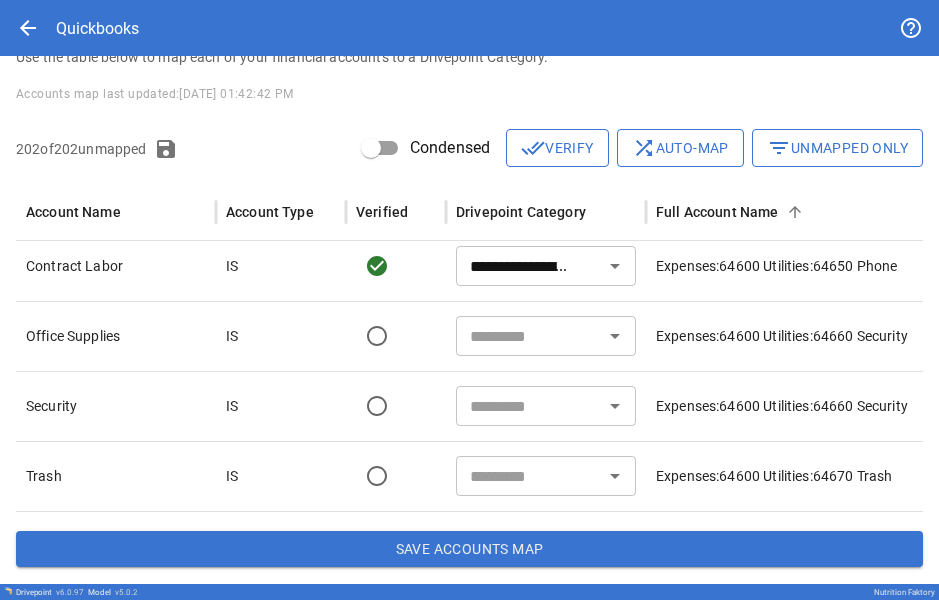 click at bounding box center [529, 336] 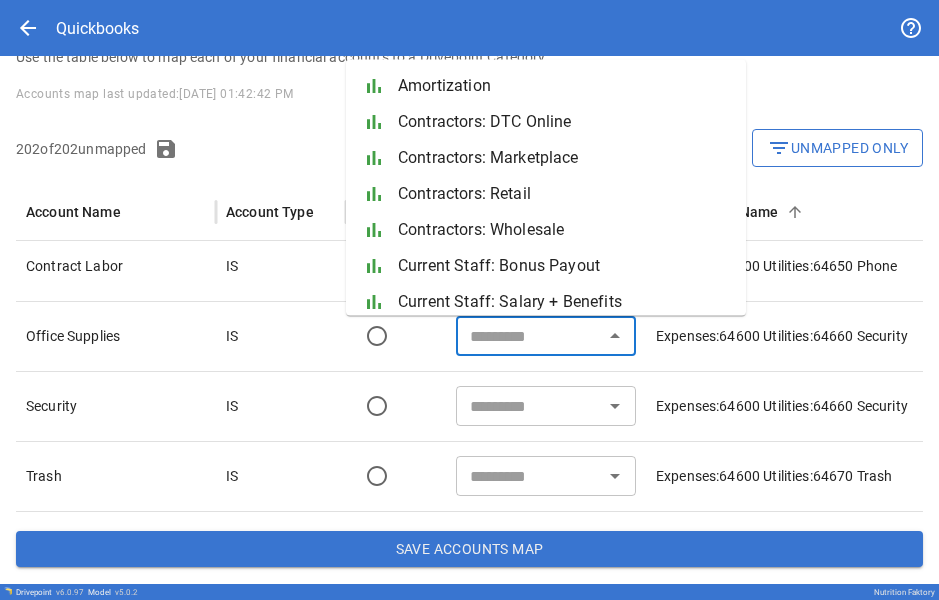 paste on "***" 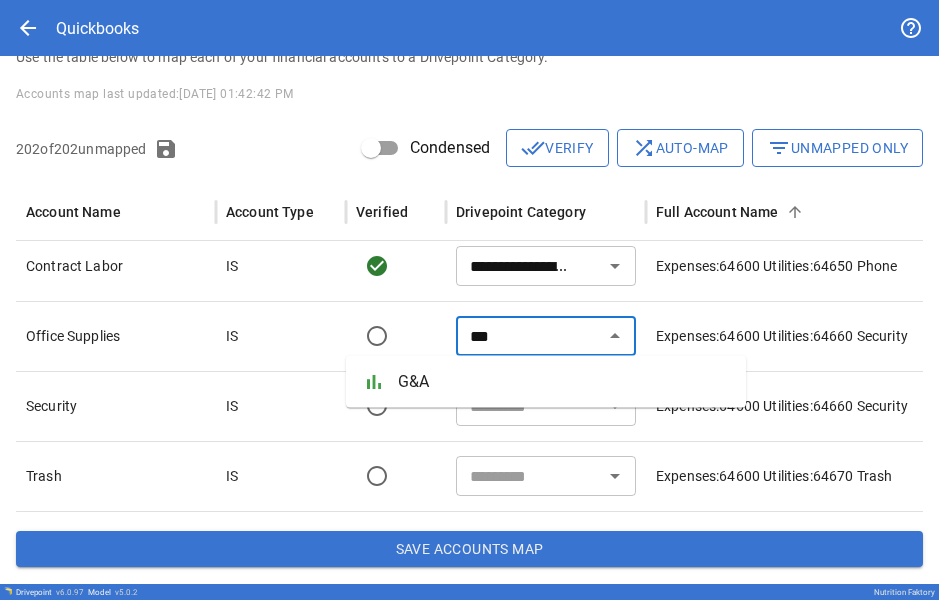 click on "G&A" at bounding box center [564, 382] 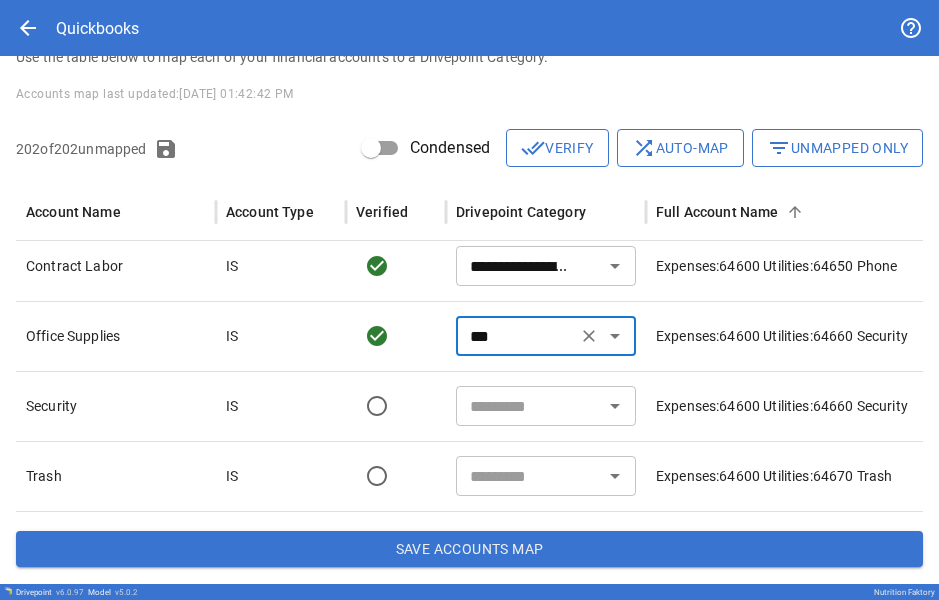 paste on "***" 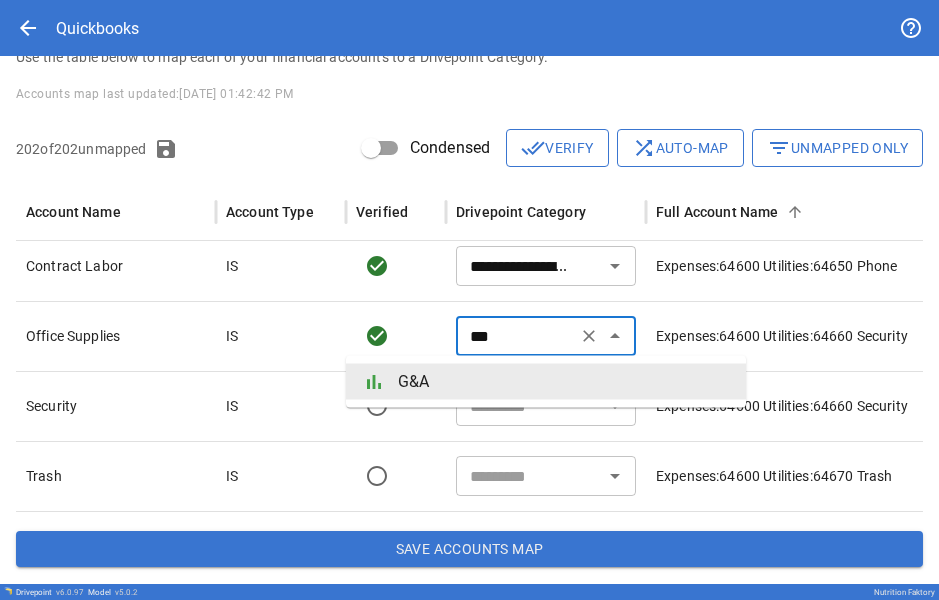 click on "G&A" at bounding box center [564, 382] 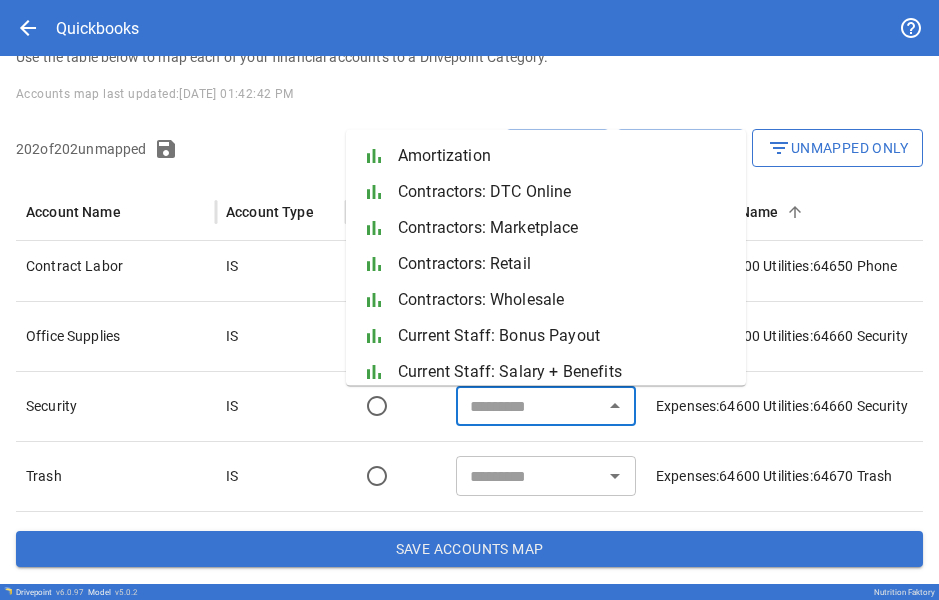 click at bounding box center (529, 406) 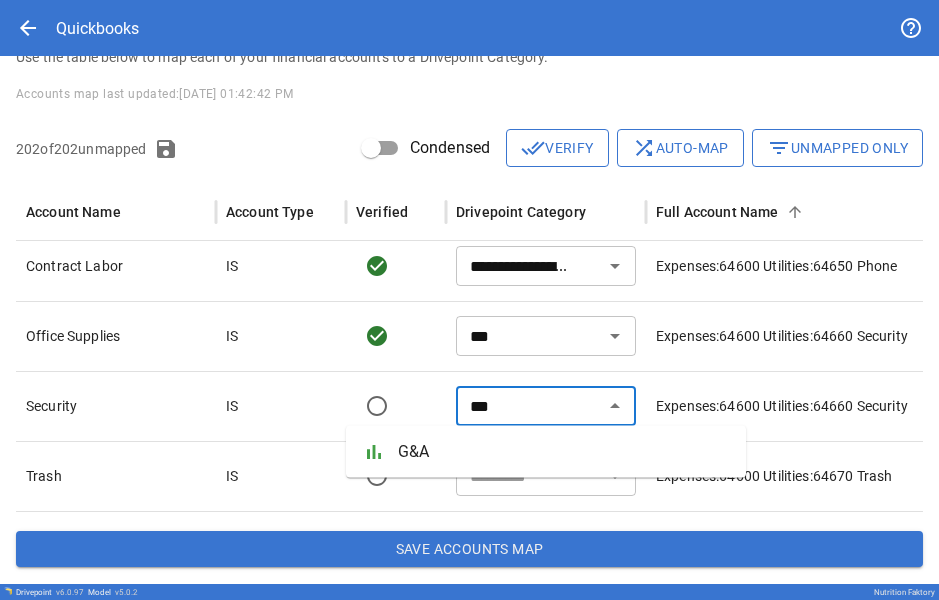 click on "bar_chart G&A" at bounding box center (546, 452) 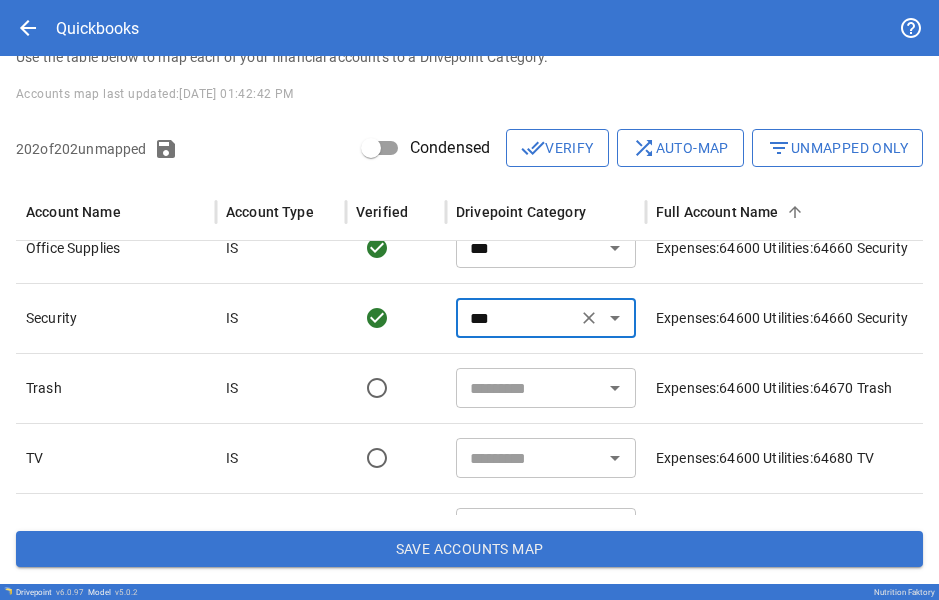 click at bounding box center (529, 388) 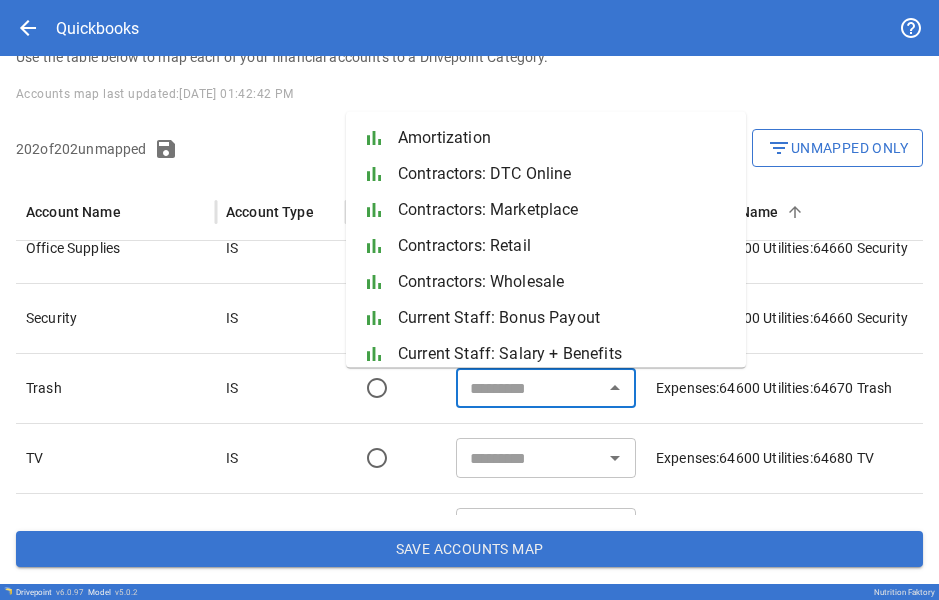 paste on "***" 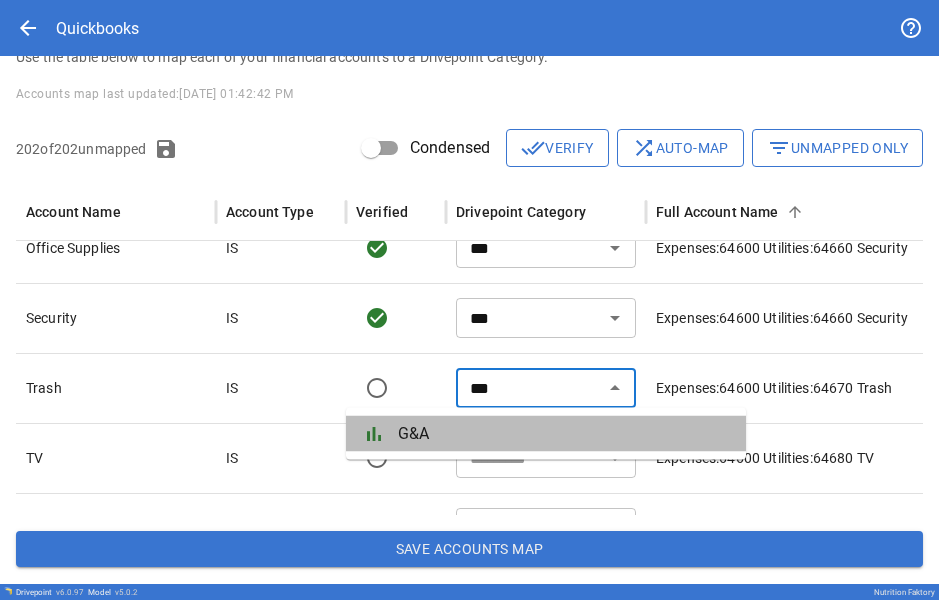 click on "G&A" at bounding box center (564, 434) 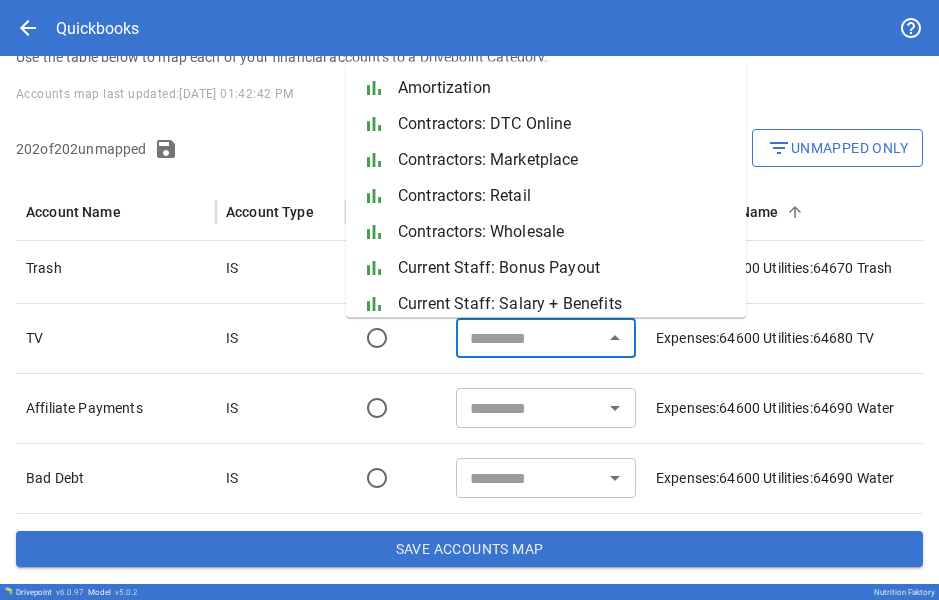 click at bounding box center [529, 338] 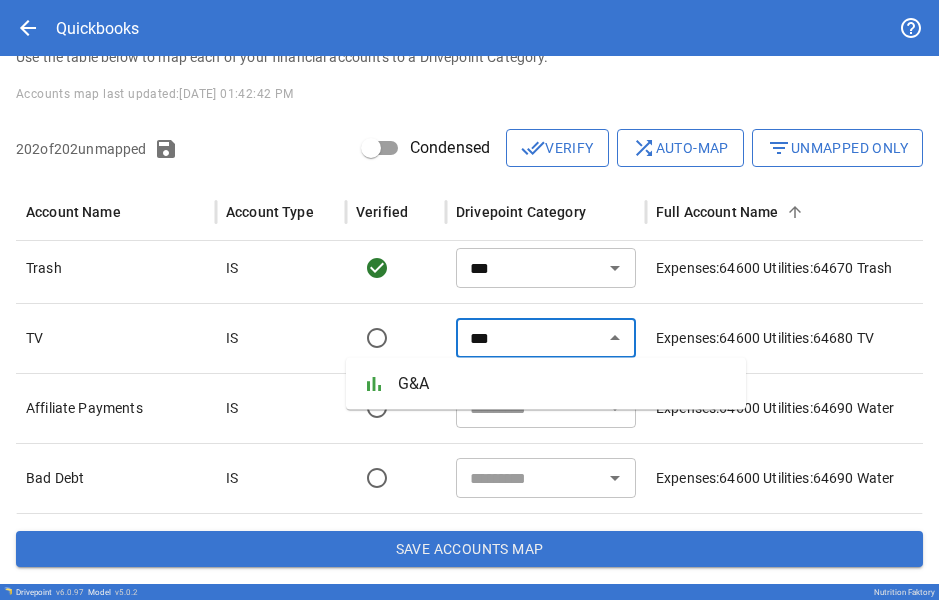 click on "G&A" at bounding box center [564, 384] 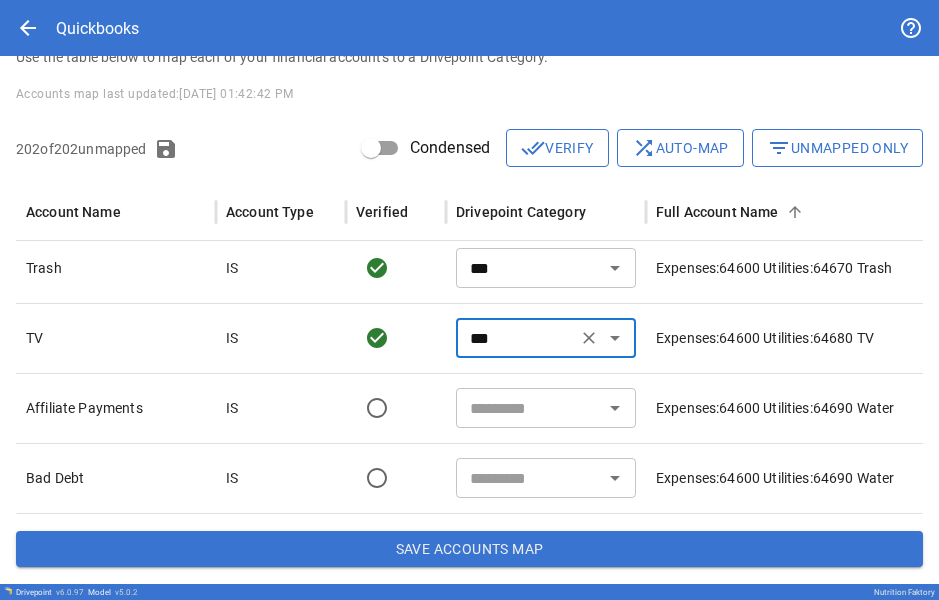 click at bounding box center [529, 408] 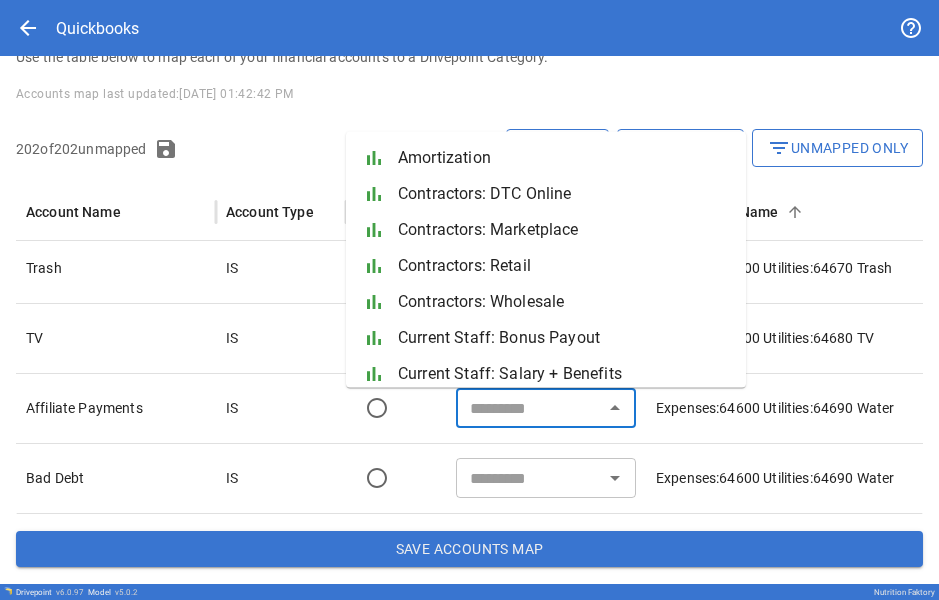 click at bounding box center [529, 408] 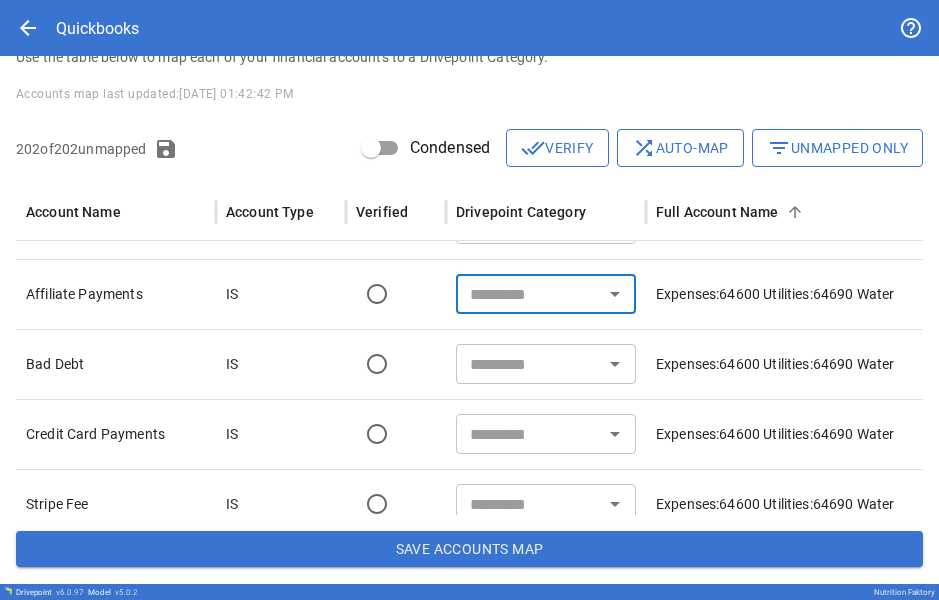 click at bounding box center [529, 294] 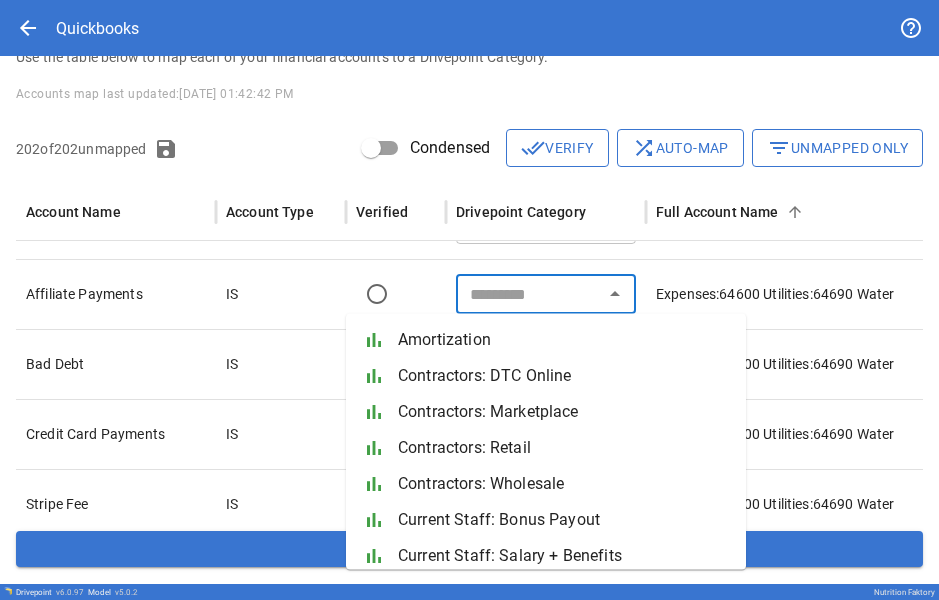 paste on "***" 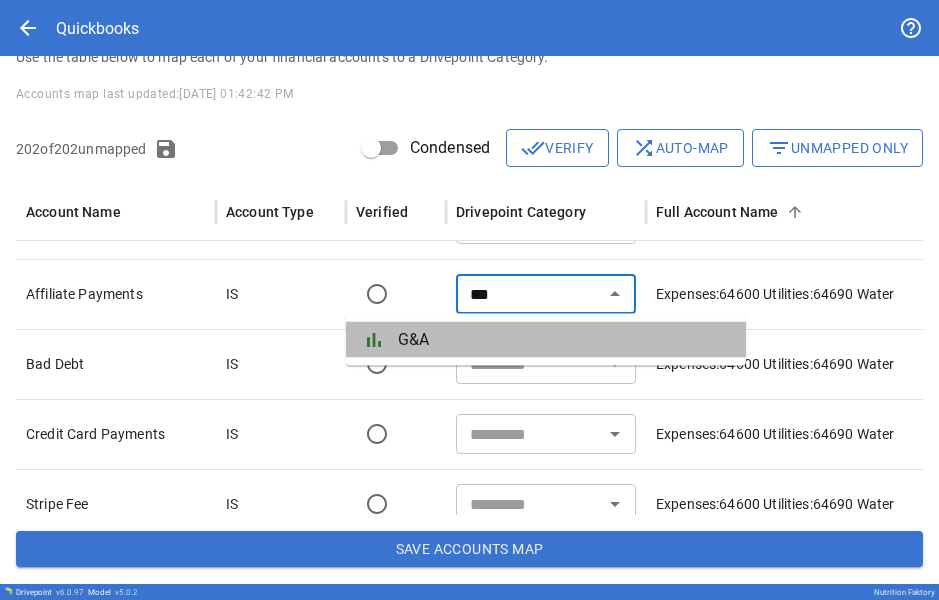 click on "G&A" at bounding box center (564, 340) 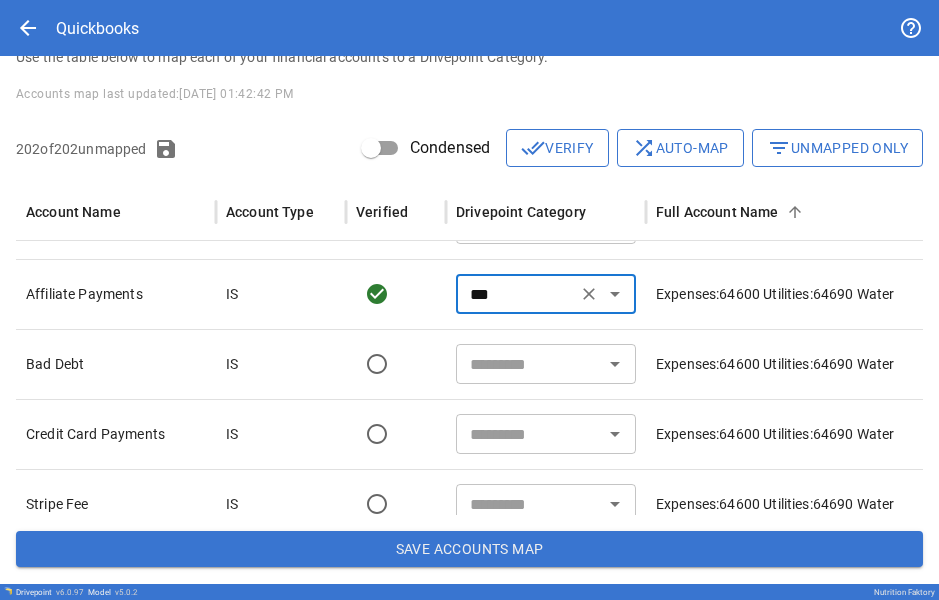 click on "​" at bounding box center [546, 364] 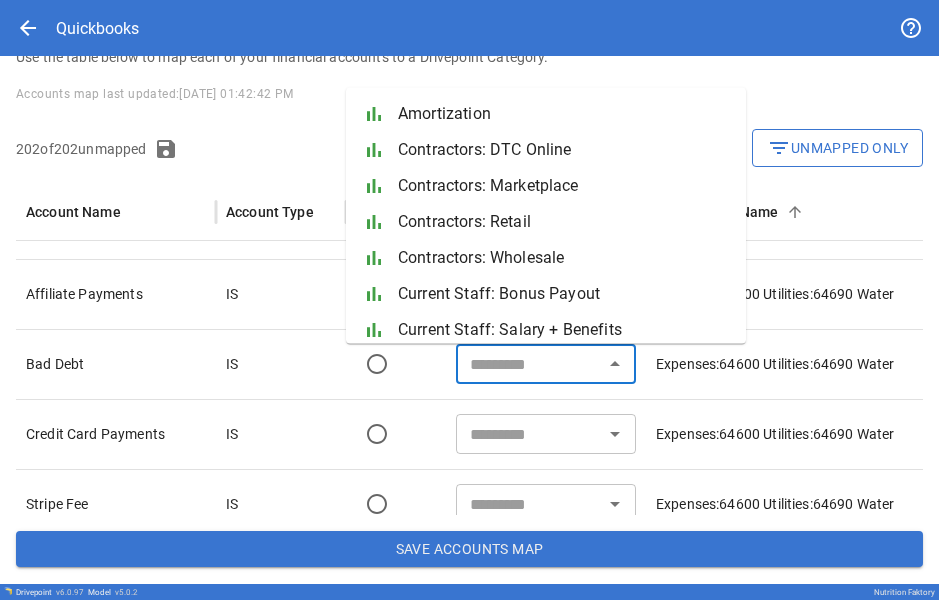paste on "***" 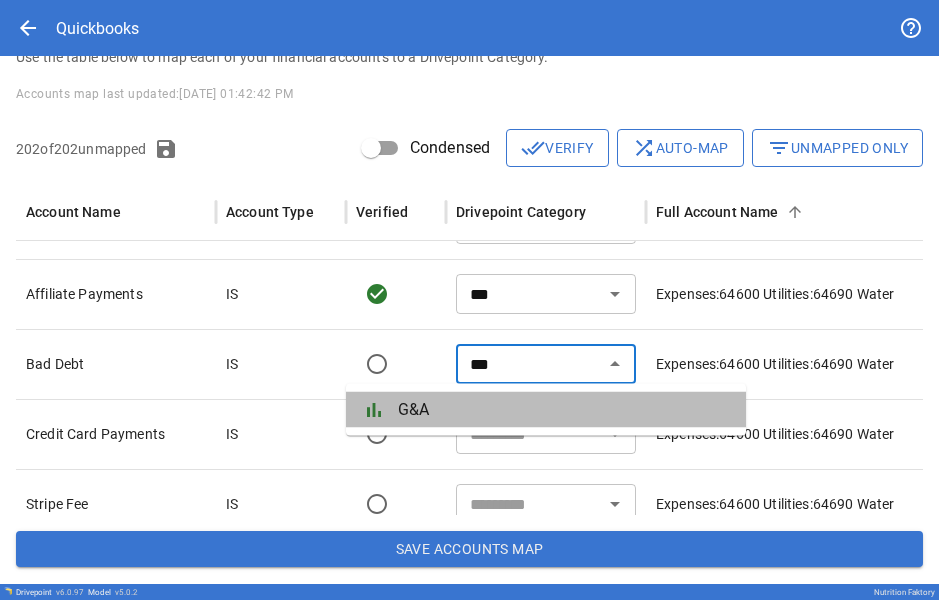 click on "G&A" at bounding box center [564, 410] 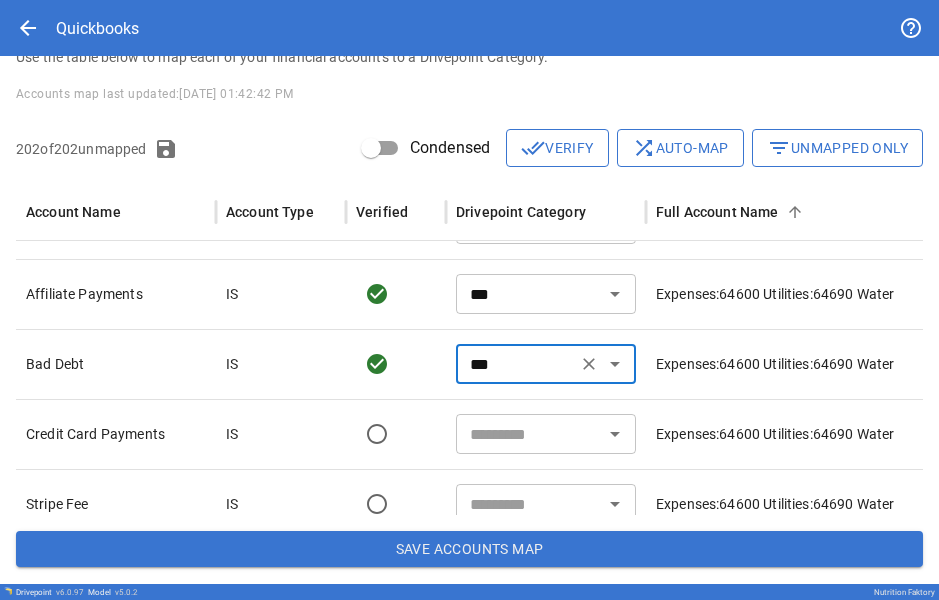 click at bounding box center (529, 434) 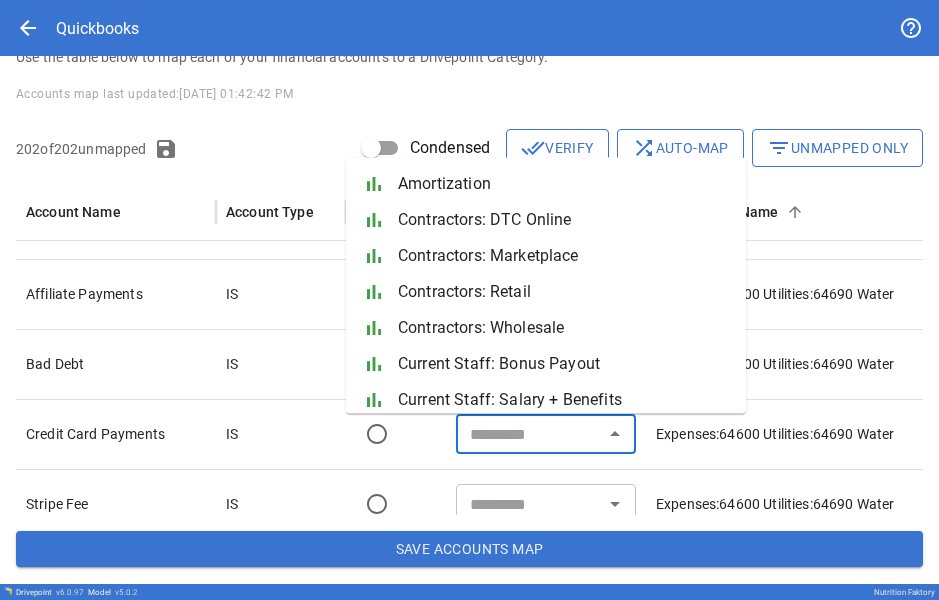 paste on "***" 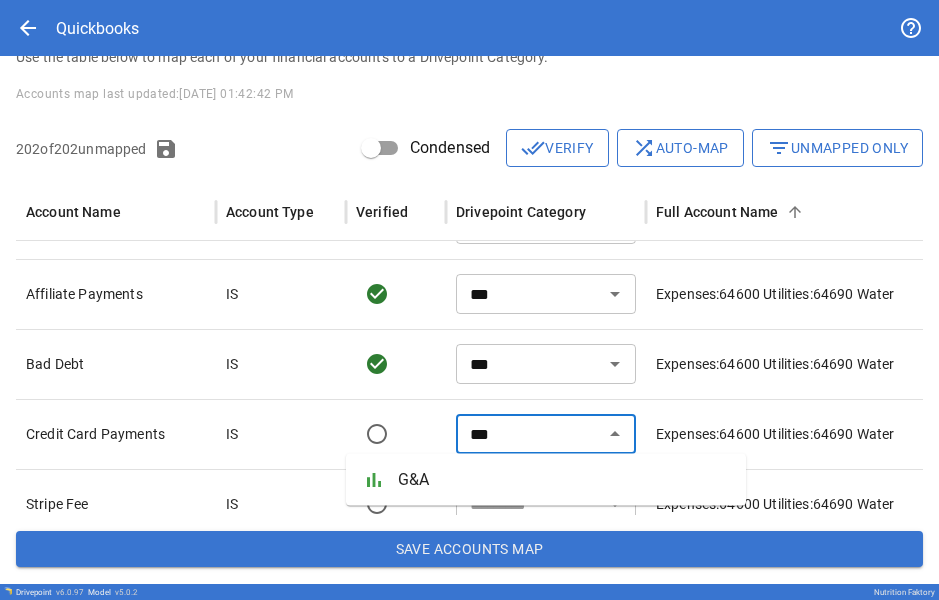 click on "bar_chart G&A" at bounding box center (546, 480) 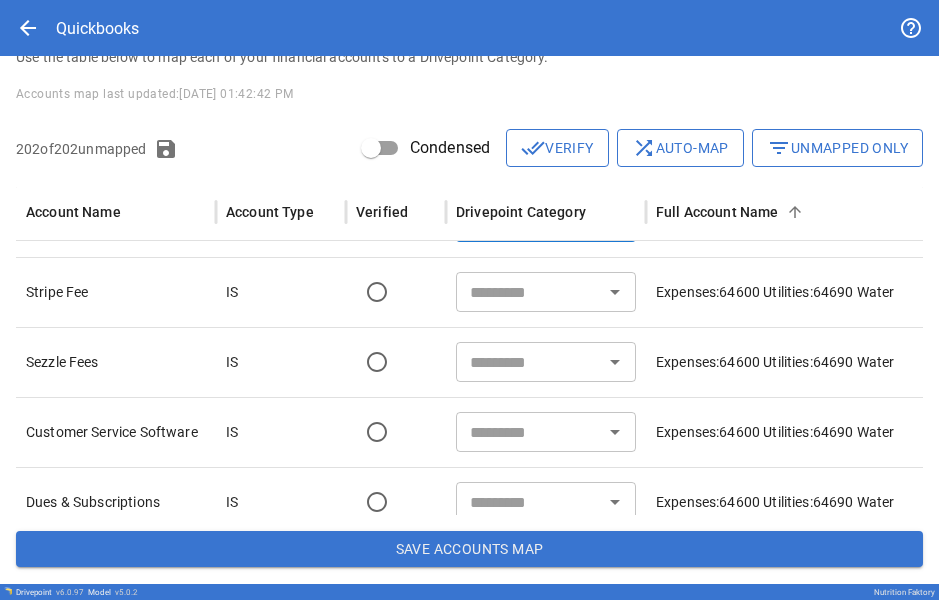 click at bounding box center [529, 292] 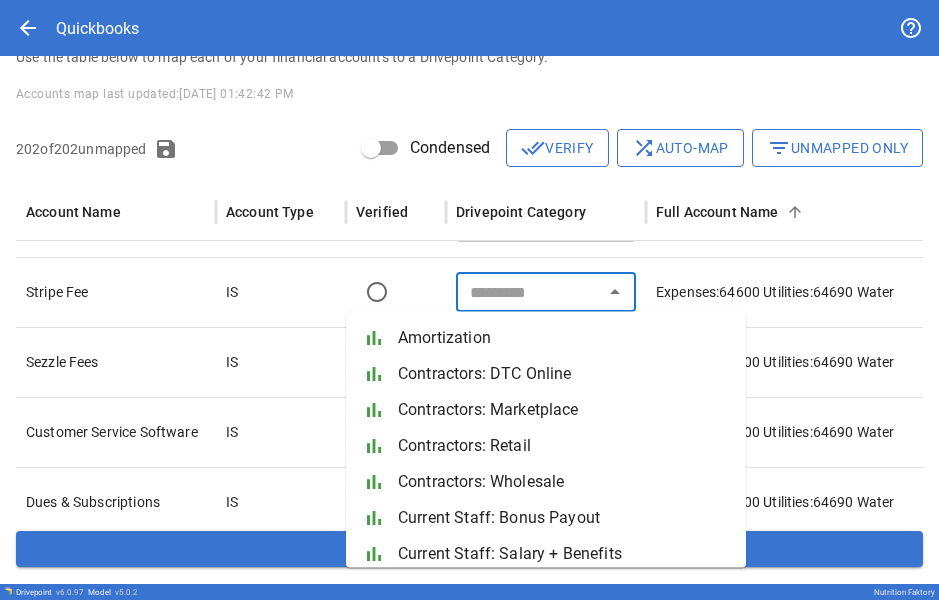 paste on "***" 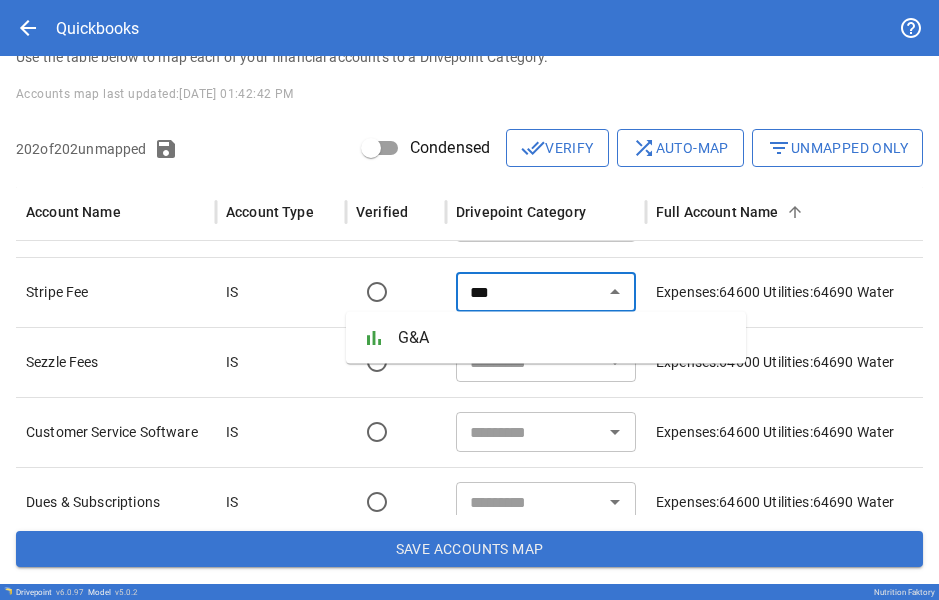 click on "G&A" at bounding box center [564, 338] 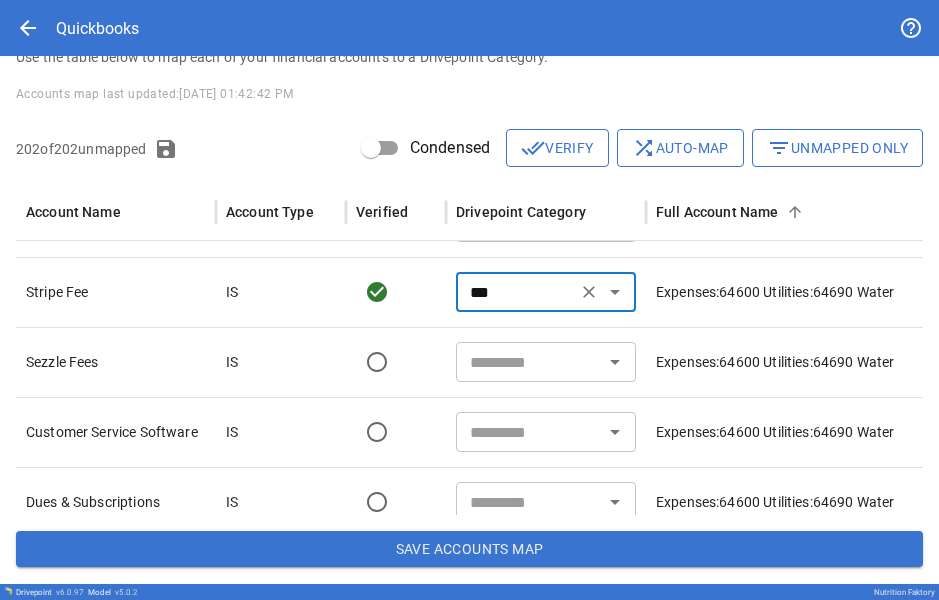 click at bounding box center [529, 362] 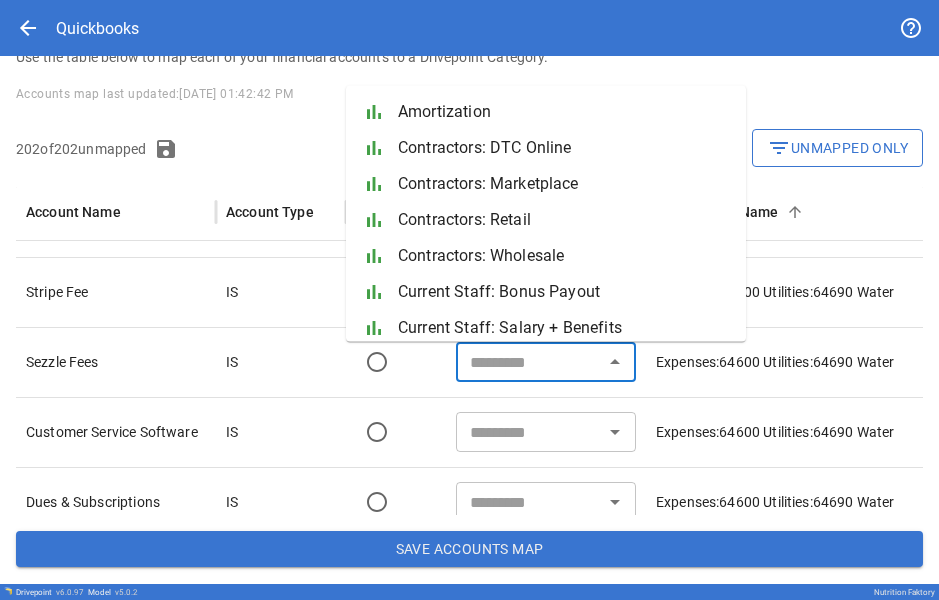 paste on "***" 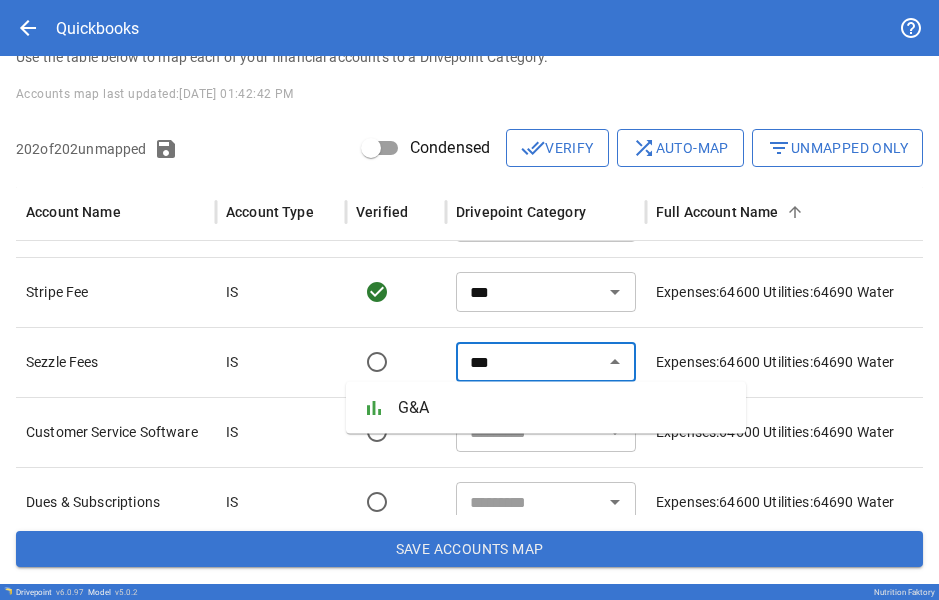 click on "G&A" at bounding box center (564, 408) 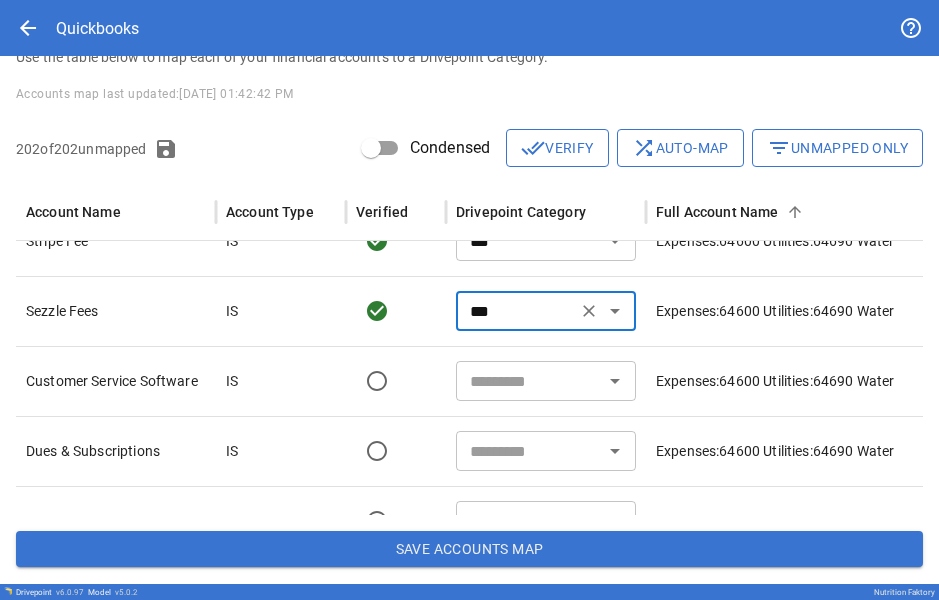click at bounding box center (529, 381) 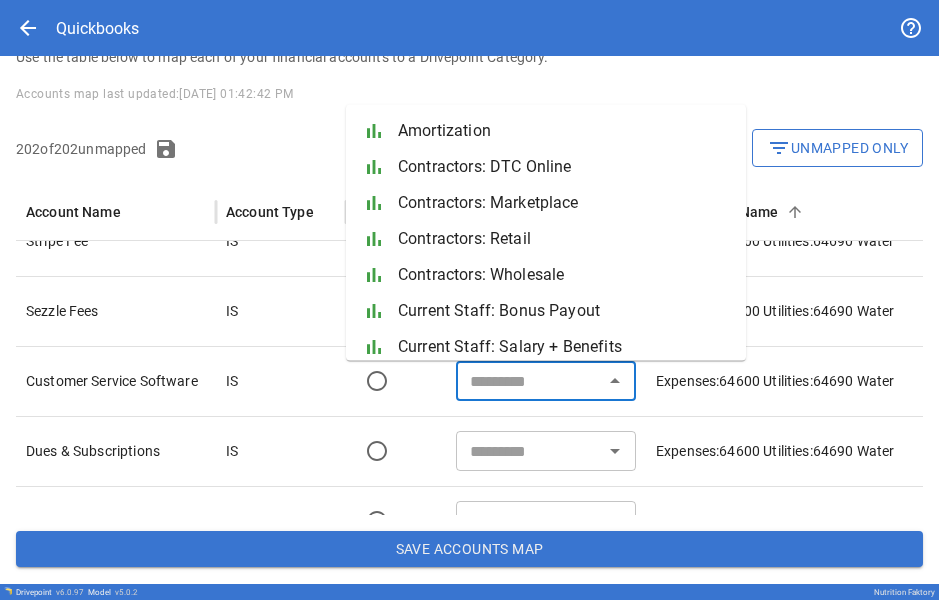 paste on "***" 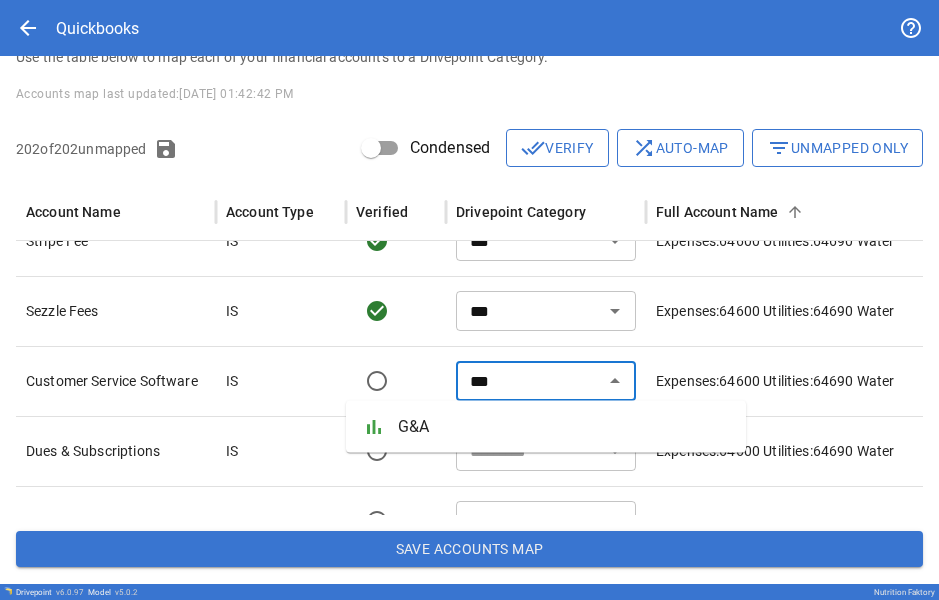 click on "G&A" at bounding box center (564, 427) 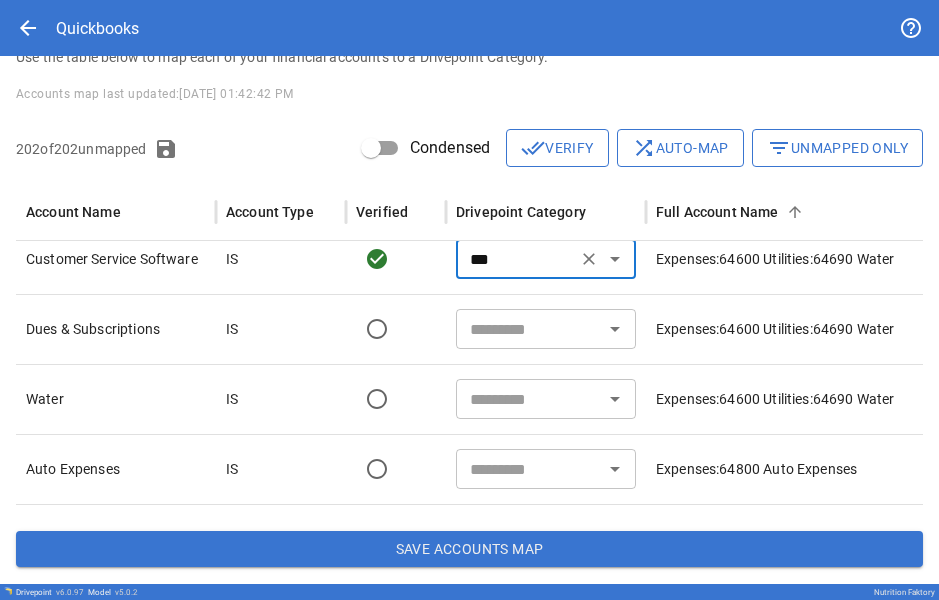 click at bounding box center (529, 329) 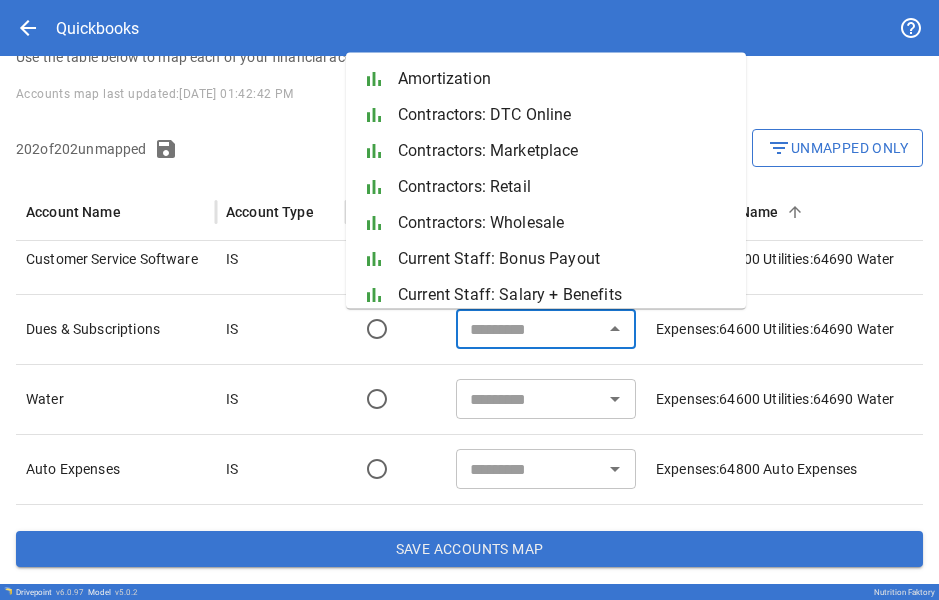 paste on "***" 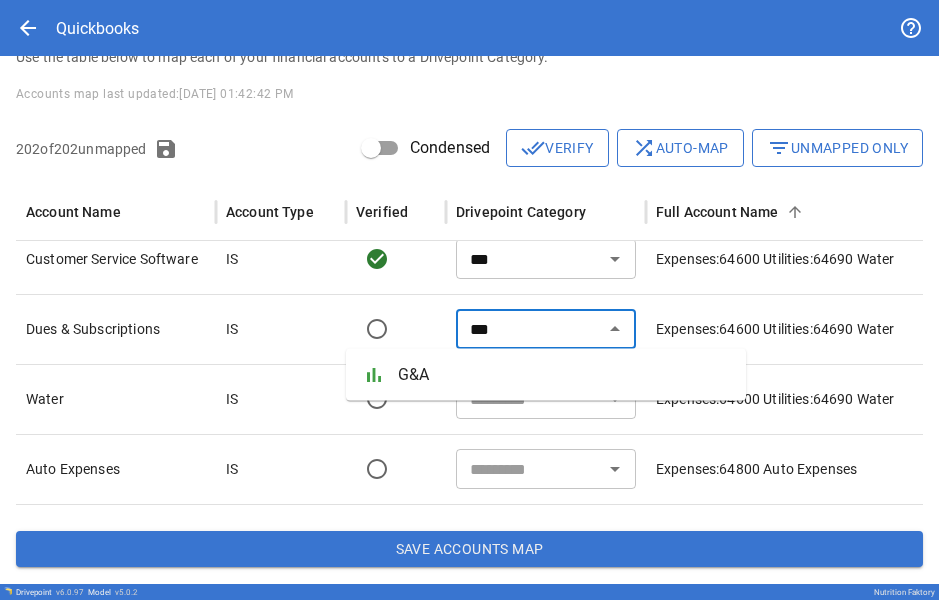 click on "G&A" at bounding box center (564, 375) 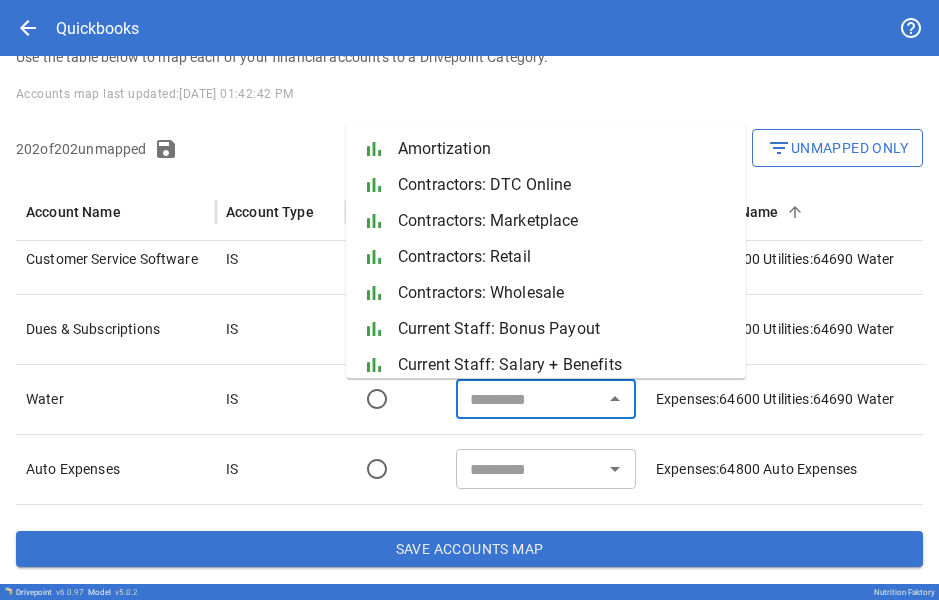click at bounding box center [529, 399] 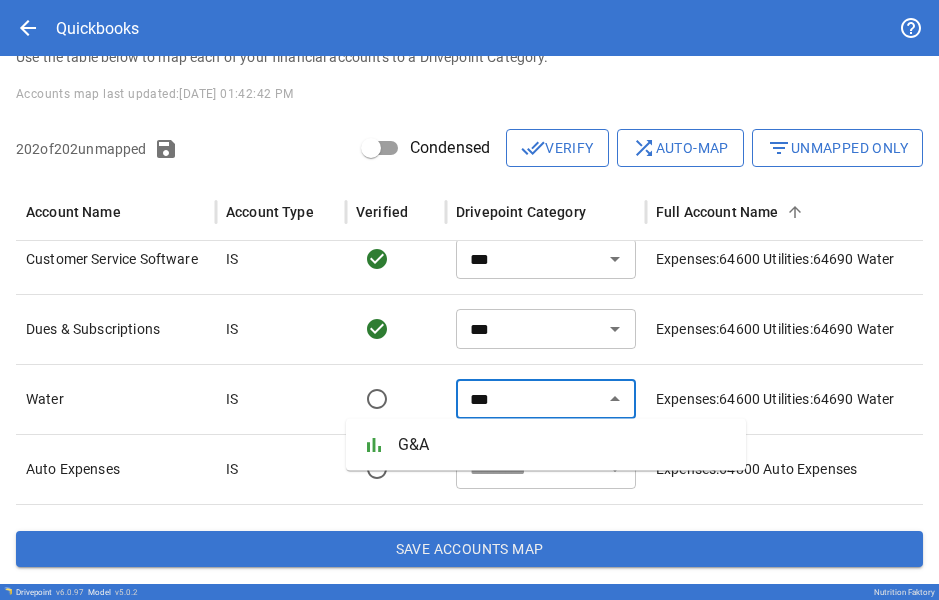 click on "G&A" at bounding box center (564, 445) 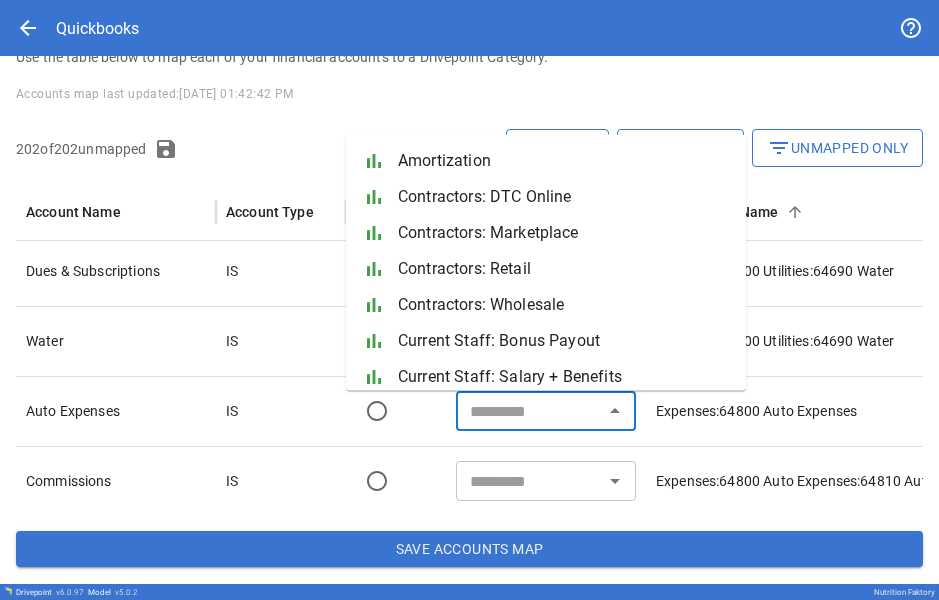 click at bounding box center [529, 411] 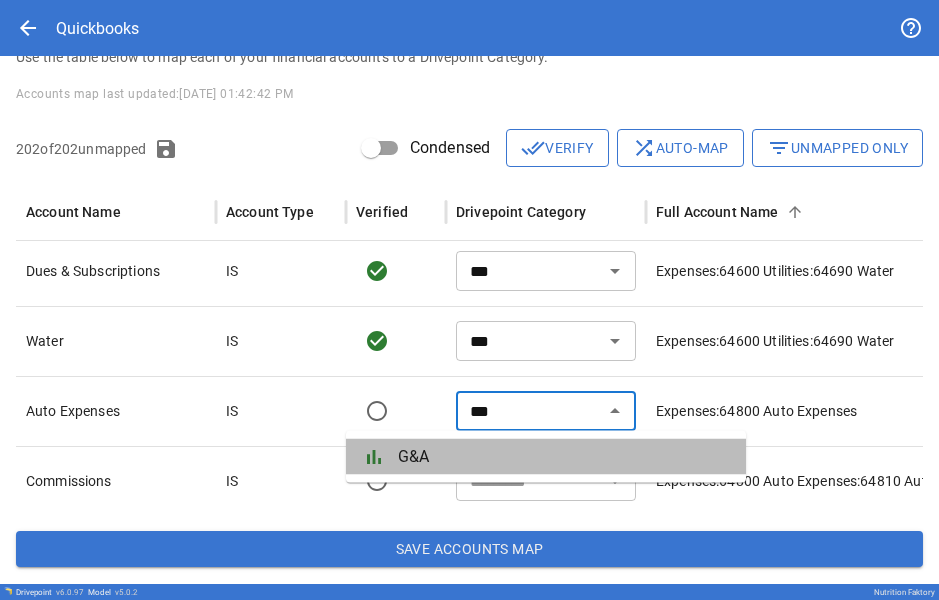 click on "G&A" at bounding box center [564, 457] 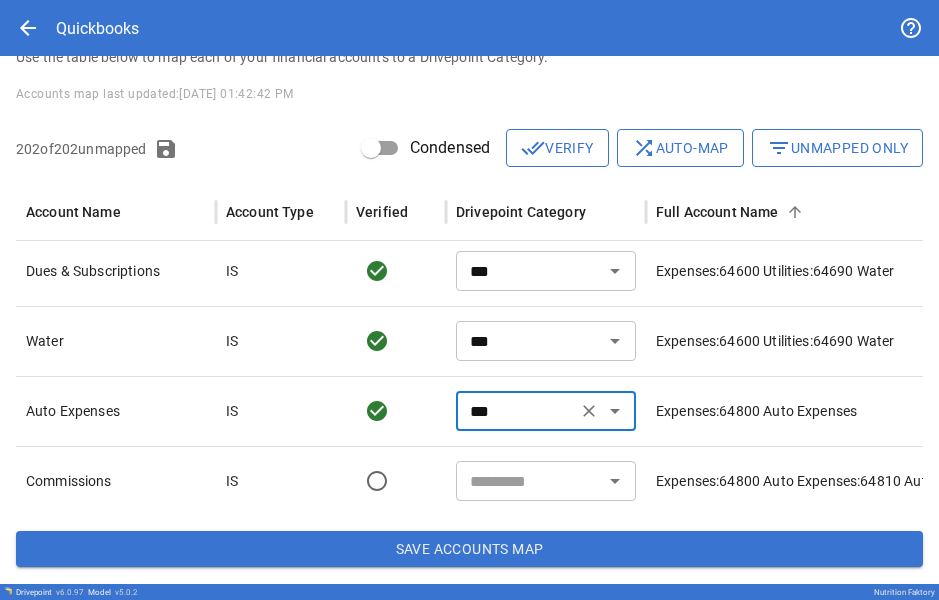 click at bounding box center (529, 481) 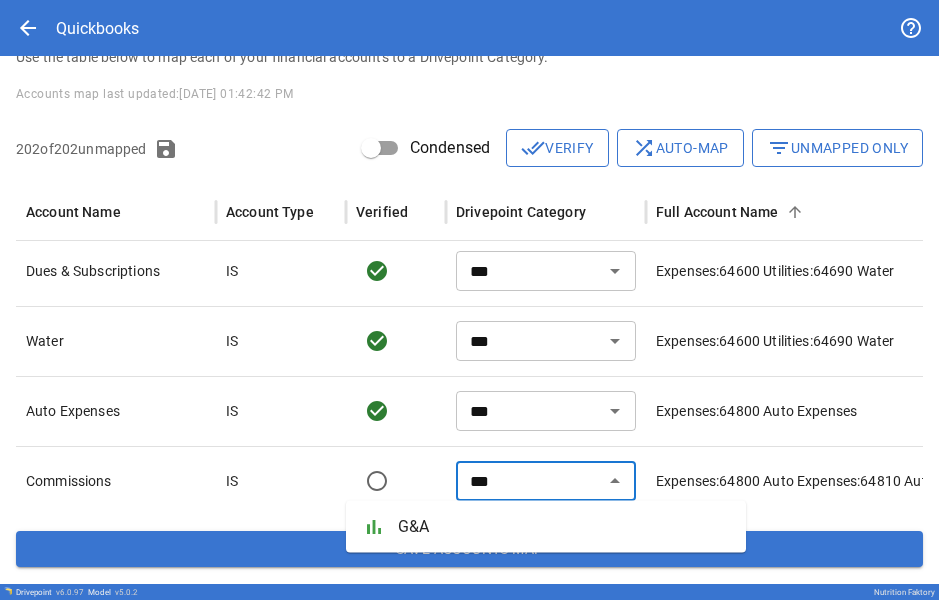click on "G&A" at bounding box center (564, 527) 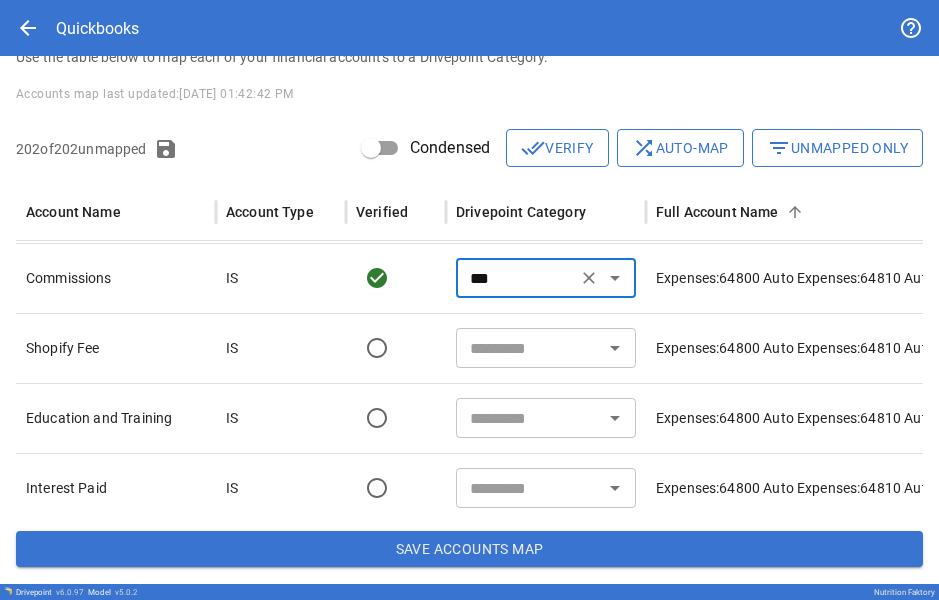 click on "***" at bounding box center (516, 278) 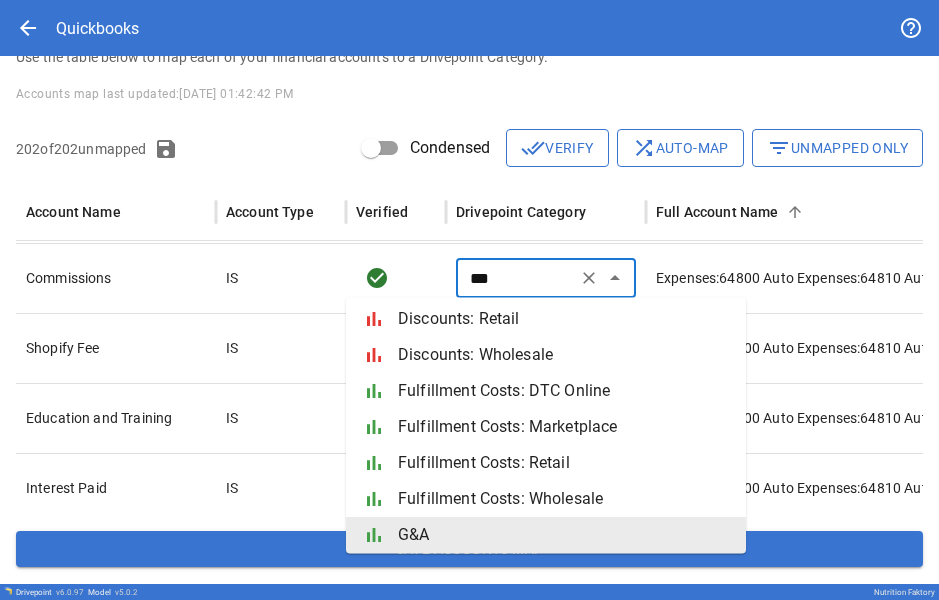 click on "***" at bounding box center [516, 278] 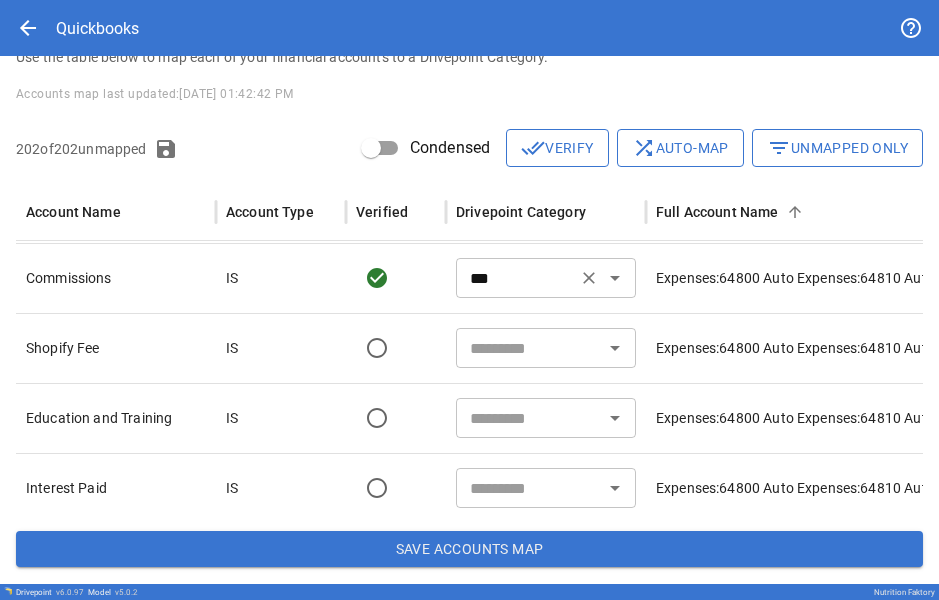 click on "***" at bounding box center [516, 278] 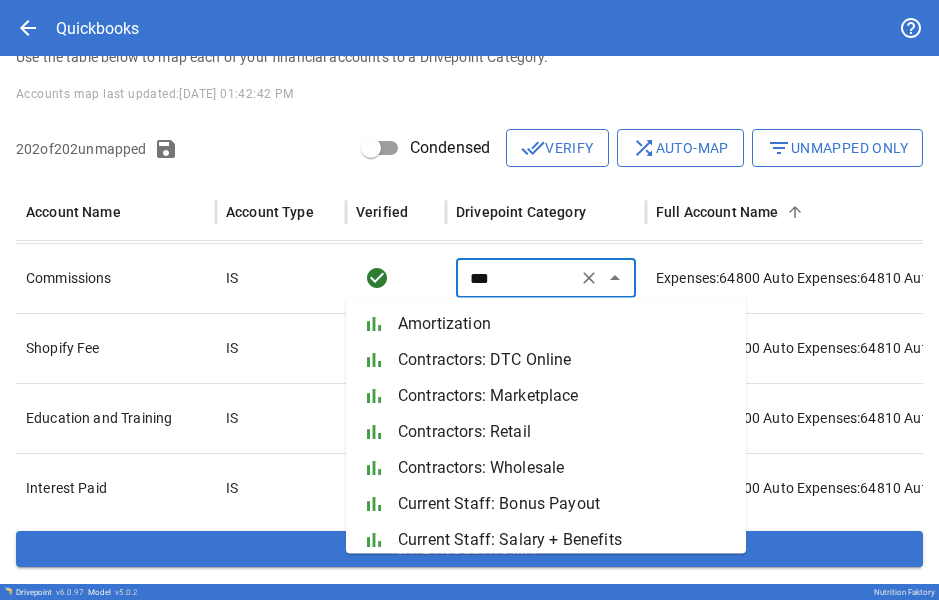 click on "***" at bounding box center [516, 278] 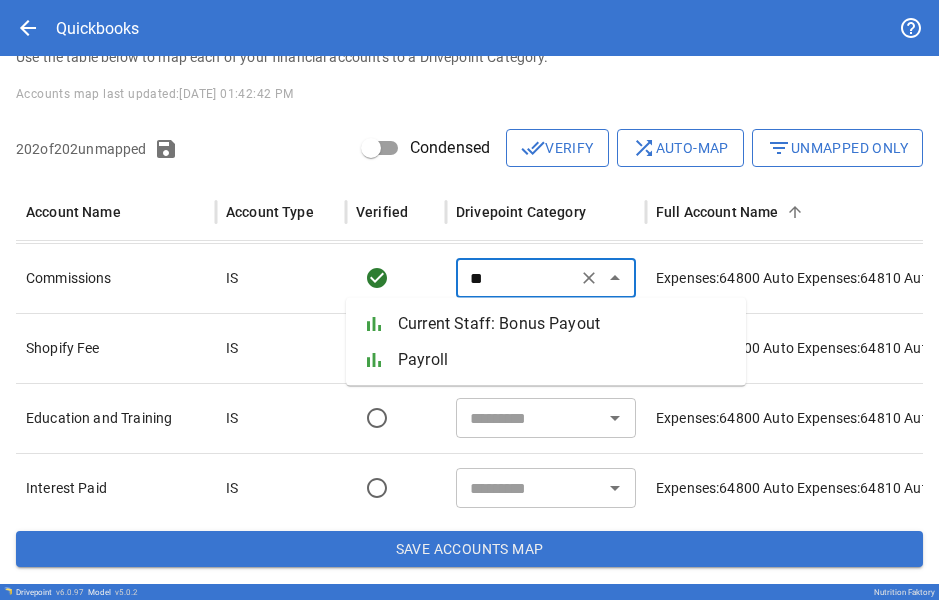 click on "Payroll" at bounding box center [564, 360] 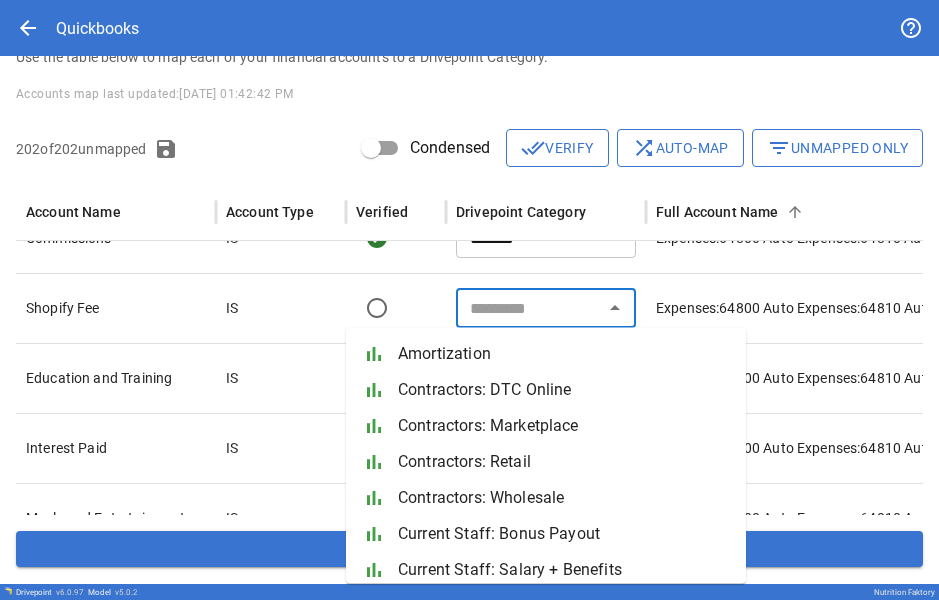 click at bounding box center (529, 308) 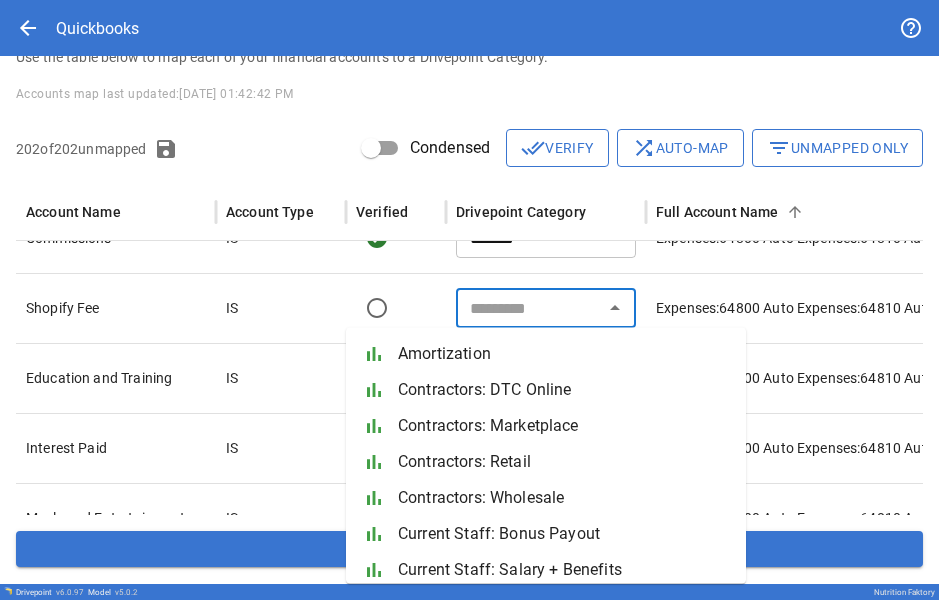 paste on "***" 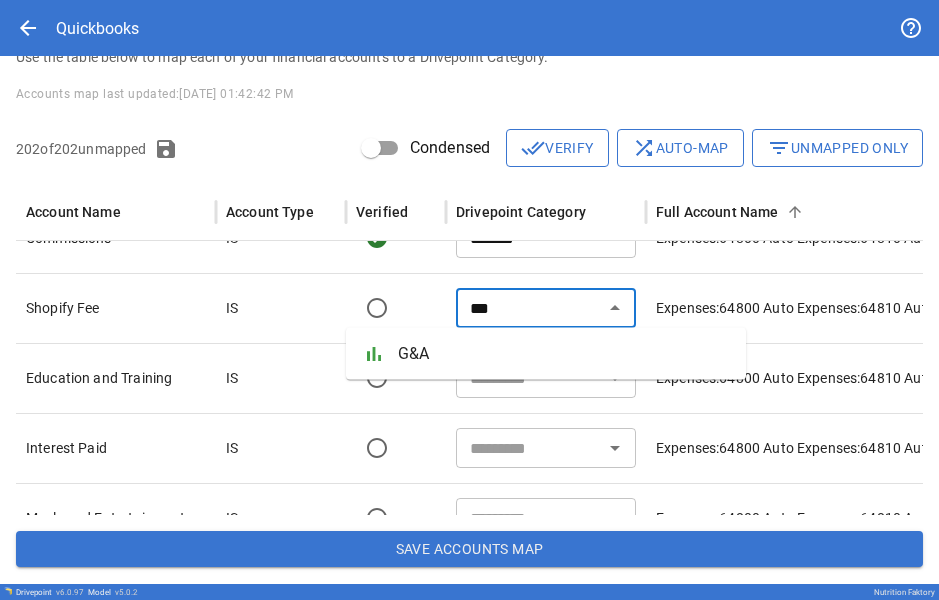click on "G&A" at bounding box center (564, 354) 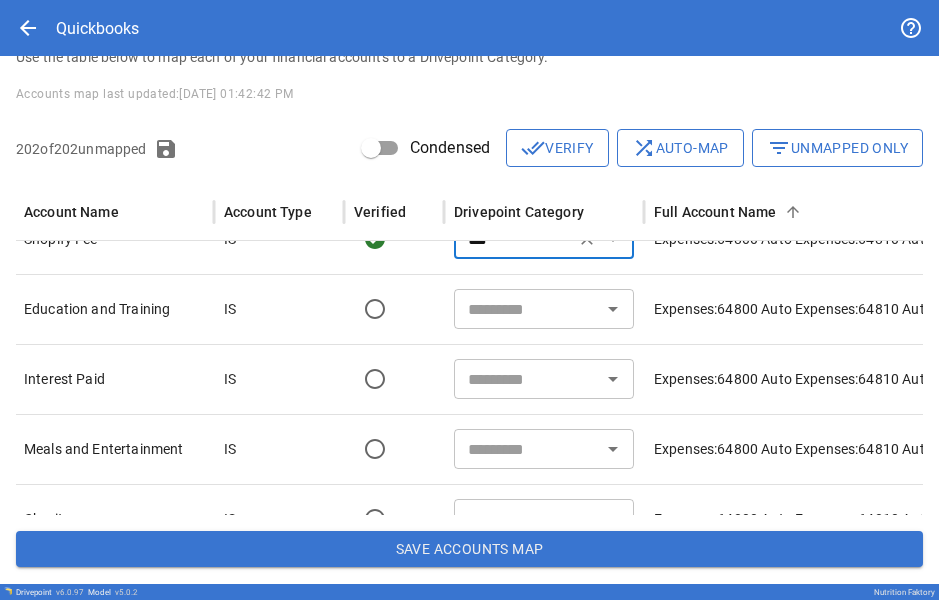 click at bounding box center [527, 309] 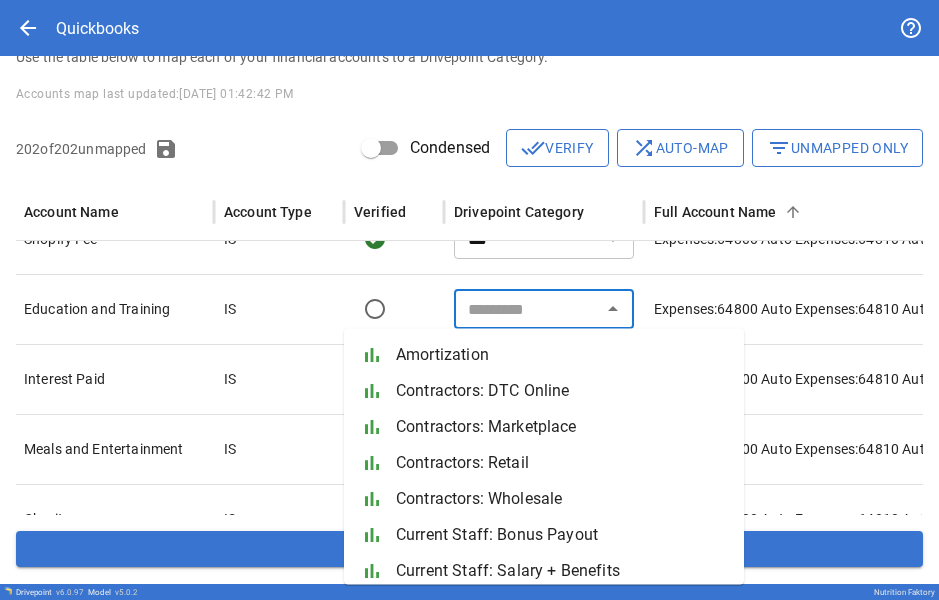 paste on "***" 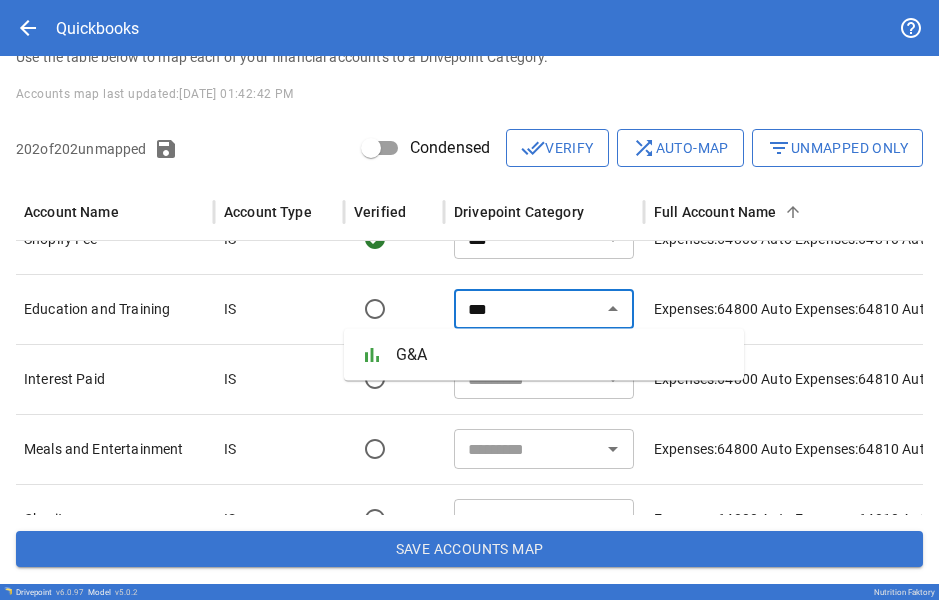 click on "bar_chart G&A" at bounding box center [544, 355] 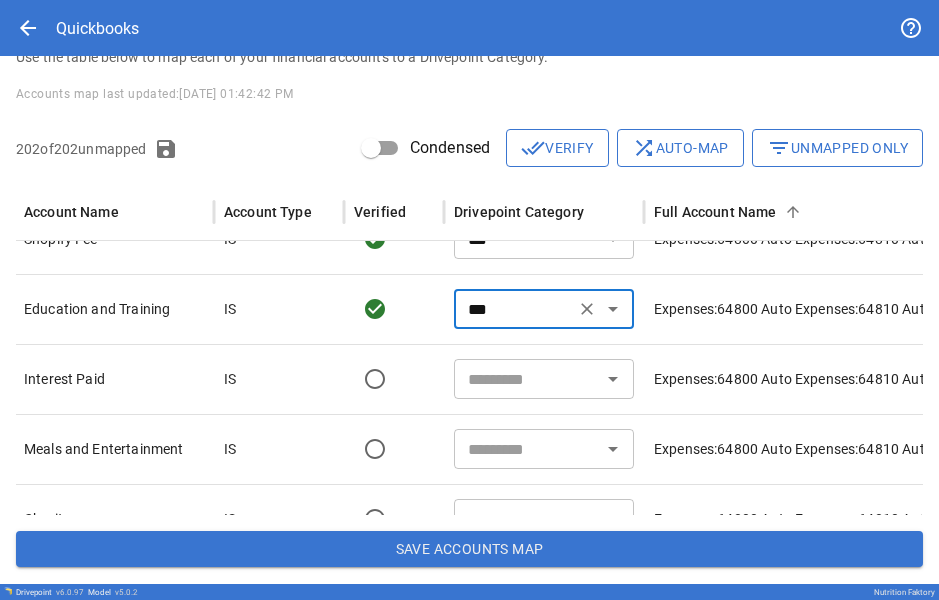 click at bounding box center [527, 379] 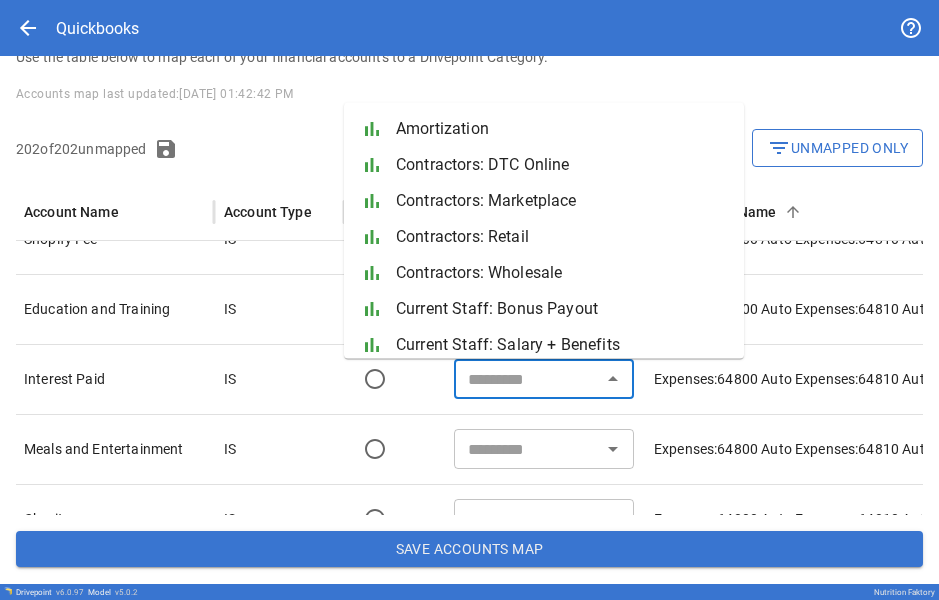 paste on "***" 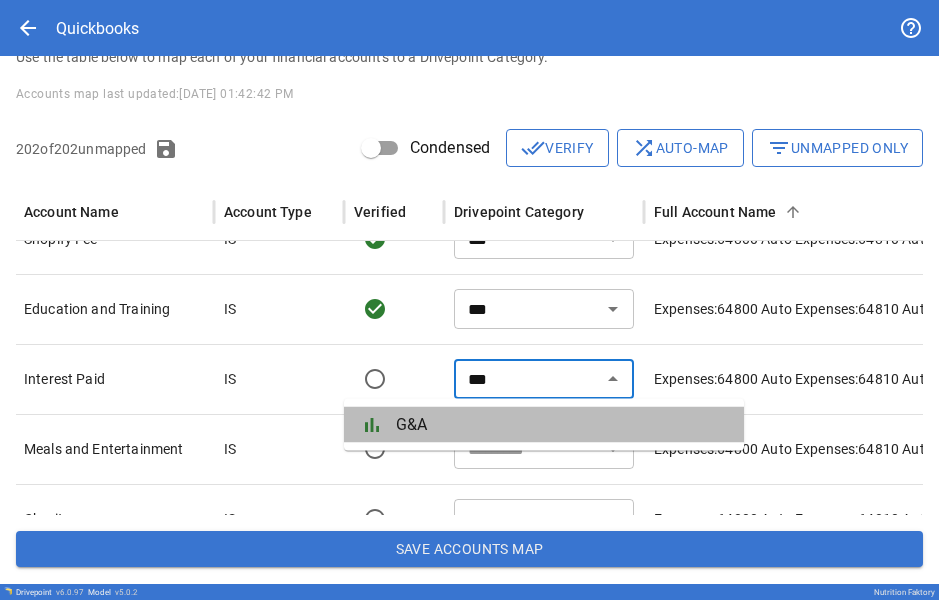 click on "G&A" at bounding box center (562, 425) 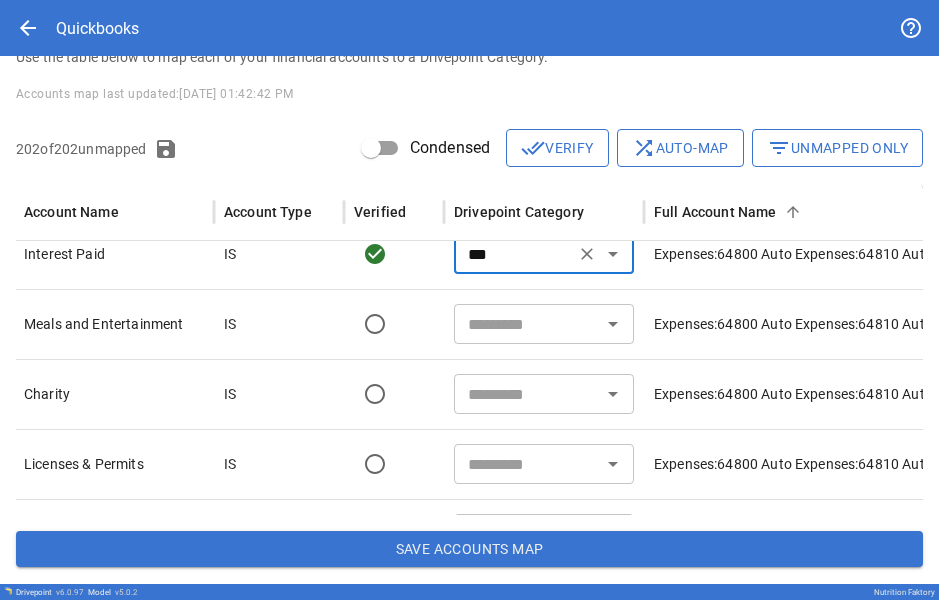 click at bounding box center (527, 324) 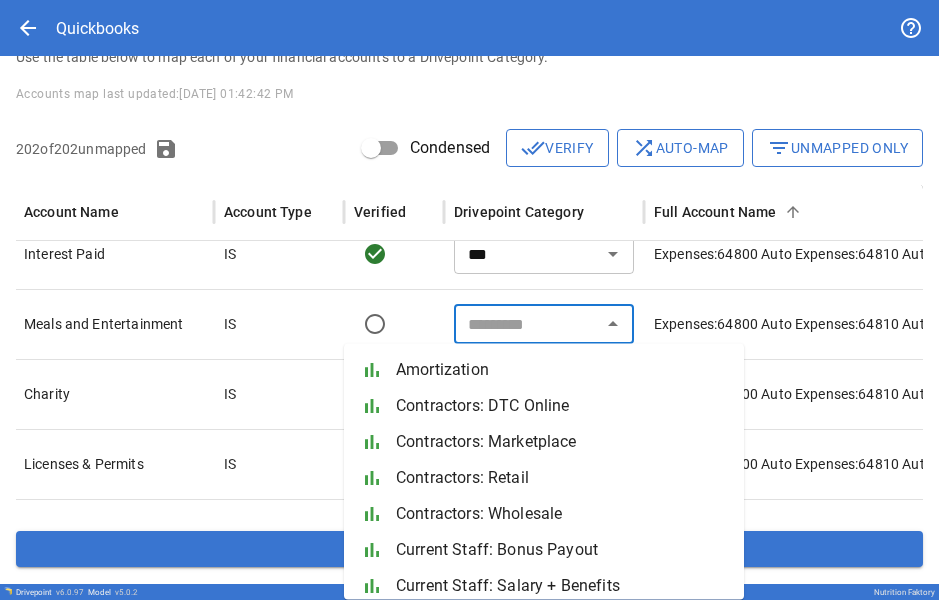 paste on "***" 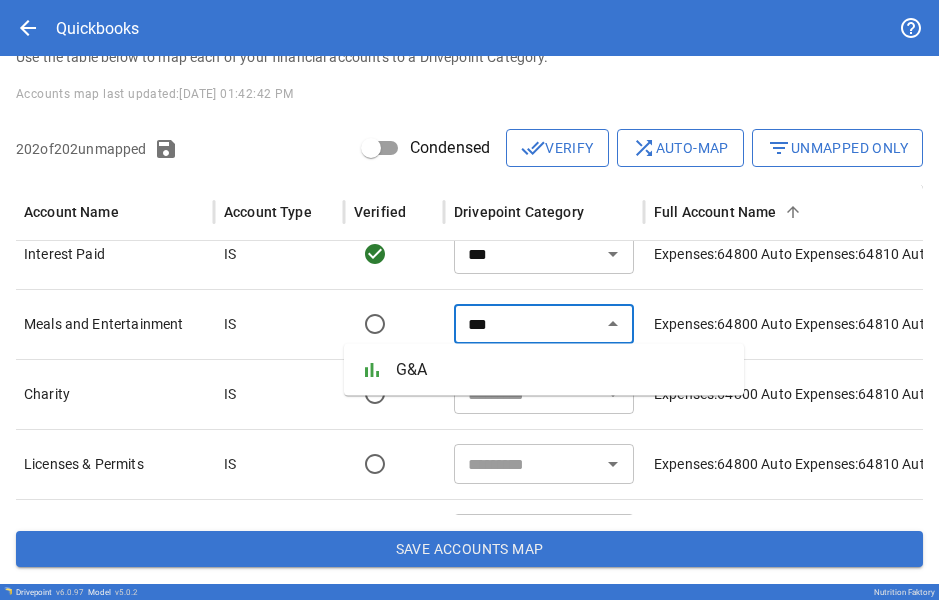 click on "bar_chart G&A" at bounding box center (544, 370) 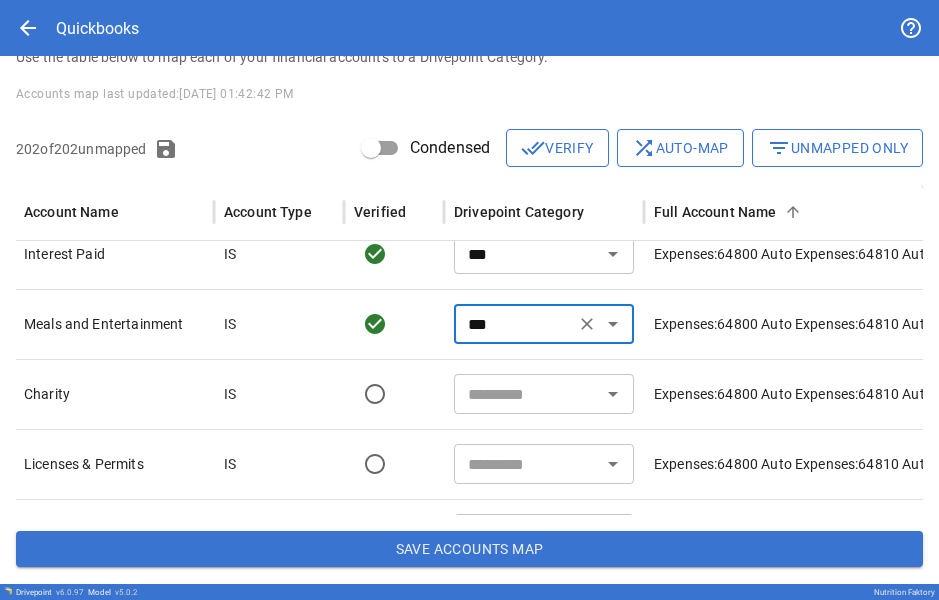 click on "​" at bounding box center (544, 394) 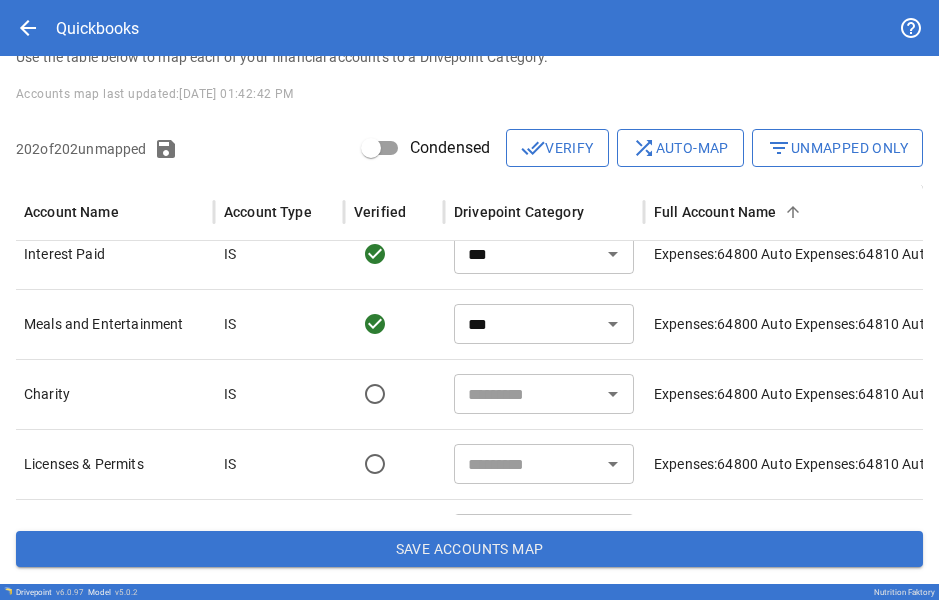 click at bounding box center [527, 394] 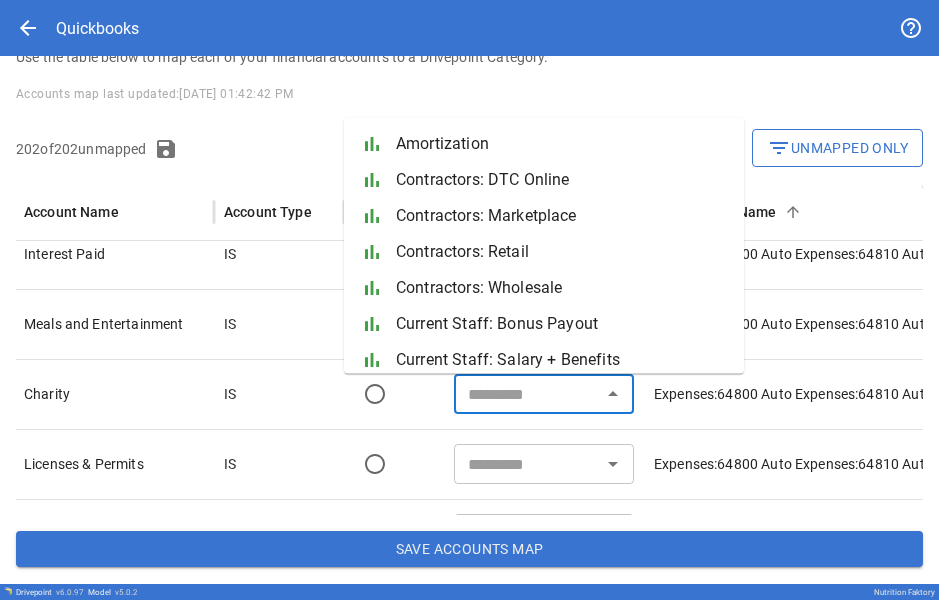 paste on "***" 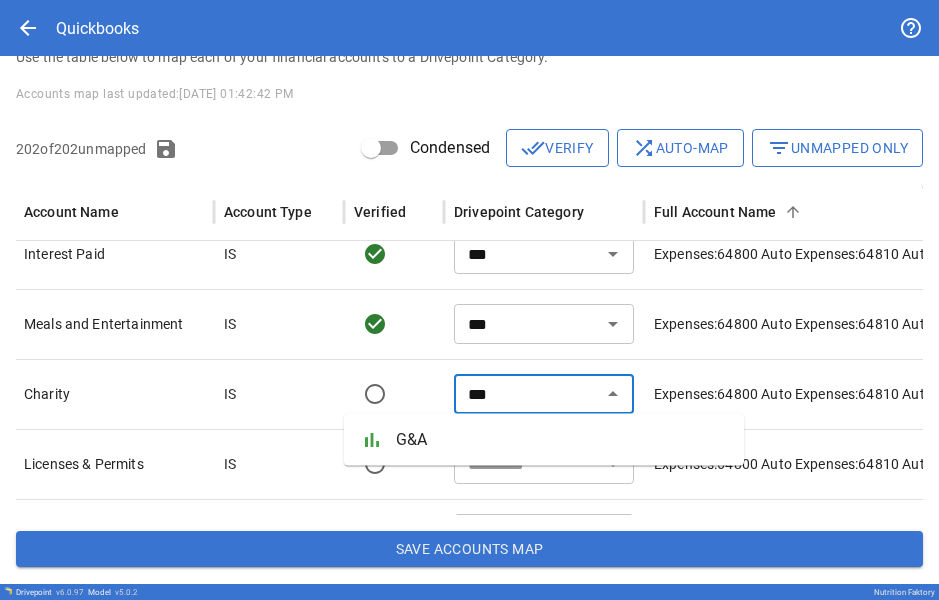 click on "G&A" at bounding box center [562, 440] 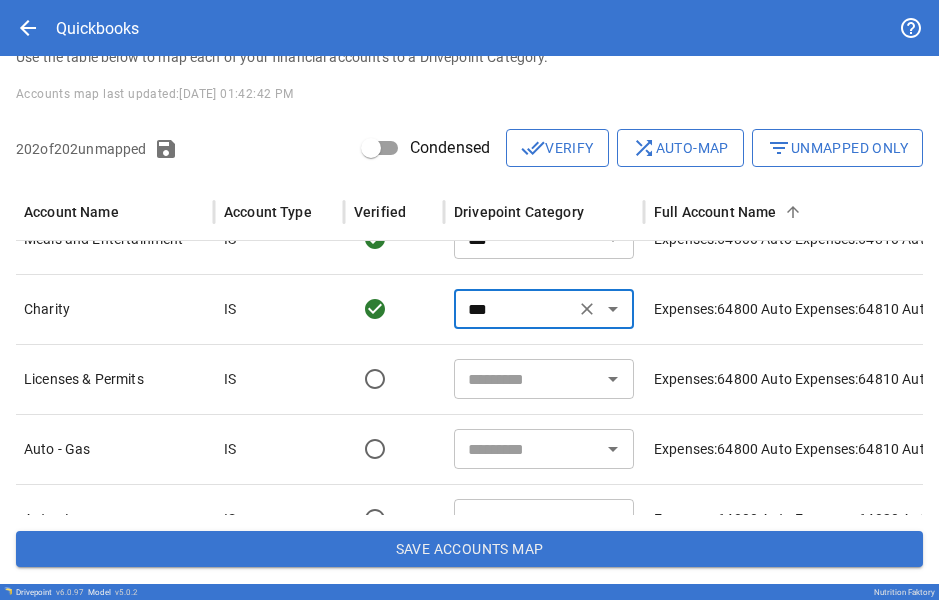 click at bounding box center [527, 379] 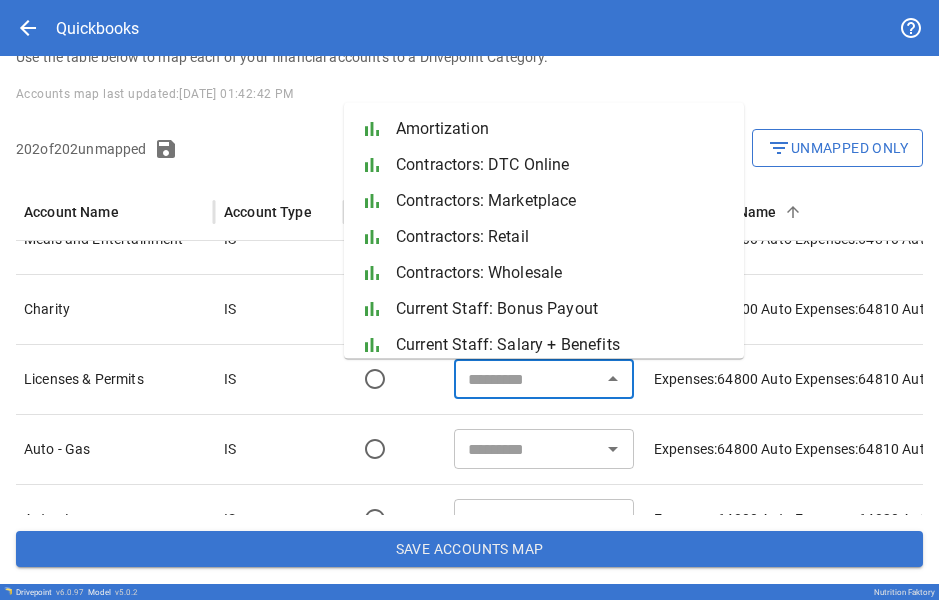 paste on "***" 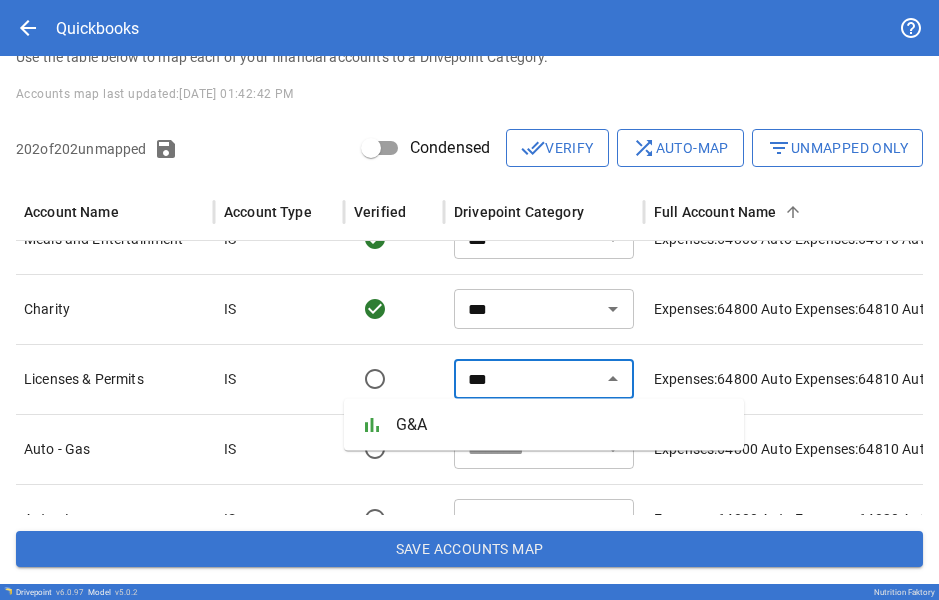 click on "G&A" at bounding box center [562, 425] 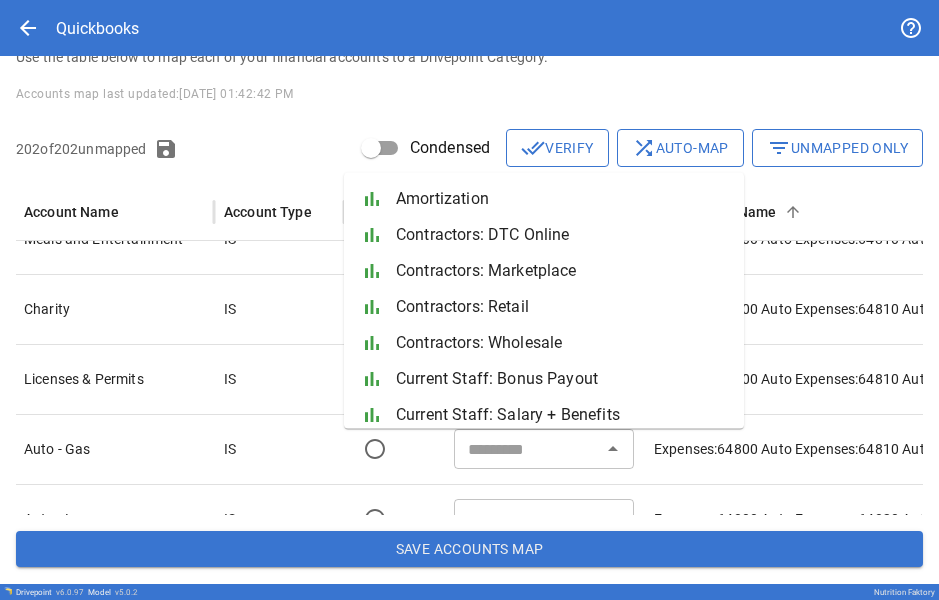 click on "​" at bounding box center [544, 449] 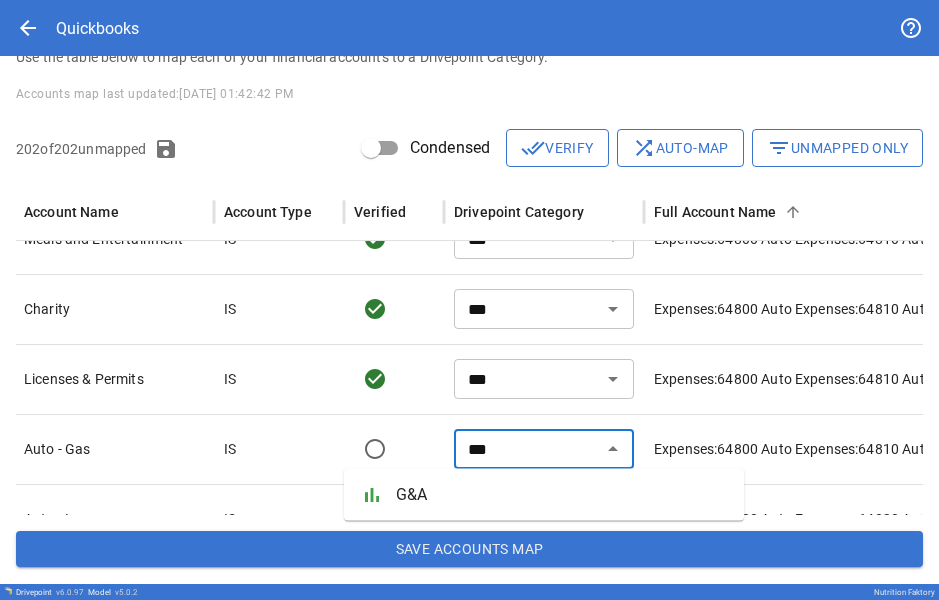 click on "G&A" at bounding box center (562, 495) 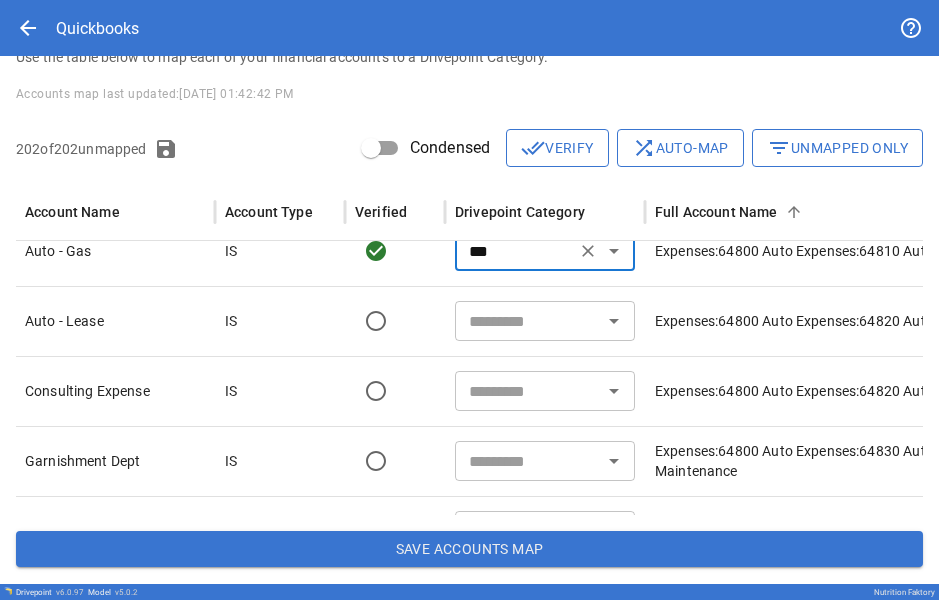 click at bounding box center [528, 321] 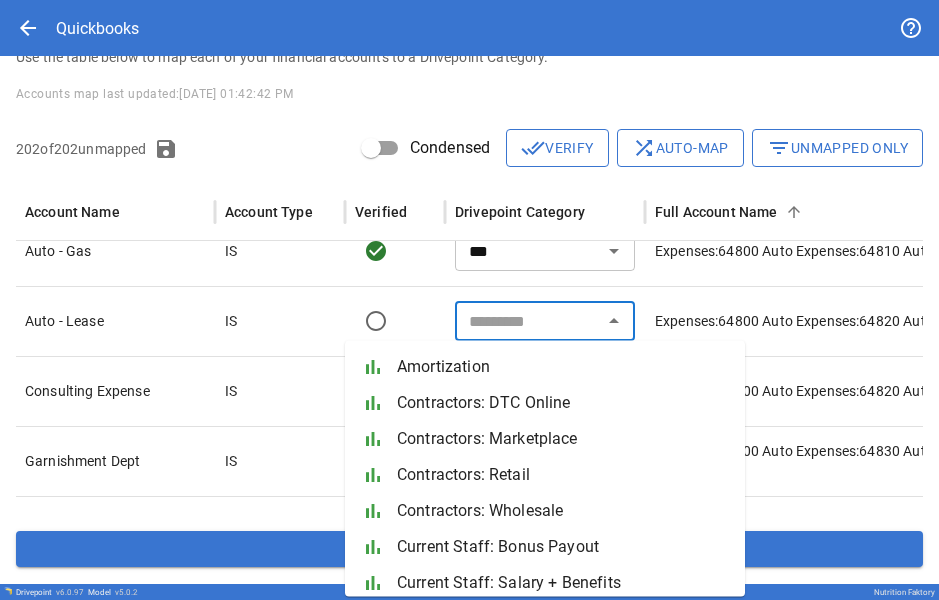 paste on "***" 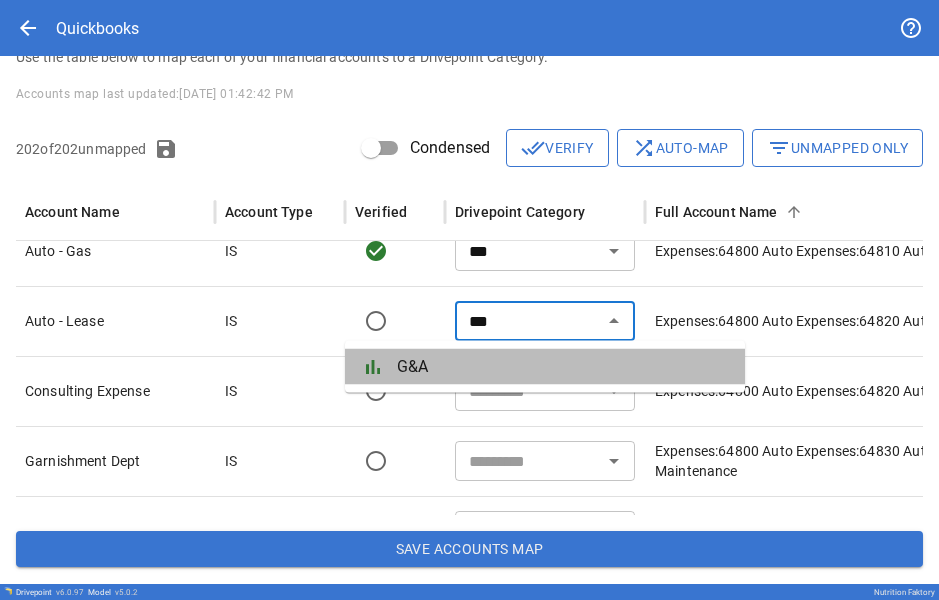 click on "G&A" at bounding box center (563, 367) 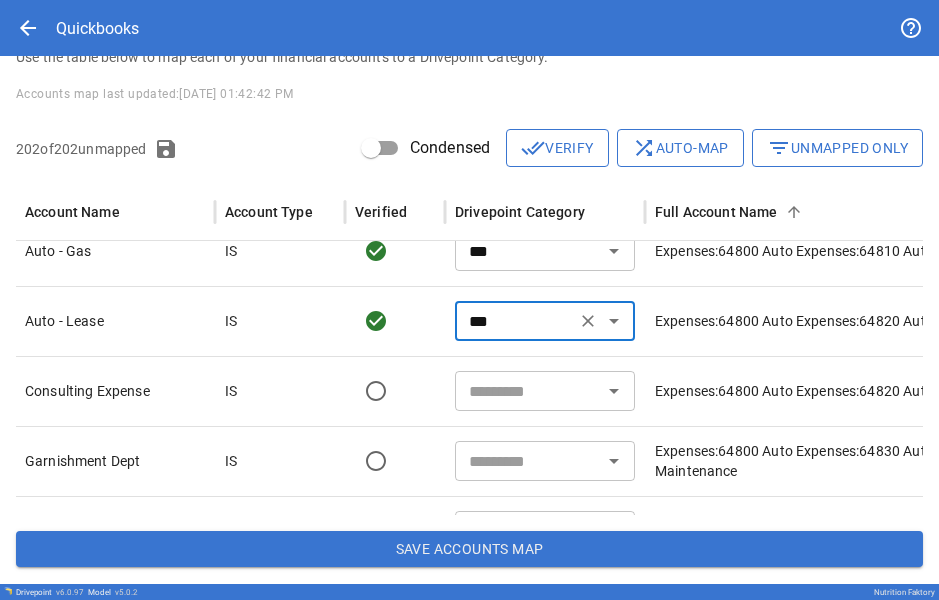 click at bounding box center [528, 391] 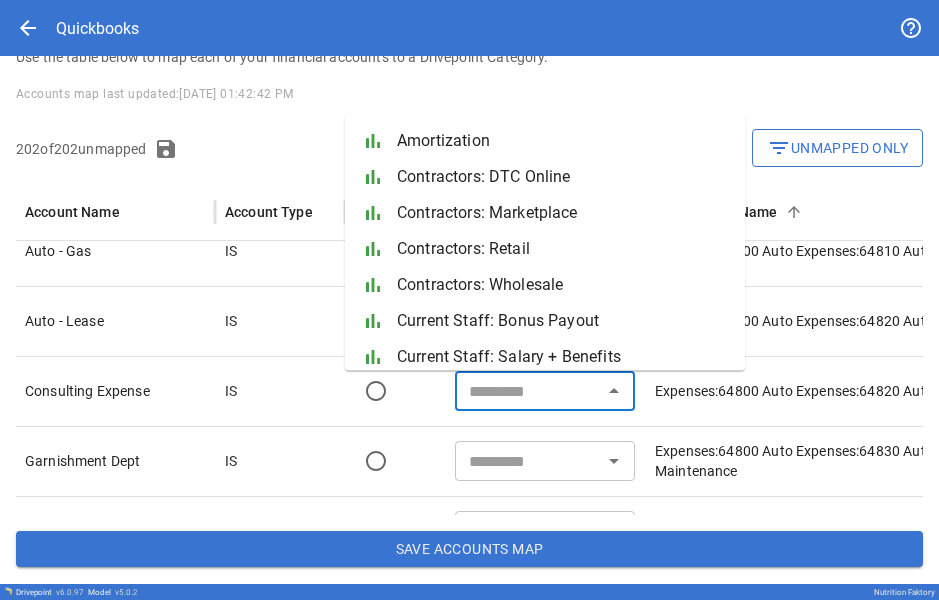 paste on "***" 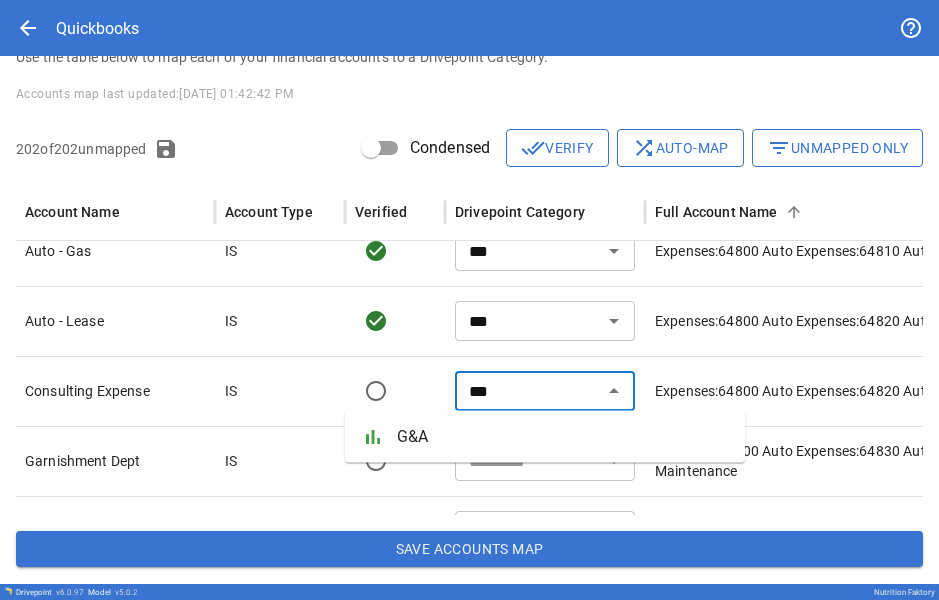 click on "G&A" at bounding box center (563, 437) 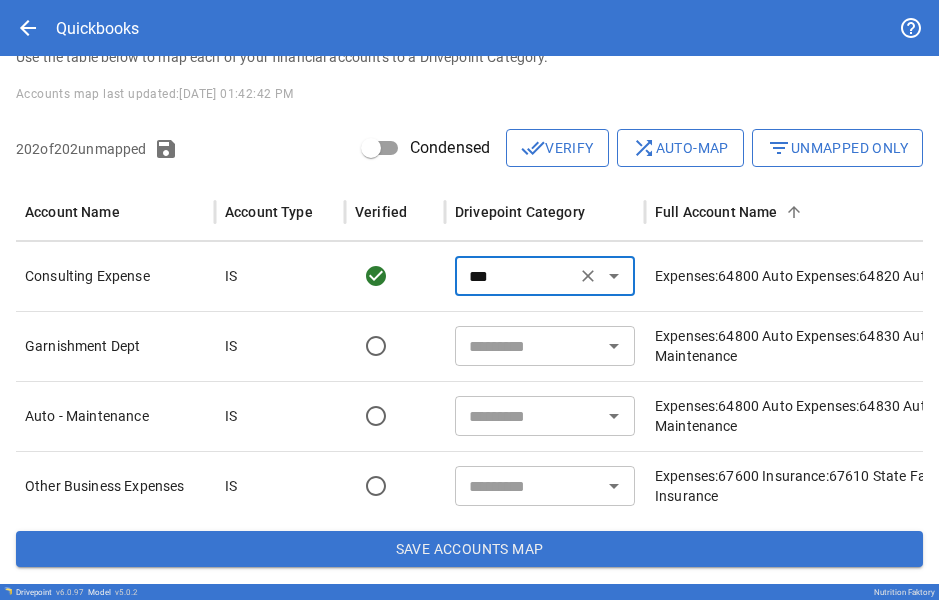 click at bounding box center [528, 346] 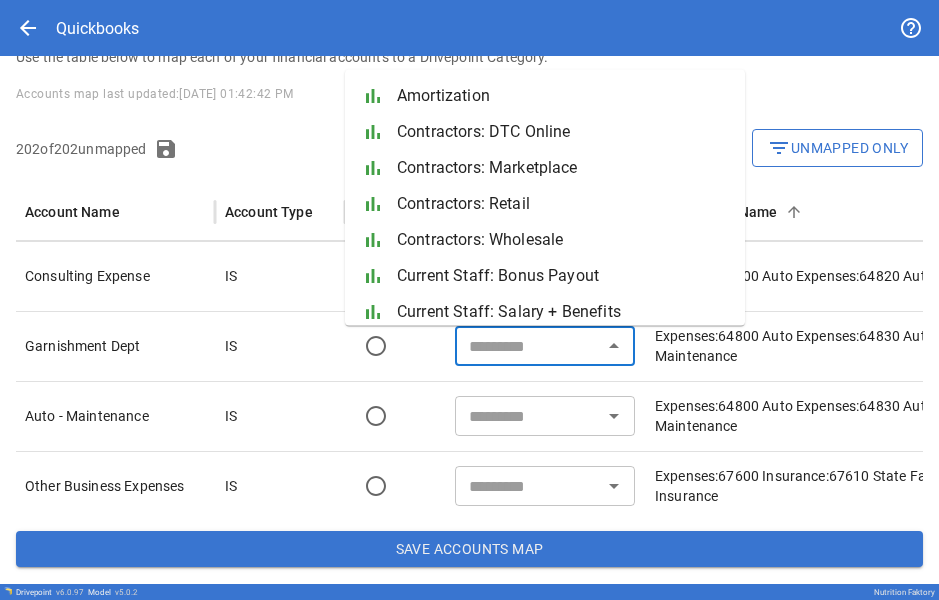 paste on "***" 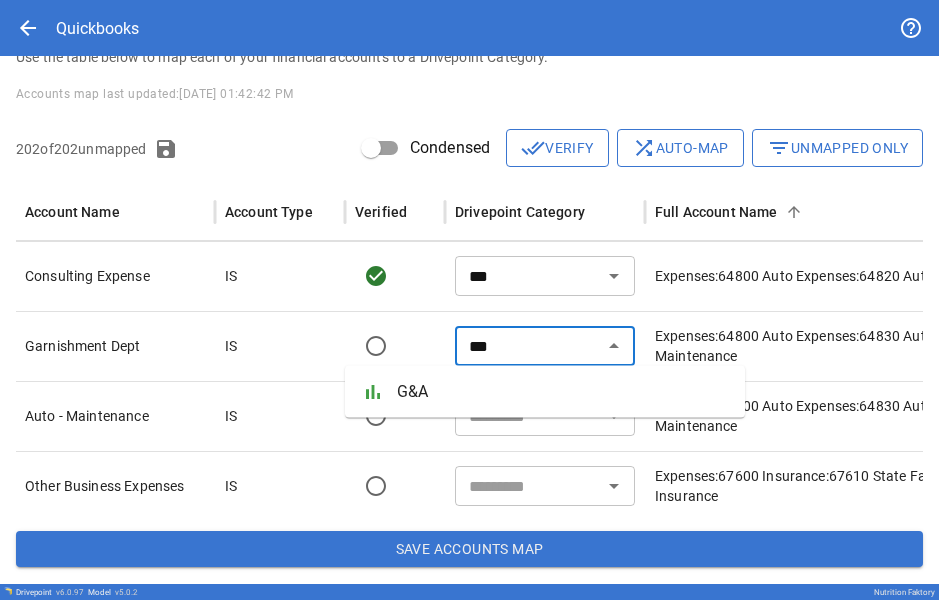 click on "G&A" at bounding box center [563, 392] 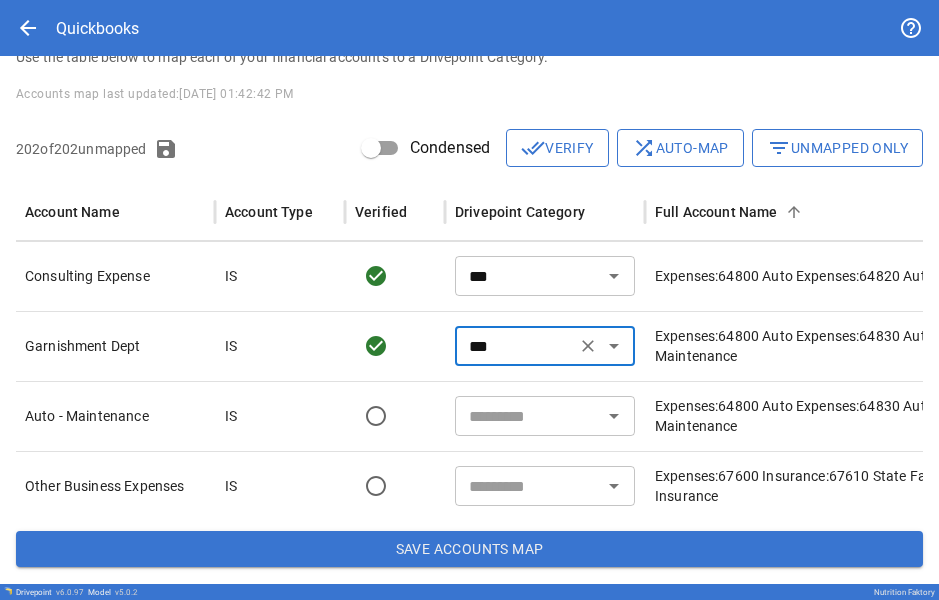 click at bounding box center (528, 416) 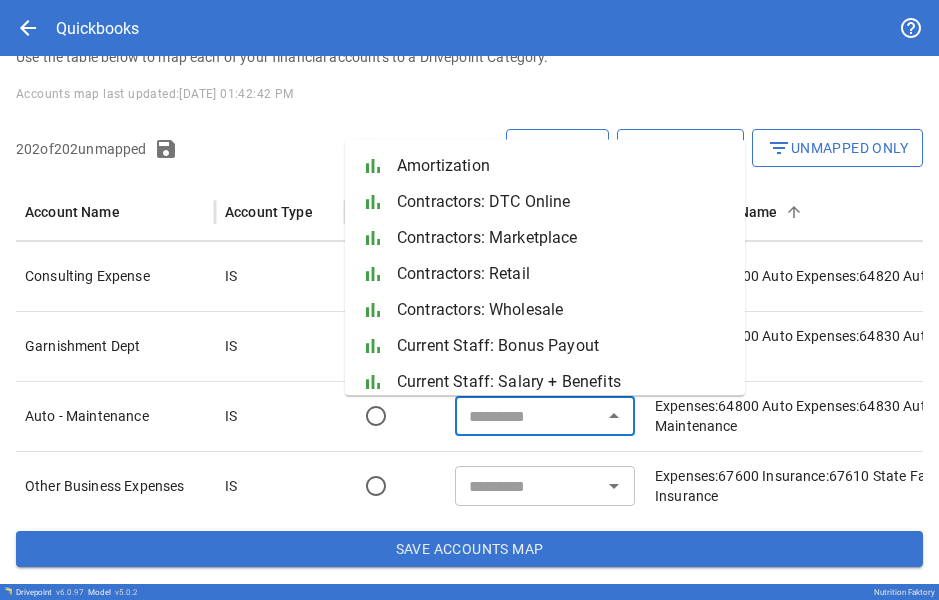 paste on "***" 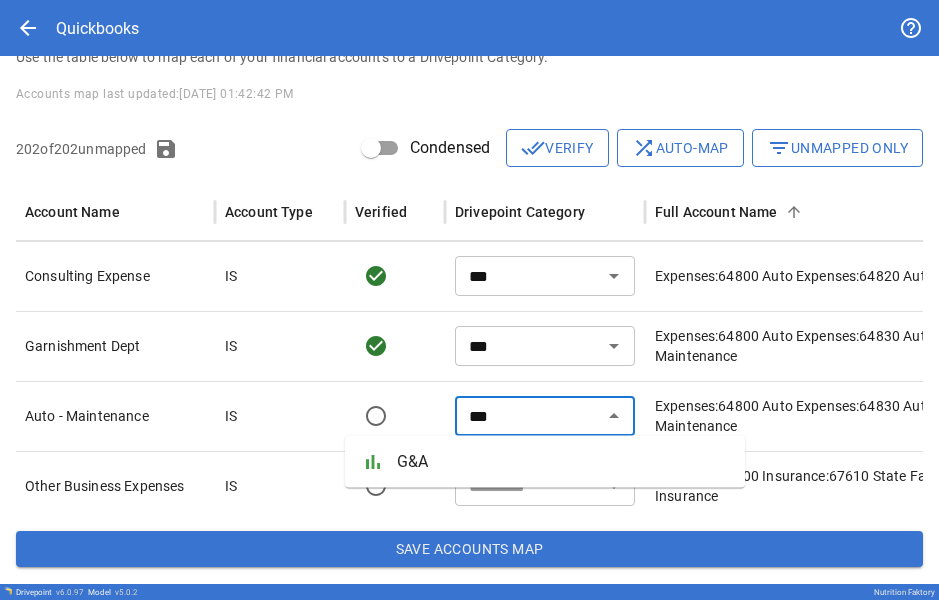 click on "G&A" at bounding box center (563, 462) 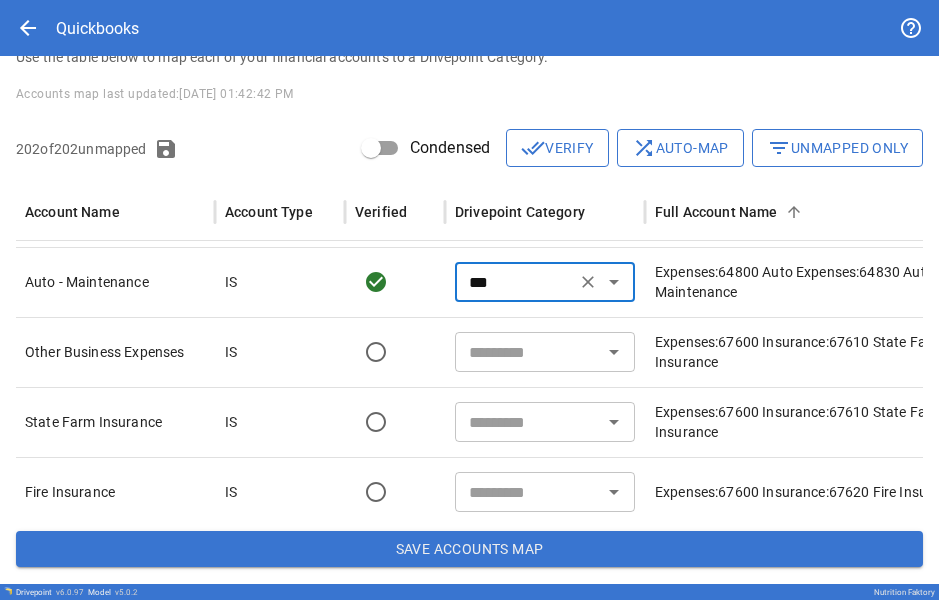 click at bounding box center (528, 352) 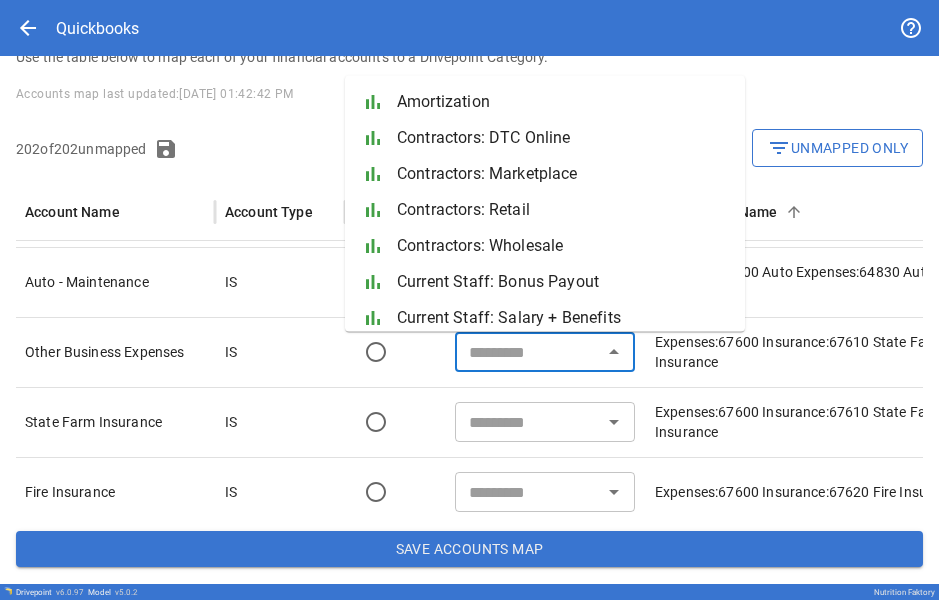 paste on "***" 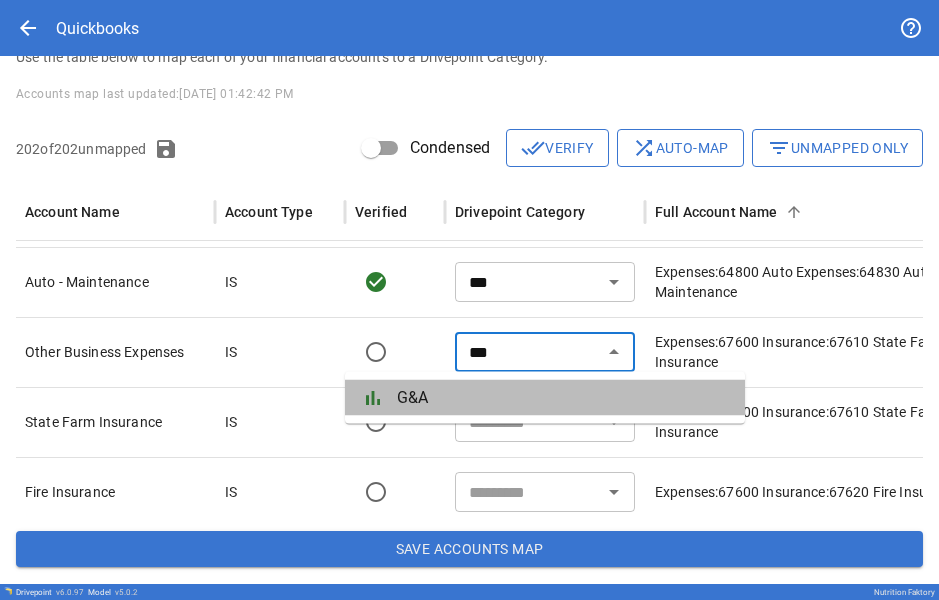click on "G&A" at bounding box center (563, 398) 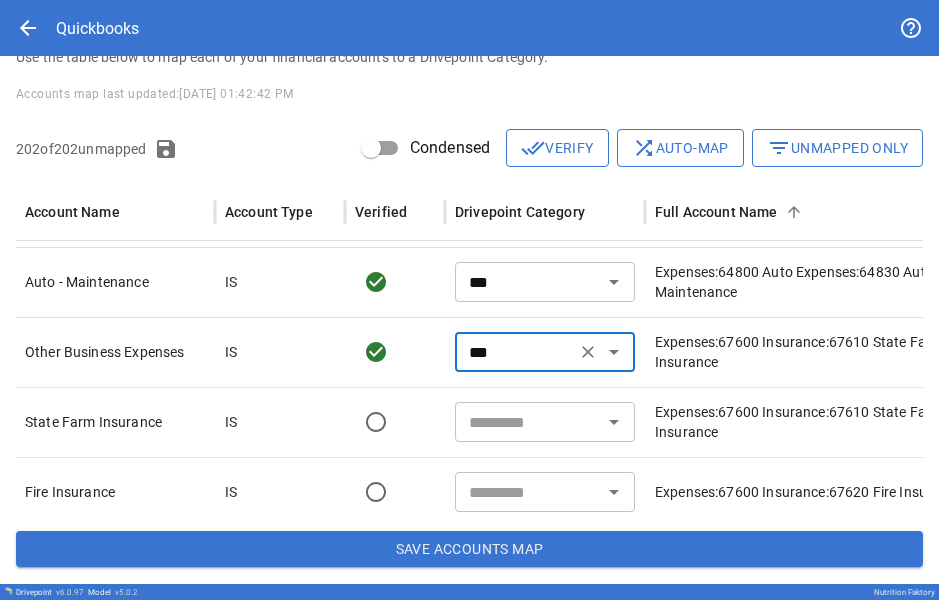 click at bounding box center (528, 422) 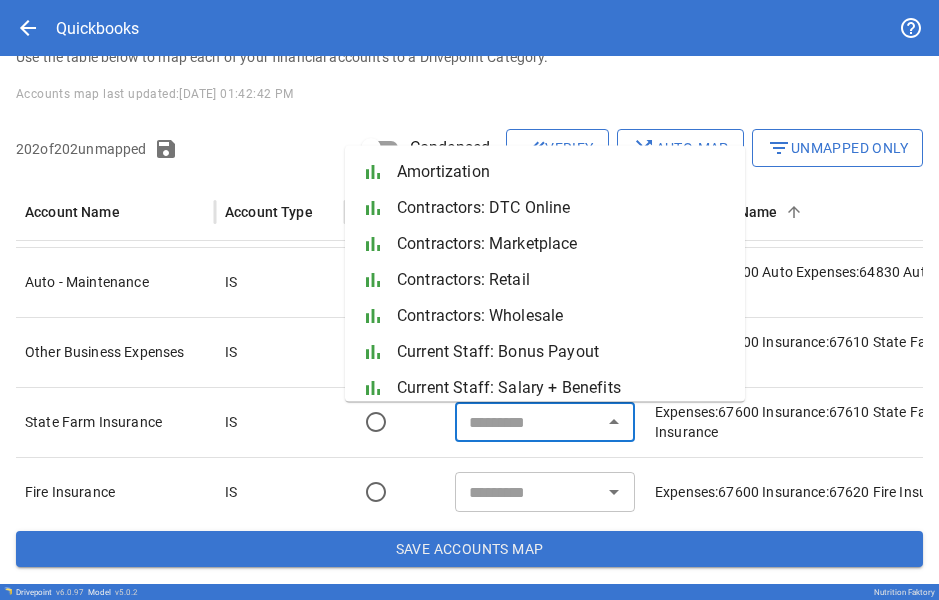 paste on "***" 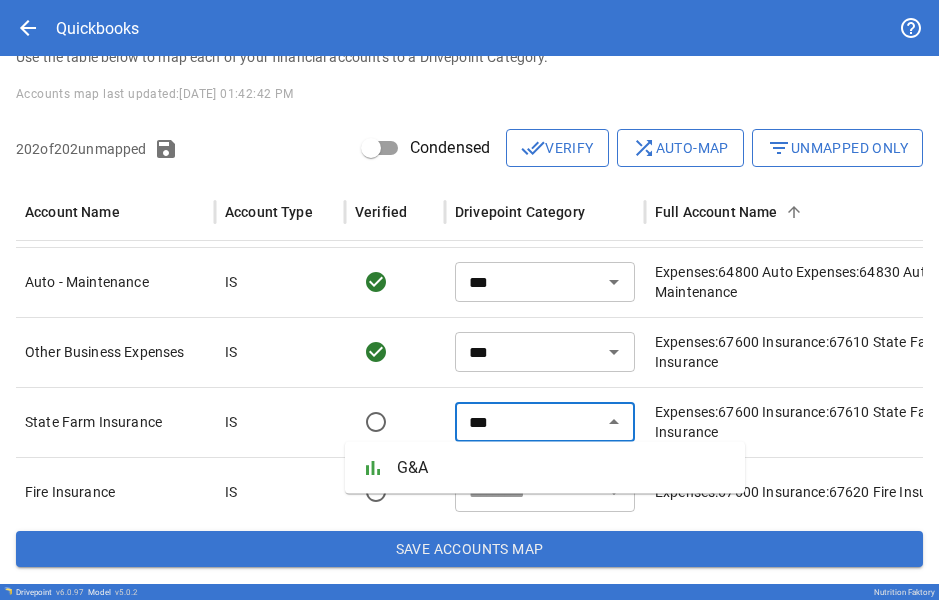click on "G&A" at bounding box center (563, 468) 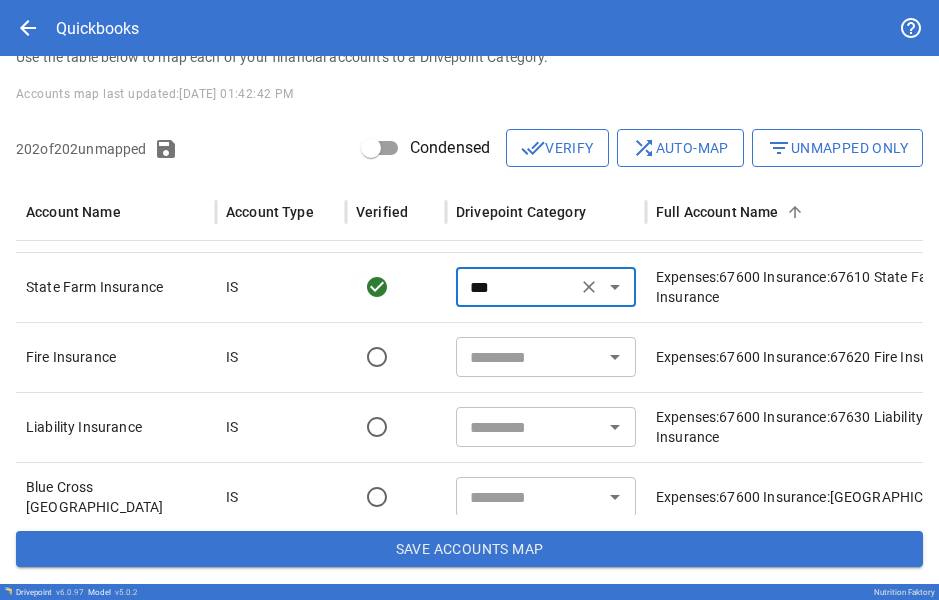 click at bounding box center [529, 357] 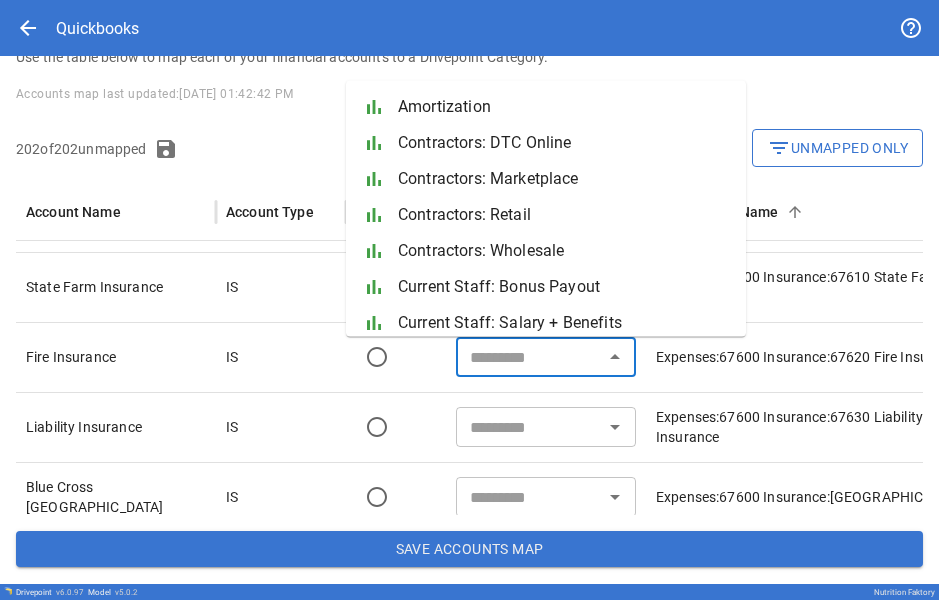 paste on "***" 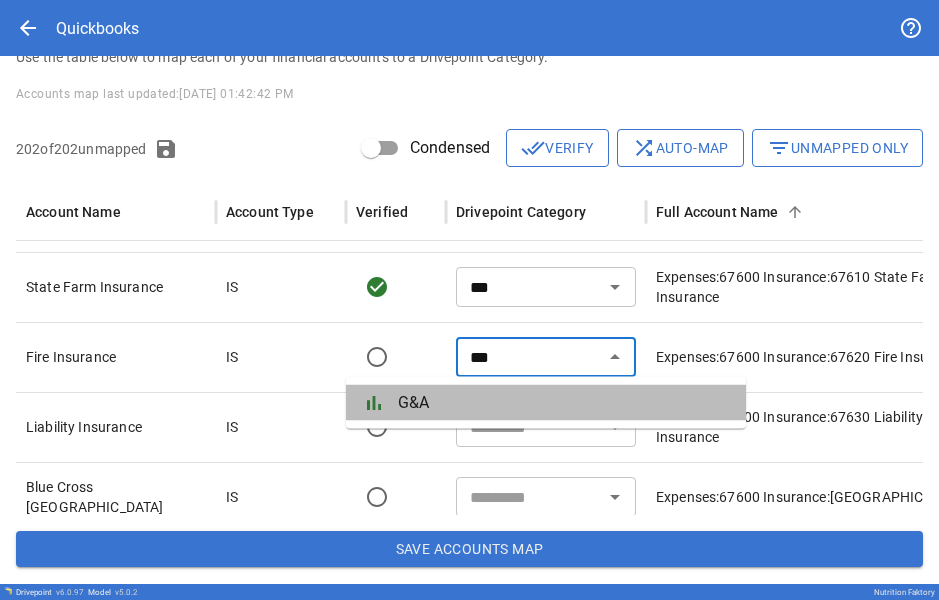 click on "G&A" at bounding box center (564, 403) 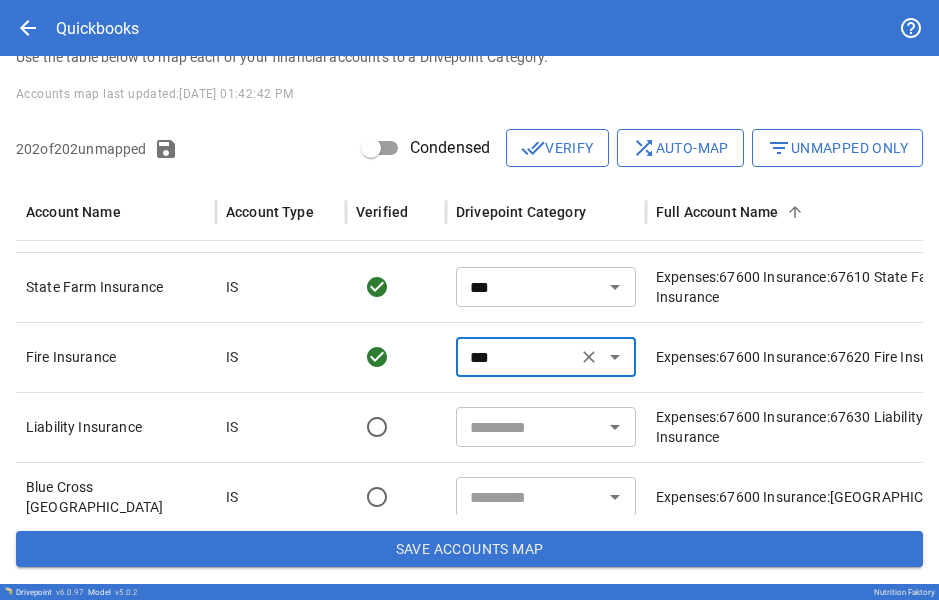 click at bounding box center (529, 427) 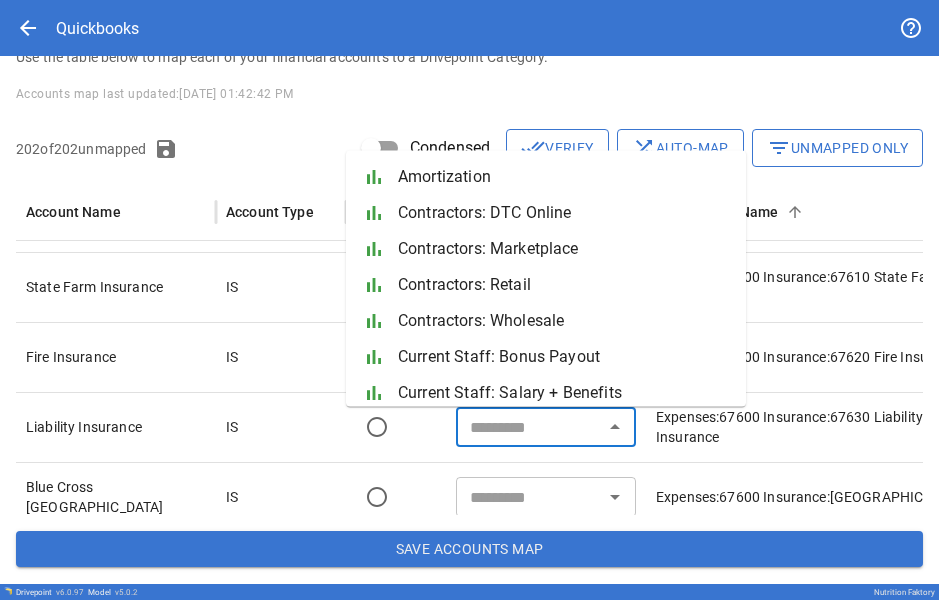 paste on "***" 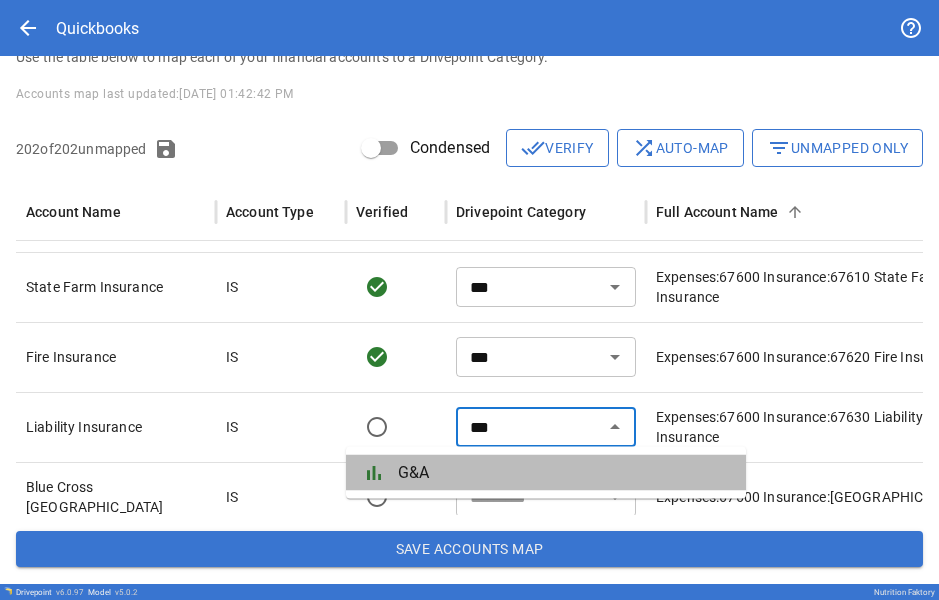 click on "bar_chart G&A" at bounding box center [546, 473] 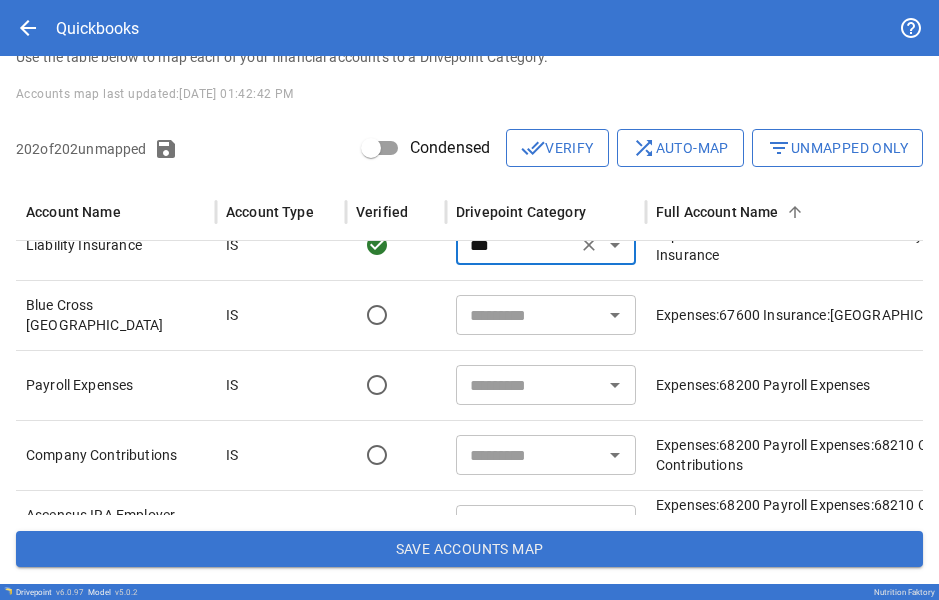click at bounding box center [529, 315] 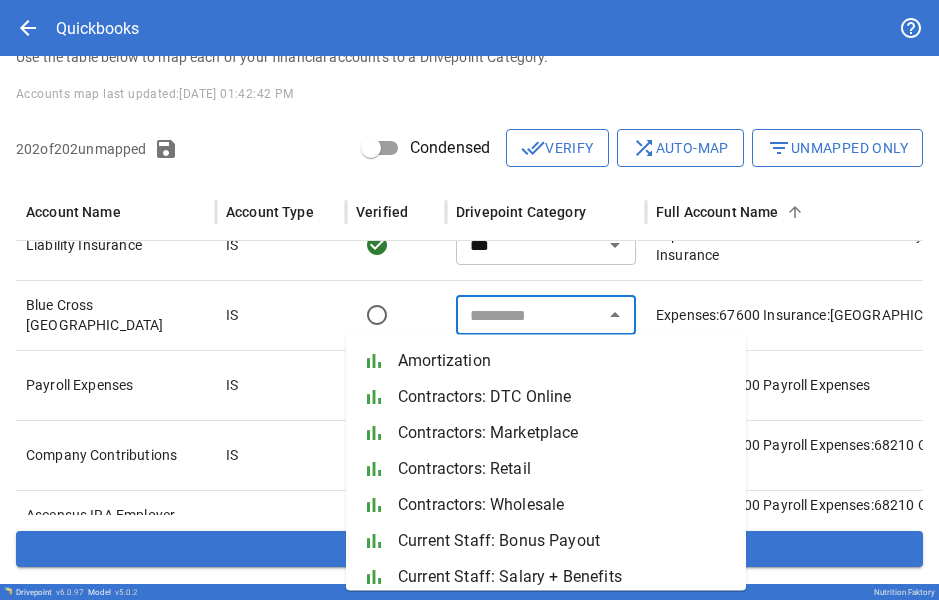 paste on "***" 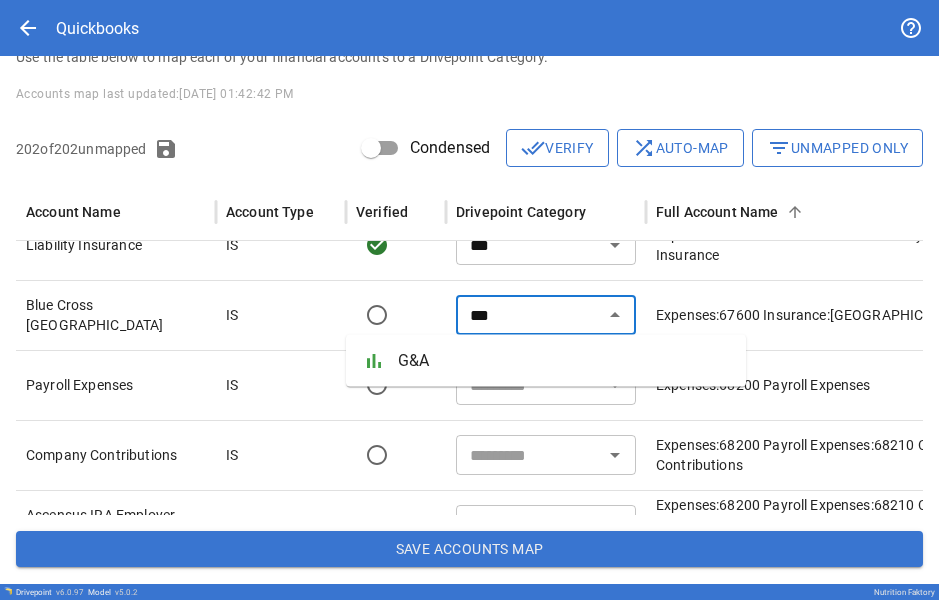 click on "bar_chart G&A" at bounding box center (546, 361) 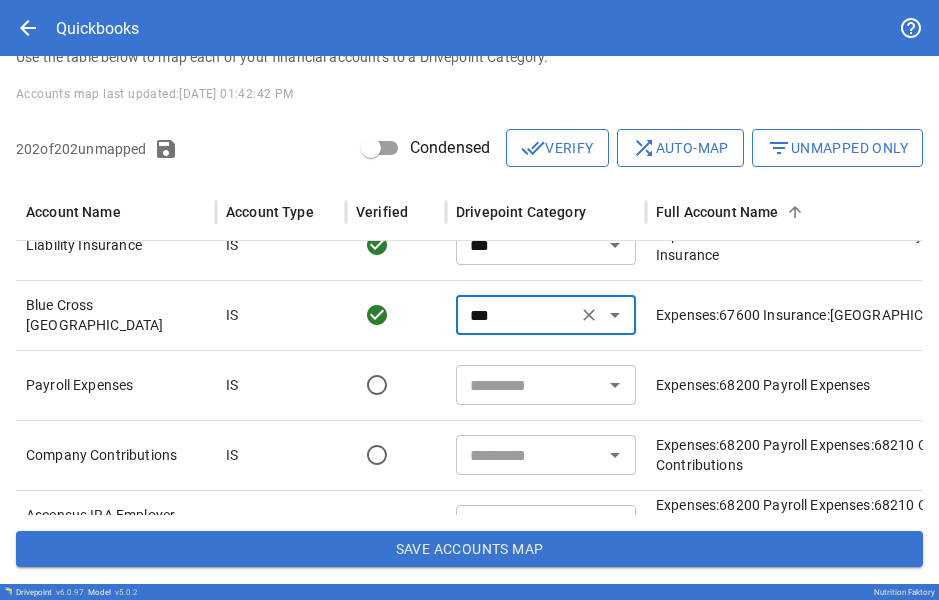 click at bounding box center [529, 385] 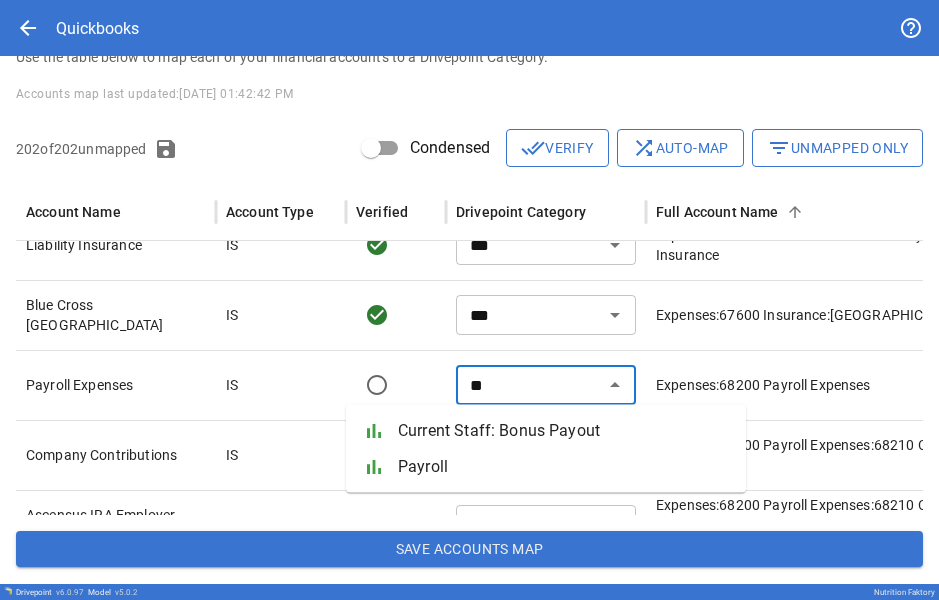 click on "Payroll" at bounding box center (564, 467) 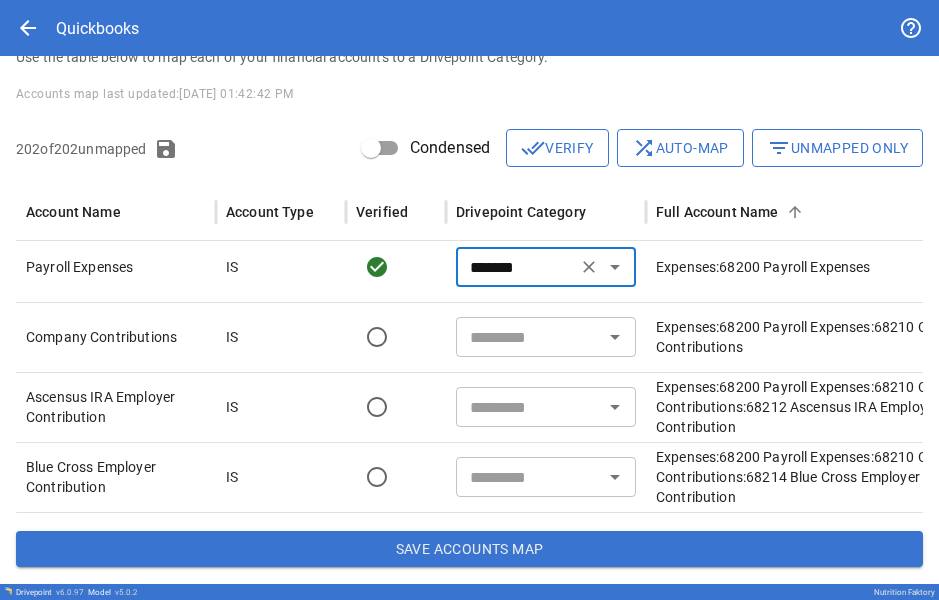 click on "*******" at bounding box center (516, 267) 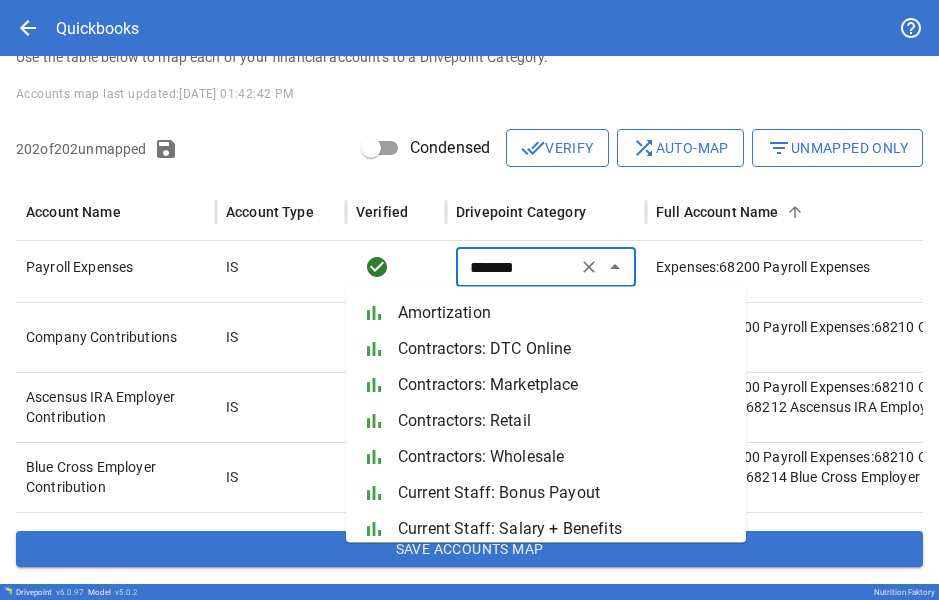 click on "*******" at bounding box center (516, 267) 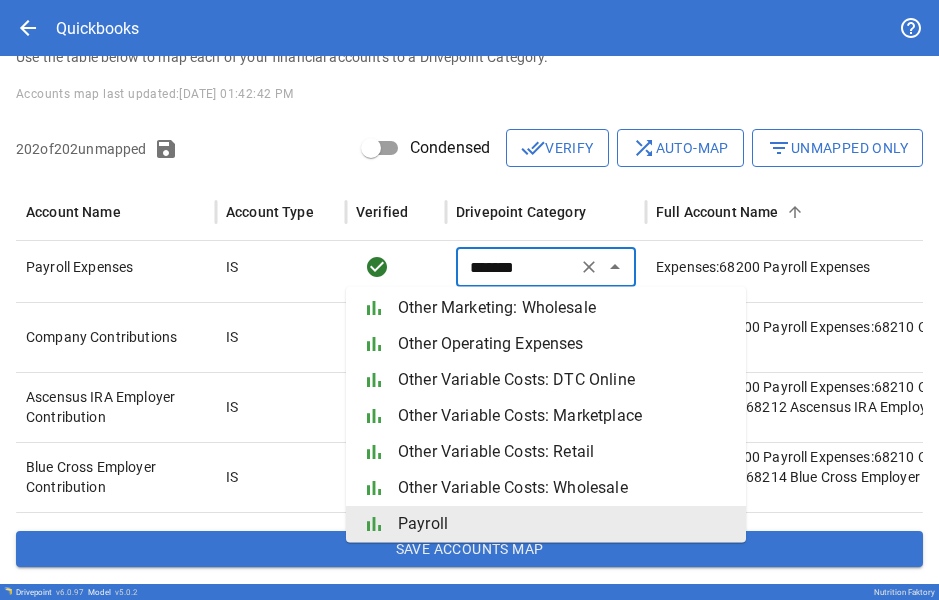 click on "*******" at bounding box center (516, 267) 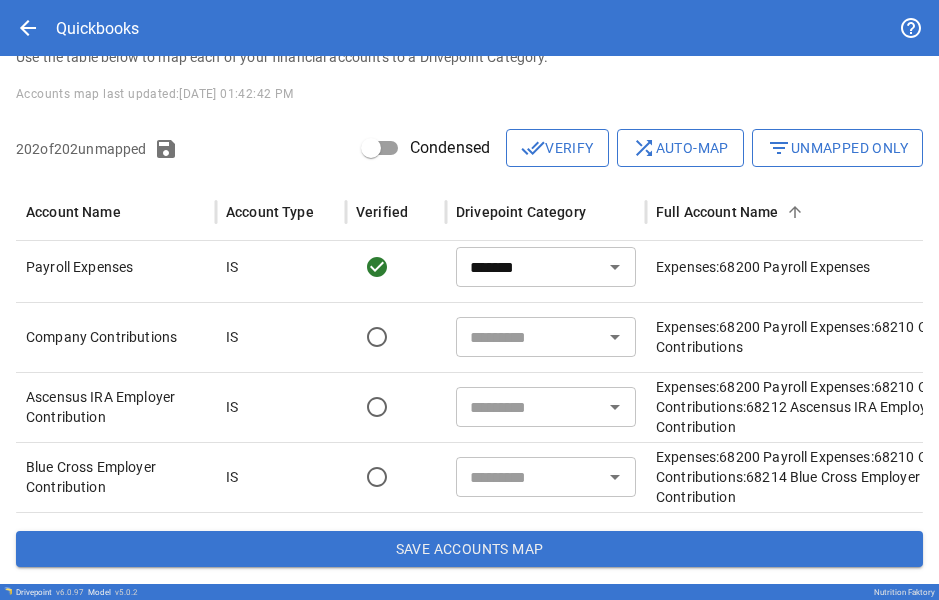 click at bounding box center (529, 337) 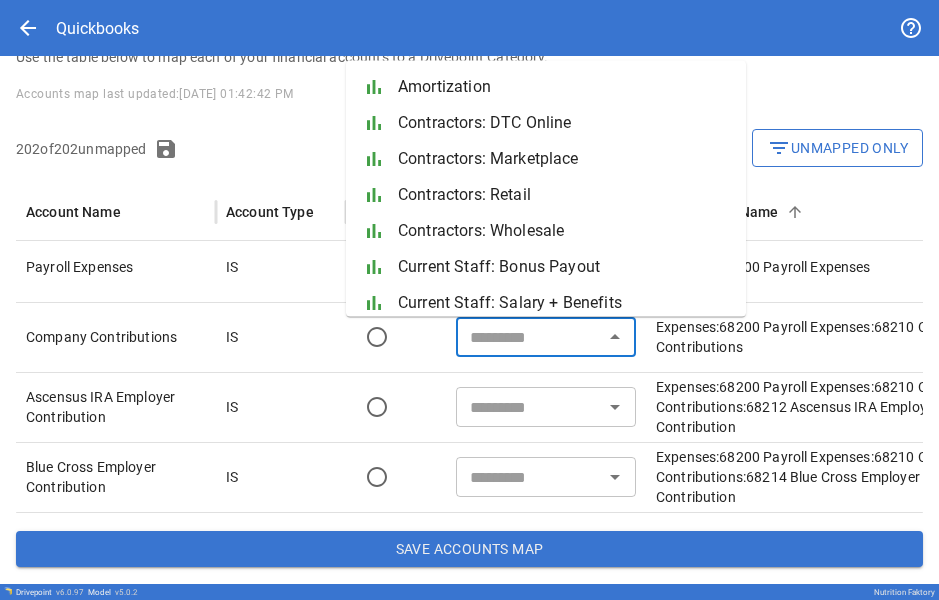 paste on "*******" 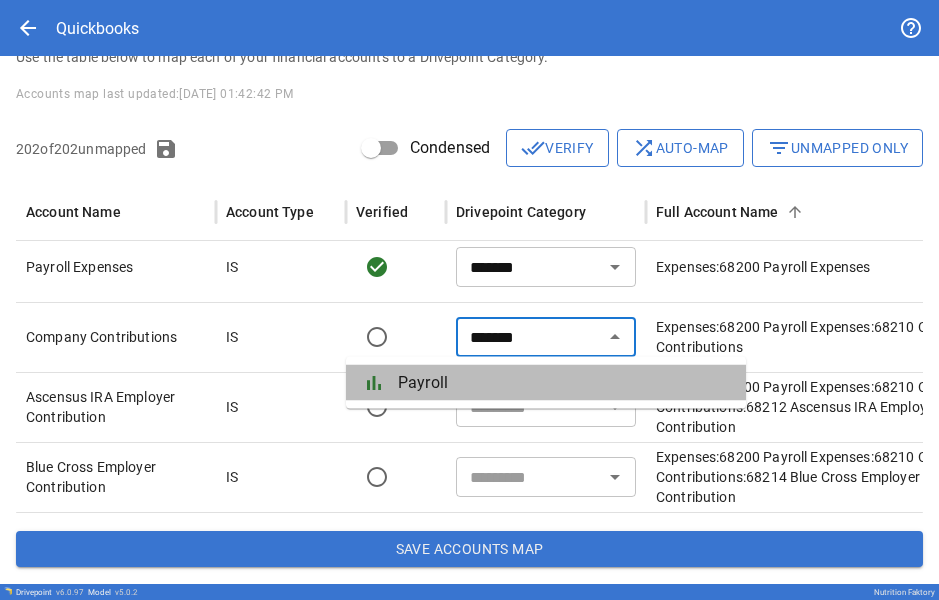 click on "Payroll" at bounding box center [564, 383] 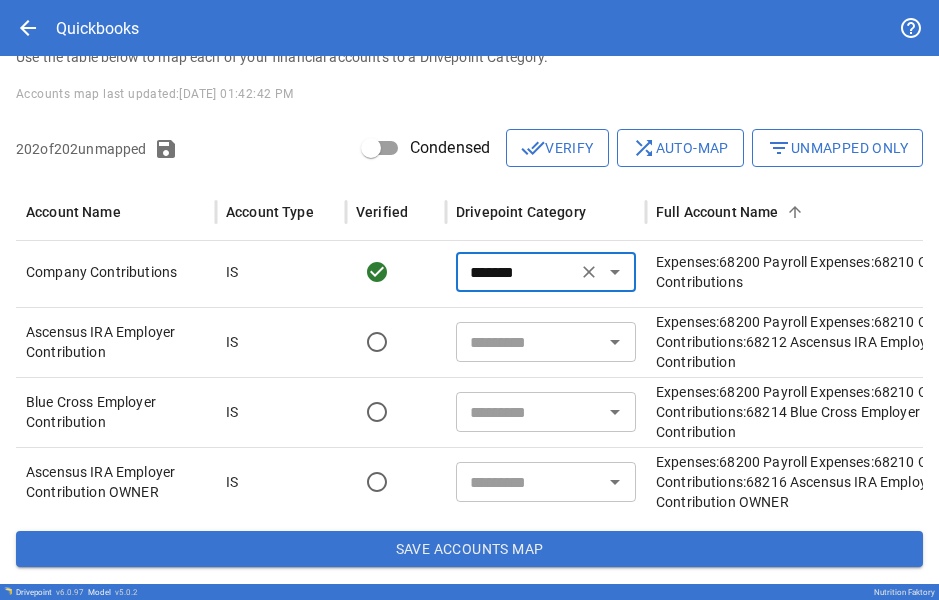 click at bounding box center (529, 342) 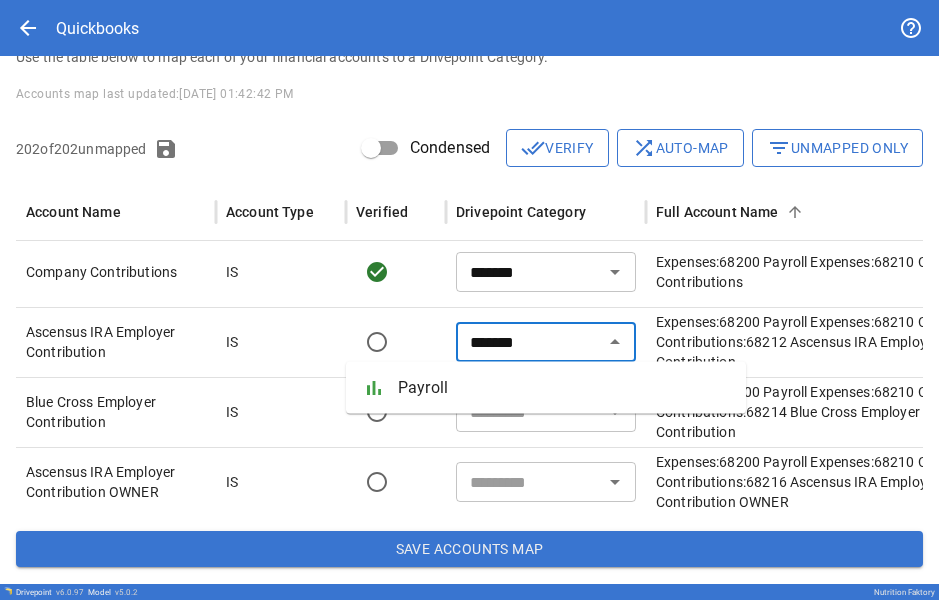 click on "Payroll" at bounding box center (564, 388) 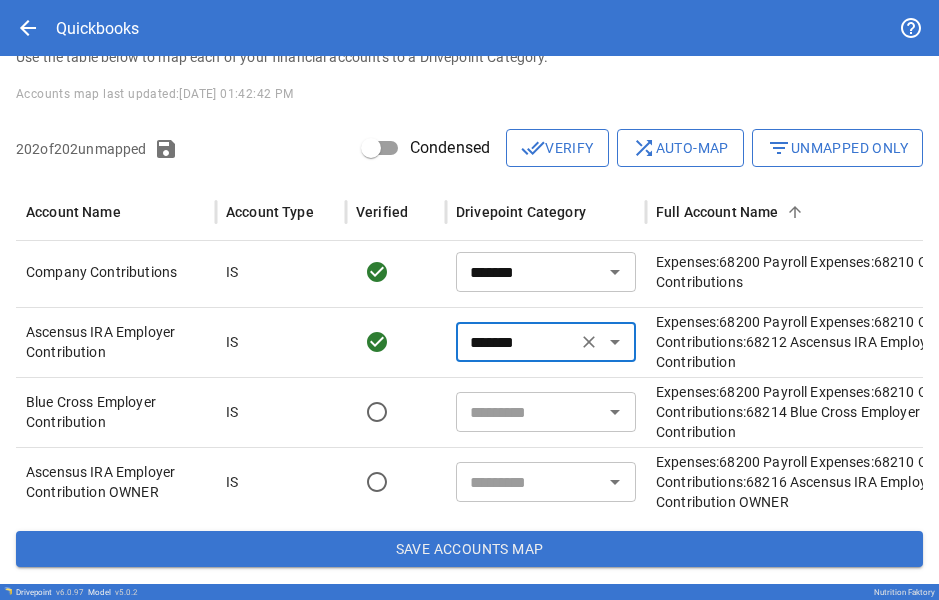 click on "​" at bounding box center (546, 412) 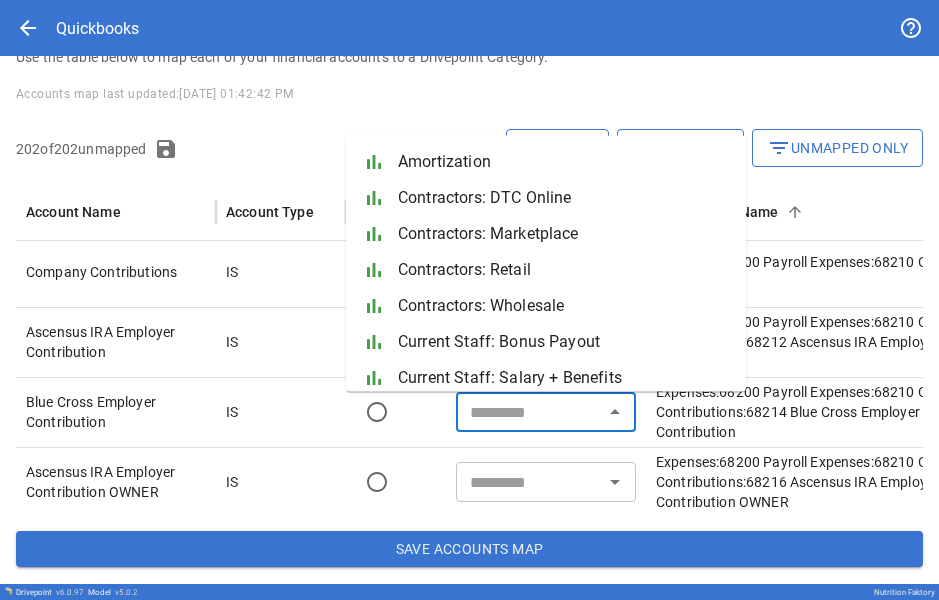 paste on "*******" 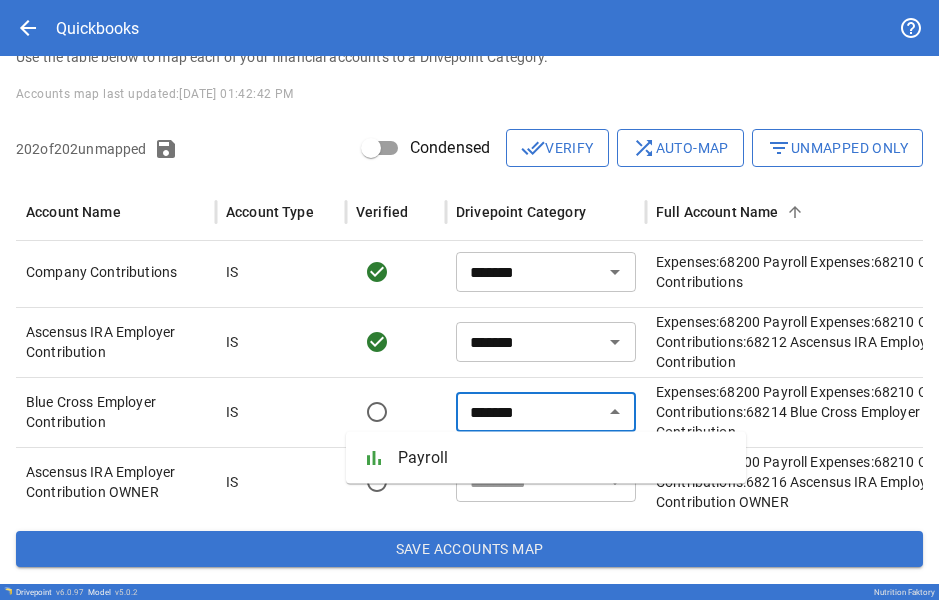 click on "Payroll" at bounding box center (564, 458) 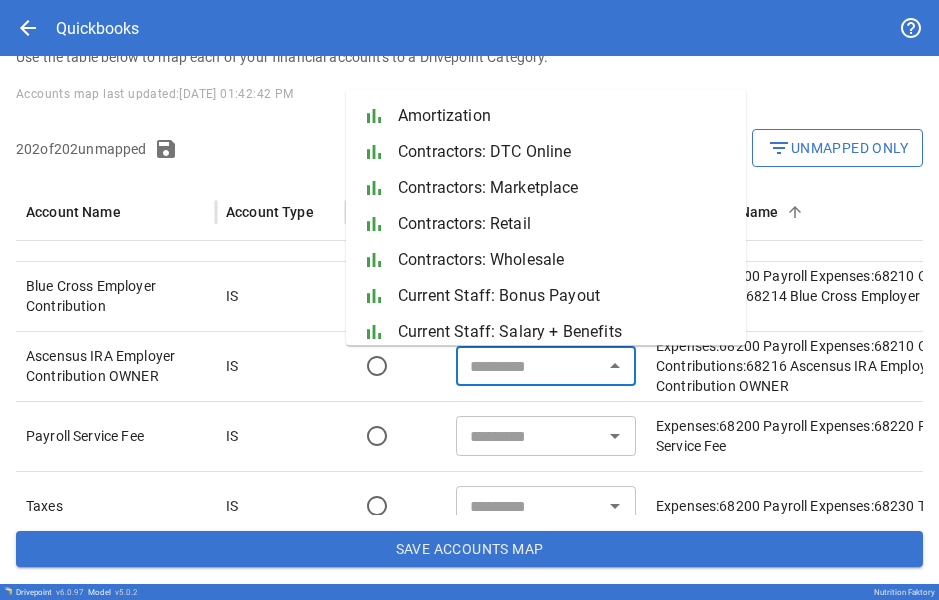 click at bounding box center (529, 366) 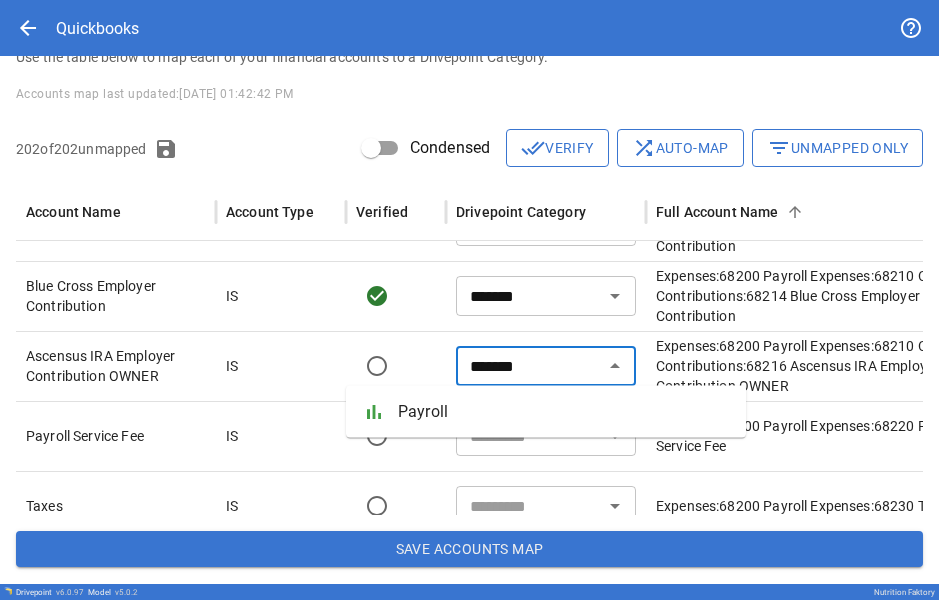 click on "Payroll" at bounding box center (564, 412) 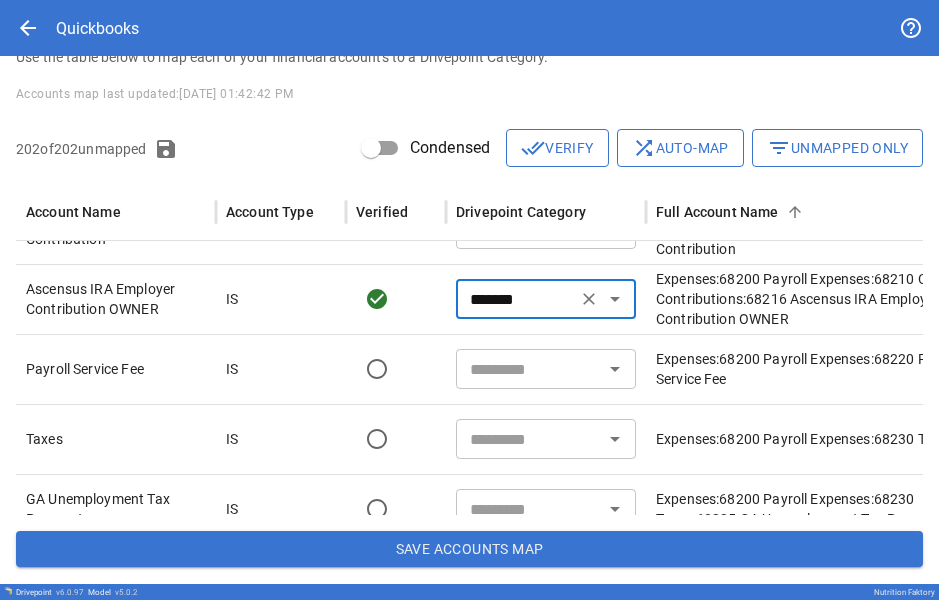 click on "​" at bounding box center [546, 369] 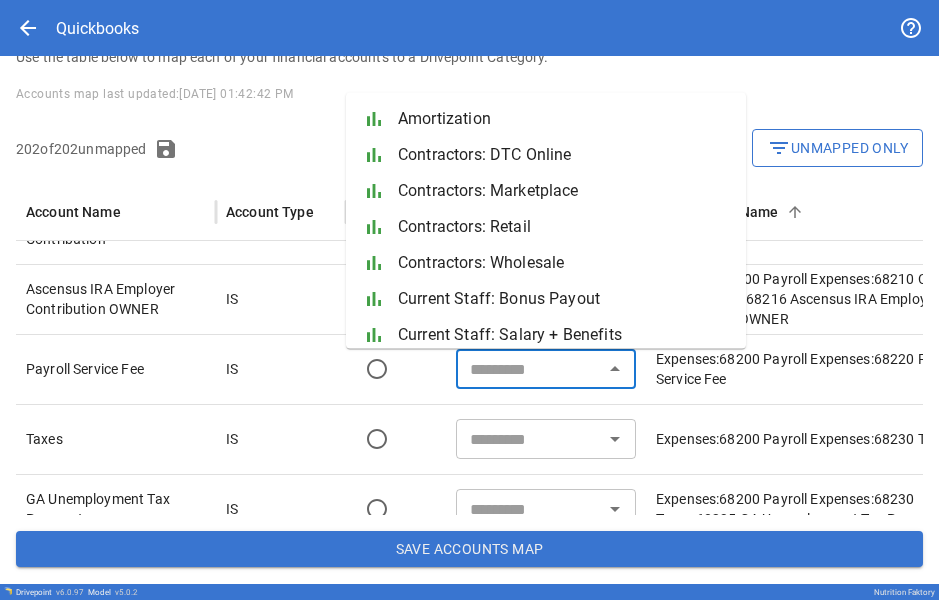 paste on "*******" 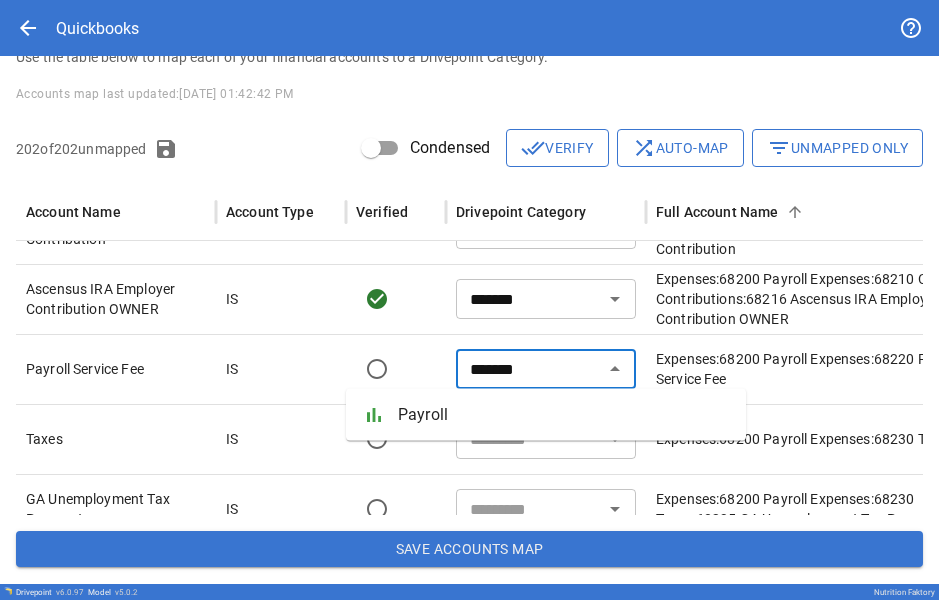 click on "Payroll" at bounding box center (564, 415) 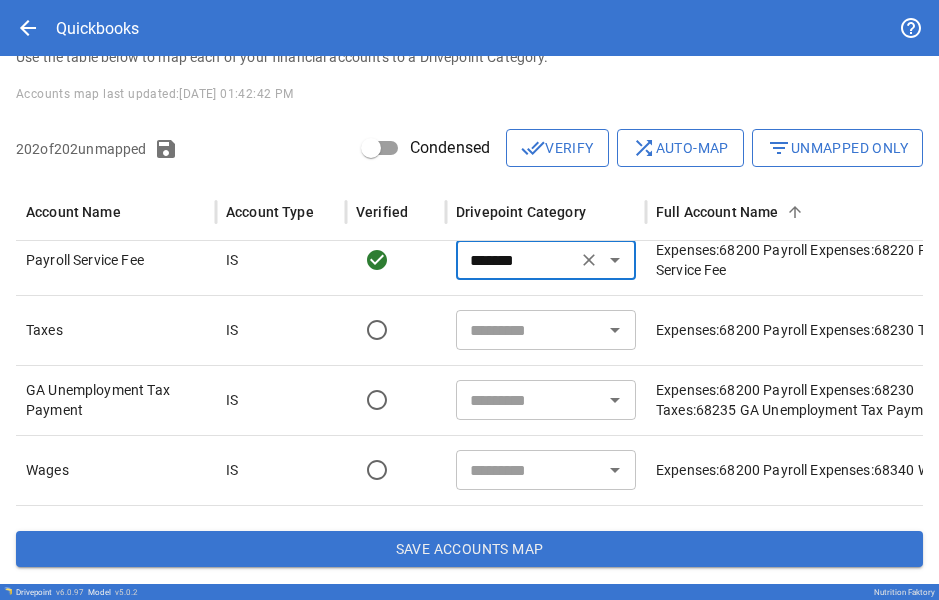 click at bounding box center [529, 330] 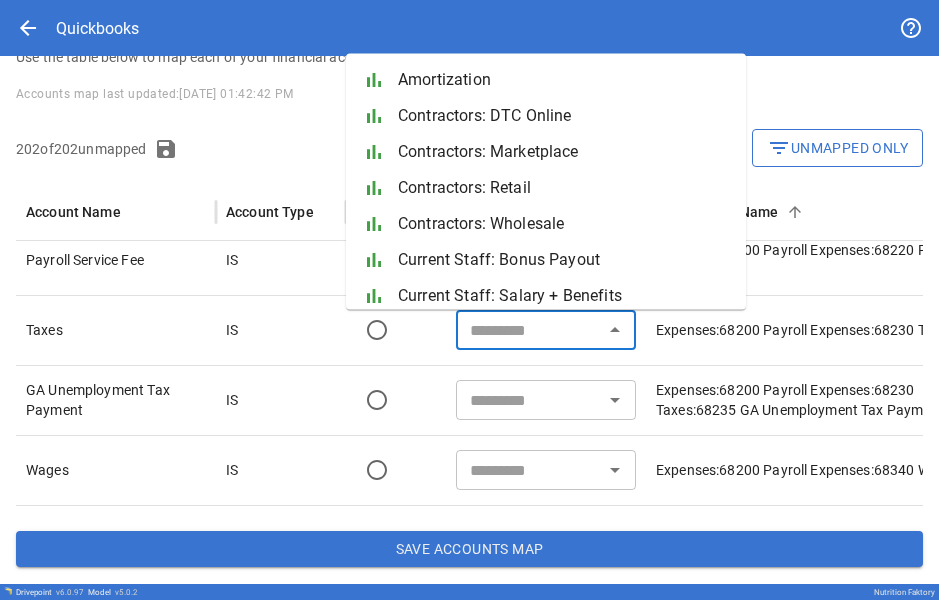paste on "*******" 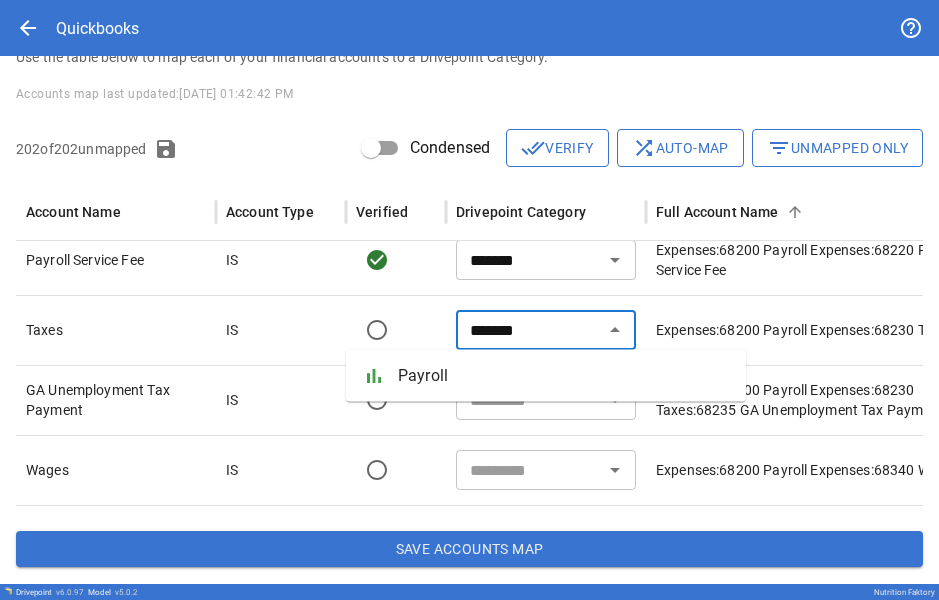 click on "bar_chart Payroll" at bounding box center [546, 376] 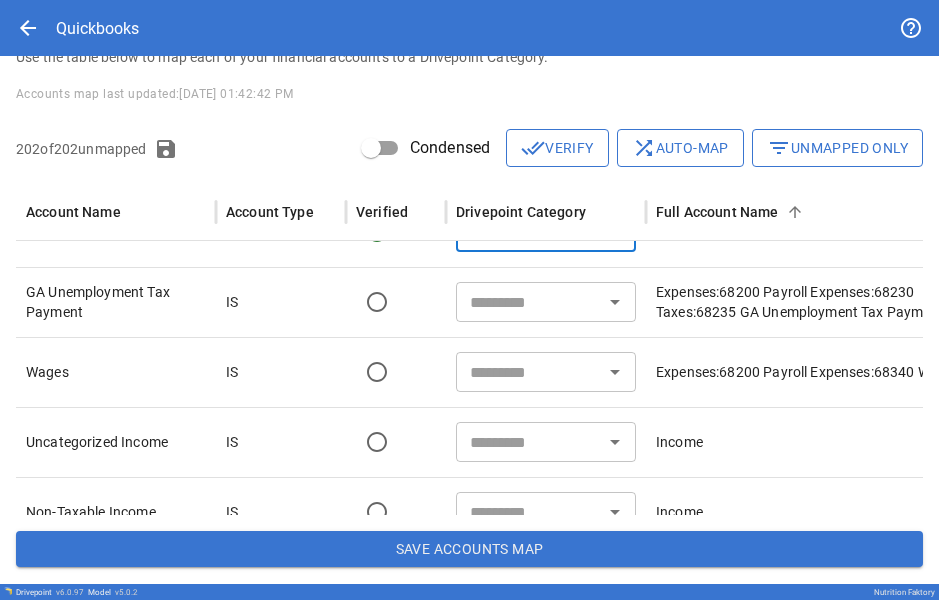 click at bounding box center (529, 302) 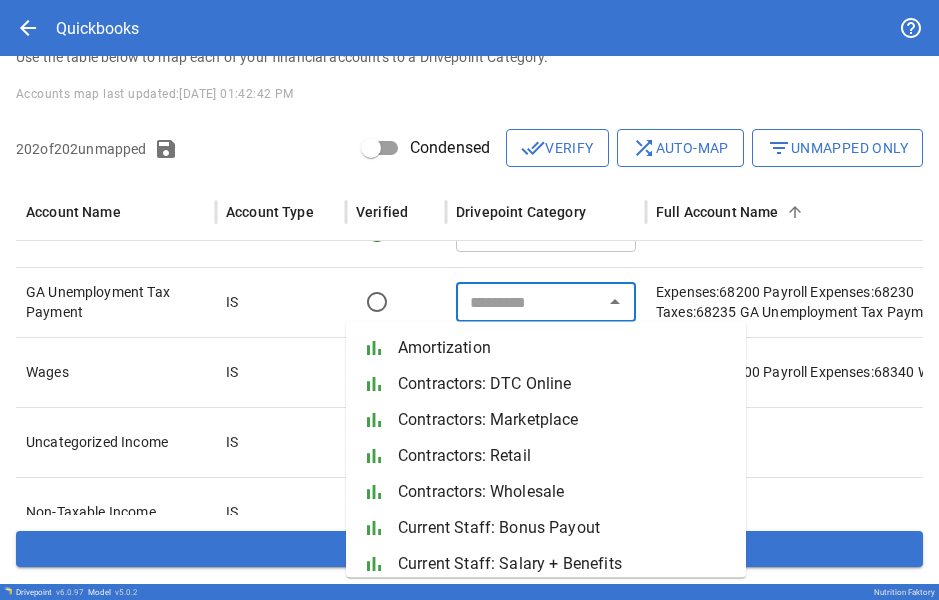 paste on "*******" 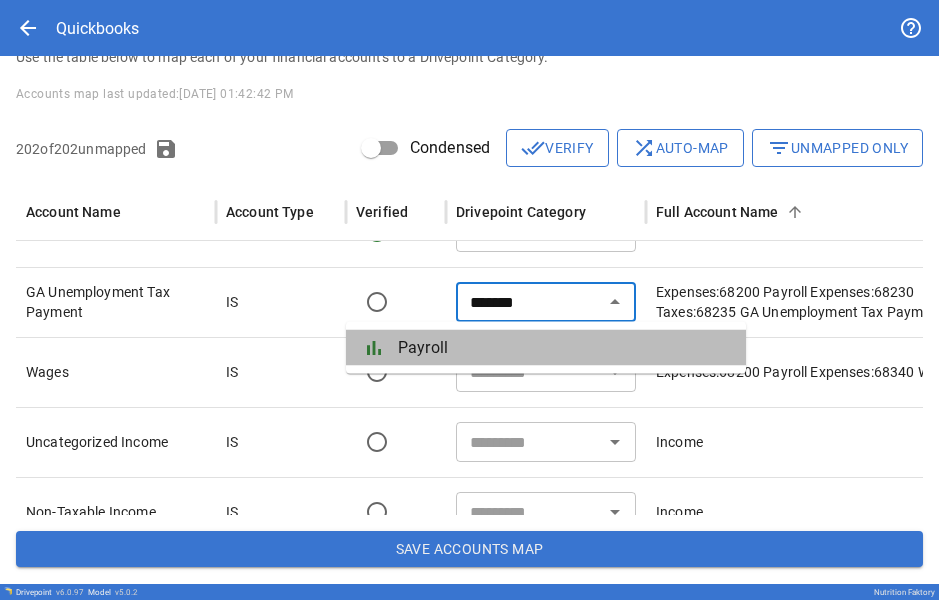 click on "Payroll" at bounding box center (564, 348) 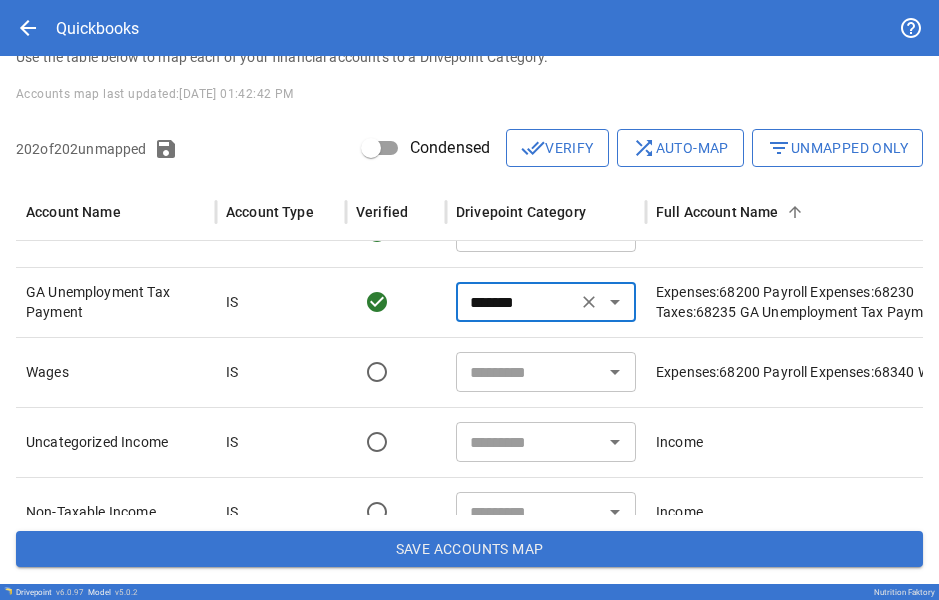 click at bounding box center [529, 372] 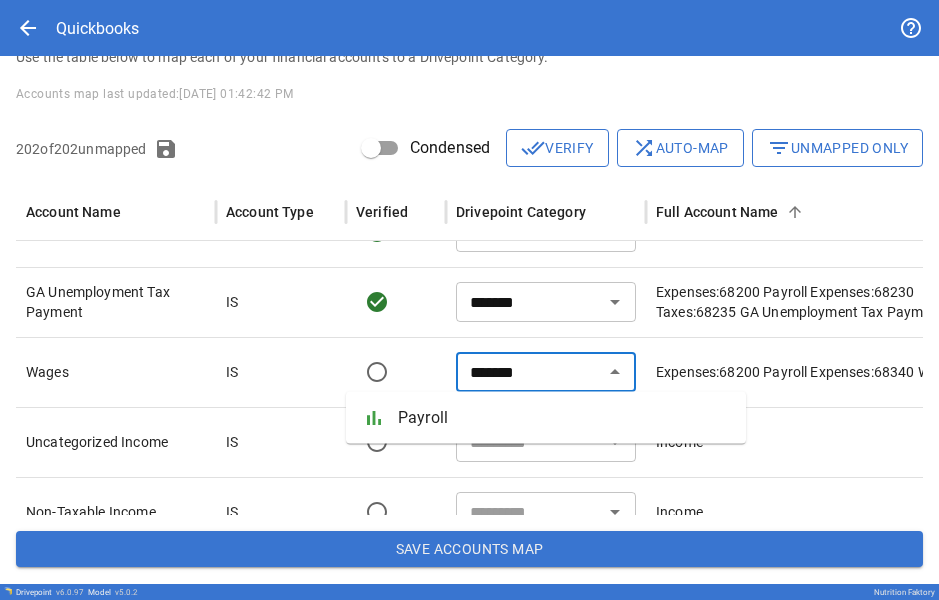 click on "bar_chart Payroll" at bounding box center [546, 418] 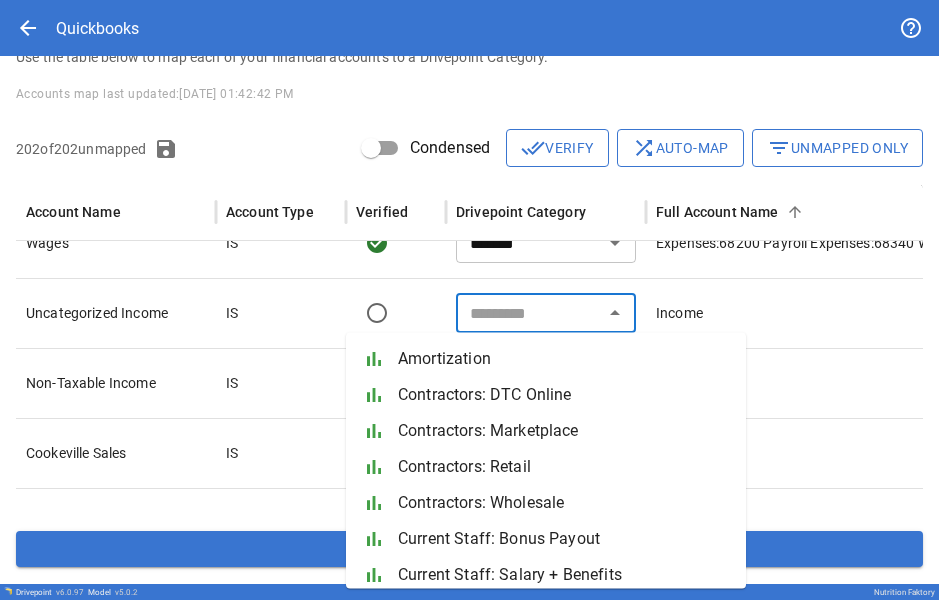 click at bounding box center (529, 313) 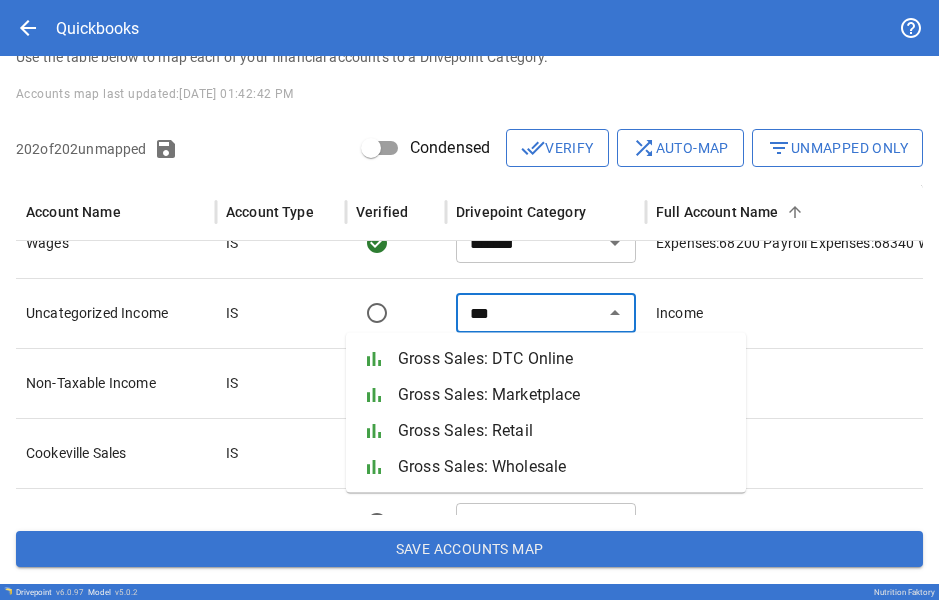 click on "Gross Sales: Marketplace" at bounding box center (564, 395) 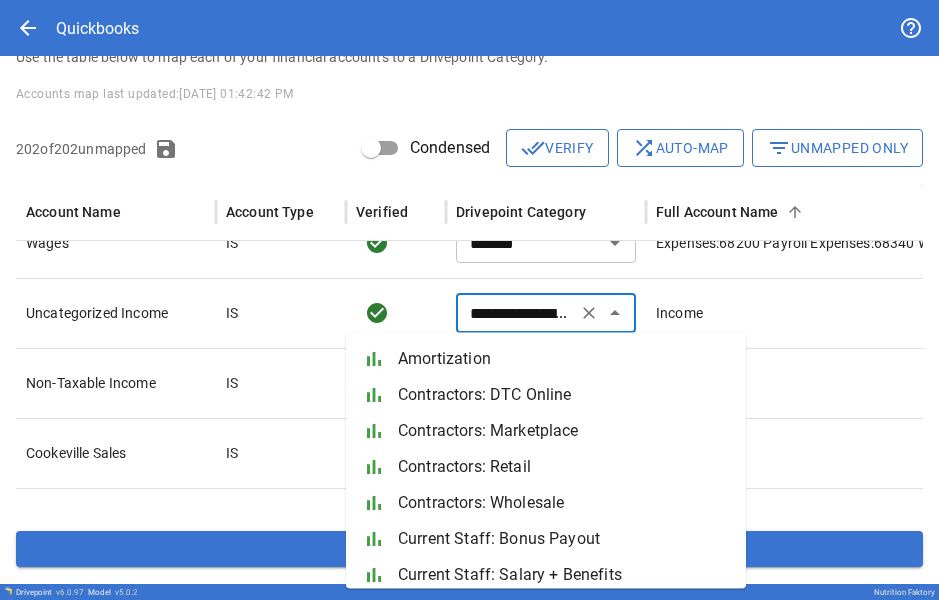 click on "**********" at bounding box center [516, 313] 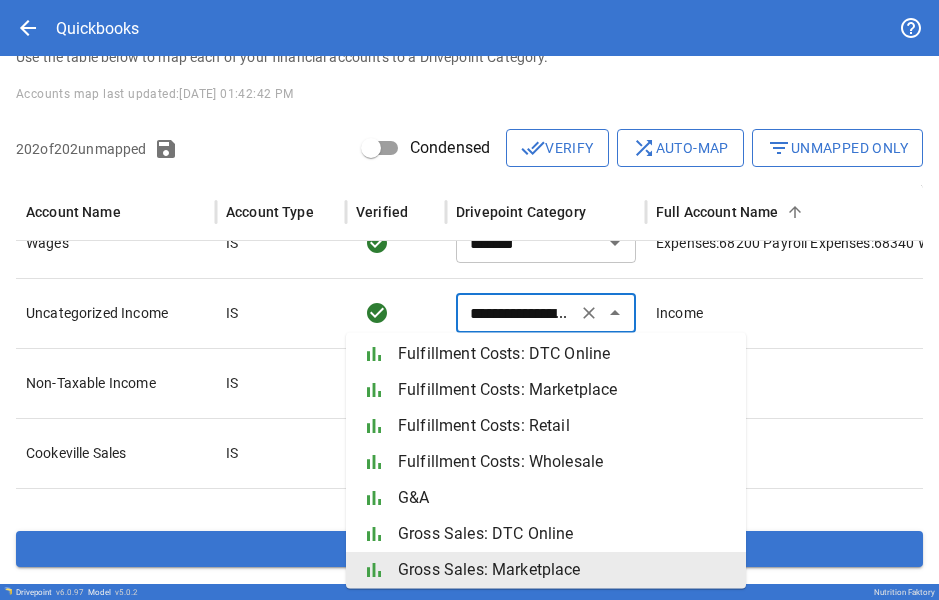 click on "**********" at bounding box center [516, 313] 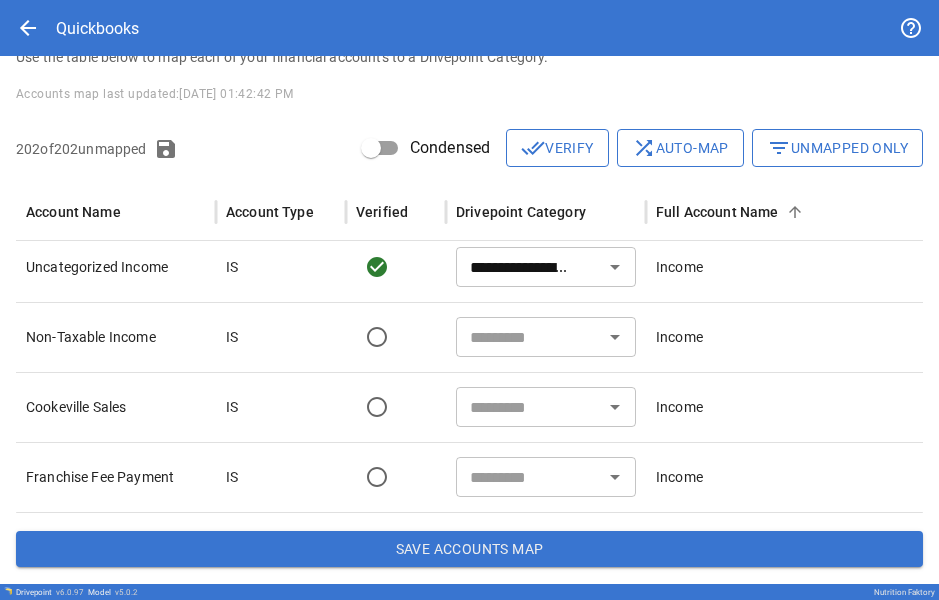click on "IS" at bounding box center (281, 337) 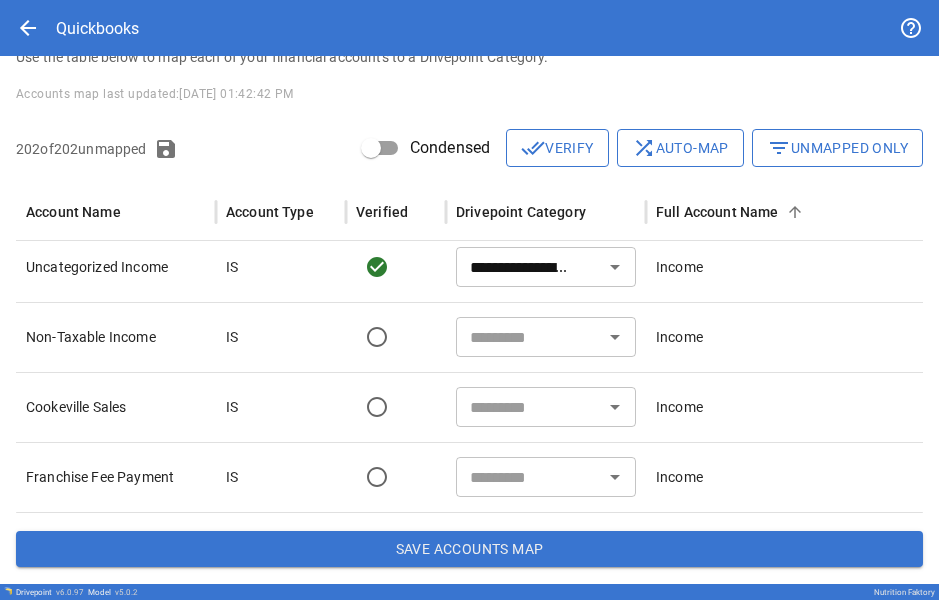 click at bounding box center (529, 337) 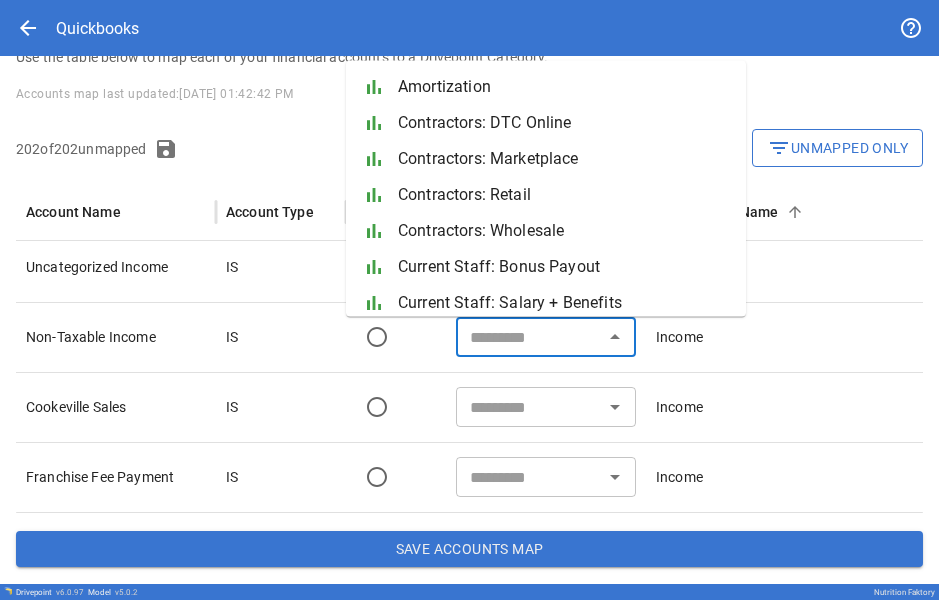paste on "**********" 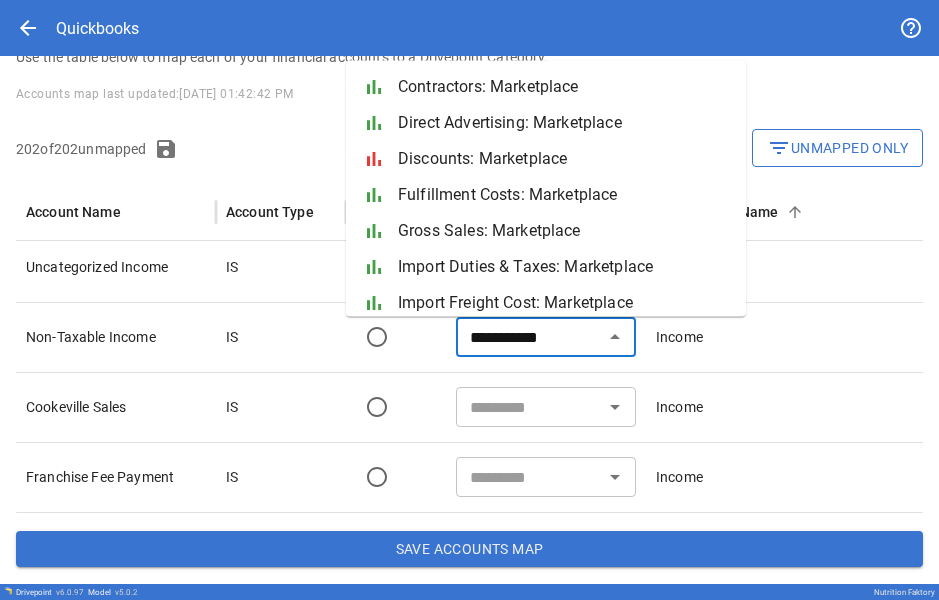 click on "**********" at bounding box center [529, 337] 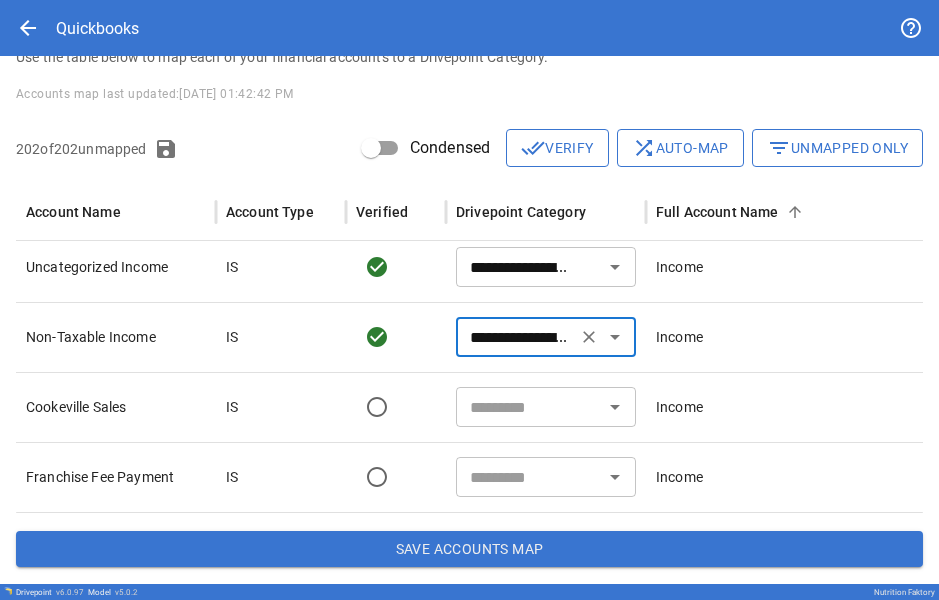 click on "**********" at bounding box center (516, 337) 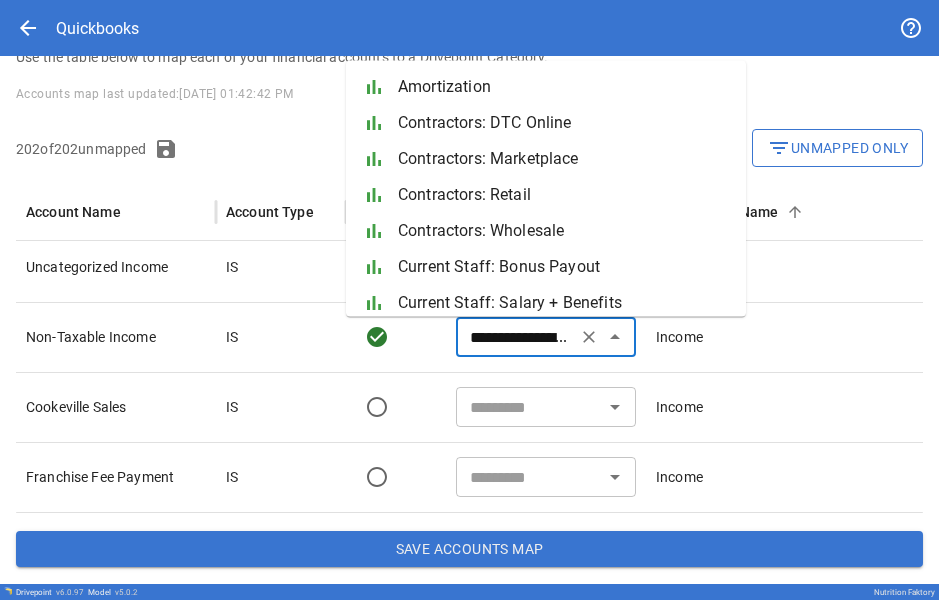 click on "**********" at bounding box center (516, 337) 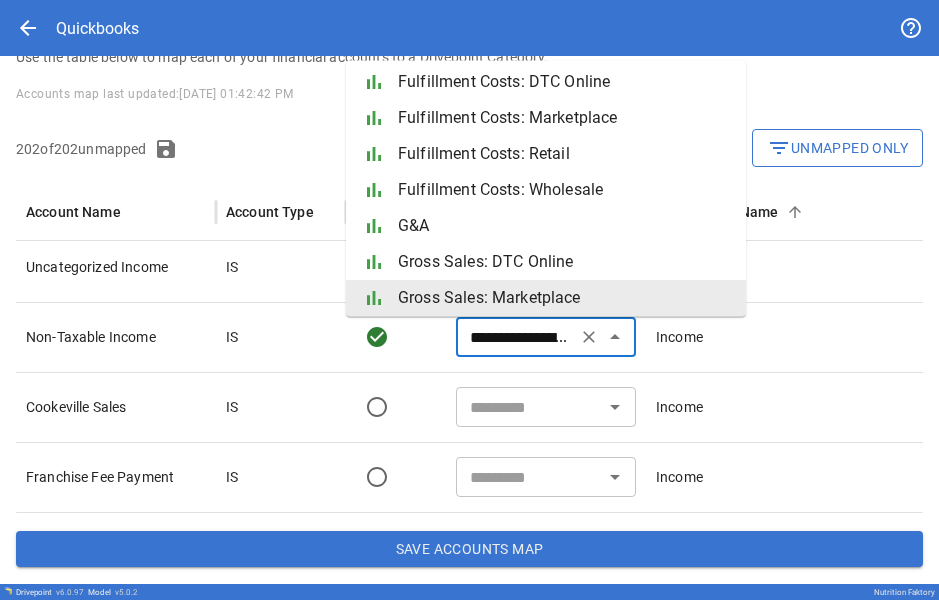 click on "**********" at bounding box center (516, 337) 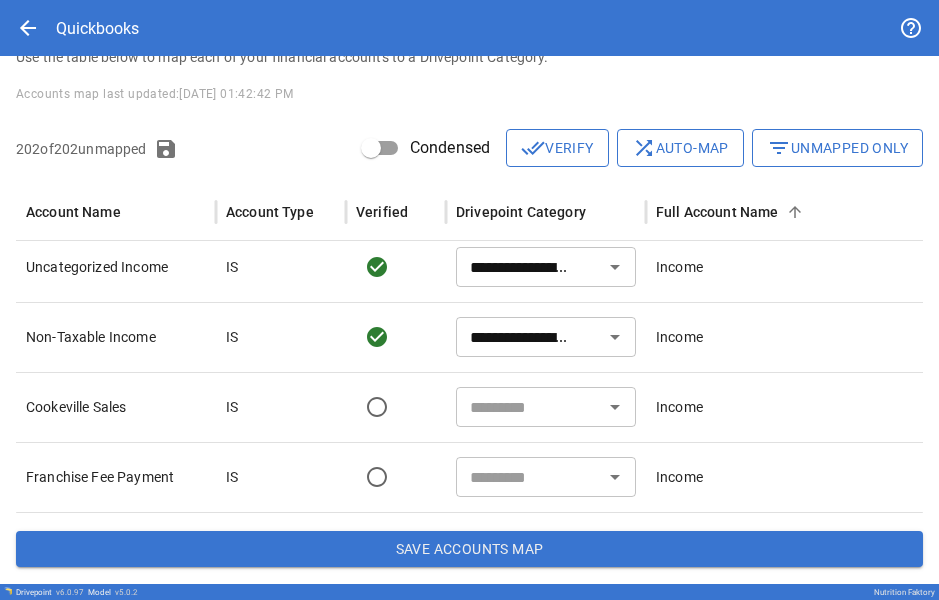 click at bounding box center [529, 407] 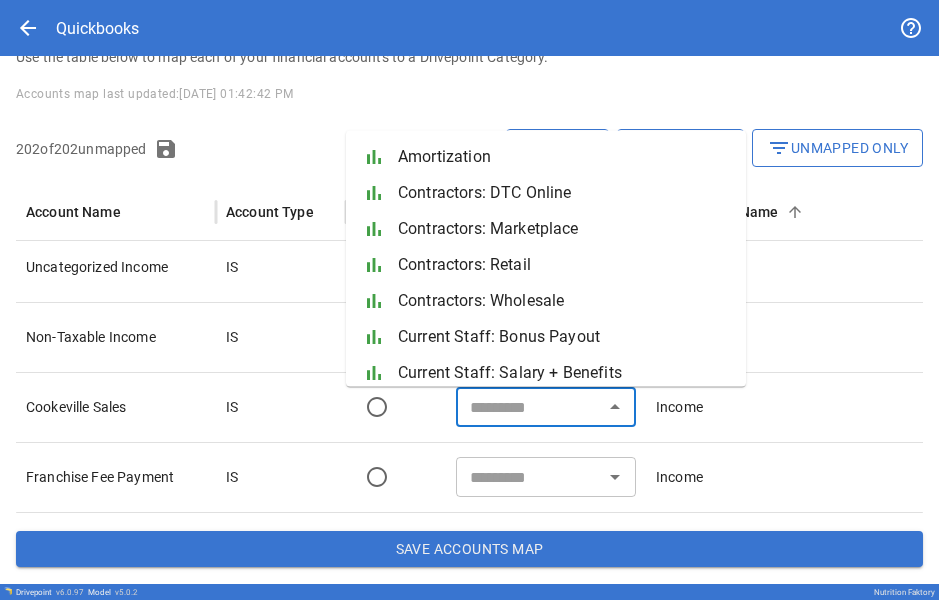 paste on "**********" 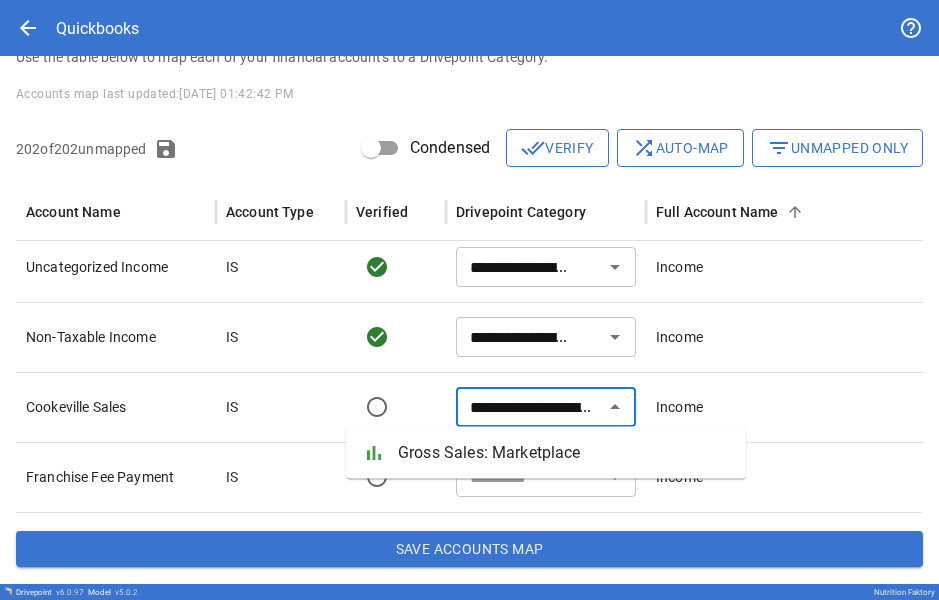 click on "Gross Sales: Marketplace" at bounding box center [564, 453] 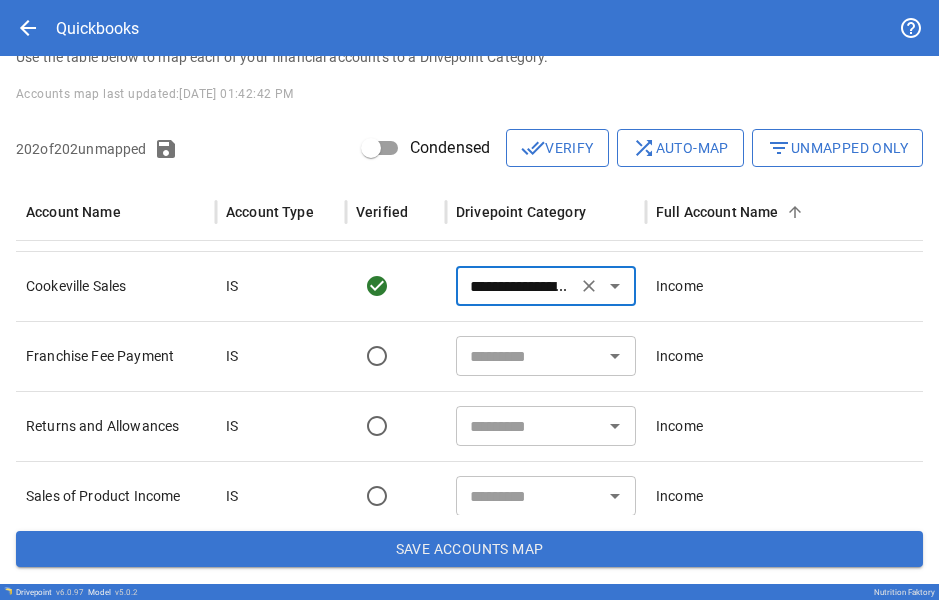 click at bounding box center (529, 356) 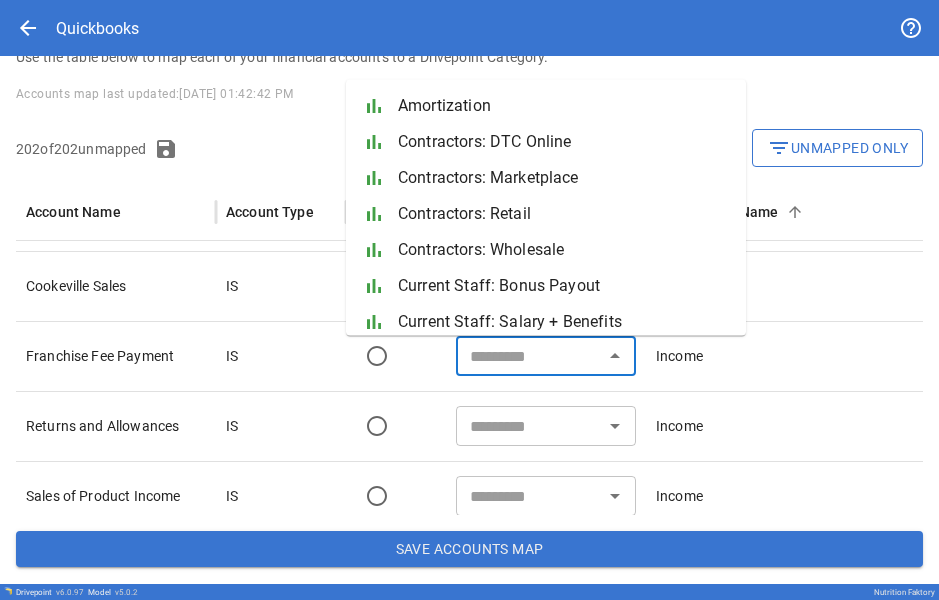 click at bounding box center (396, 356) 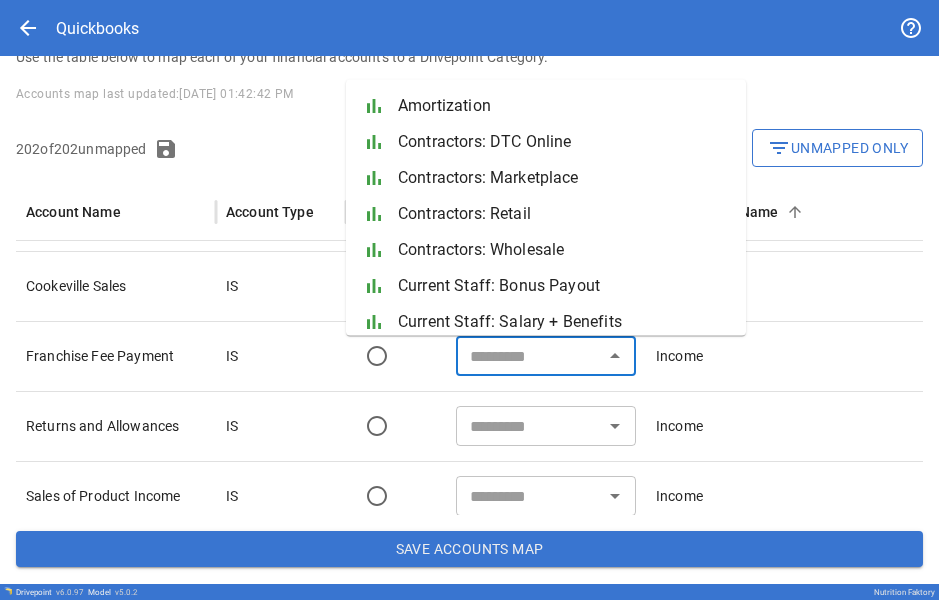 click at bounding box center (529, 356) 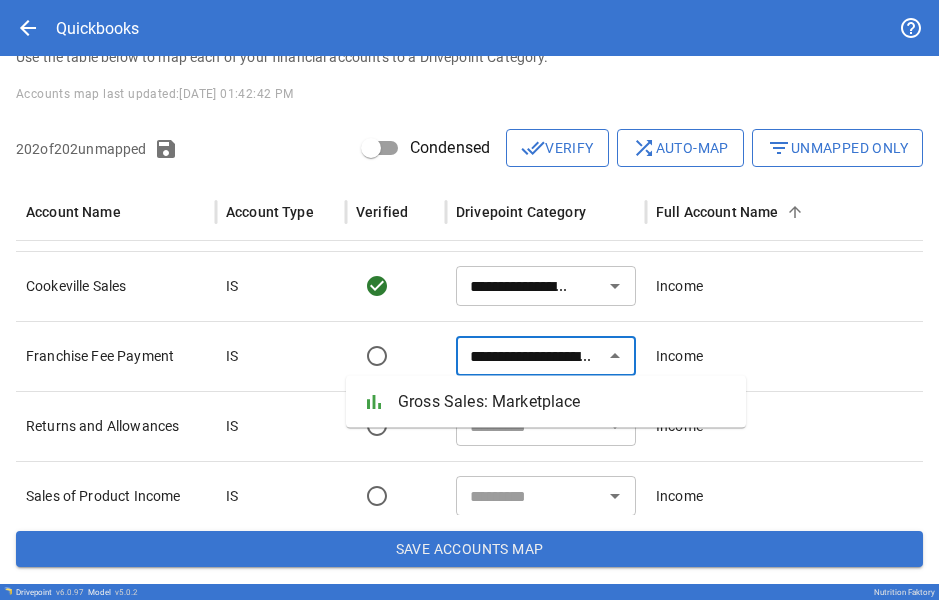 click on "bar_chart Gross Sales: Marketplace" at bounding box center [546, 402] 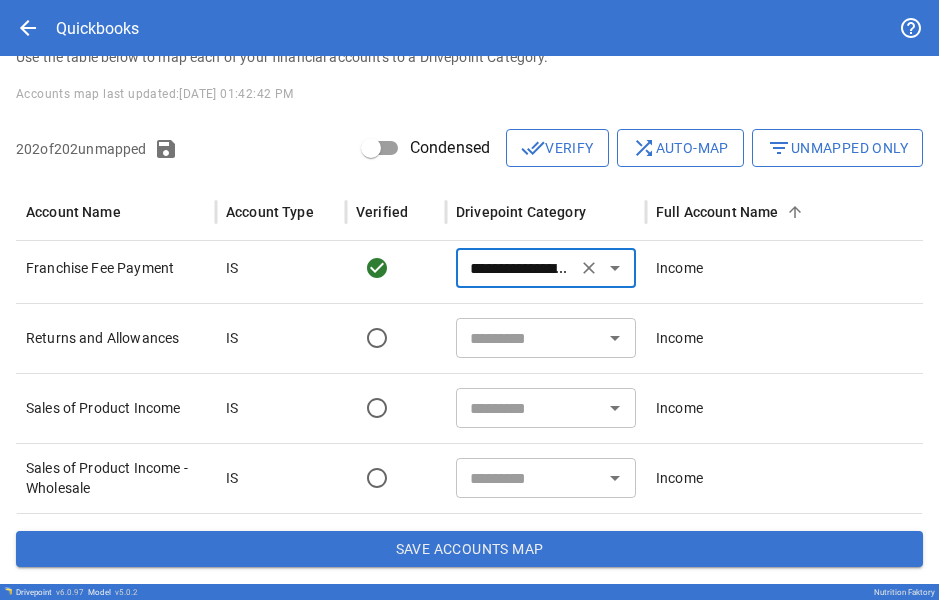 click 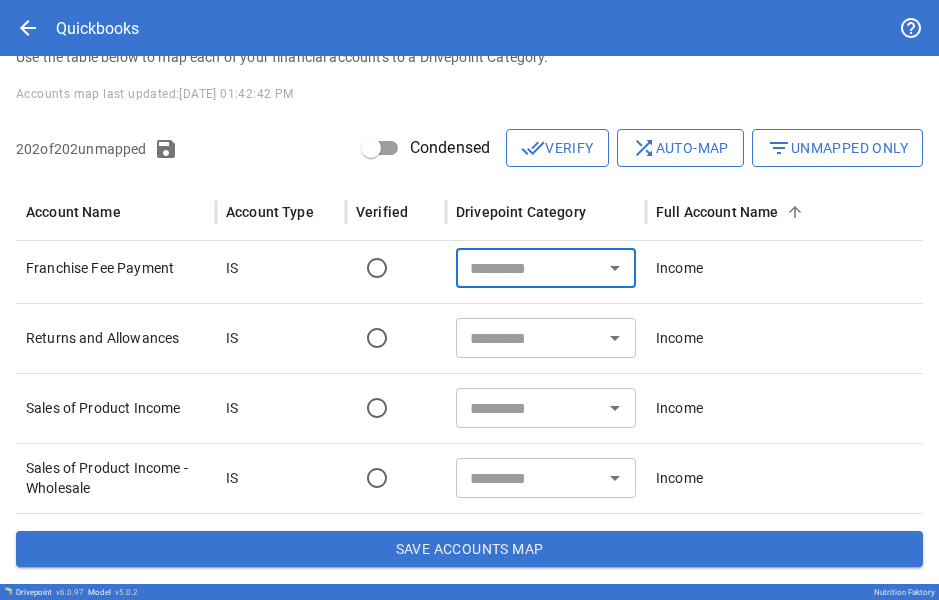 click at bounding box center (529, 268) 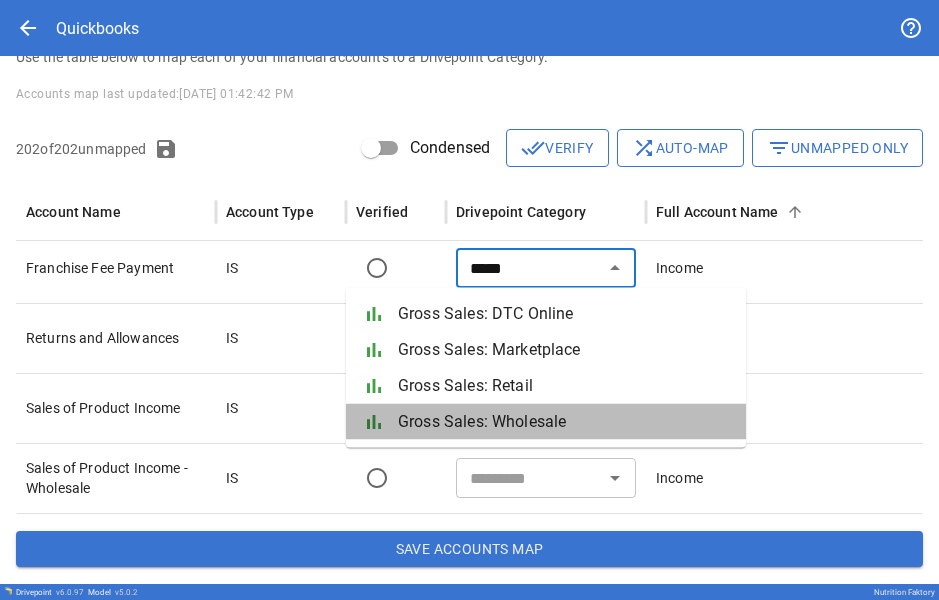 click on "Gross Sales: Wholesale" at bounding box center [564, 422] 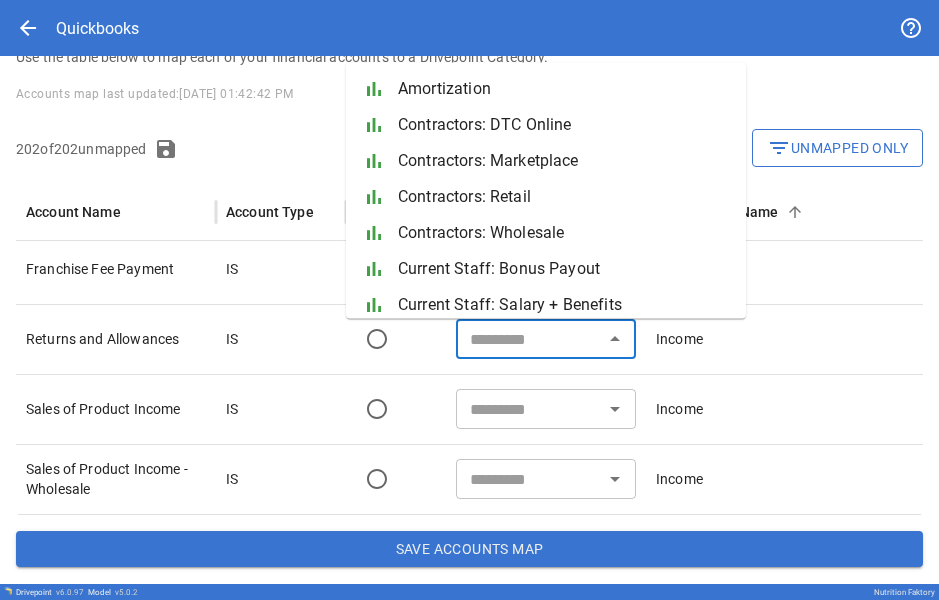 click at bounding box center [529, 339] 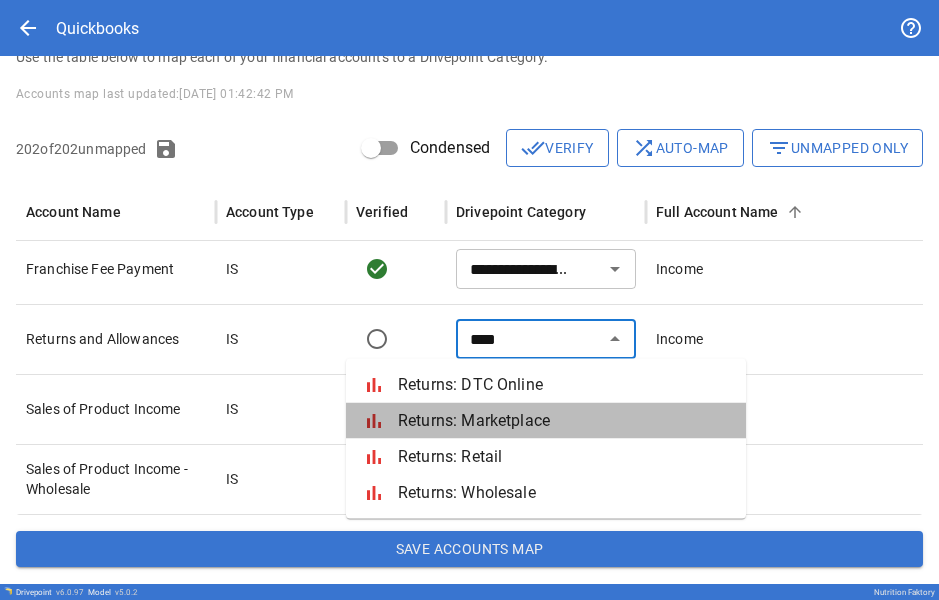 click on "Returns: Marketplace" at bounding box center (564, 421) 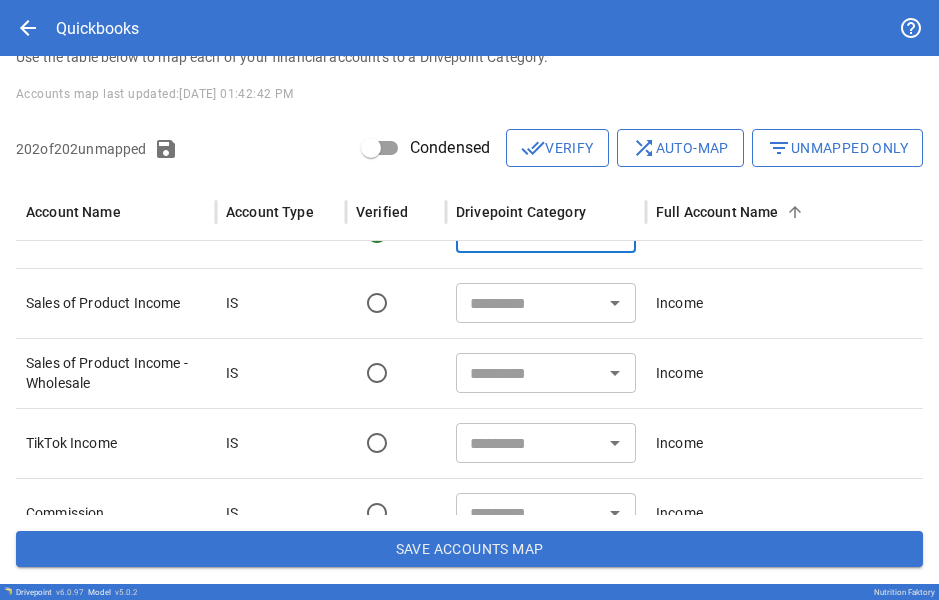 click at bounding box center (529, 303) 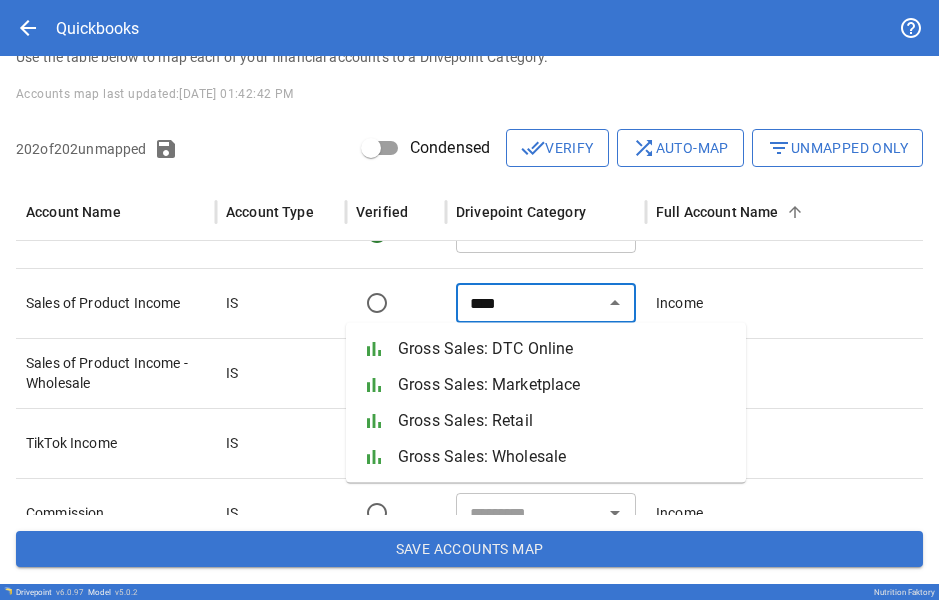 click on "Gross Sales: DTC Online" at bounding box center [564, 349] 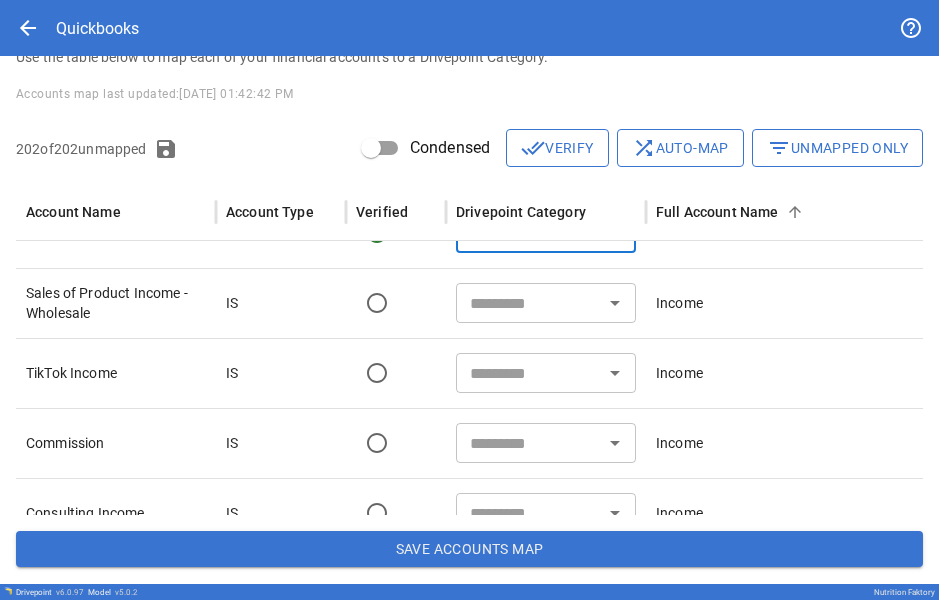 click at bounding box center (529, 303) 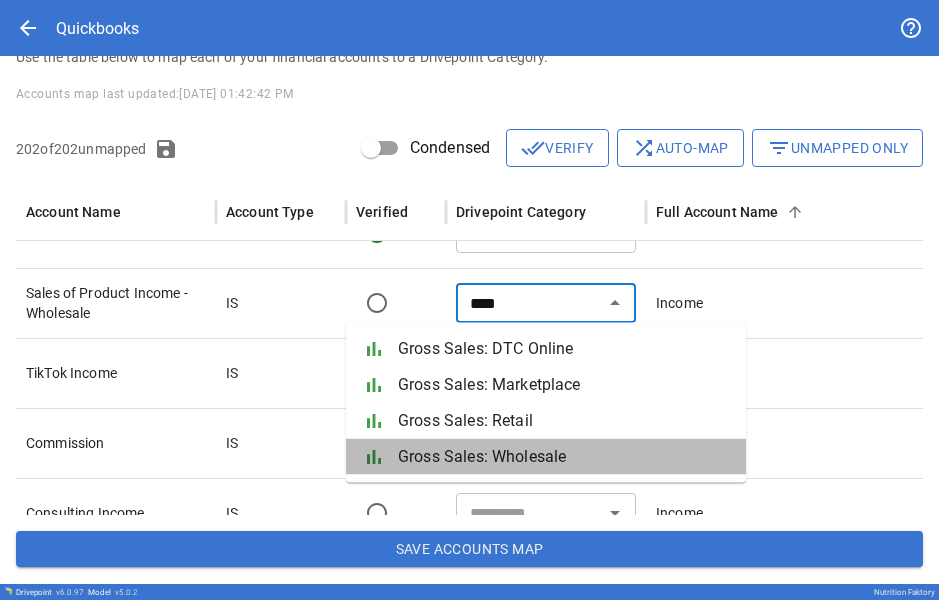 click on "Gross Sales: Wholesale" at bounding box center [564, 457] 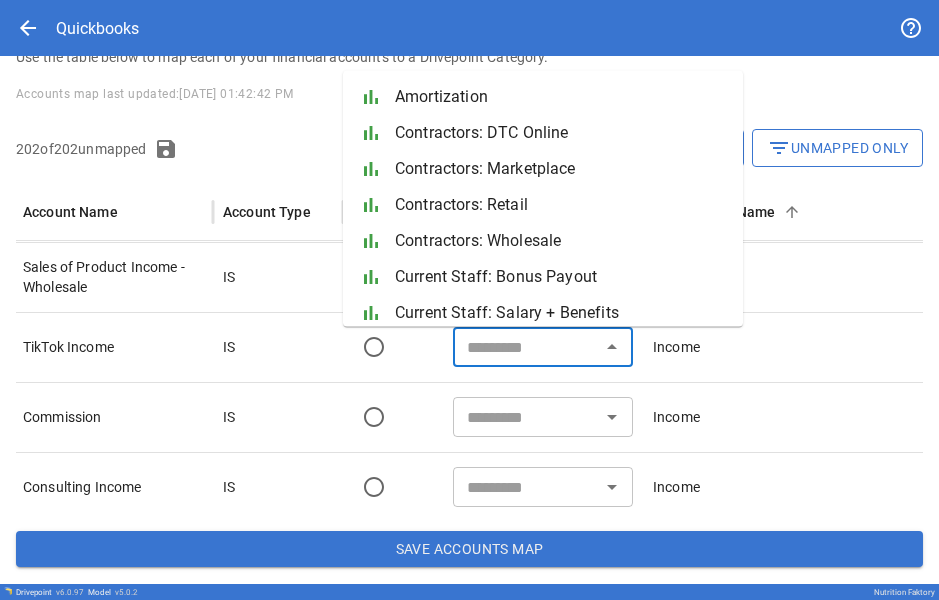 click at bounding box center (526, 347) 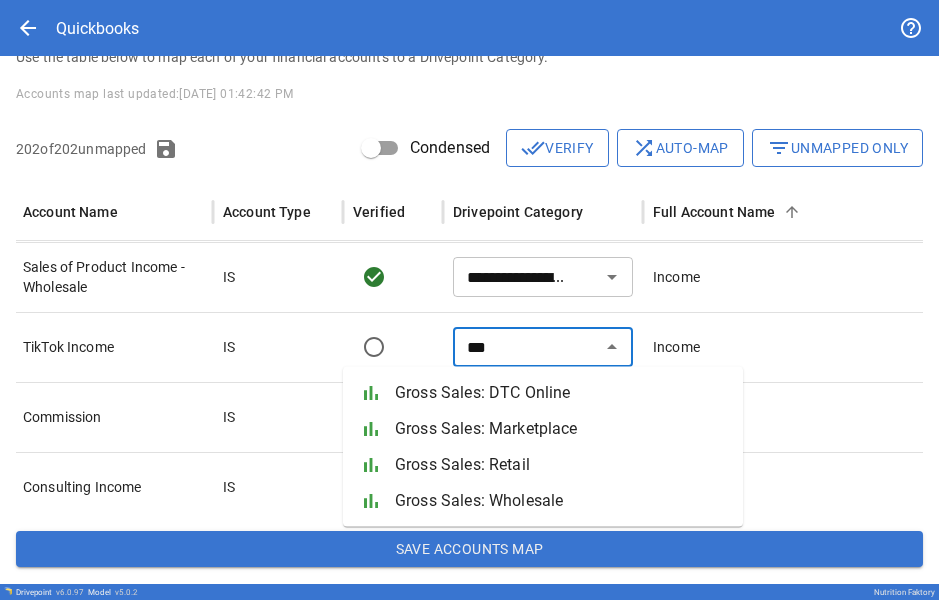 click on "Gross Sales: Marketplace" at bounding box center [561, 429] 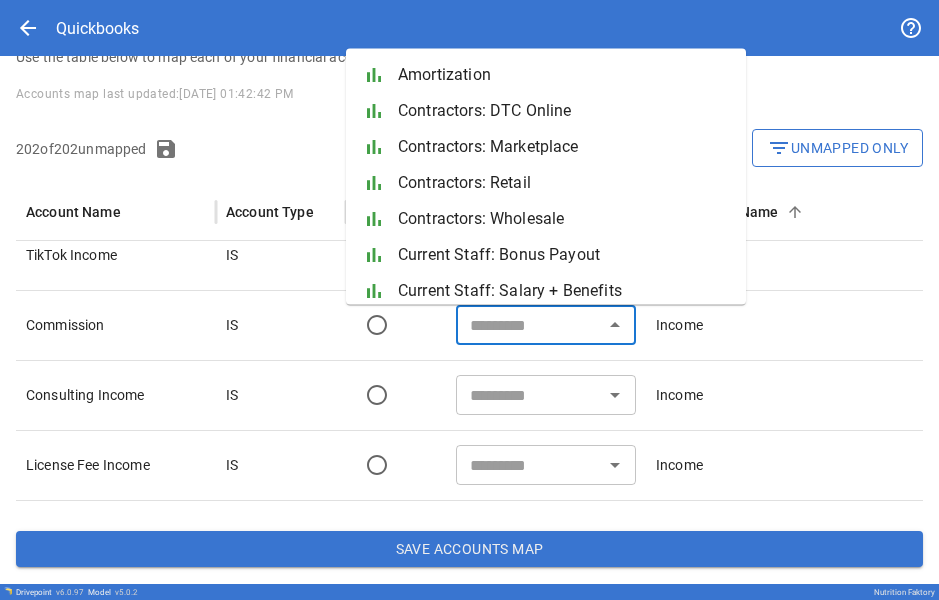 click at bounding box center (529, 325) 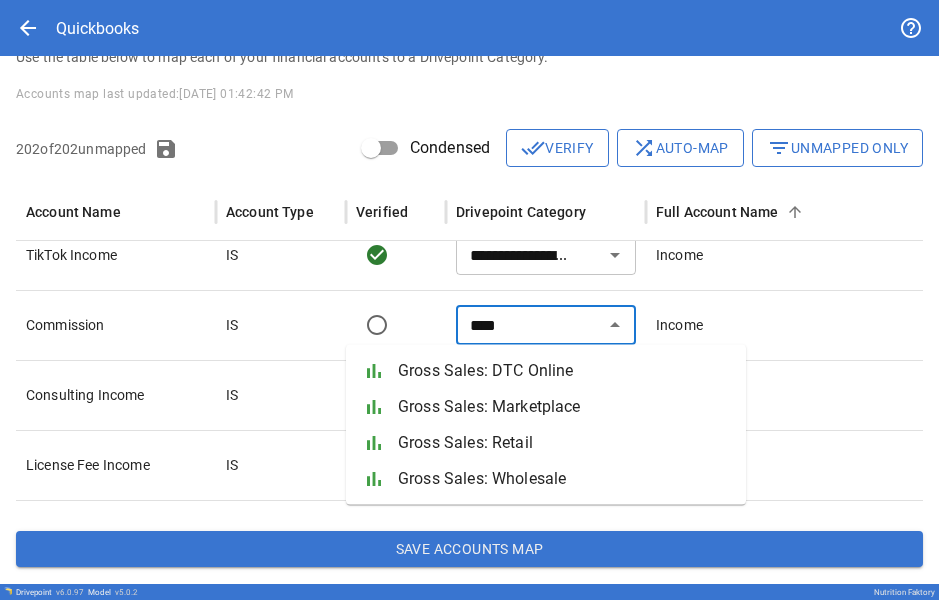 click on "Gross Sales: DTC Online" at bounding box center [564, 371] 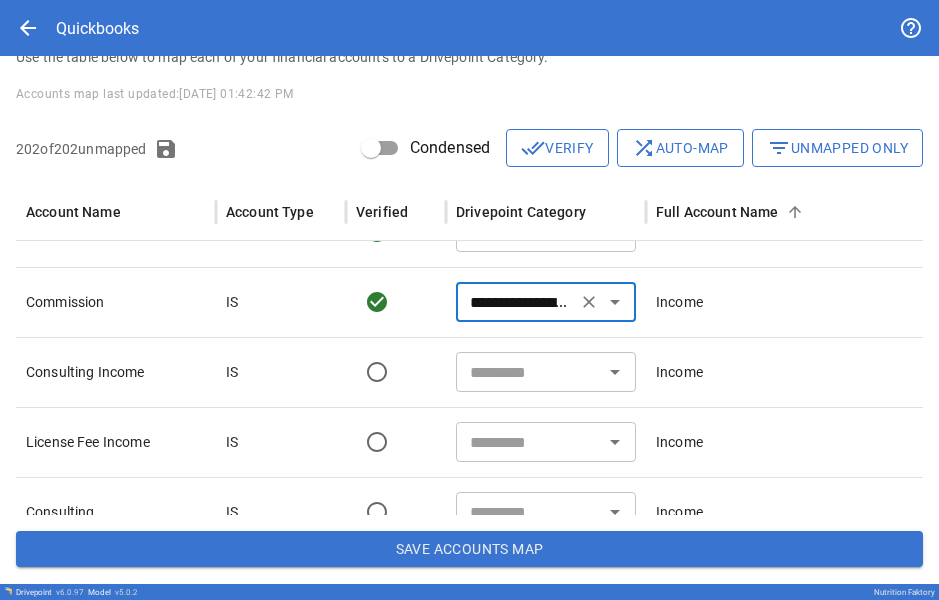 click at bounding box center (529, 372) 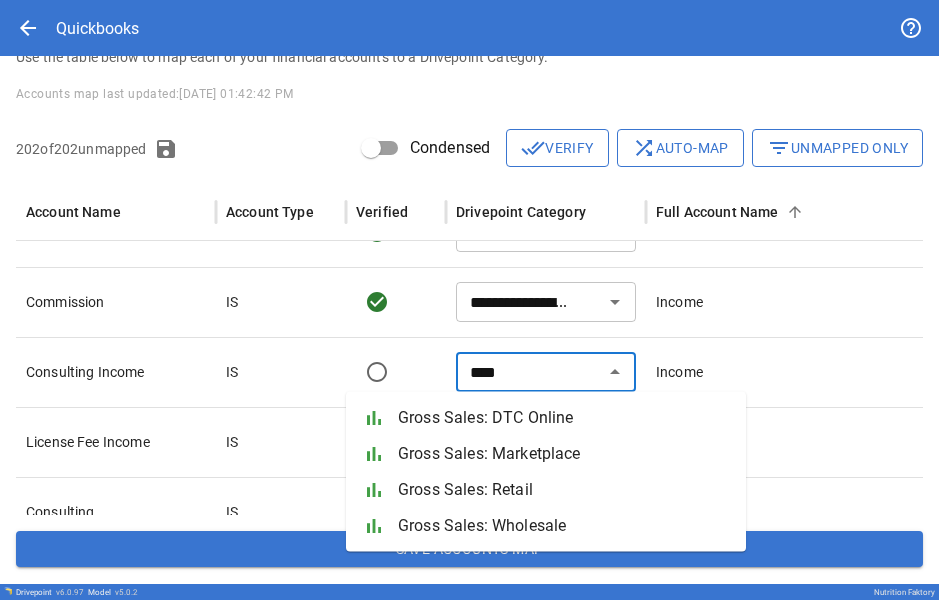 click on "Gross Sales: Marketplace" at bounding box center (564, 454) 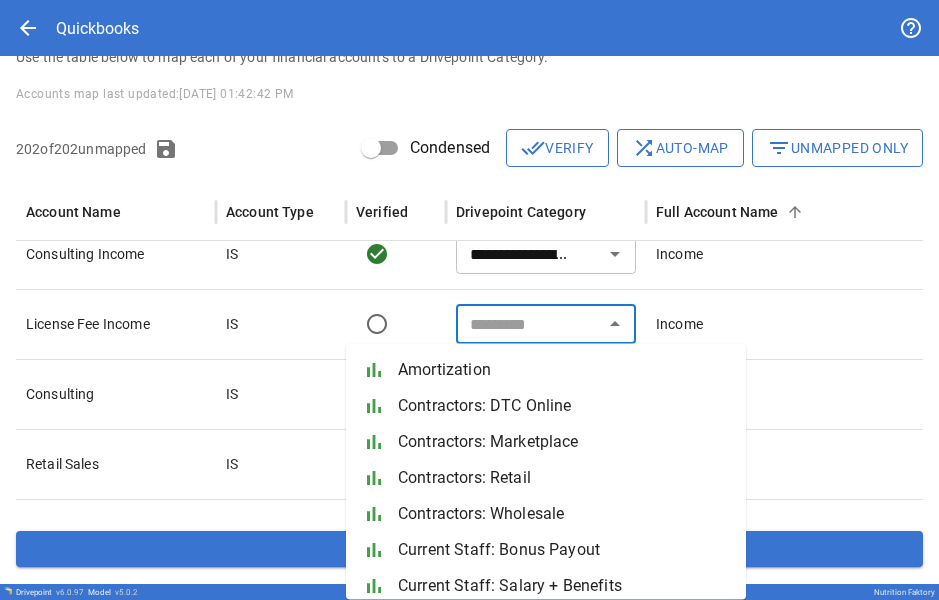 click at bounding box center [529, 324] 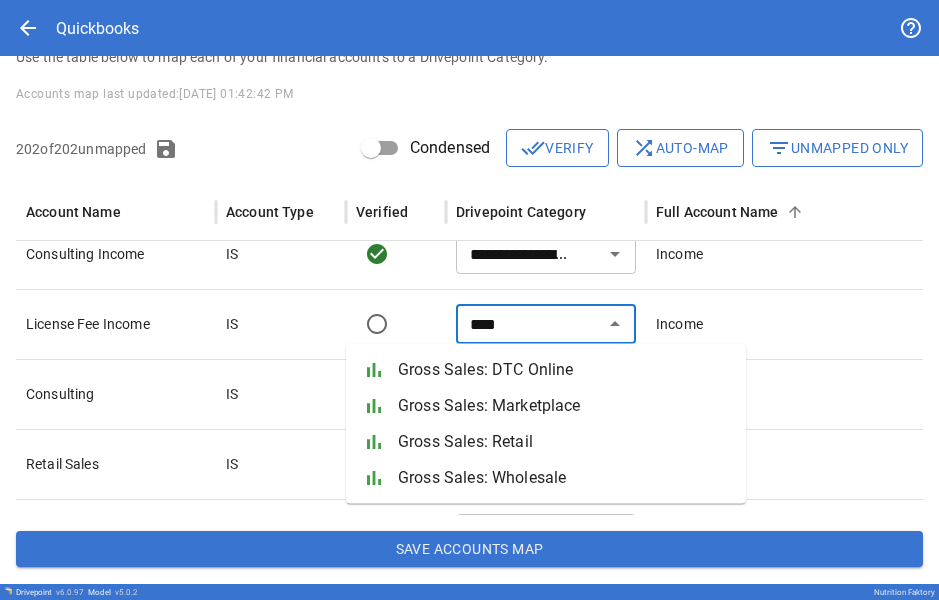 click on "****" at bounding box center [529, 324] 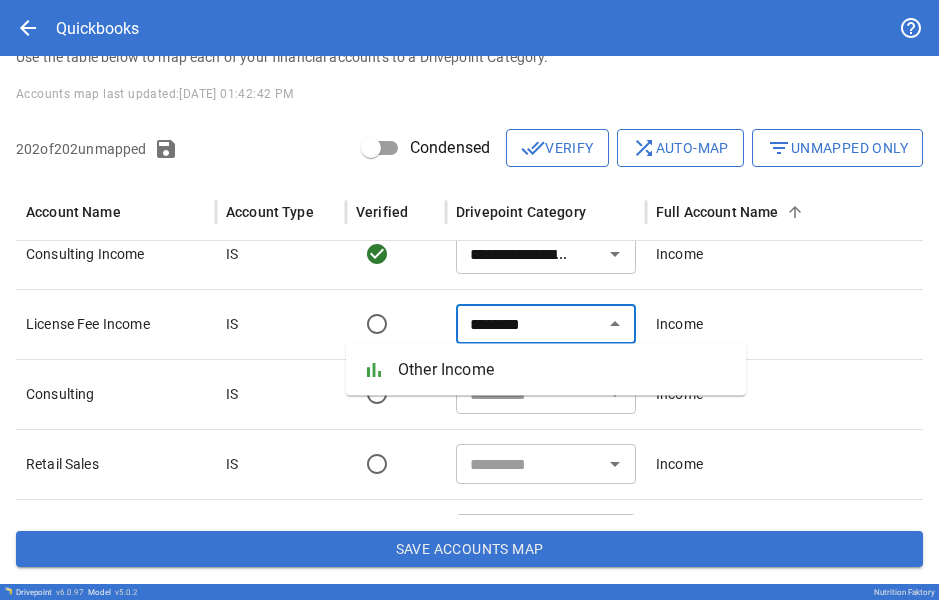 click on "Other Income" at bounding box center [564, 370] 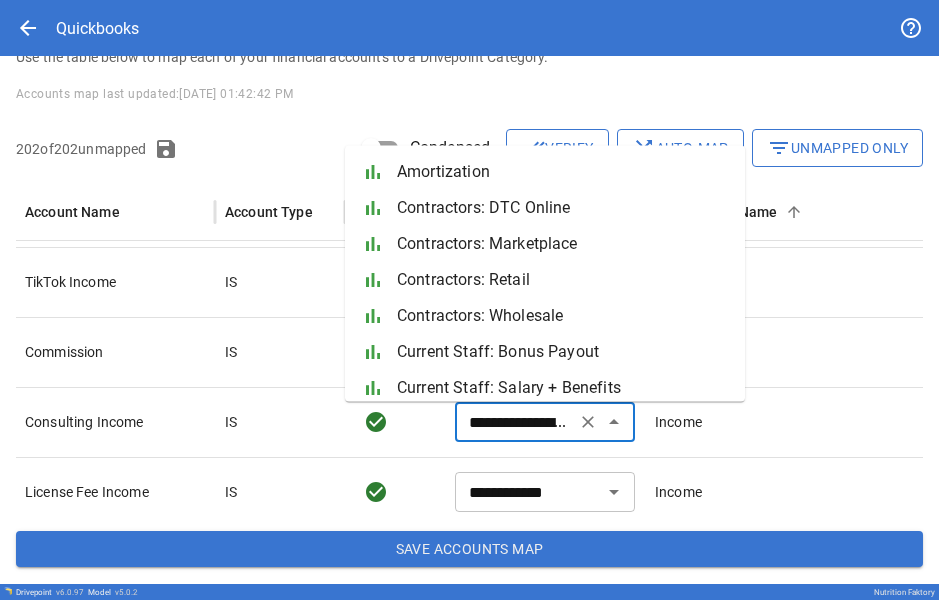 click on "**********" at bounding box center [515, 422] 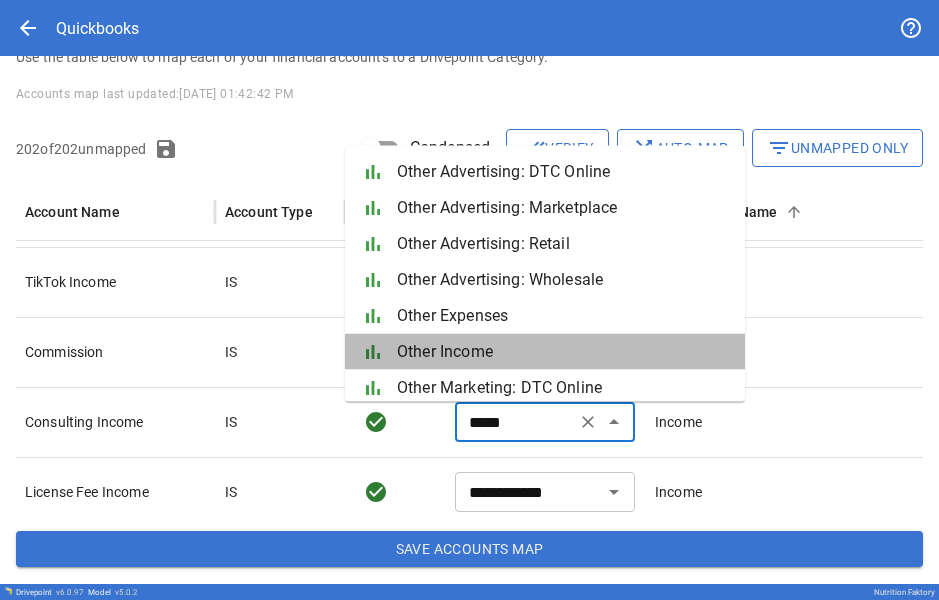 click on "Other Income" at bounding box center [563, 352] 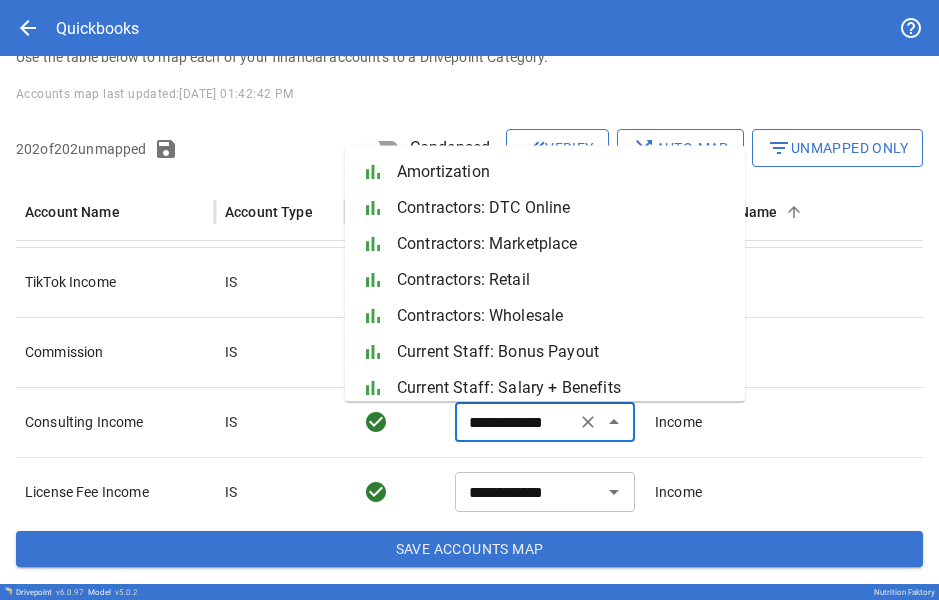 click on "**********" at bounding box center (515, 422) 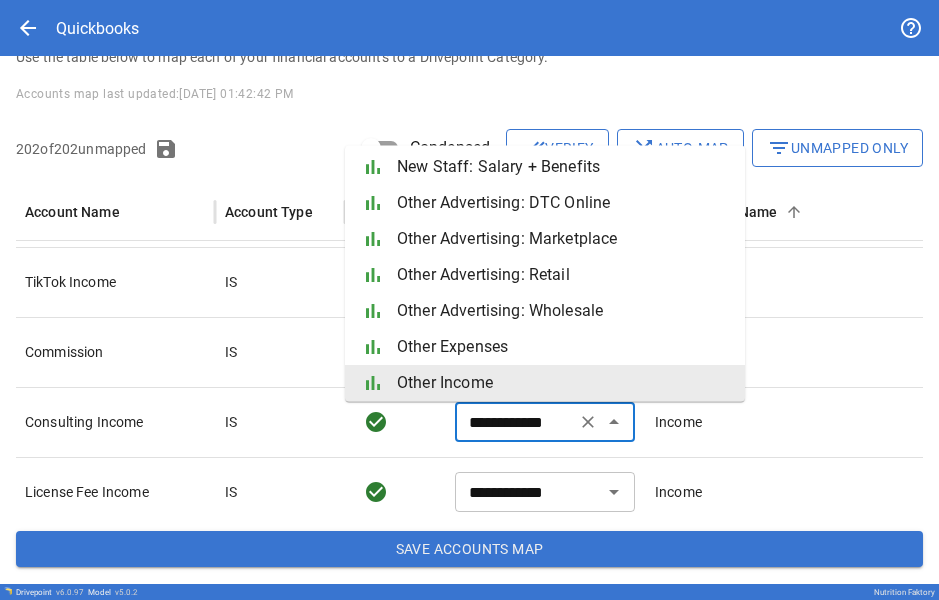 click on "**********" at bounding box center (515, 422) 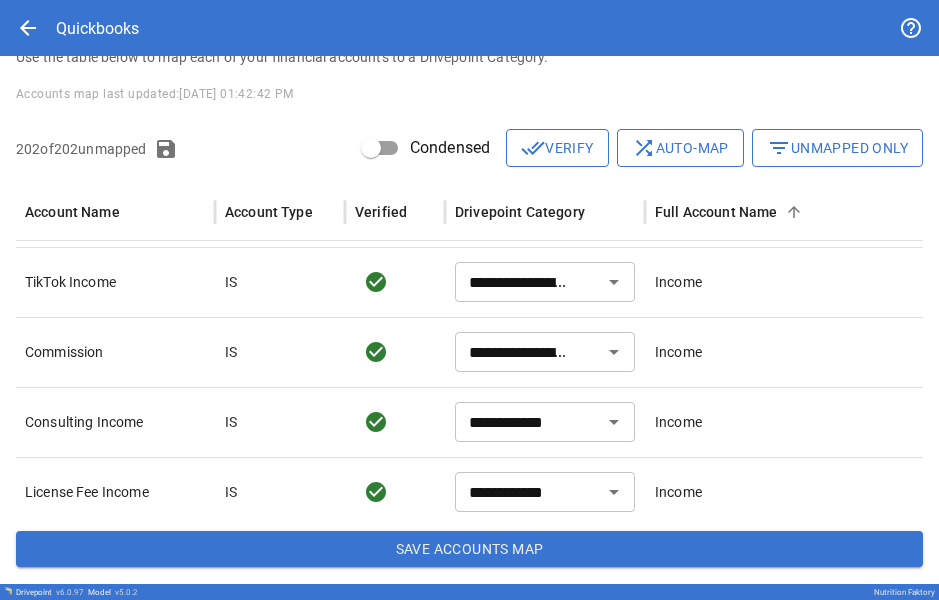 click at bounding box center (395, 422) 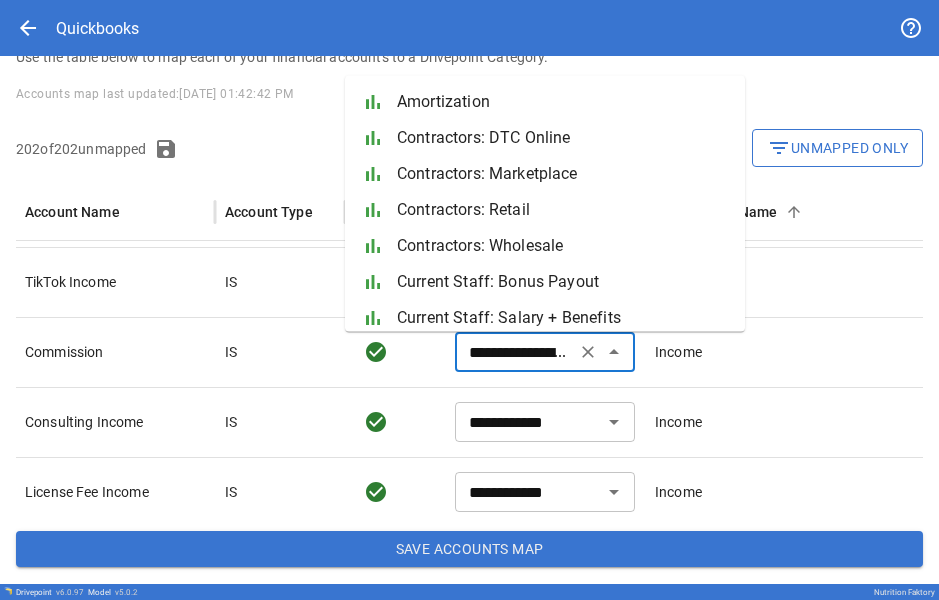 click on "**********" at bounding box center (515, 352) 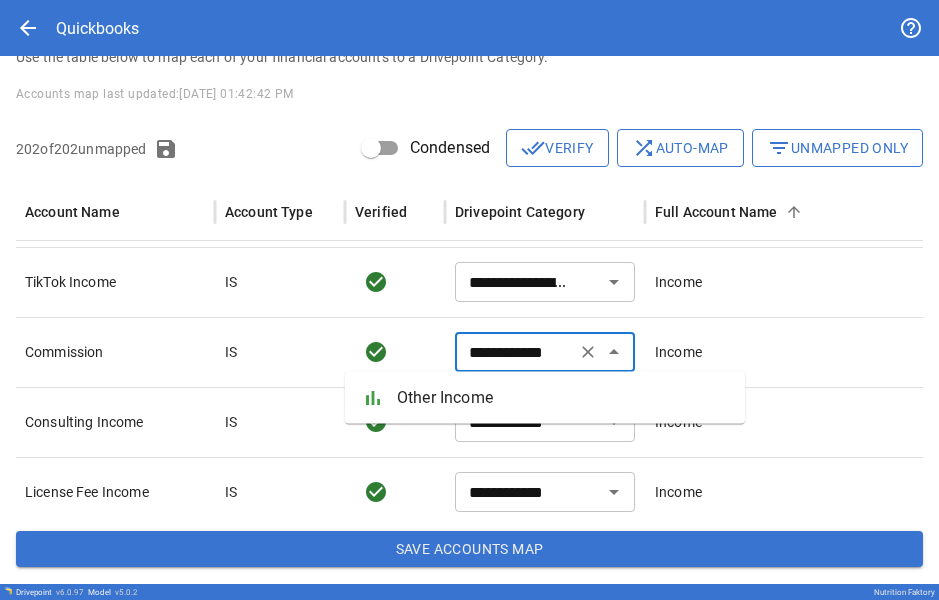 click on "Other Income" at bounding box center [563, 398] 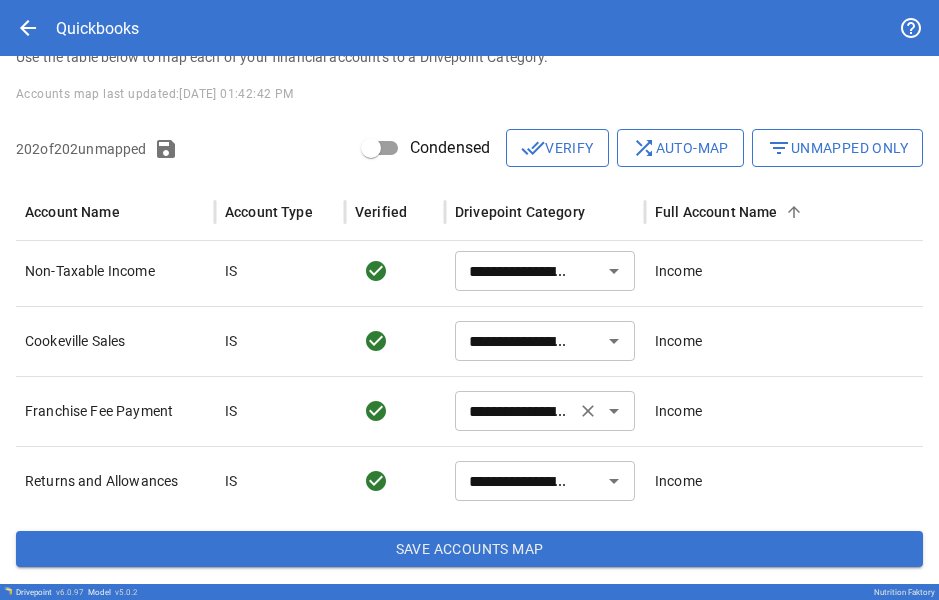 click on "**********" at bounding box center (545, 411) 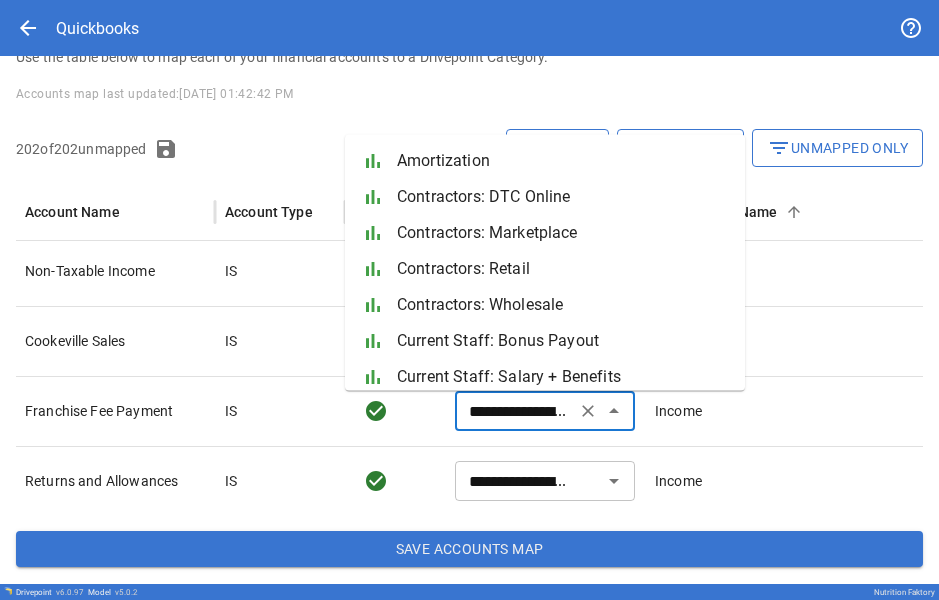 click on "**********" at bounding box center [545, 411] 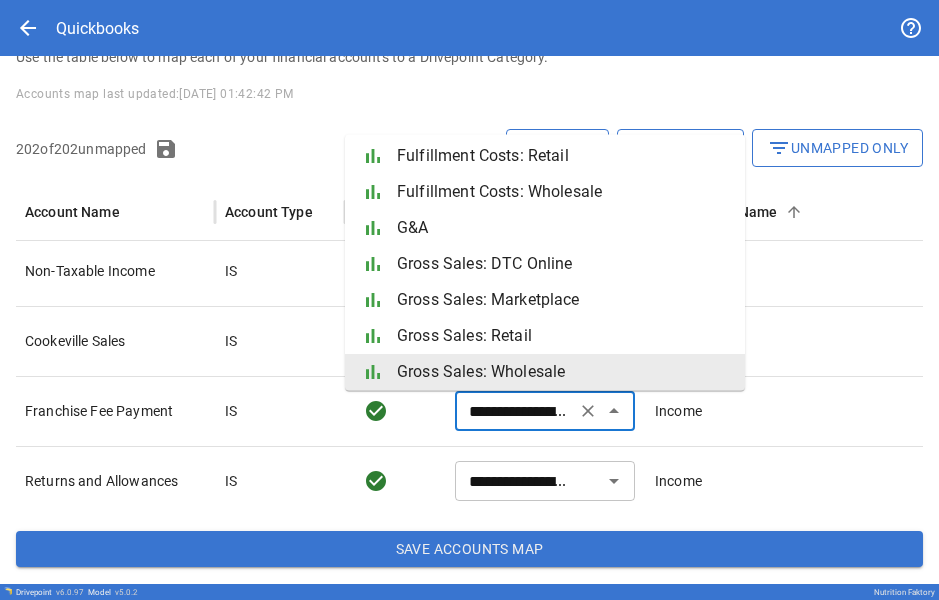 click on "**********" at bounding box center [545, 411] 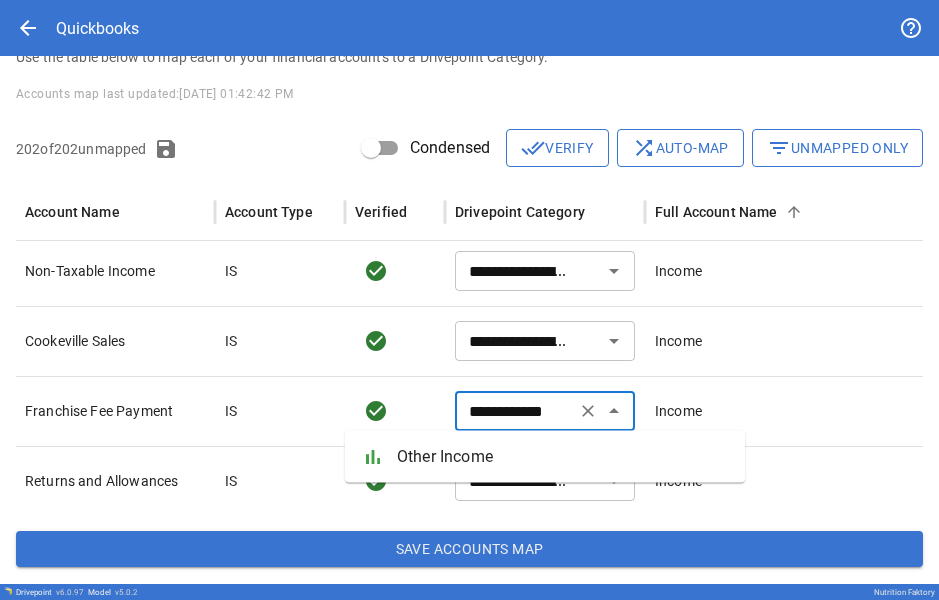 click on "Other Income" at bounding box center (563, 457) 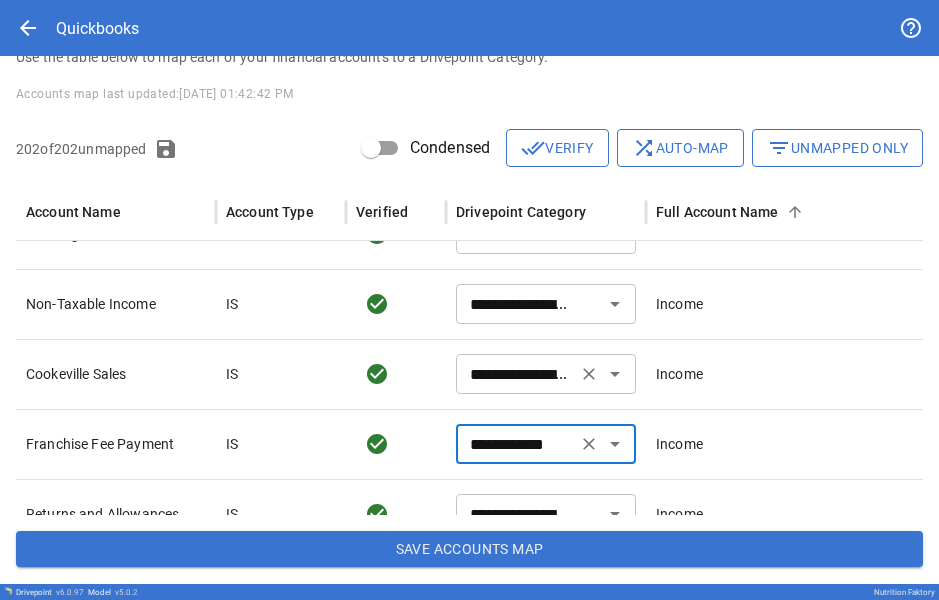 click on "**********" at bounding box center (516, 374) 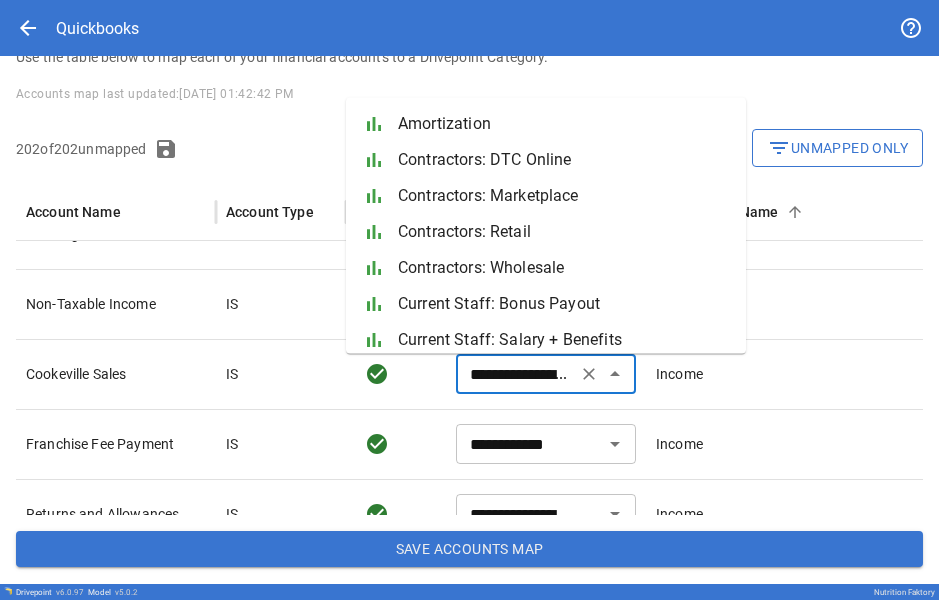 click on "**********" at bounding box center (516, 374) 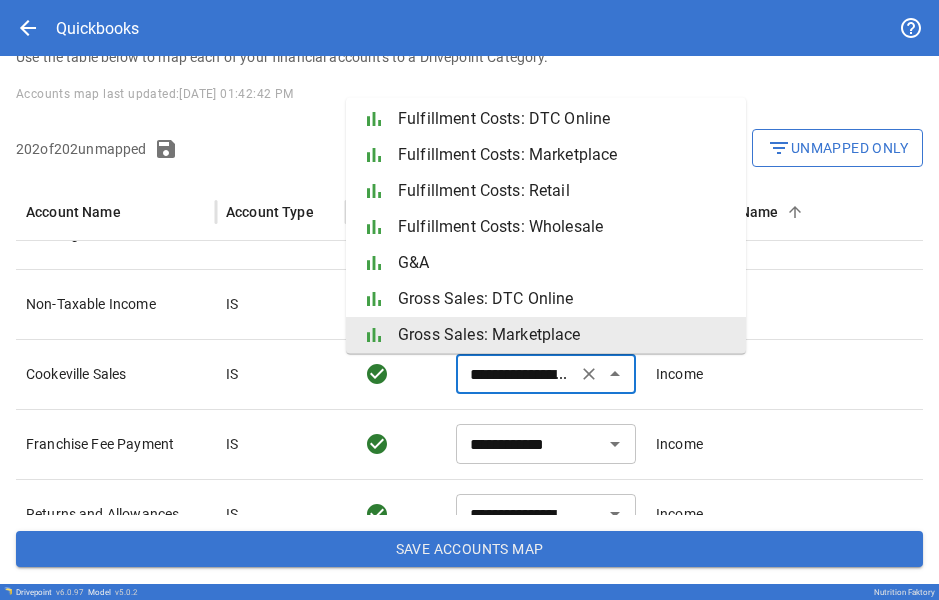 click on "**********" at bounding box center [516, 374] 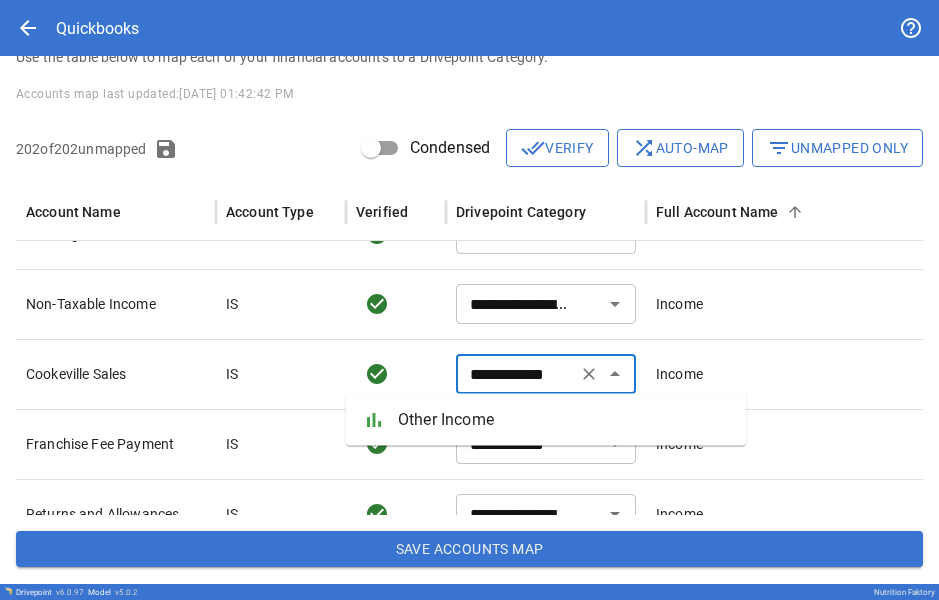 click on "Other Income" at bounding box center (564, 420) 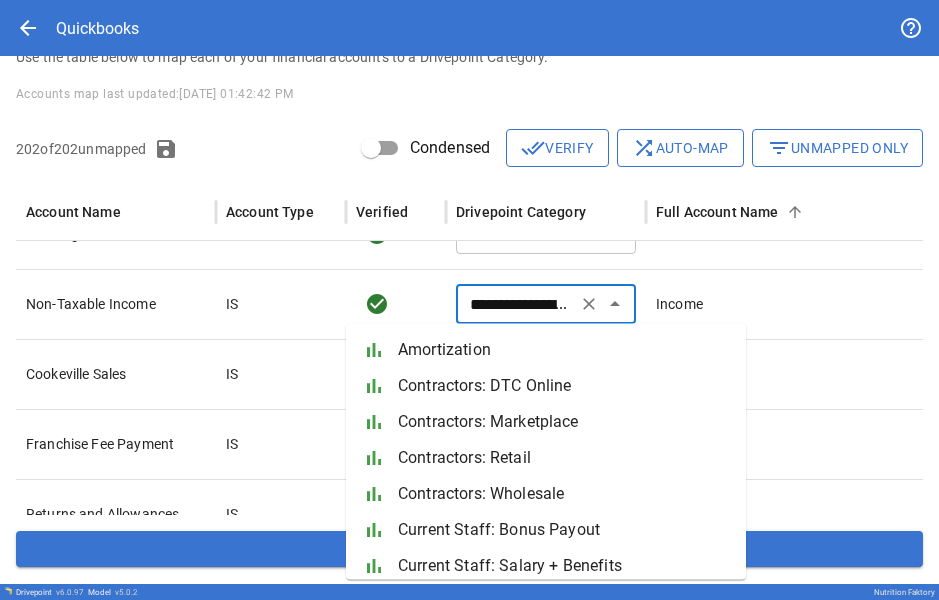 click on "**********" at bounding box center [516, 304] 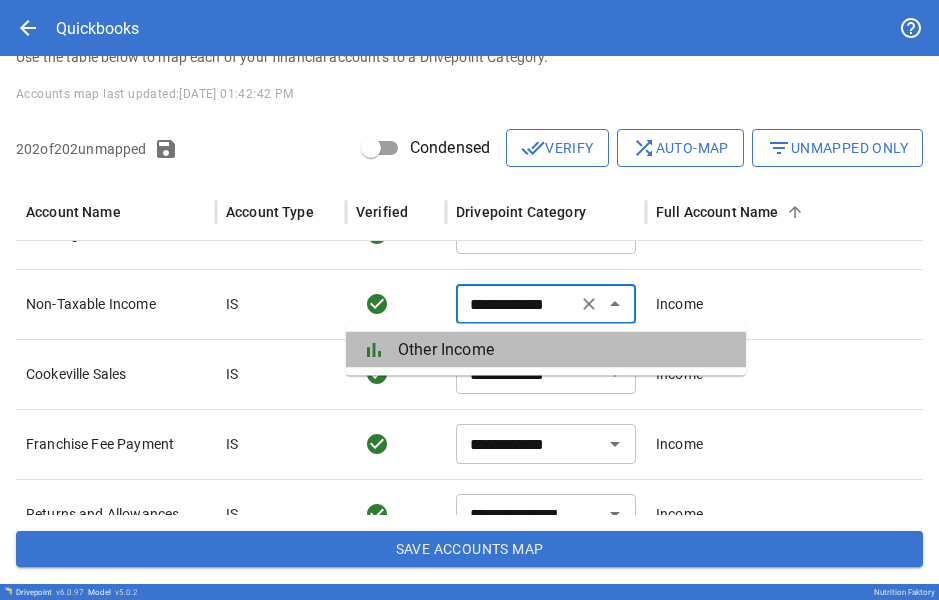 click on "Other Income" at bounding box center [564, 350] 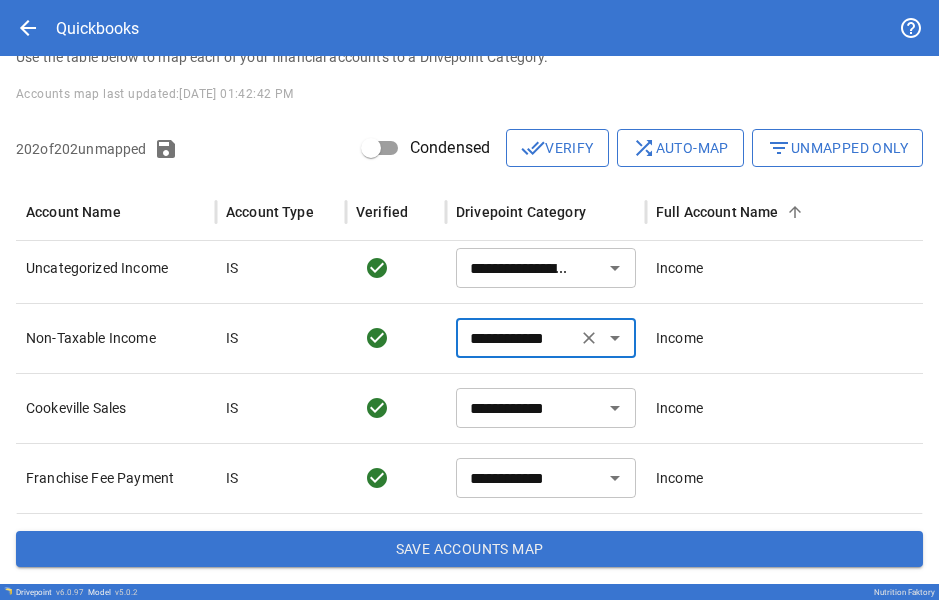 click on "**********" at bounding box center [516, 338] 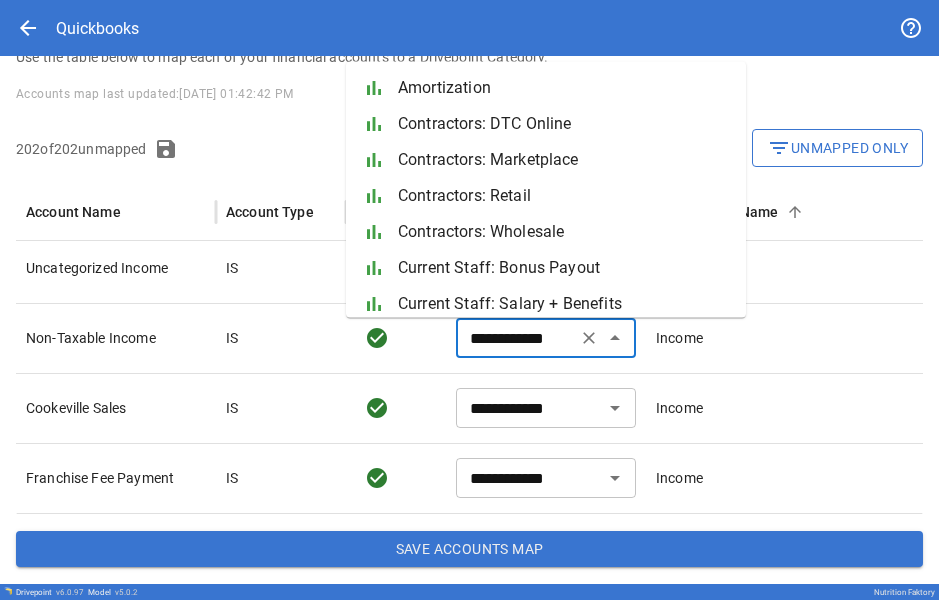 click on "**********" at bounding box center (516, 338) 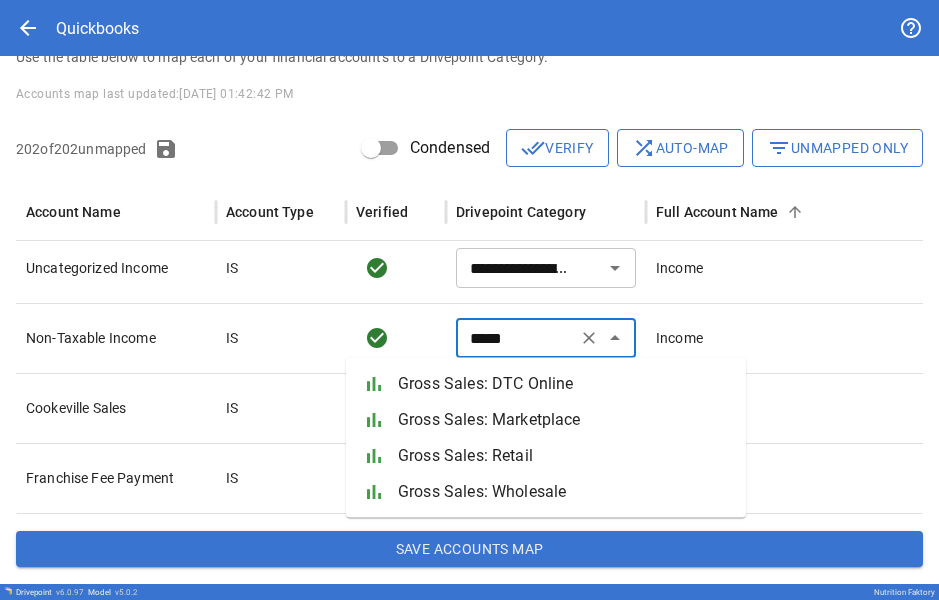 click on "Gross Sales: Marketplace" at bounding box center (564, 420) 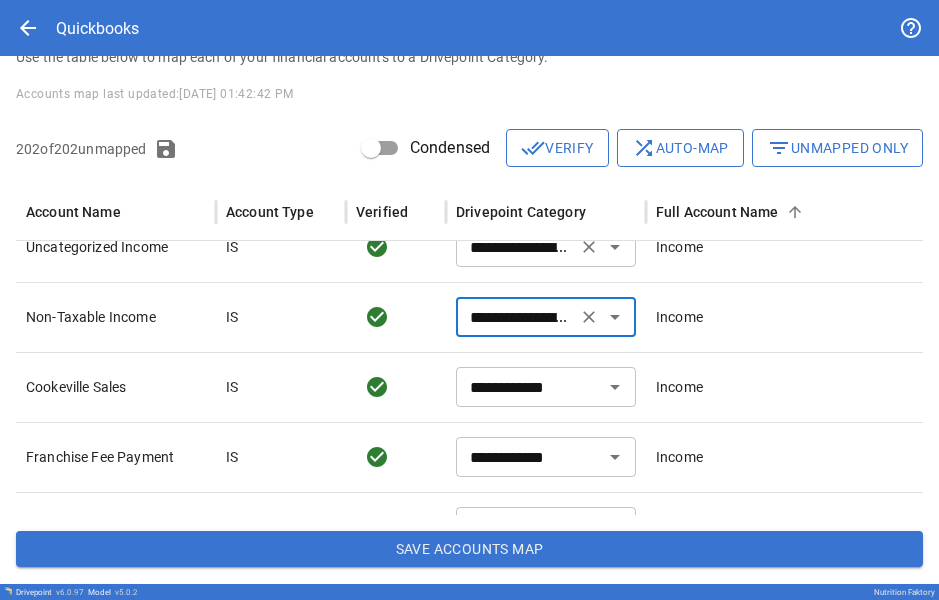 click on "**********" at bounding box center [516, 247] 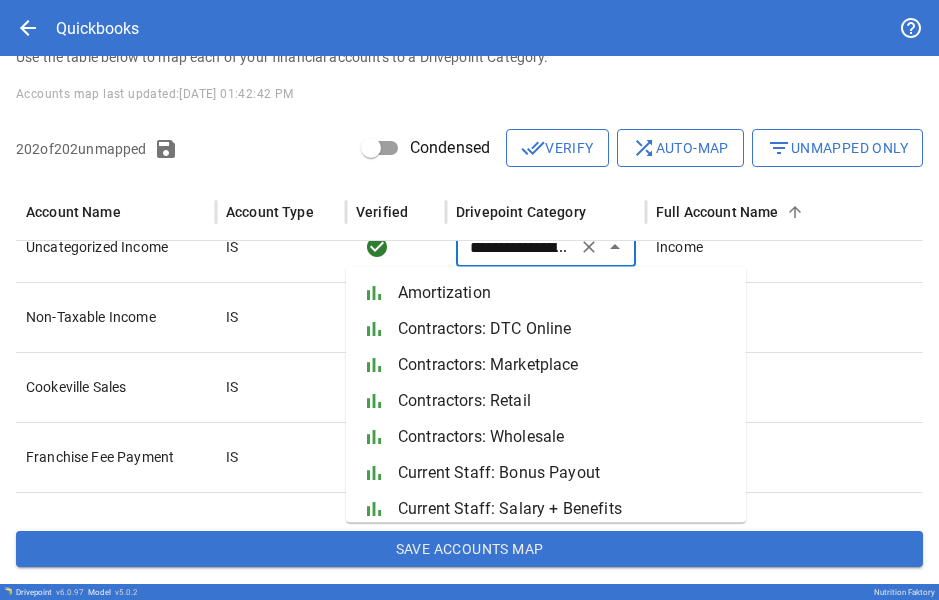 click on "**********" at bounding box center [516, 247] 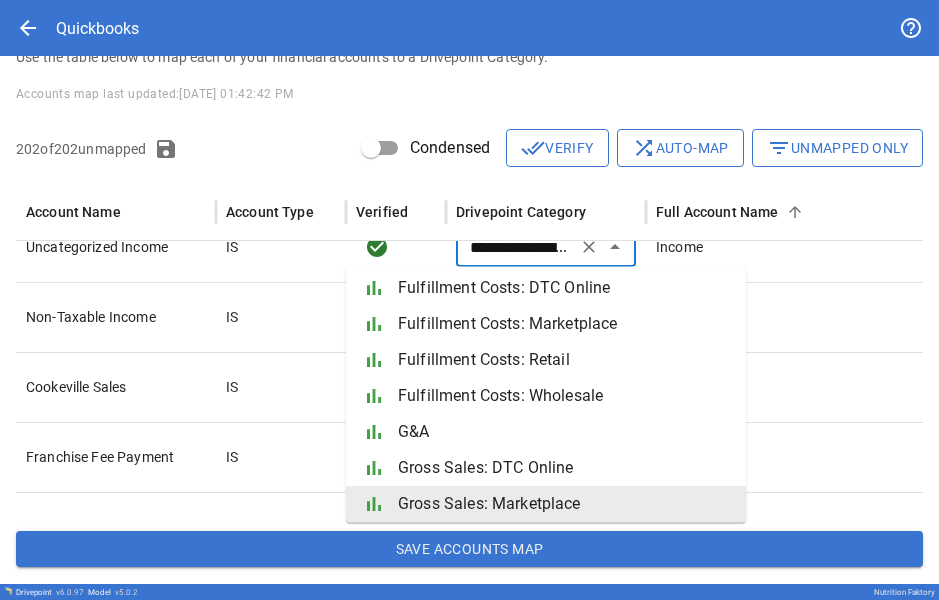 paste 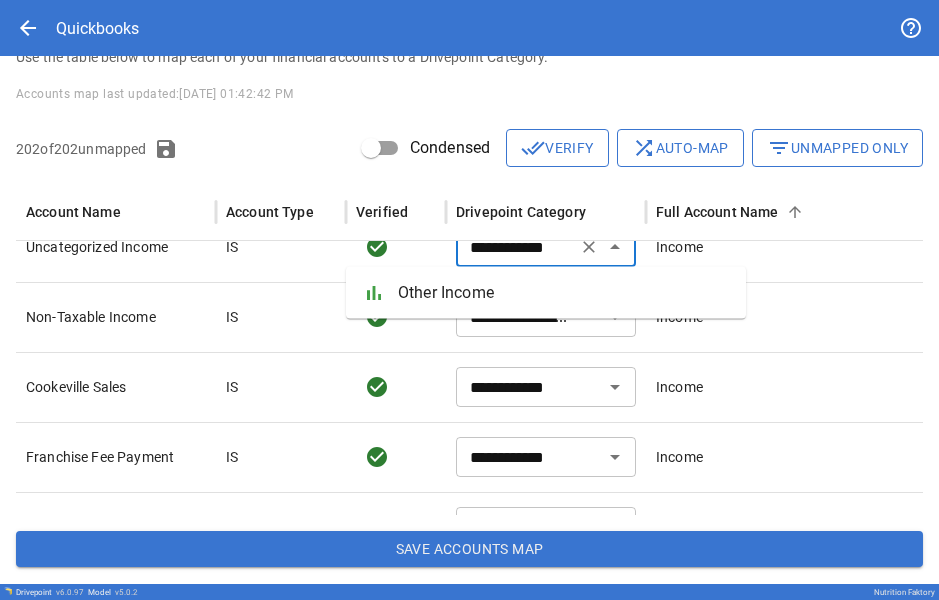 click on "Other Income" at bounding box center [564, 293] 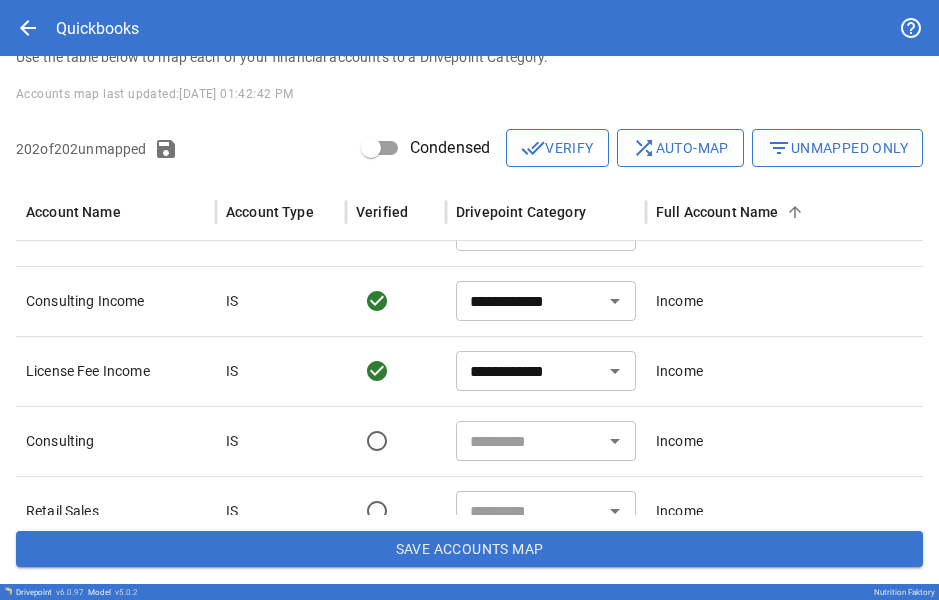 click at bounding box center (529, 441) 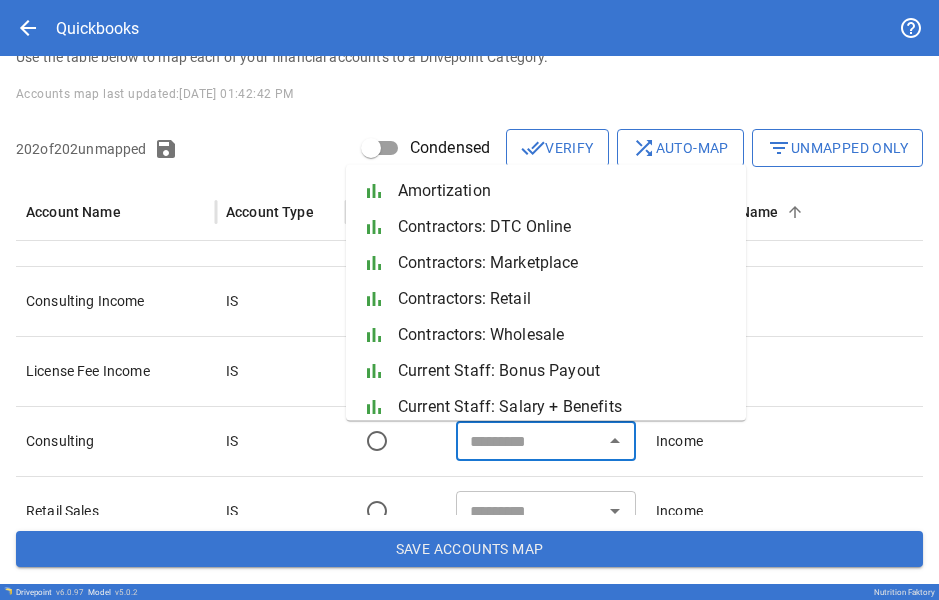 paste on "**********" 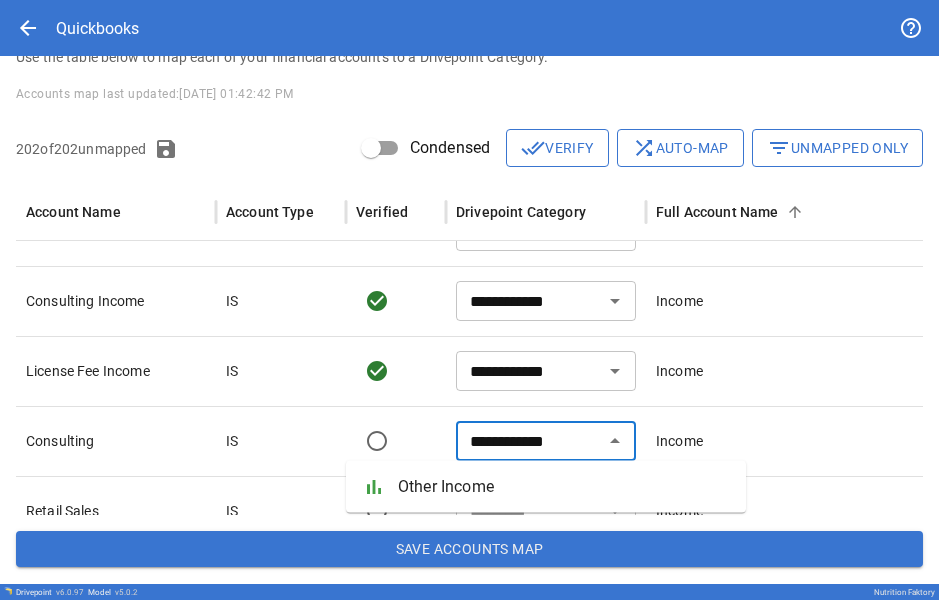 click on "Other Income" at bounding box center [564, 487] 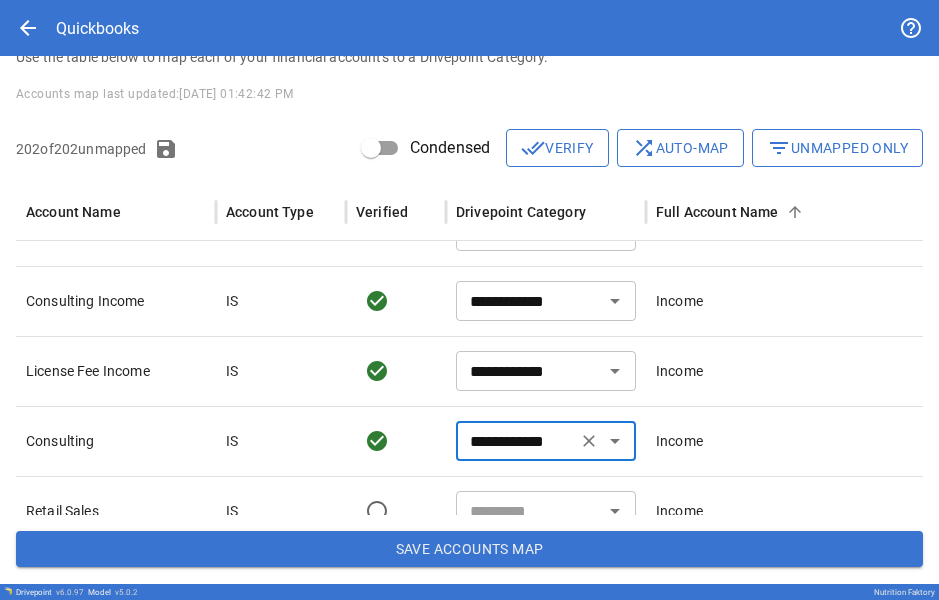 click at bounding box center (396, 441) 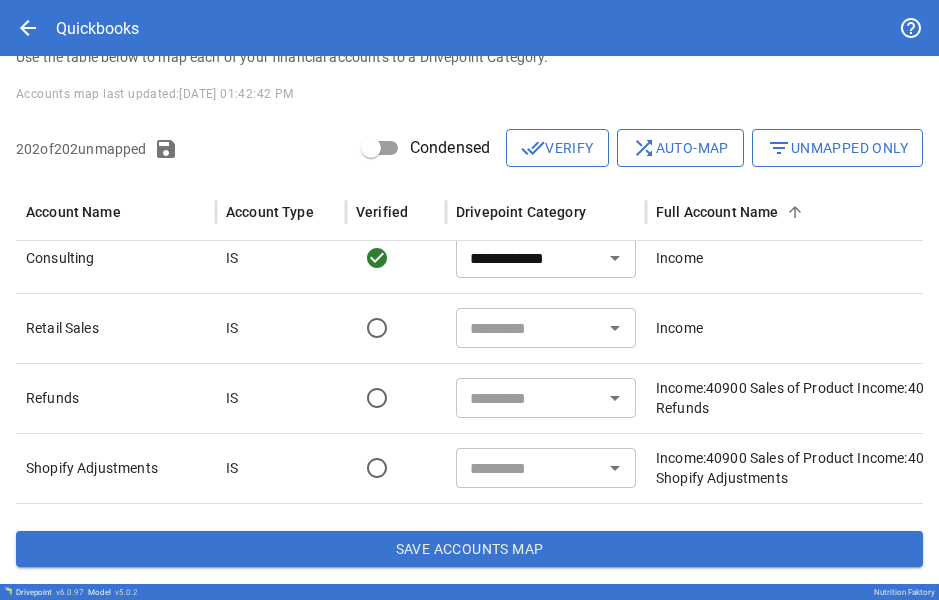 click at bounding box center [529, 328] 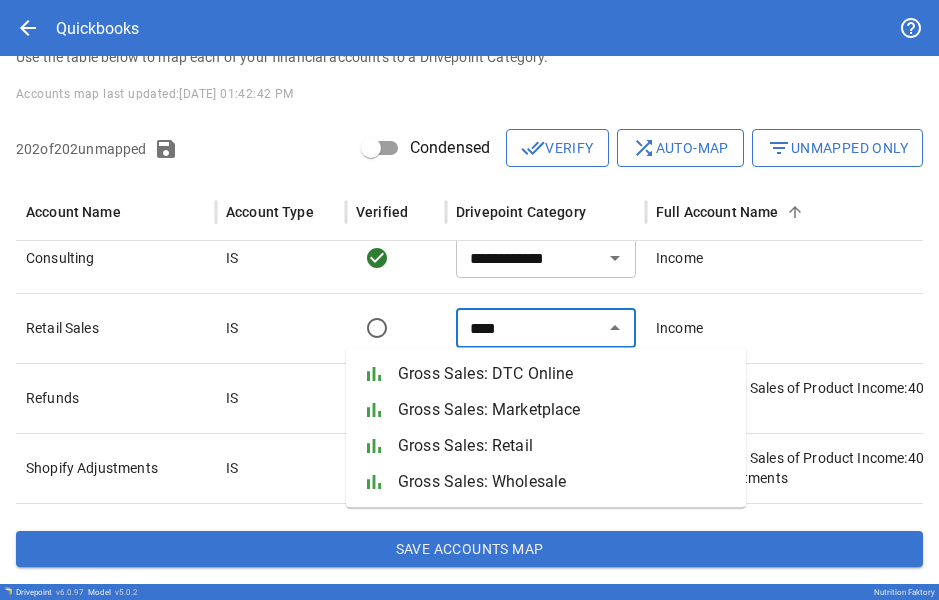 click on "Gross Sales: Retail" at bounding box center (564, 446) 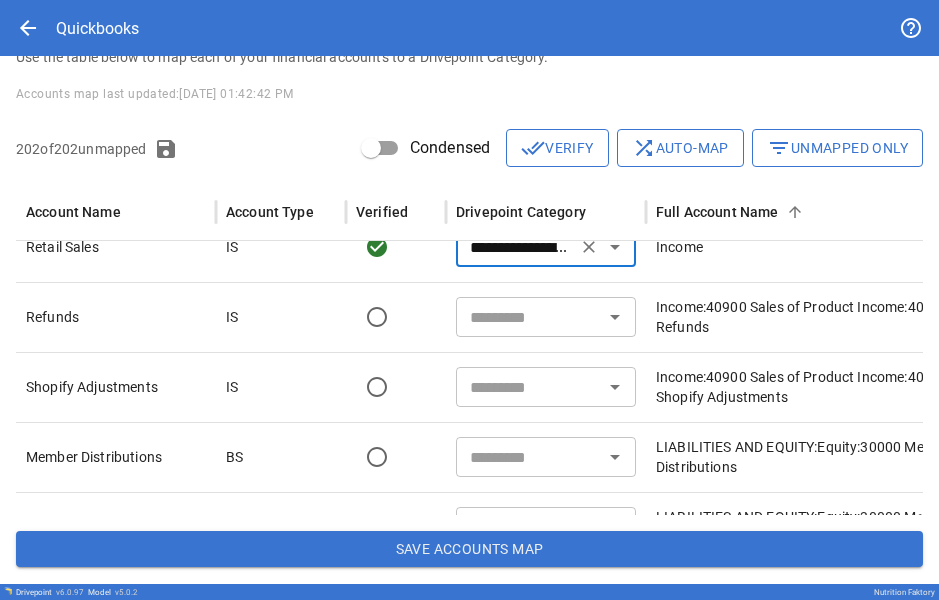 click at bounding box center [529, 317] 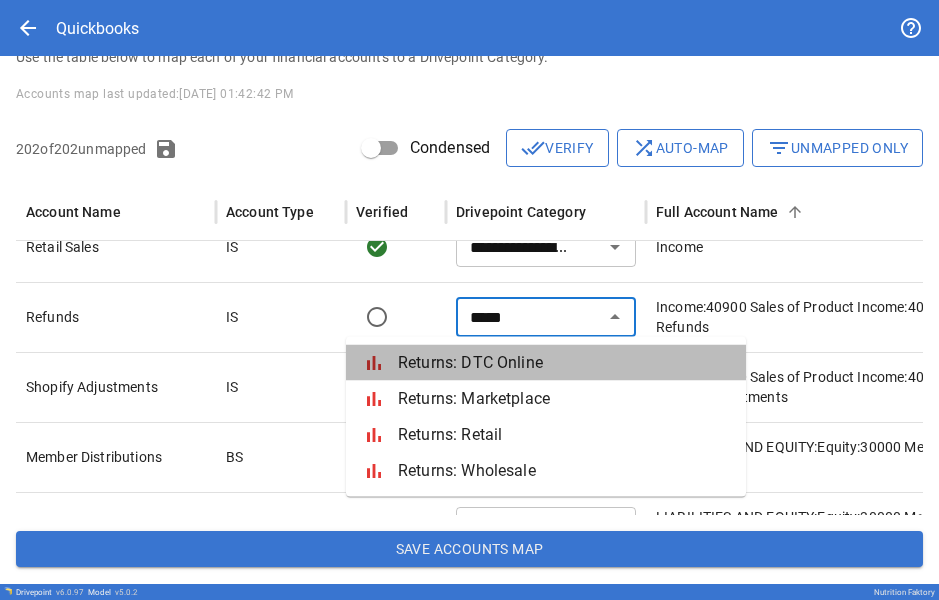 click on "Returns: DTC Online" at bounding box center [564, 363] 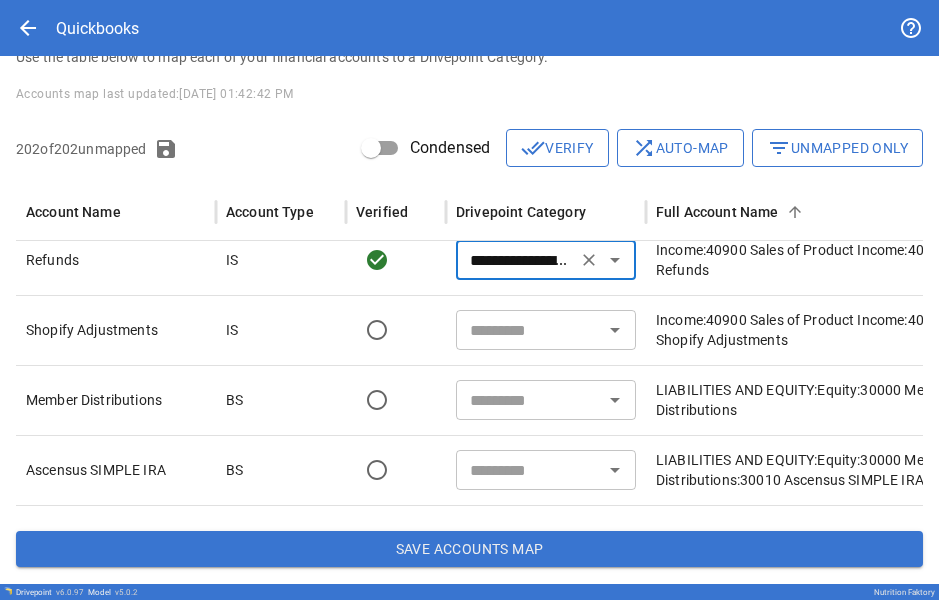 click at bounding box center (529, 330) 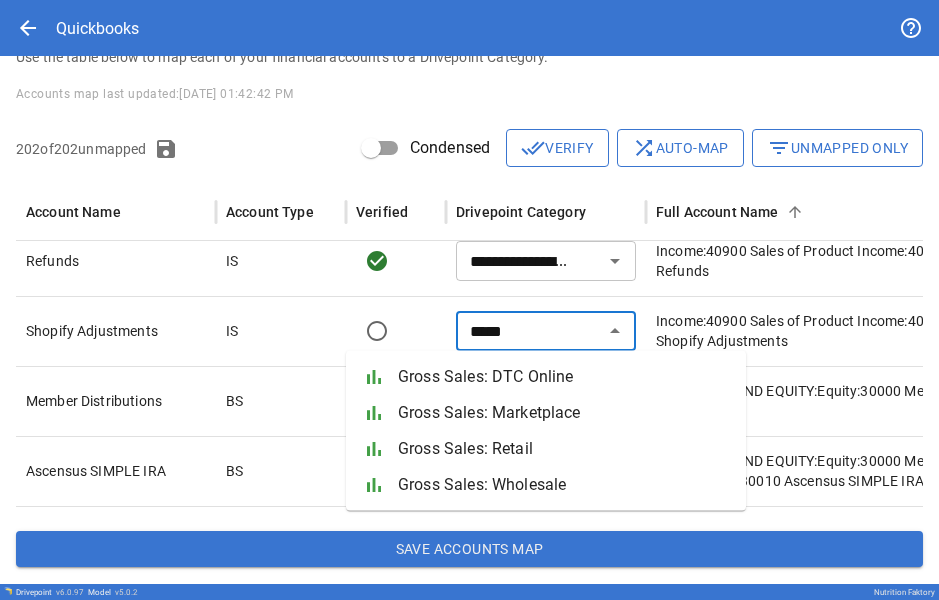 click on "Gross Sales: DTC Online" at bounding box center (564, 377) 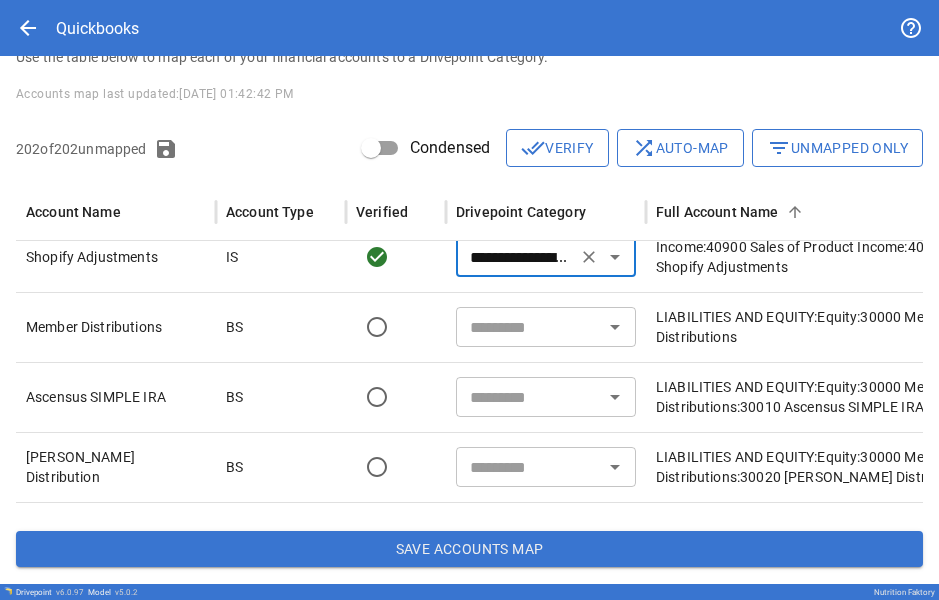 click on "​" at bounding box center [546, 327] 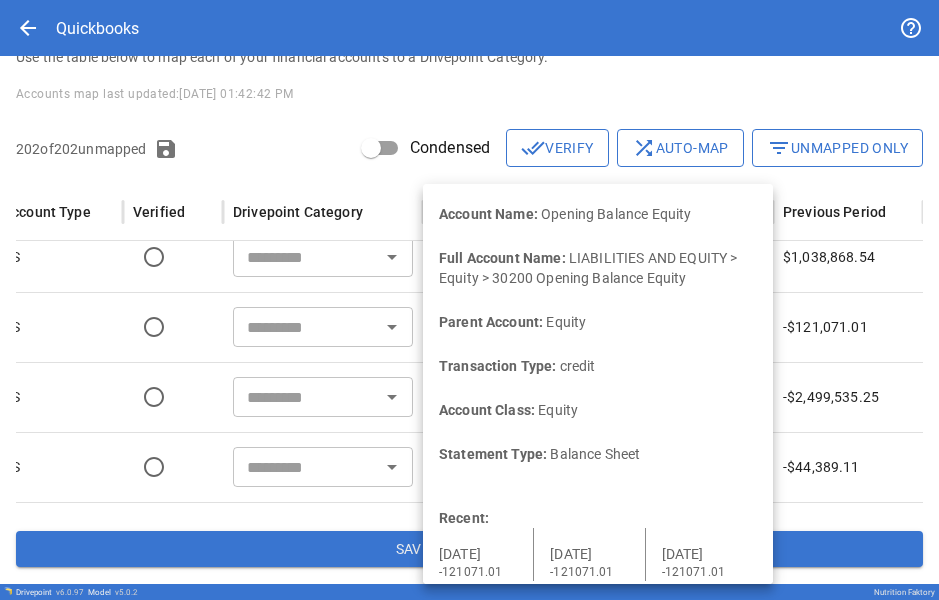 click on "LIABILITIES AND EQUITY:Equity:30200 Opening Balance Equity" at bounding box center [598, 327] 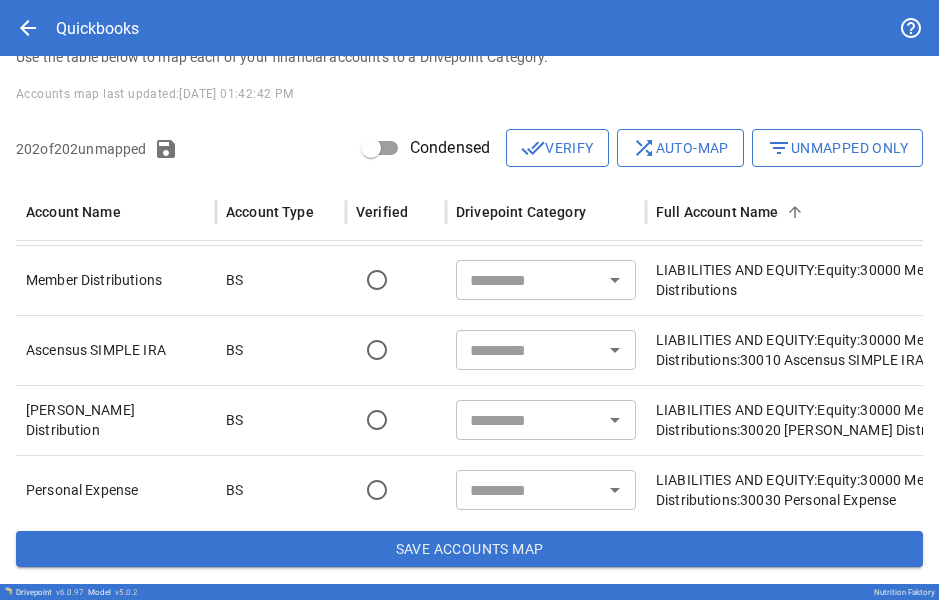 click at bounding box center (529, 280) 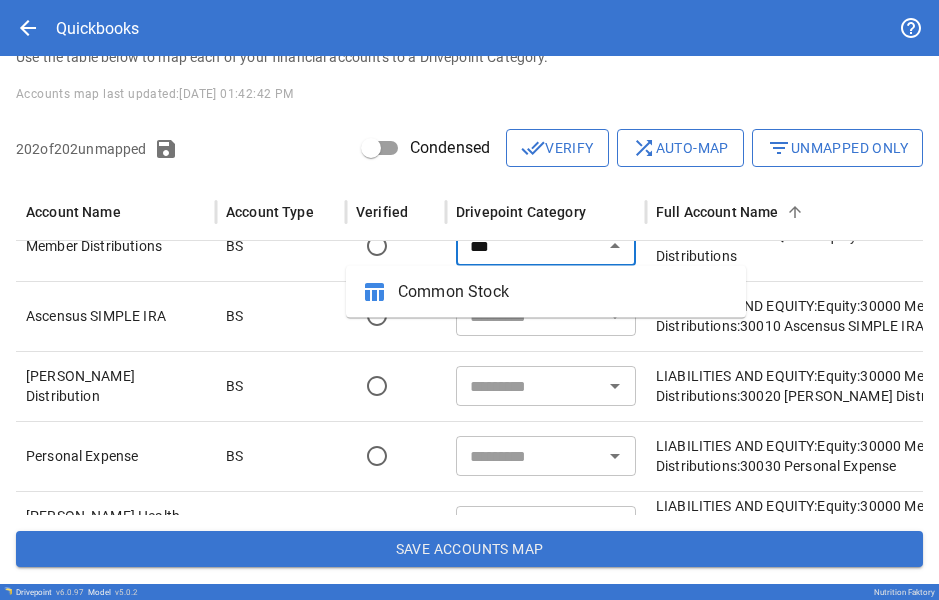 click on "Common Stock" at bounding box center (564, 292) 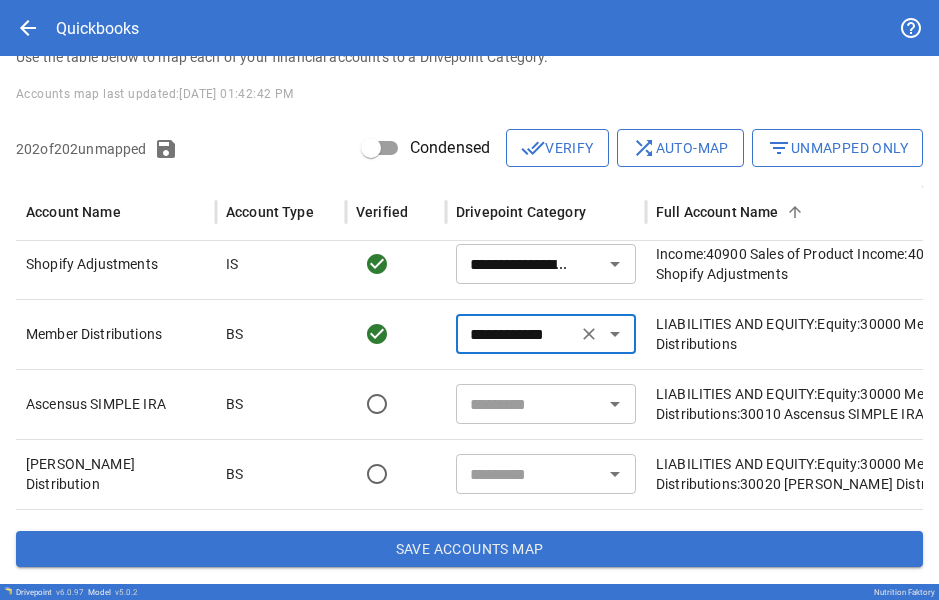 click on "**********" at bounding box center (516, 334) 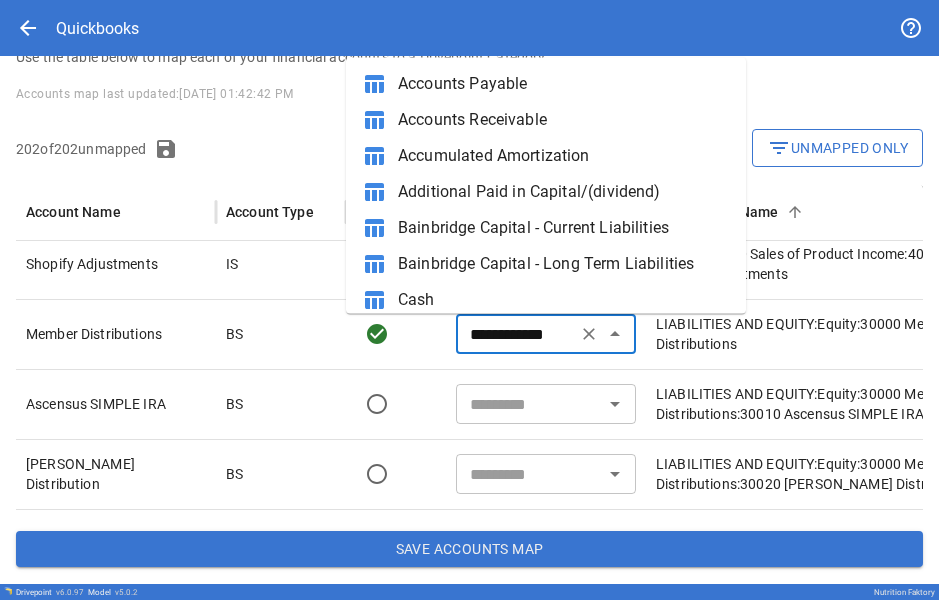 click on "**********" at bounding box center [516, 334] 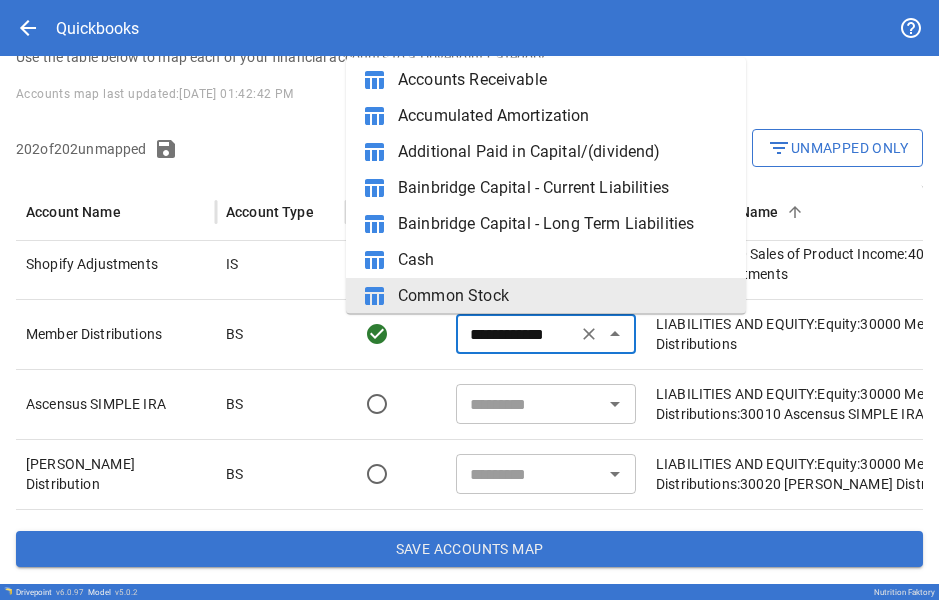 click on "**********" at bounding box center [516, 334] 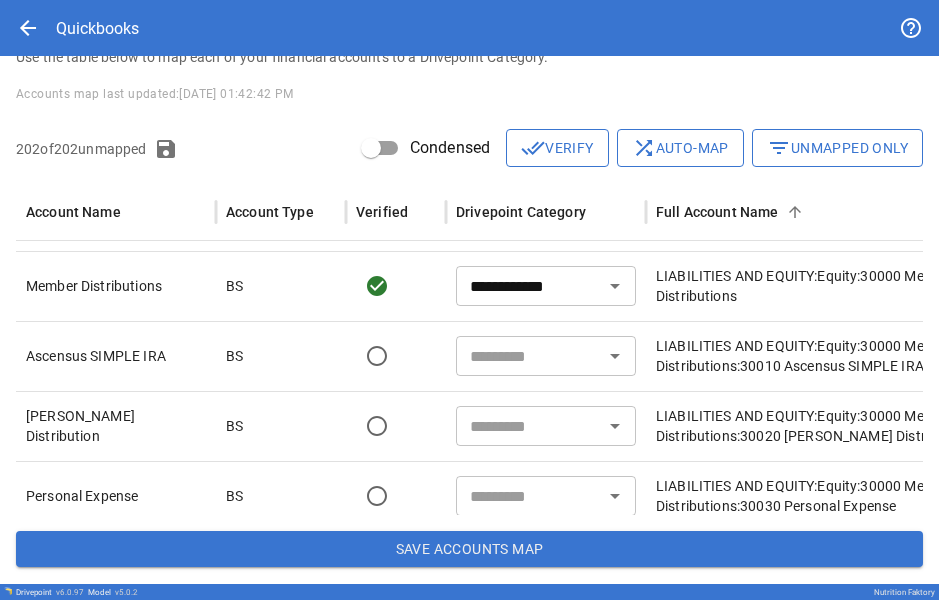 click at bounding box center (529, 356) 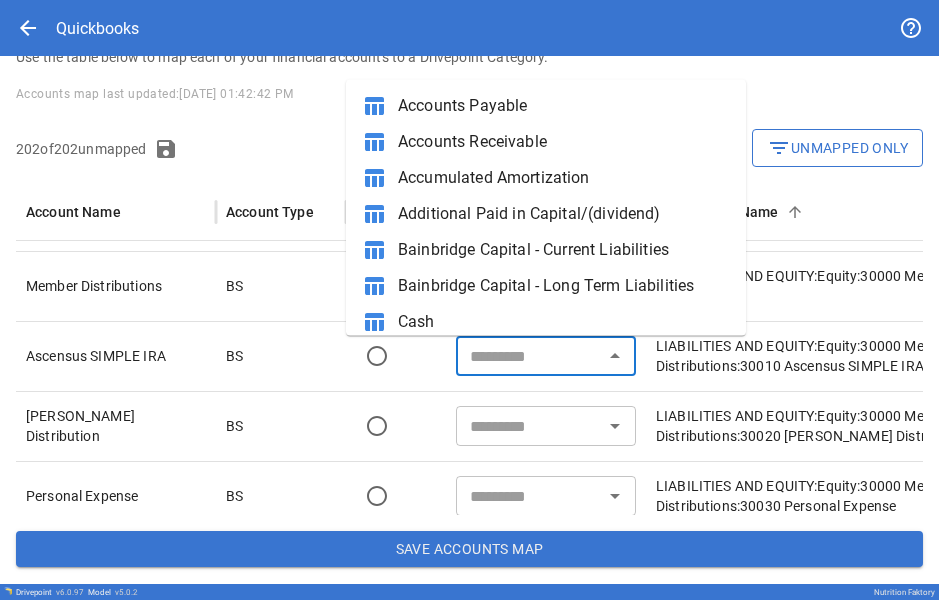 paste on "**********" 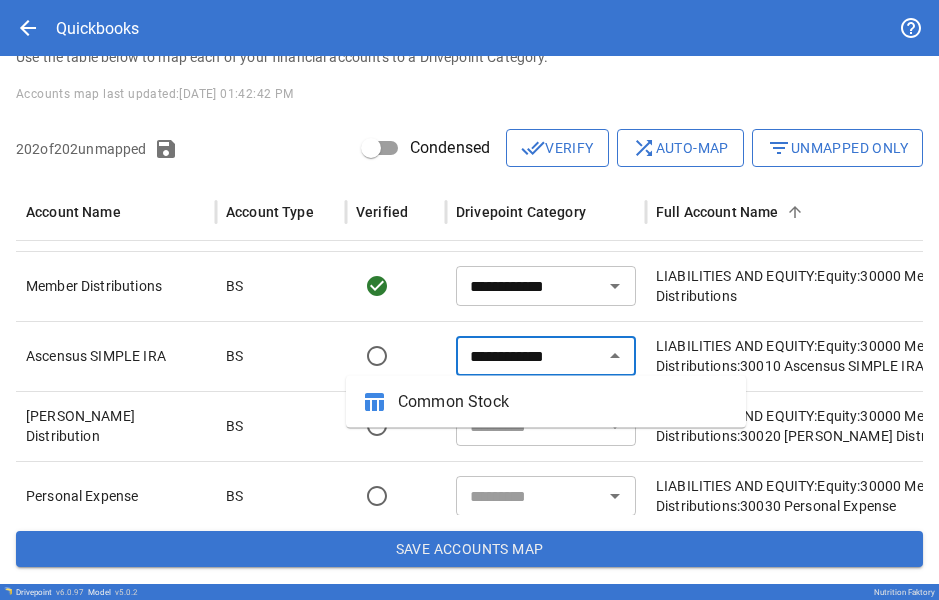 click on "Common Stock" at bounding box center (564, 402) 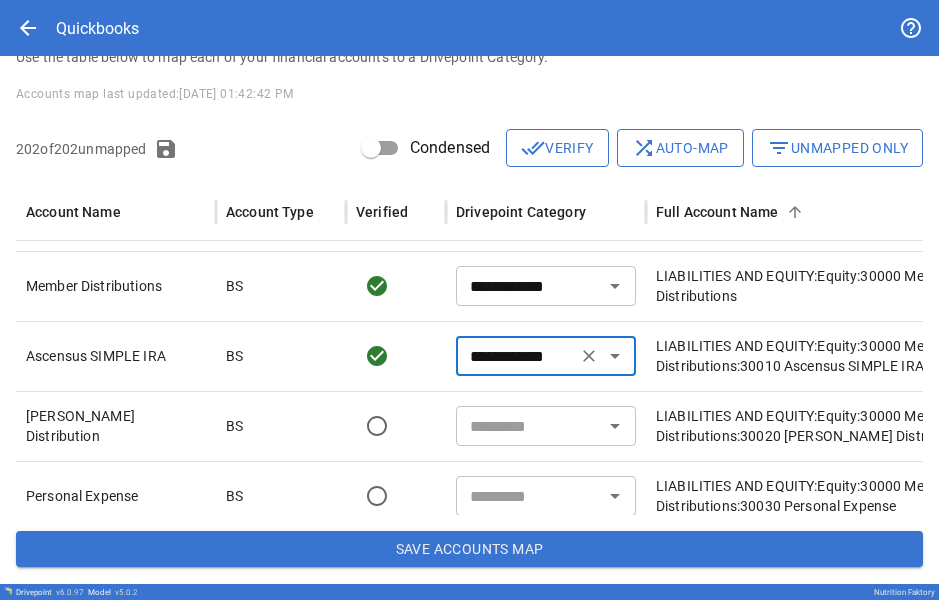 click at bounding box center (529, 426) 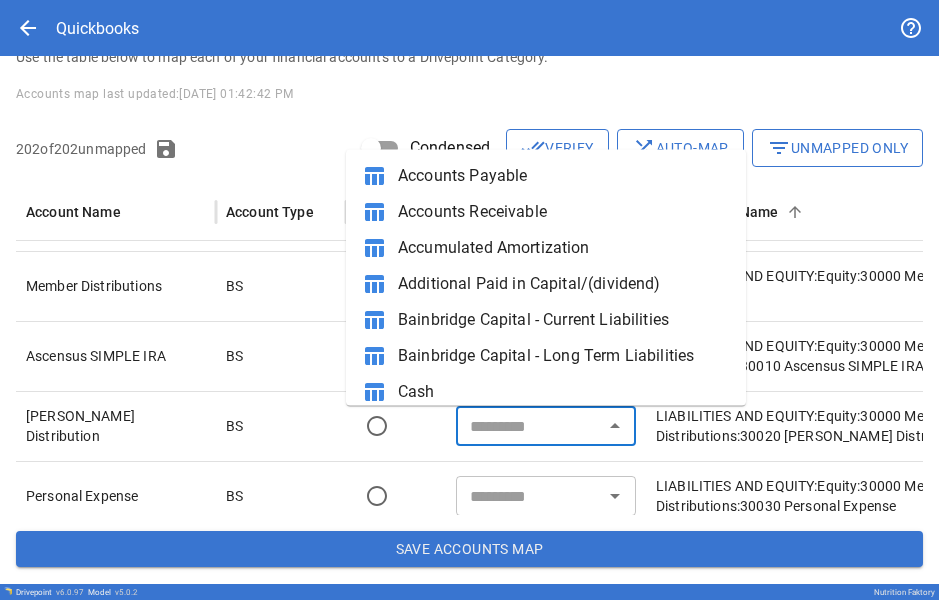 paste on "**********" 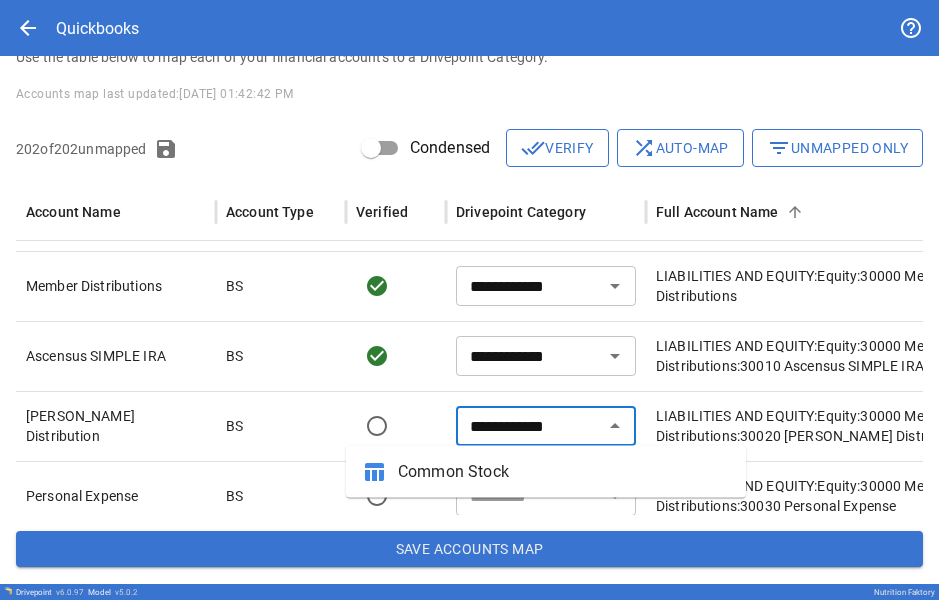 click on "table_chart Common Stock" at bounding box center (546, 472) 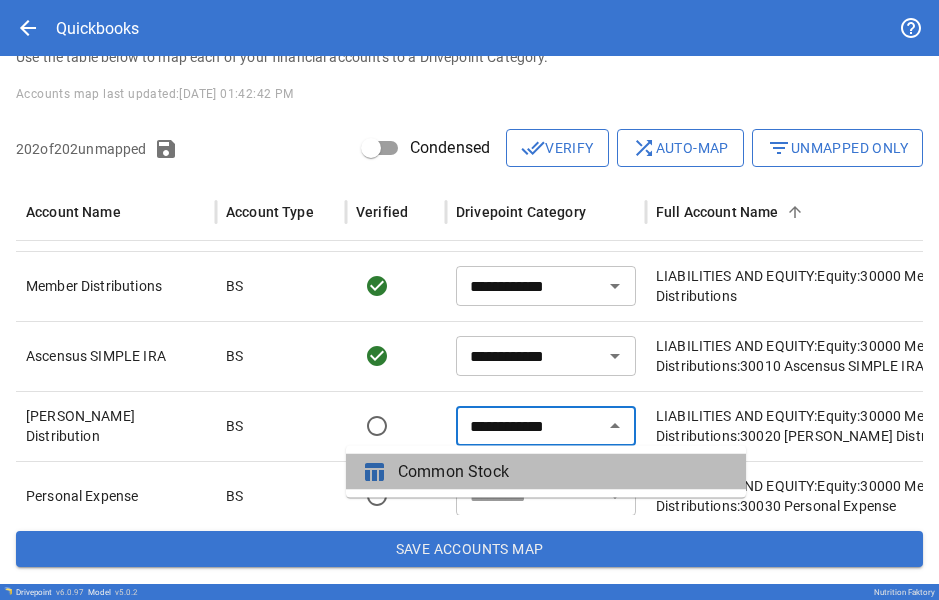 click on "Common Stock" at bounding box center (564, 472) 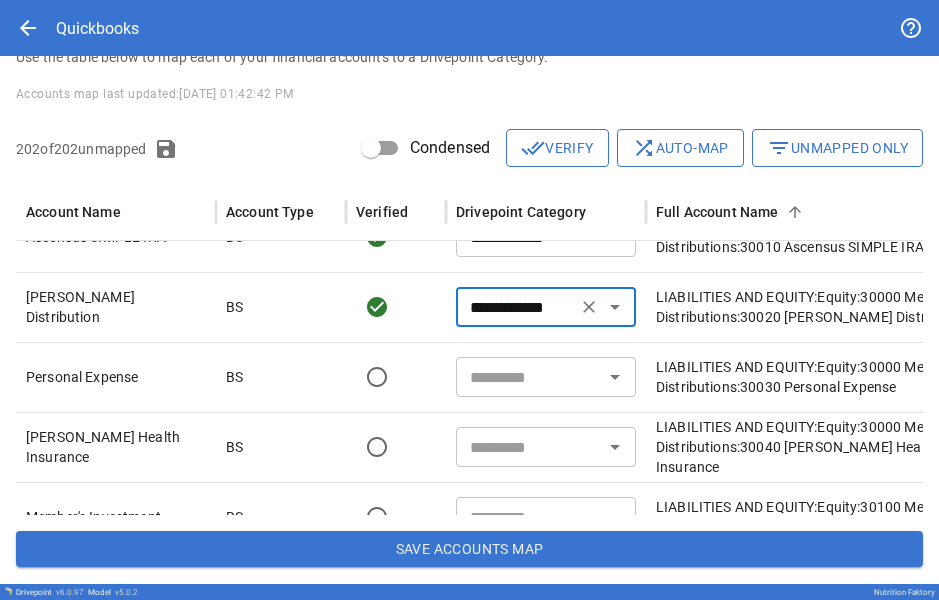 click at bounding box center (529, 377) 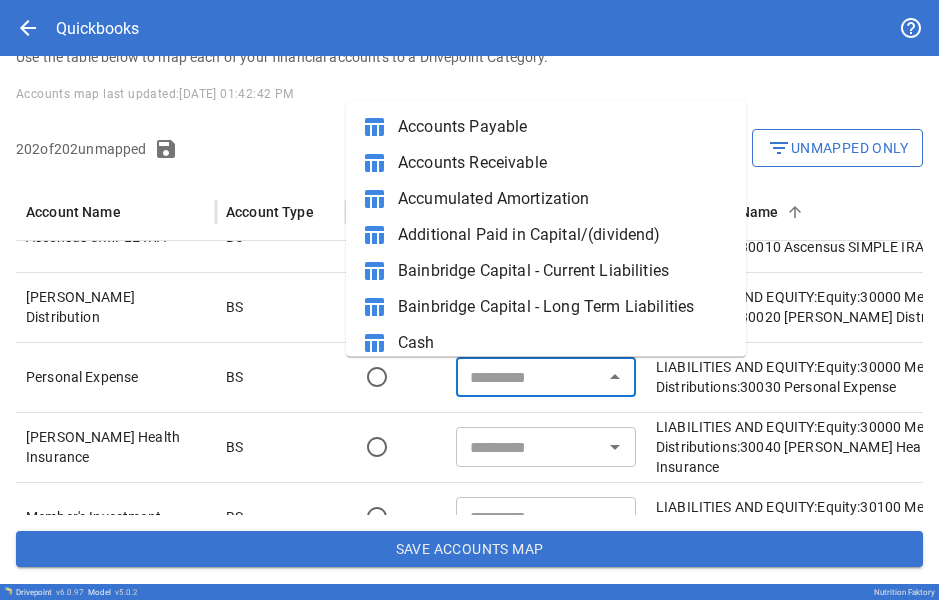 paste on "**********" 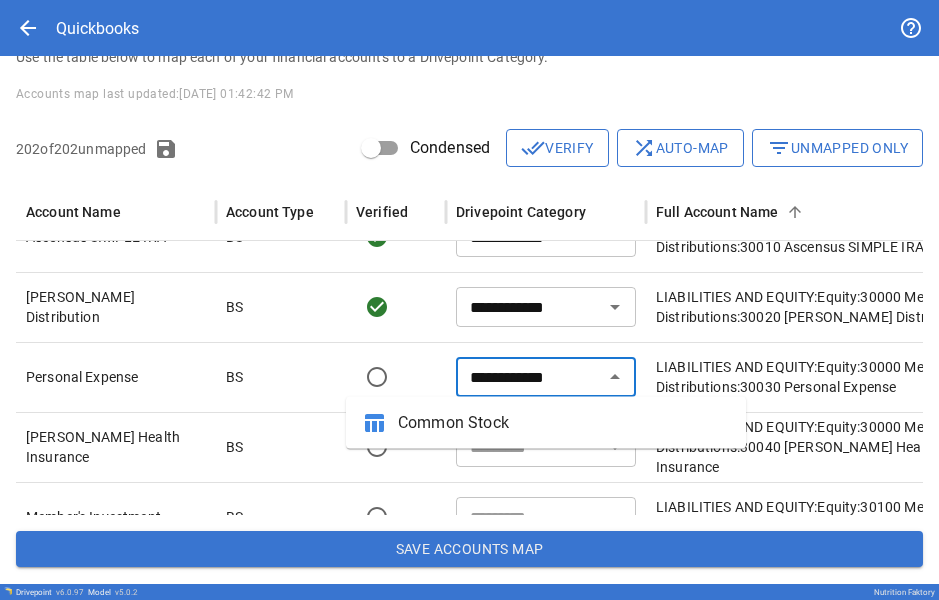 click on "**********" at bounding box center (529, 377) 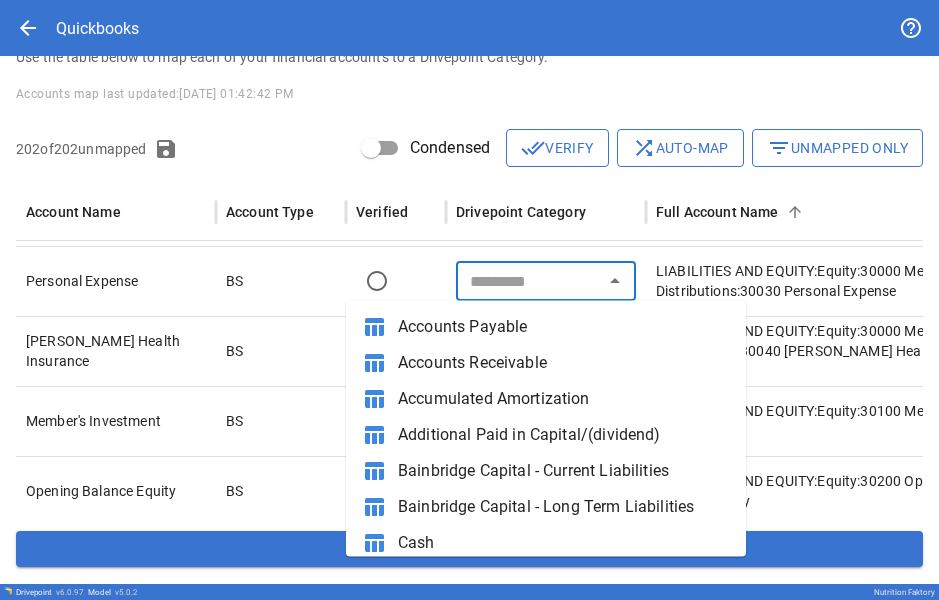click at bounding box center [529, 281] 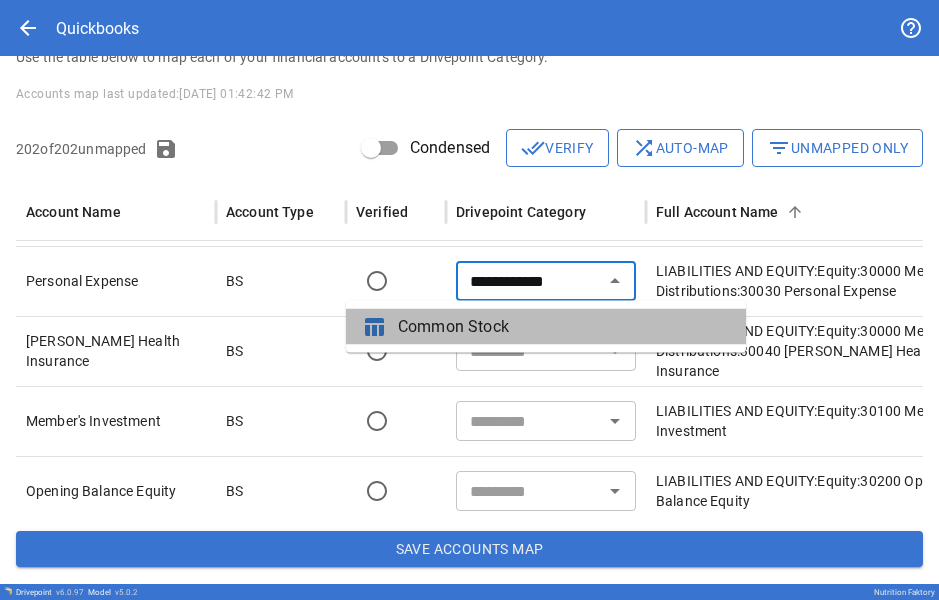 click on "Common Stock" at bounding box center [564, 327] 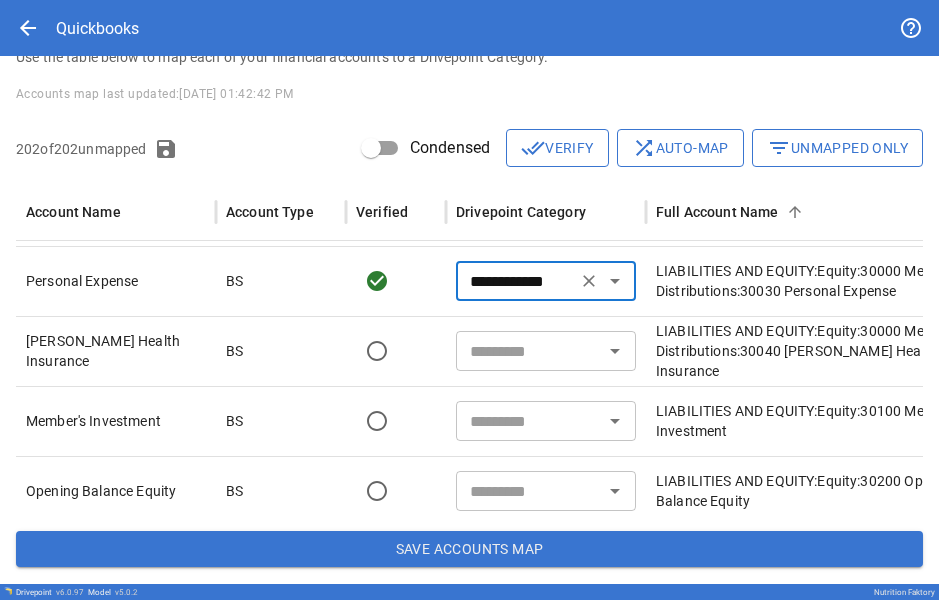 click at bounding box center [529, 351] 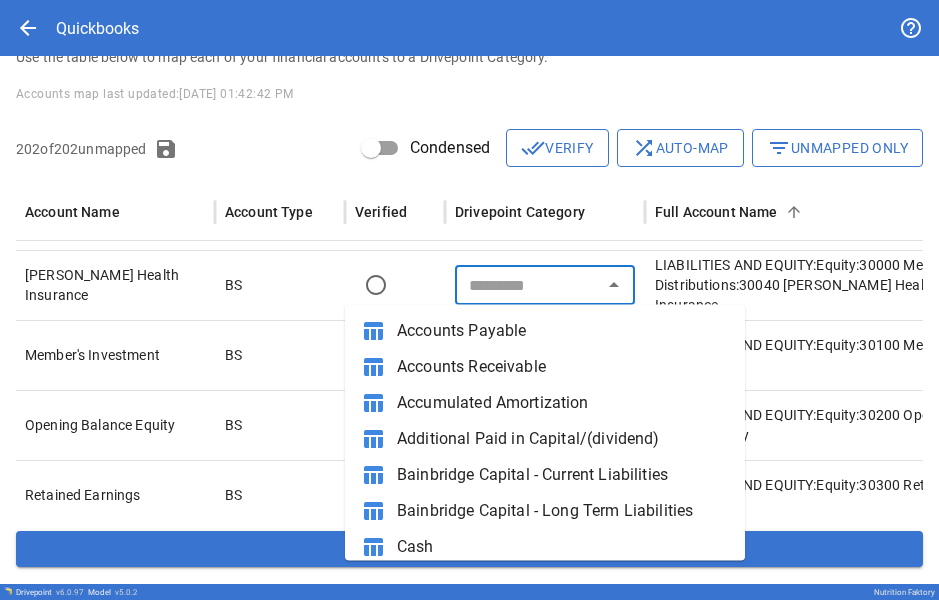 paste 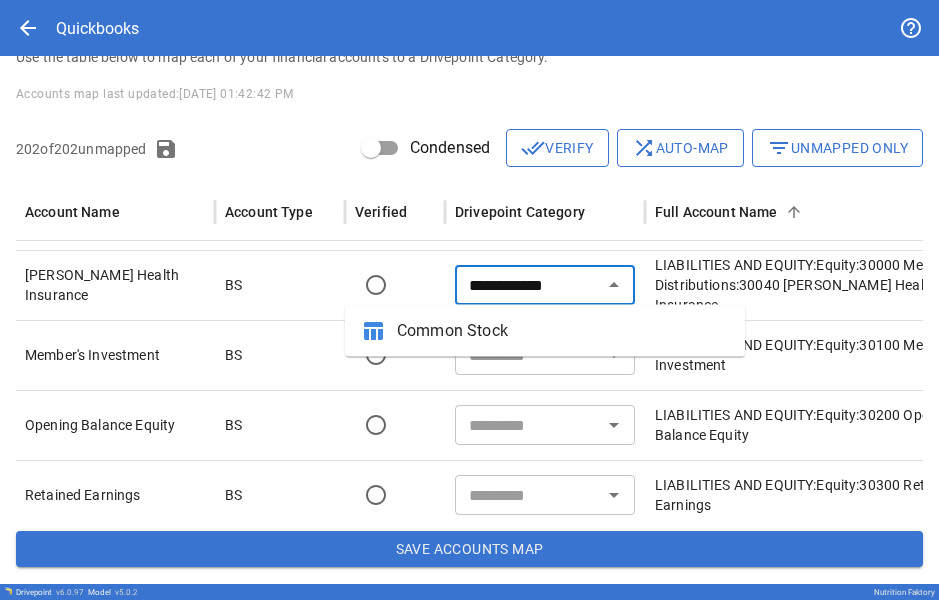 click on "Common Stock" at bounding box center (563, 331) 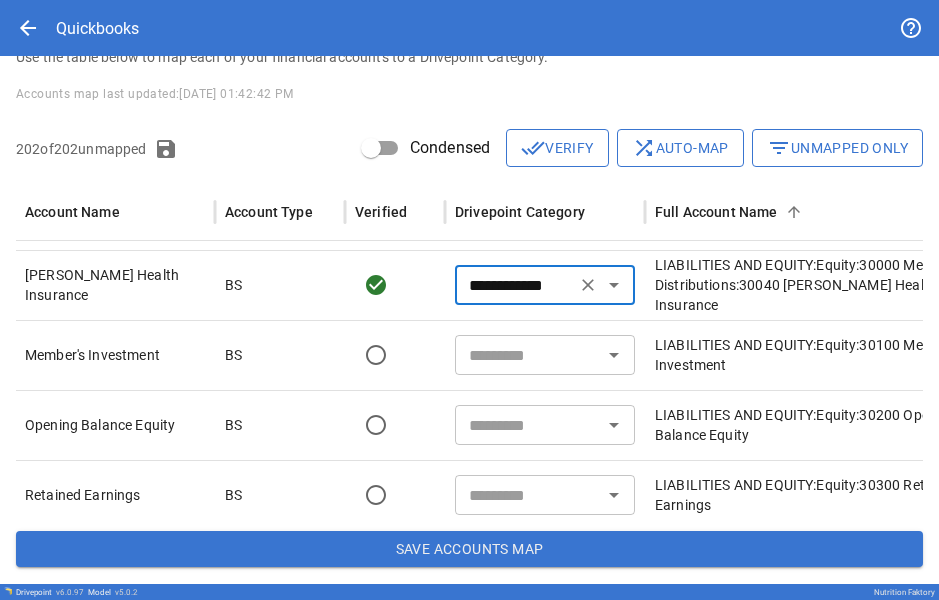 click at bounding box center (528, 355) 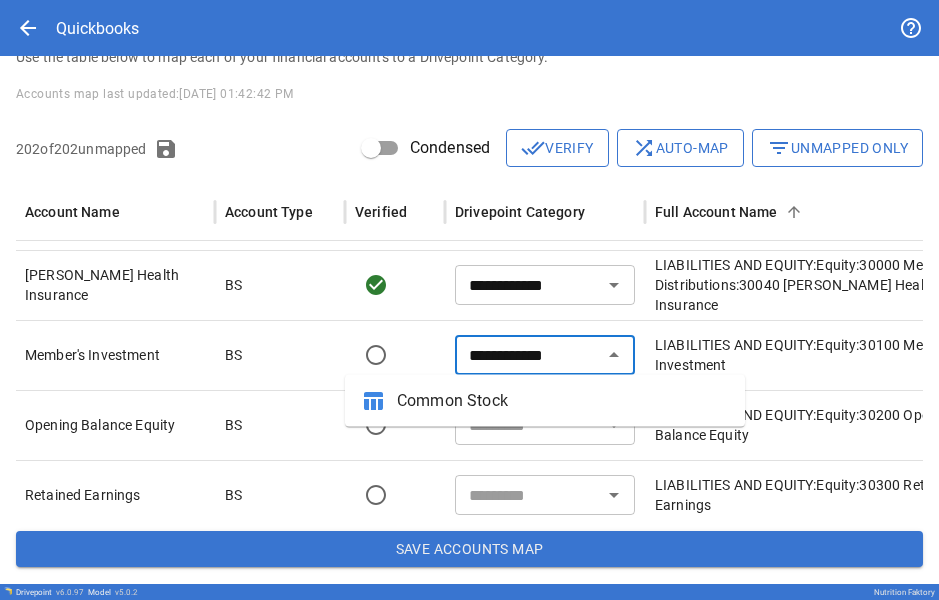 click on "Common Stock" at bounding box center [563, 401] 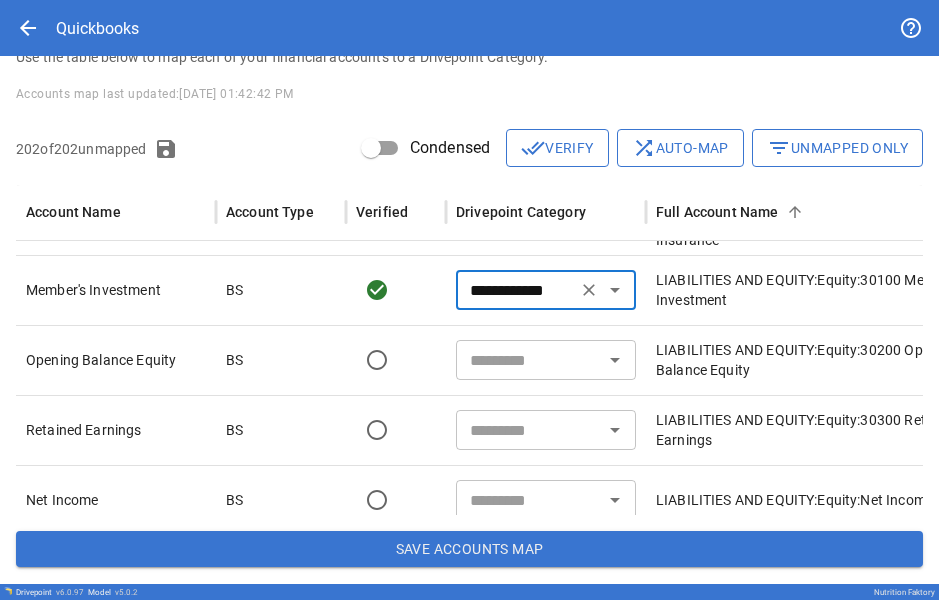 click at bounding box center [529, 360] 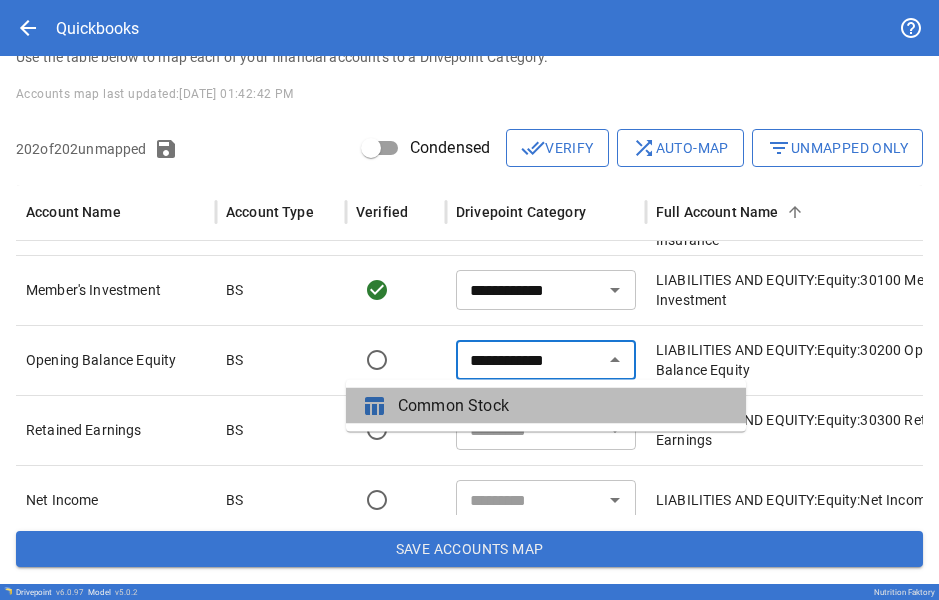click on "Common Stock" at bounding box center [564, 406] 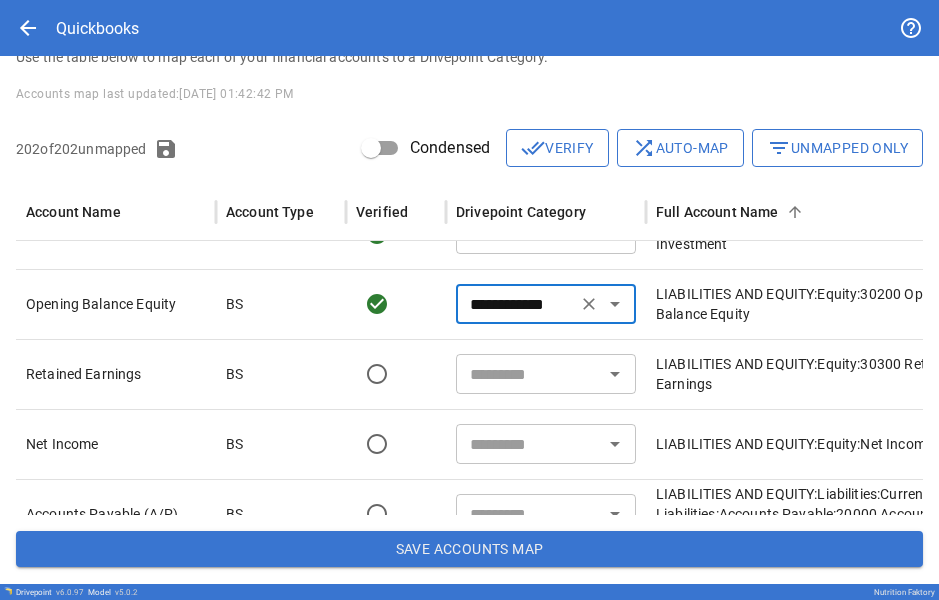 click at bounding box center (529, 374) 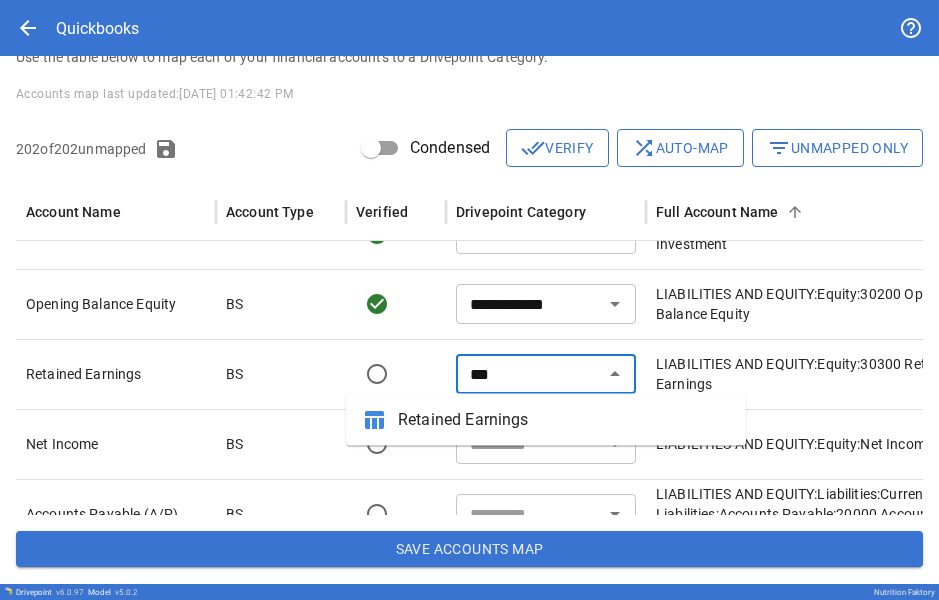 click on "Retained Earnings" at bounding box center [564, 420] 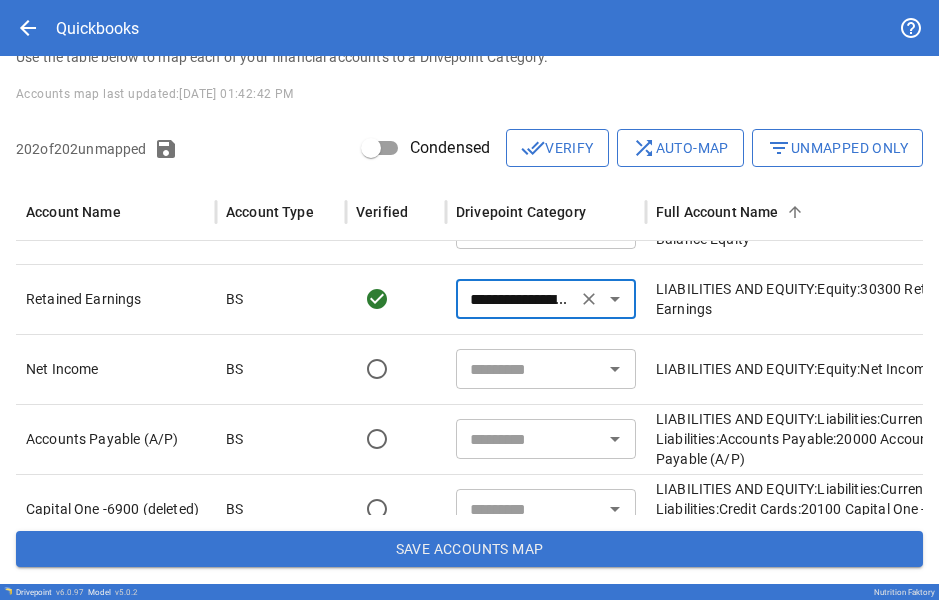click at bounding box center [529, 369] 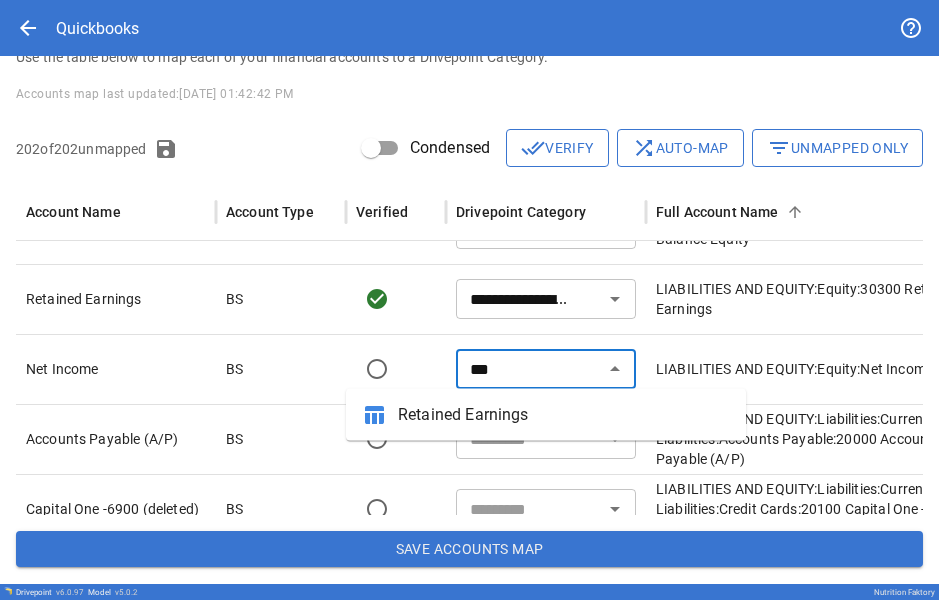 click on "Retained Earnings" at bounding box center (564, 415) 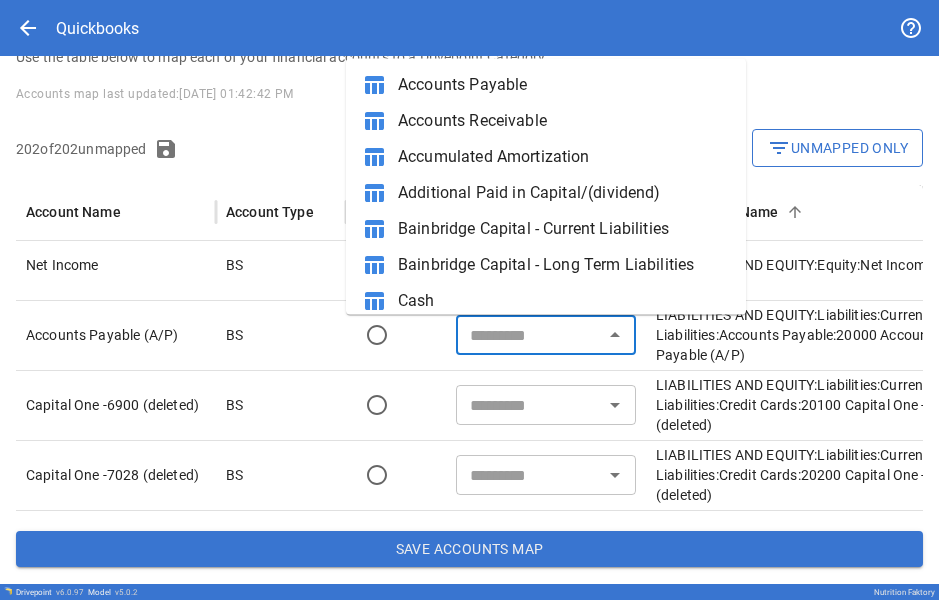 click at bounding box center [529, 335] 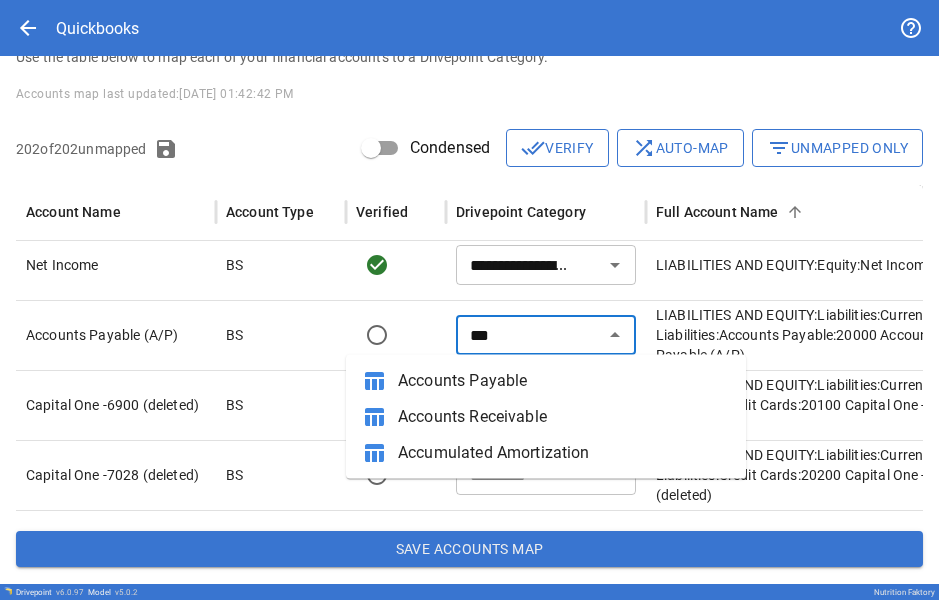 click on "Accounts Payable" at bounding box center [564, 381] 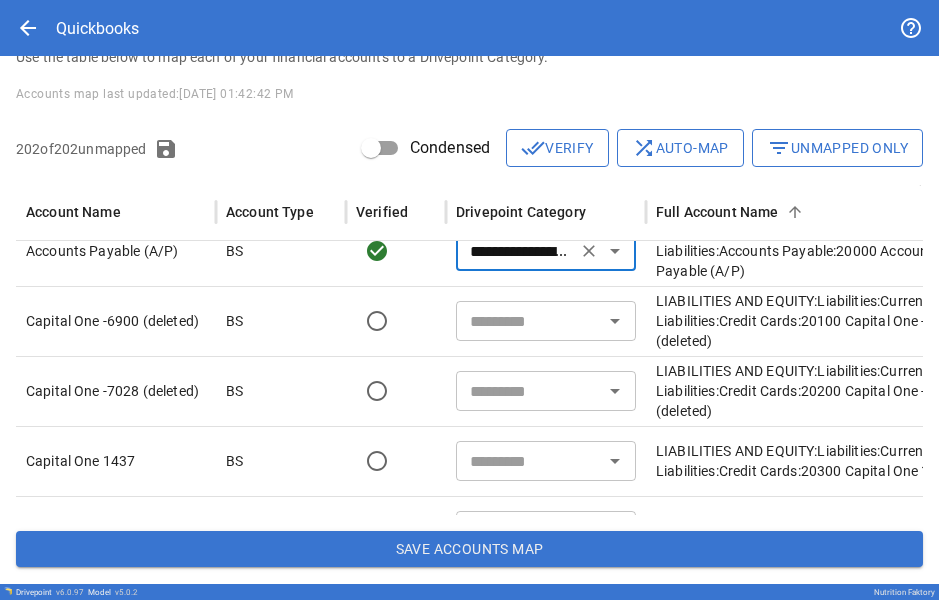 click at bounding box center (529, 321) 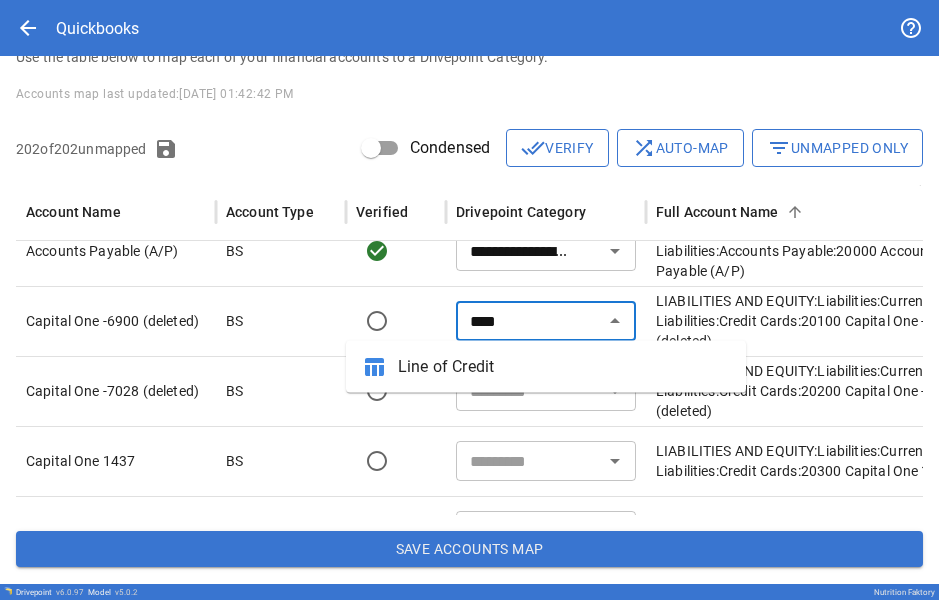 click on "Line of Credit" at bounding box center (564, 367) 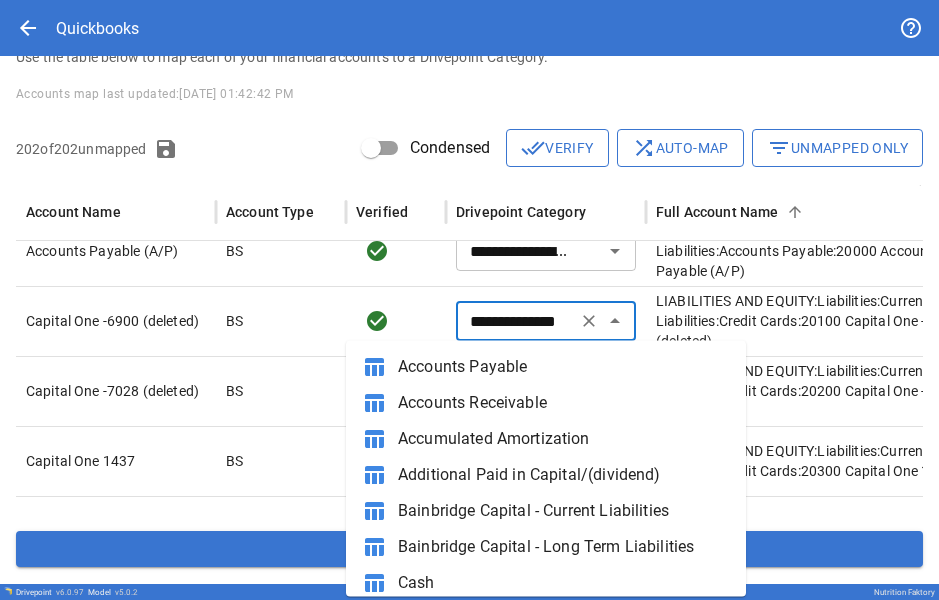 click on "**********" at bounding box center [516, 321] 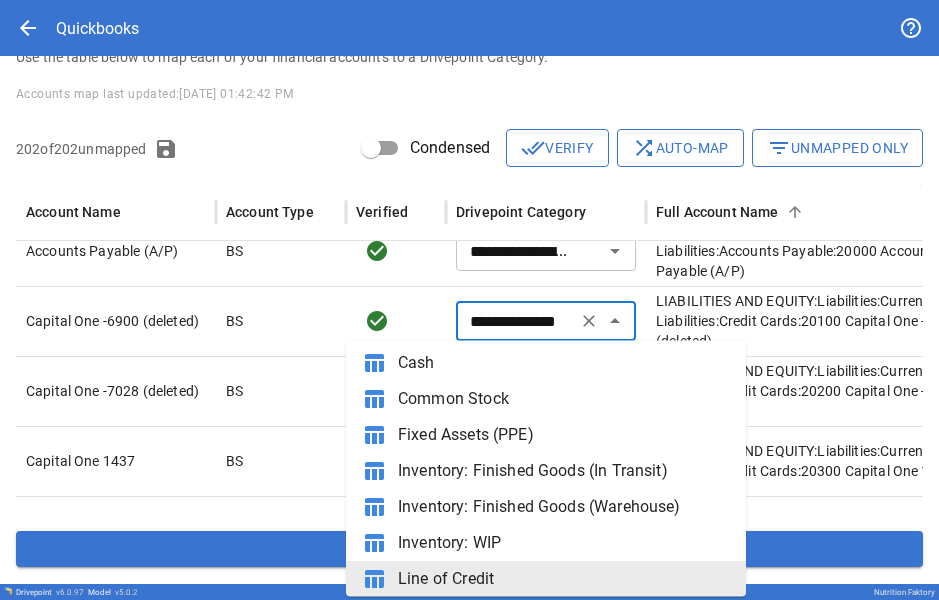 click on "**********" at bounding box center (516, 321) 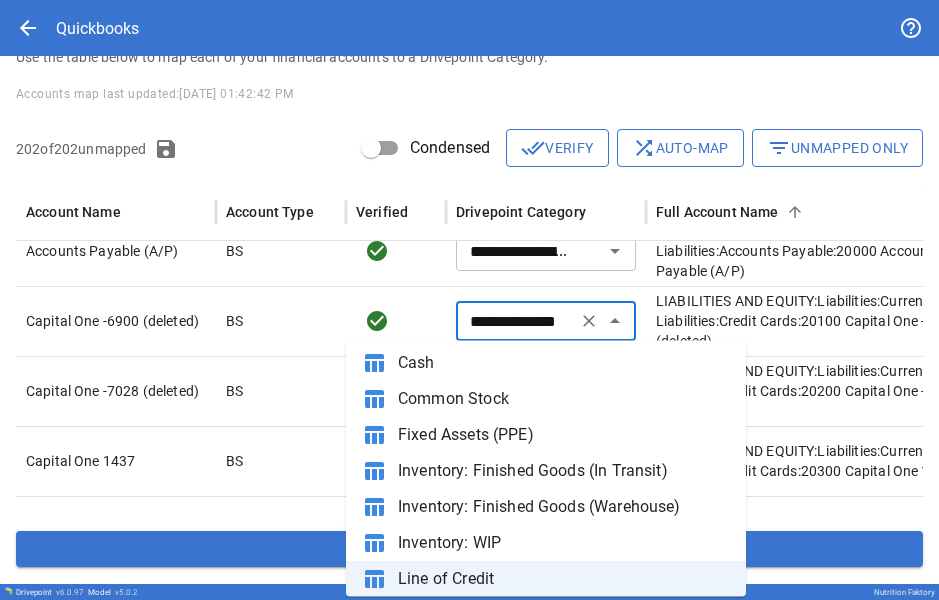 click at bounding box center (396, 321) 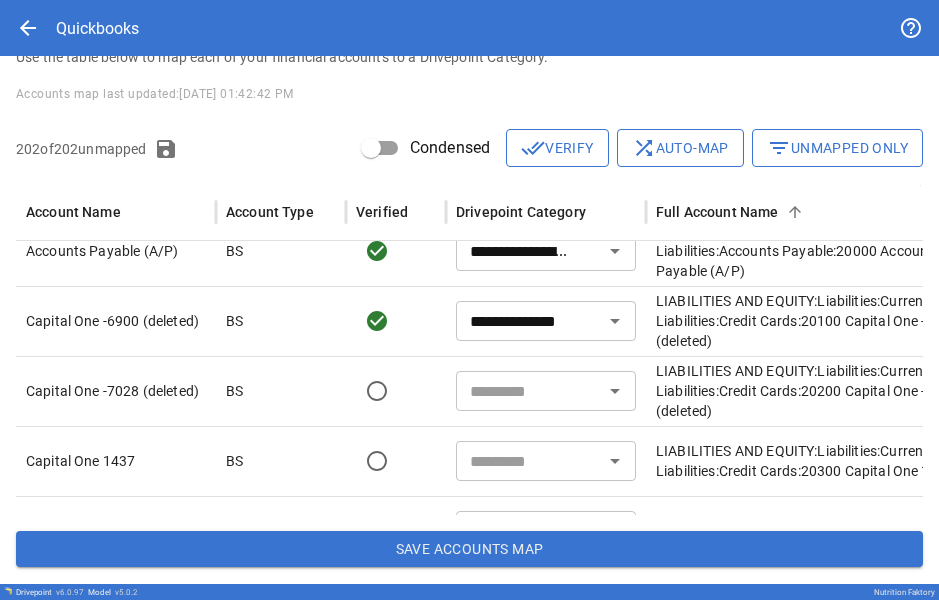 click at bounding box center (529, 391) 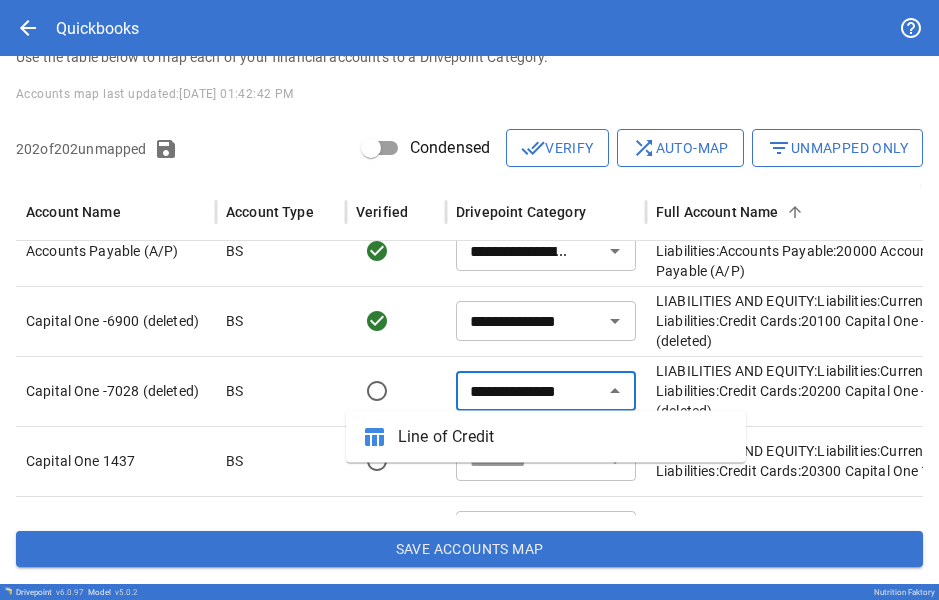 click on "table_chart Line of Credit" at bounding box center [546, 437] 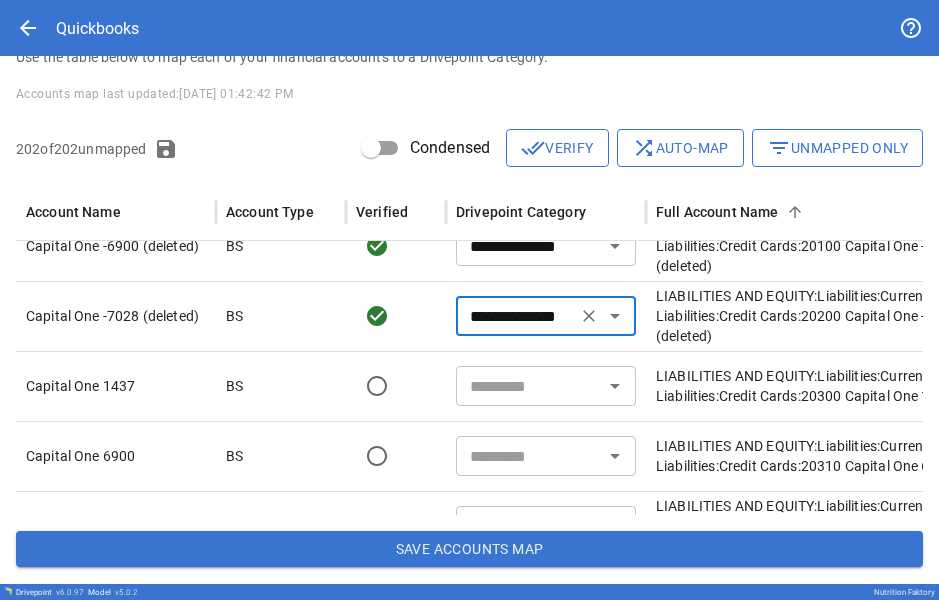 click at bounding box center (529, 386) 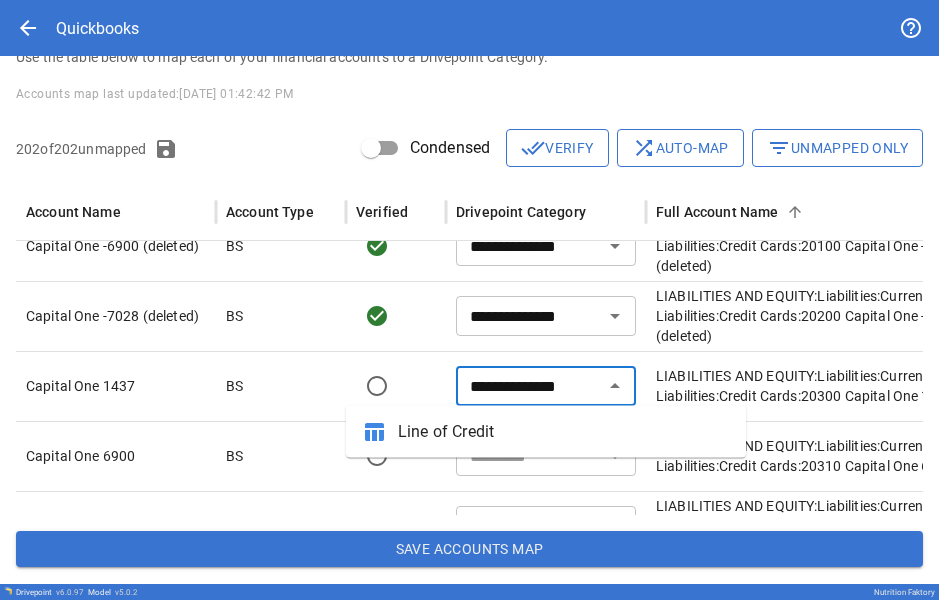 click on "Line of Credit" at bounding box center [564, 432] 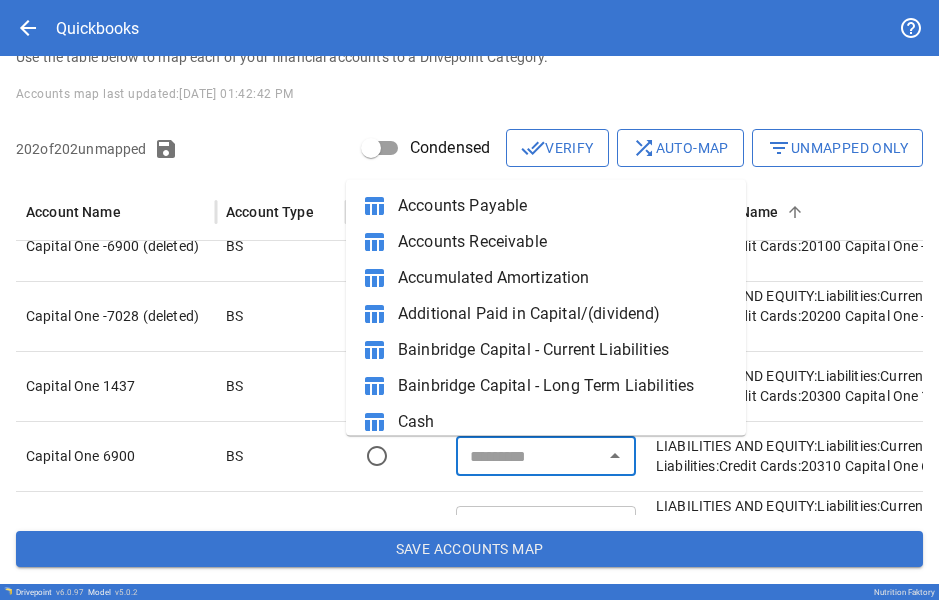 click at bounding box center [529, 456] 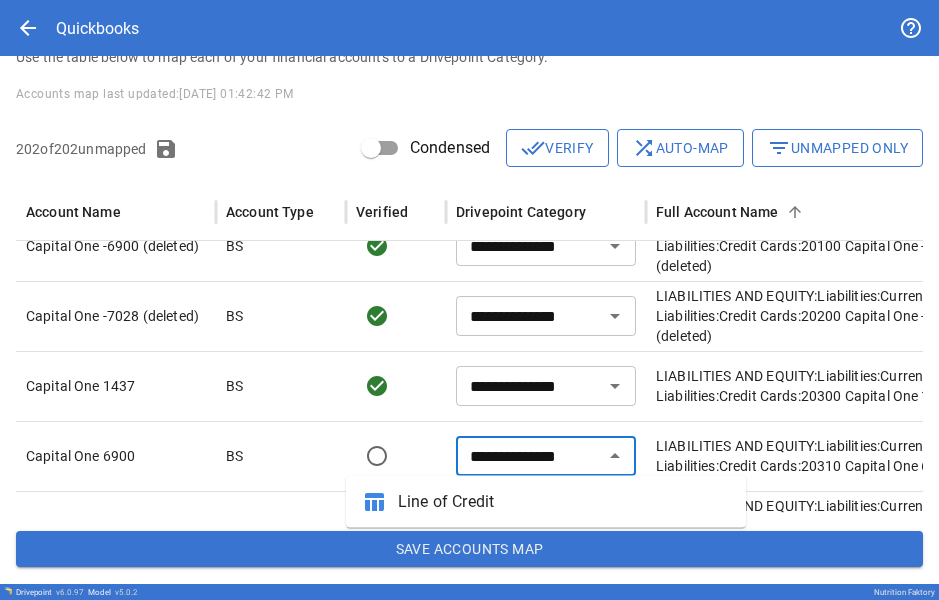 click on "Line of Credit" at bounding box center [564, 502] 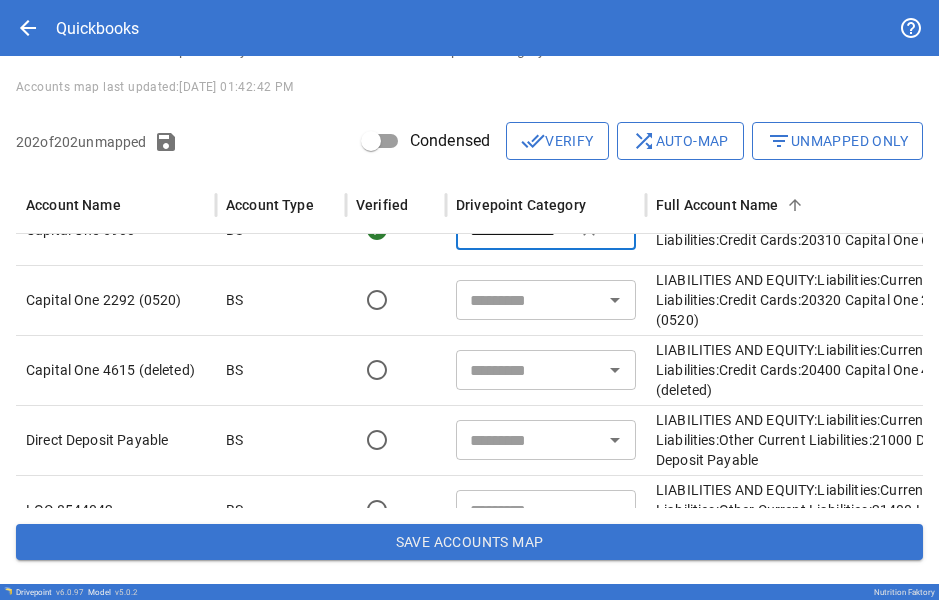 click at bounding box center (529, 300) 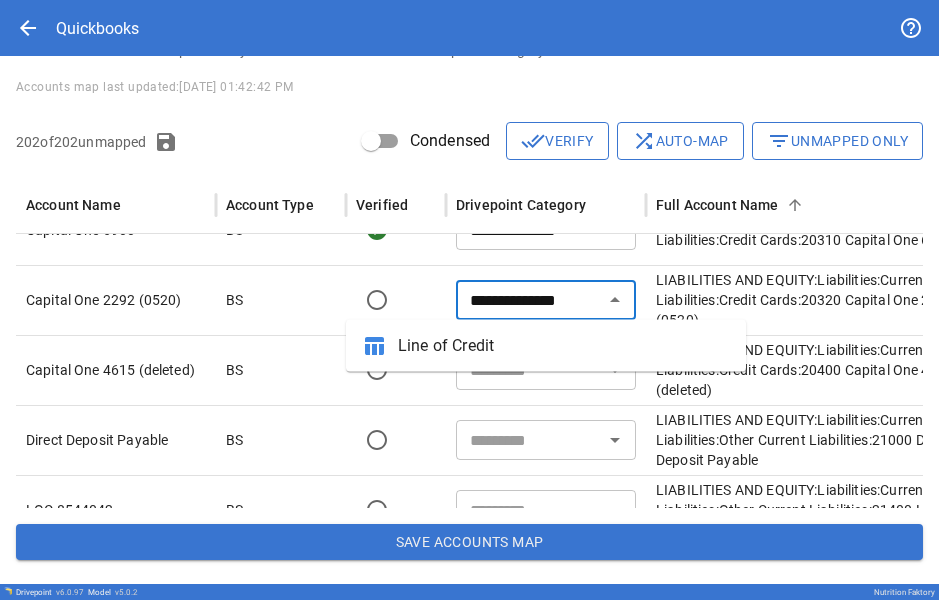 click on "Line of Credit" at bounding box center (564, 346) 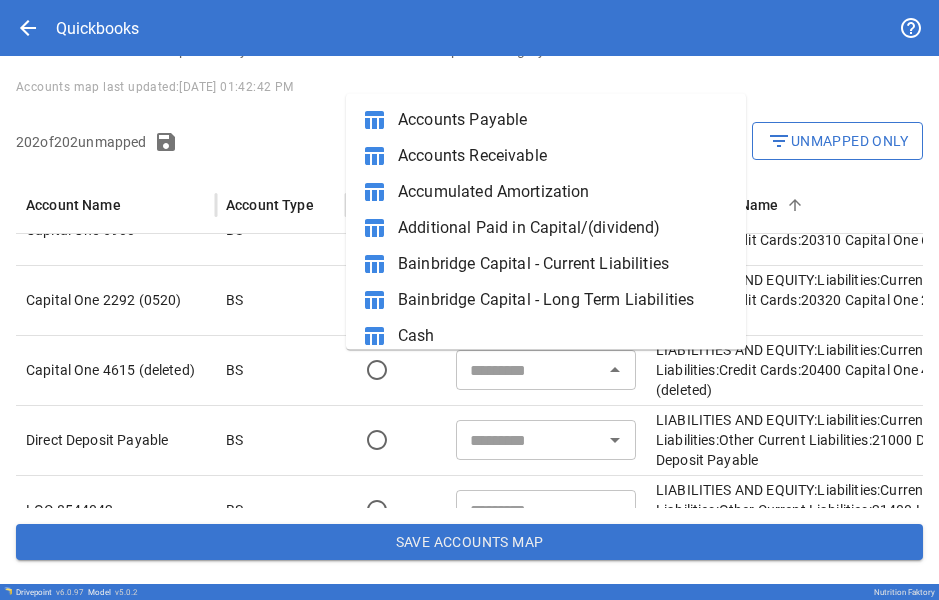 click on "​" at bounding box center (546, 370) 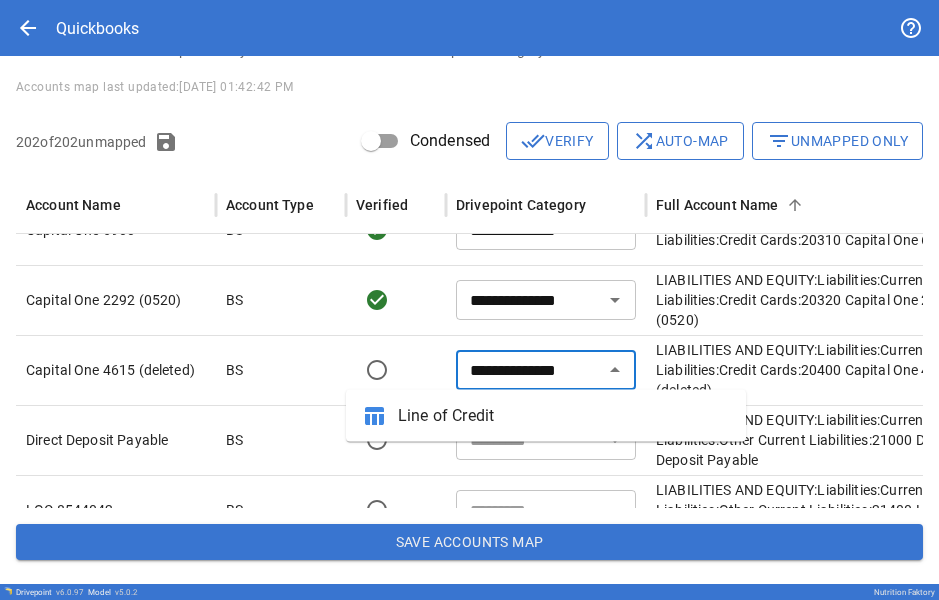 click on "Line of Credit" at bounding box center [564, 416] 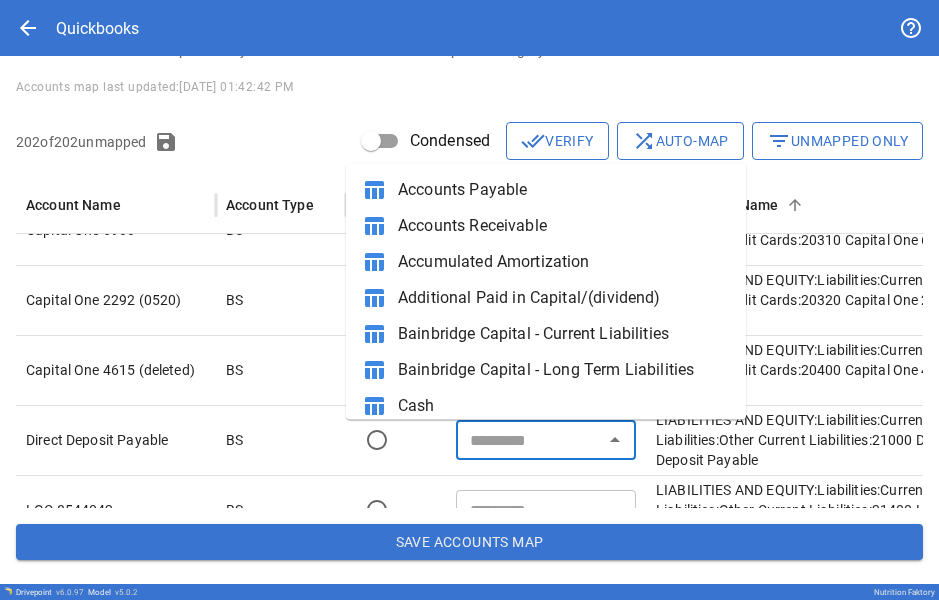 click at bounding box center (529, 440) 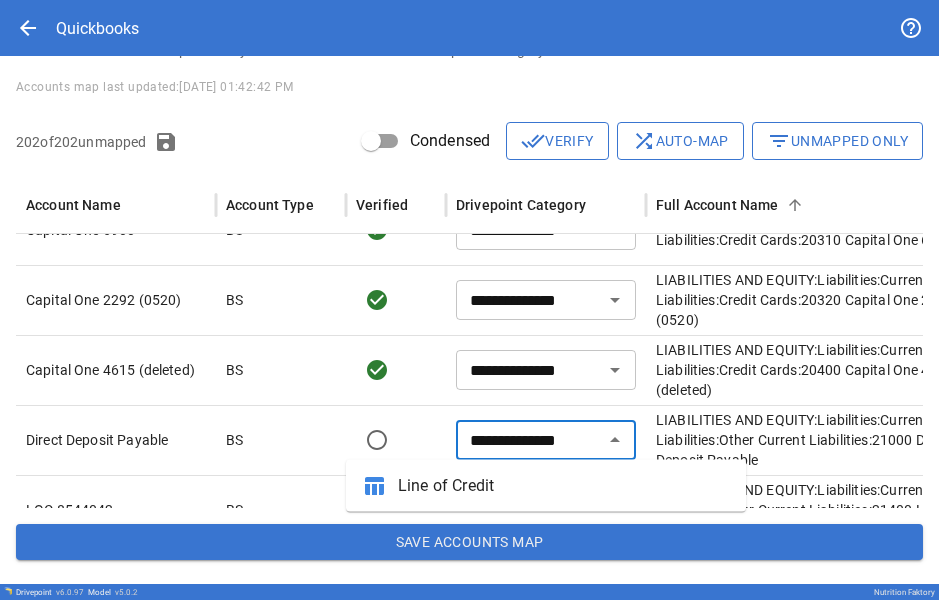 click on "Line of Credit" at bounding box center (564, 486) 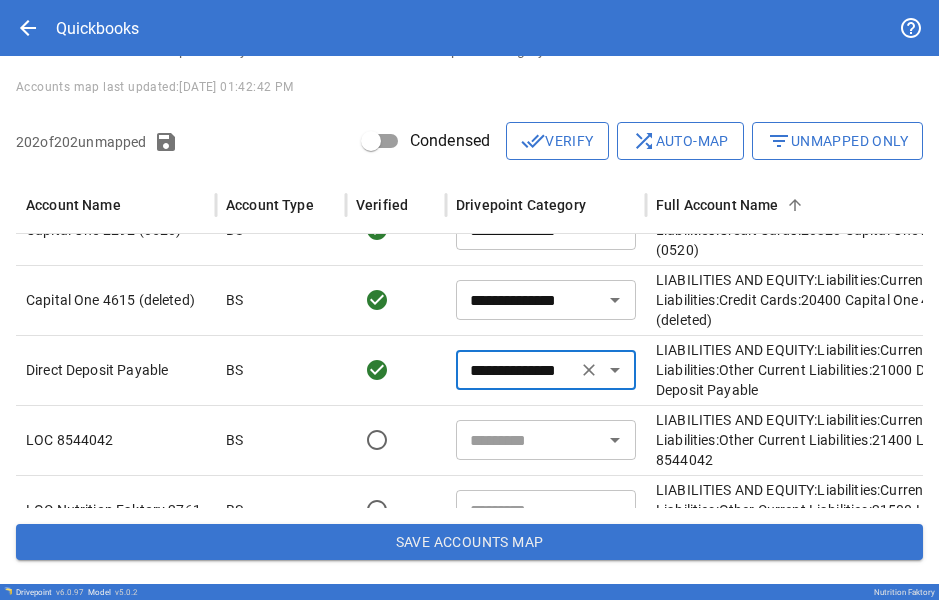 click on "**********" at bounding box center (546, 370) 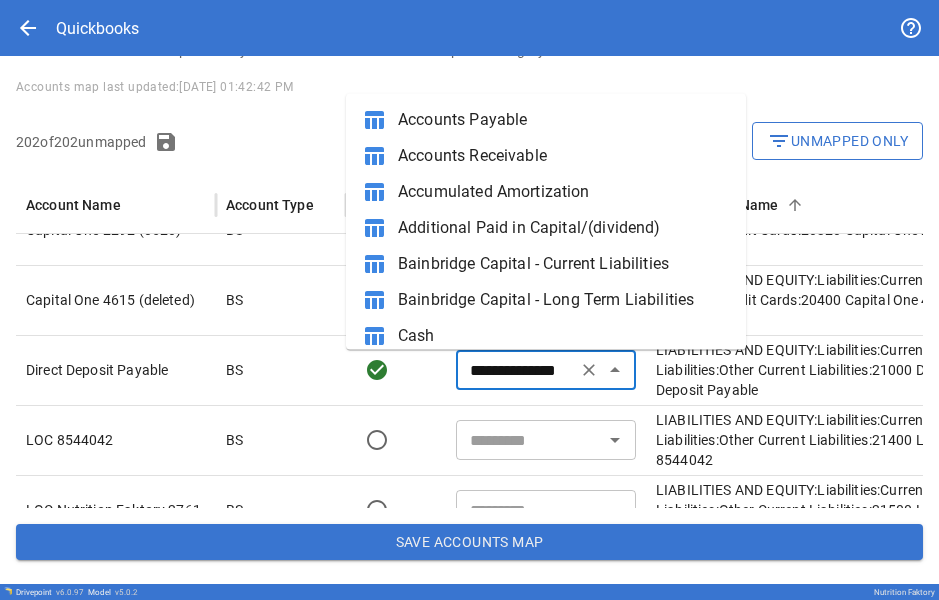 click on "**********" at bounding box center (546, 370) 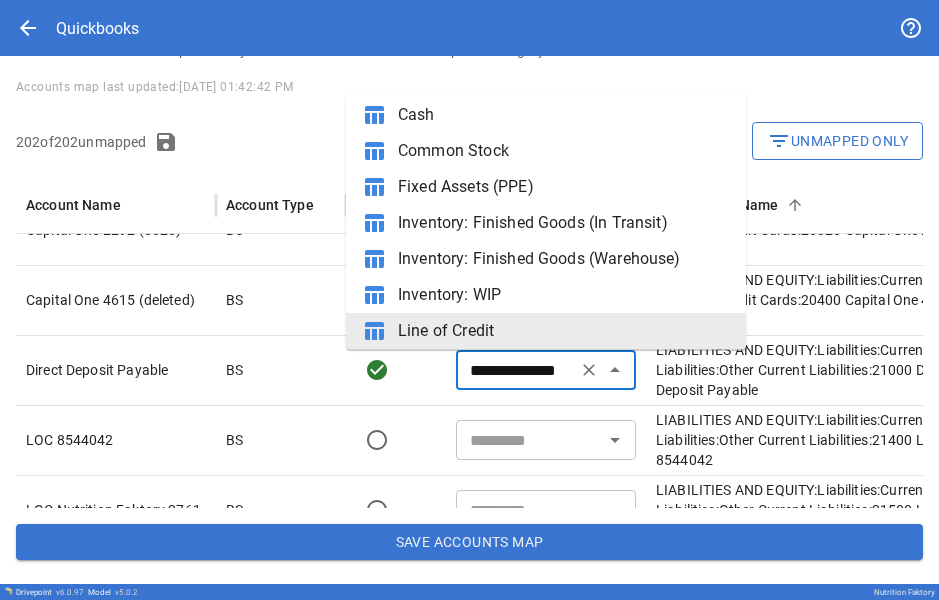 click on "**********" at bounding box center (516, 370) 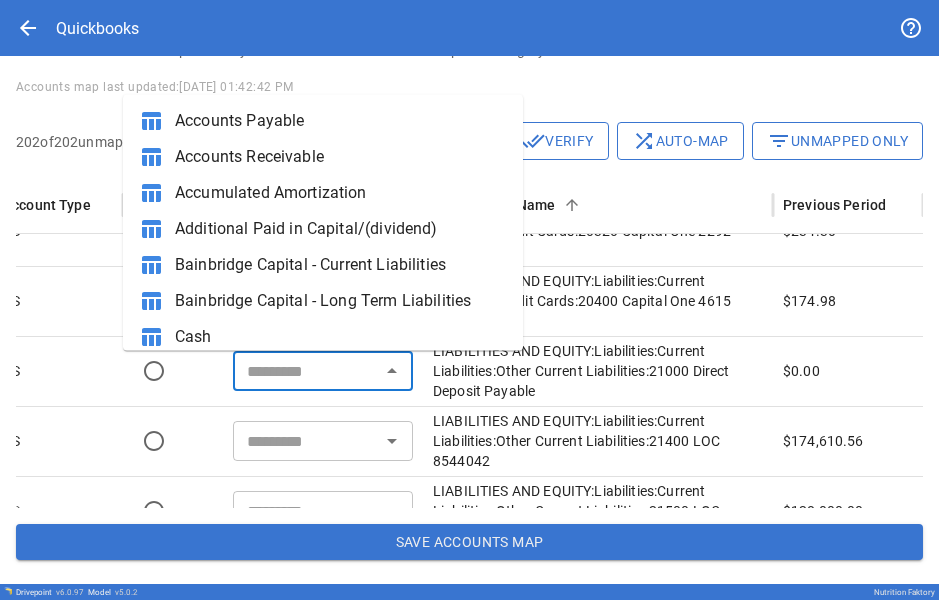 click at bounding box center [306, 371] 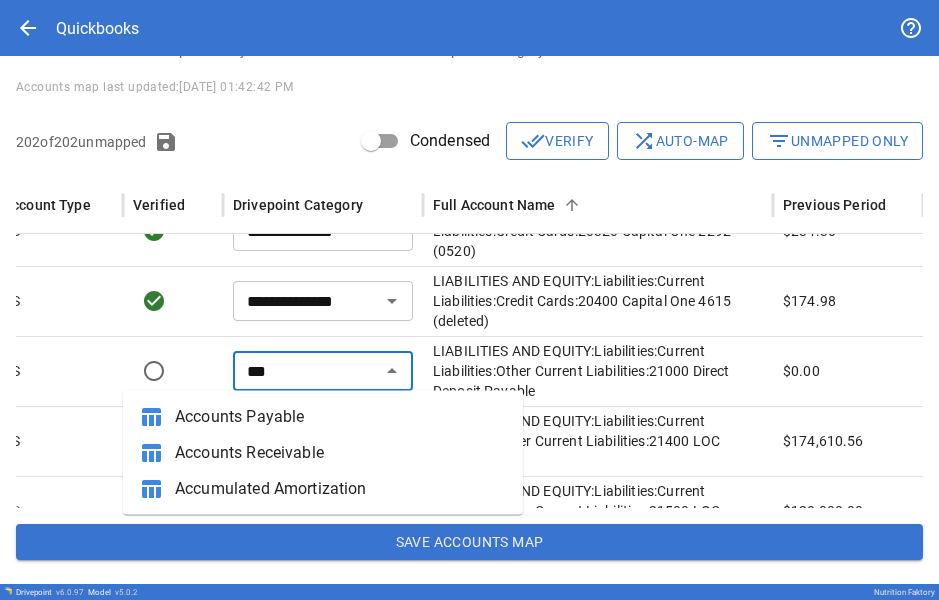 click on "Accounts Payable" at bounding box center [341, 417] 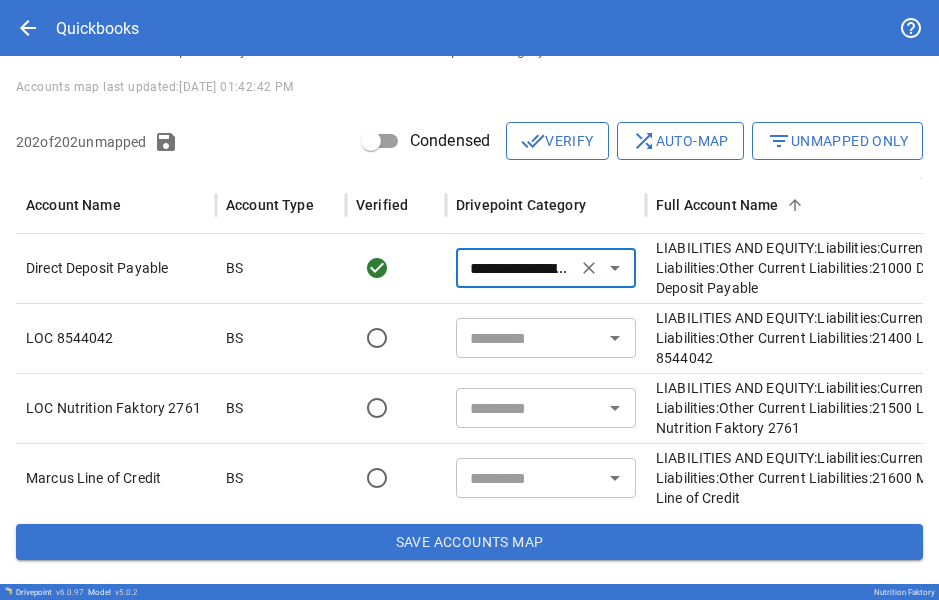 click on "​" at bounding box center [546, 338] 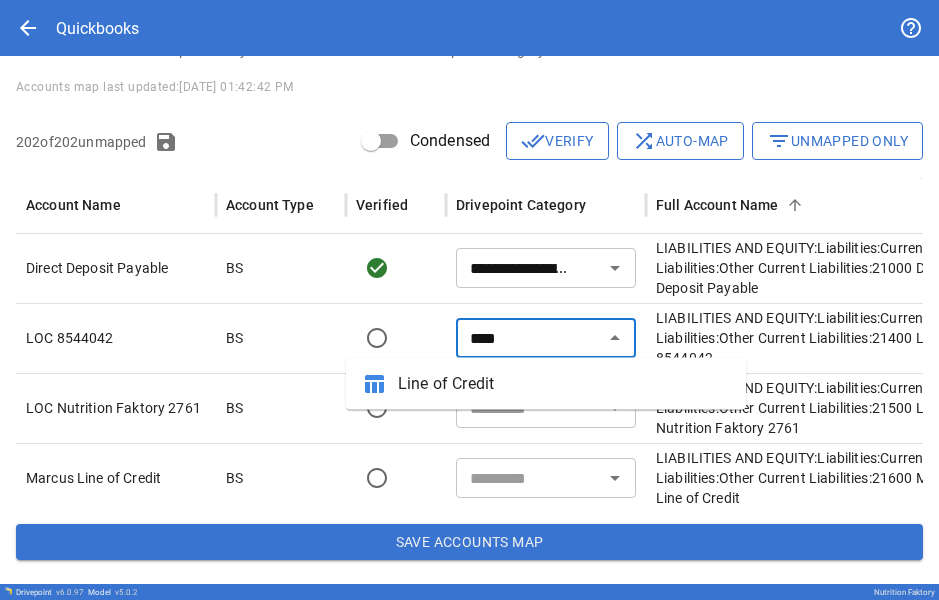 click on "table_chart Line of Credit" at bounding box center (546, 384) 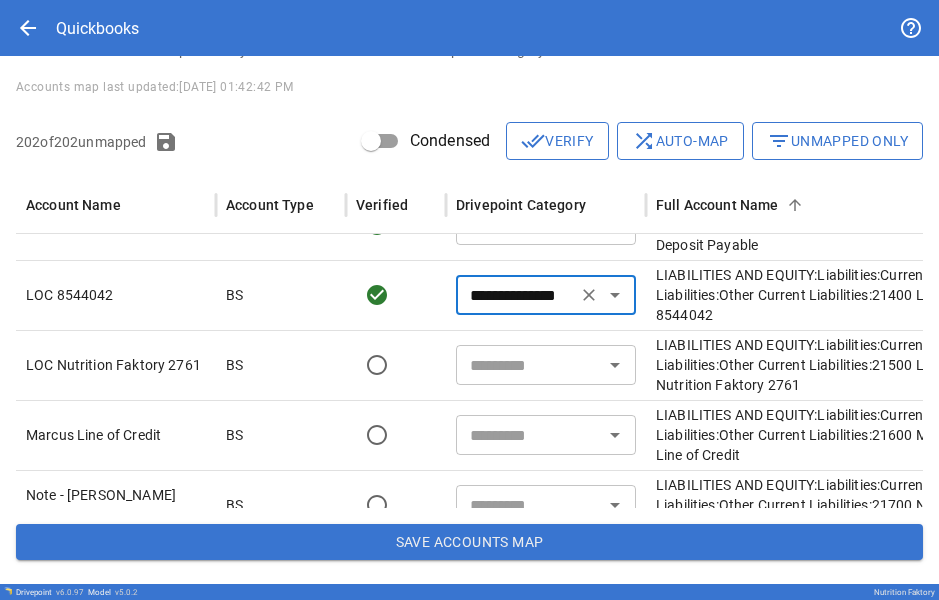 click on "**********" at bounding box center (546, 295) 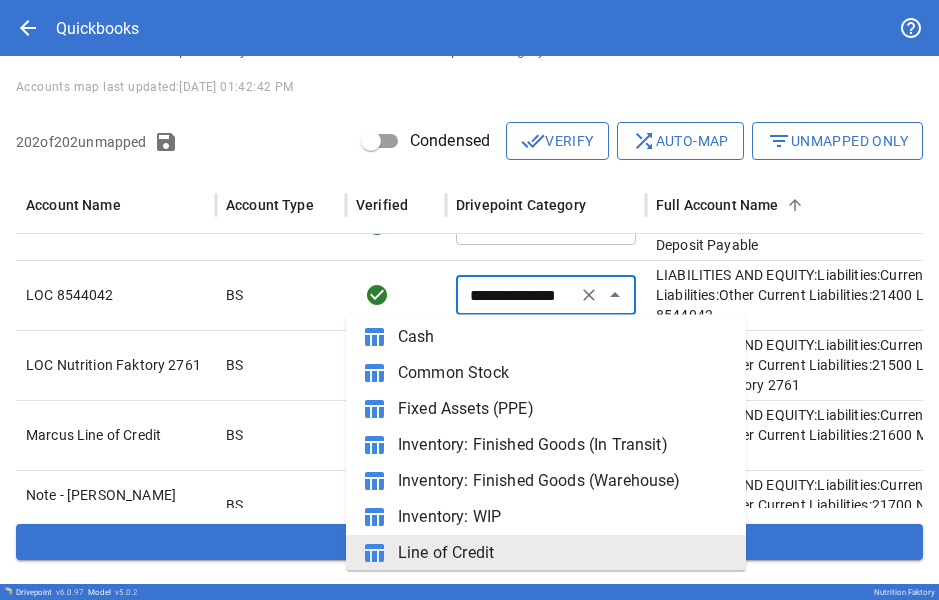 click on "**********" at bounding box center [516, 295] 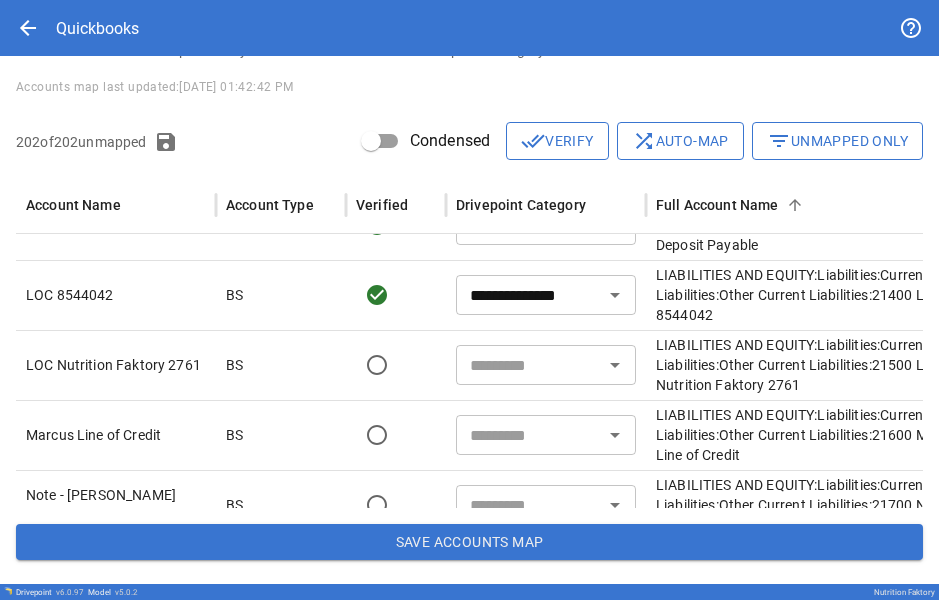 click at bounding box center (529, 365) 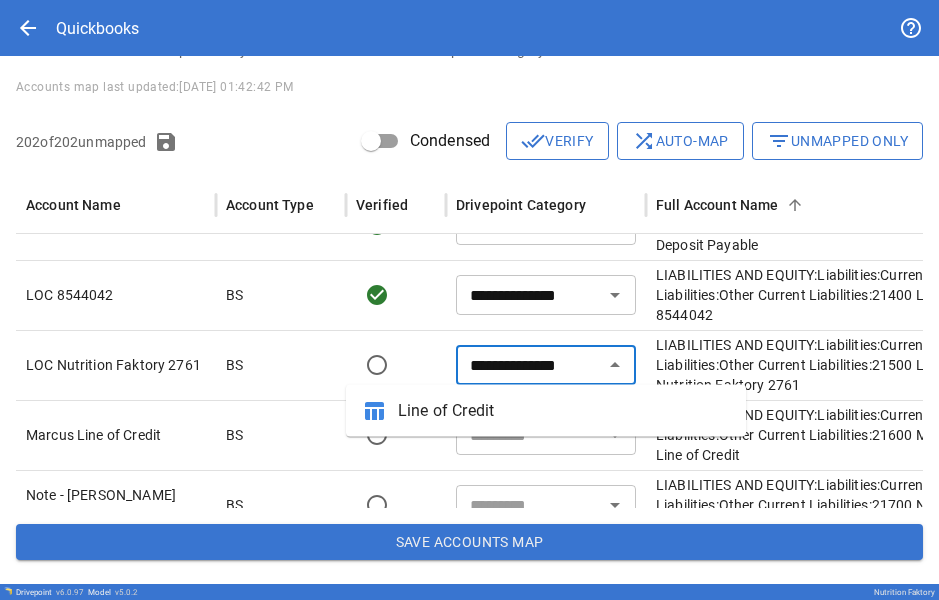 click on "Line of Credit" at bounding box center [564, 411] 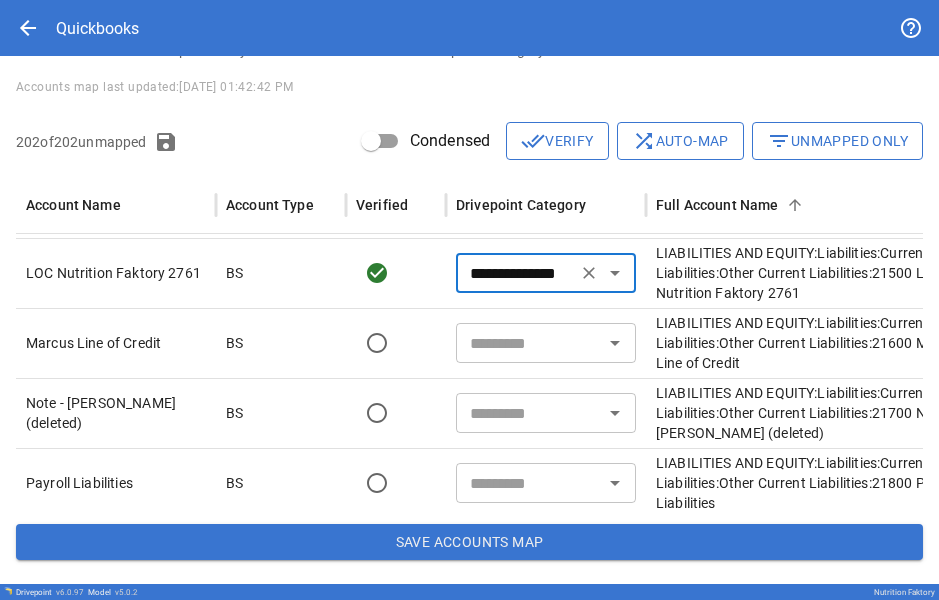 click at bounding box center (529, 343) 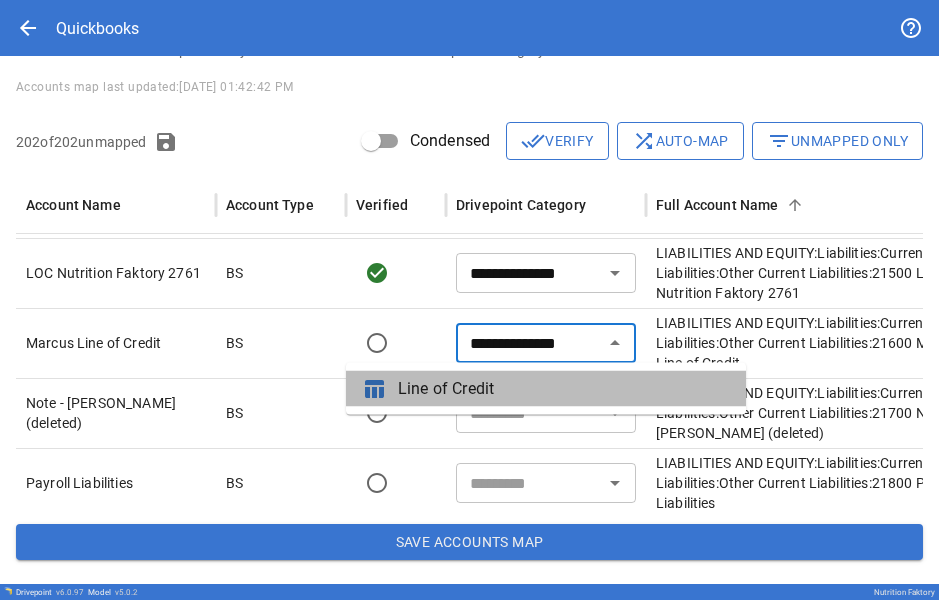 click on "Line of Credit" at bounding box center [564, 389] 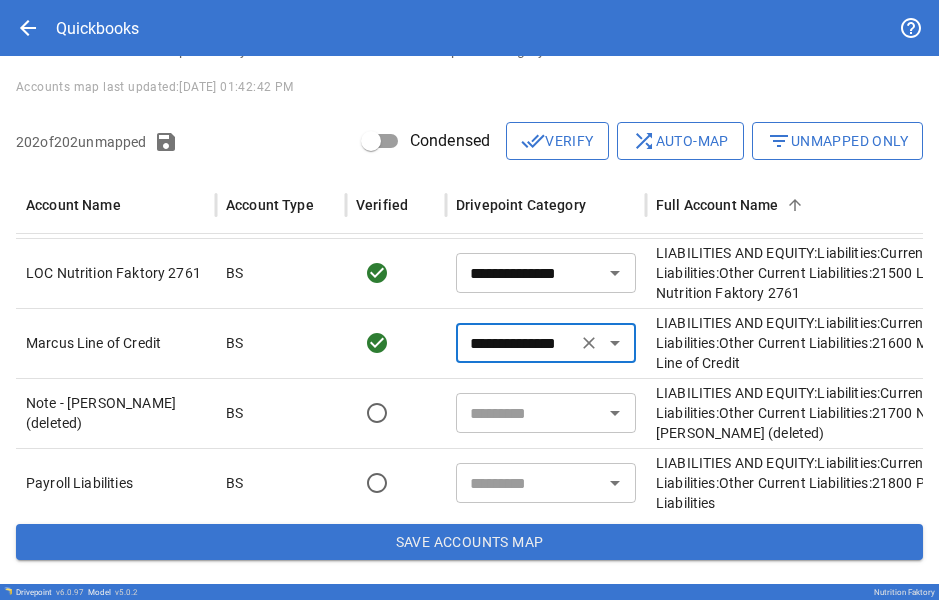 click at bounding box center (529, 413) 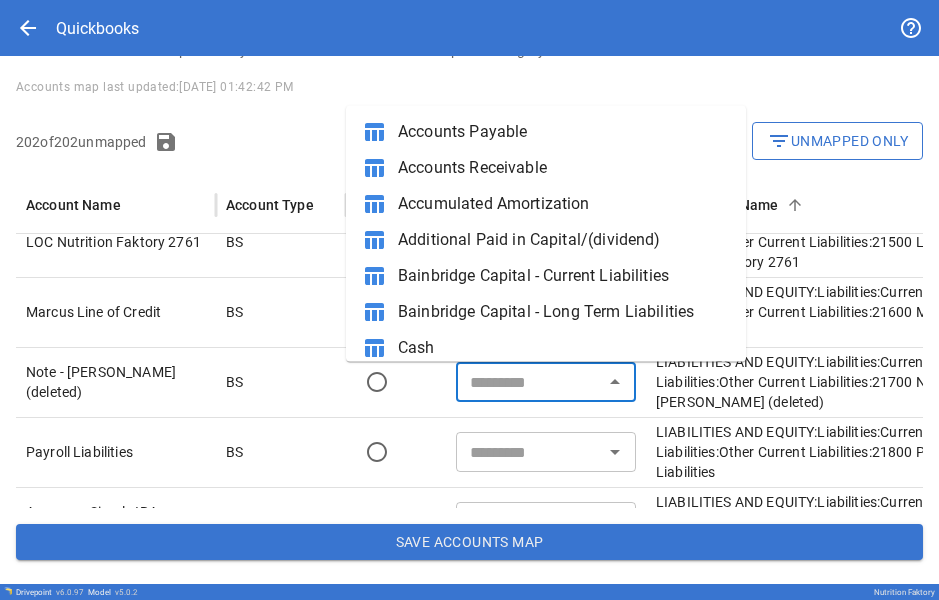 click at bounding box center [529, 382] 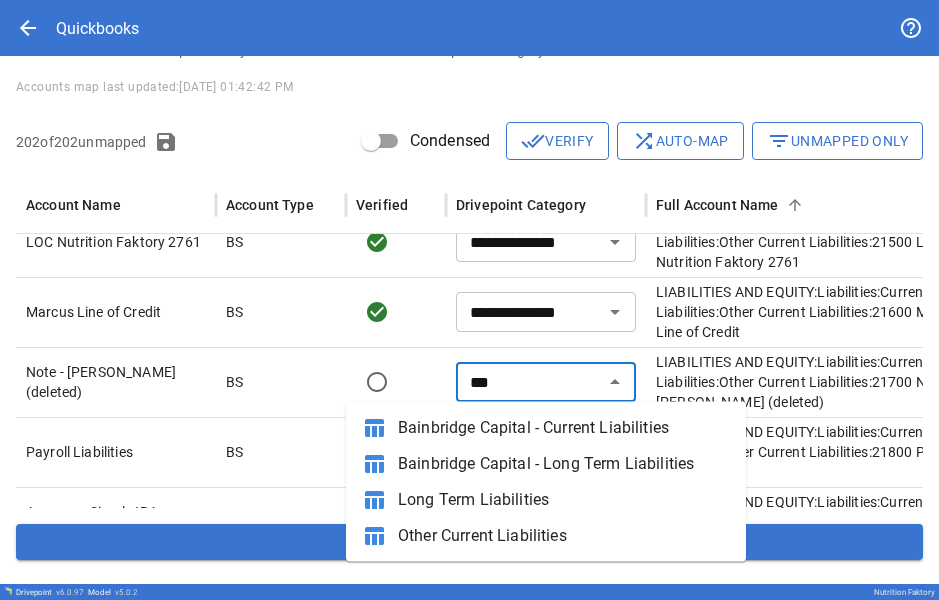 click on "Bainbridge Capital - Current Liabilities" at bounding box center (564, 428) 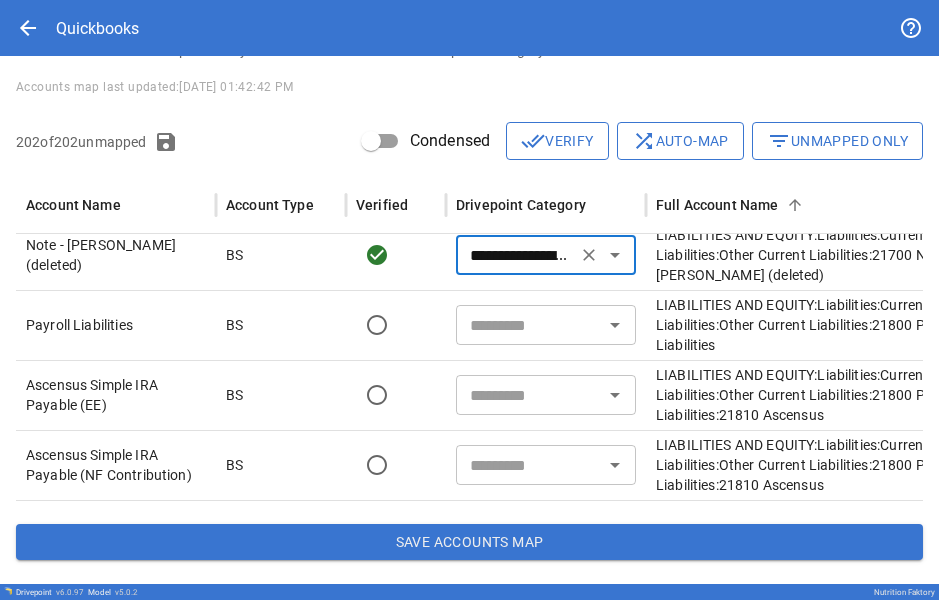 click at bounding box center [529, 325] 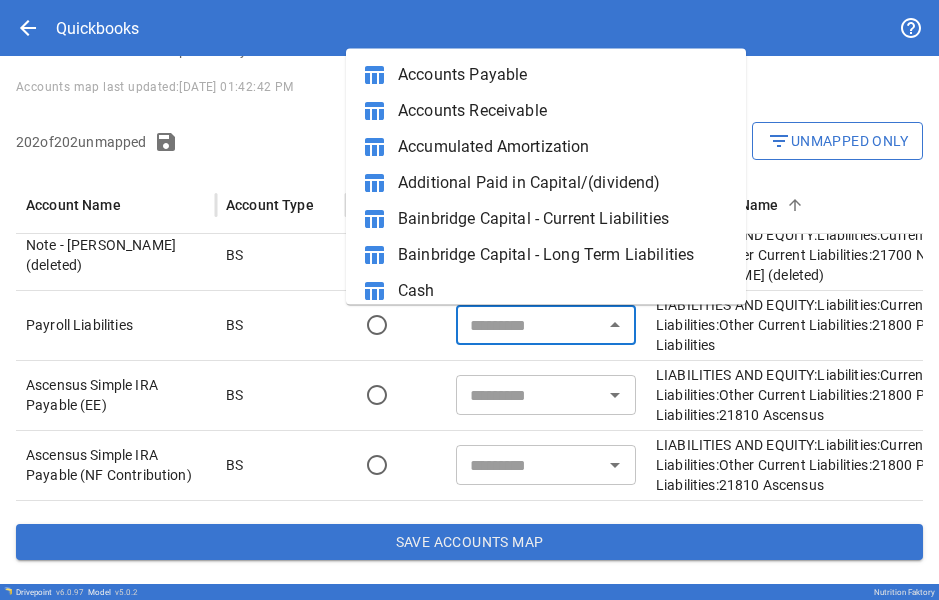 click at bounding box center (396, 325) 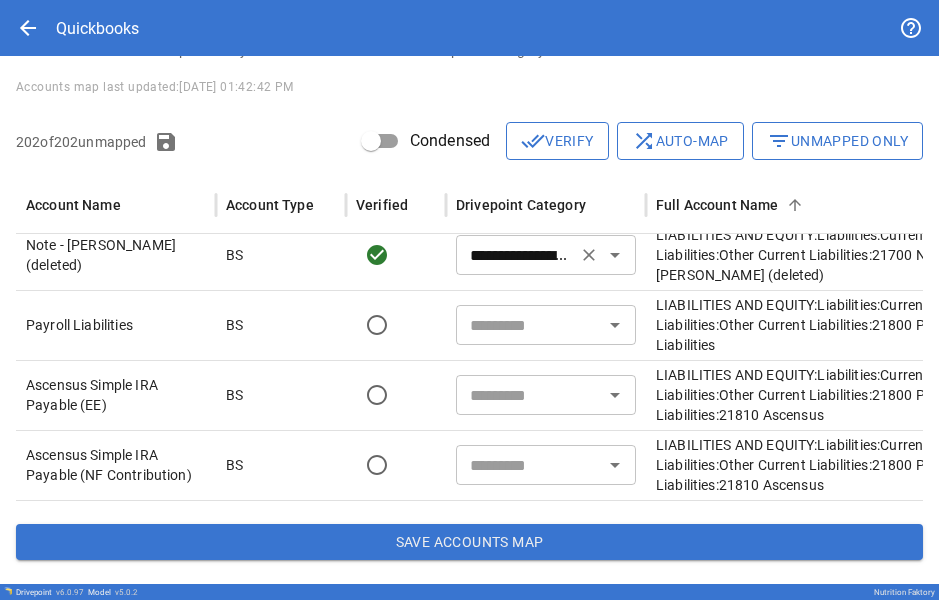 click on "**********" at bounding box center (516, 255) 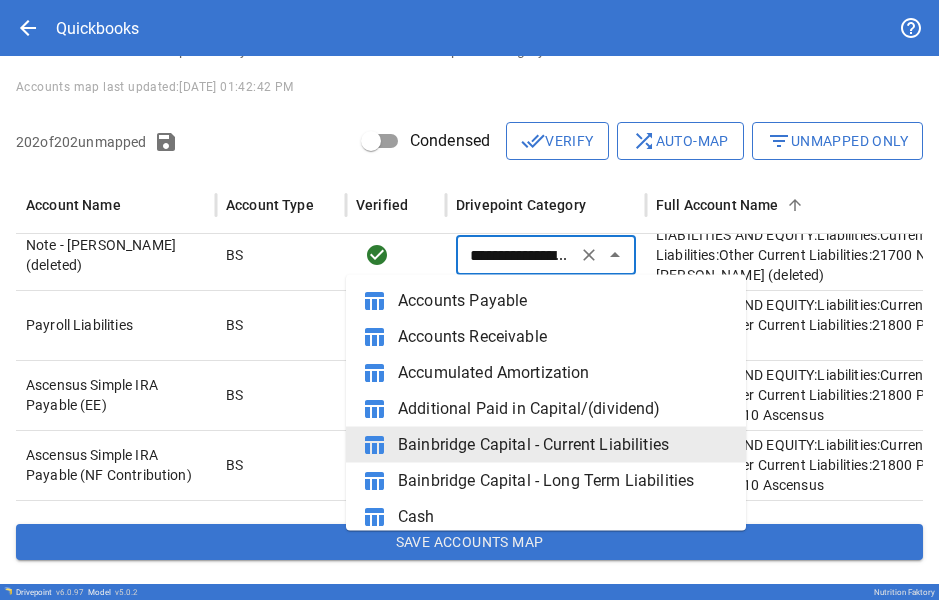 click on "**********" at bounding box center [516, 255] 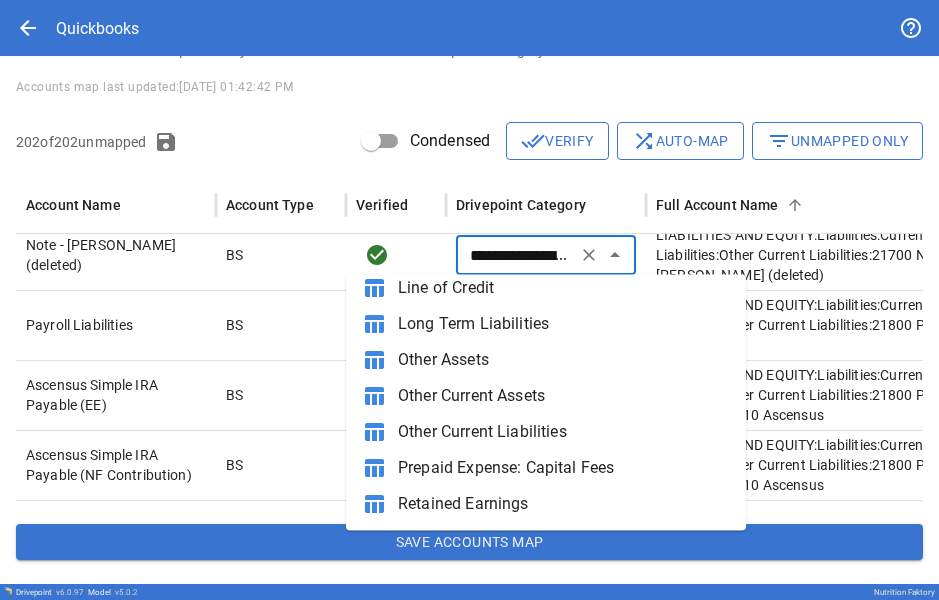 click on "table_chart Other Current Liabilities" at bounding box center (546, 433) 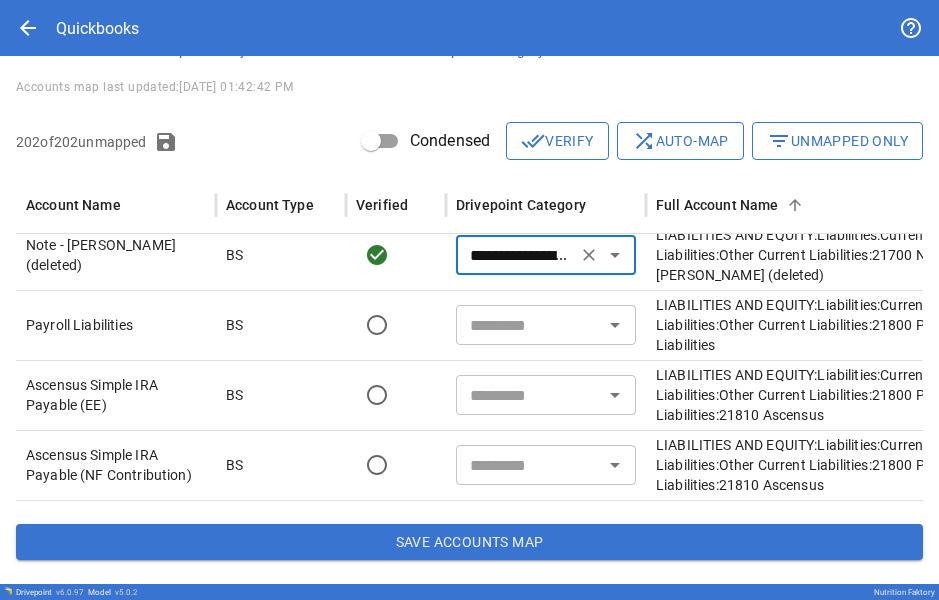 click on "**********" at bounding box center [516, 255] 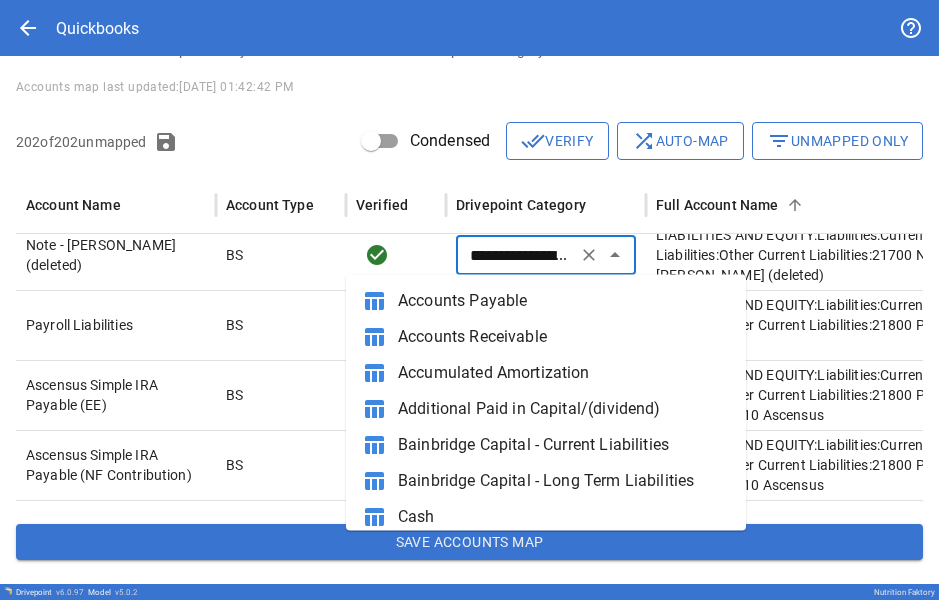 click on "**********" at bounding box center (516, 255) 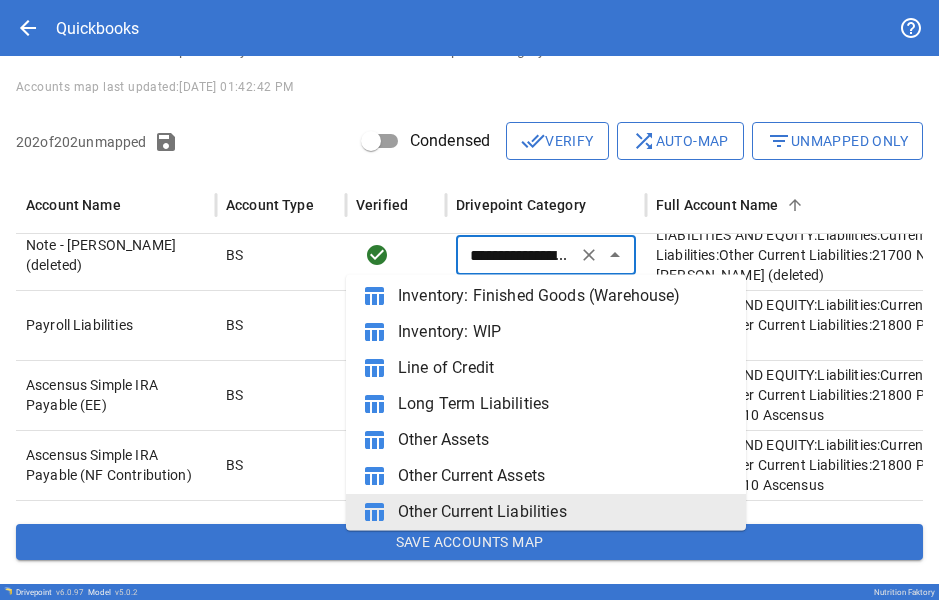 click on "**********" at bounding box center [516, 255] 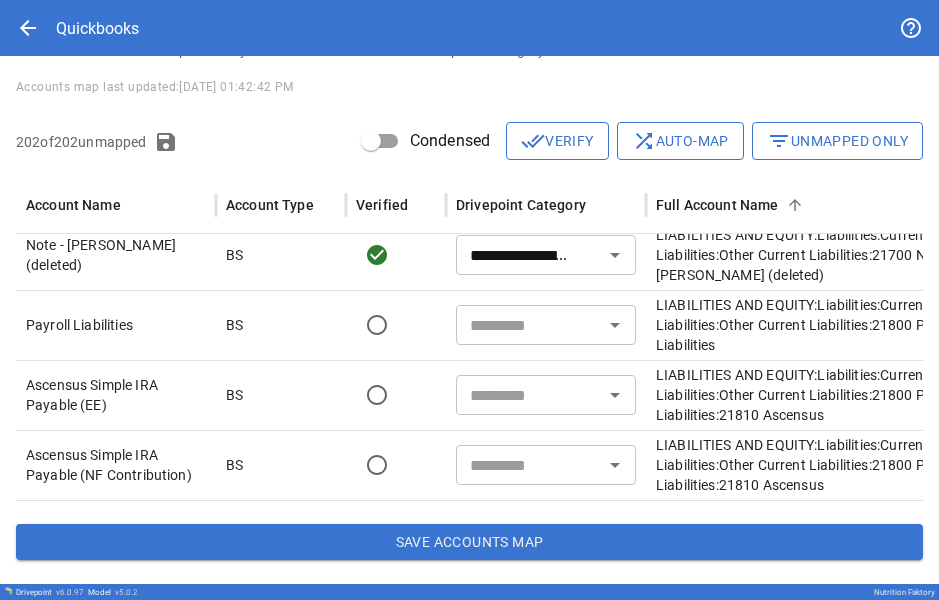 click on "​" at bounding box center (546, 325) 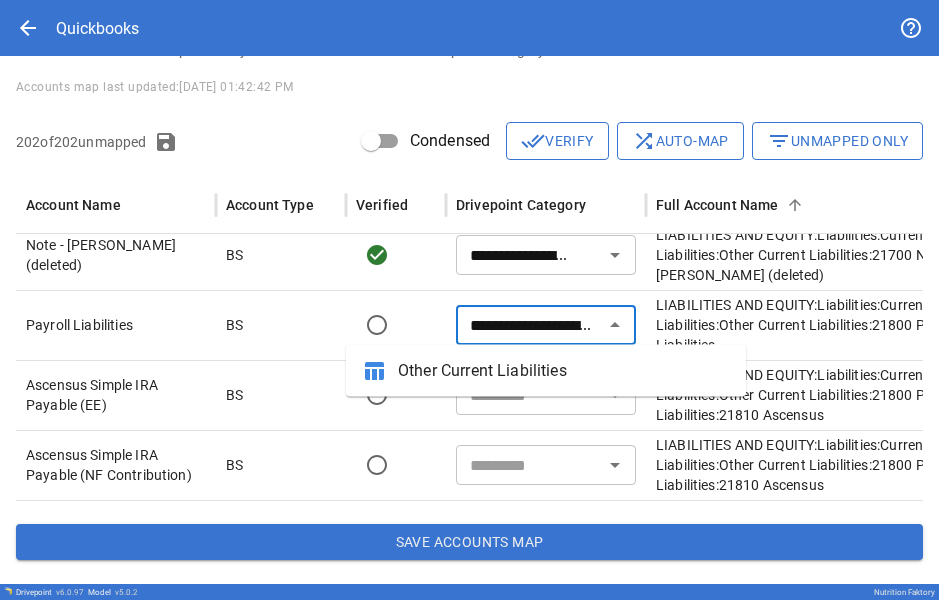 click on "Other Current Liabilities" at bounding box center (564, 371) 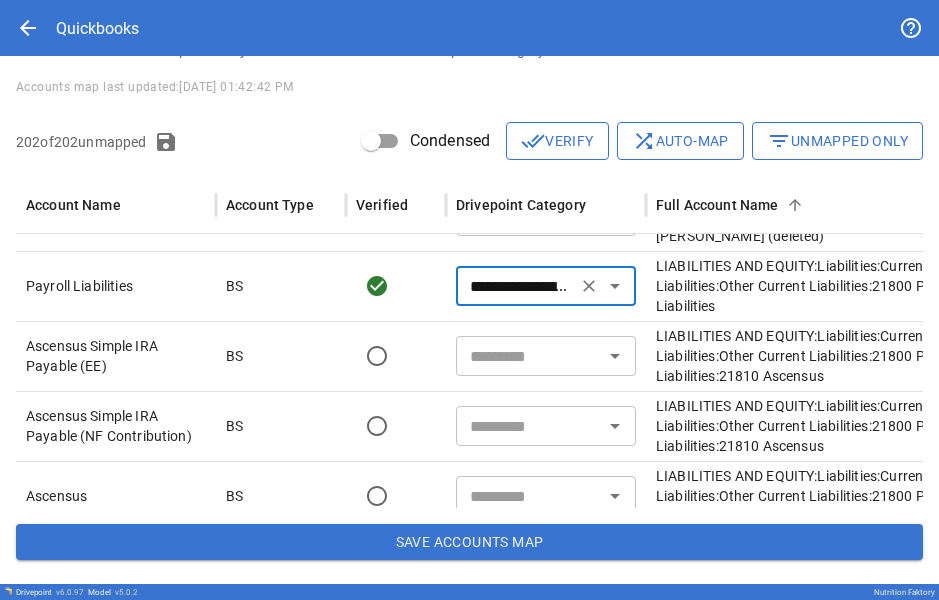 click at bounding box center [529, 356] 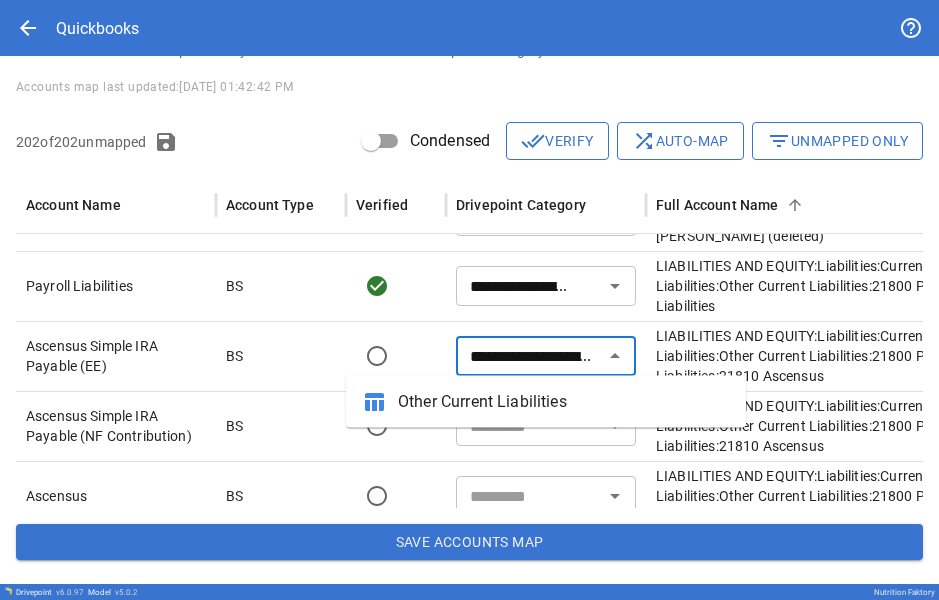 click on "**********" at bounding box center (529, 356) 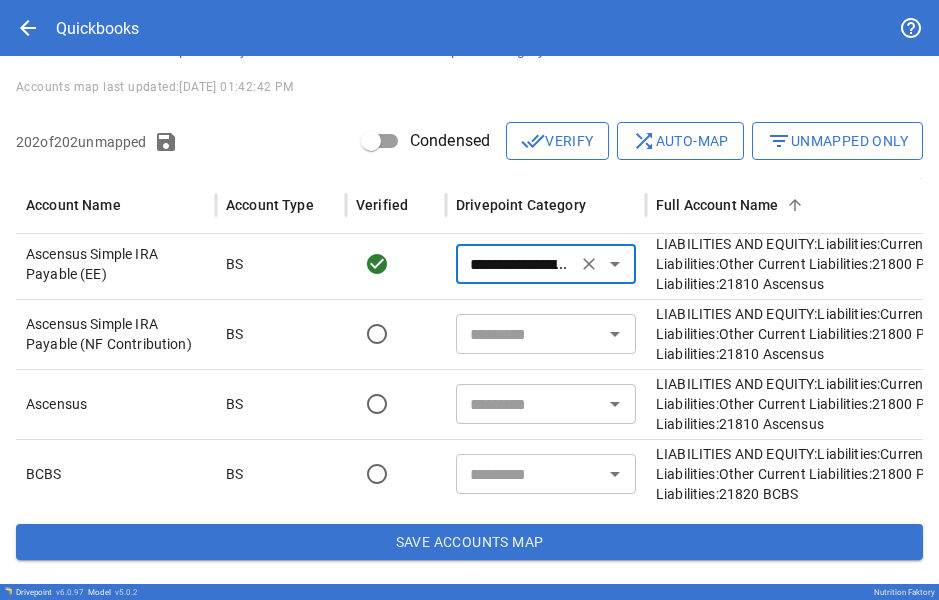 click at bounding box center [529, 334] 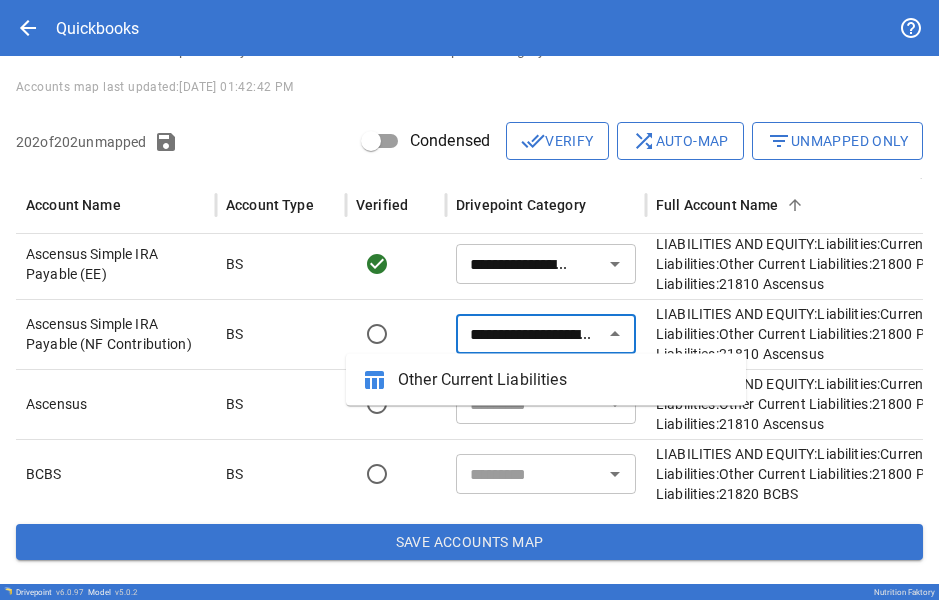 click on "table_chart Other Current Liabilities" at bounding box center [546, 380] 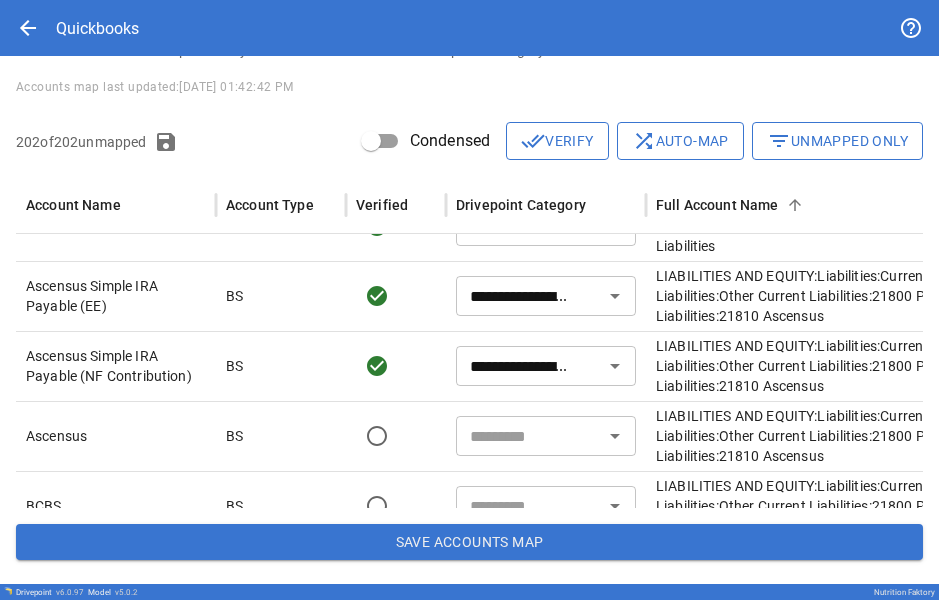 click on "Ascensus Simple IRA Payable (EE)" at bounding box center (116, 296) 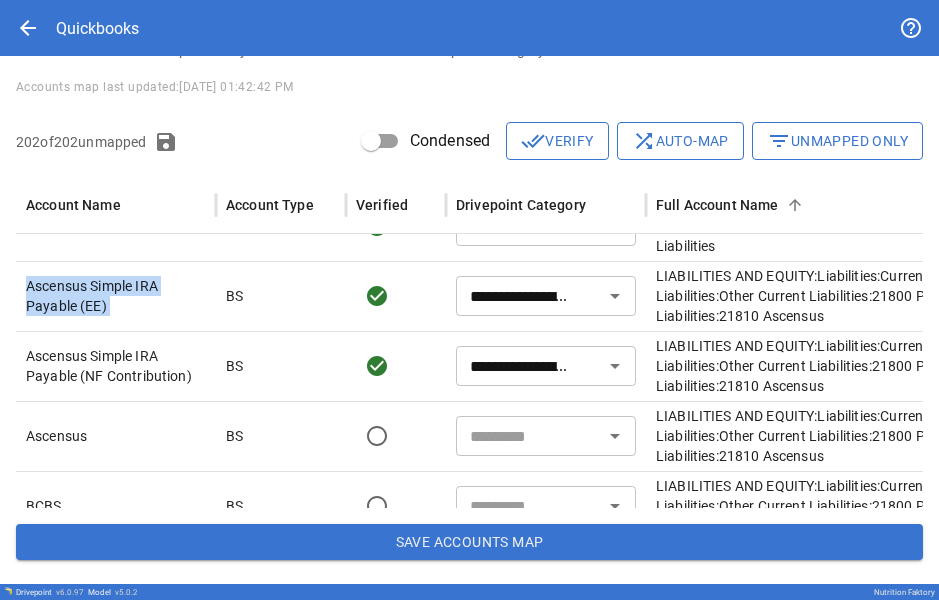 click on "Ascensus Simple IRA Payable (EE)" at bounding box center [116, 296] 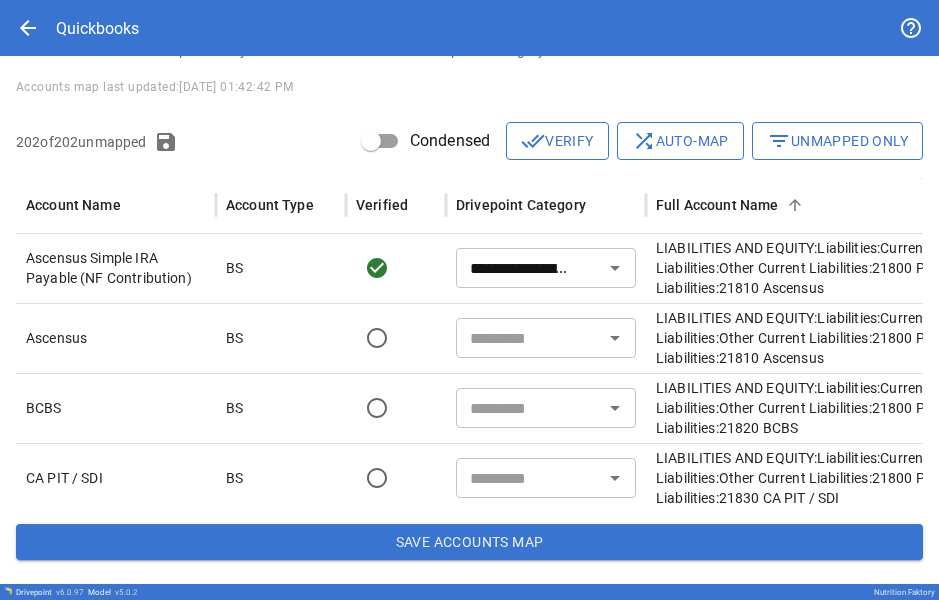 click at bounding box center (529, 338) 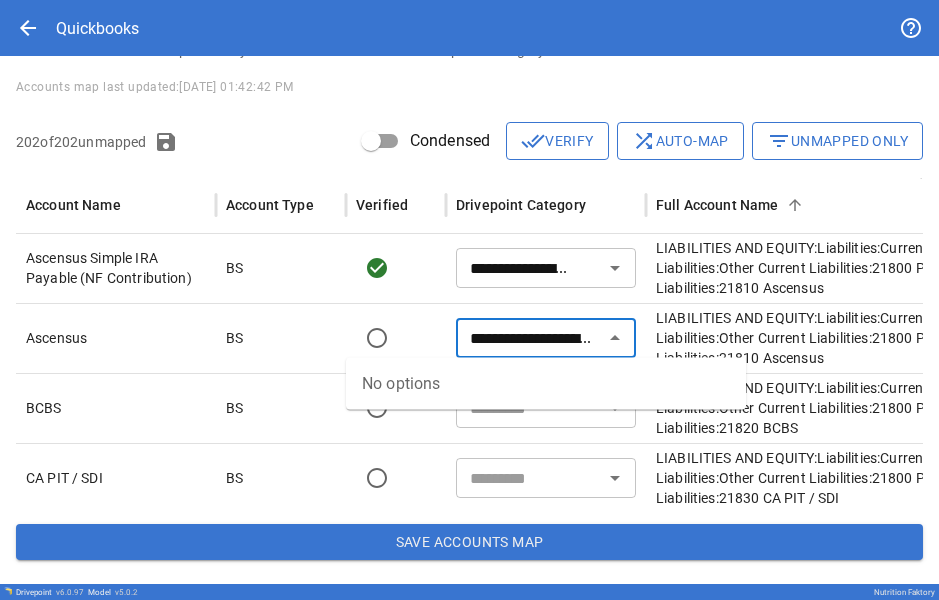 click on "No options" at bounding box center (546, 384) 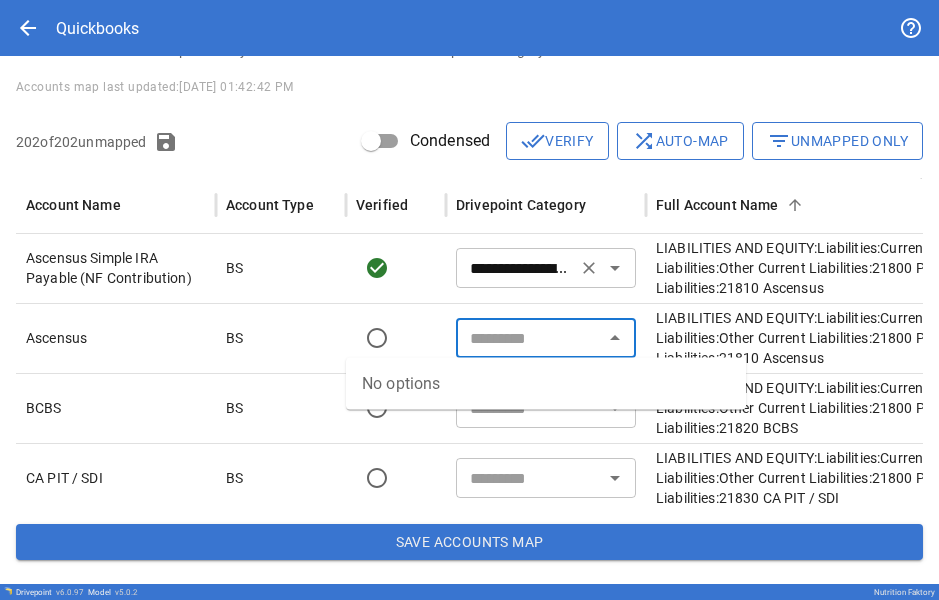 click on "**********" at bounding box center [516, 268] 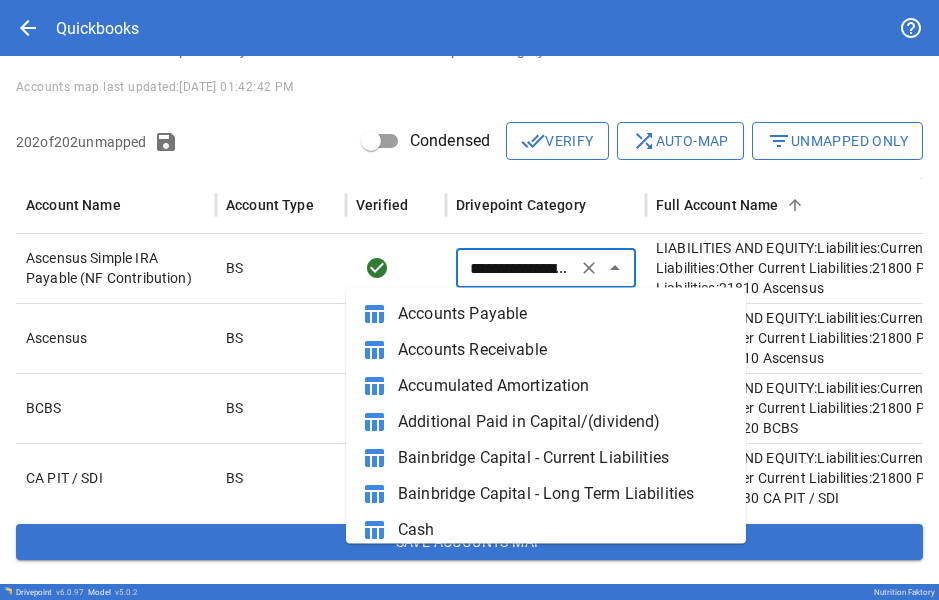 click on "**********" at bounding box center (516, 268) 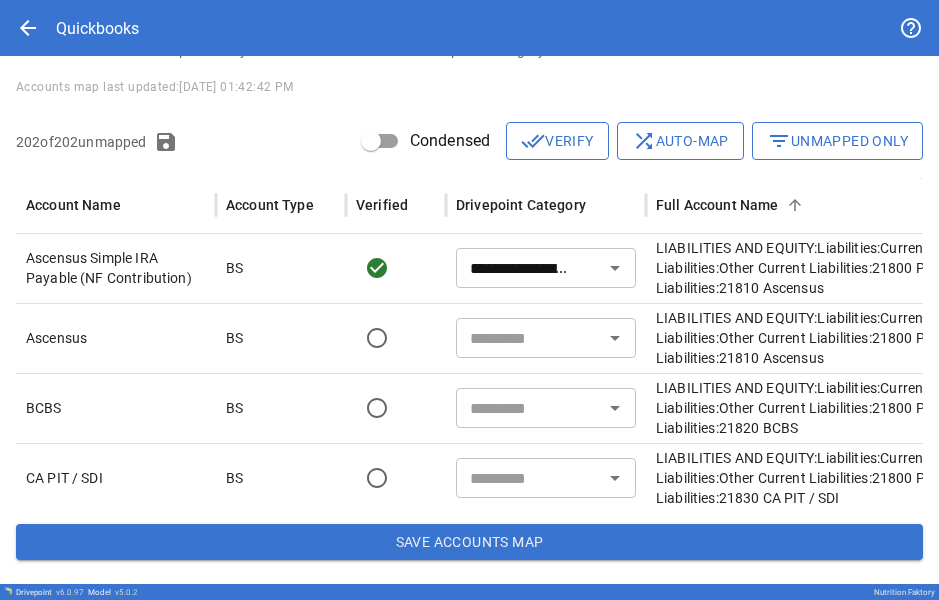 click on "**********" at bounding box center (546, 268) 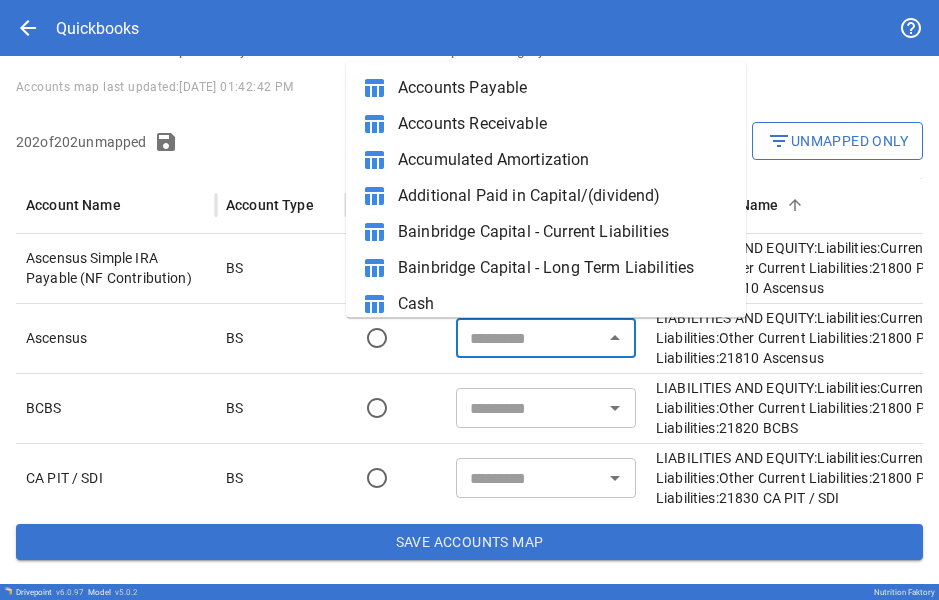click at bounding box center [529, 338] 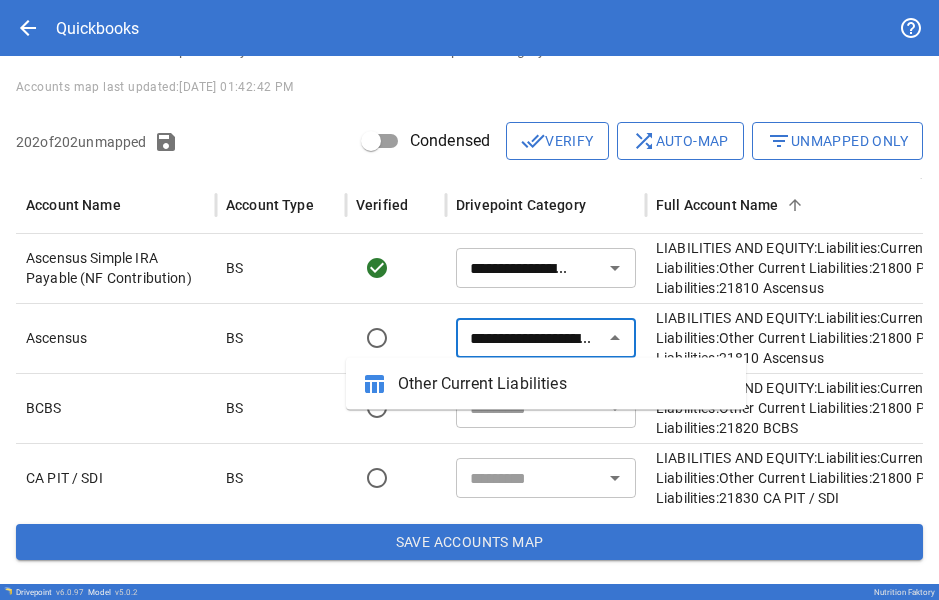 click on "table_chart Other Current Liabilities" at bounding box center [546, 384] 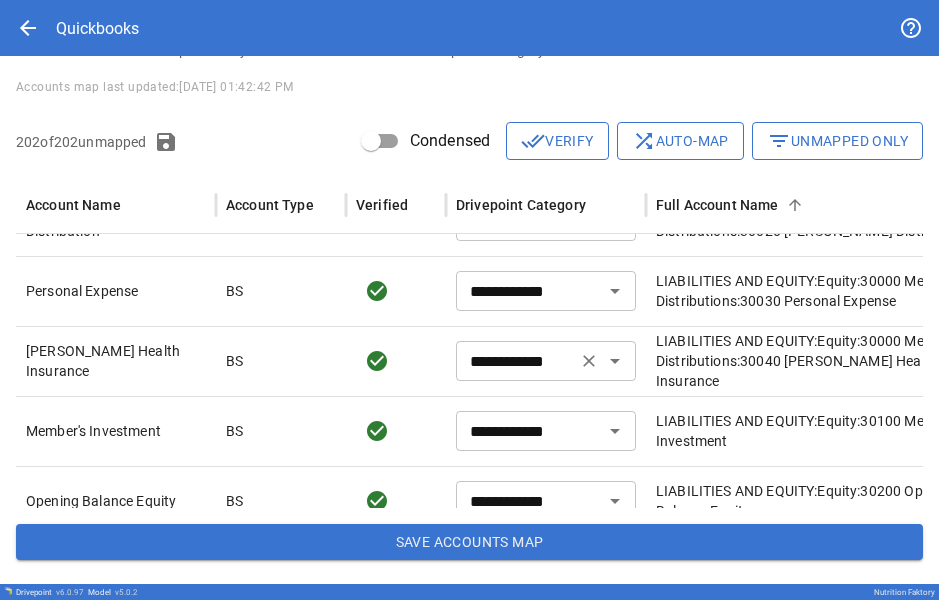 click on "**********" at bounding box center [516, 361] 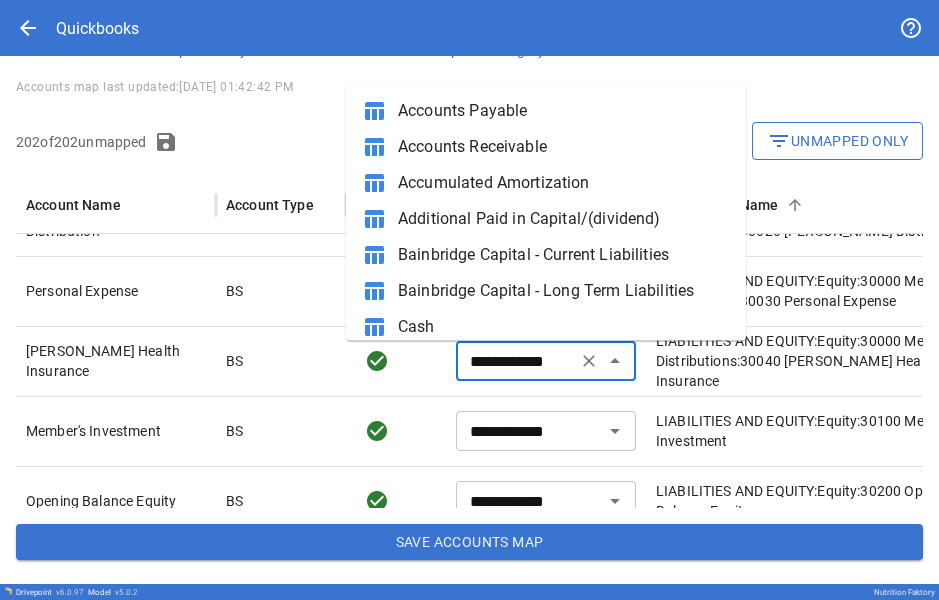 click on "**********" at bounding box center [516, 361] 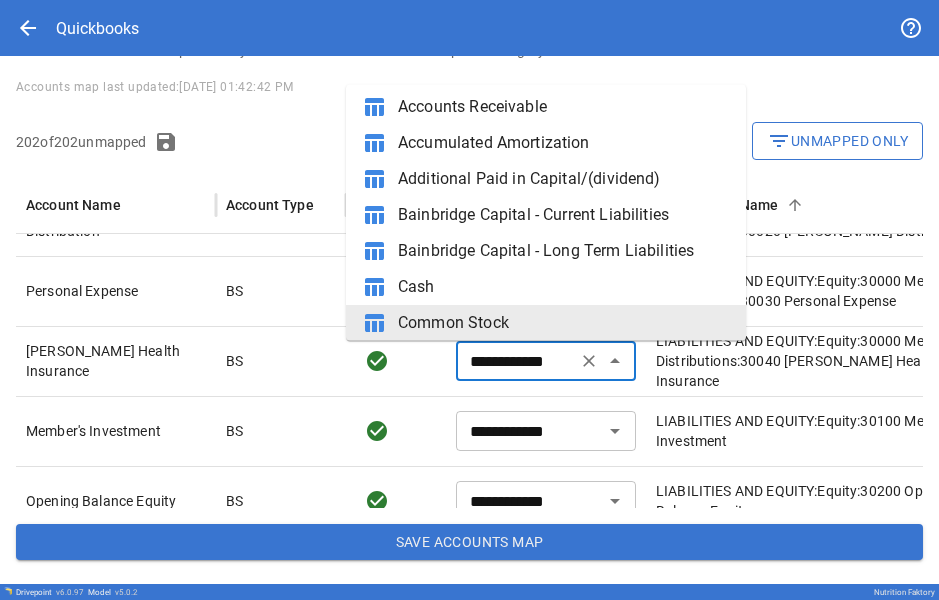 click on "**********" at bounding box center [516, 361] 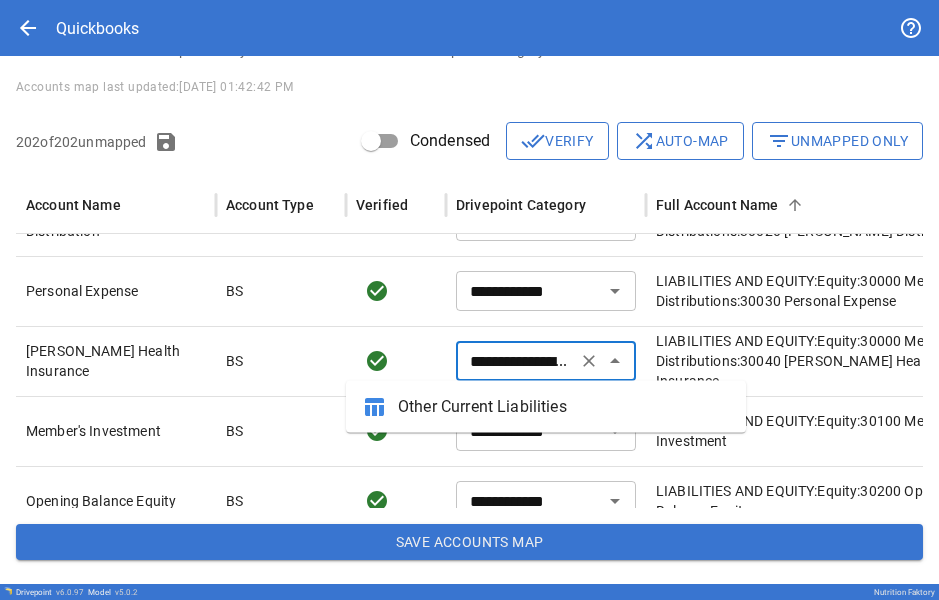 click on "table_chart Other Current Liabilities" at bounding box center [546, 407] 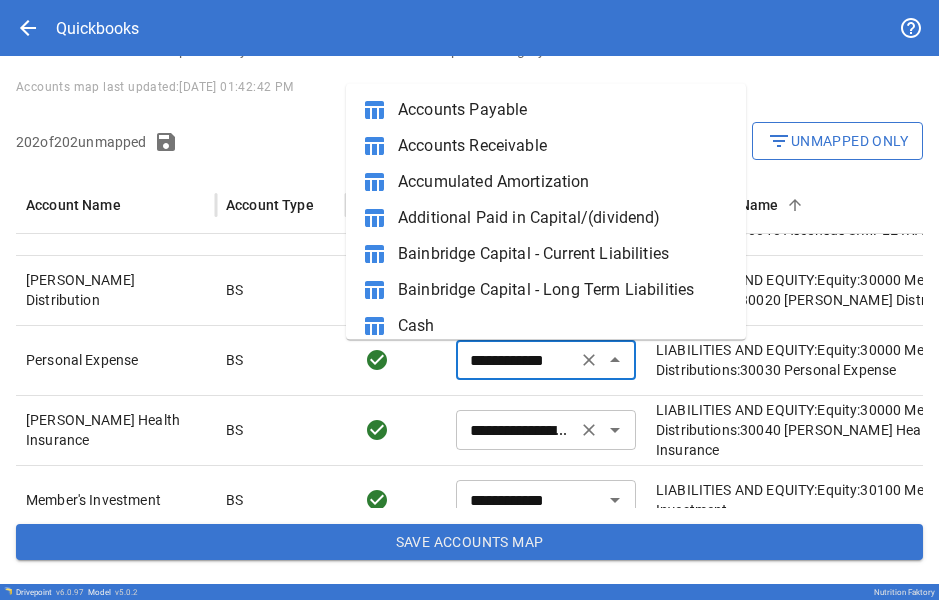 click on "**********" at bounding box center [516, 360] 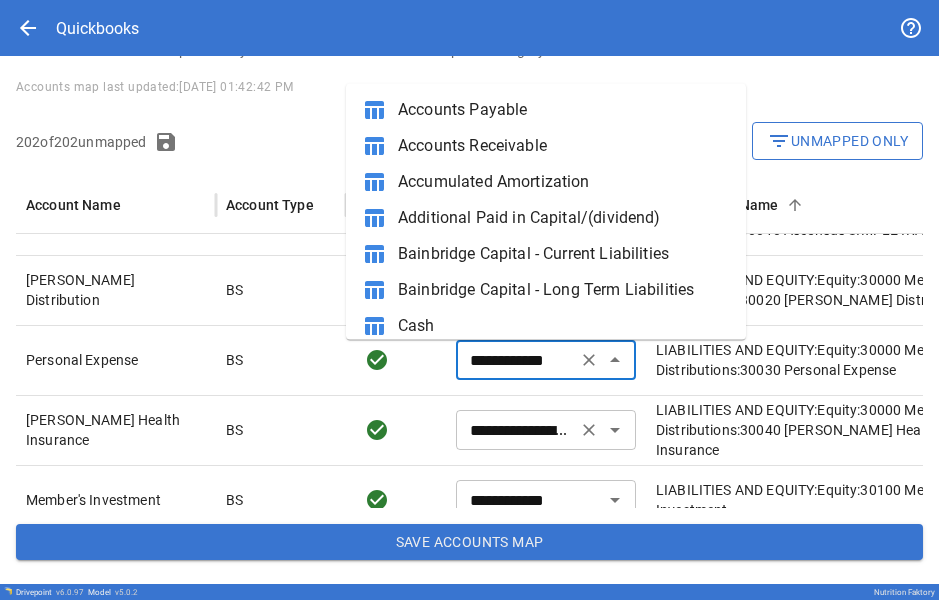 click on "**********" at bounding box center (516, 360) 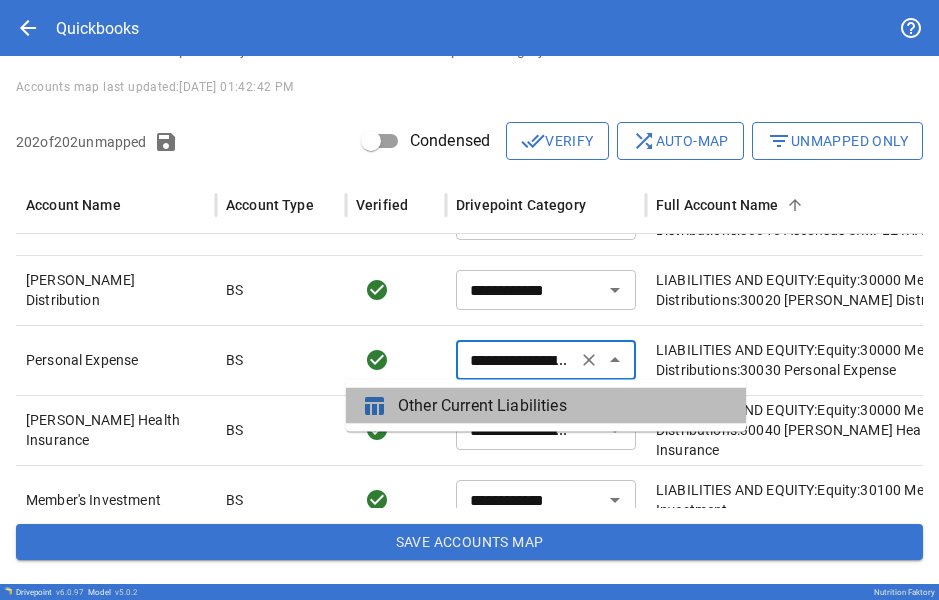 click on "Other Current Liabilities" at bounding box center (564, 406) 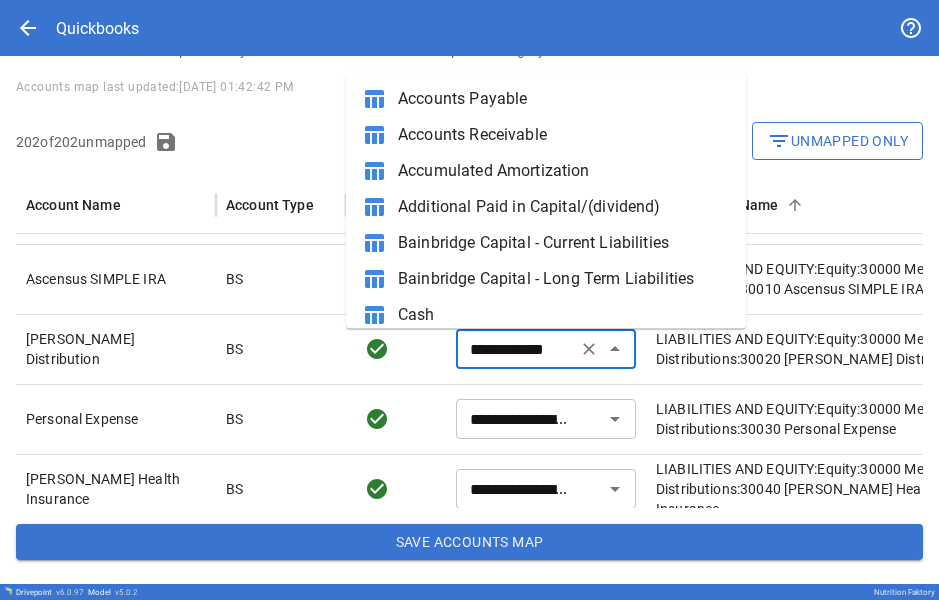click on "**********" at bounding box center (516, 349) 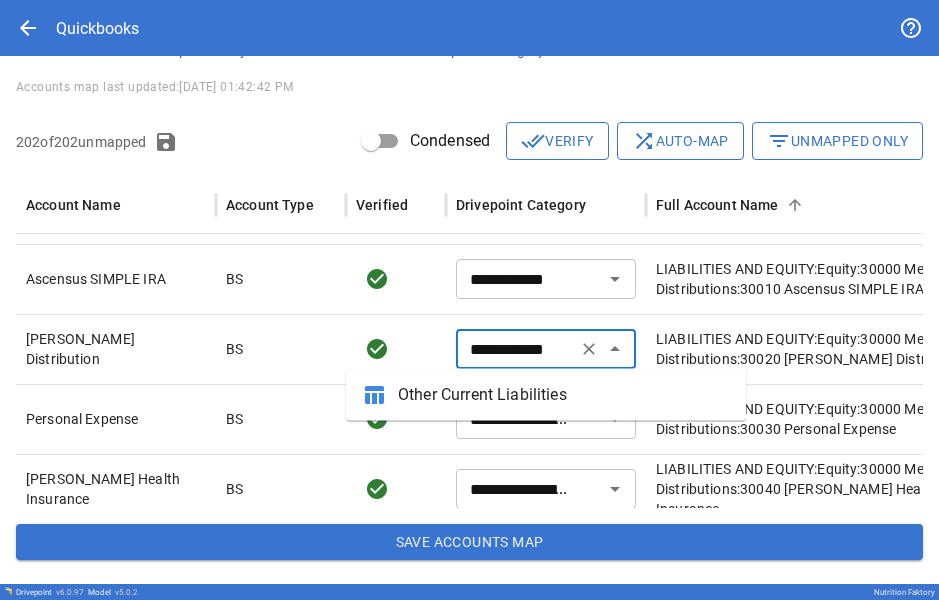click on "**********" at bounding box center [546, 349] 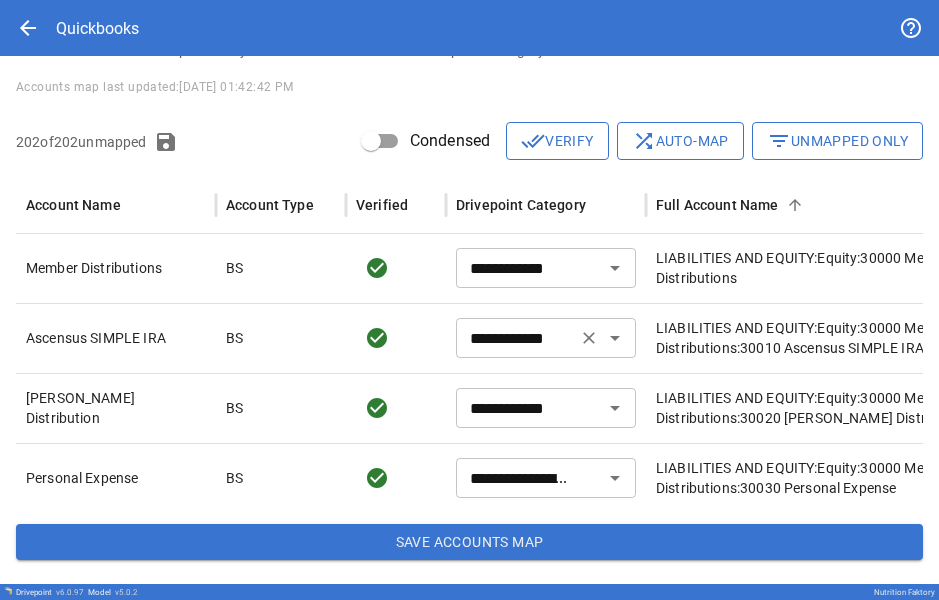 click on "**********" at bounding box center (516, 338) 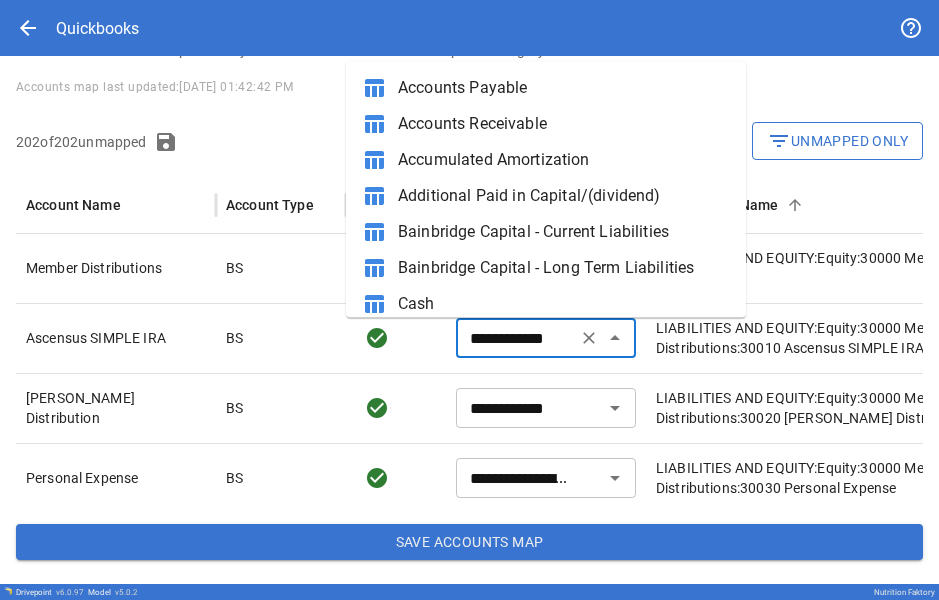 click on "**********" at bounding box center [516, 338] 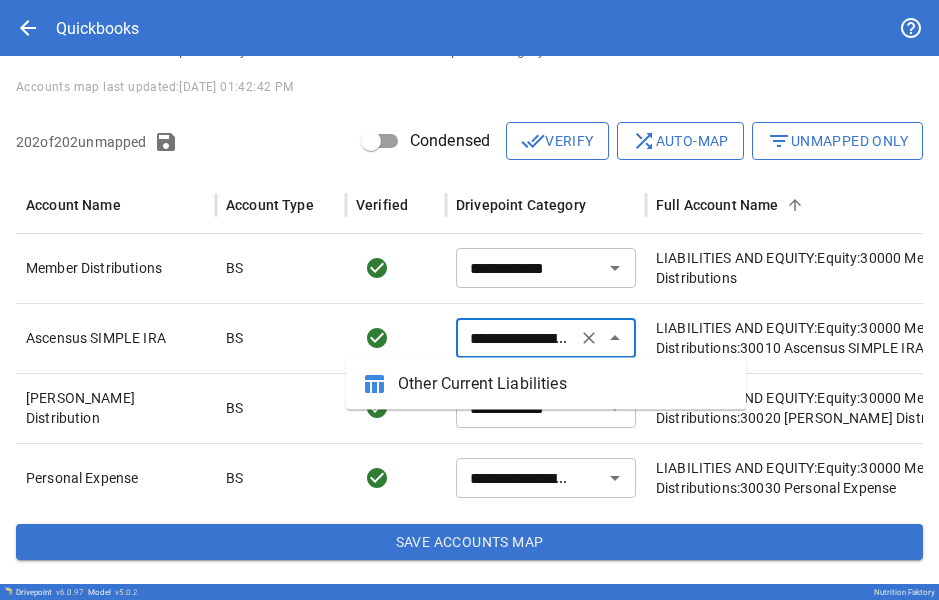 click on "Other Current Liabilities" at bounding box center (564, 384) 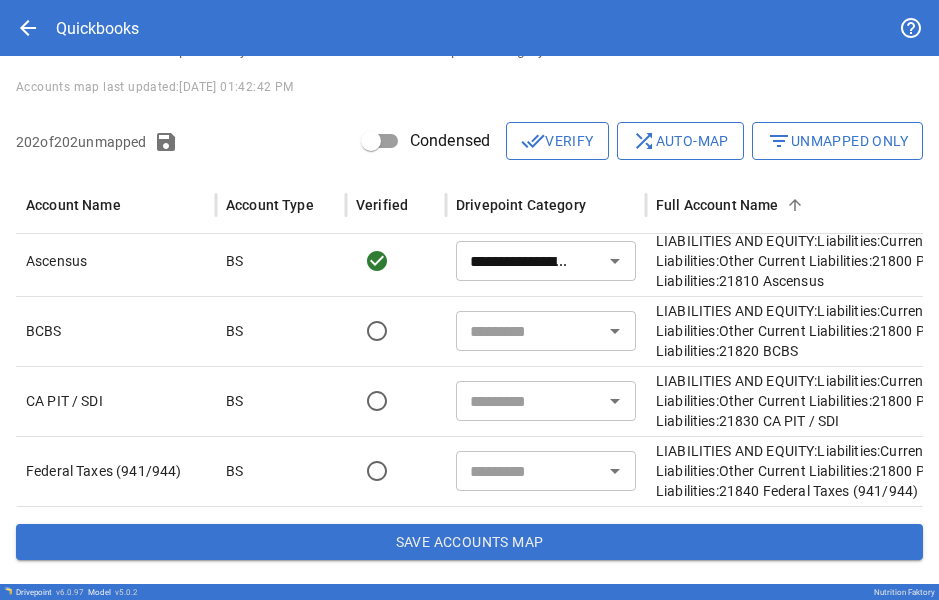 click on "BCBS" at bounding box center (116, 331) 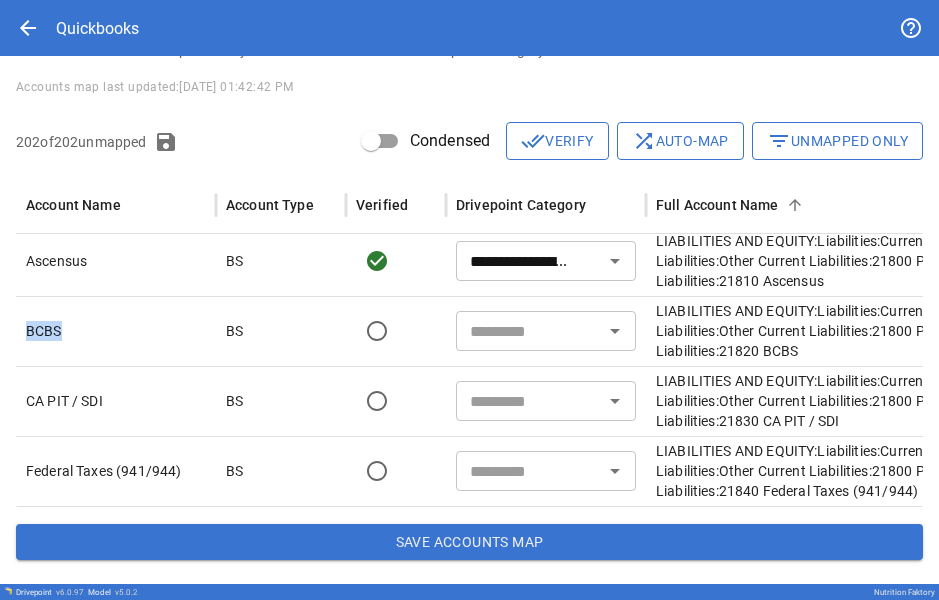 copy on "BCBS" 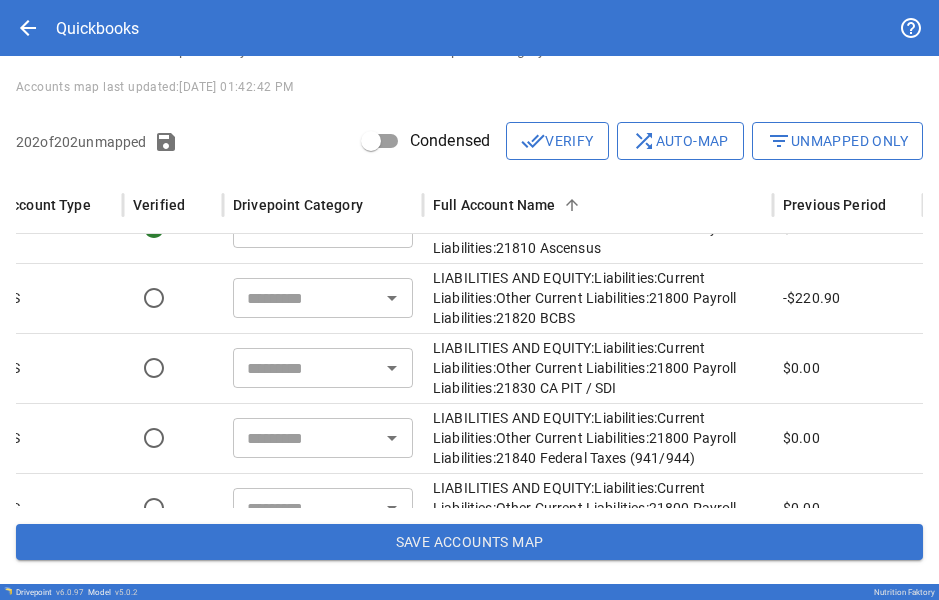 click at bounding box center (306, 298) 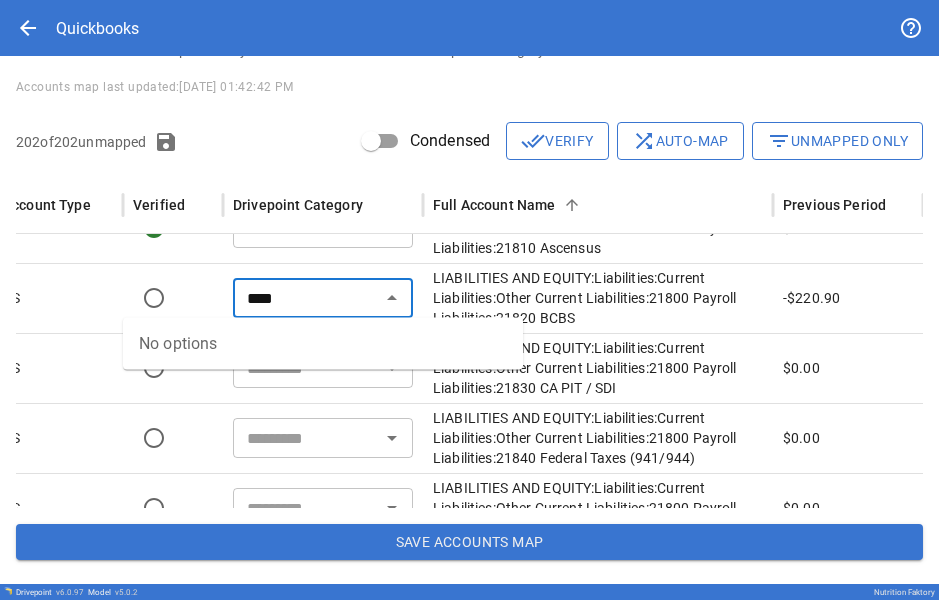 click on "No options" at bounding box center [323, 344] 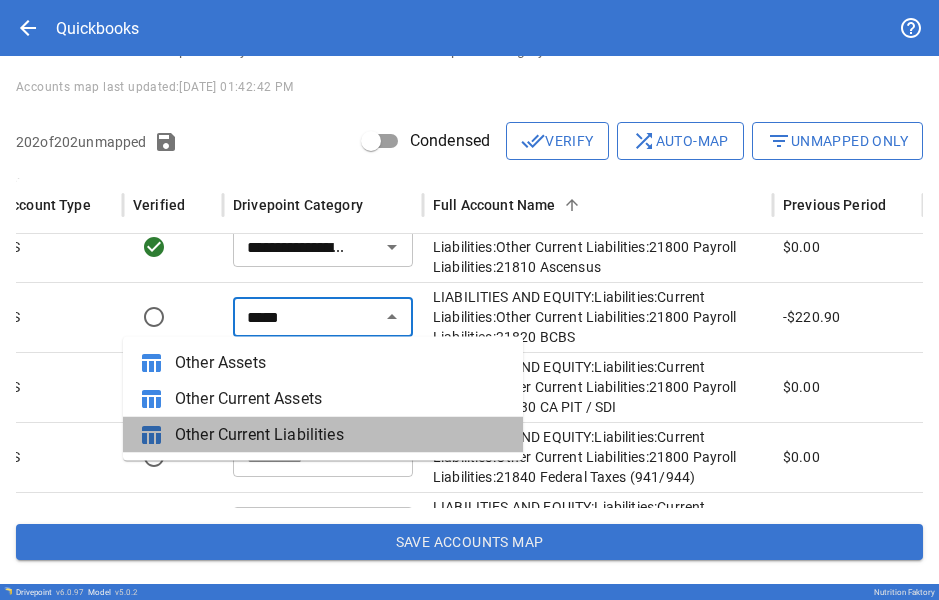 click on "Other Current Liabilities" at bounding box center [341, 435] 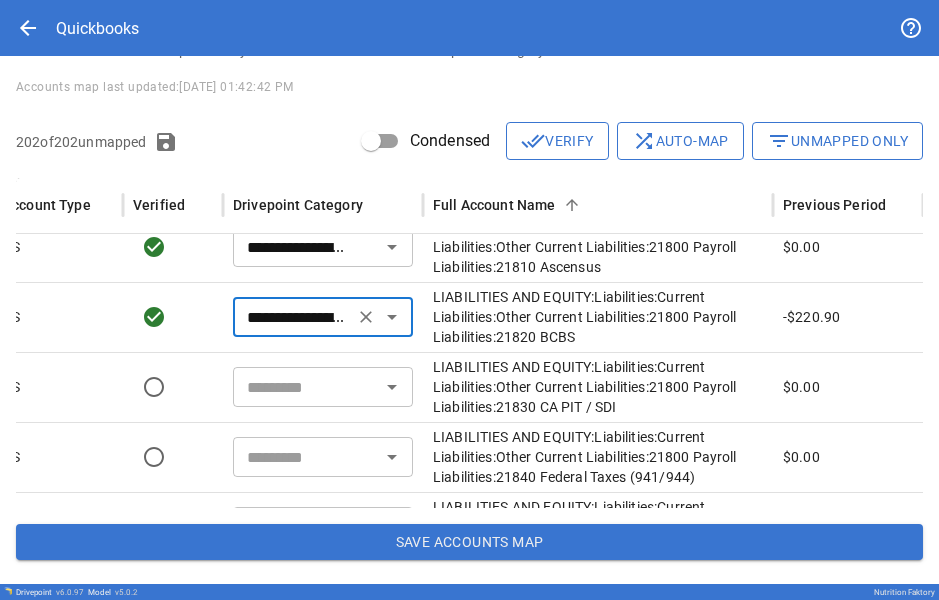 click on "**********" at bounding box center (293, 317) 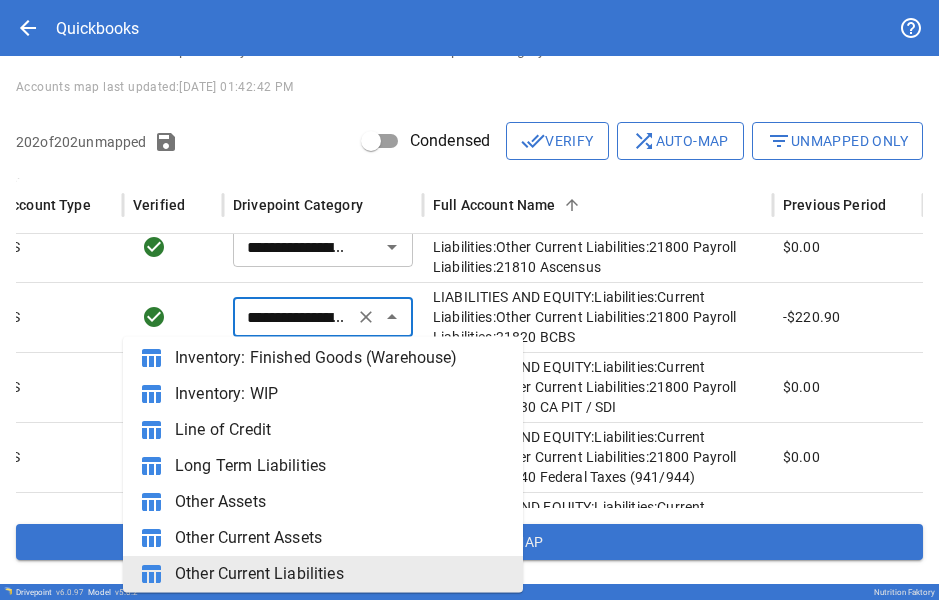 click on "**********" at bounding box center (293, 317) 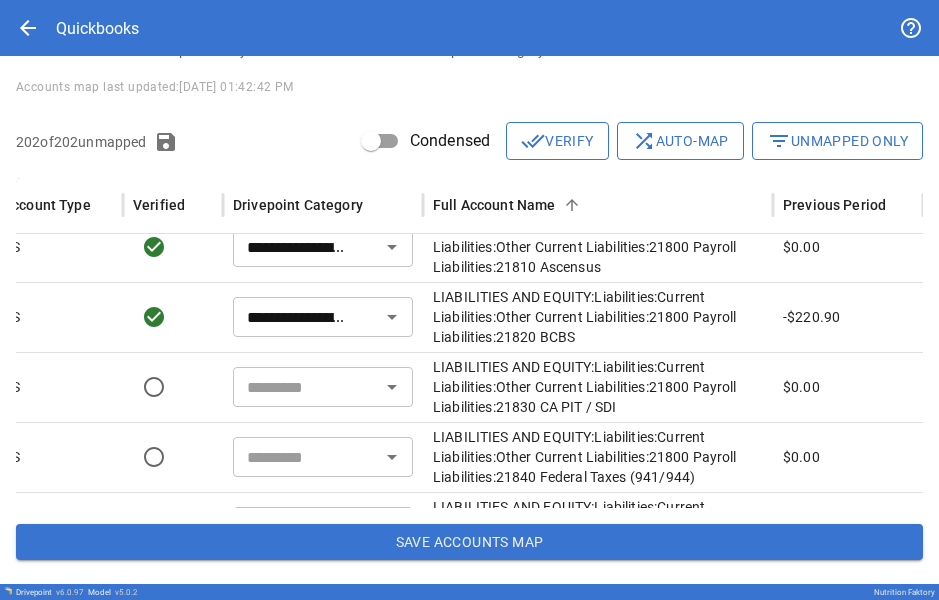 click at bounding box center (173, 317) 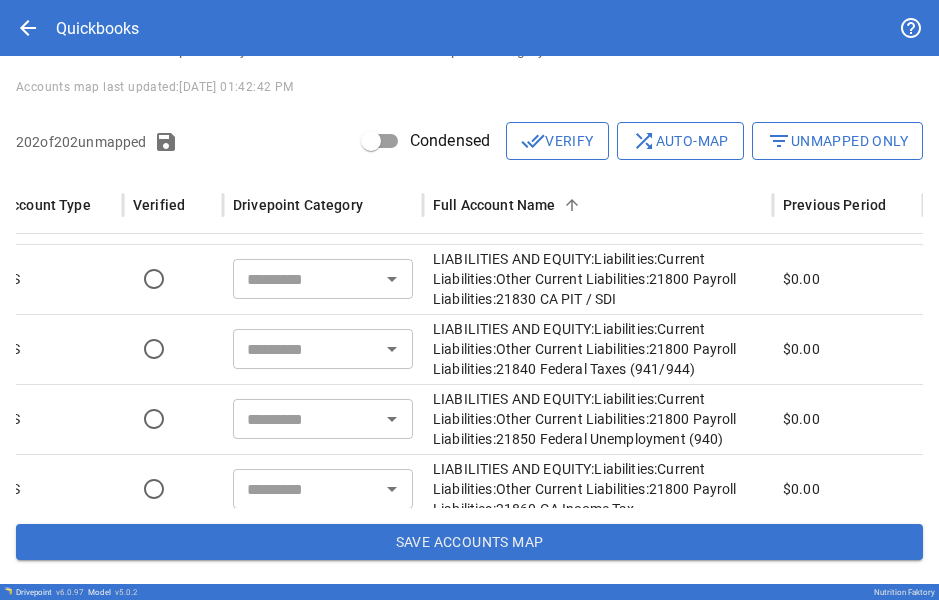 click at bounding box center (306, 279) 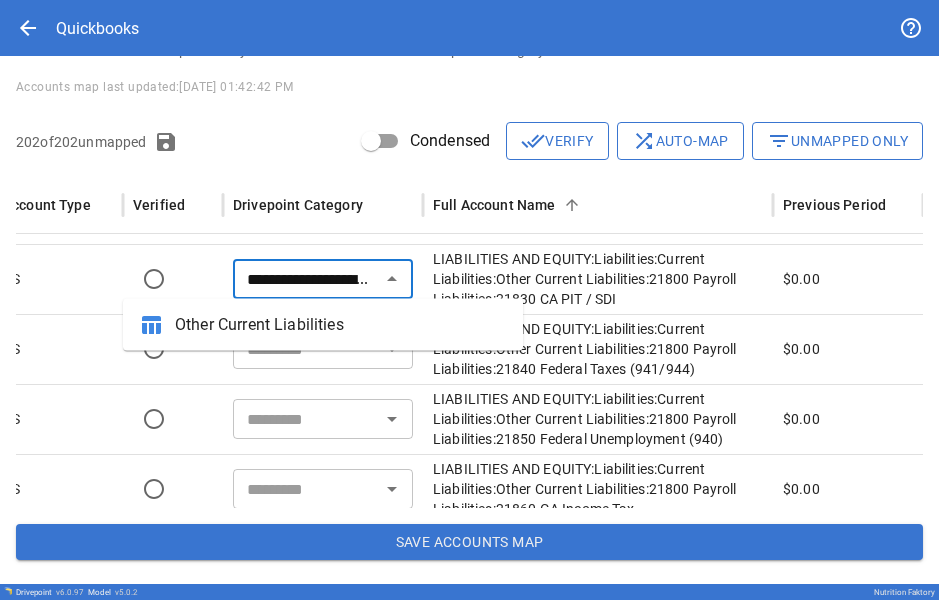 click on "Other Current Liabilities" at bounding box center [341, 325] 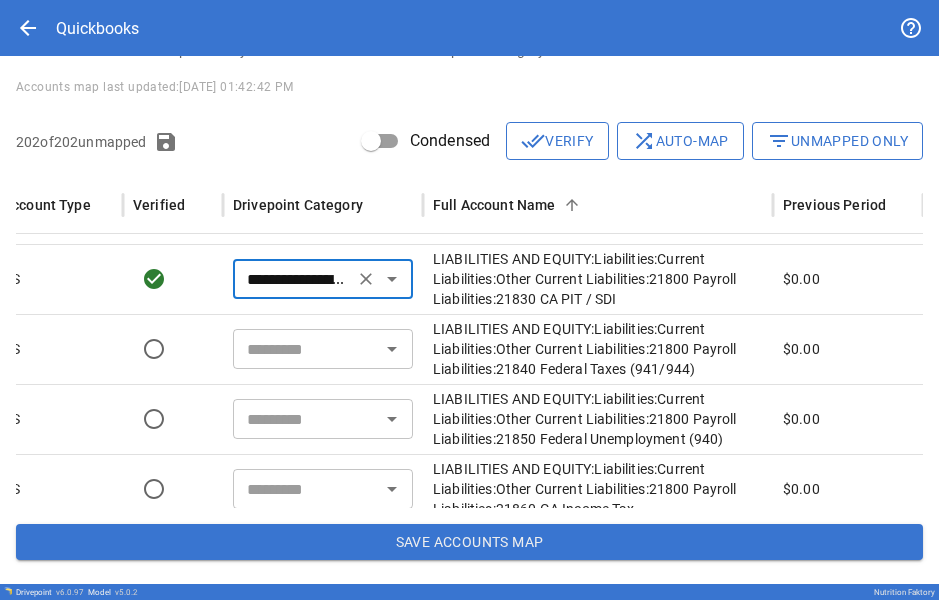 click at bounding box center [306, 349] 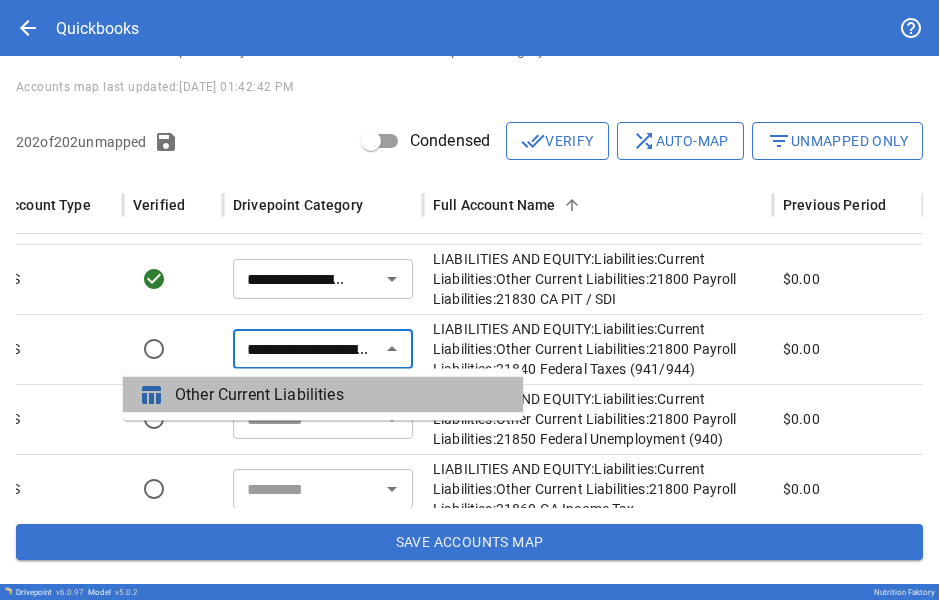 click on "Other Current Liabilities" at bounding box center [341, 395] 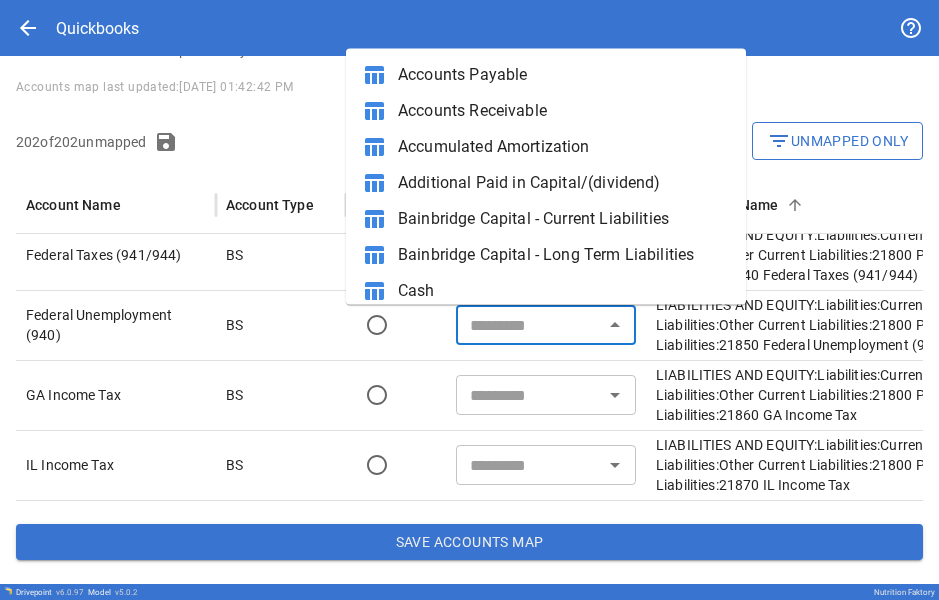 click at bounding box center (529, 325) 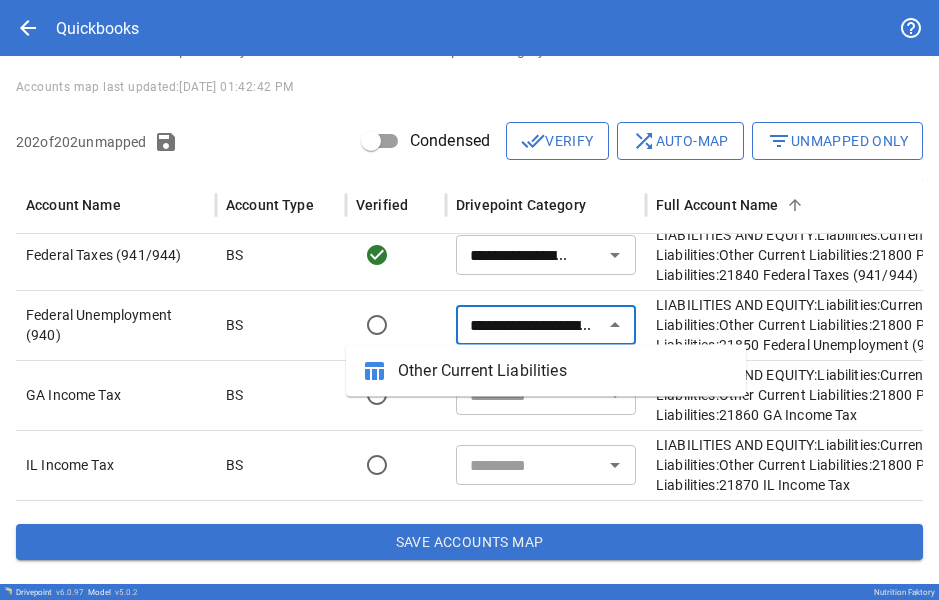 click on "Other Current Liabilities" at bounding box center (564, 371) 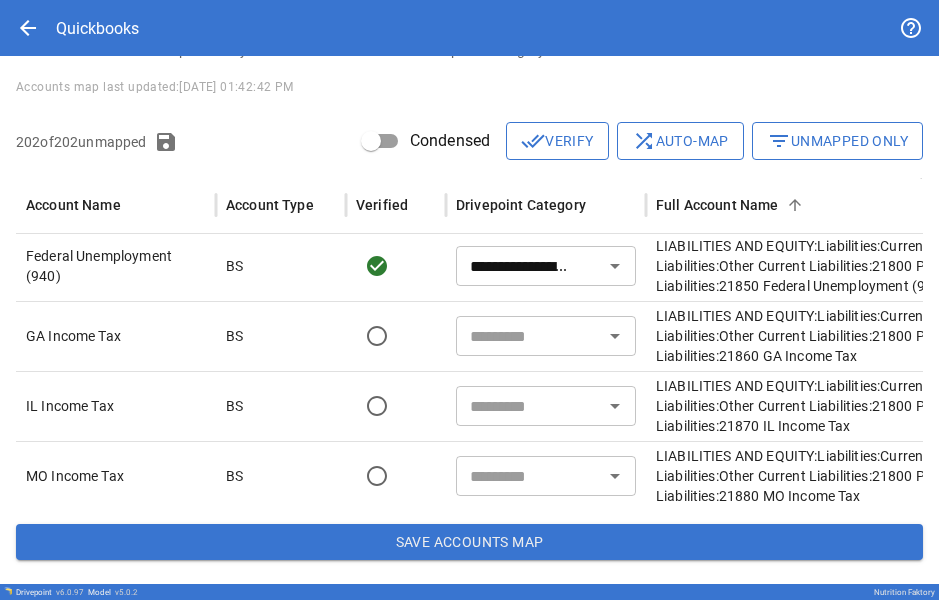 click on "​" at bounding box center [546, 336] 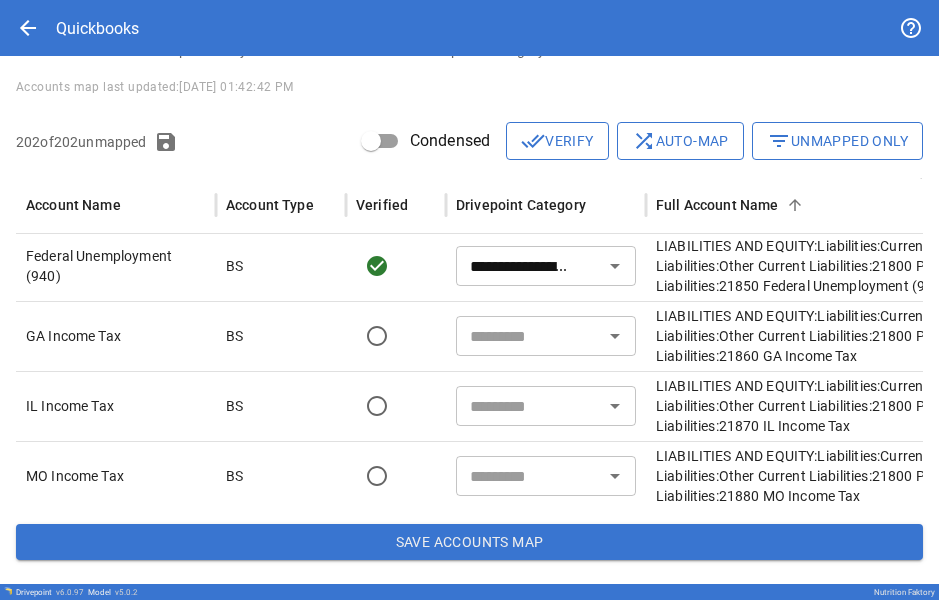 click at bounding box center [529, 336] 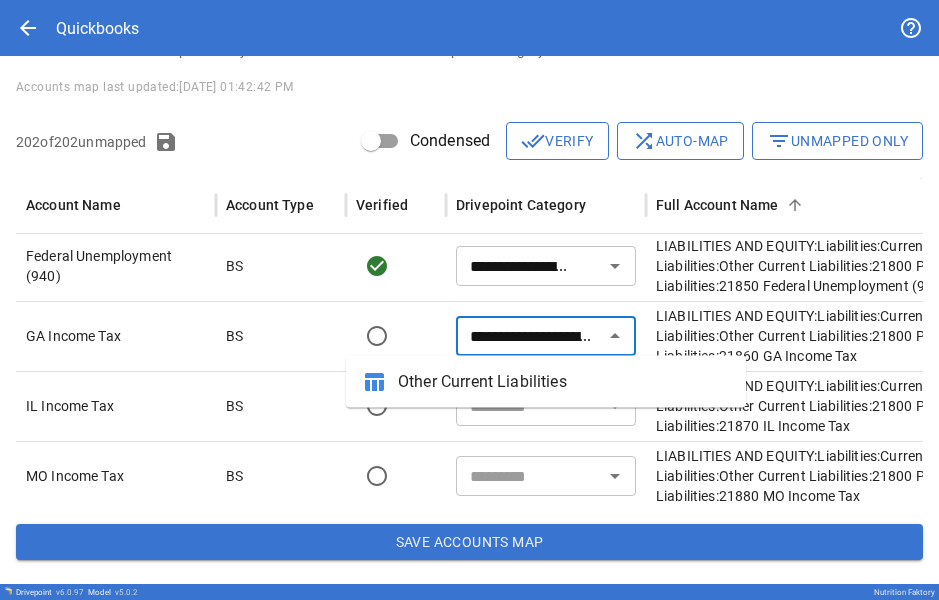 click on "Other Current Liabilities" at bounding box center [564, 382] 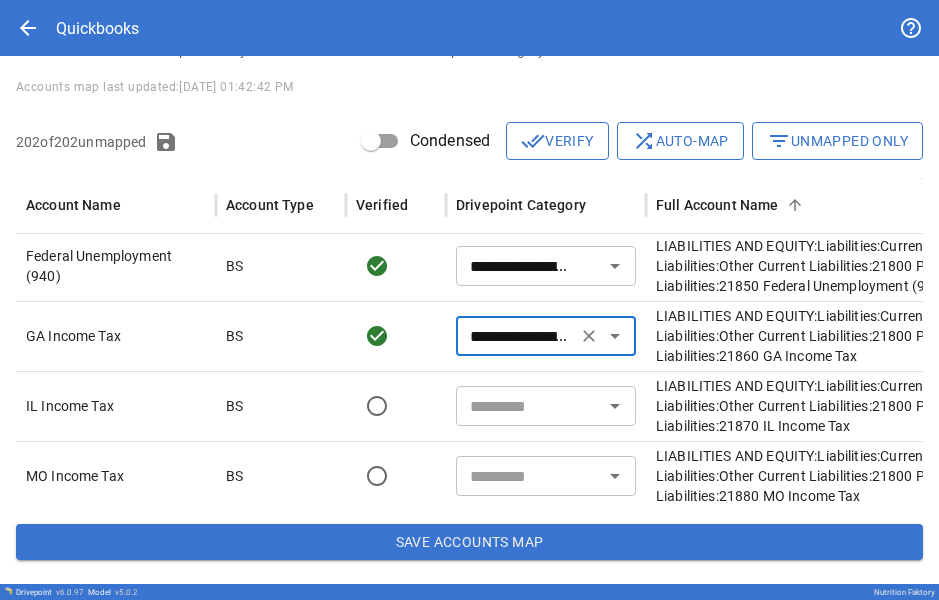 click at bounding box center (529, 406) 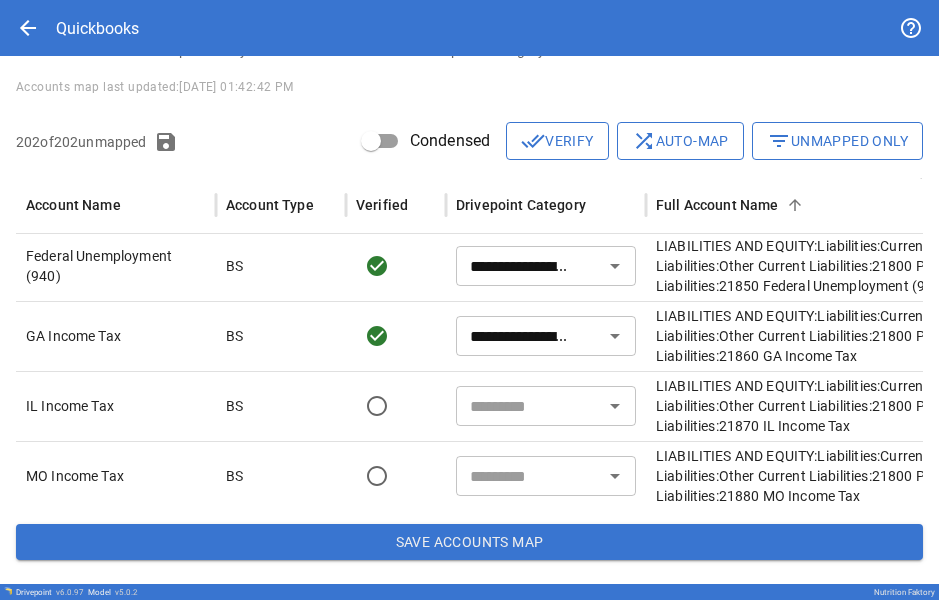 click at bounding box center [396, 476] 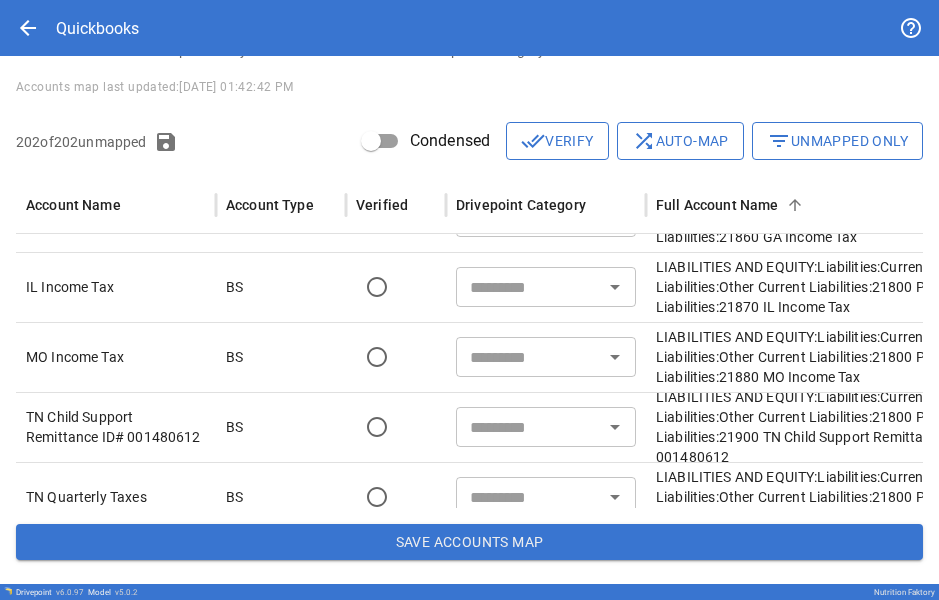 click at bounding box center (529, 287) 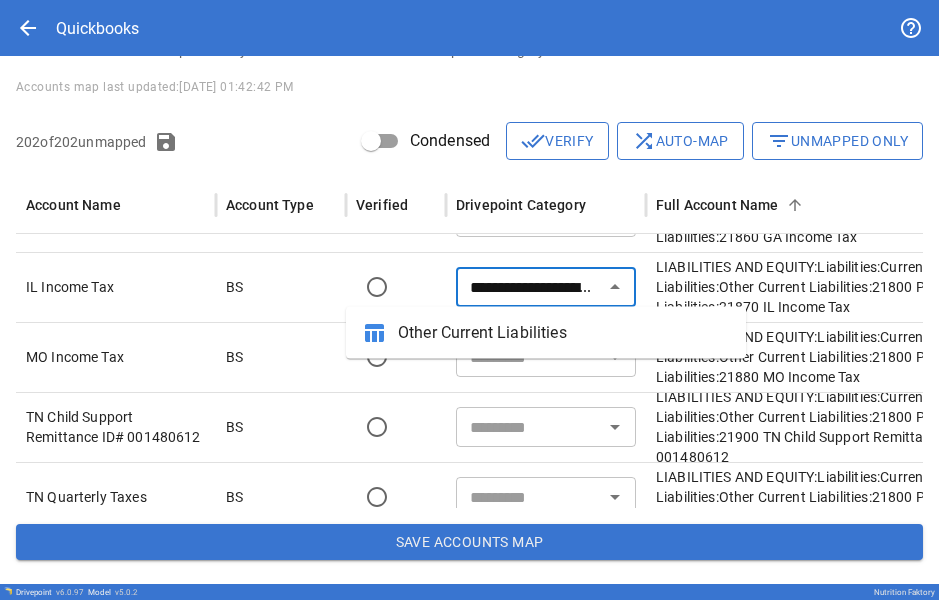 click on "Other Current Liabilities" at bounding box center (564, 333) 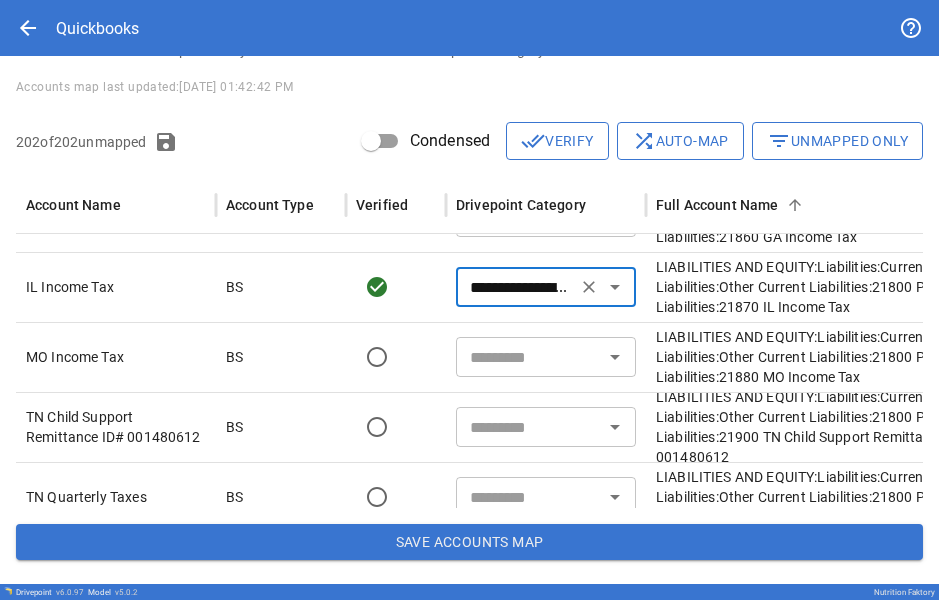 click at bounding box center (529, 357) 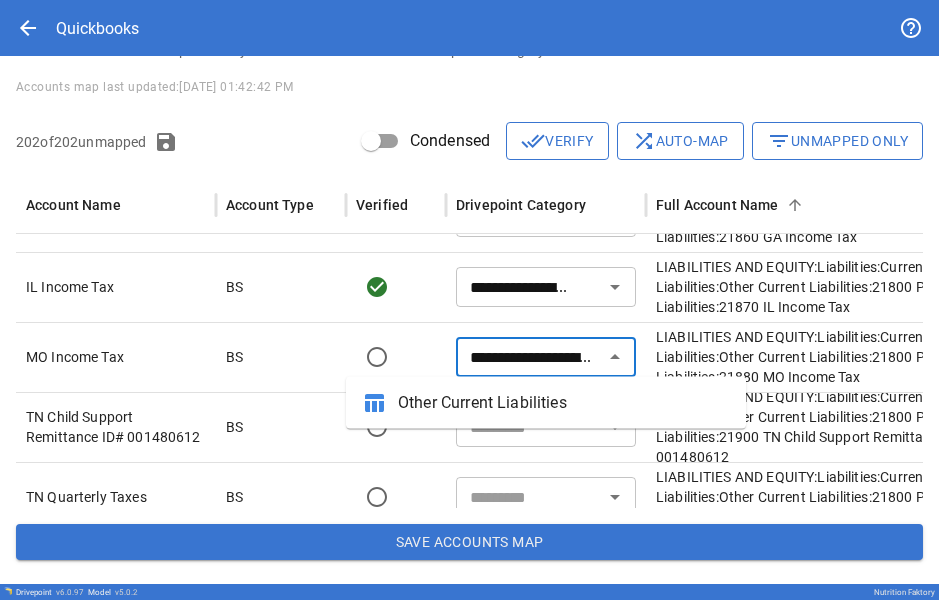 click on "table_chart Other Current Liabilities" at bounding box center (546, 403) 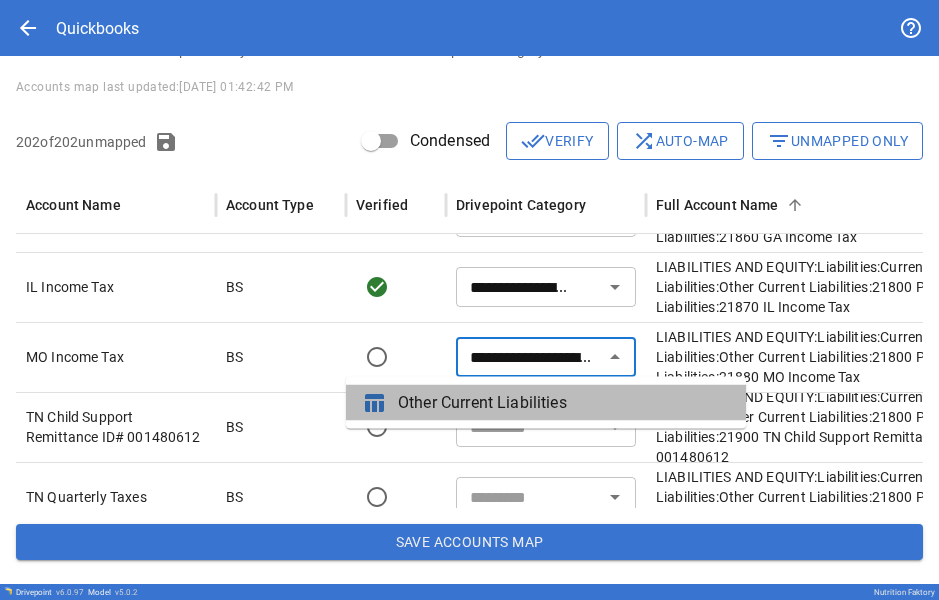 click on "Other Current Liabilities" at bounding box center [564, 403] 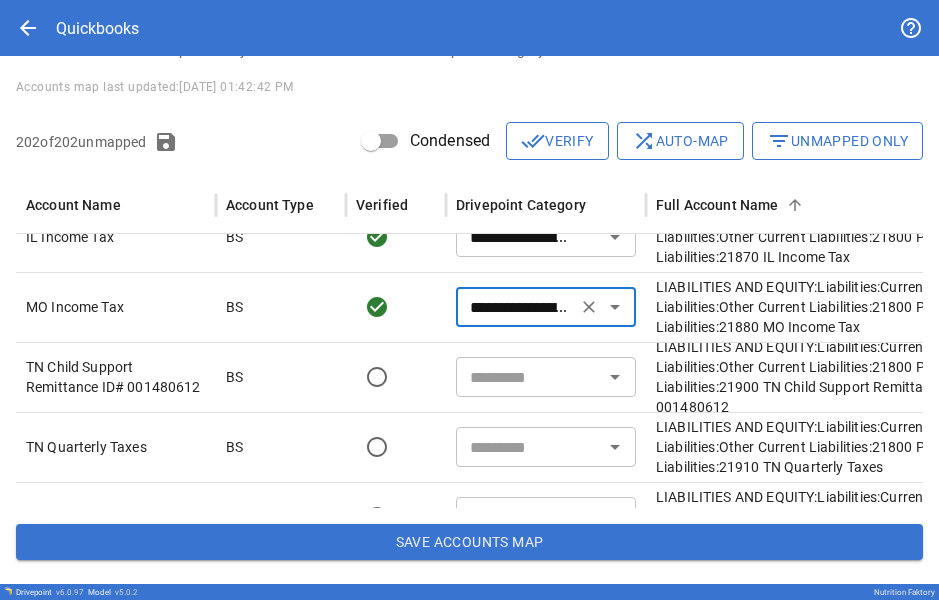 click at bounding box center [529, 377] 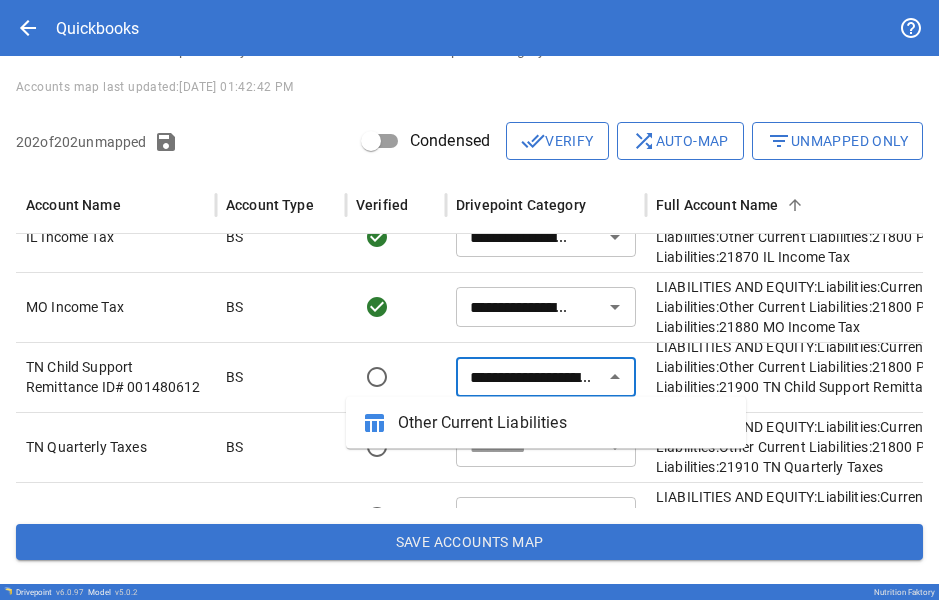click on "Other Current Liabilities" at bounding box center [564, 423] 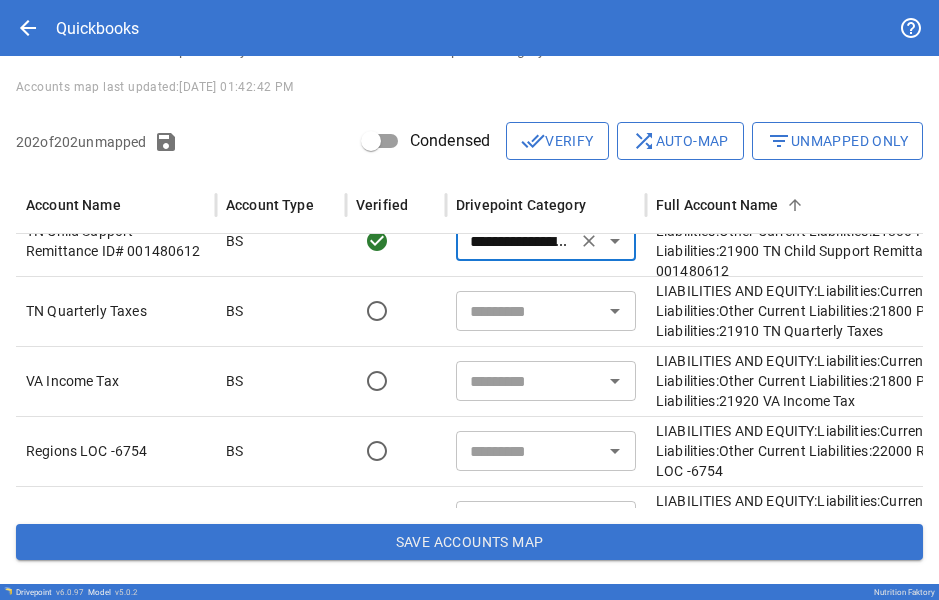 click at bounding box center (529, 311) 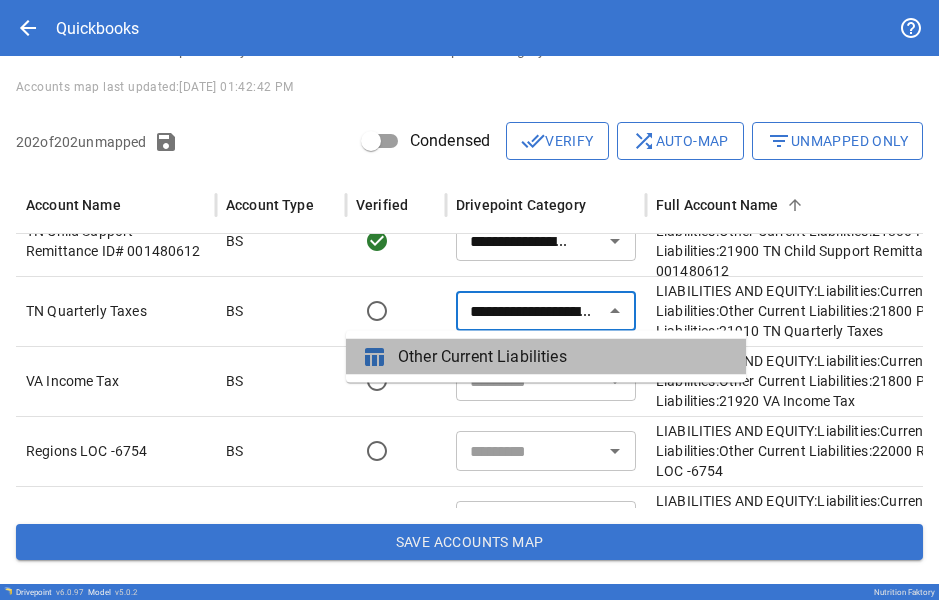 click on "Other Current Liabilities" at bounding box center (564, 357) 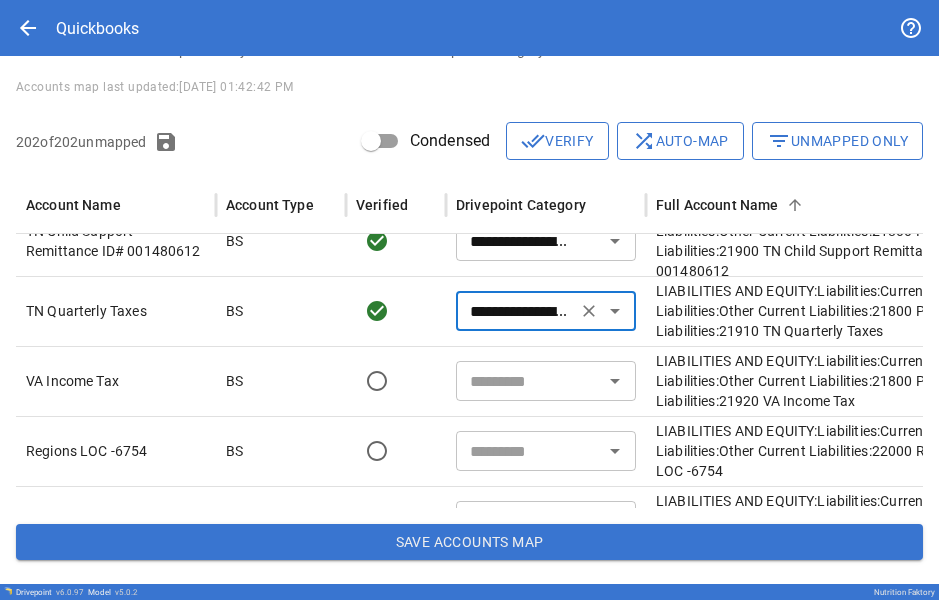 click at bounding box center [529, 381] 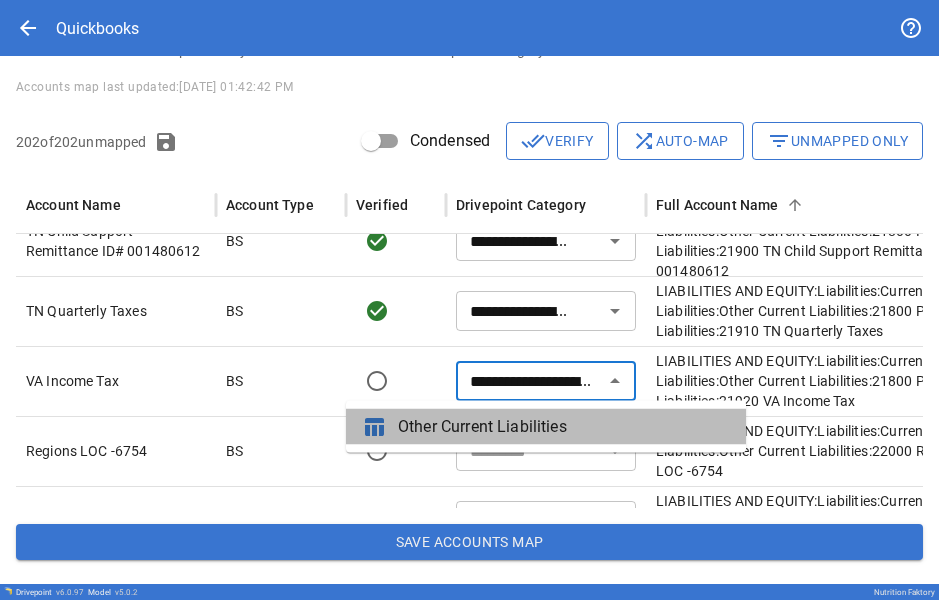 click on "Other Current Liabilities" at bounding box center [564, 427] 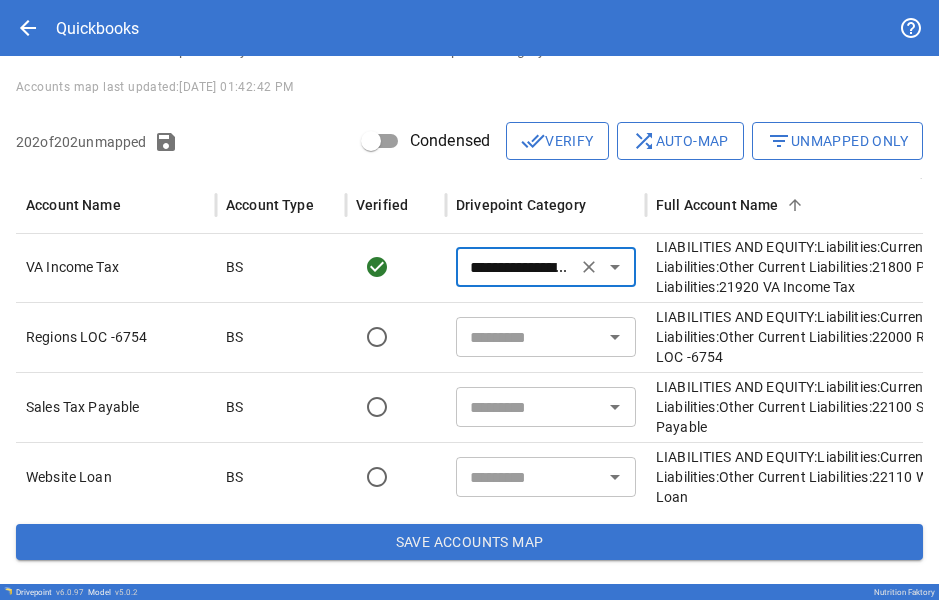 click at bounding box center (529, 337) 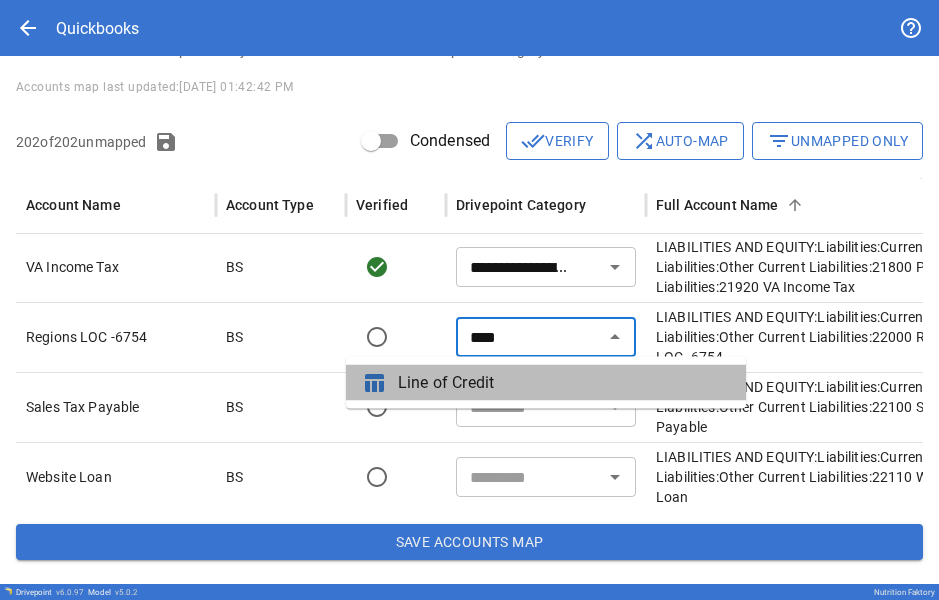 click on "Line of Credit" at bounding box center [564, 383] 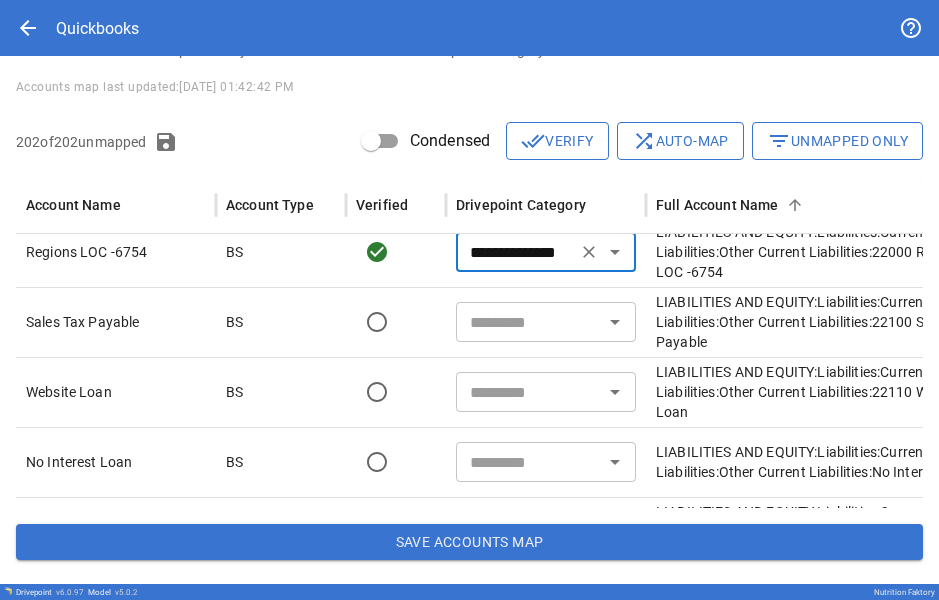 click at bounding box center (529, 322) 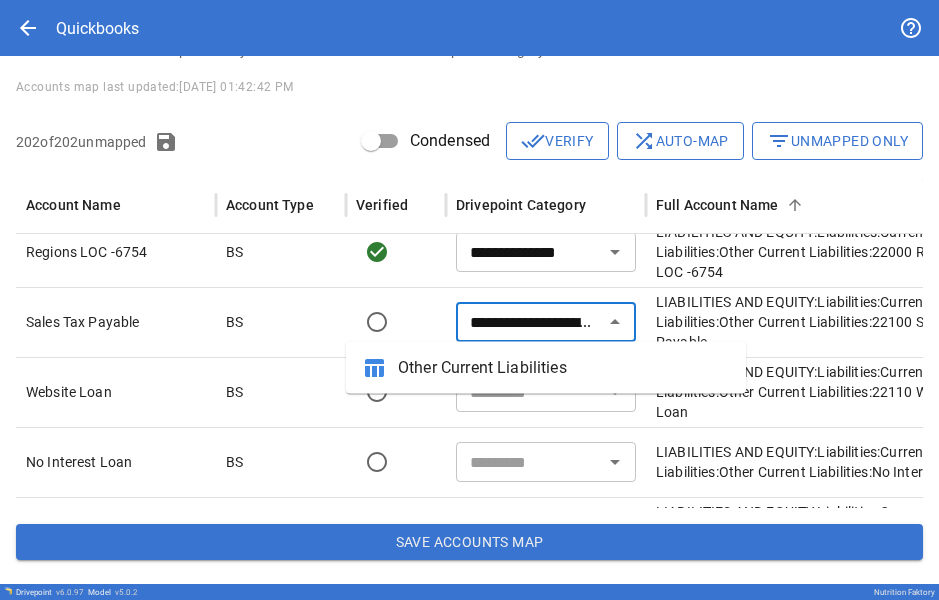 click on "Other Current Liabilities" at bounding box center (564, 368) 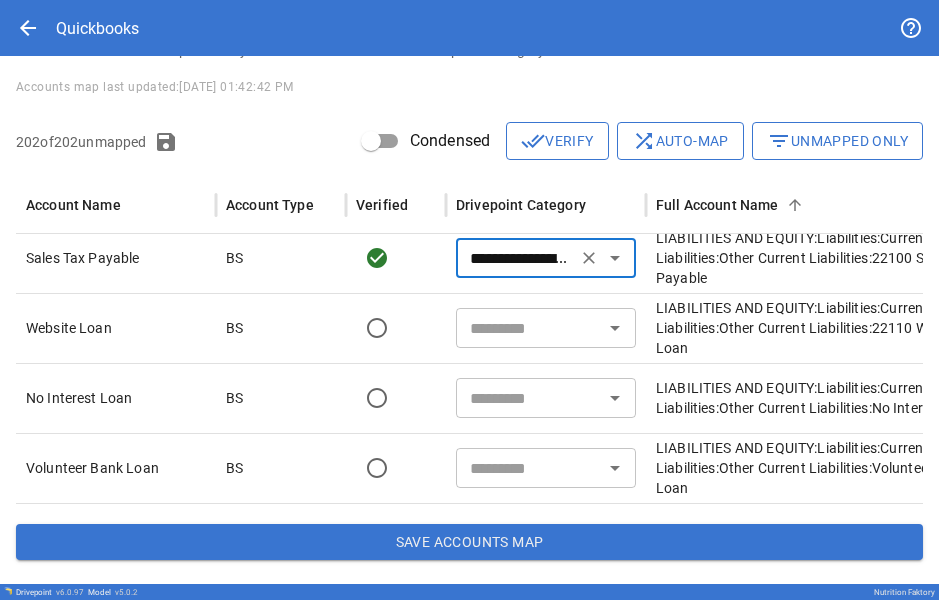 click at bounding box center [529, 328] 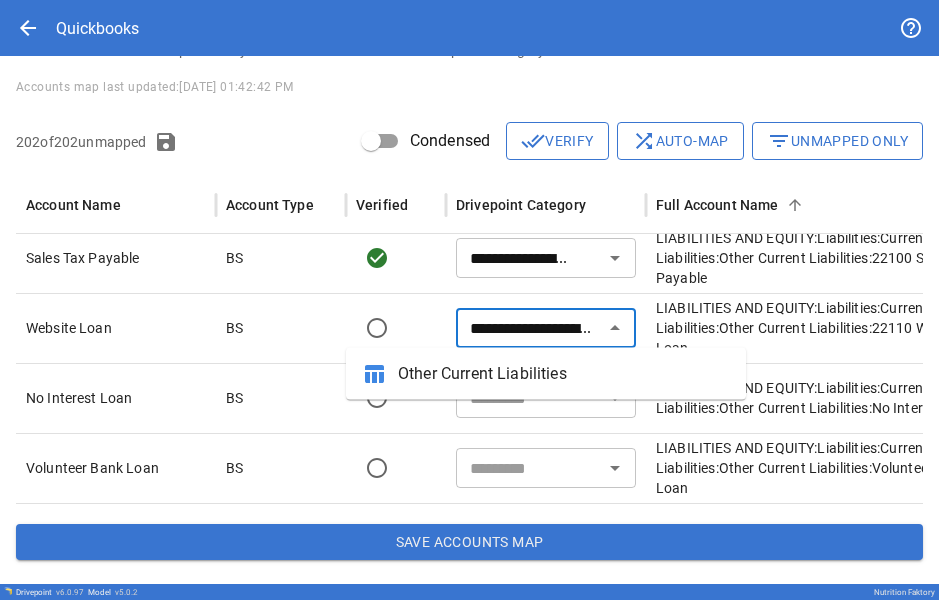 click on "Other Current Liabilities" at bounding box center (564, 374) 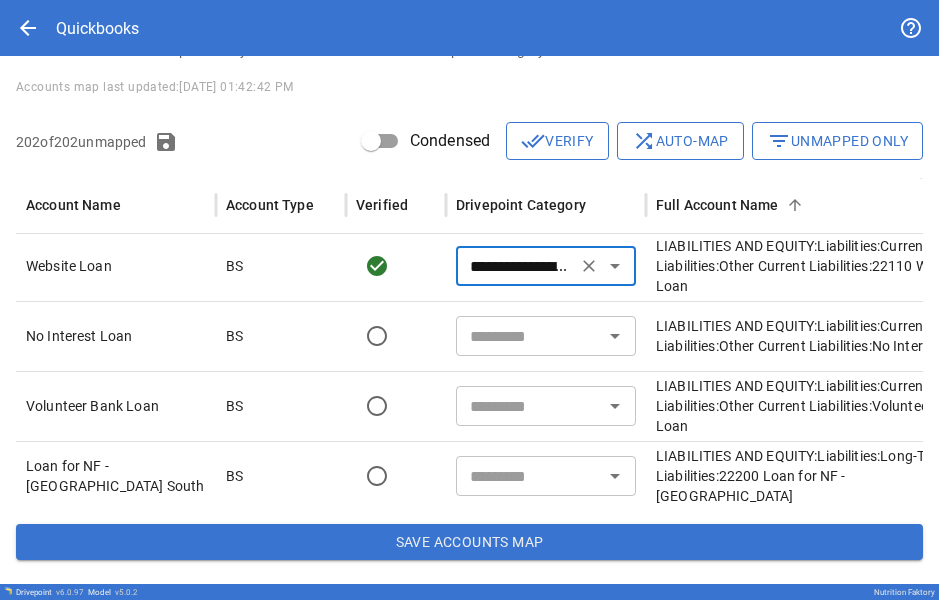 click at bounding box center [529, 336] 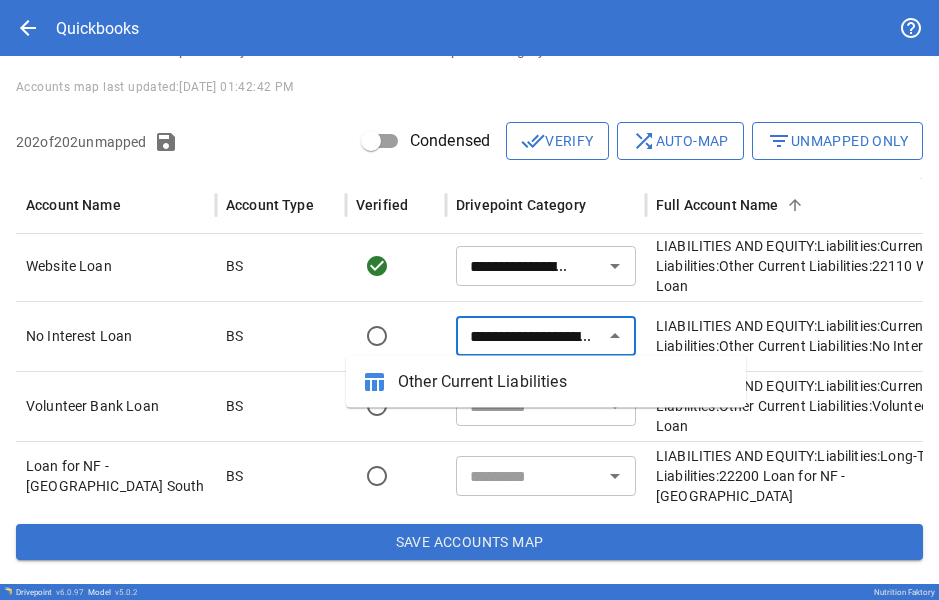click on "Other Current Liabilities" at bounding box center [564, 382] 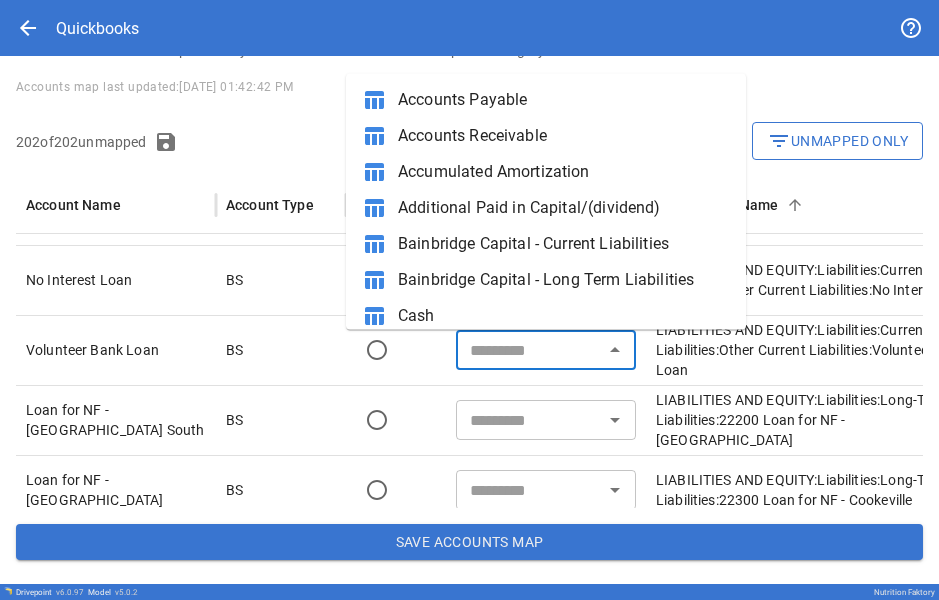 click at bounding box center (529, 350) 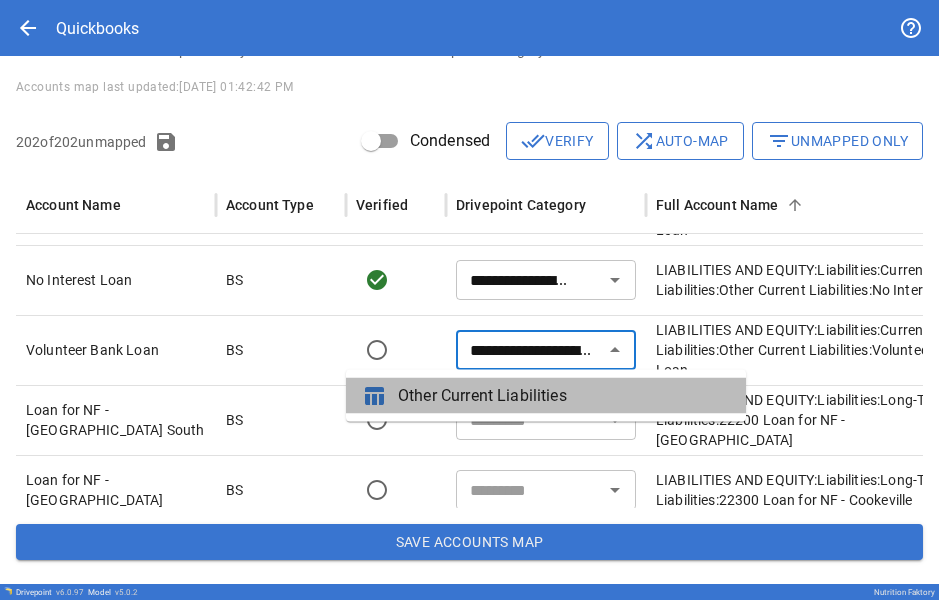 click on "Other Current Liabilities" at bounding box center [564, 396] 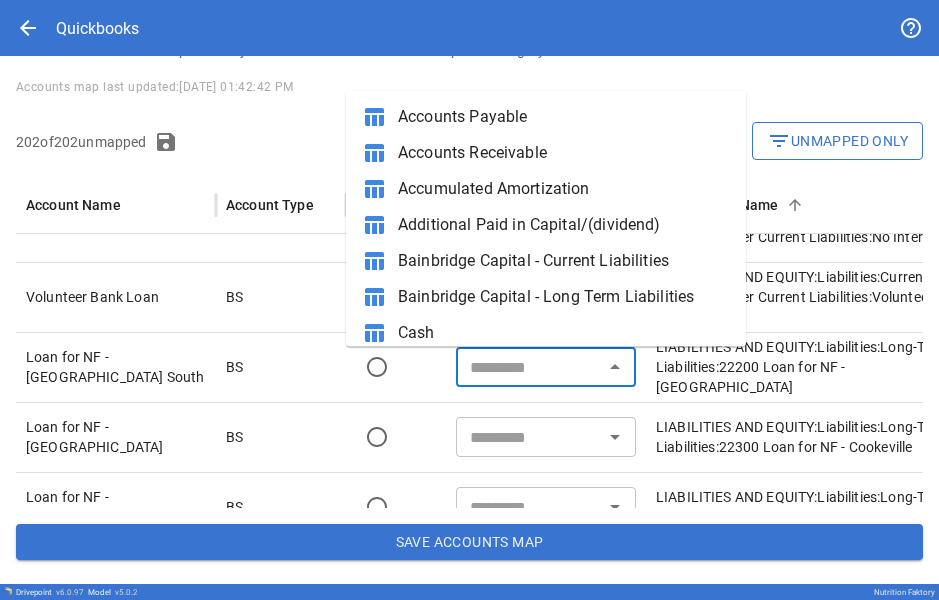 click at bounding box center [529, 367] 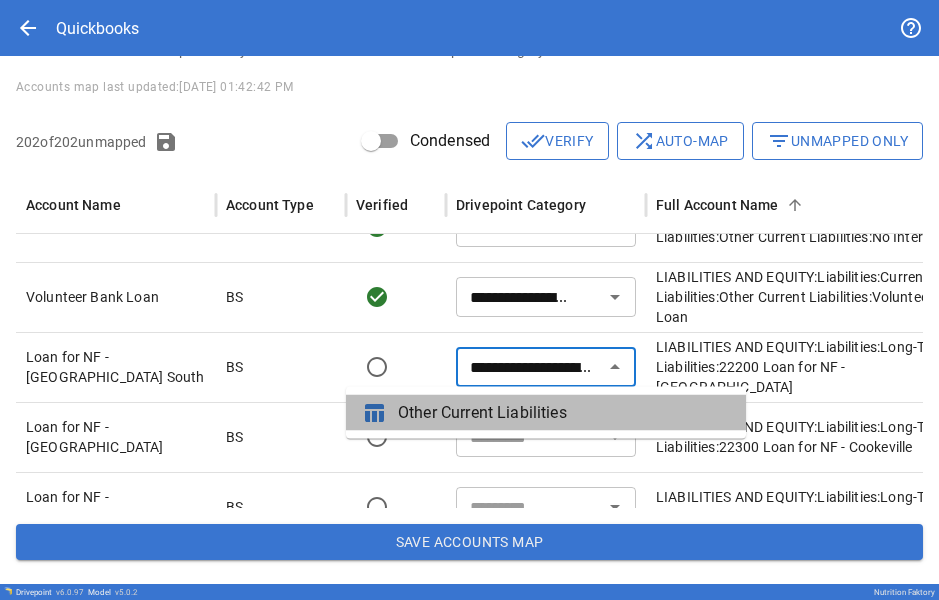 click on "Other Current Liabilities" at bounding box center [564, 413] 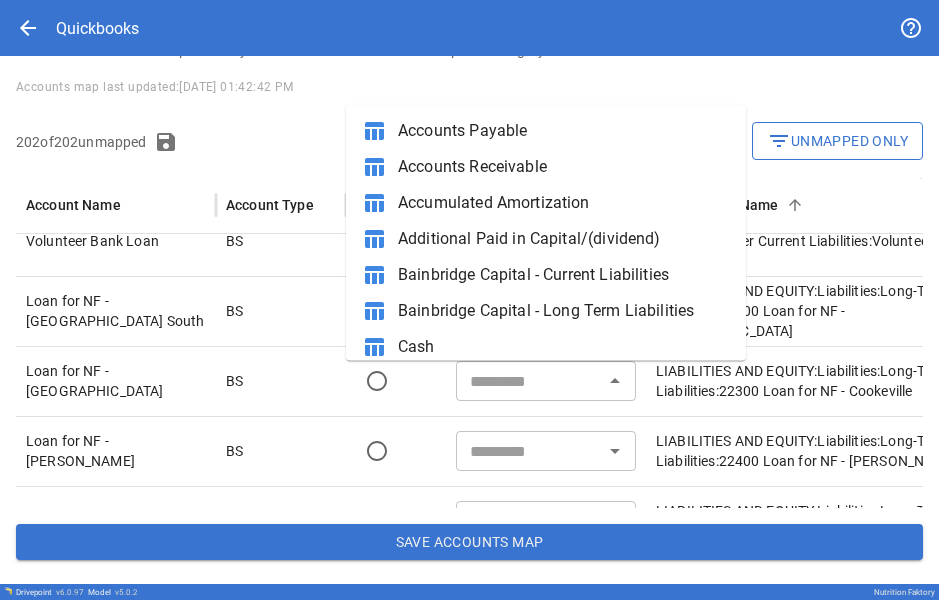 click on "​" at bounding box center [546, 381] 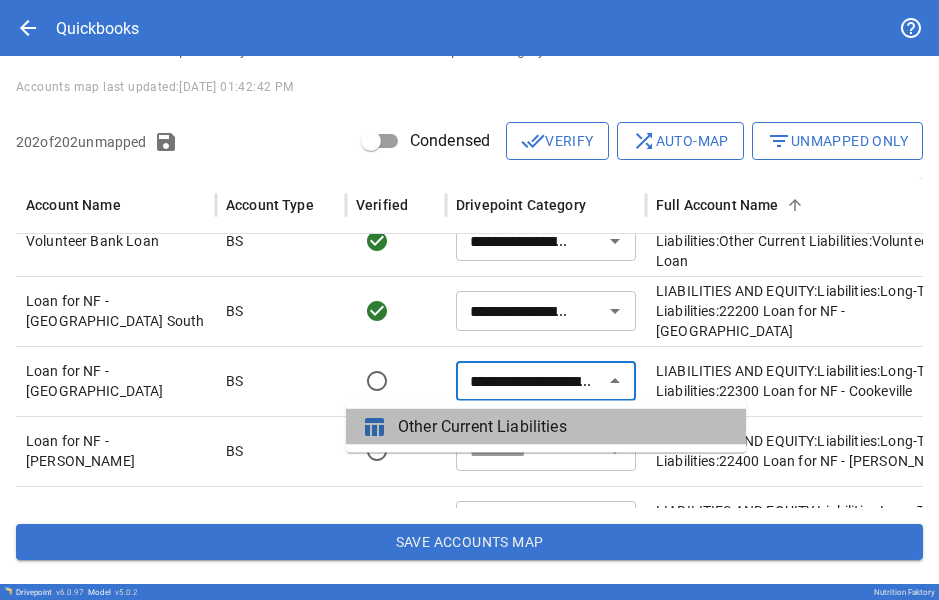 click on "Other Current Liabilities" at bounding box center (564, 427) 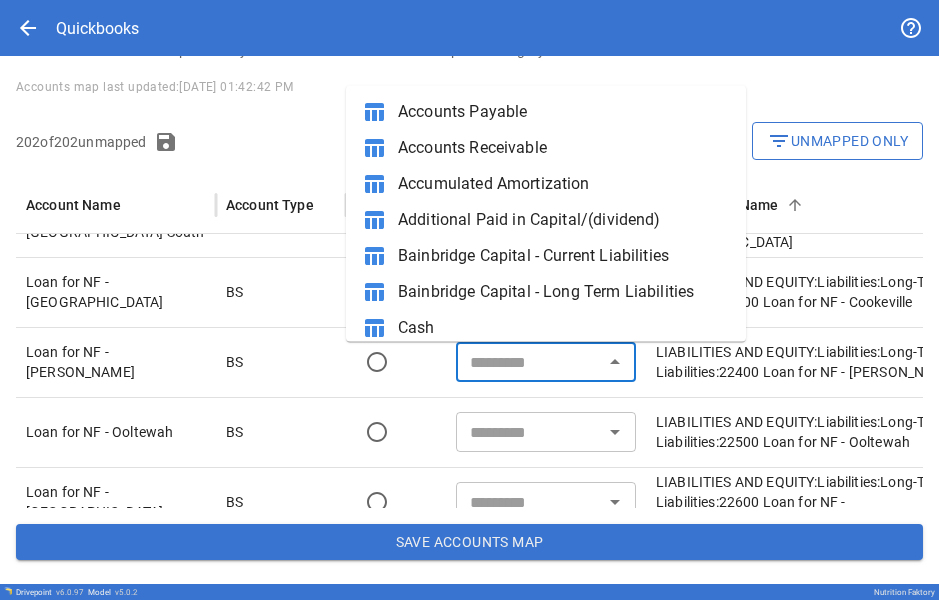 click at bounding box center [529, 362] 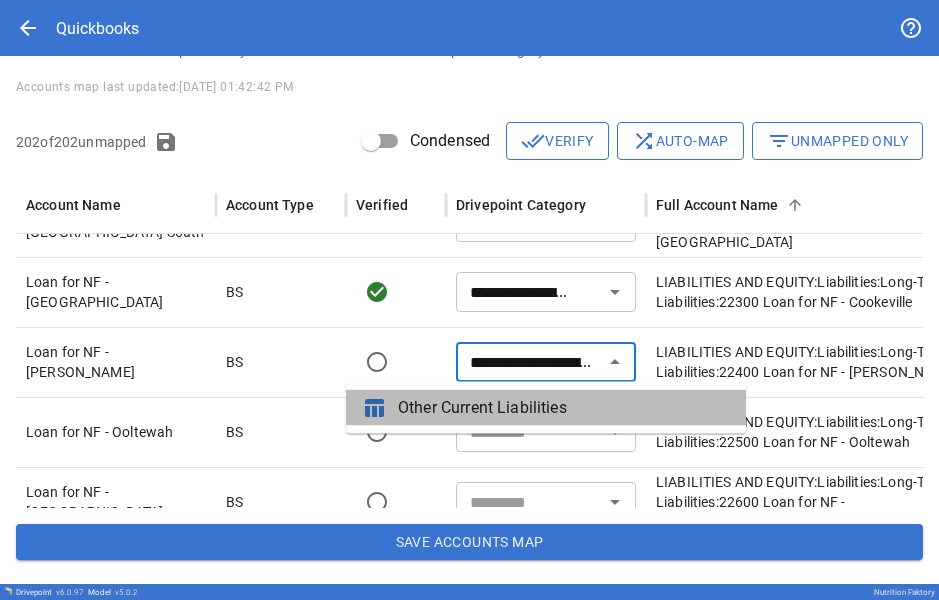 click on "Other Current Liabilities" at bounding box center [564, 408] 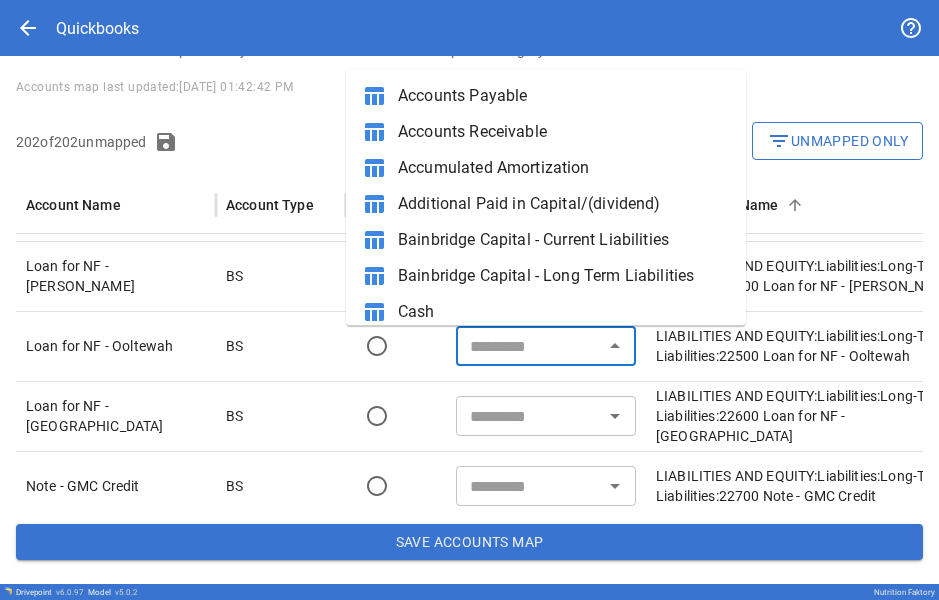 click at bounding box center [529, 346] 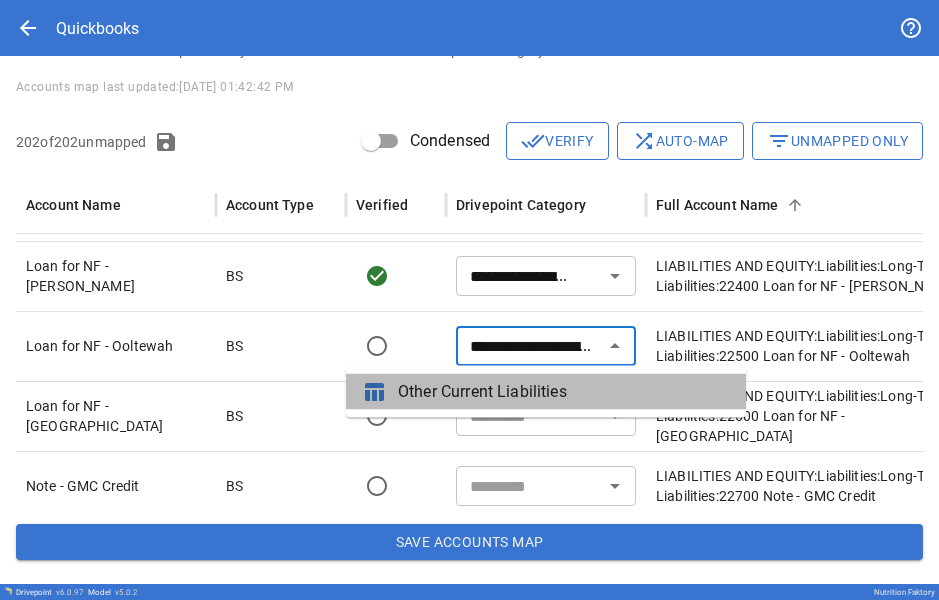 click on "Other Current Liabilities" at bounding box center [564, 392] 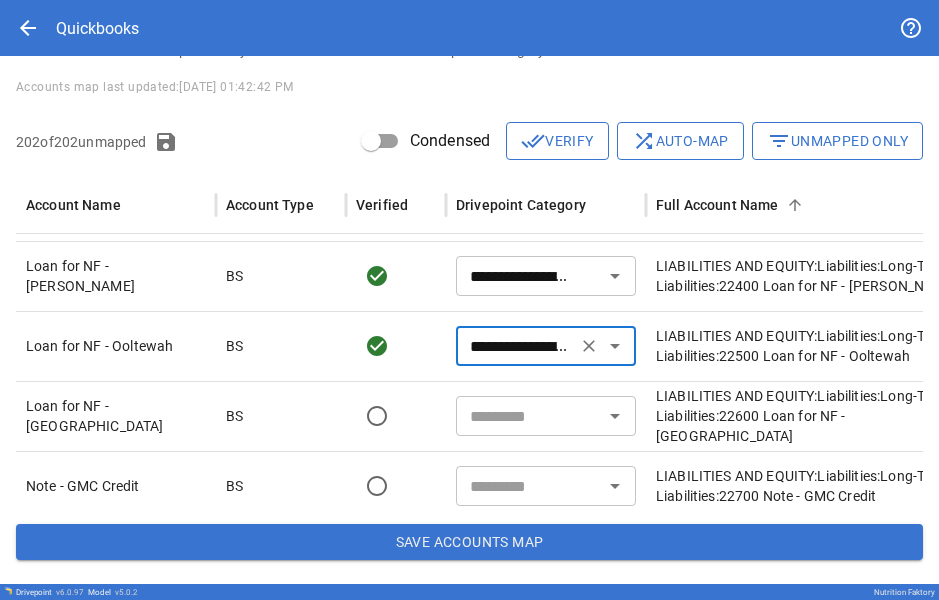 click at bounding box center [529, 416] 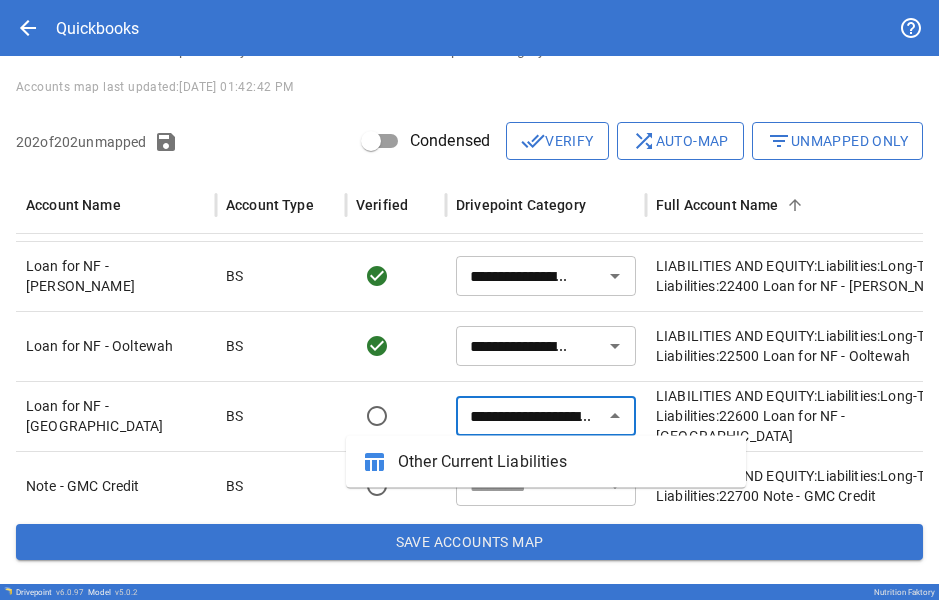 click on "Other Current Liabilities" at bounding box center [564, 462] 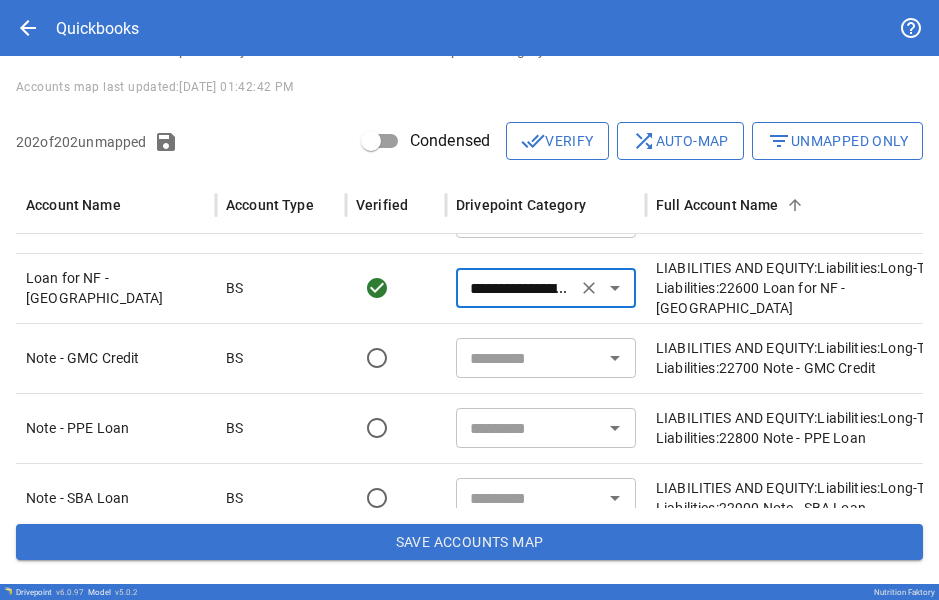 click at bounding box center (529, 358) 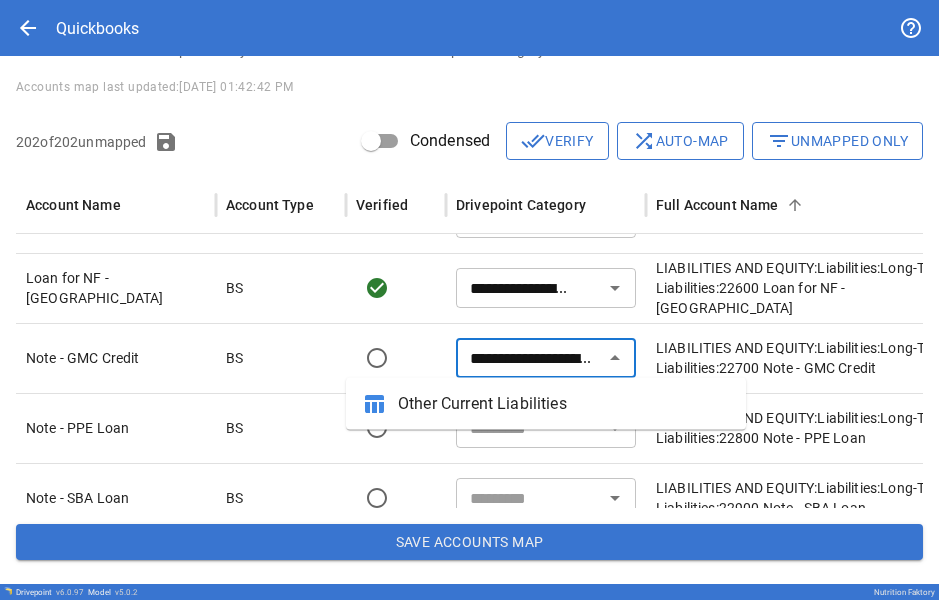 click on "Other Current Liabilities" at bounding box center (564, 404) 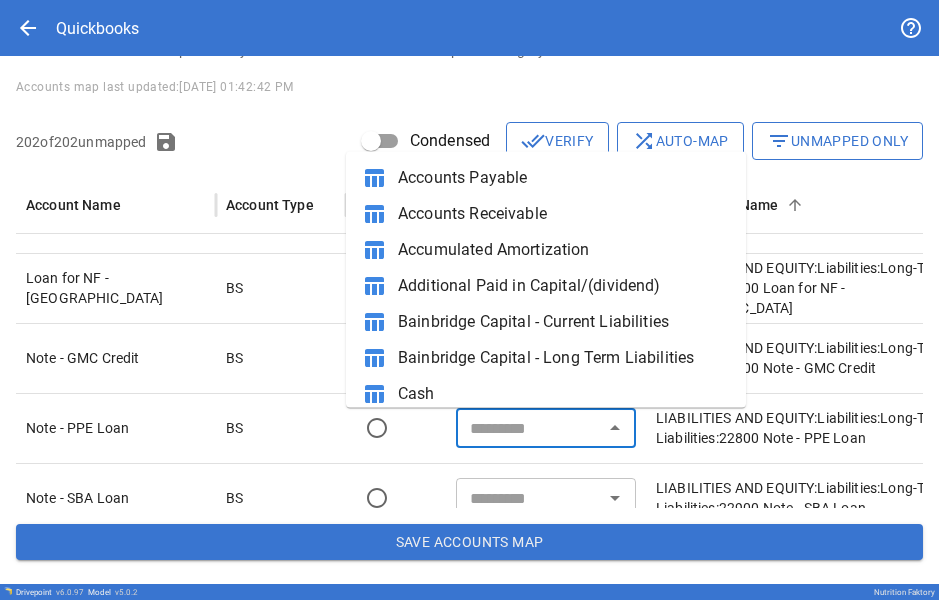 click at bounding box center (529, 428) 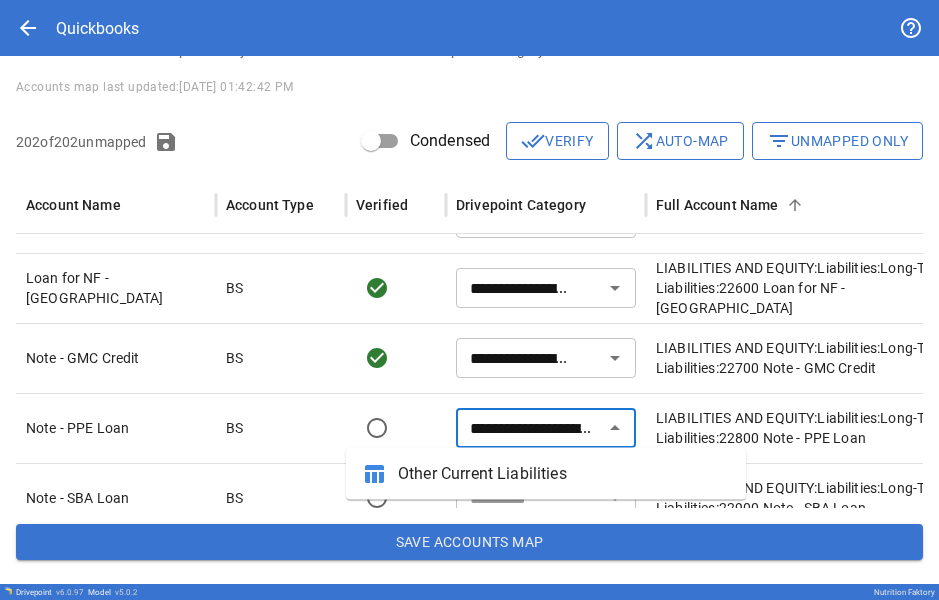 click on "Other Current Liabilities" at bounding box center [564, 474] 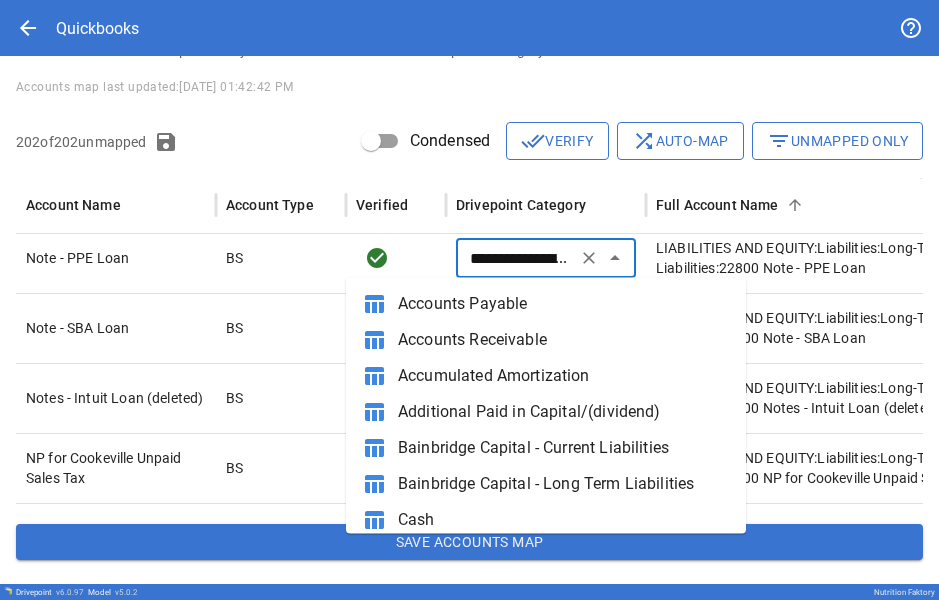 click on "**********" at bounding box center (516, 258) 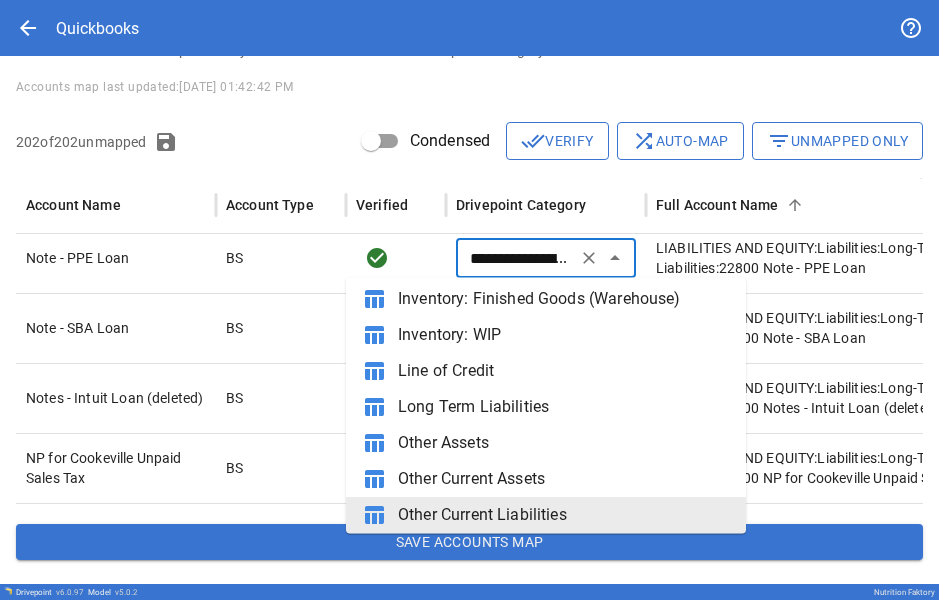 click on "**********" at bounding box center [516, 258] 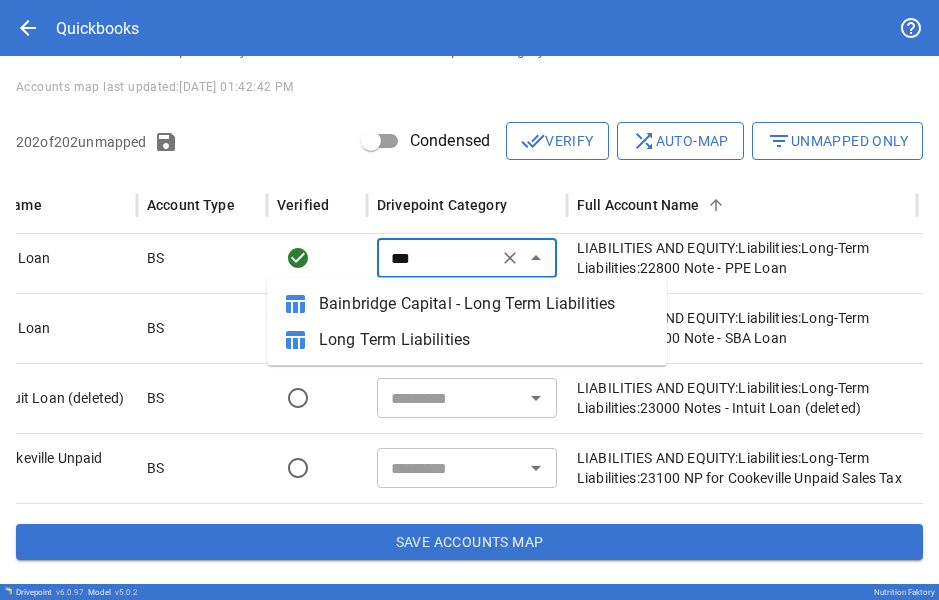 click on "Long Term Liabilities" at bounding box center (485, 340) 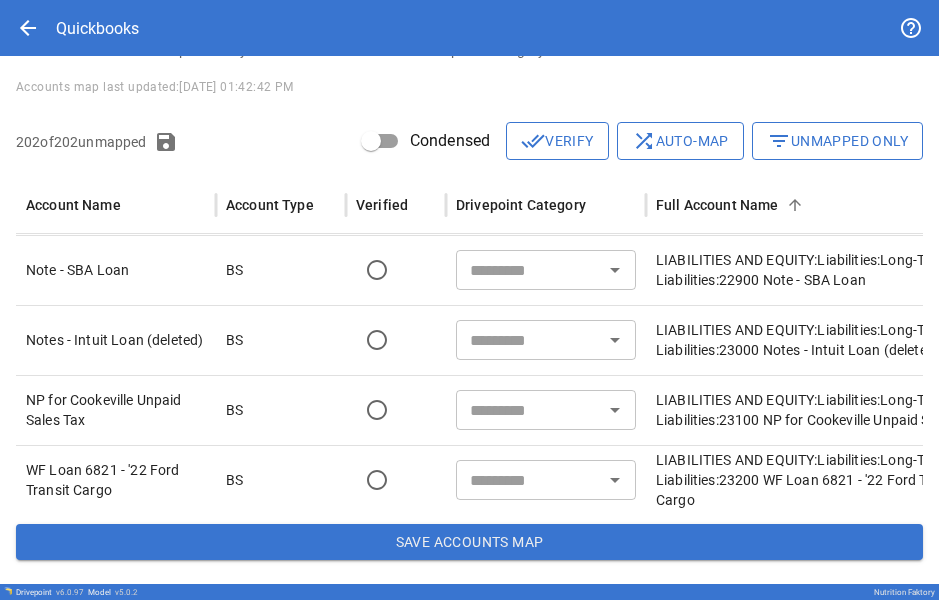 click at bounding box center [529, 270] 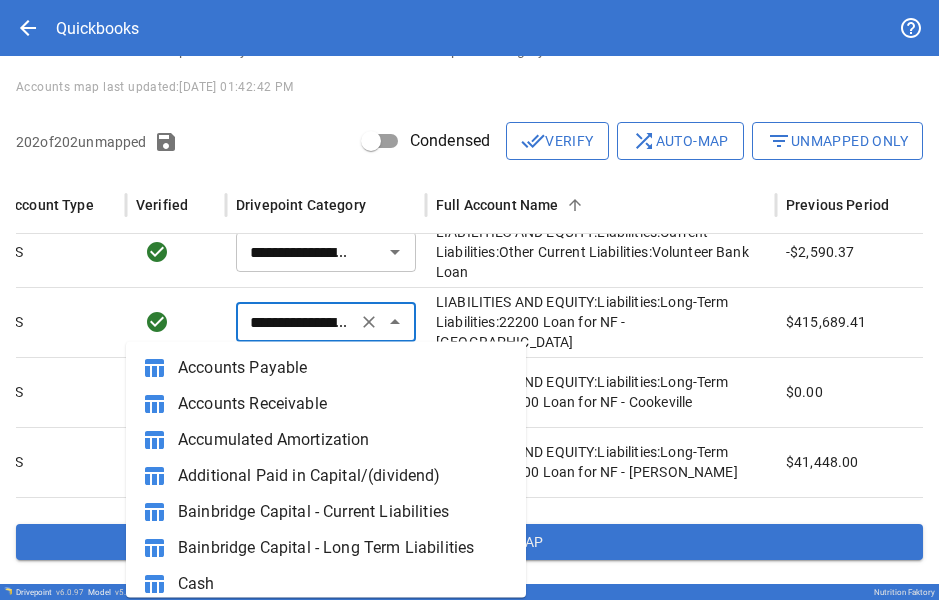 click on "**********" at bounding box center [296, 322] 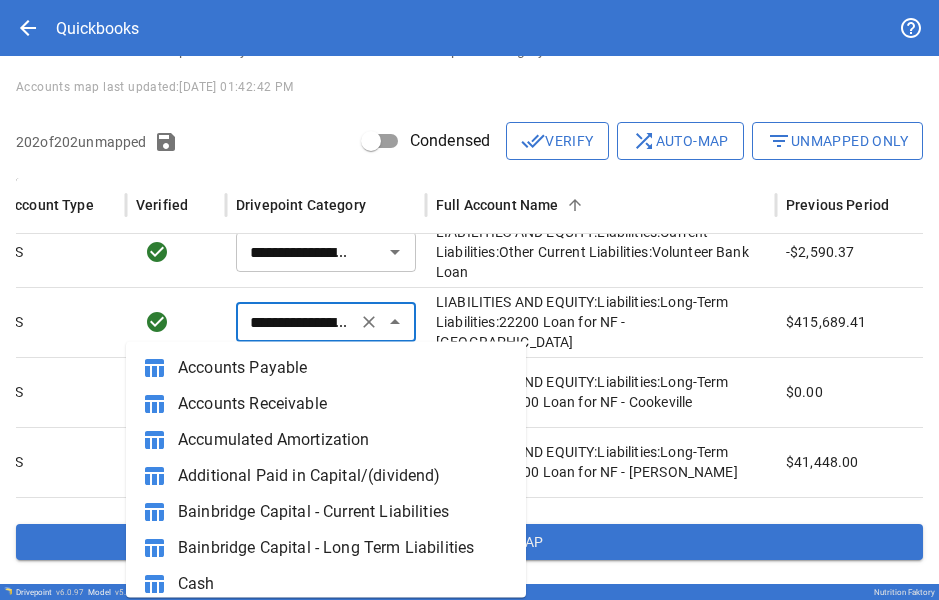 click on "**********" at bounding box center [296, 322] 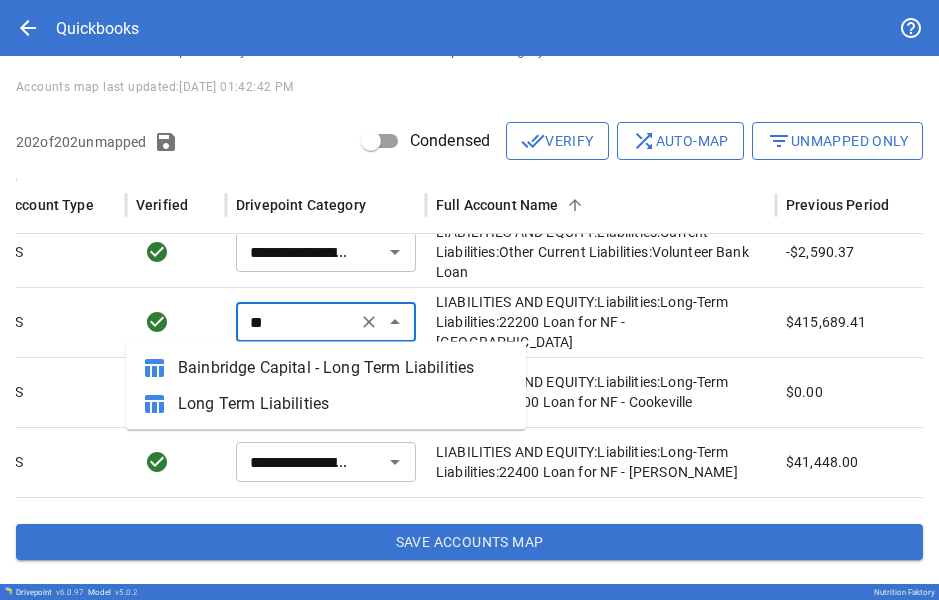 click on "Long Term Liabilities" at bounding box center [344, 404] 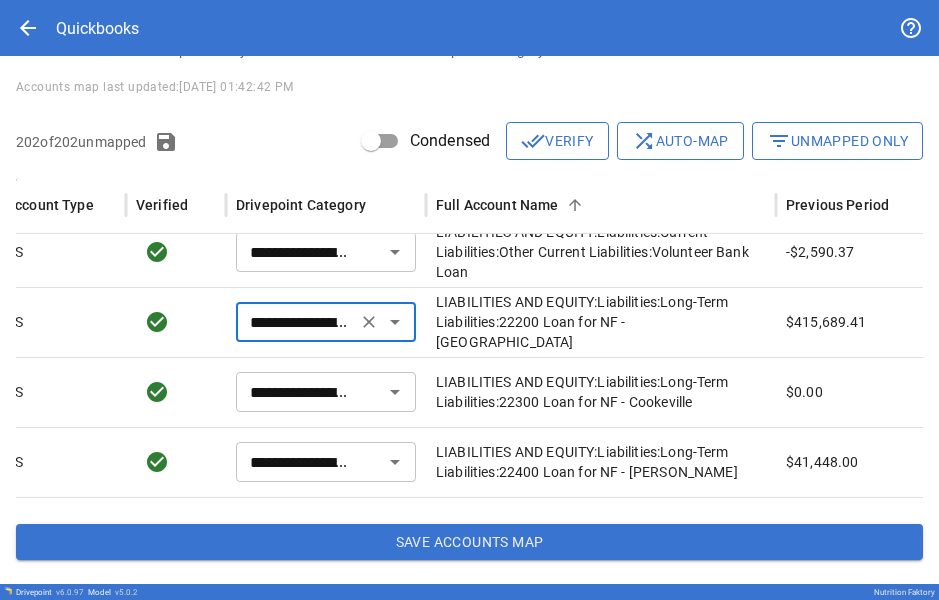 click on "**********" at bounding box center (296, 322) 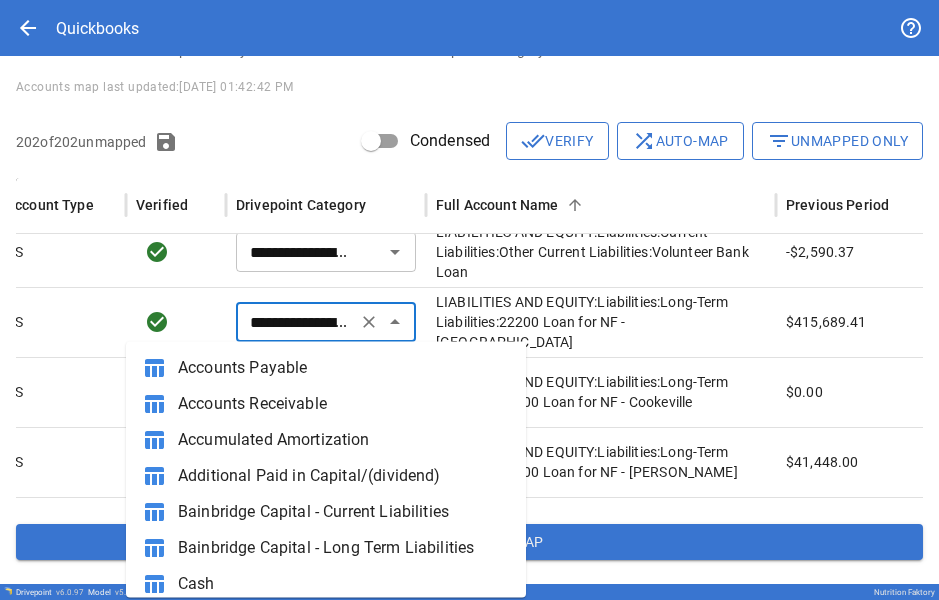 click on "**********" at bounding box center (296, 322) 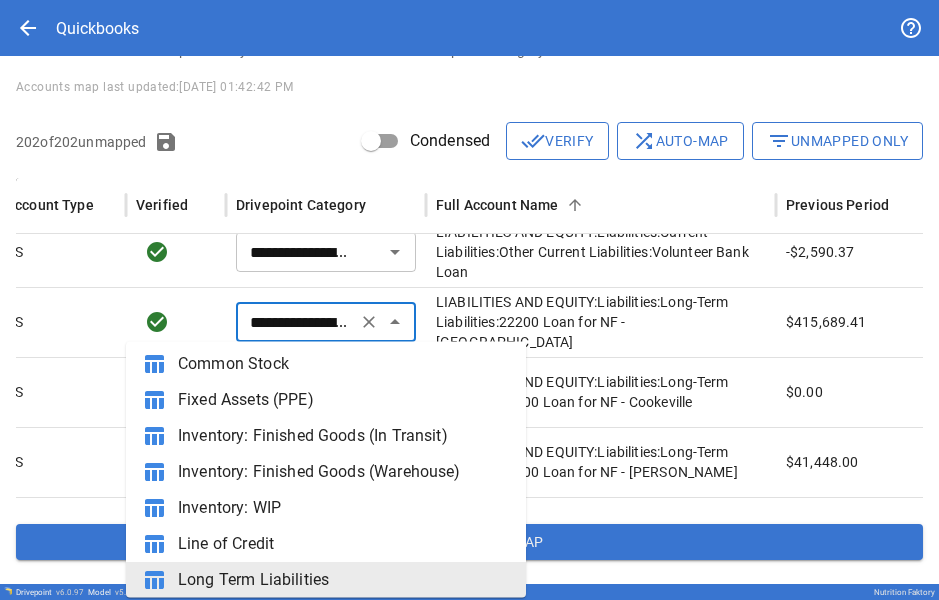 click at bounding box center [176, 322] 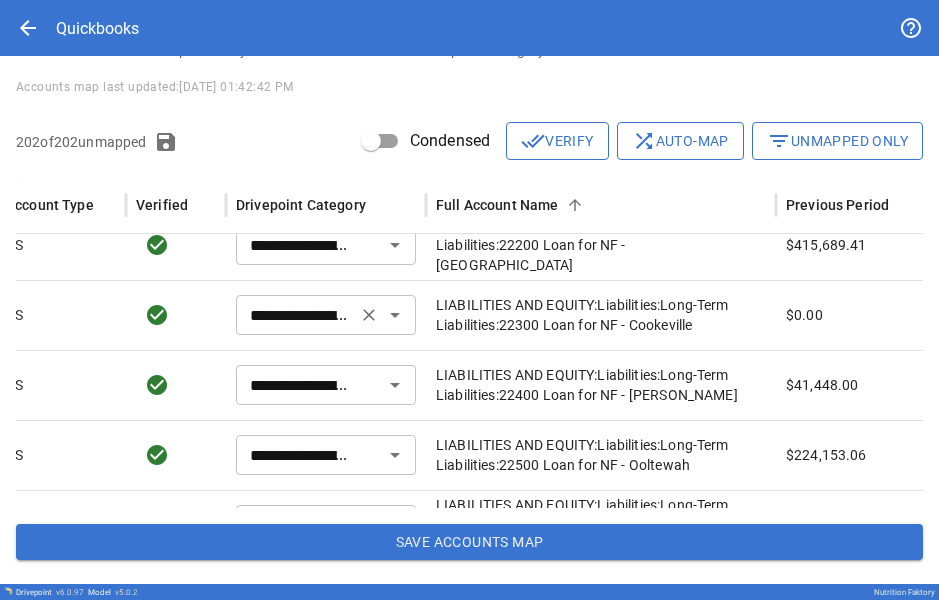 click on "**********" at bounding box center (296, 315) 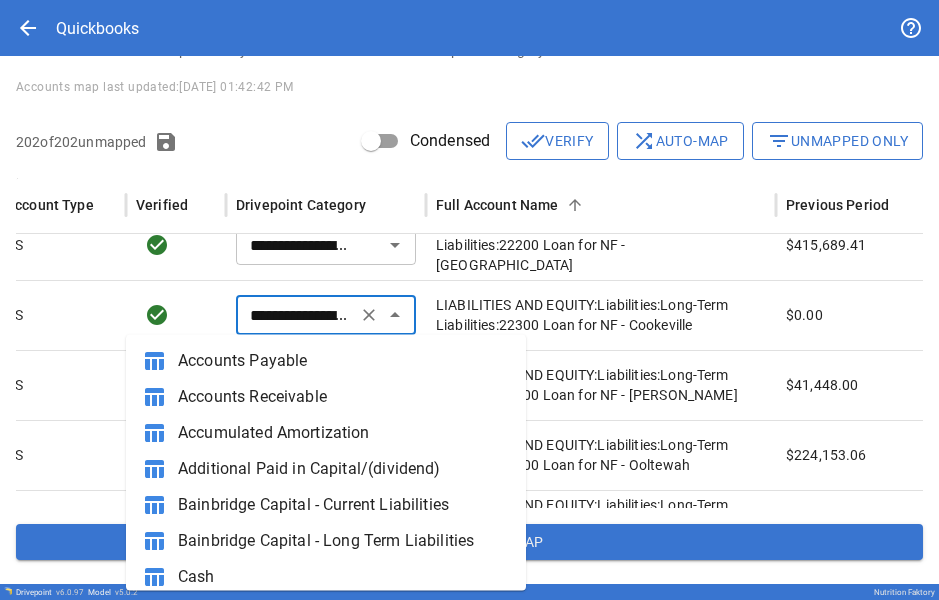 click on "**********" at bounding box center [296, 315] 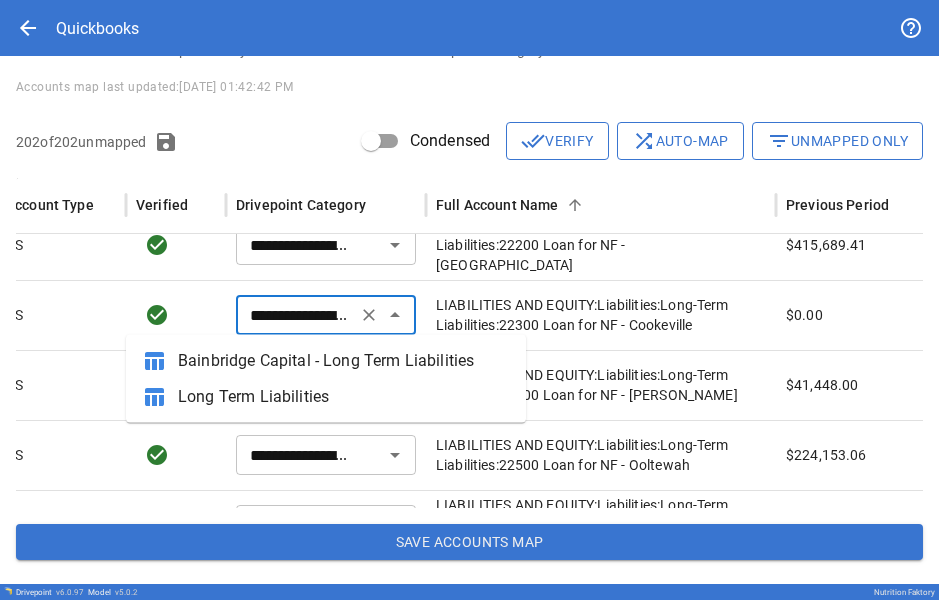 click on "Long Term Liabilities" at bounding box center (344, 397) 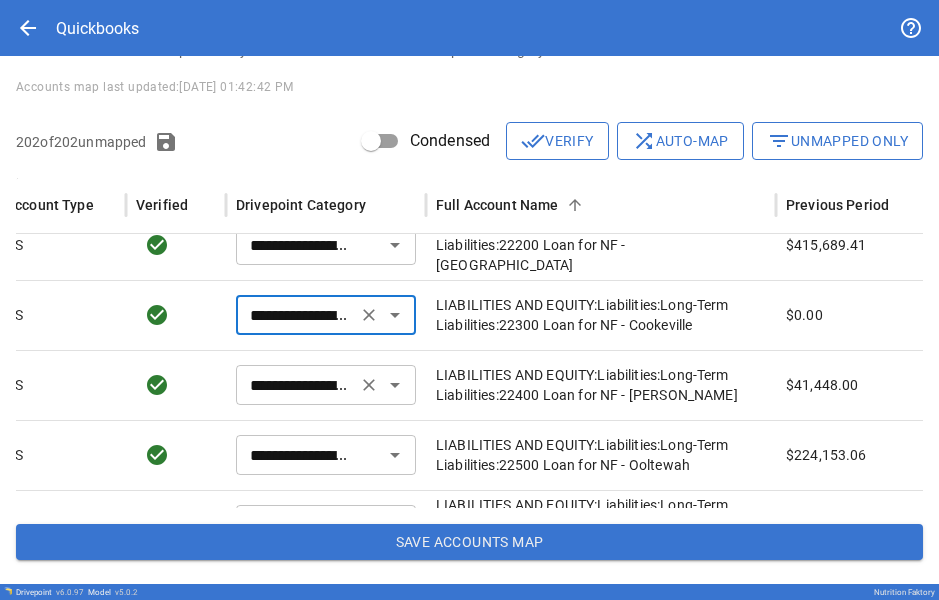 click on "**********" at bounding box center (296, 385) 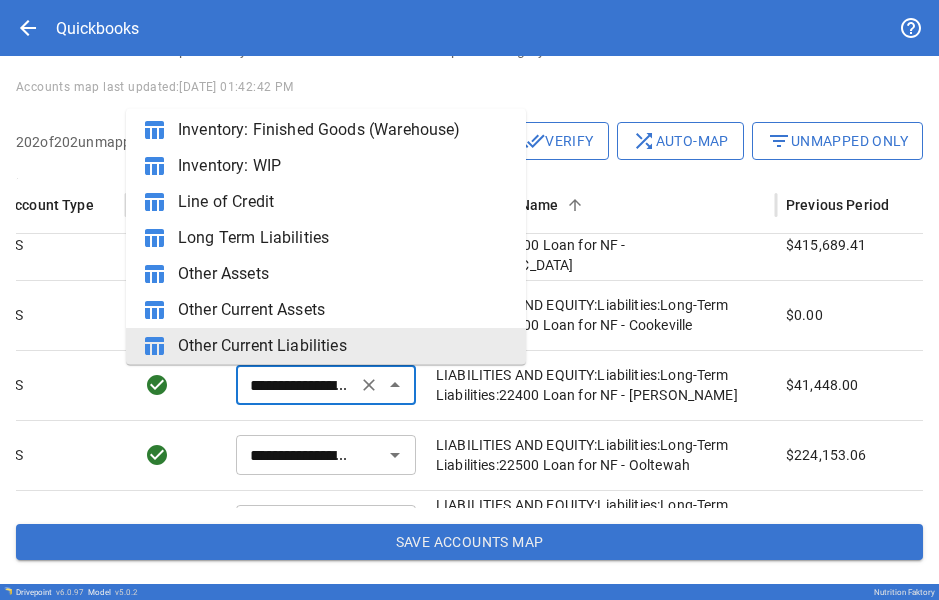 click on "**********" at bounding box center [296, 385] 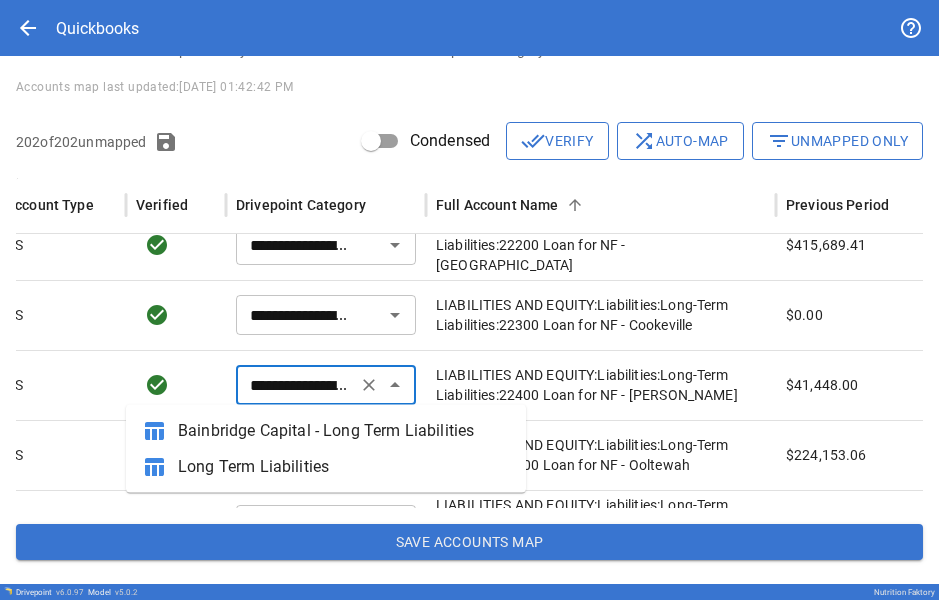 click on "Long Term Liabilities" at bounding box center [344, 467] 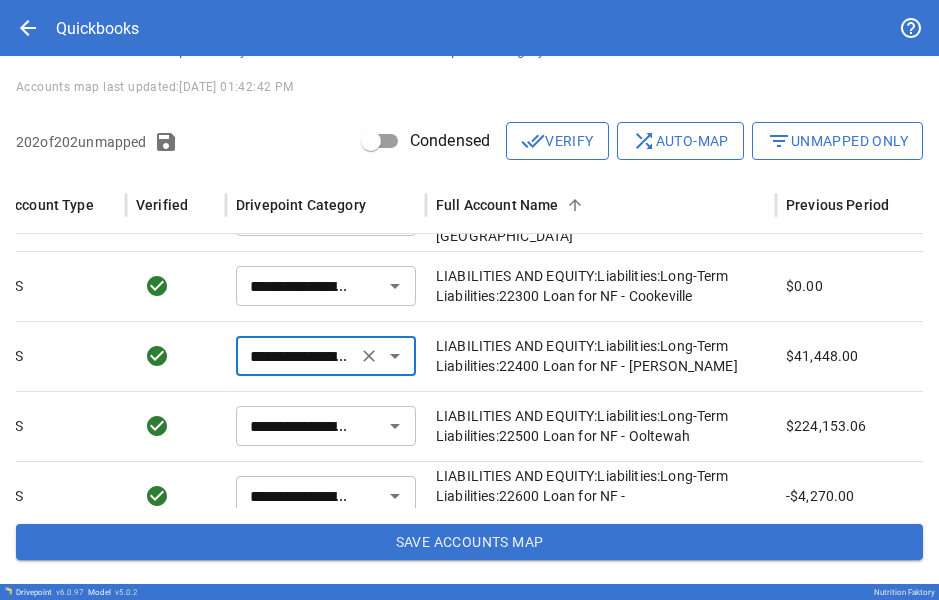 click at bounding box center (176, 426) 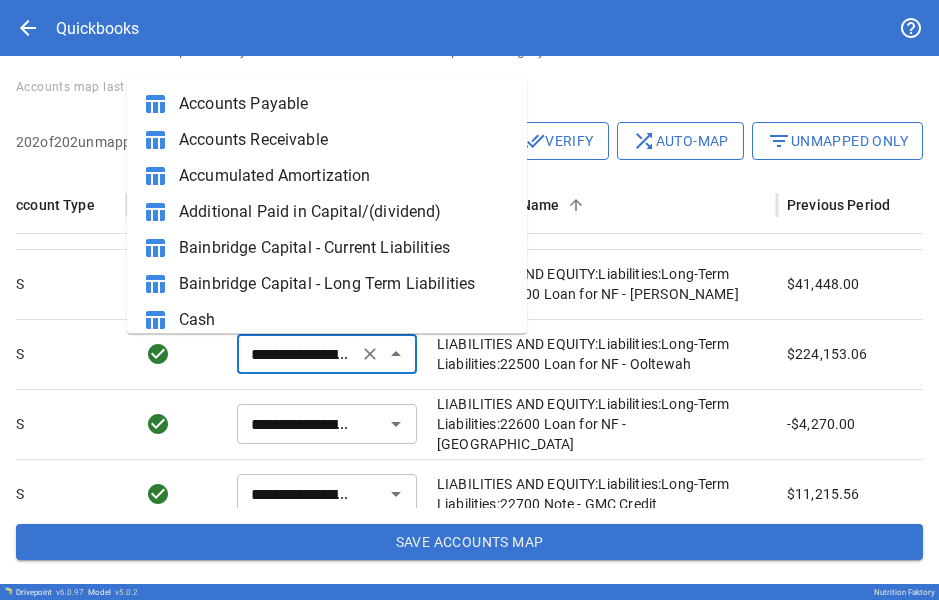 click on "**********" at bounding box center [297, 354] 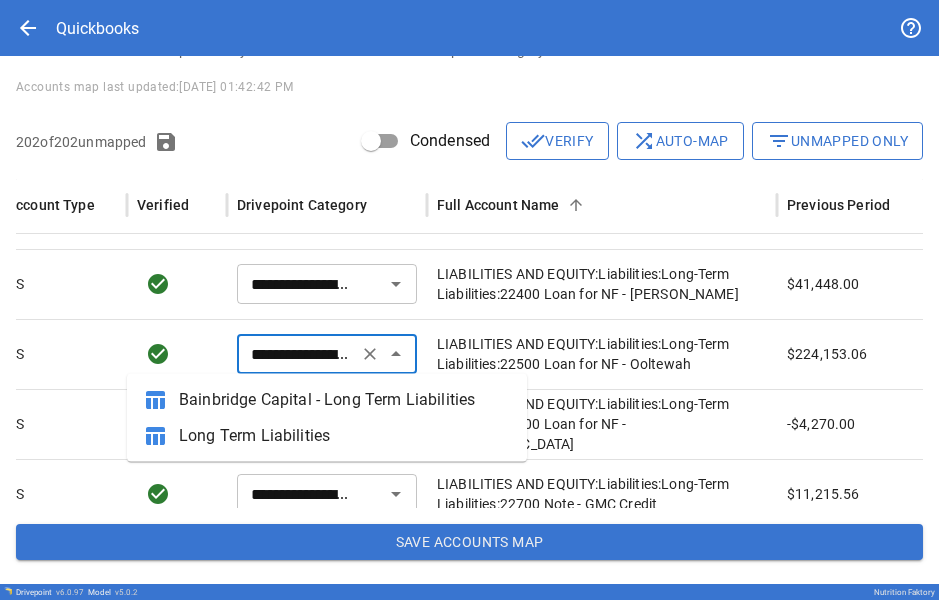 click on "Long Term Liabilities" at bounding box center [345, 436] 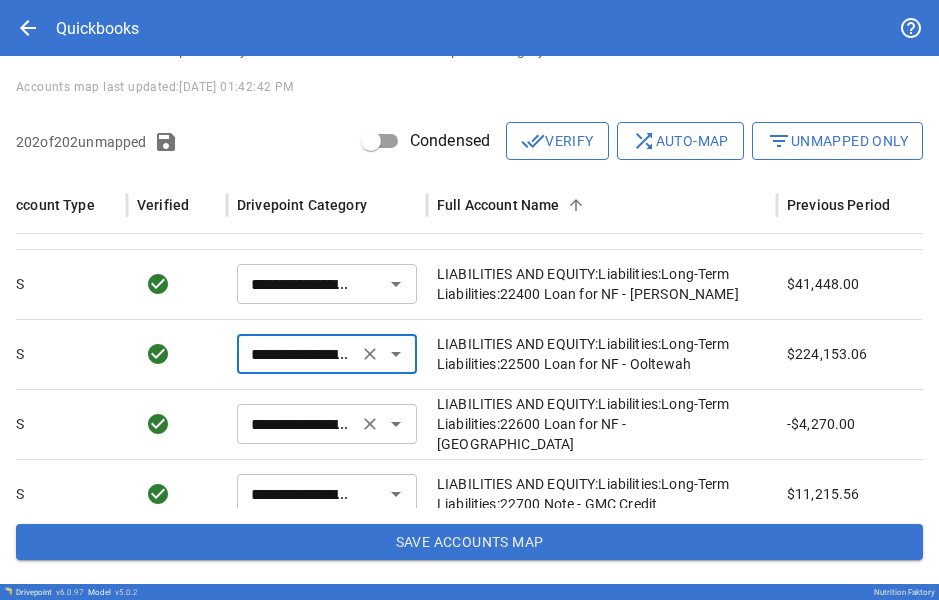 click on "**********" at bounding box center [297, 424] 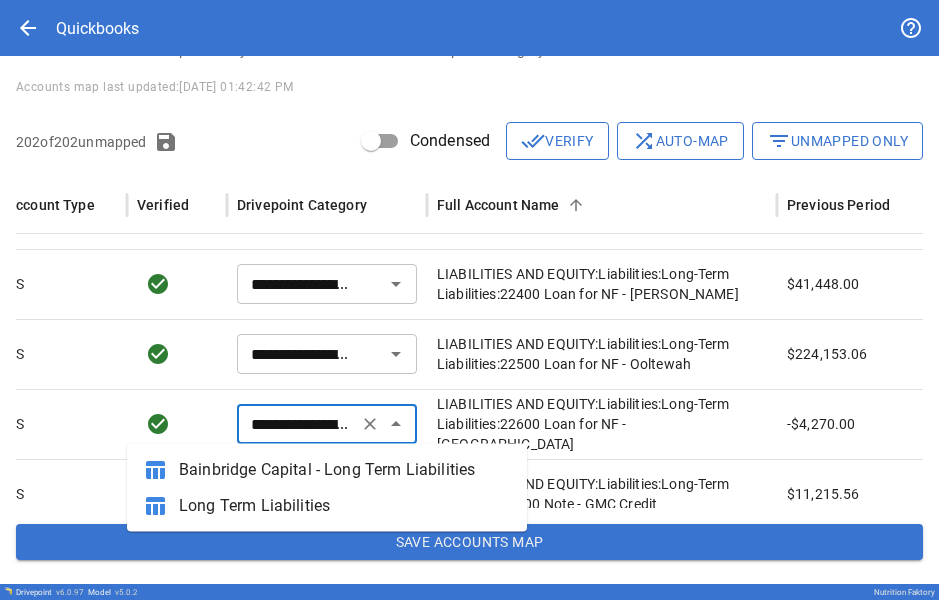 click on "Long Term Liabilities" at bounding box center [345, 506] 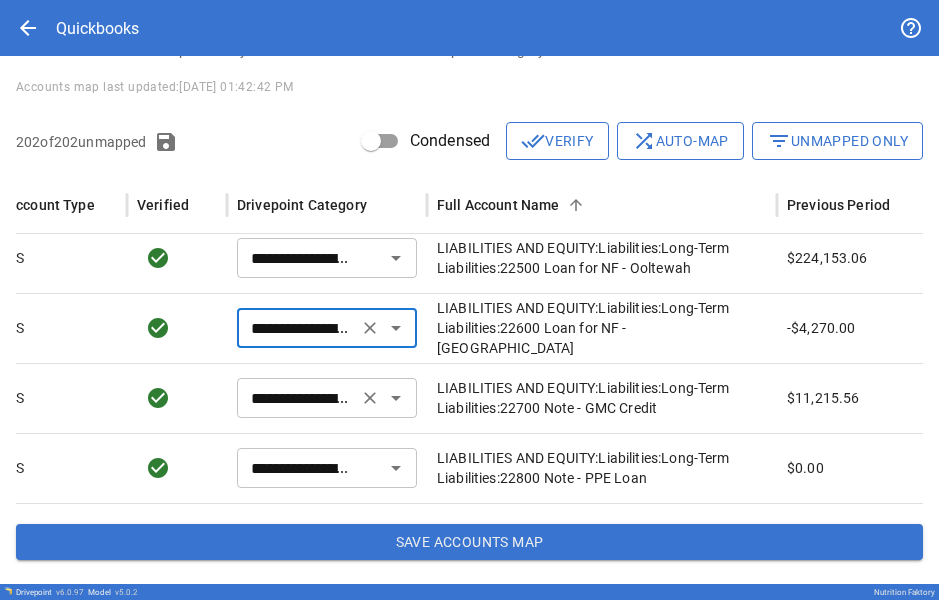 click on "**********" at bounding box center (297, 398) 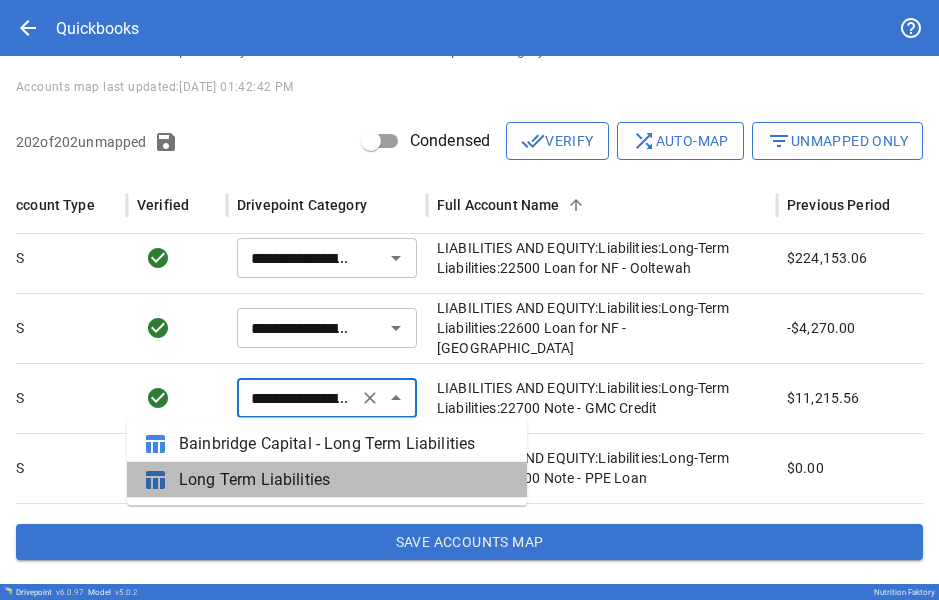 click on "Long Term Liabilities" at bounding box center (345, 480) 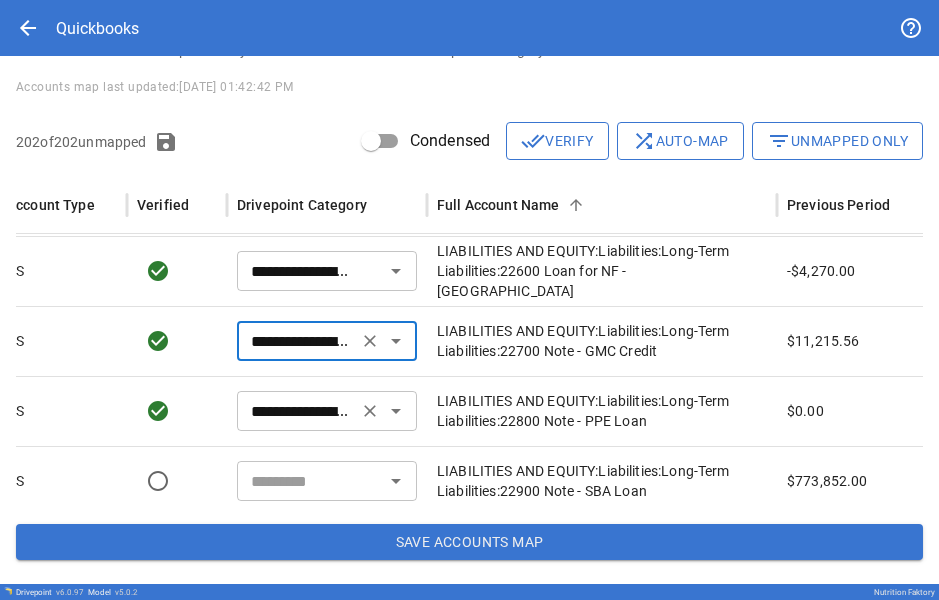 click on "**********" at bounding box center [297, 411] 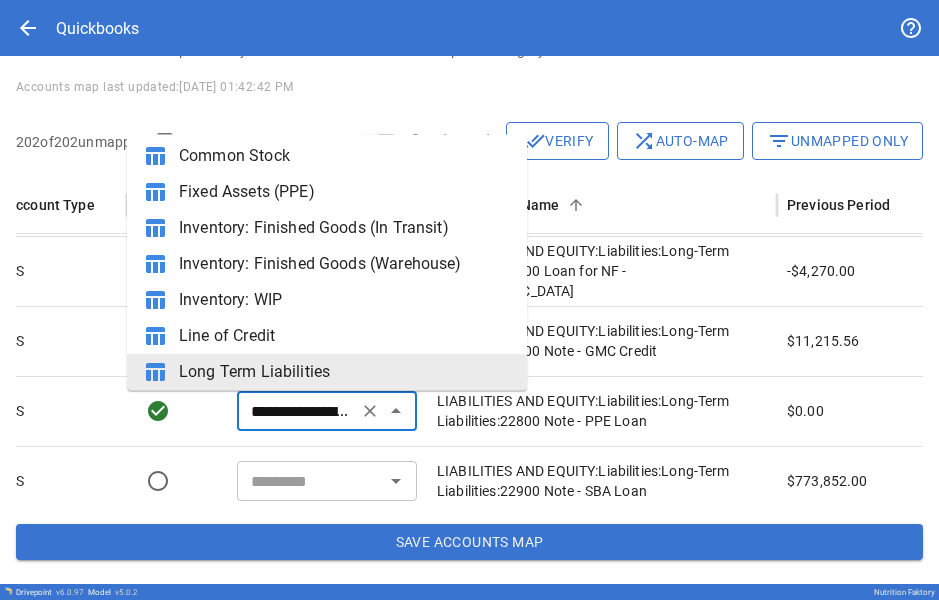 click at bounding box center [177, 411] 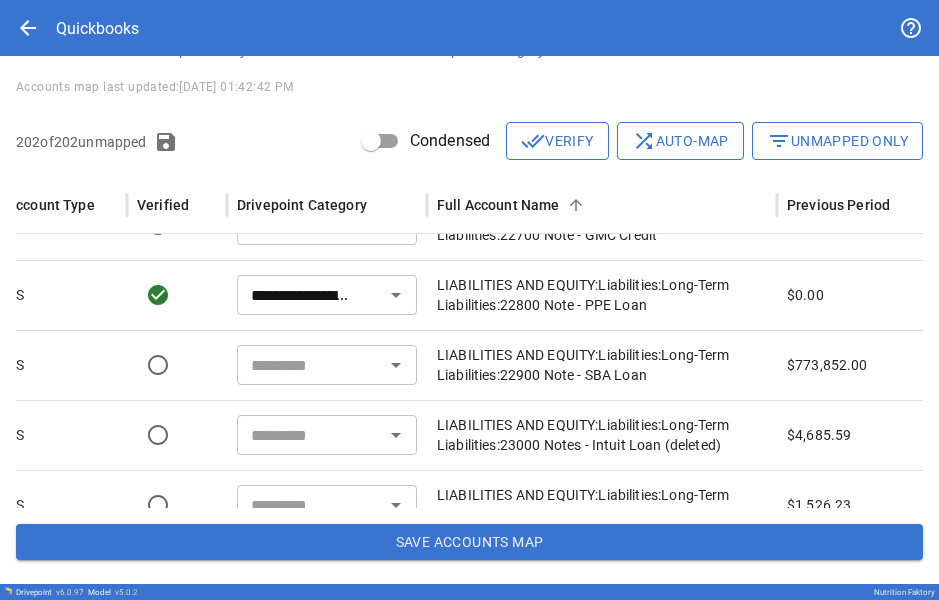 click at bounding box center [310, 365] 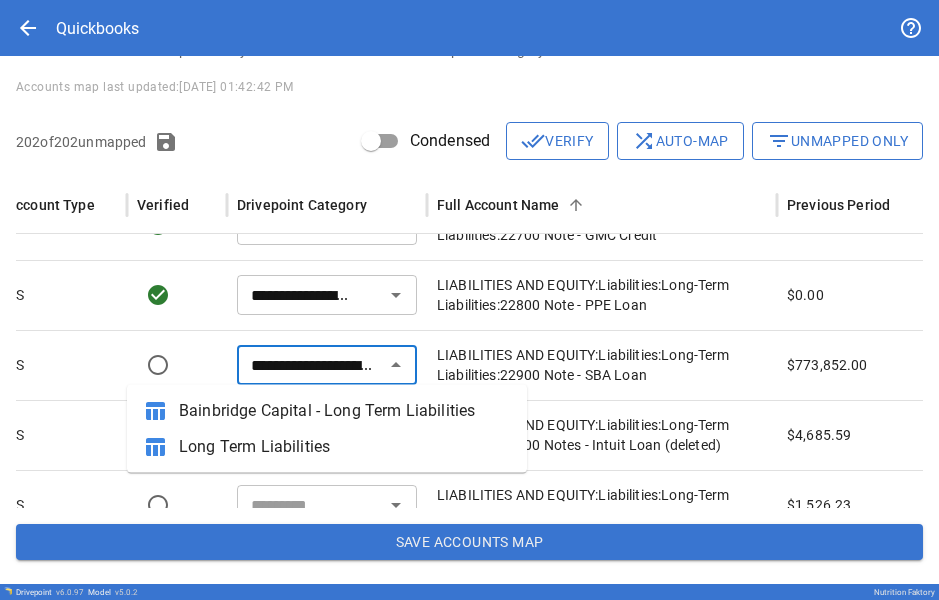 click on "Long Term Liabilities" at bounding box center (345, 447) 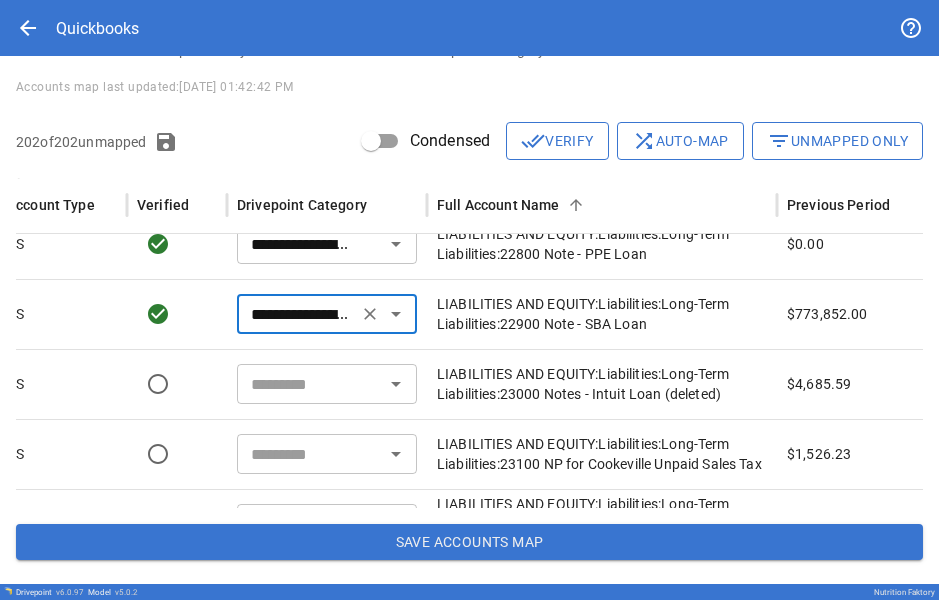click at bounding box center [310, 384] 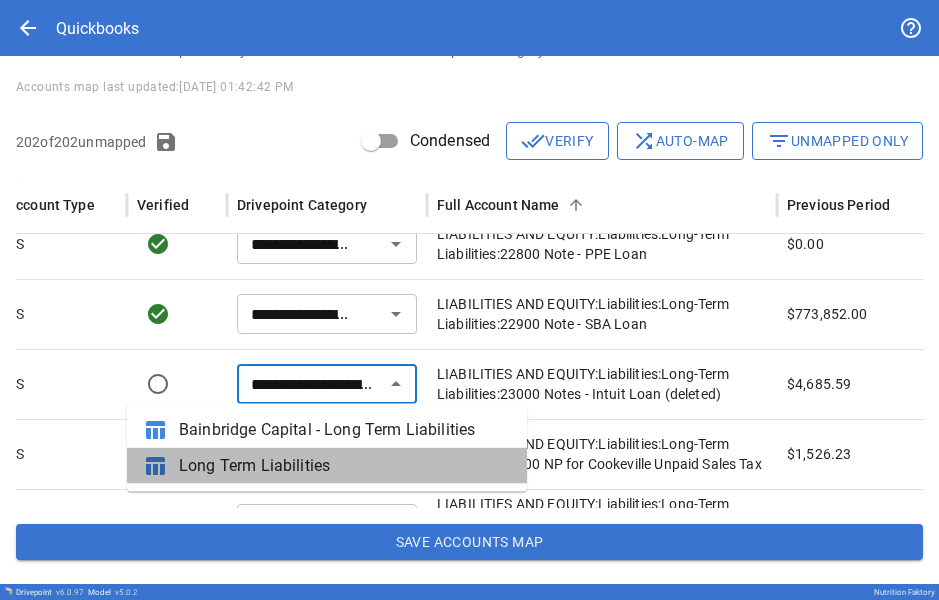 click on "Long Term Liabilities" at bounding box center [345, 466] 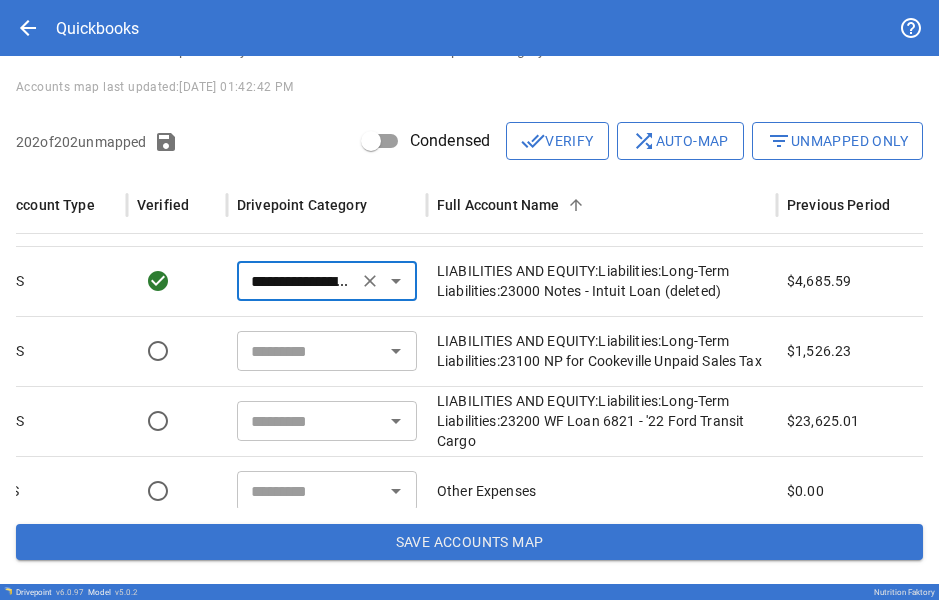click at bounding box center (310, 351) 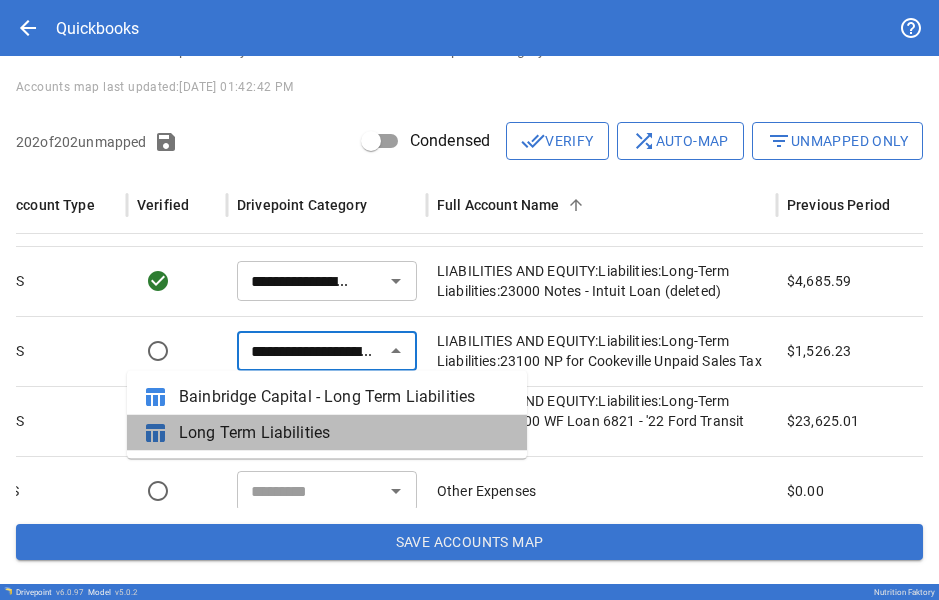 click on "table_chart Long Term Liabilities" at bounding box center (327, 433) 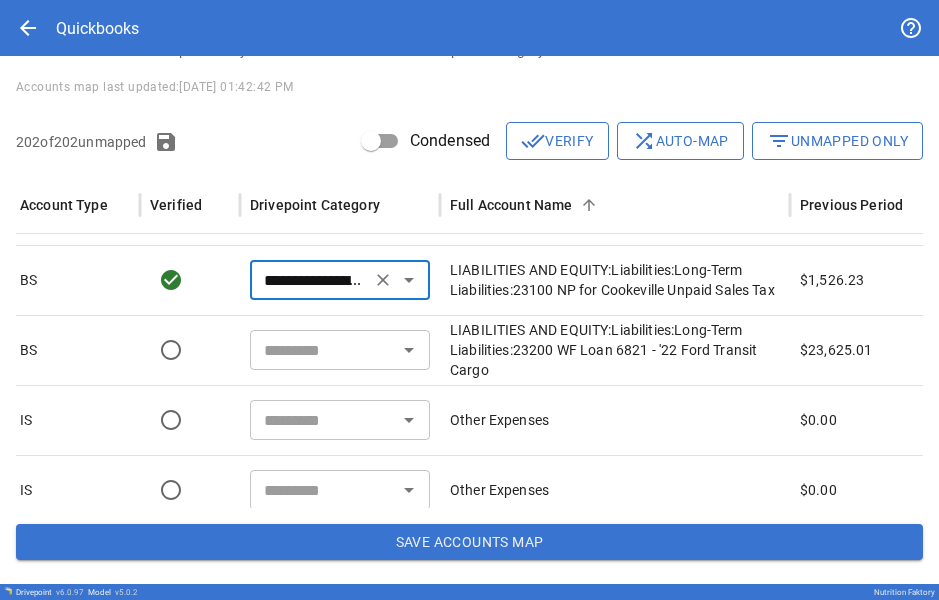 click at bounding box center (323, 350) 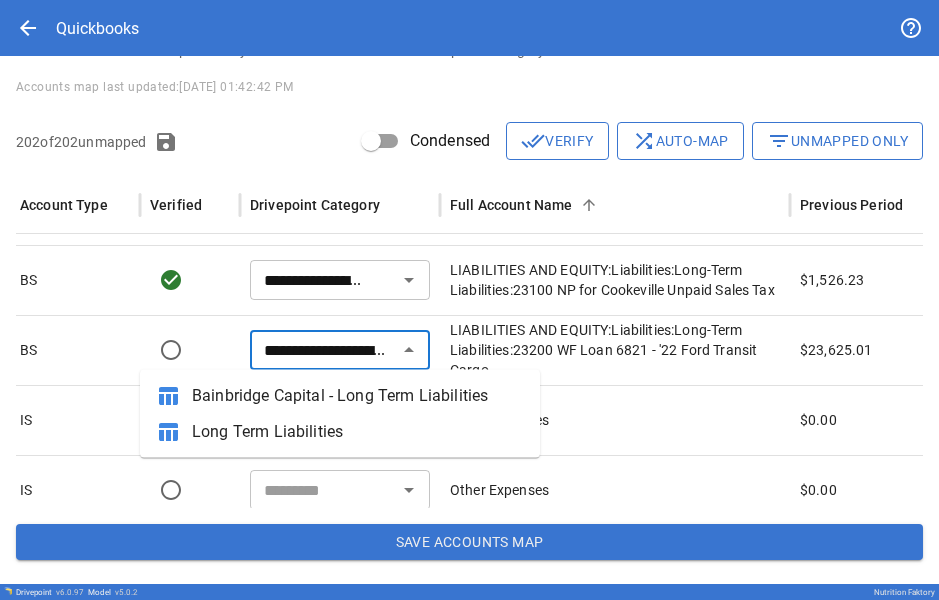 click on "Long Term Liabilities" at bounding box center [358, 432] 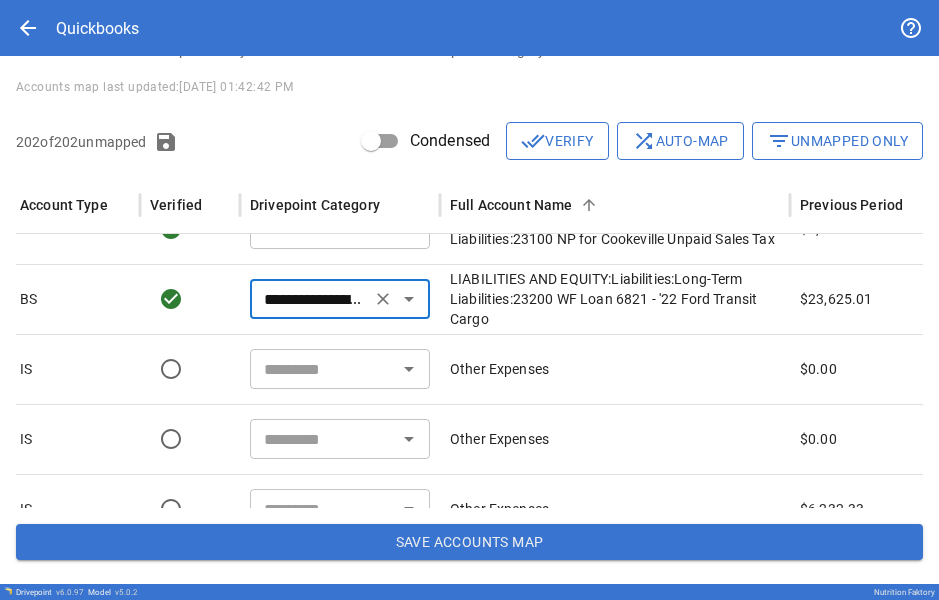click at bounding box center [323, 369] 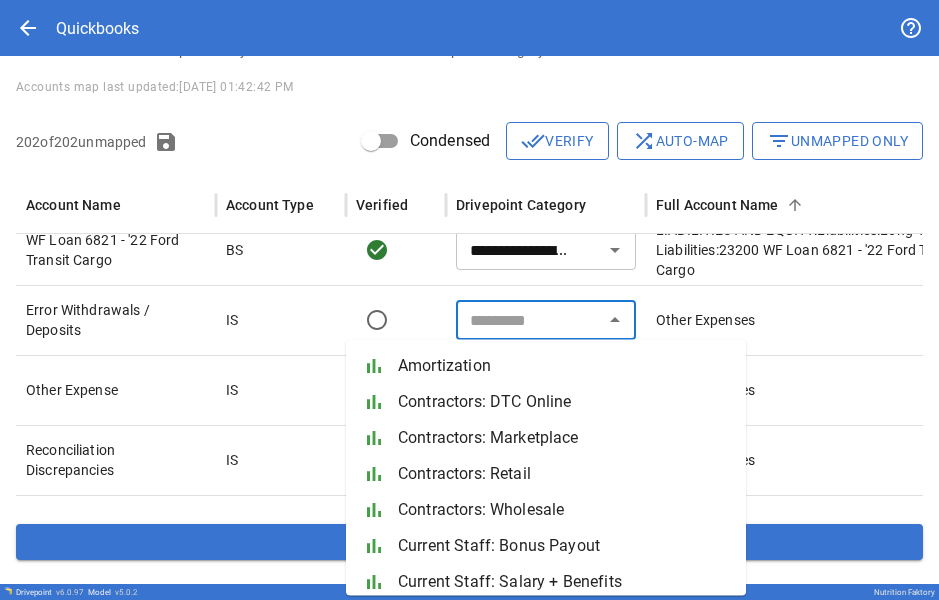 click on "IS" at bounding box center (281, 320) 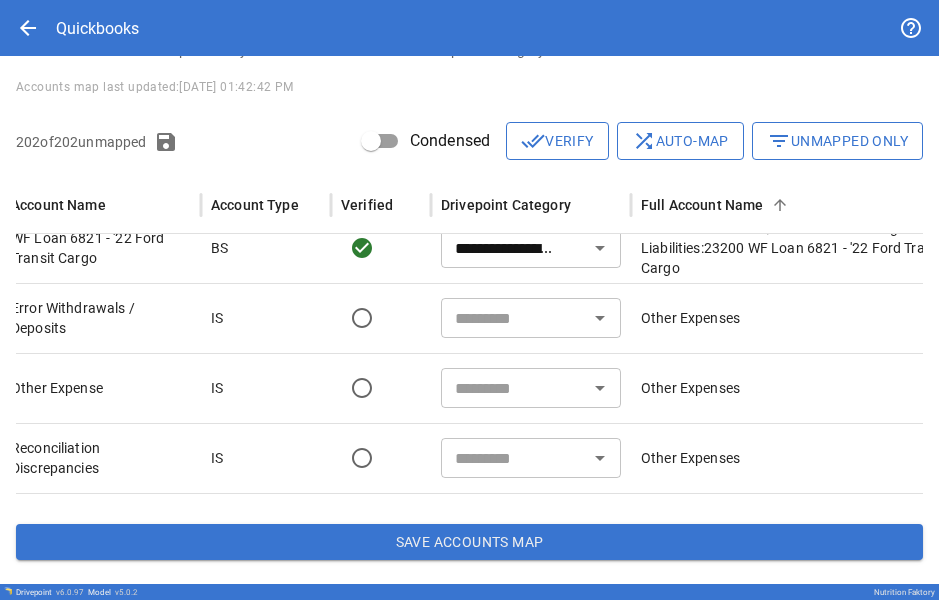 click on "​" at bounding box center (531, 318) 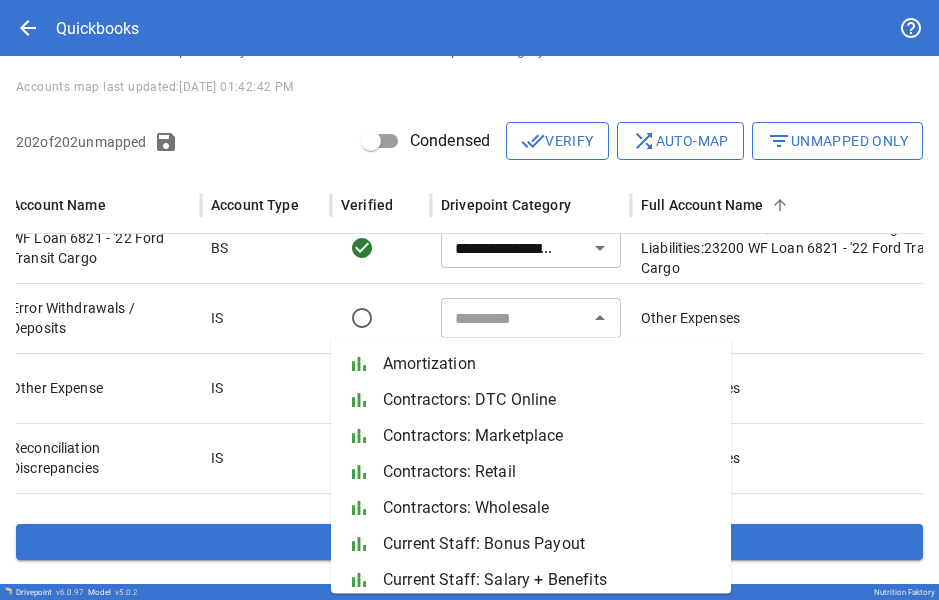 click on "​" at bounding box center [531, 318] 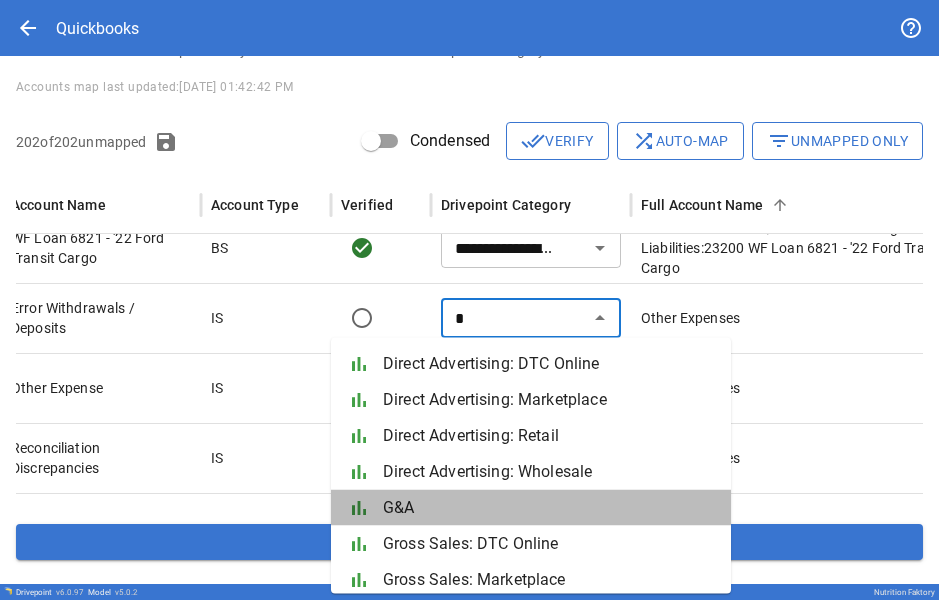 click on "G&A" at bounding box center [549, 508] 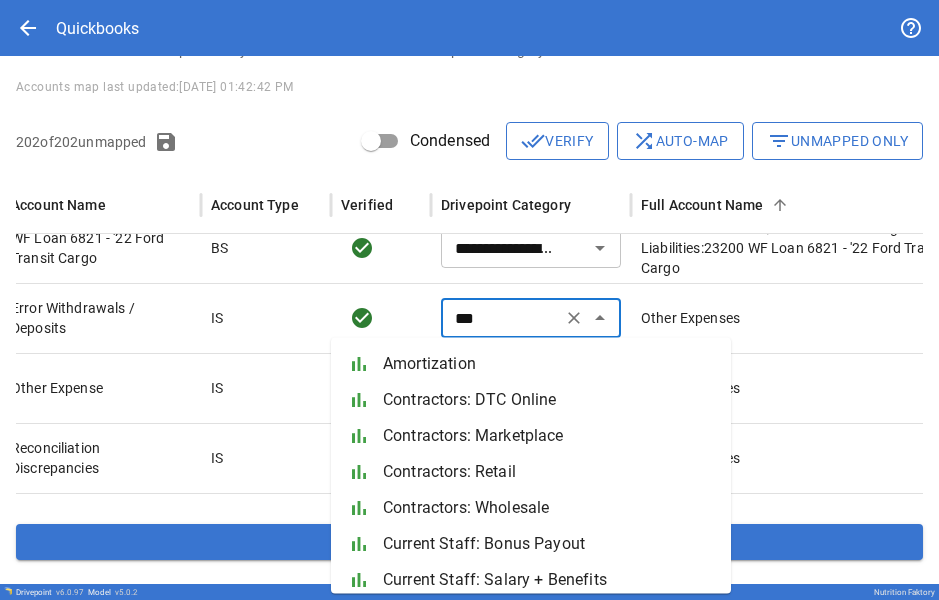click on "***" at bounding box center [501, 318] 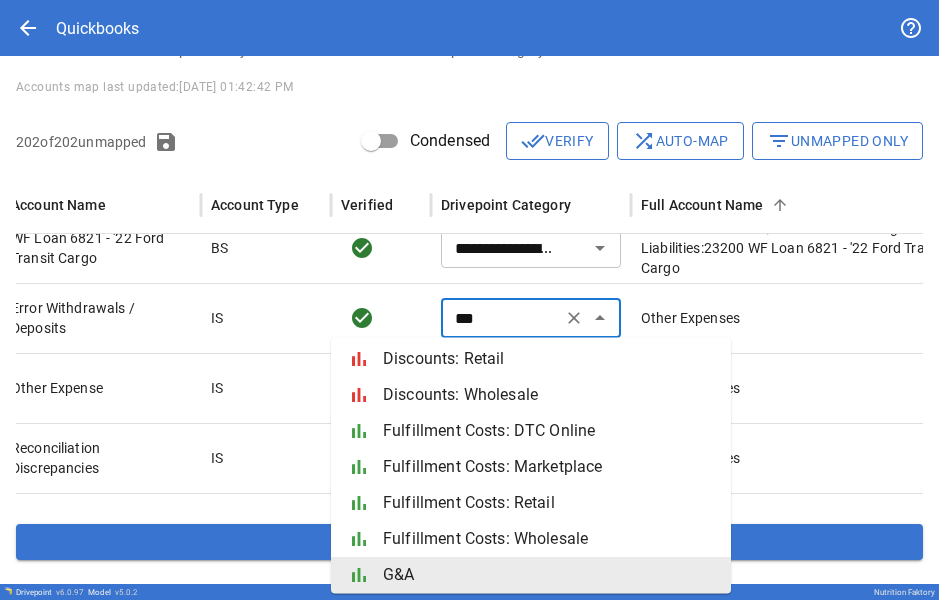 click on "***" at bounding box center (501, 318) 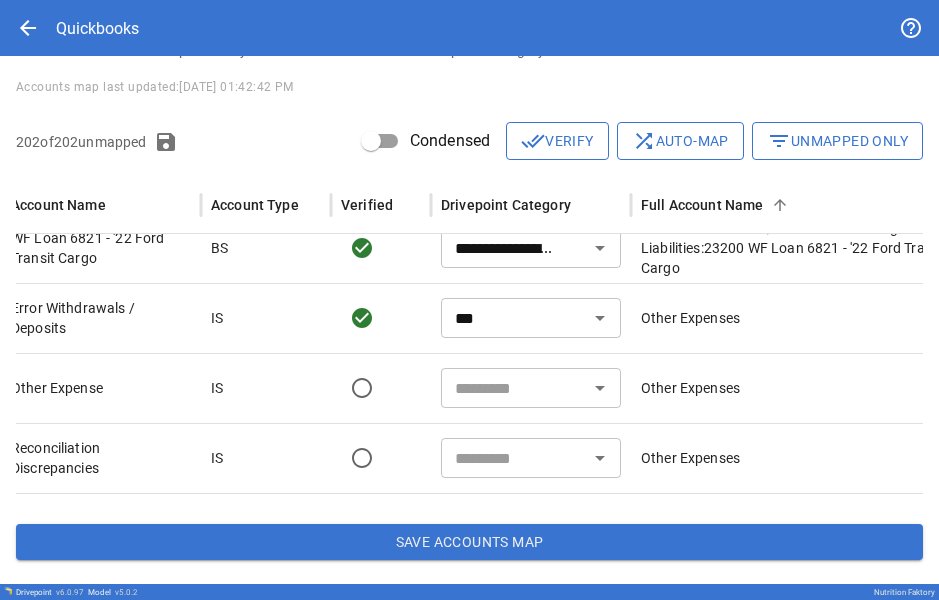 click at bounding box center [514, 388] 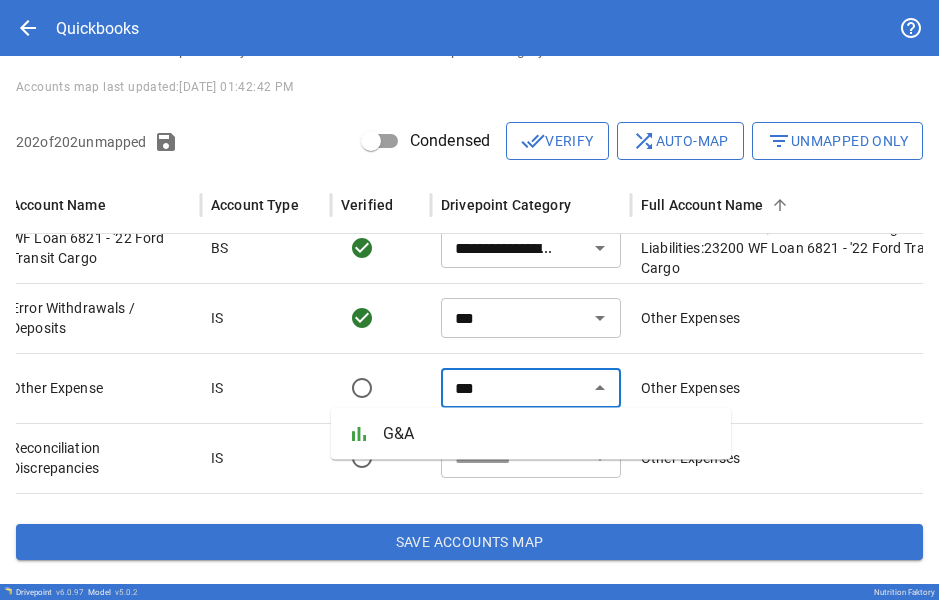 click on "bar_chart G&A" at bounding box center [531, 434] 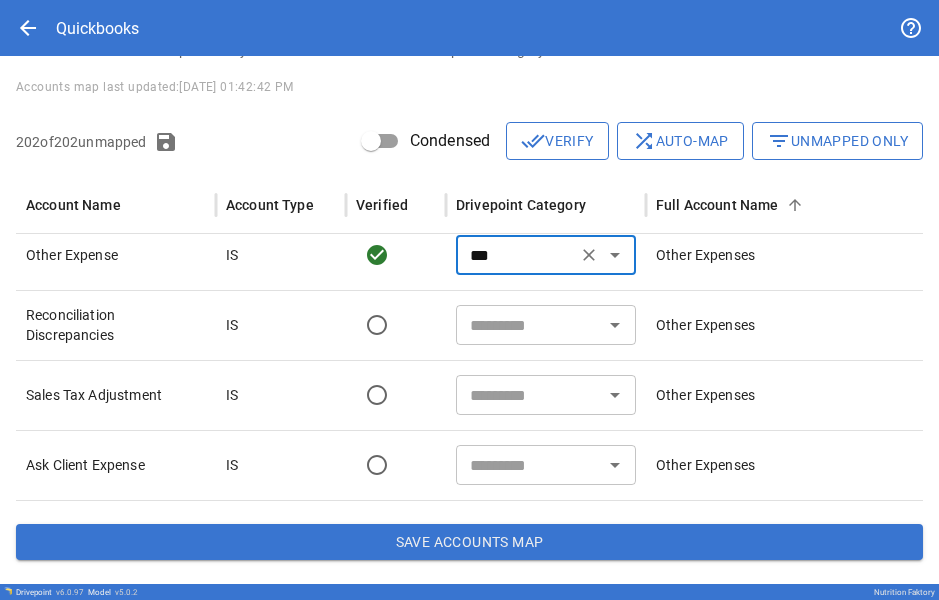 click at bounding box center [529, 325] 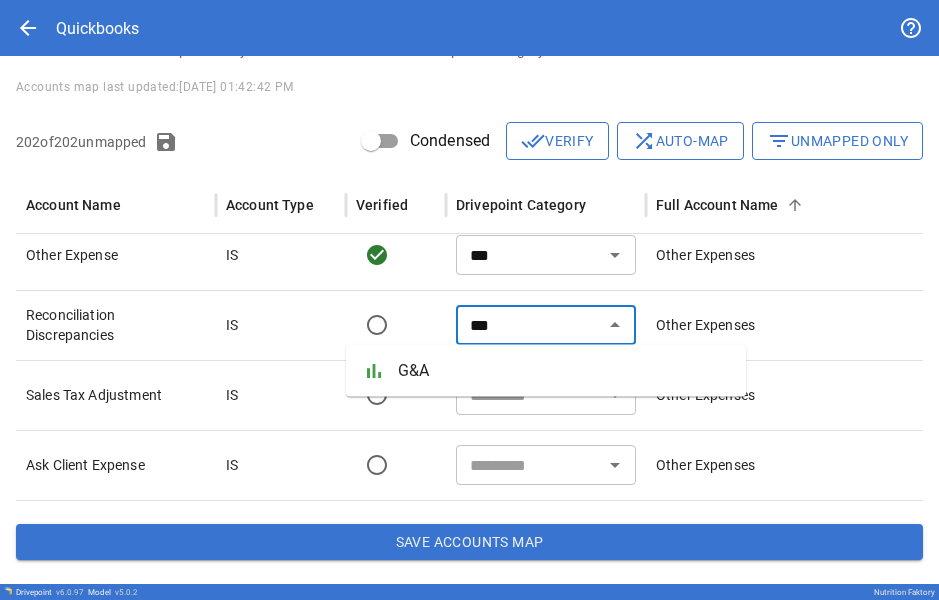 click on "G&A" at bounding box center (564, 371) 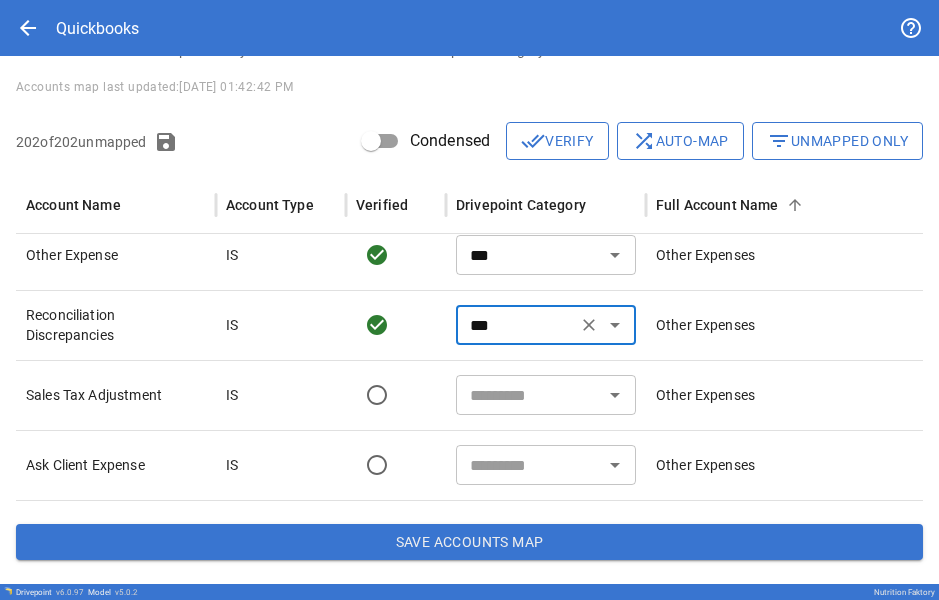 click at bounding box center (529, 395) 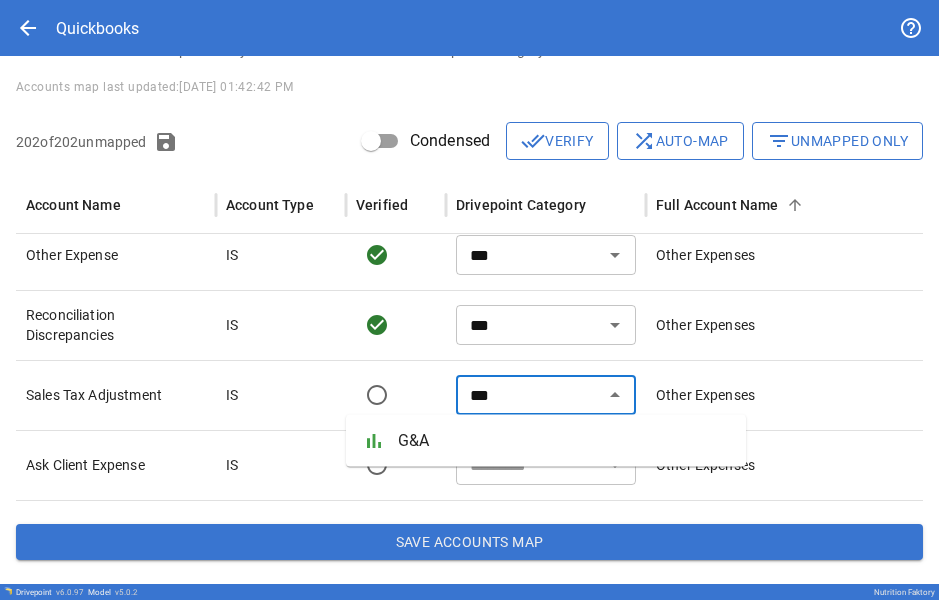 click on "bar_chart G&A" at bounding box center [546, 441] 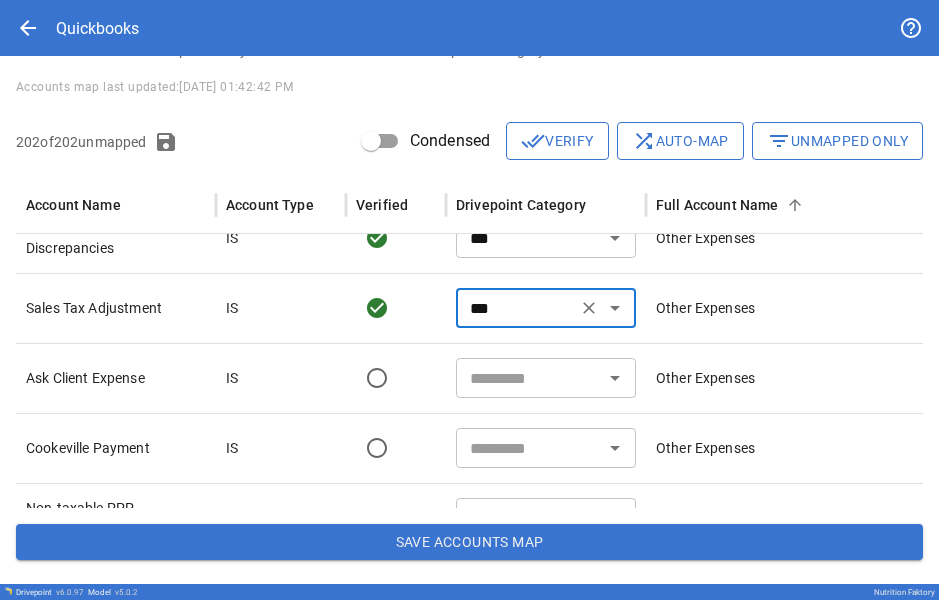 click at bounding box center [529, 378] 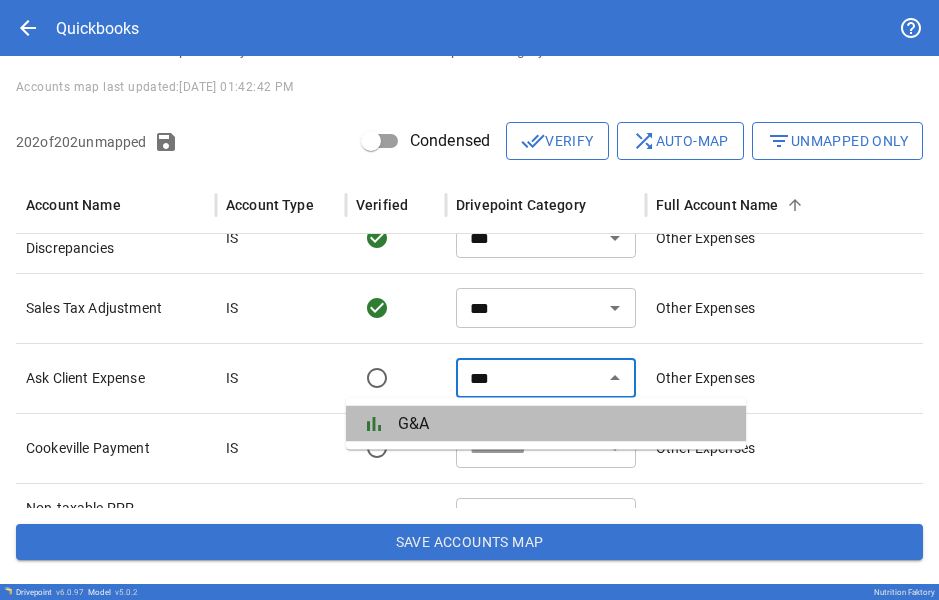 click on "G&A" at bounding box center (564, 424) 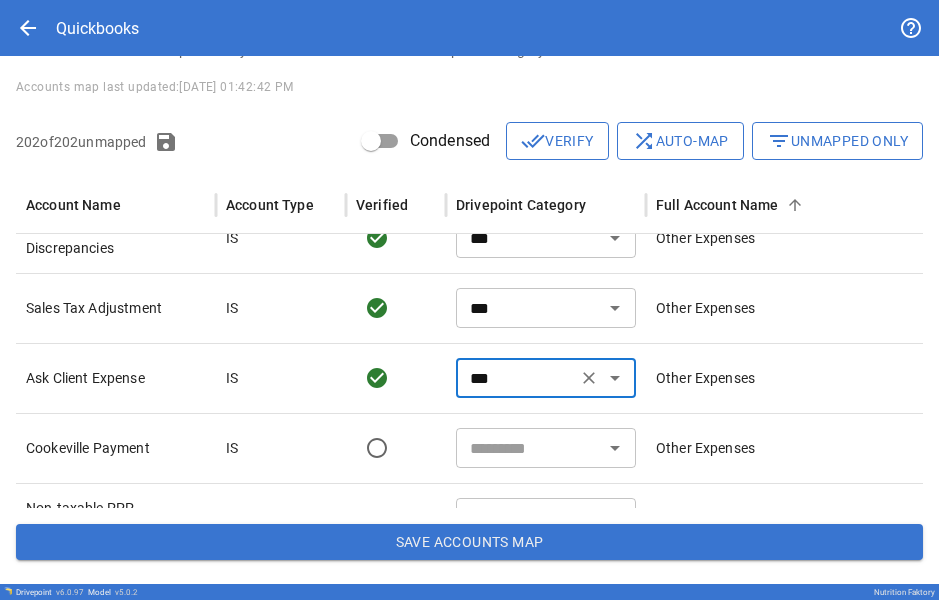 click at bounding box center (529, 448) 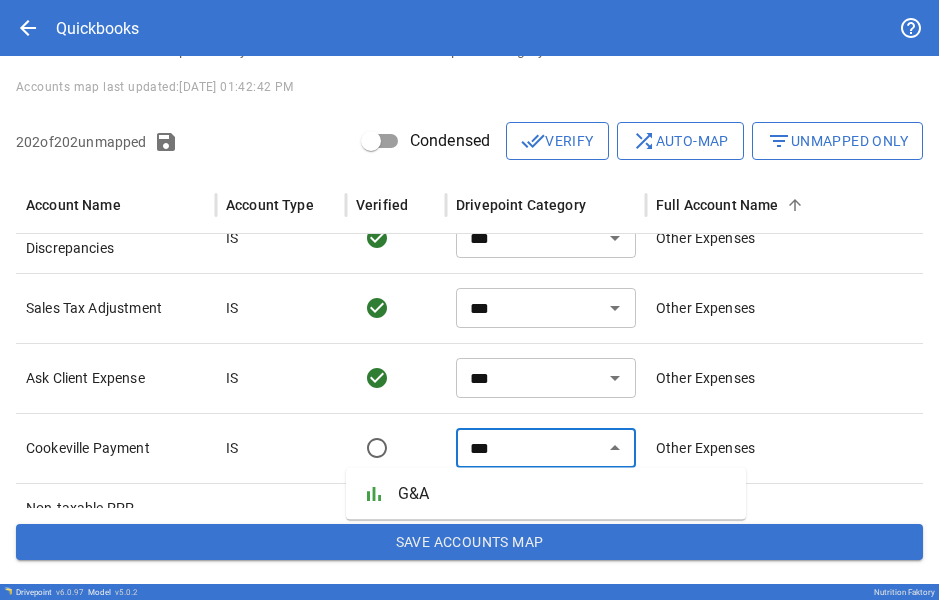 click on "bar_chart G&A" at bounding box center (546, 494) 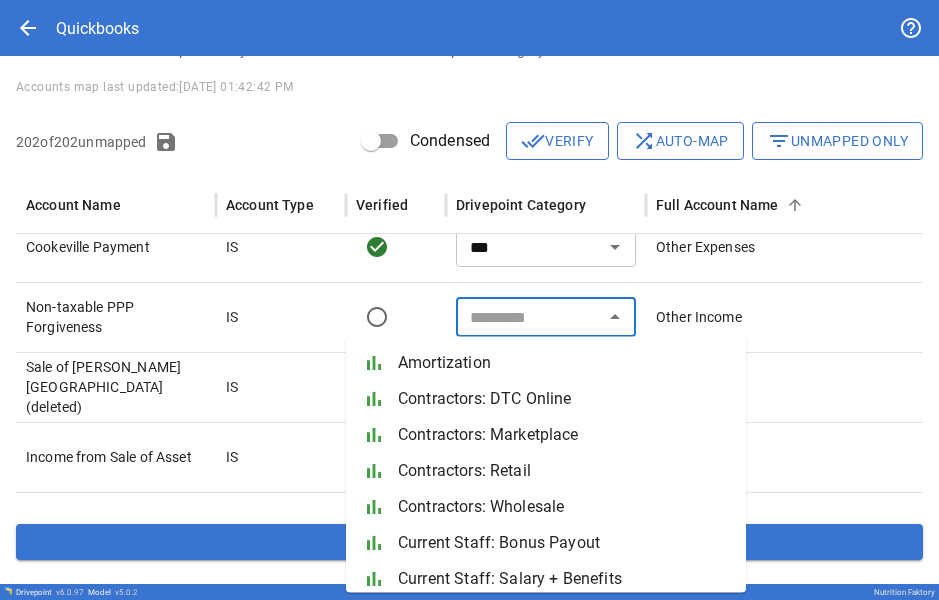 click at bounding box center [529, 317] 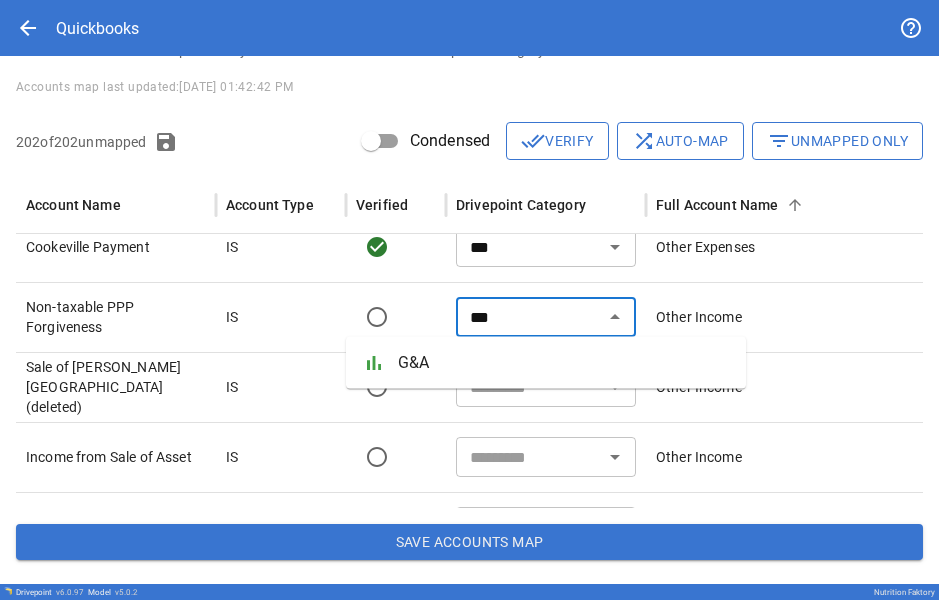 click on "G&A" at bounding box center [564, 363] 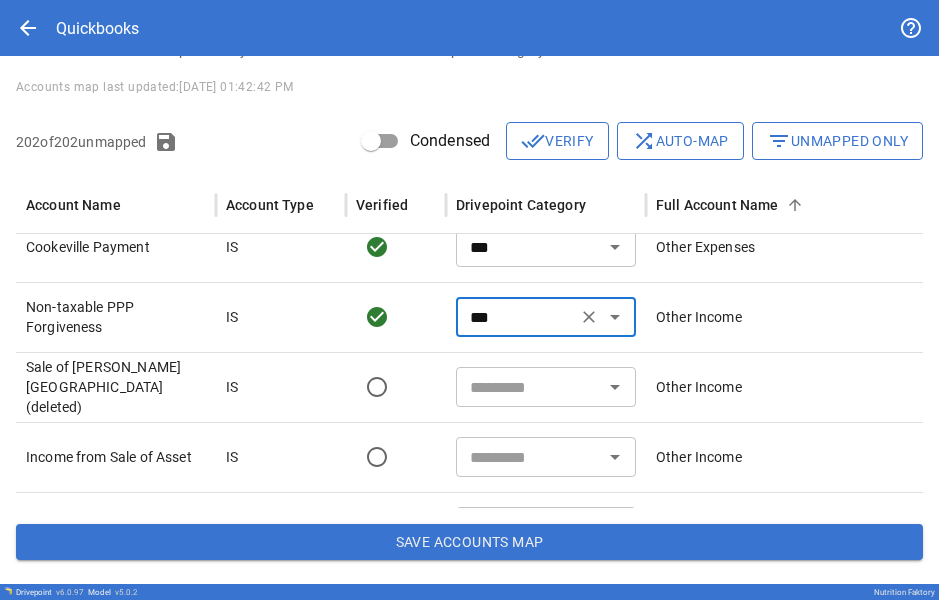 click at bounding box center [529, 387] 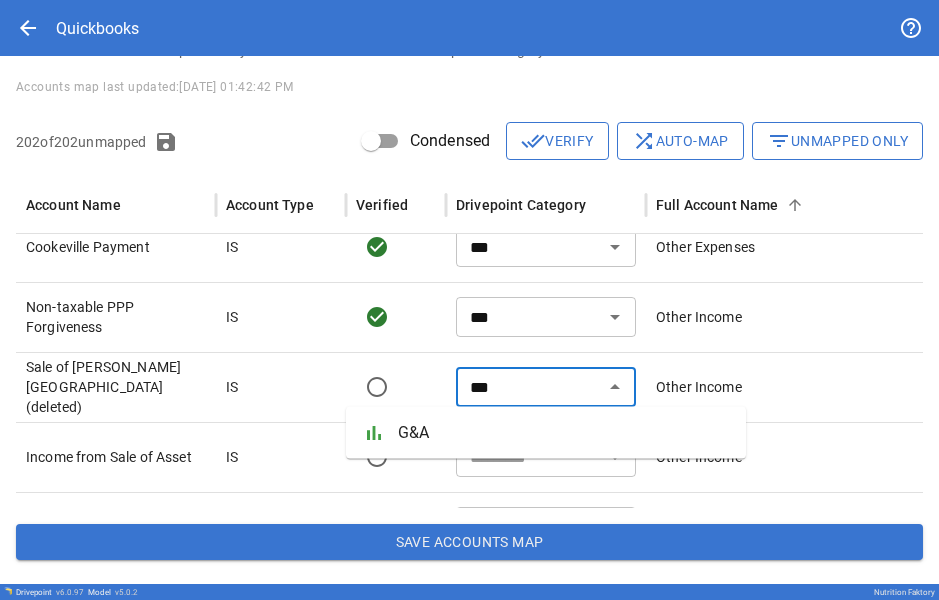 click on "G&A" at bounding box center [564, 433] 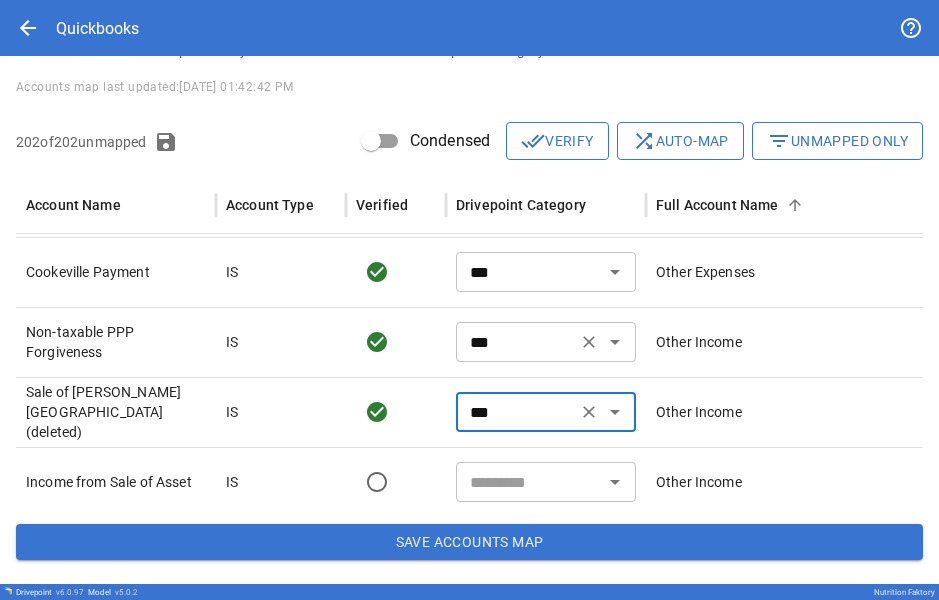 click on "***" at bounding box center (516, 342) 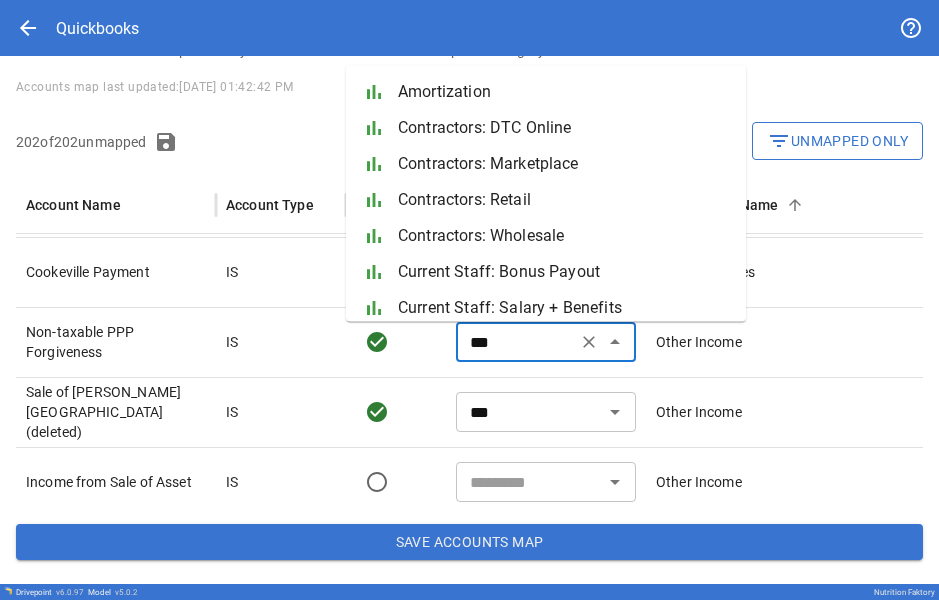 click on "***" at bounding box center [516, 342] 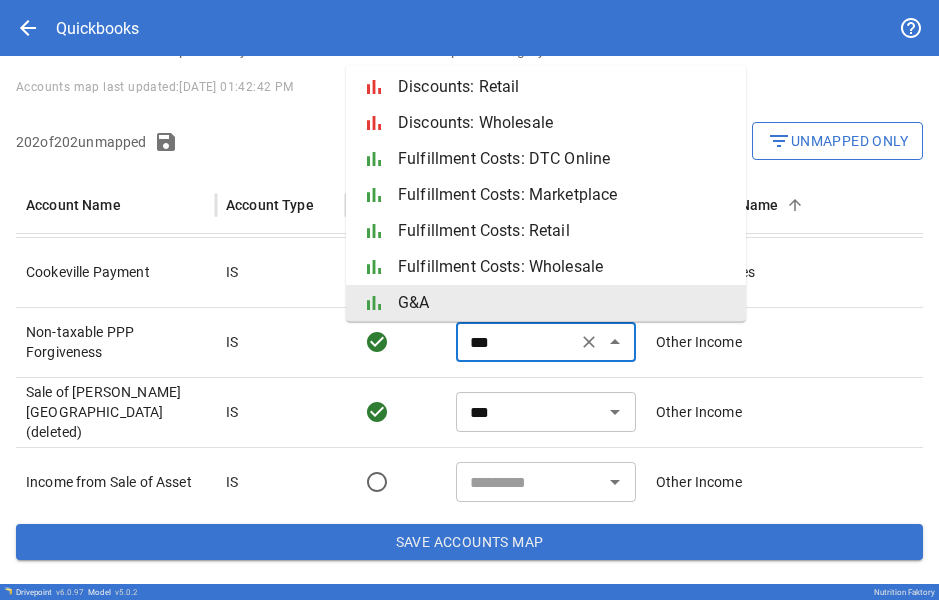 click on "***" at bounding box center [516, 342] 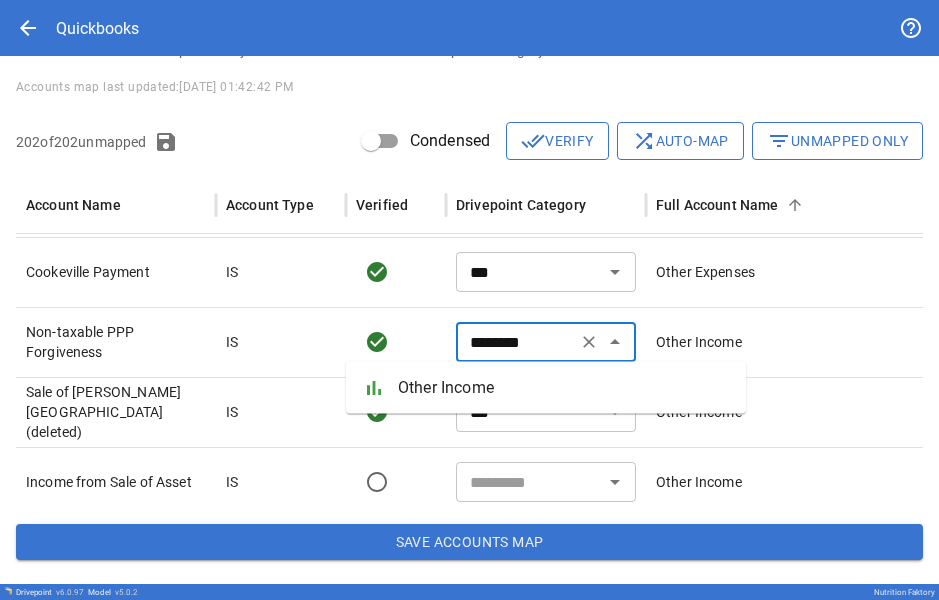 click on "Other Income" at bounding box center (564, 388) 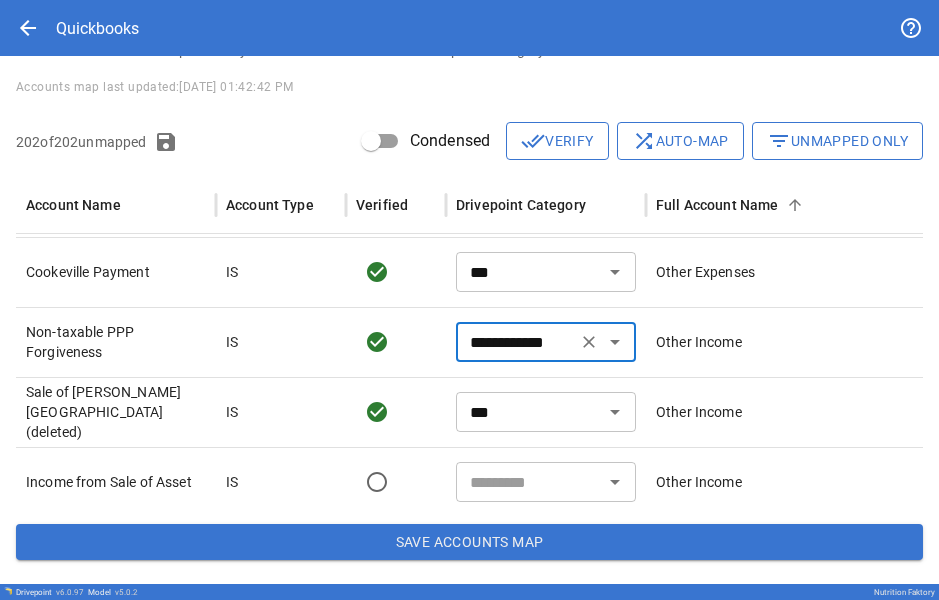 click on "**********" at bounding box center [516, 342] 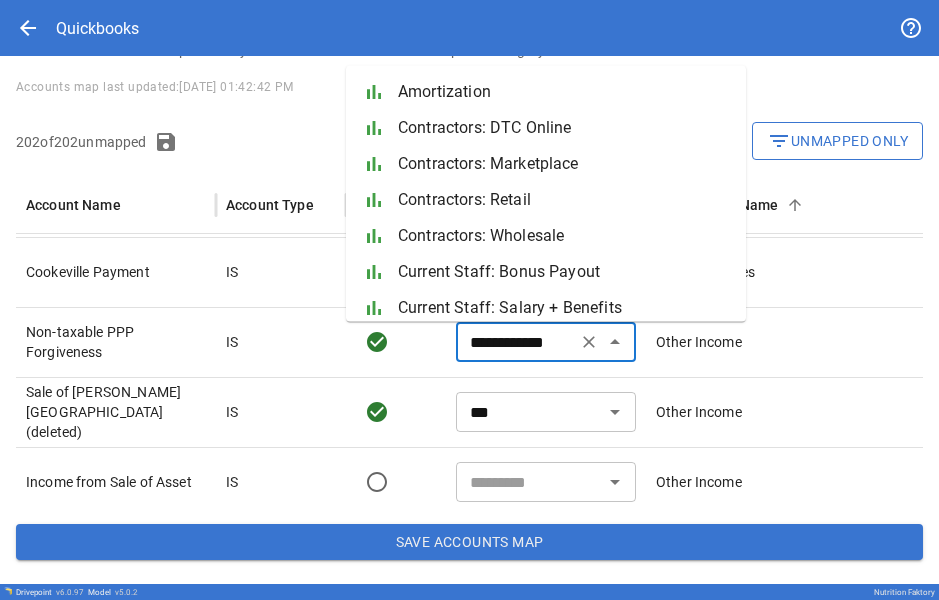 click on "**********" at bounding box center [516, 342] 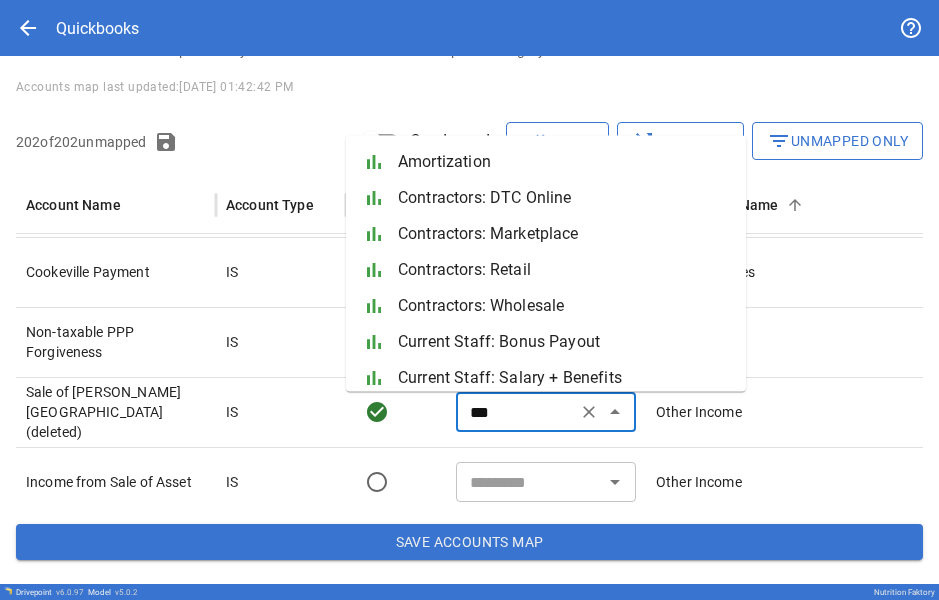 click on "***" at bounding box center [516, 412] 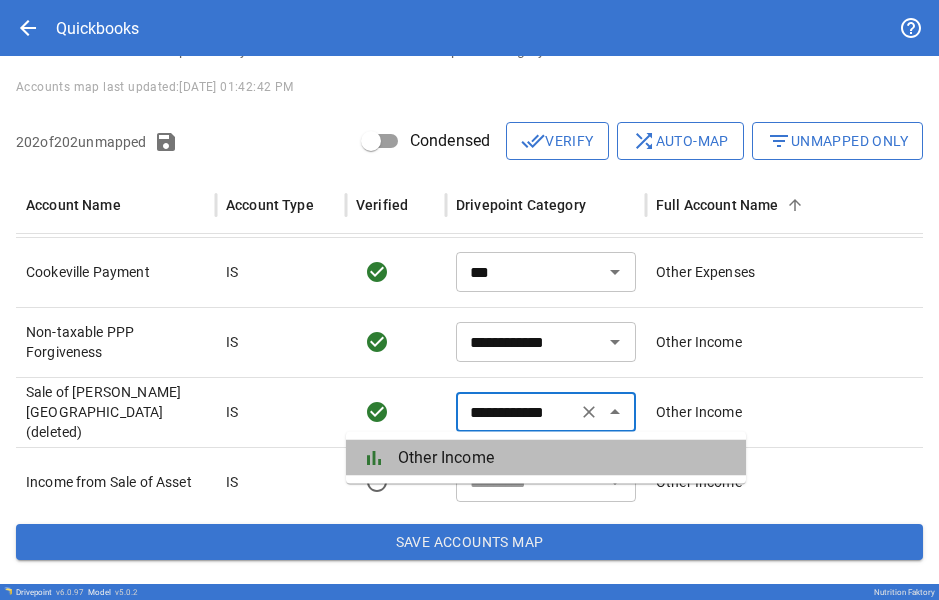 click on "bar_chart Other Income" at bounding box center [546, 458] 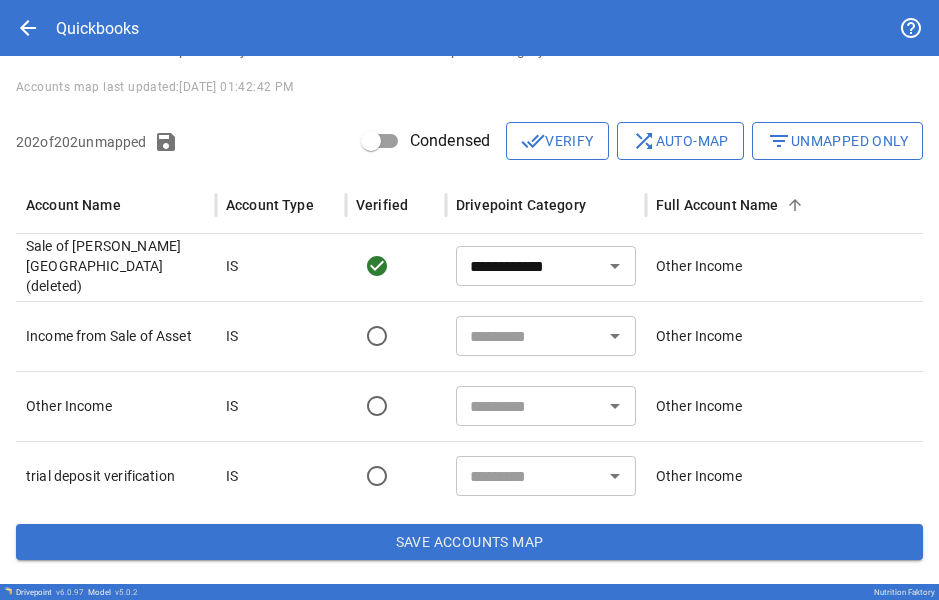 click at bounding box center [529, 336] 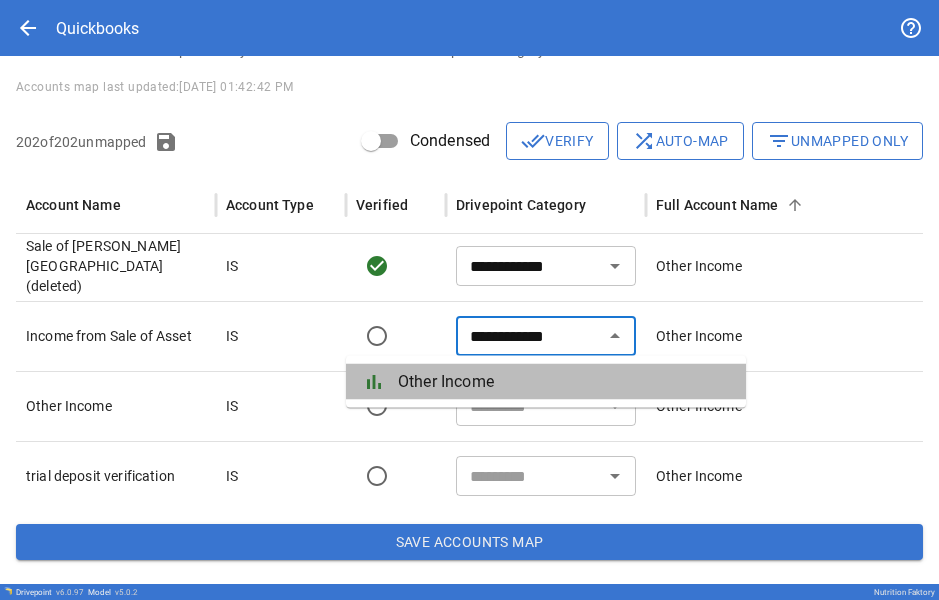click on "bar_chart Other Income" at bounding box center (546, 382) 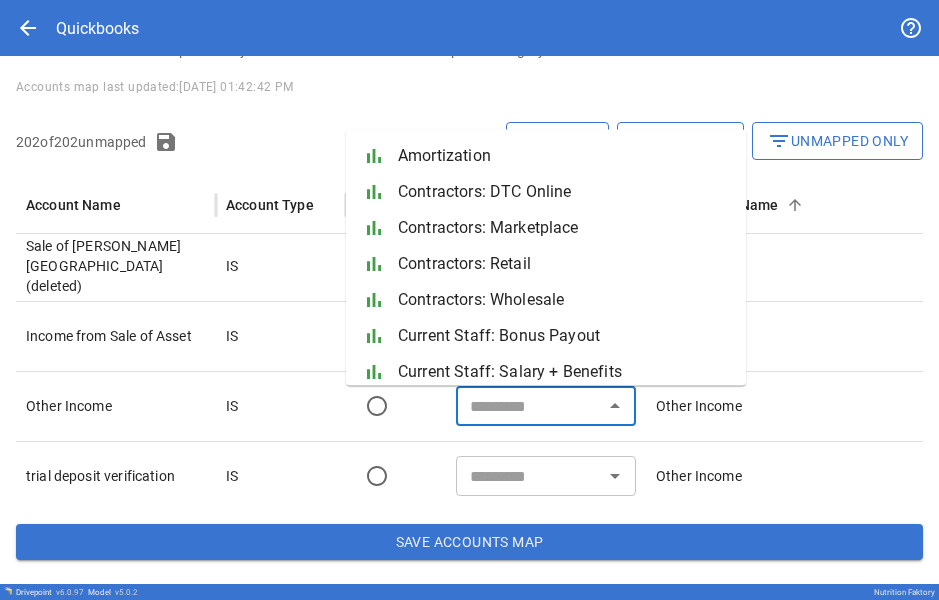 click at bounding box center (529, 406) 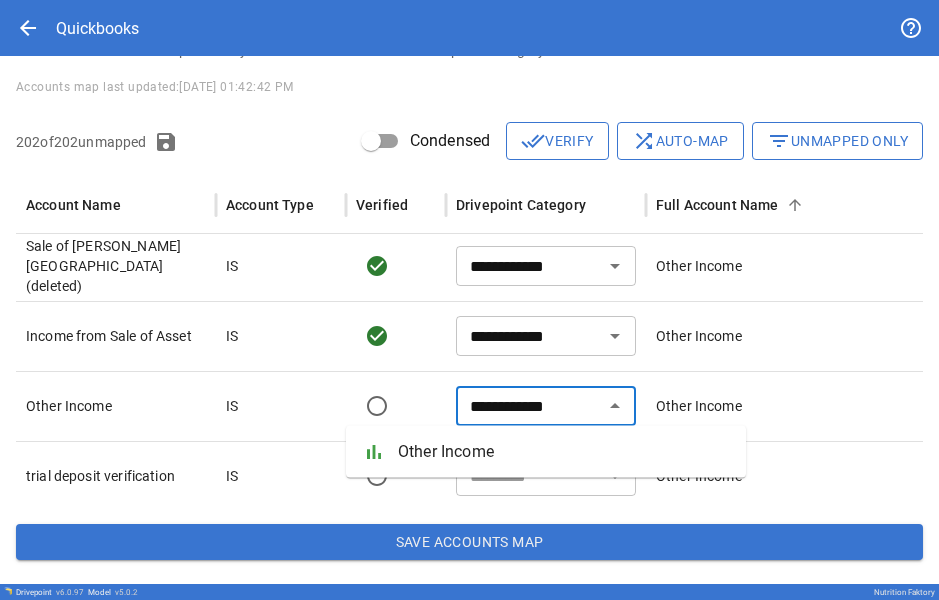 click on "Other Income" at bounding box center (564, 452) 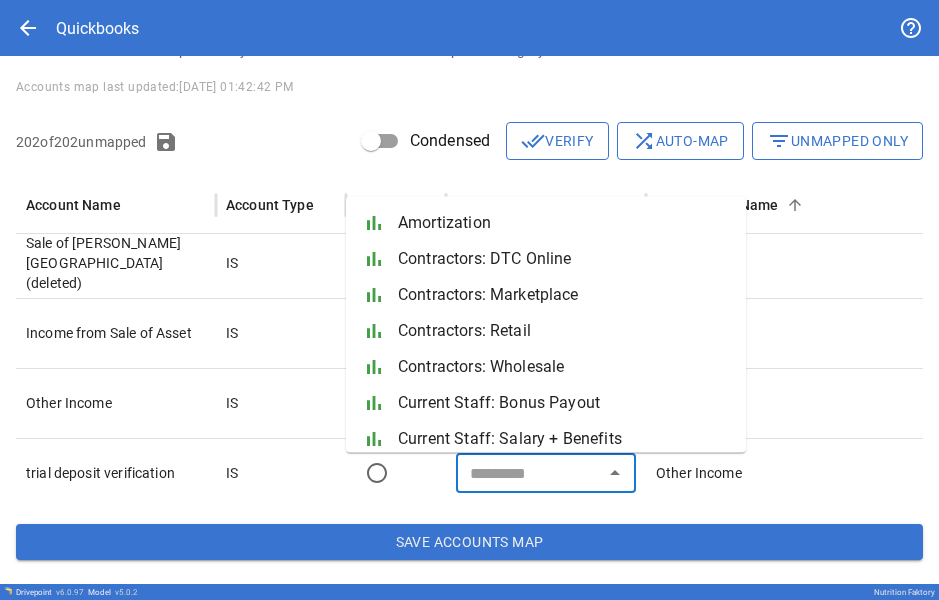 click at bounding box center (529, 473) 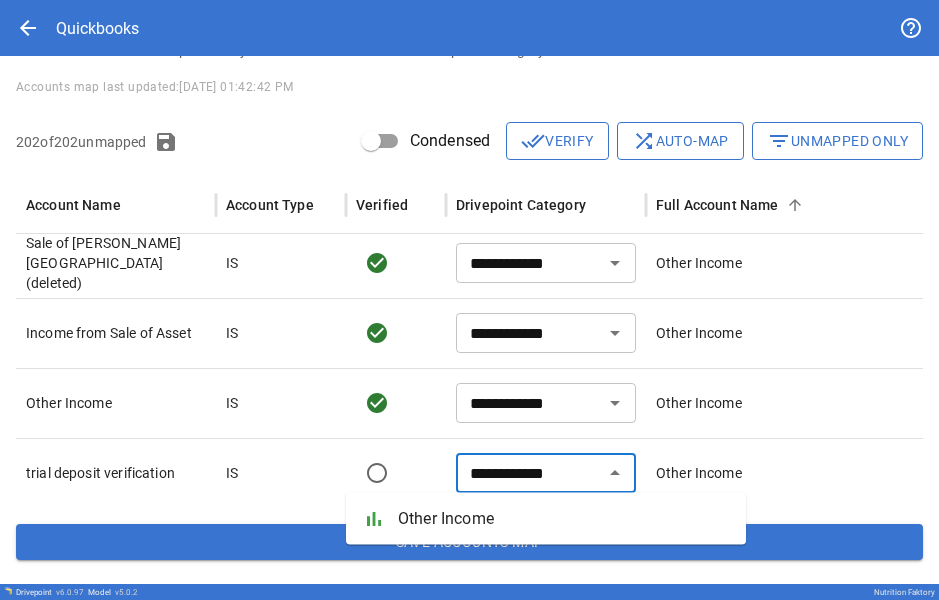 click on "Other Income" at bounding box center (564, 519) 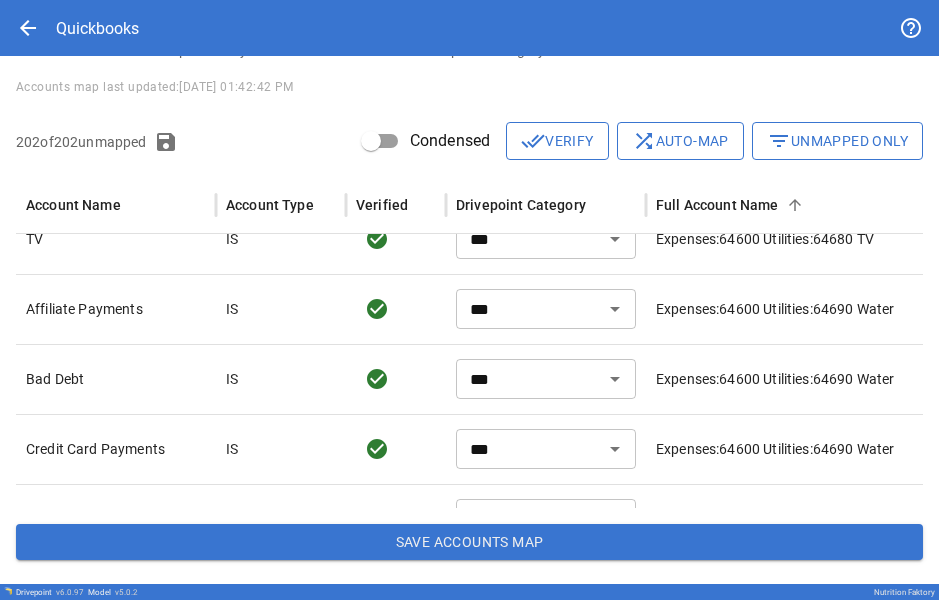 click on "Save Accounts Map" at bounding box center [469, 542] 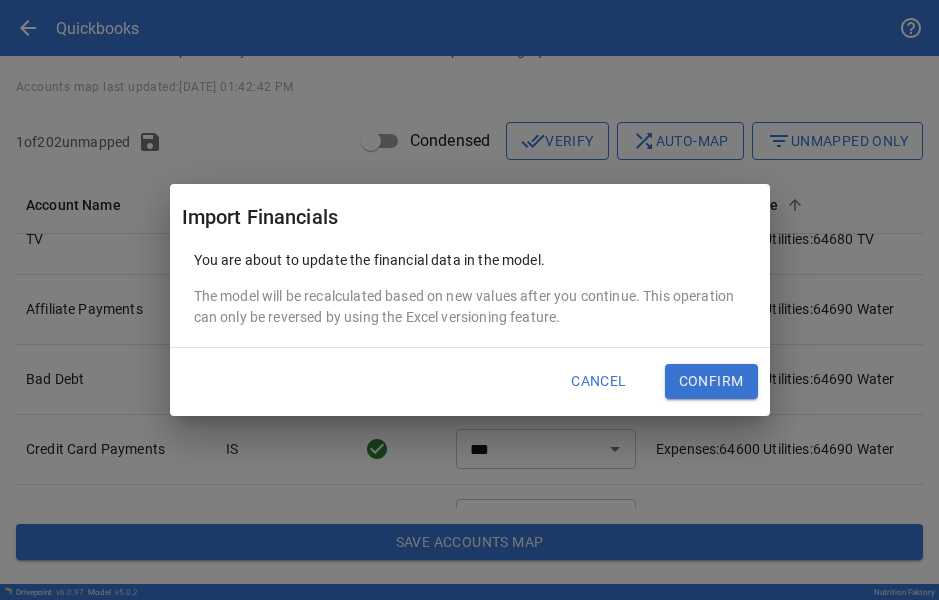 click on "Cancel" at bounding box center [598, 382] 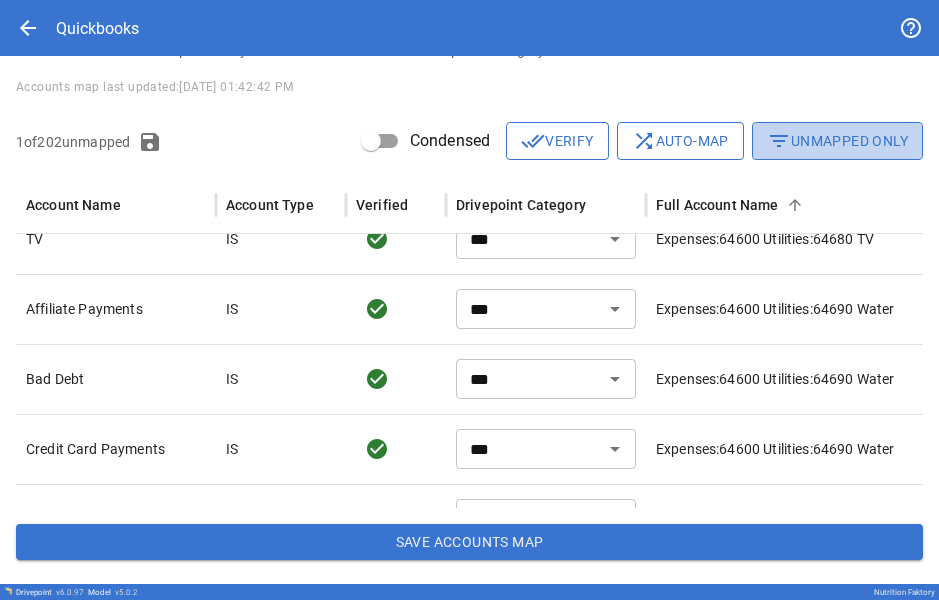 click on "filter_list Unmapped Only" at bounding box center (837, 141) 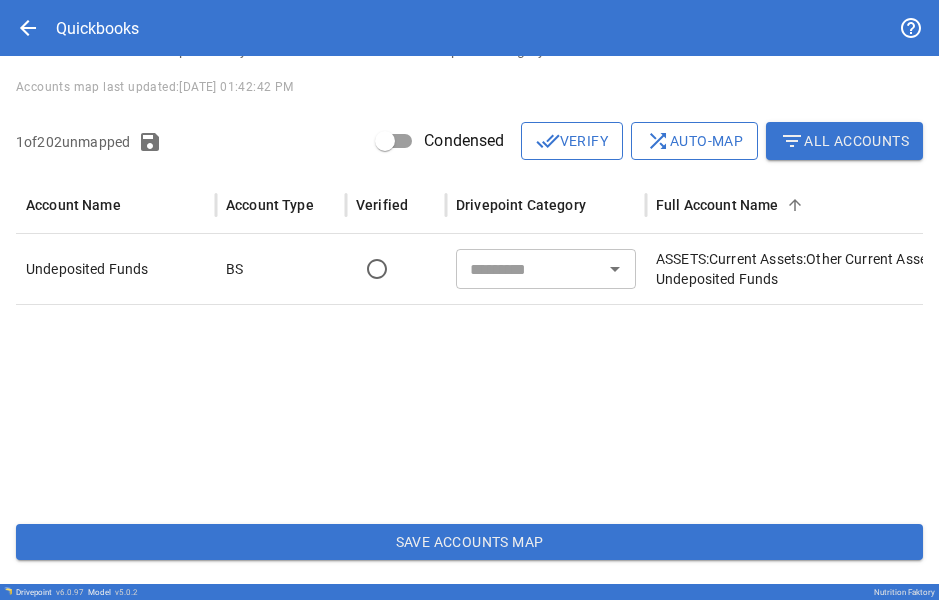 click at bounding box center (529, 269) 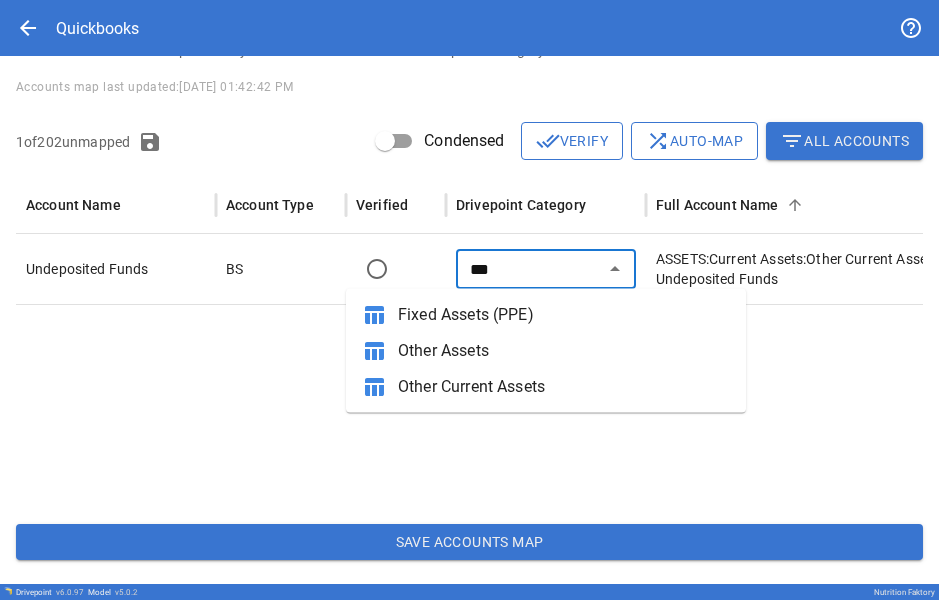 click on "Other Current Assets" at bounding box center (564, 387) 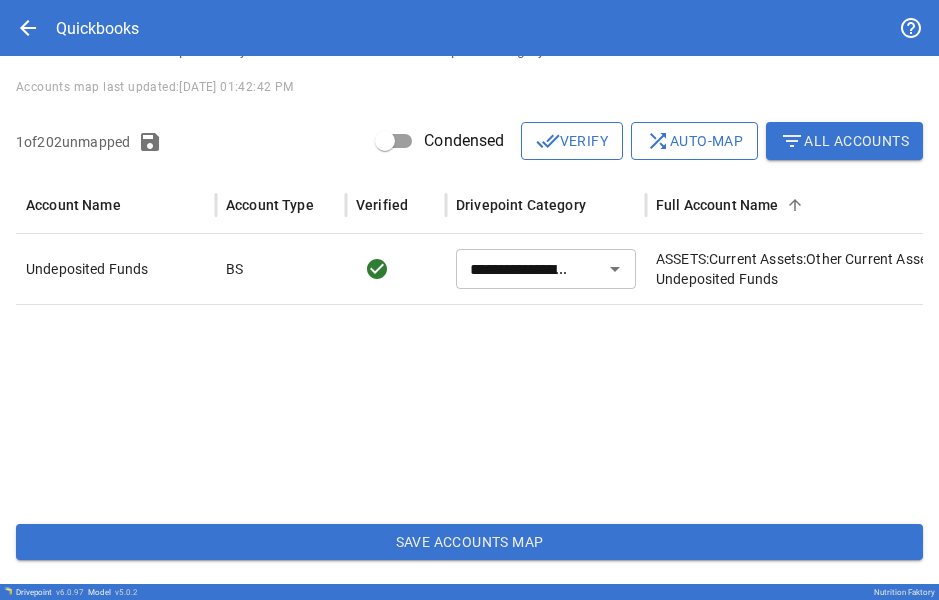 click on "Save Accounts Map" at bounding box center [469, 542] 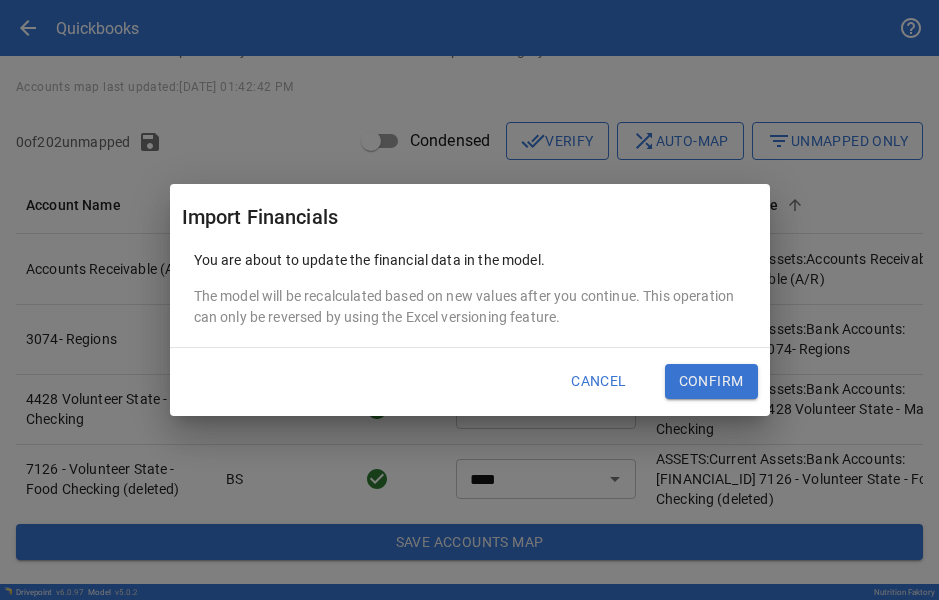 click on "Cancel" at bounding box center [598, 382] 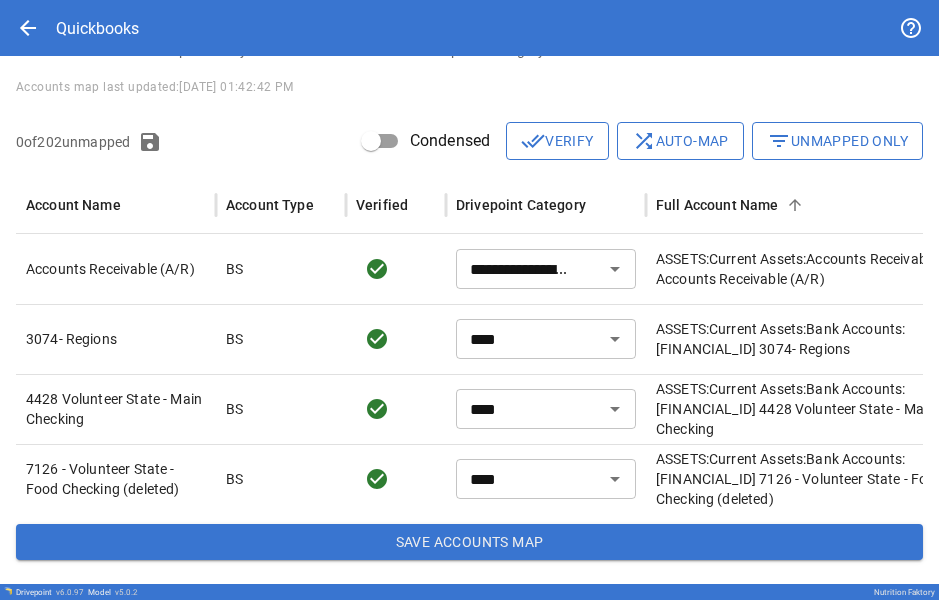 click 